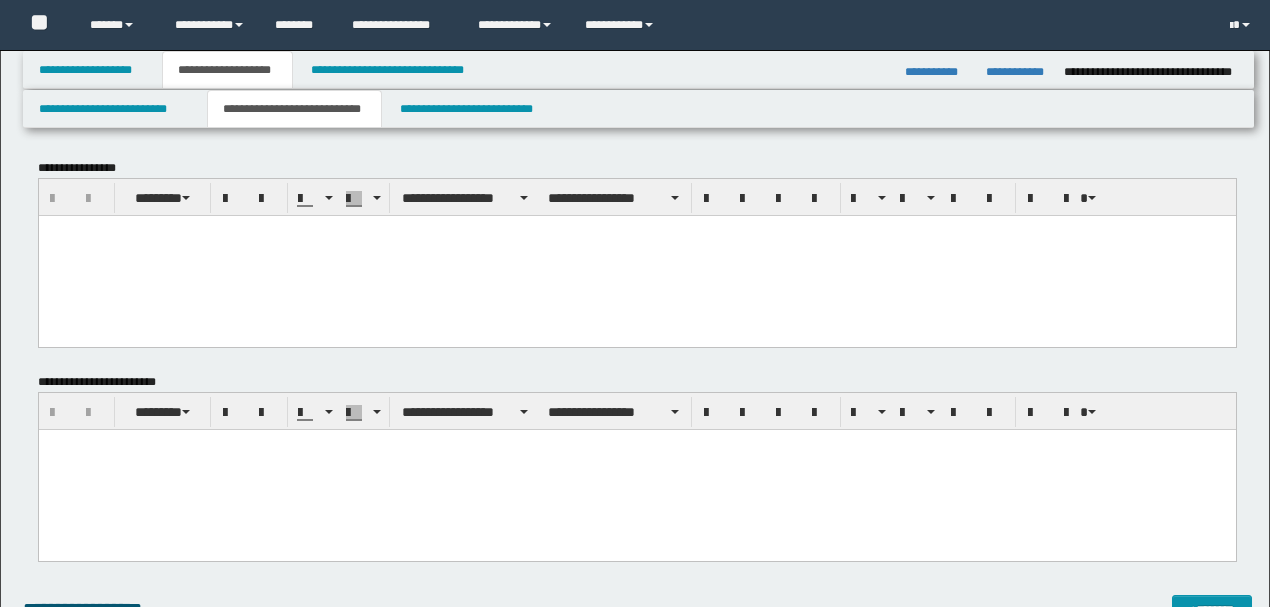 scroll, scrollTop: 1569, scrollLeft: 0, axis: vertical 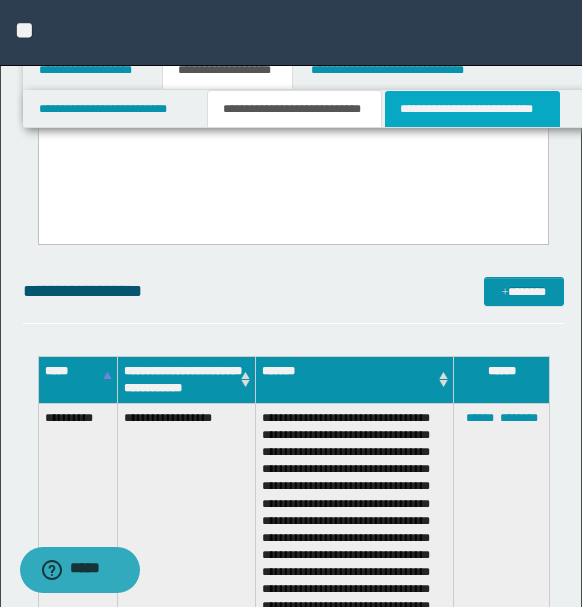 click on "**********" at bounding box center [472, 109] 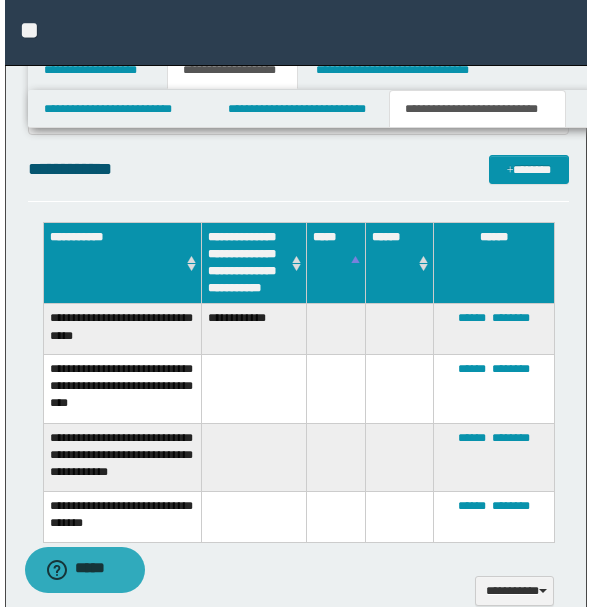 scroll, scrollTop: 555, scrollLeft: 0, axis: vertical 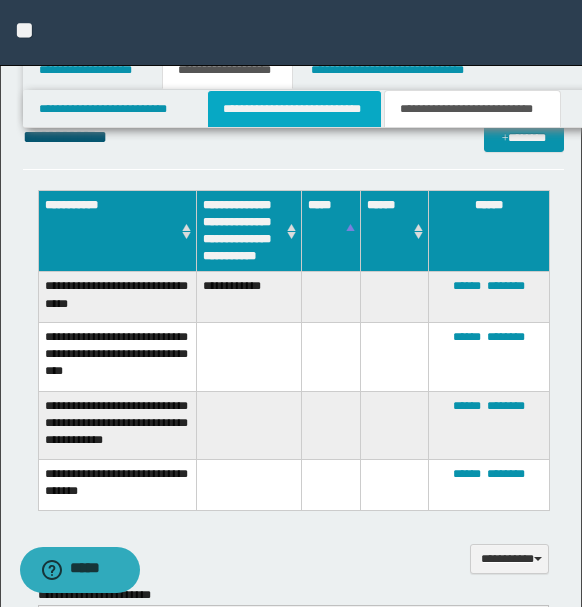 click on "**********" at bounding box center (294, 109) 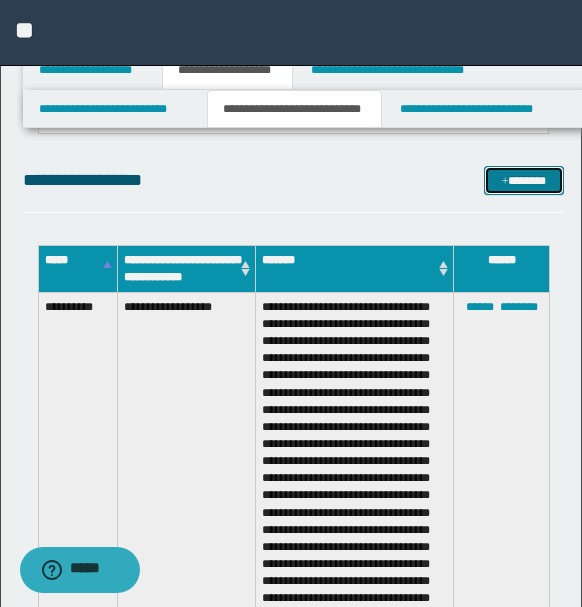 click on "*******" at bounding box center [523, 180] 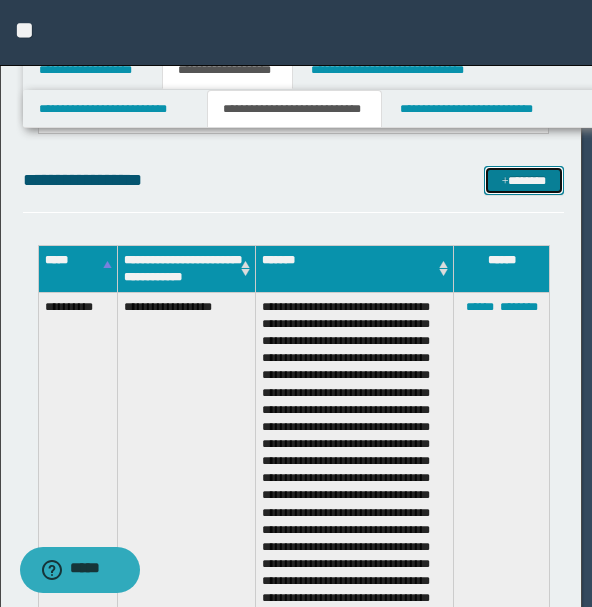 scroll, scrollTop: 0, scrollLeft: 0, axis: both 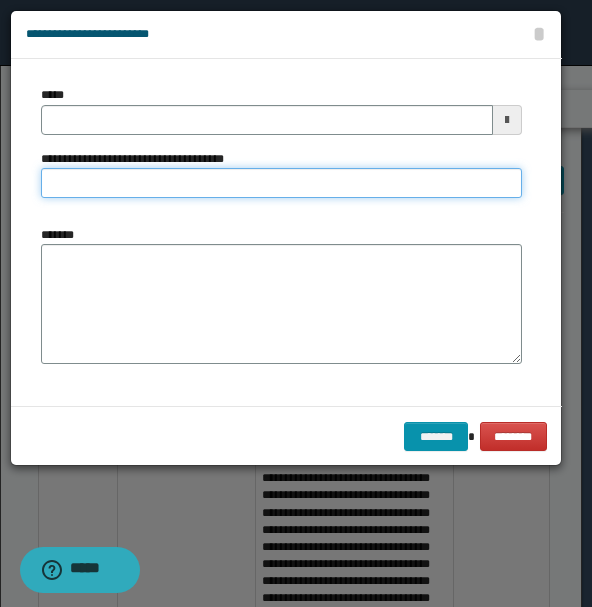 click on "**********" at bounding box center (281, 183) 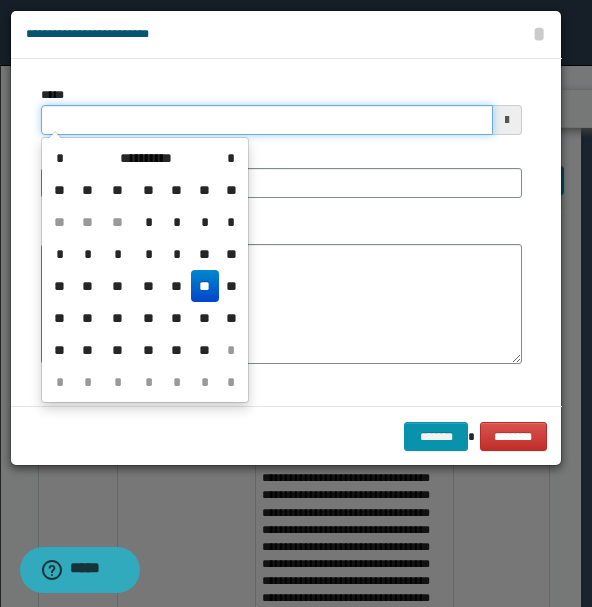 click on "*****" at bounding box center (267, 120) 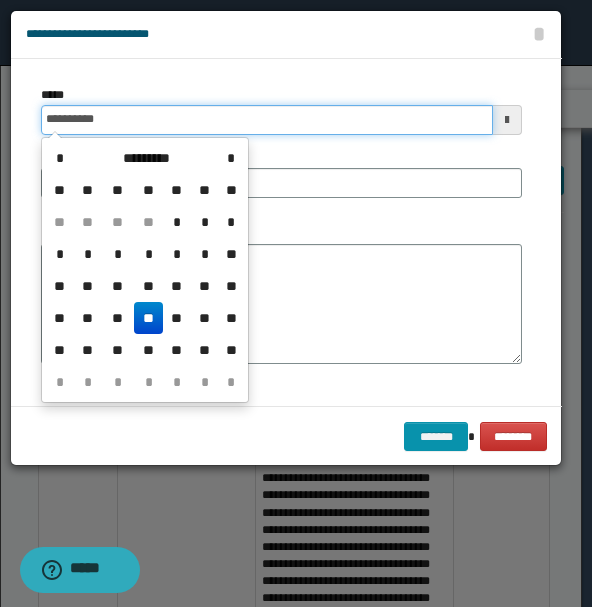 type on "**********" 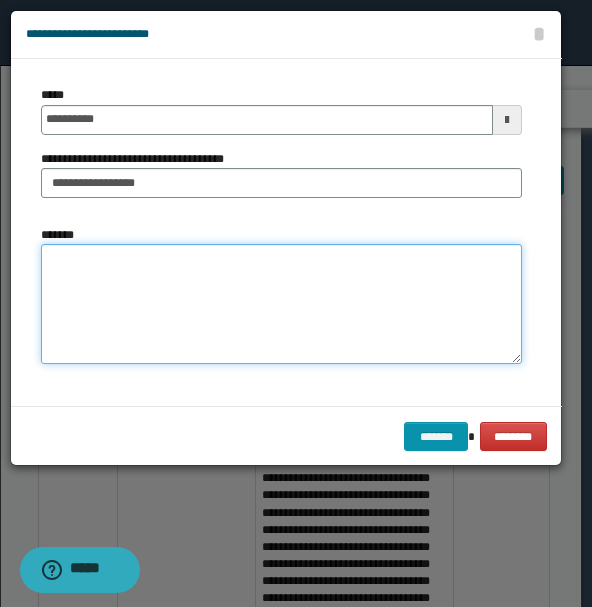 click on "*******" at bounding box center (281, 303) 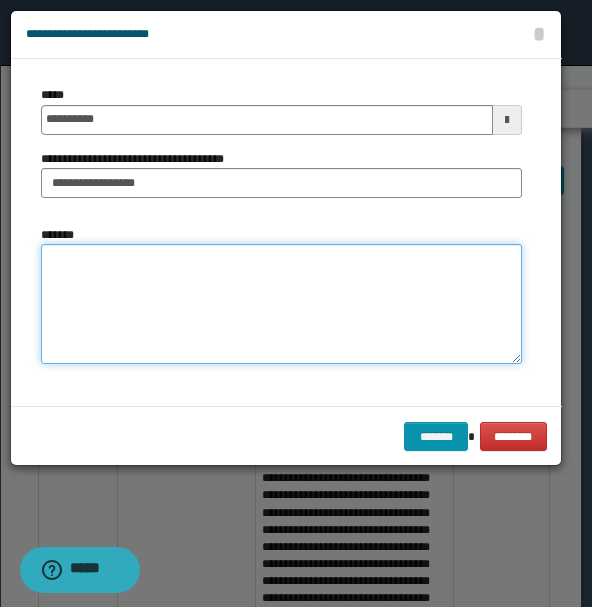 paste on "**********" 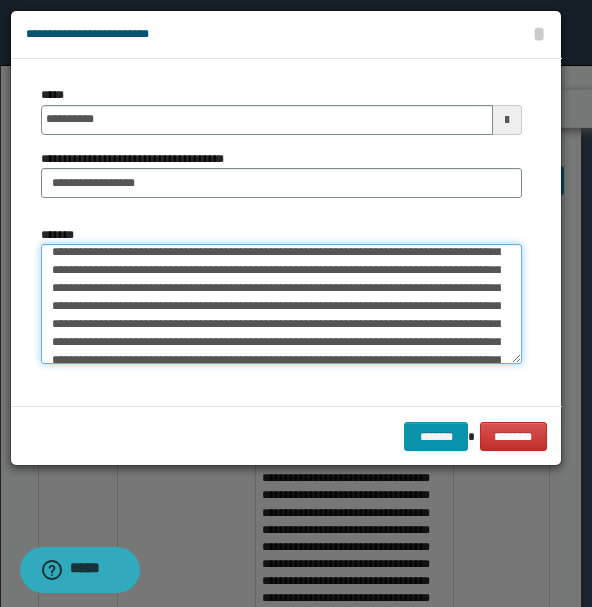 scroll, scrollTop: 0, scrollLeft: 0, axis: both 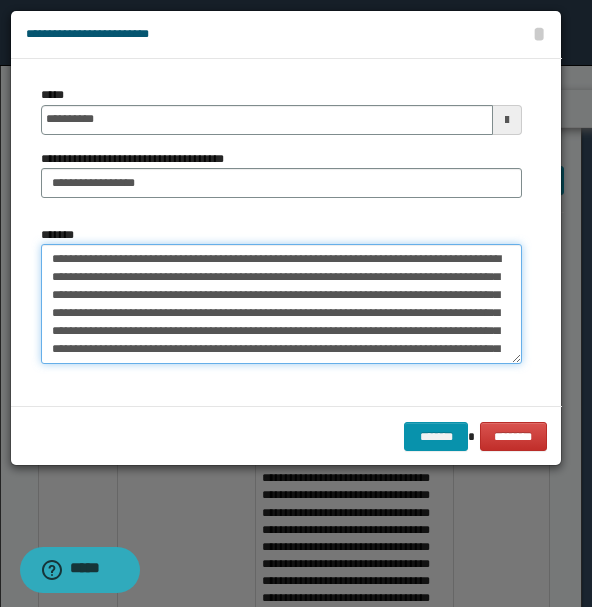 drag, startPoint x: 51, startPoint y: 258, endPoint x: 86, endPoint y: 256, distance: 35.057095 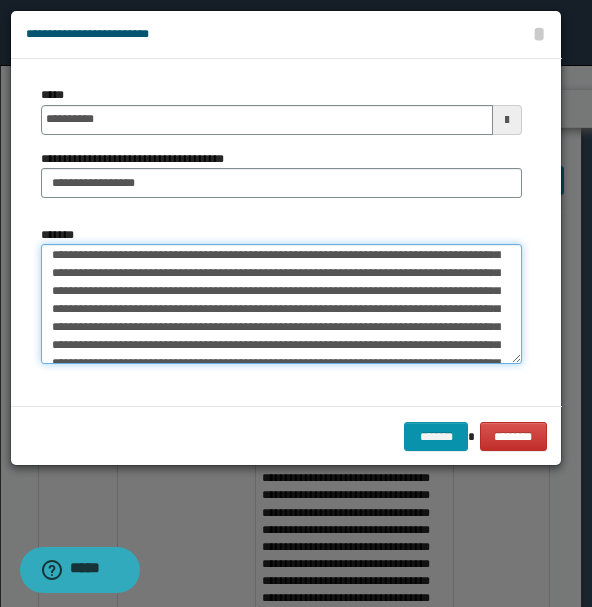 scroll, scrollTop: 53, scrollLeft: 0, axis: vertical 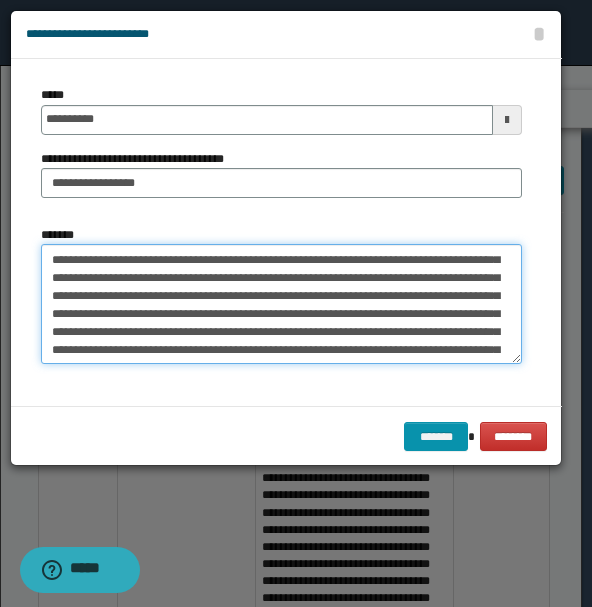 click on "*******" at bounding box center (281, 303) 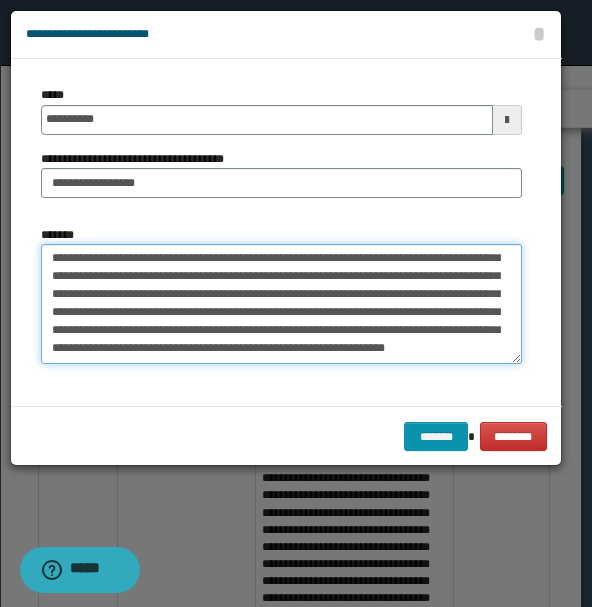 scroll, scrollTop: 53, scrollLeft: 0, axis: vertical 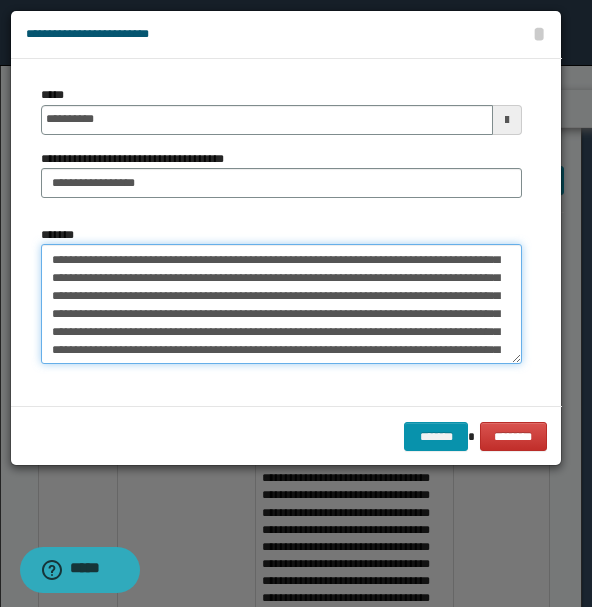 click on "*******" at bounding box center [281, 303] 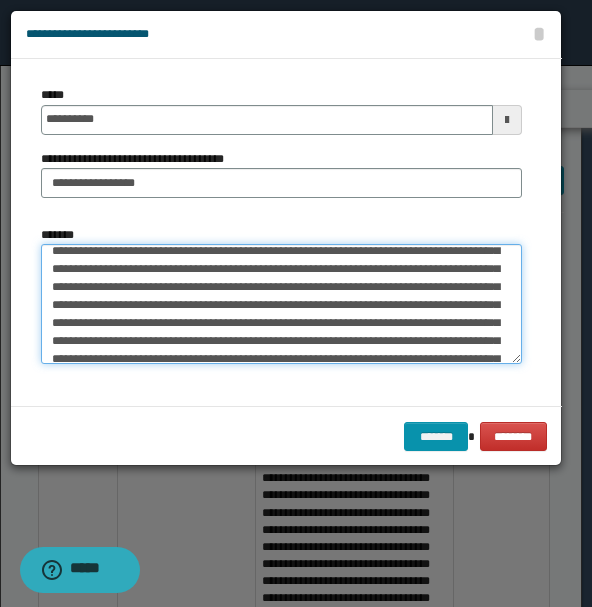 scroll, scrollTop: 106, scrollLeft: 0, axis: vertical 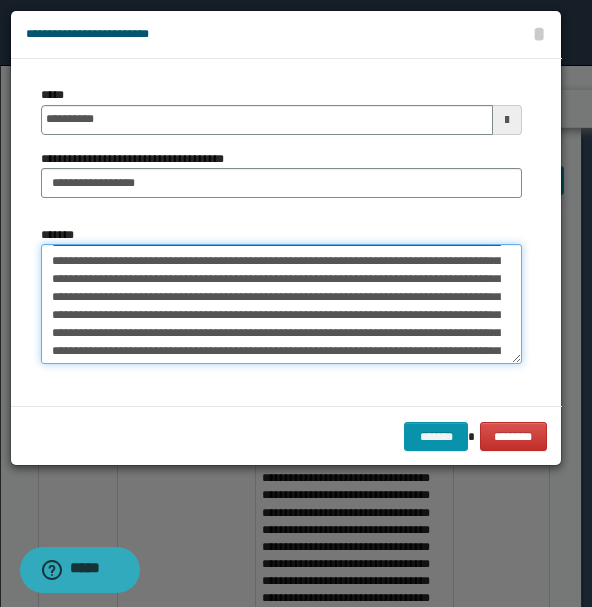 click on "*******" at bounding box center [281, 303] 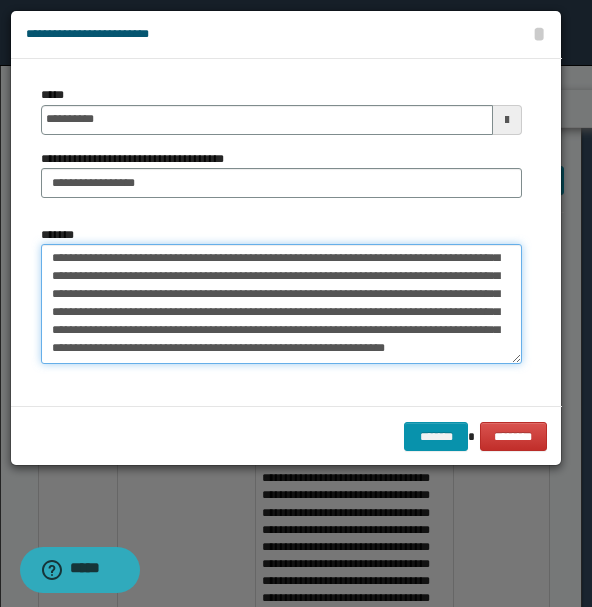 click on "*******" at bounding box center [281, 303] 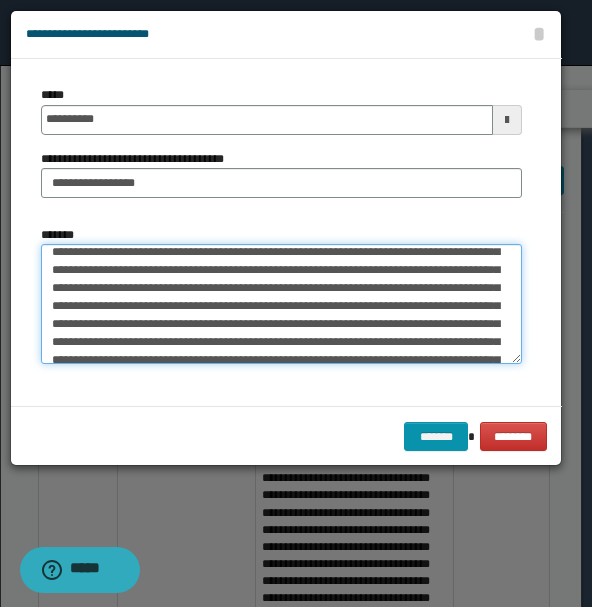 scroll, scrollTop: 68, scrollLeft: 0, axis: vertical 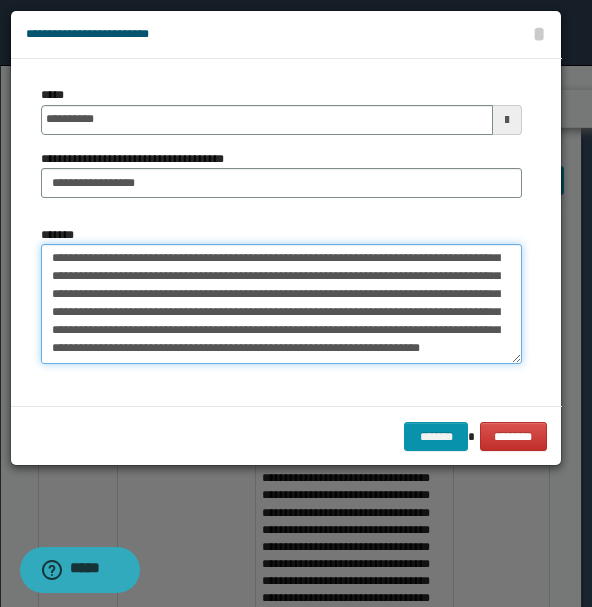paste on "**********" 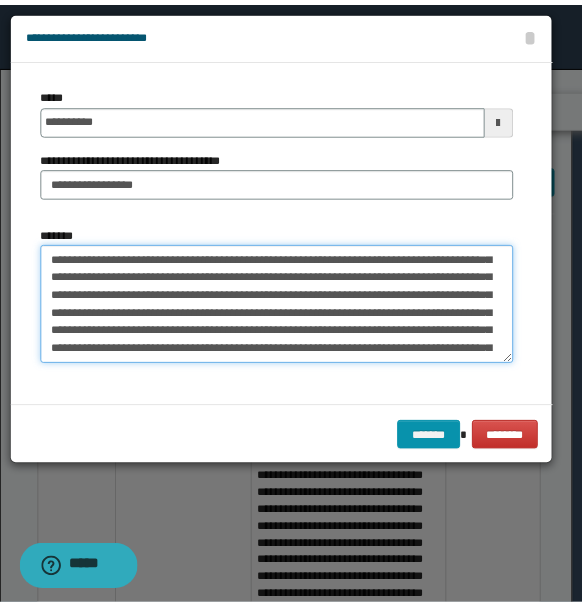 scroll, scrollTop: 210, scrollLeft: 0, axis: vertical 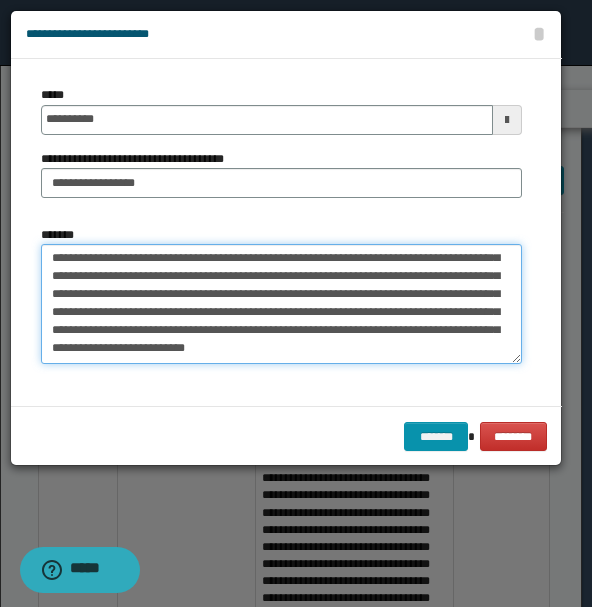 click on "*******" at bounding box center (281, 303) 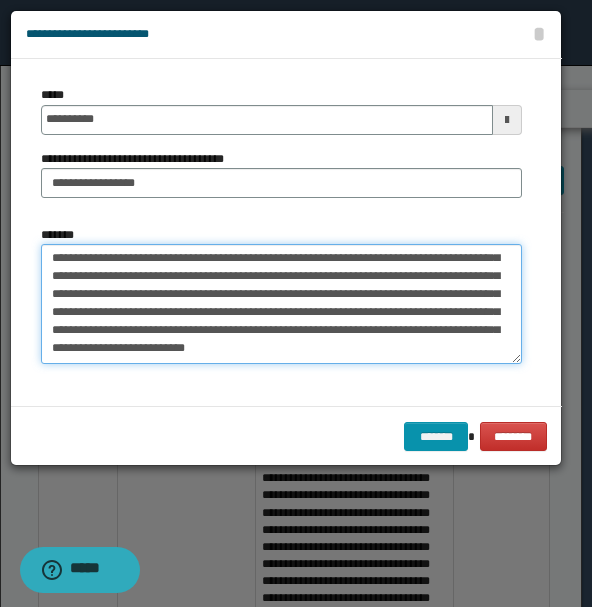 click on "*******" at bounding box center (281, 303) 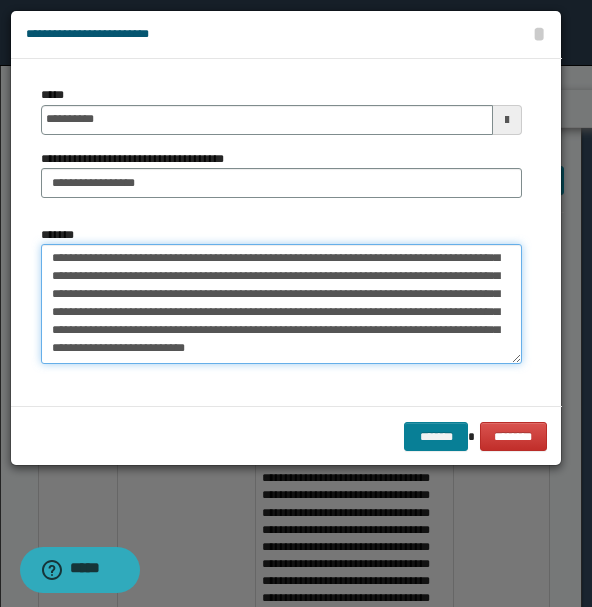 type on "**********" 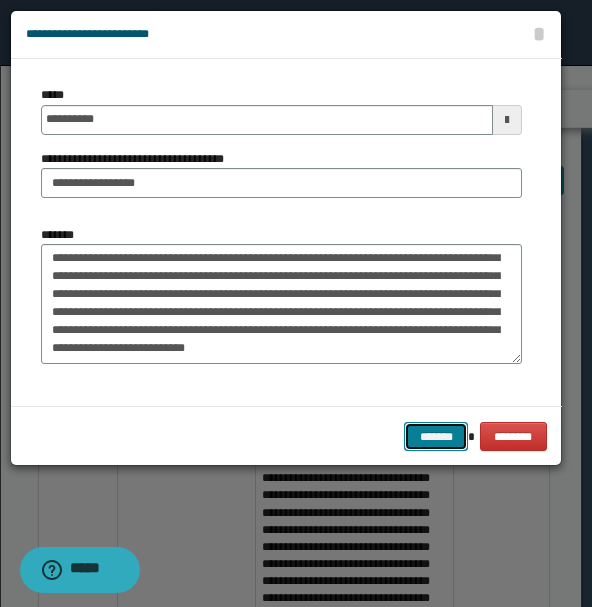 click on "*******" at bounding box center [436, 436] 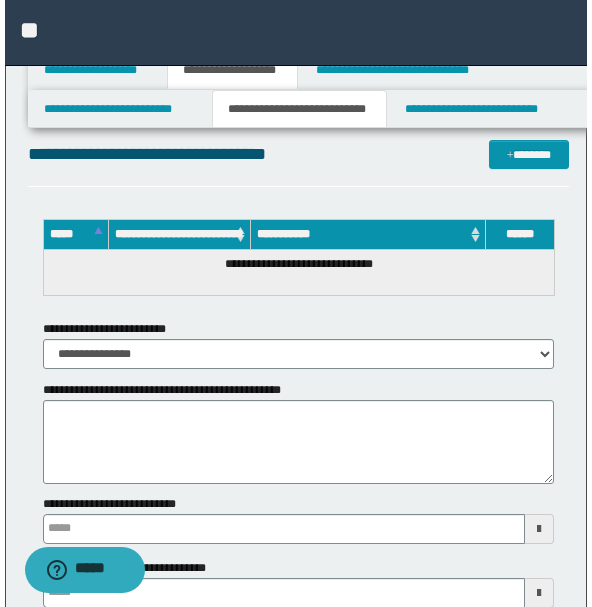 scroll, scrollTop: 5666, scrollLeft: 0, axis: vertical 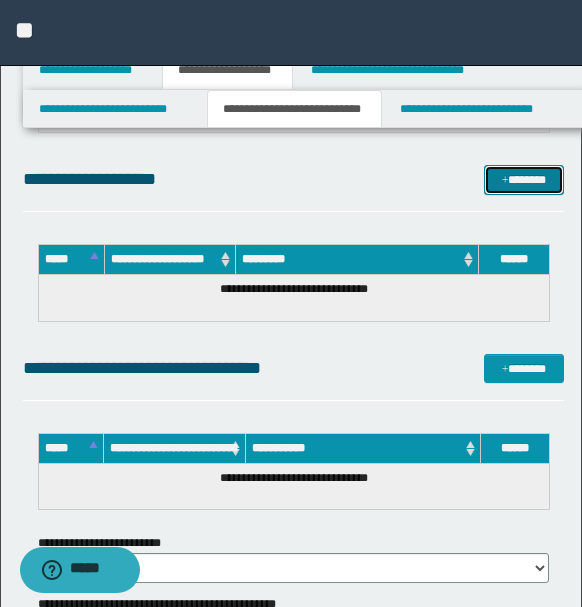 click on "*******" at bounding box center (523, 179) 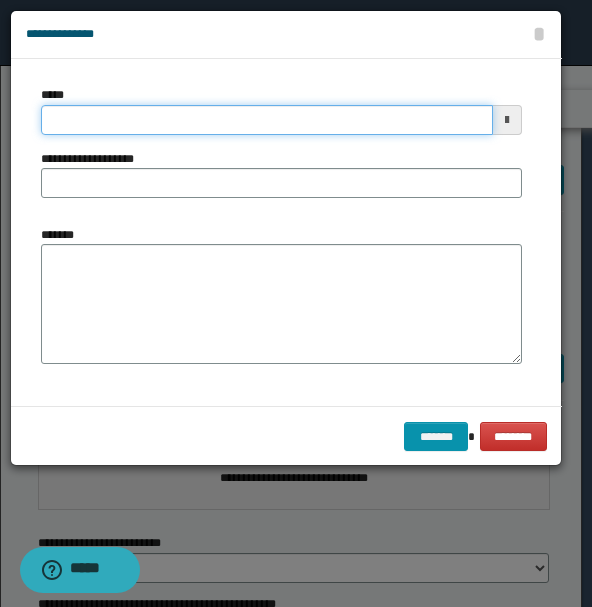 click on "*****" at bounding box center (267, 120) 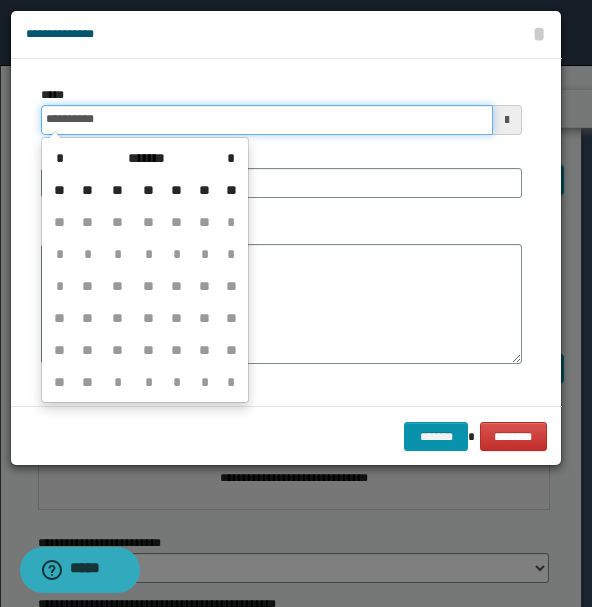 type on "**********" 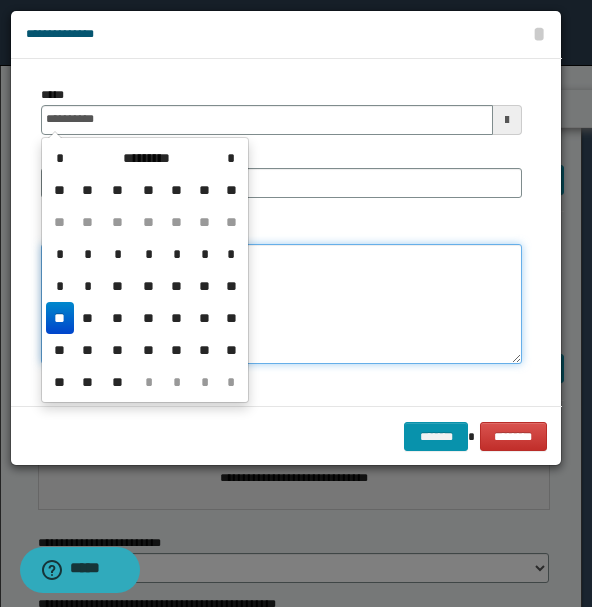 click on "*******" at bounding box center [281, 304] 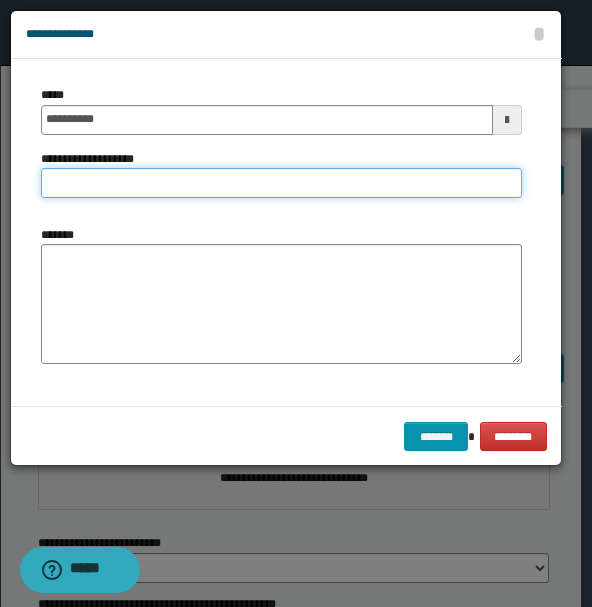 click on "**********" at bounding box center (281, 183) 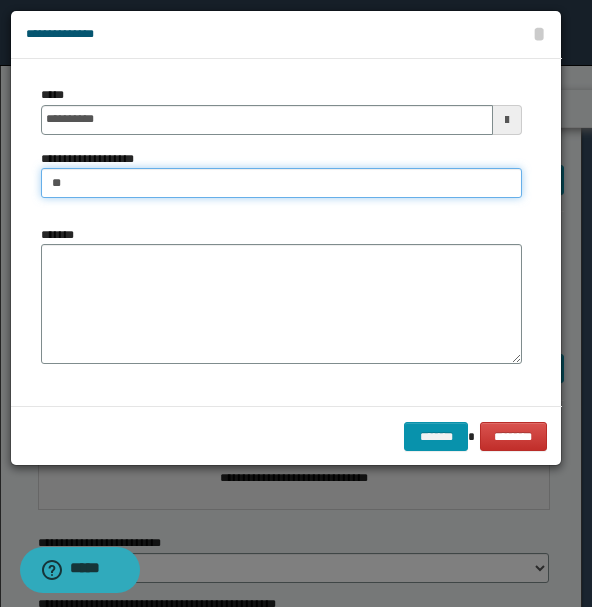 type on "*" 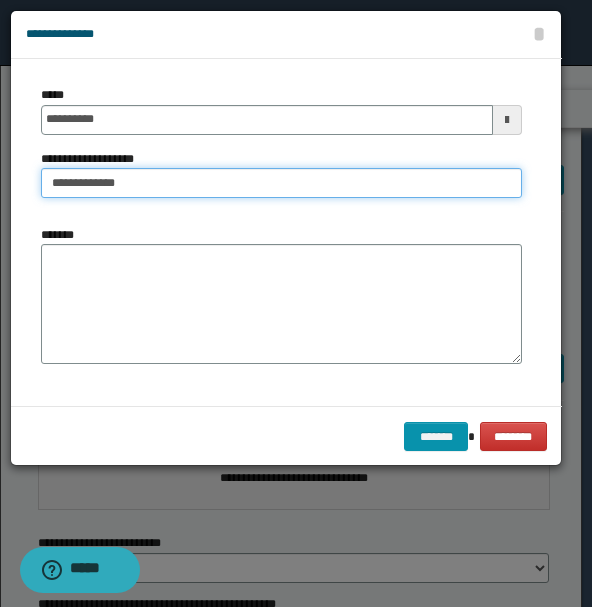 type on "**********" 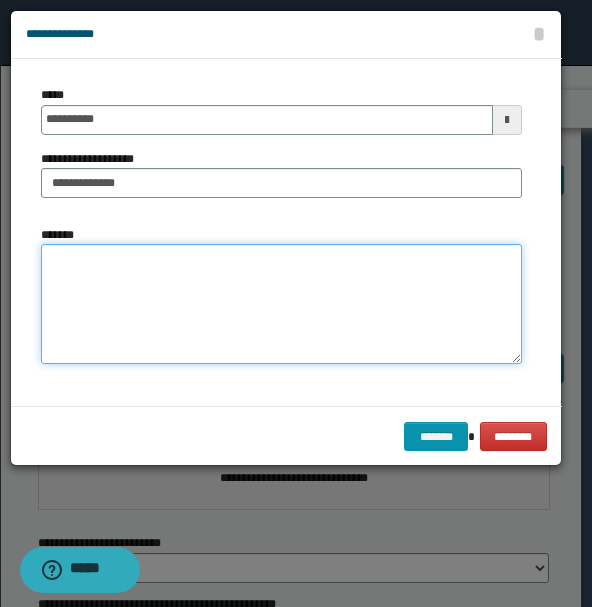 click on "*******" at bounding box center (281, 304) 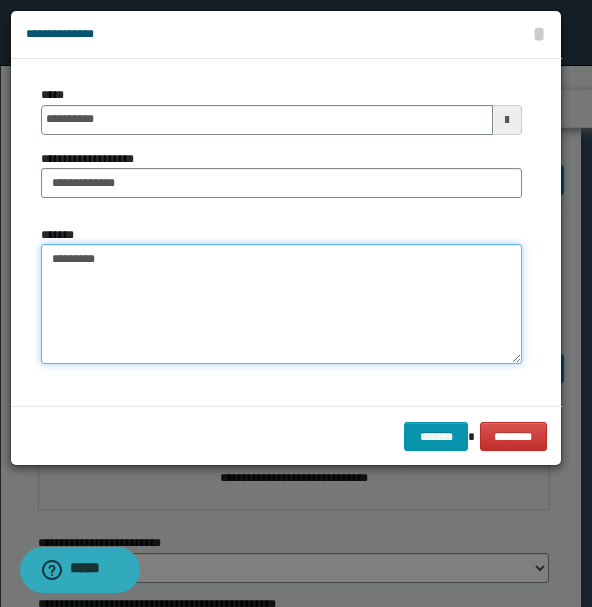paste on "**********" 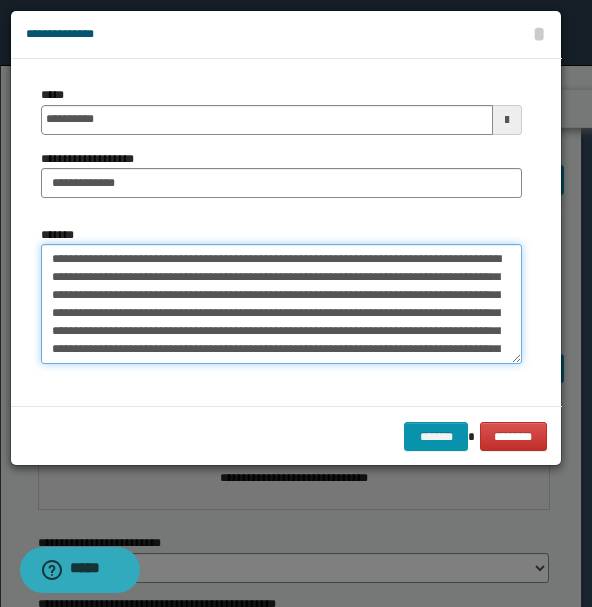 scroll, scrollTop: 84, scrollLeft: 0, axis: vertical 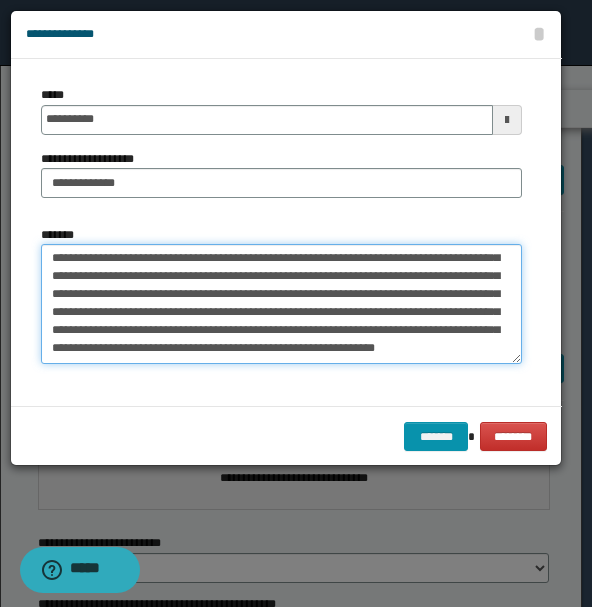 click on "**********" at bounding box center [281, 303] 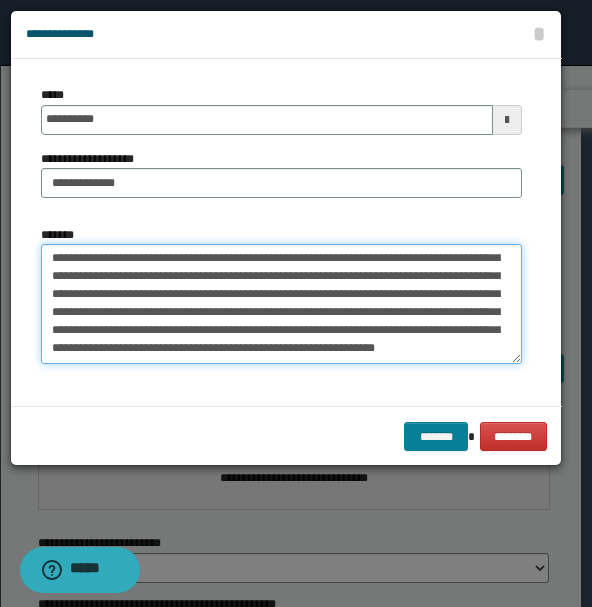 type on "**********" 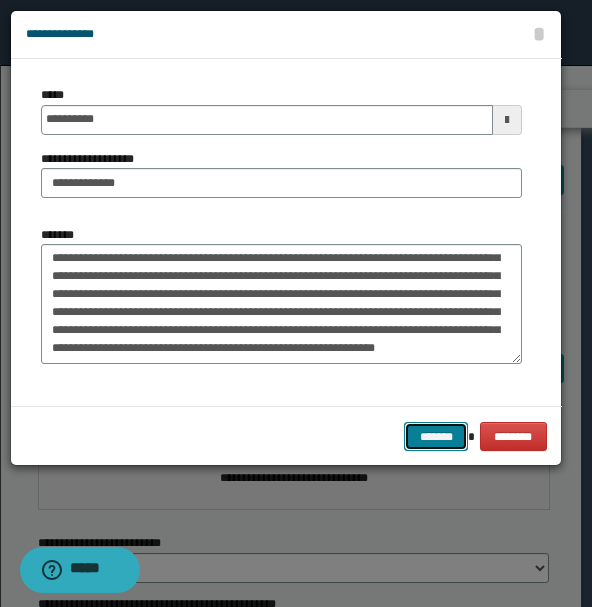click on "*******" at bounding box center [436, 436] 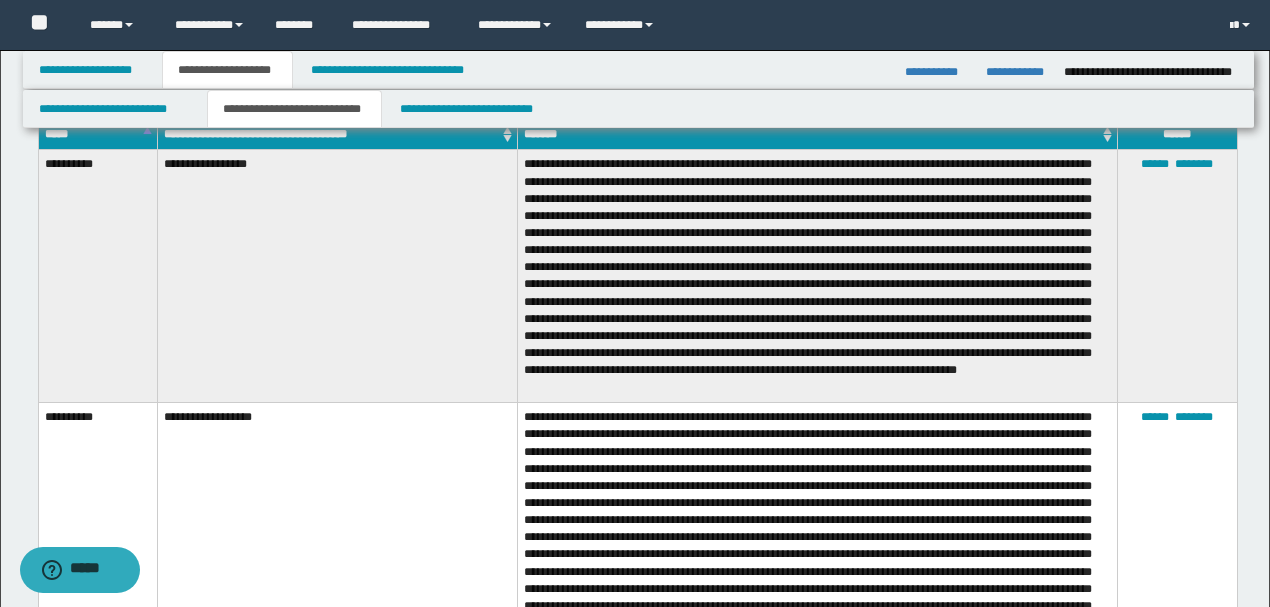 scroll, scrollTop: 1000, scrollLeft: 0, axis: vertical 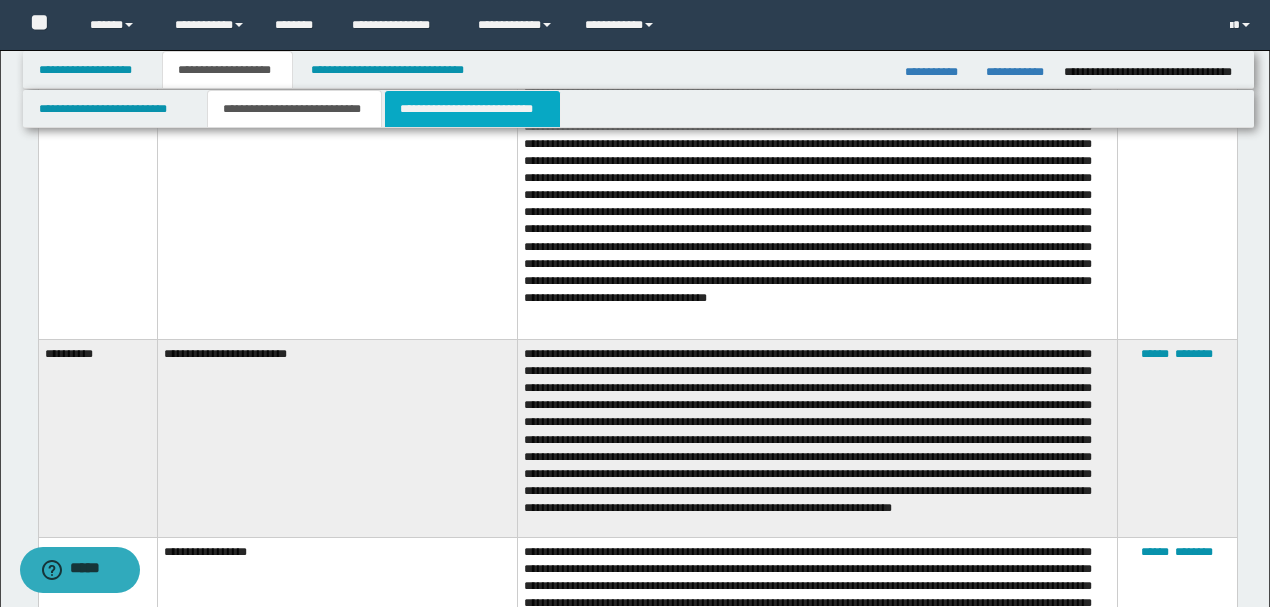 click on "**********" at bounding box center [472, 109] 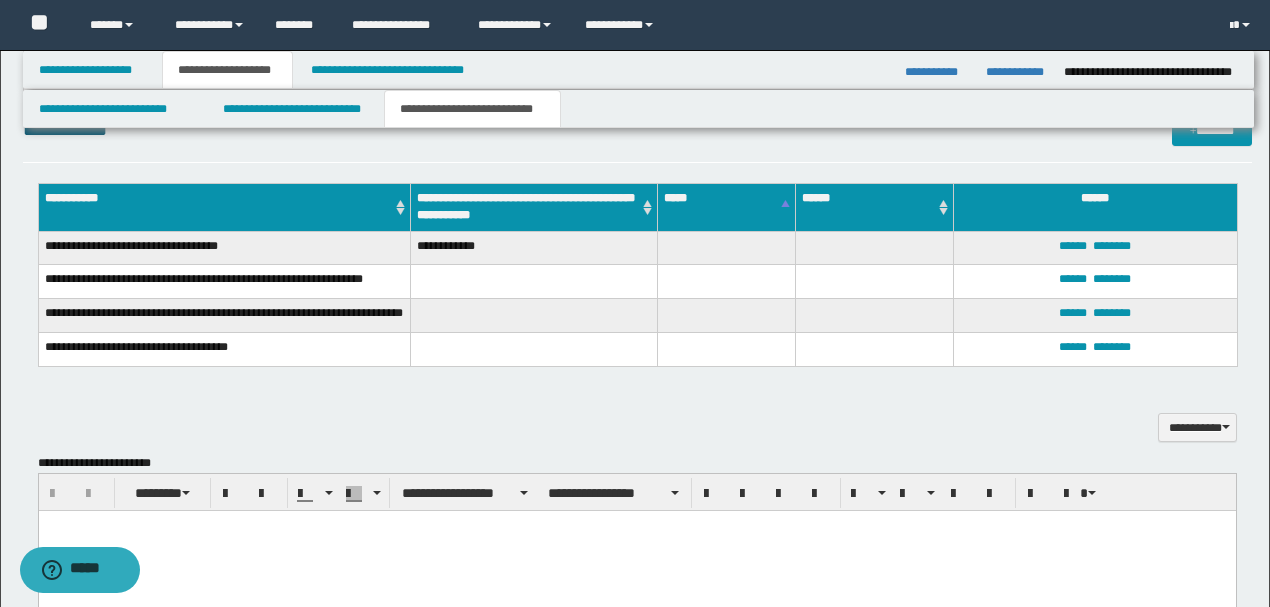 scroll, scrollTop: 417, scrollLeft: 0, axis: vertical 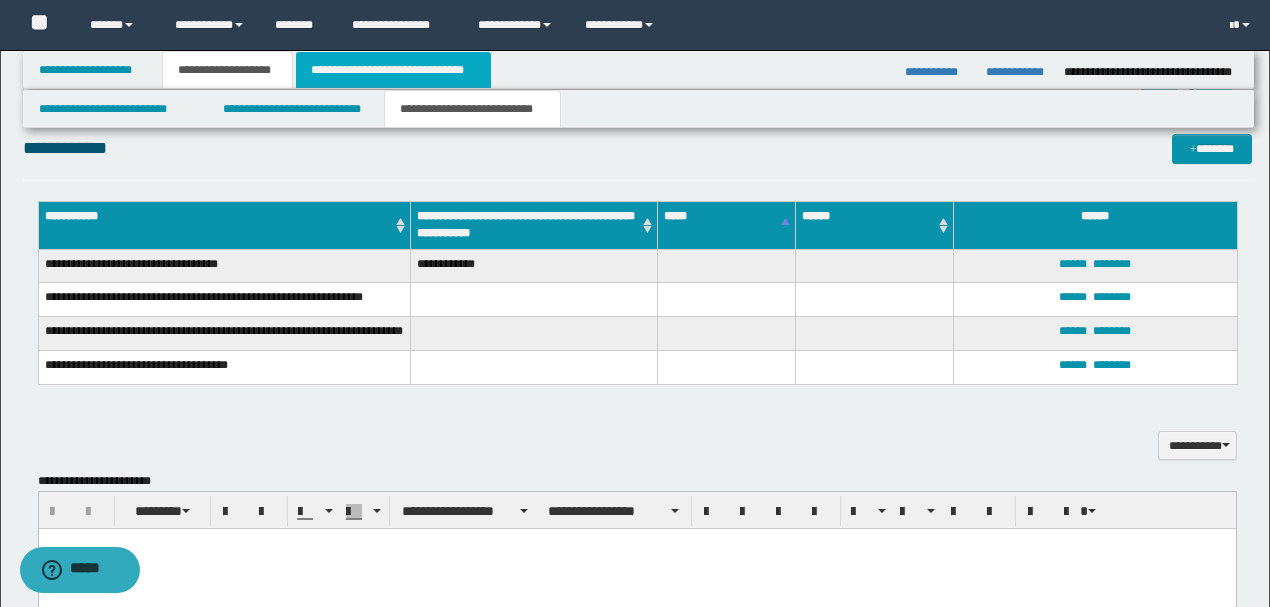 click on "**********" at bounding box center (393, 70) 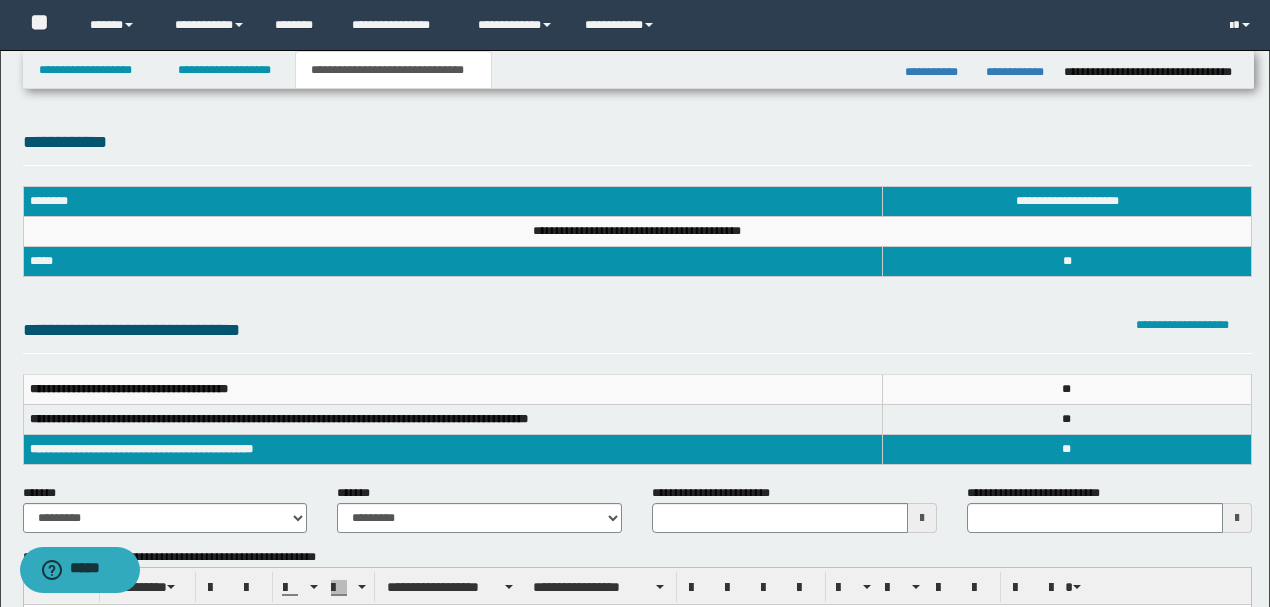 scroll, scrollTop: 0, scrollLeft: 0, axis: both 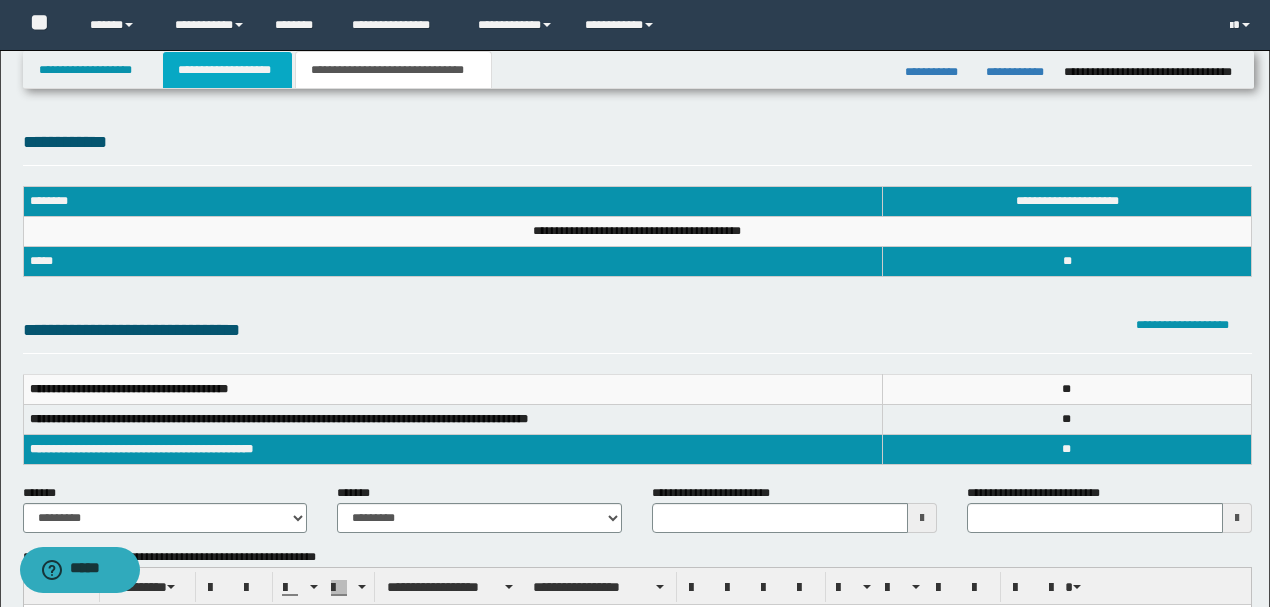 click on "**********" at bounding box center (227, 70) 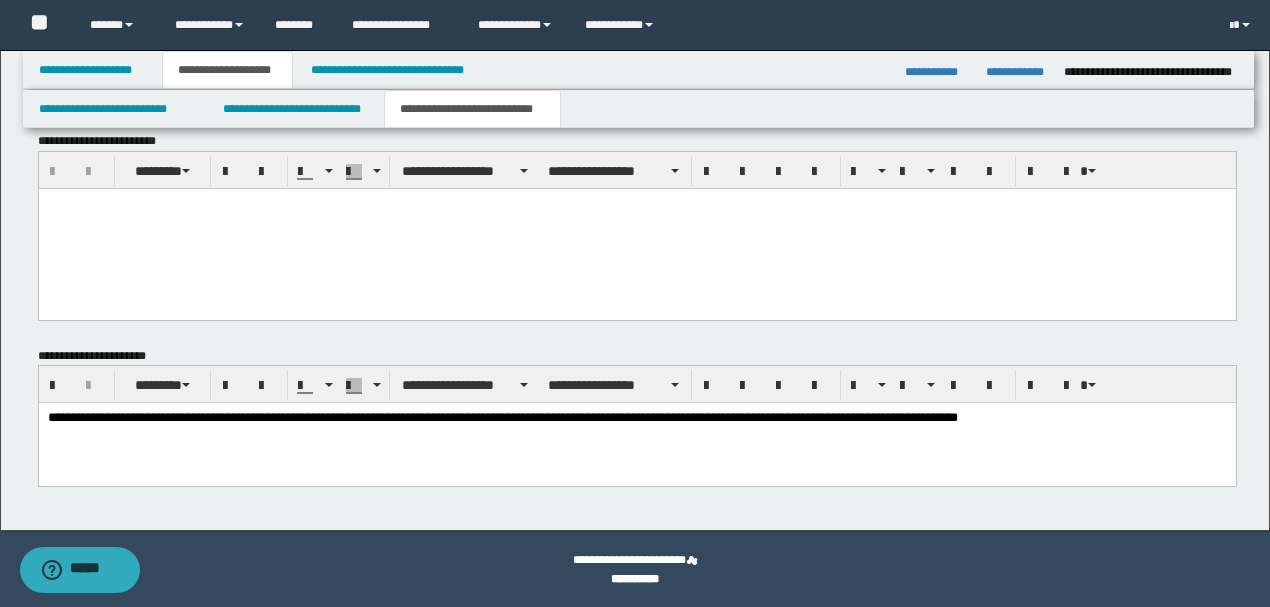 scroll, scrollTop: 972, scrollLeft: 0, axis: vertical 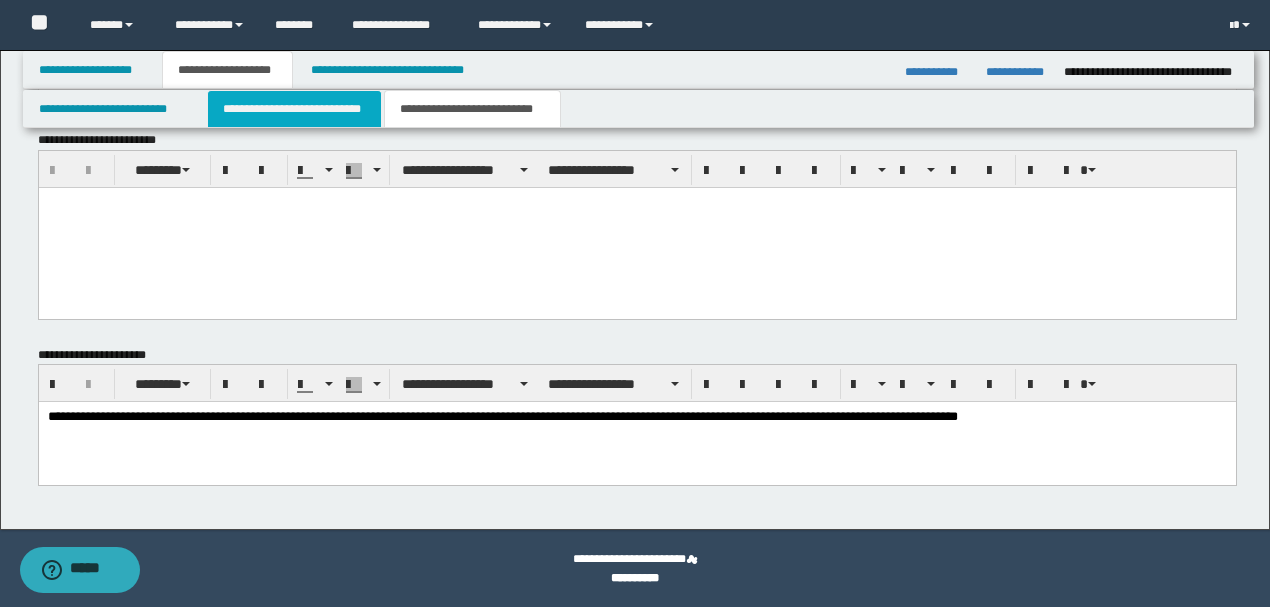 click on "**********" at bounding box center (294, 109) 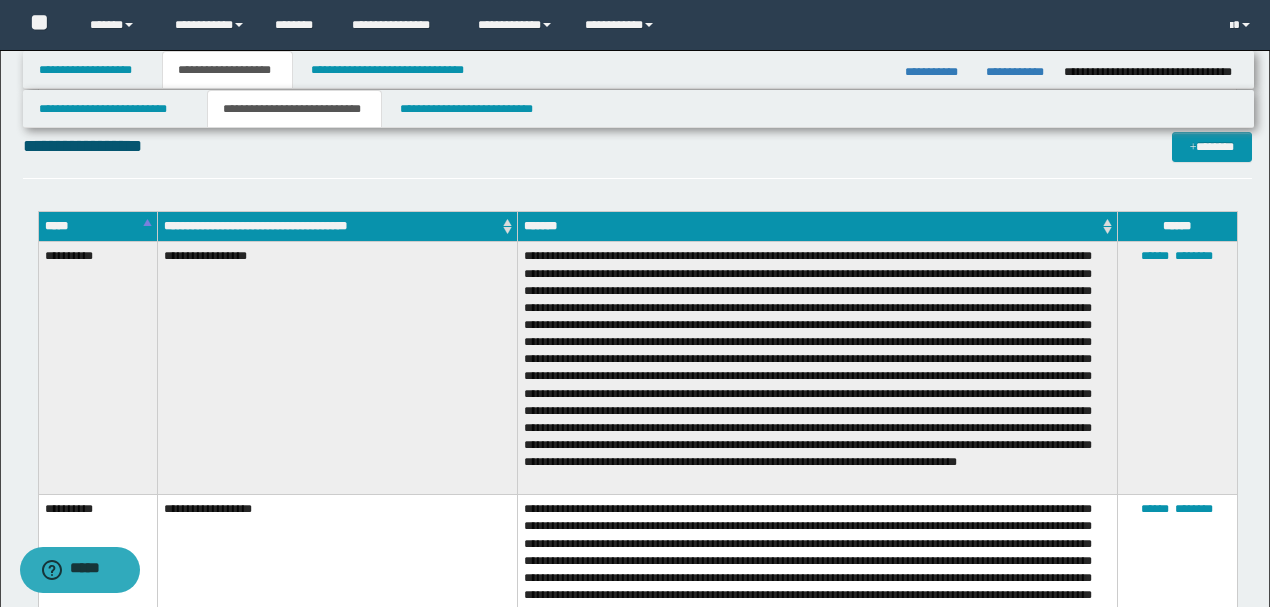 scroll, scrollTop: 404, scrollLeft: 0, axis: vertical 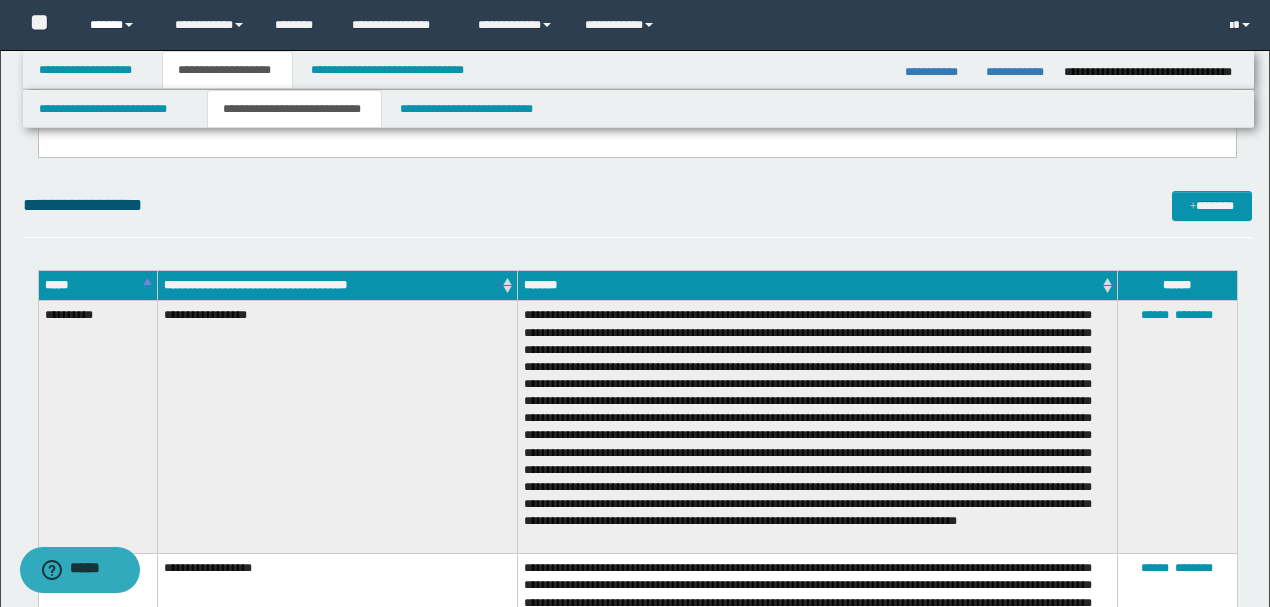 click at bounding box center [129, 25] 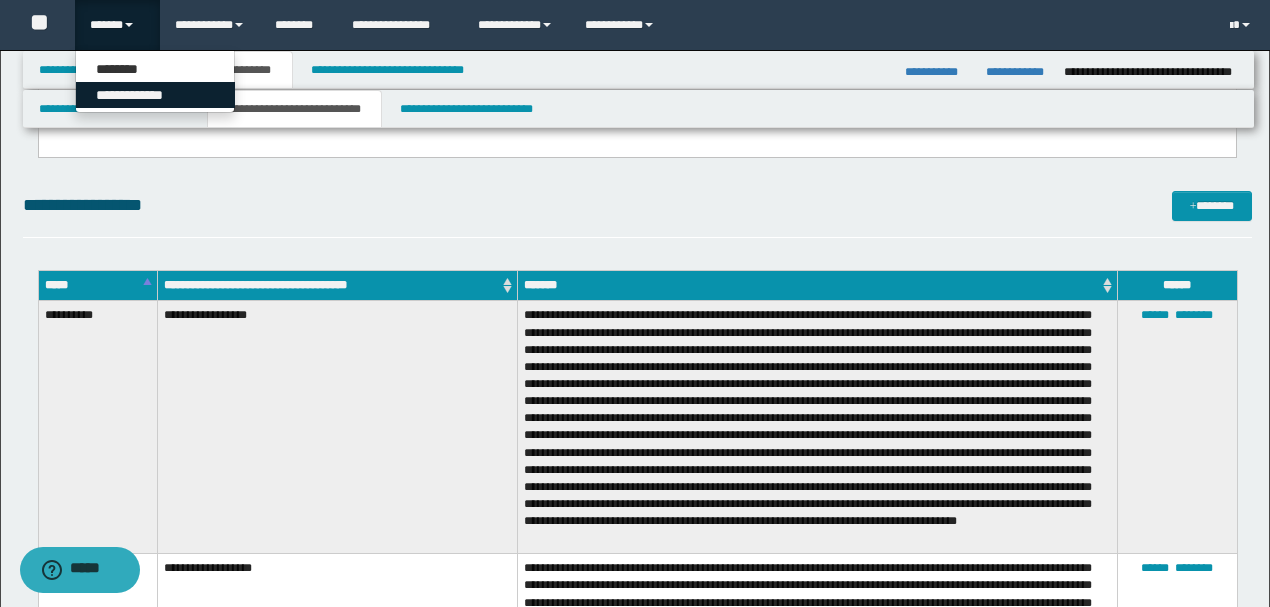 click on "**********" at bounding box center [155, 95] 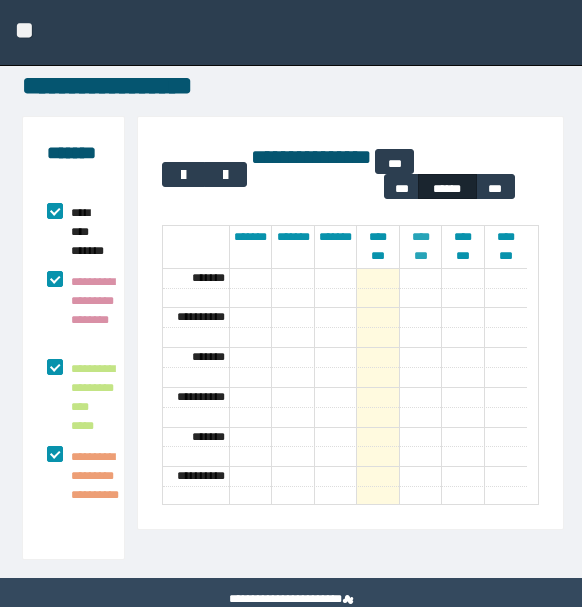 scroll, scrollTop: 40, scrollLeft: 0, axis: vertical 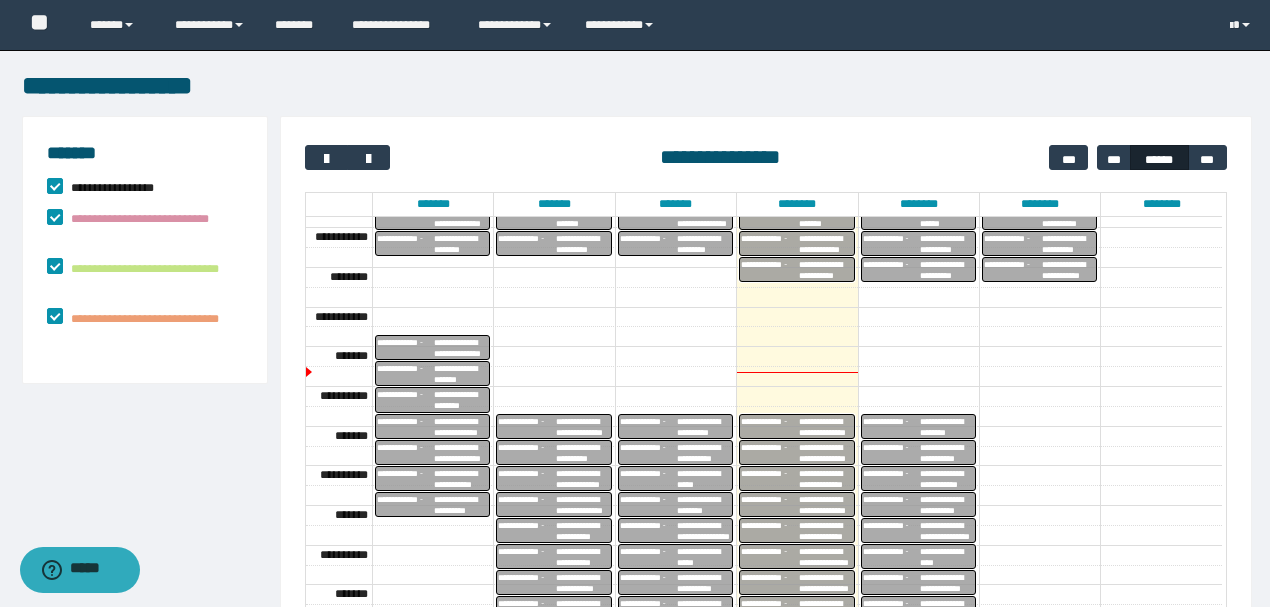 click on "**********" at bounding box center [770, 505] 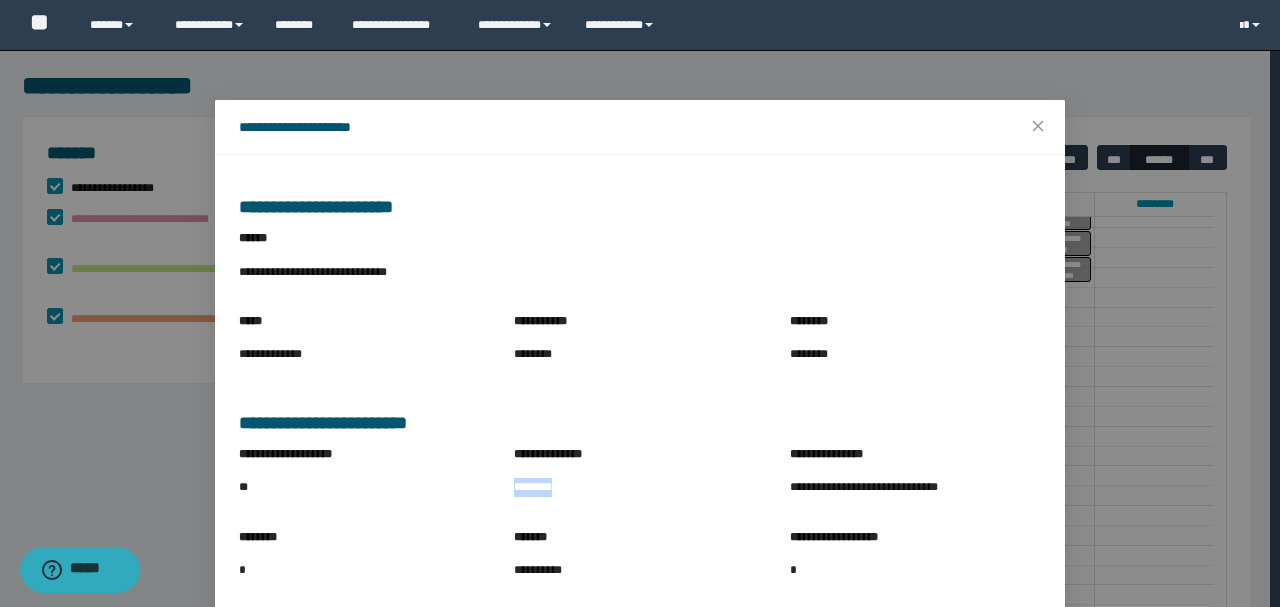 drag, startPoint x: 558, startPoint y: 484, endPoint x: 499, endPoint y: 490, distance: 59.3043 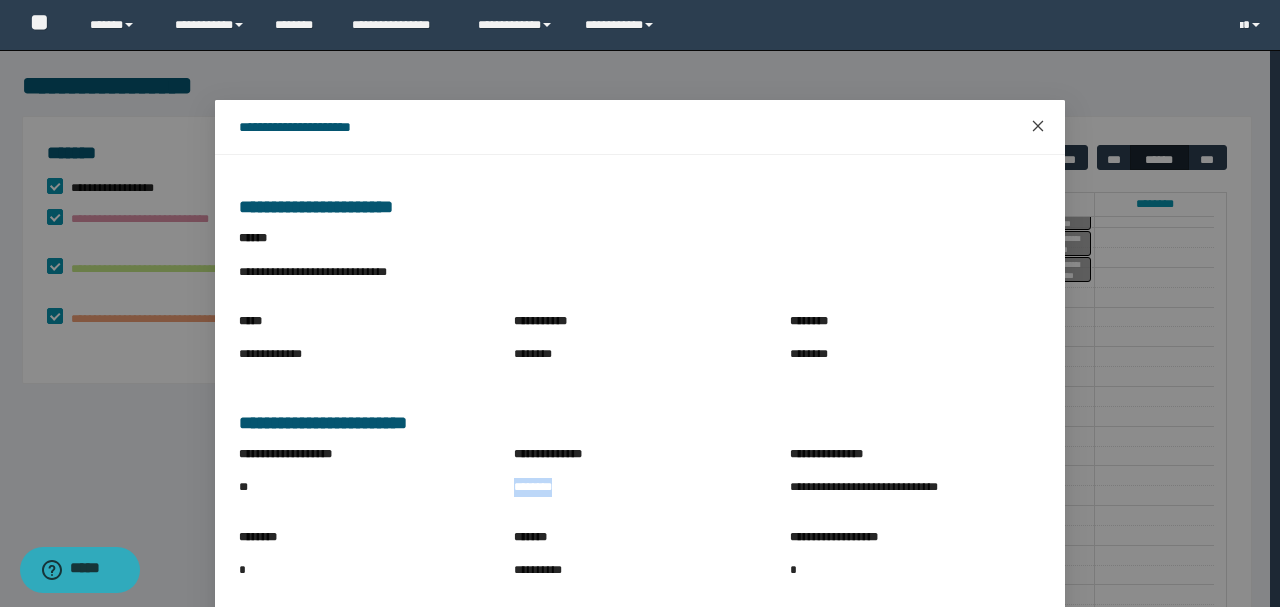 click 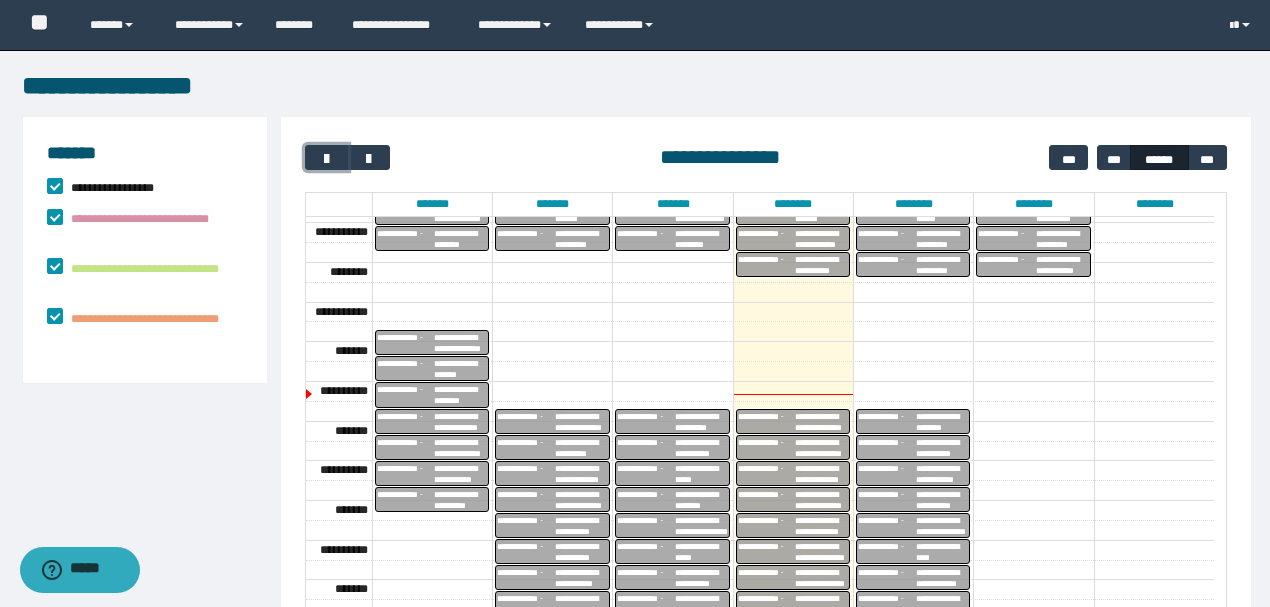 scroll, scrollTop: 590, scrollLeft: 0, axis: vertical 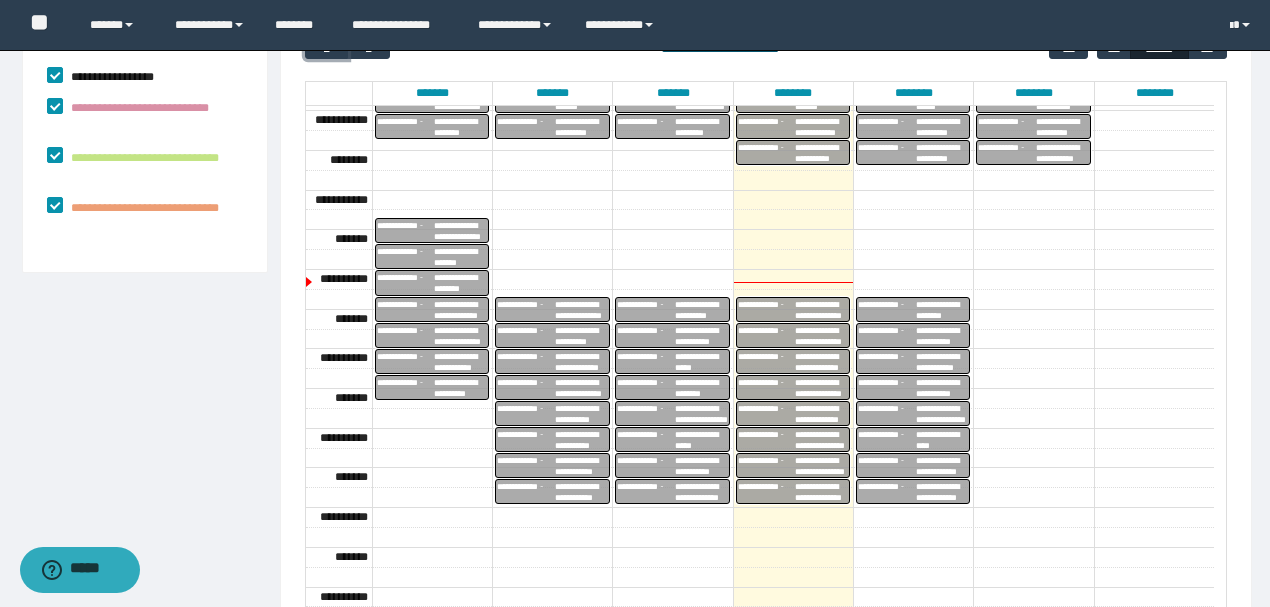 click on "**********" at bounding box center (822, 414) 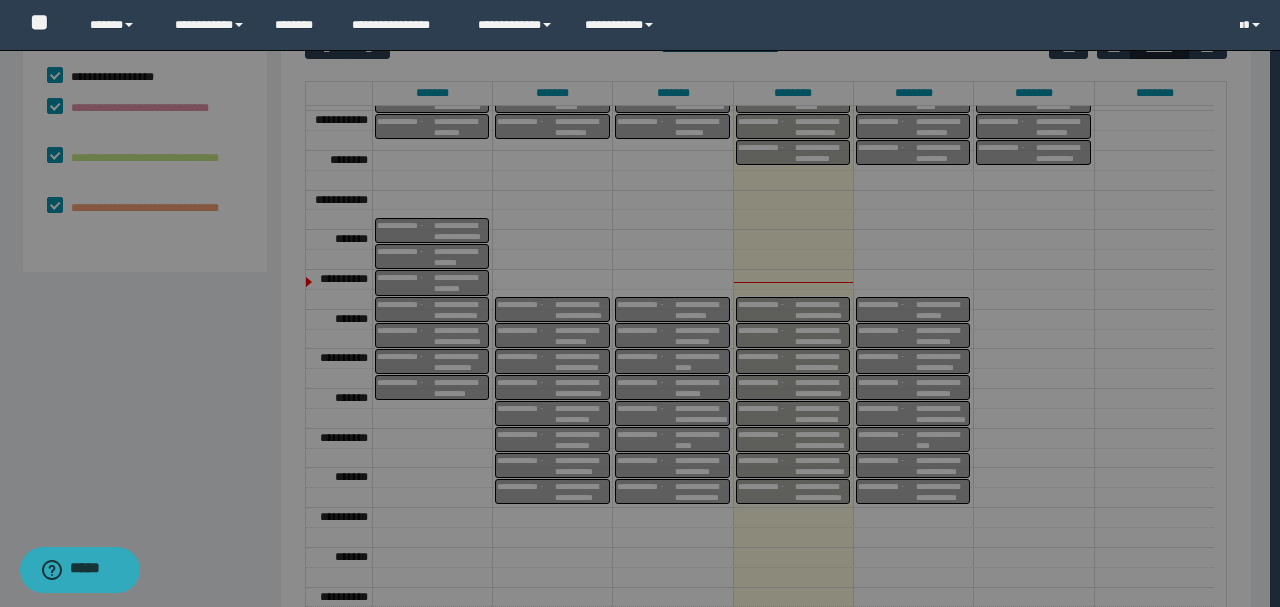 click on "**********" at bounding box center (640, 444) 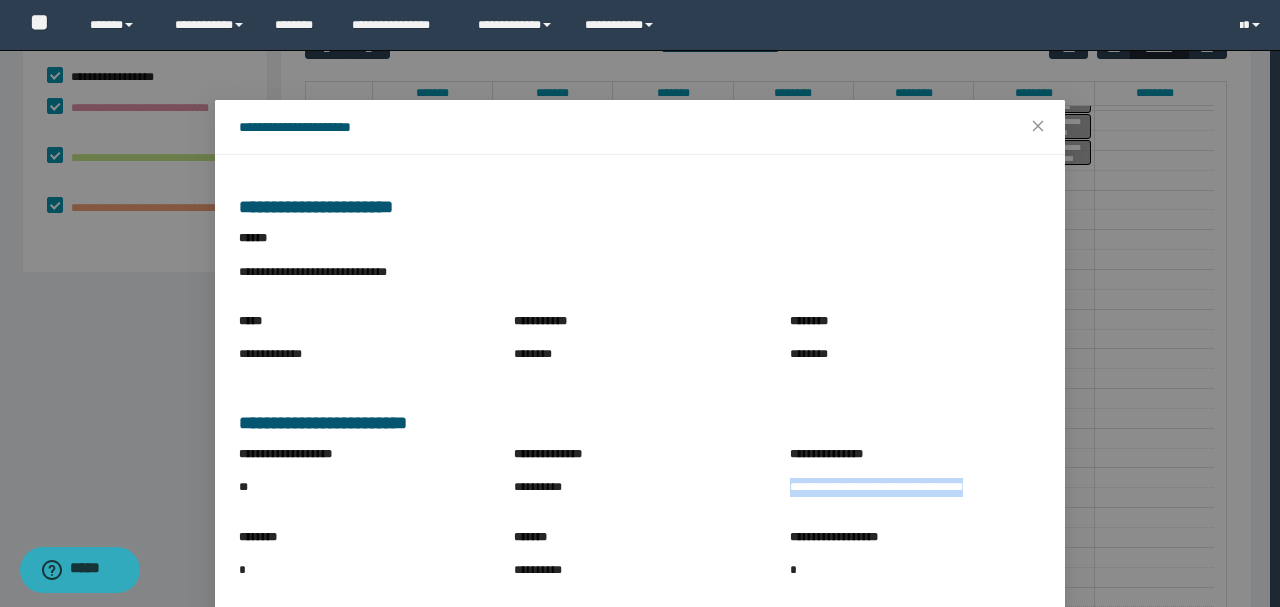 drag, startPoint x: 781, startPoint y: 482, endPoint x: 996, endPoint y: 495, distance: 215.39267 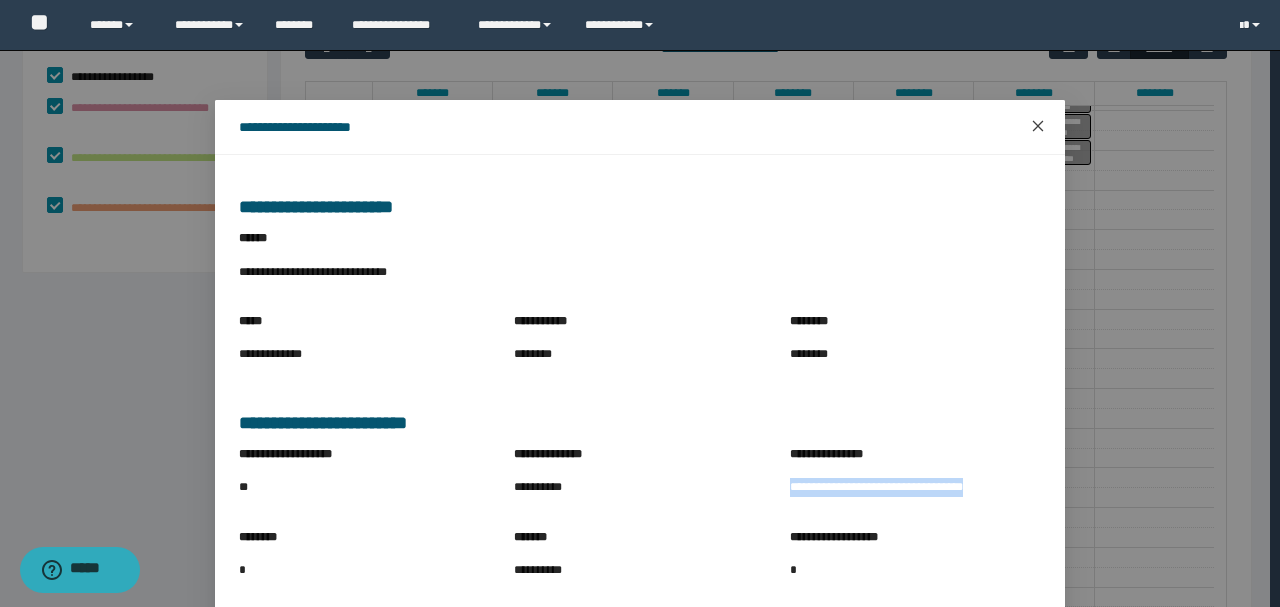 click at bounding box center (1038, 127) 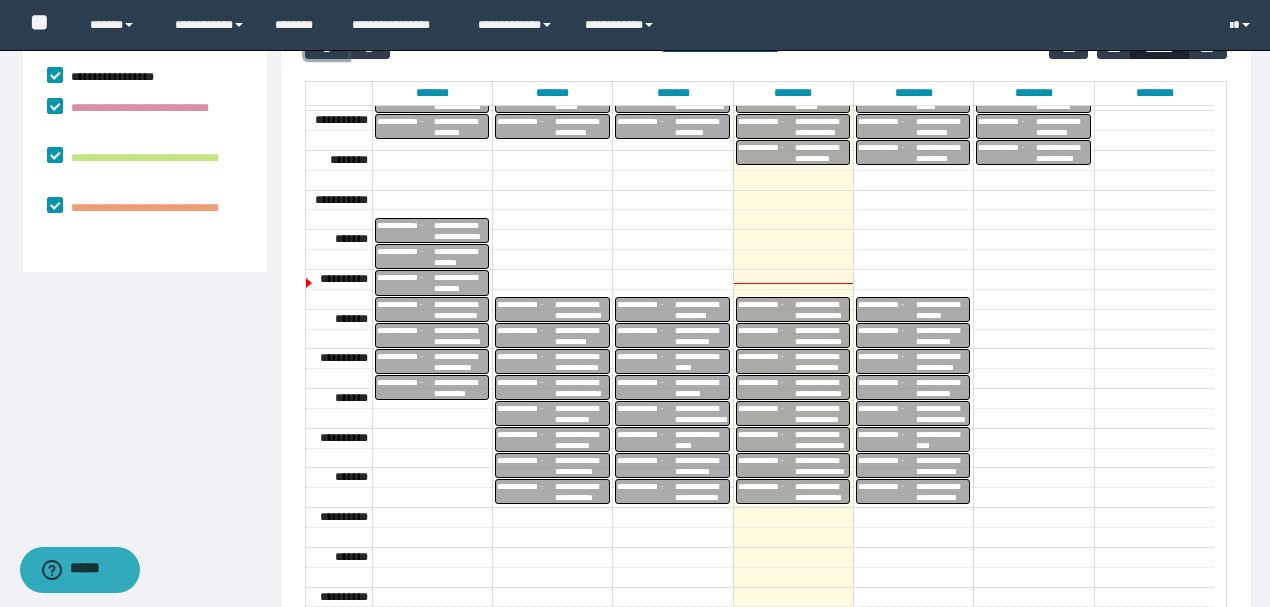 click on "**********" at bounding box center (822, 440) 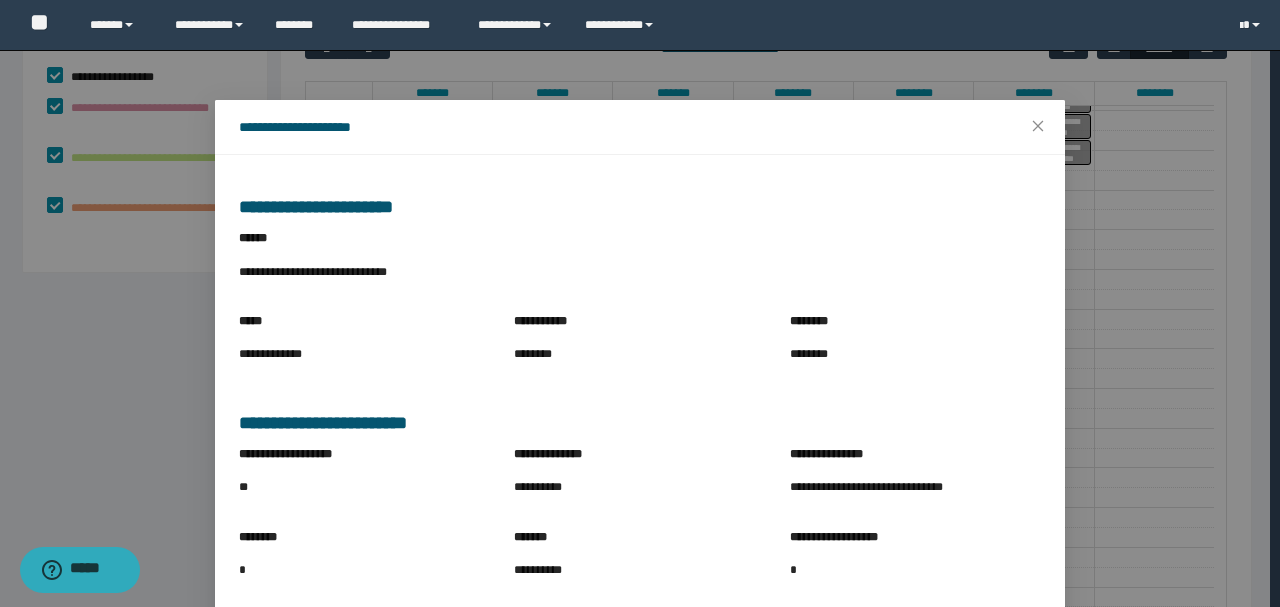 click on "**********" at bounding box center [640, 444] 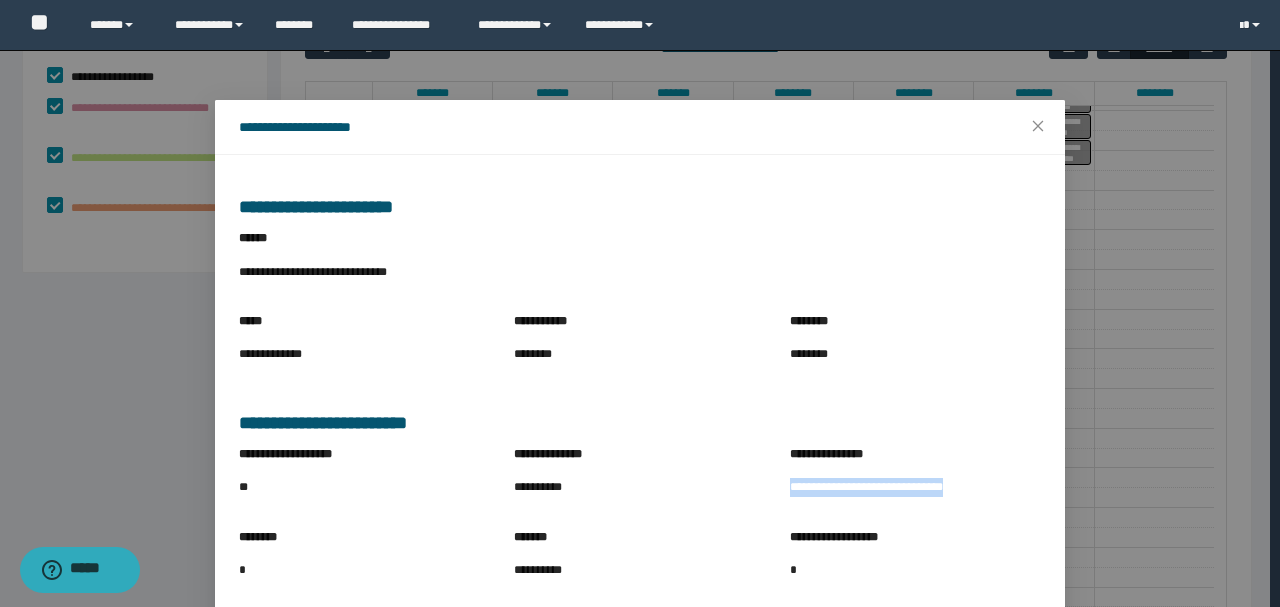 drag, startPoint x: 786, startPoint y: 485, endPoint x: 962, endPoint y: 503, distance: 176.91806 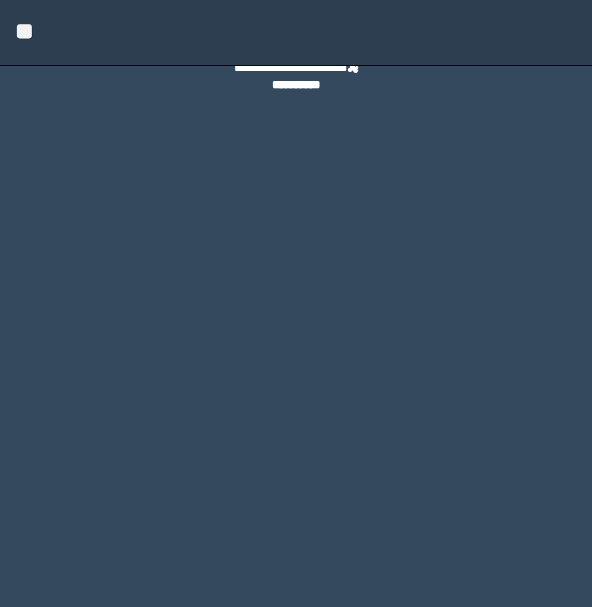 scroll, scrollTop: 0, scrollLeft: 0, axis: both 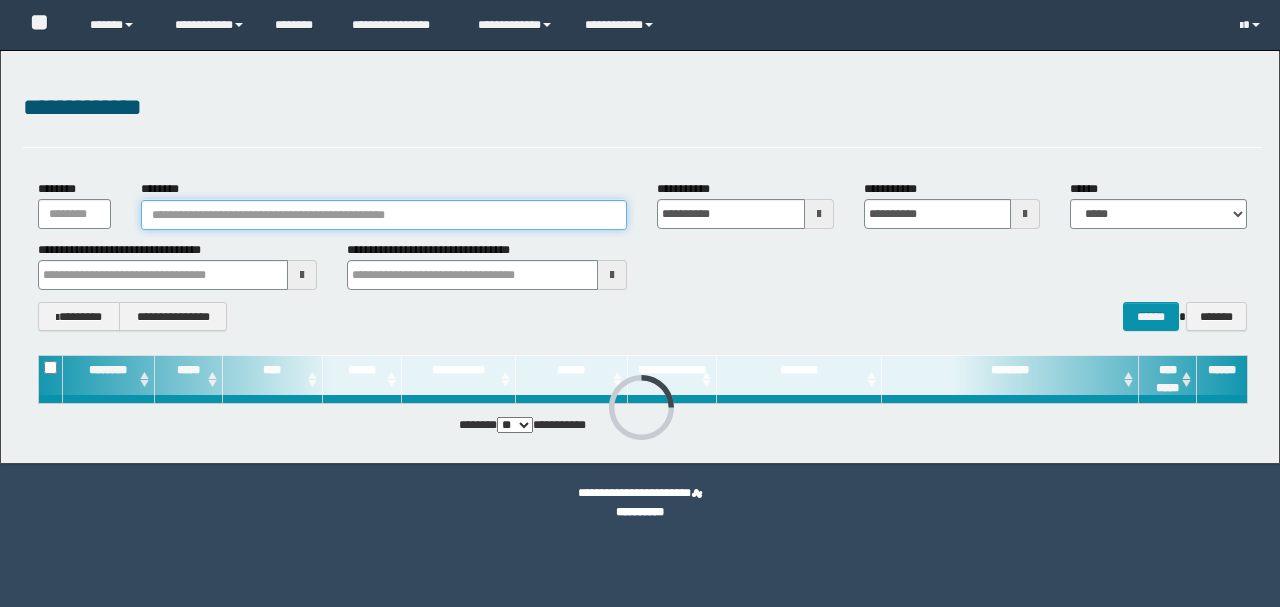 click on "********" at bounding box center [384, 215] 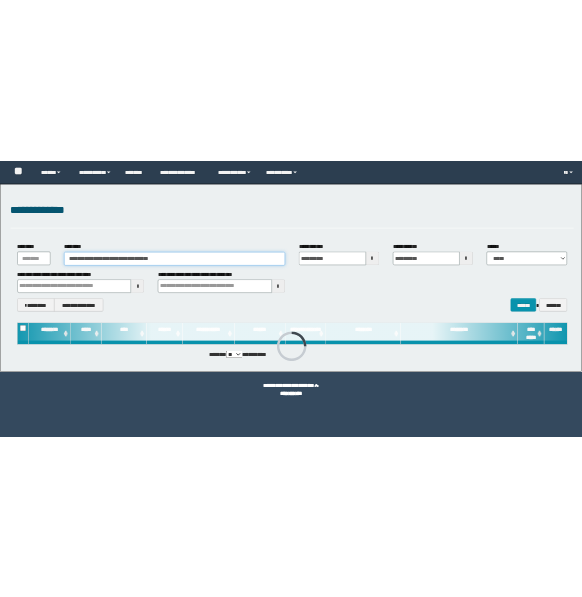 scroll, scrollTop: 0, scrollLeft: 0, axis: both 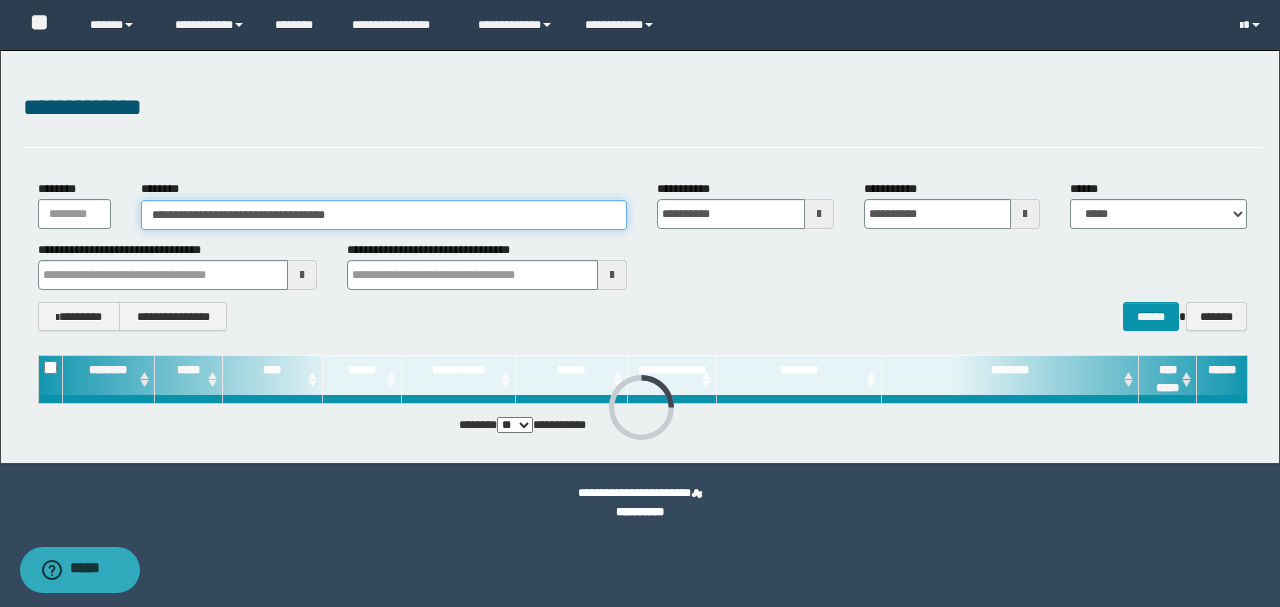 type on "**********" 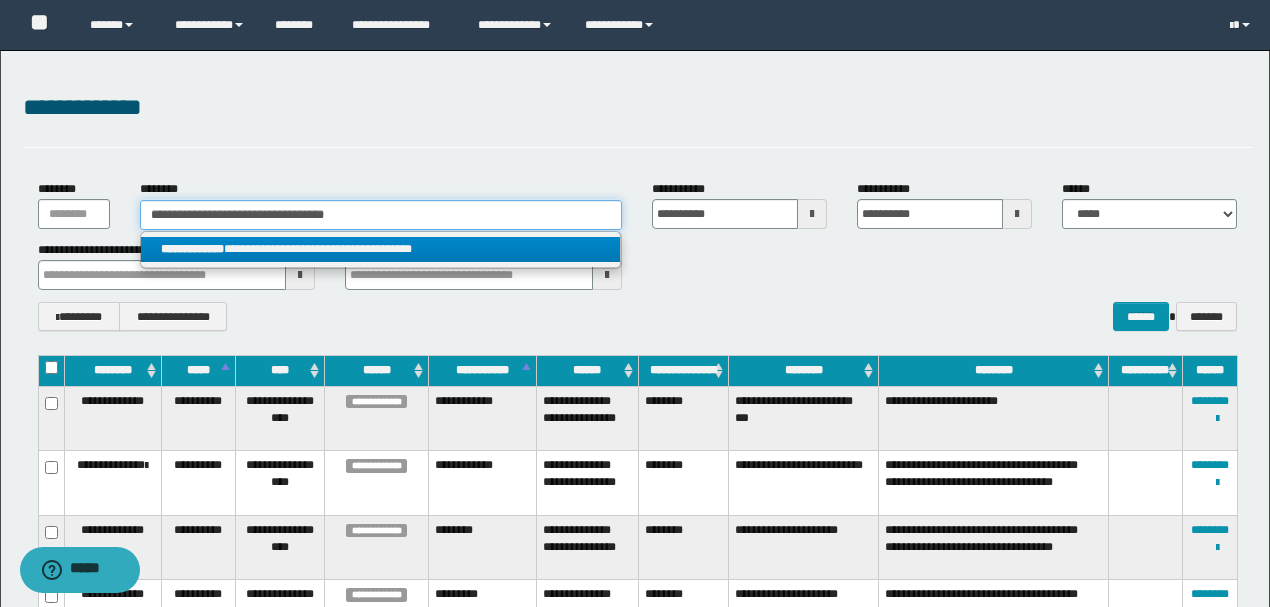 type on "**********" 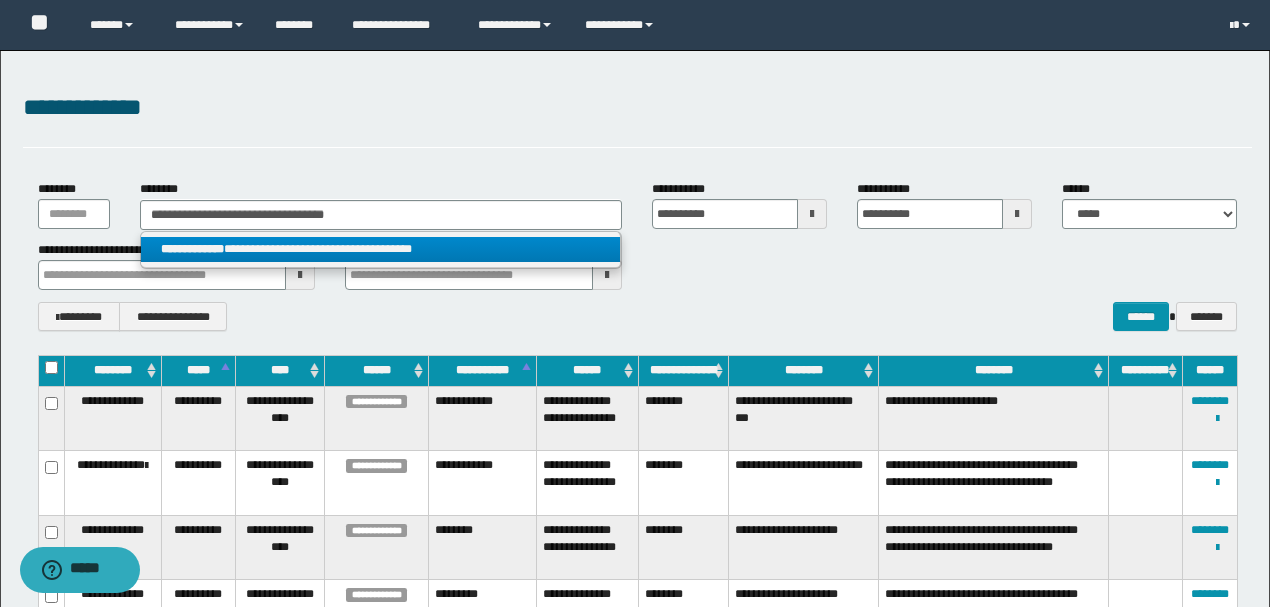 click on "**********" at bounding box center [380, 249] 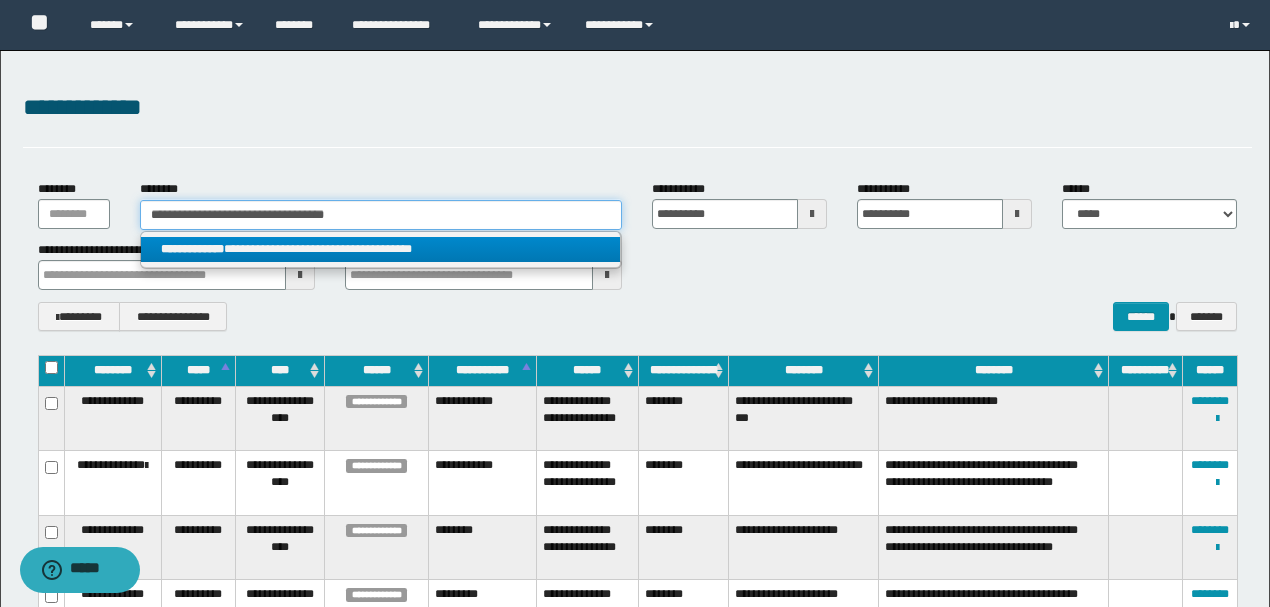 type 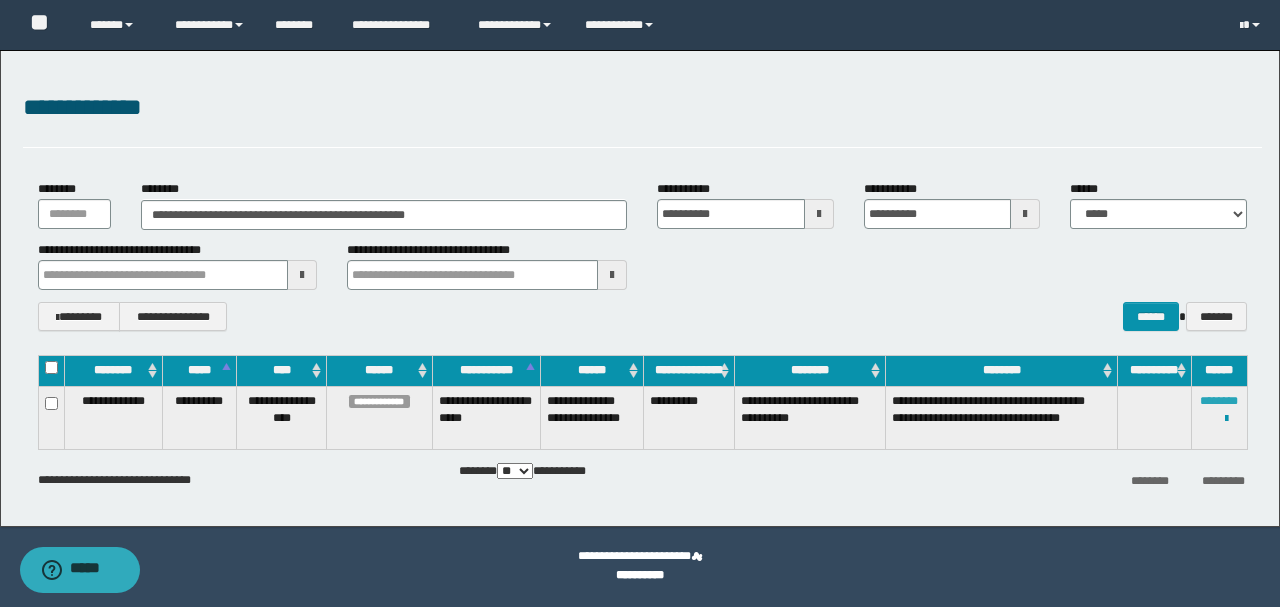 click on "********" at bounding box center (1219, 401) 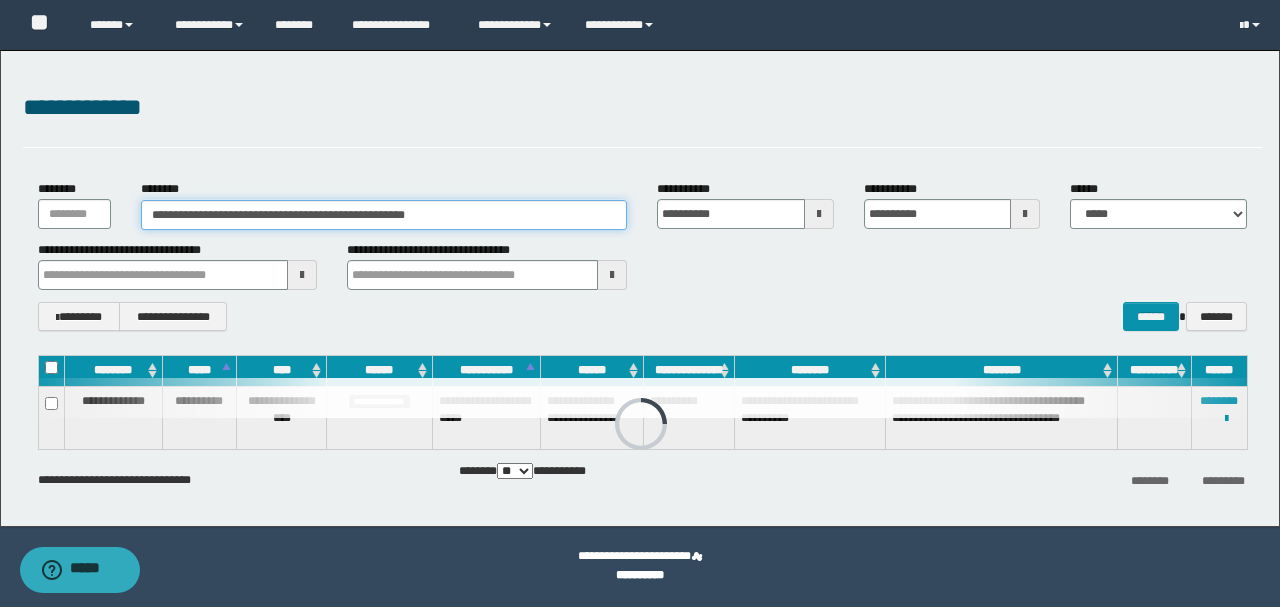 drag, startPoint x: 470, startPoint y: 210, endPoint x: 83, endPoint y: 225, distance: 387.2906 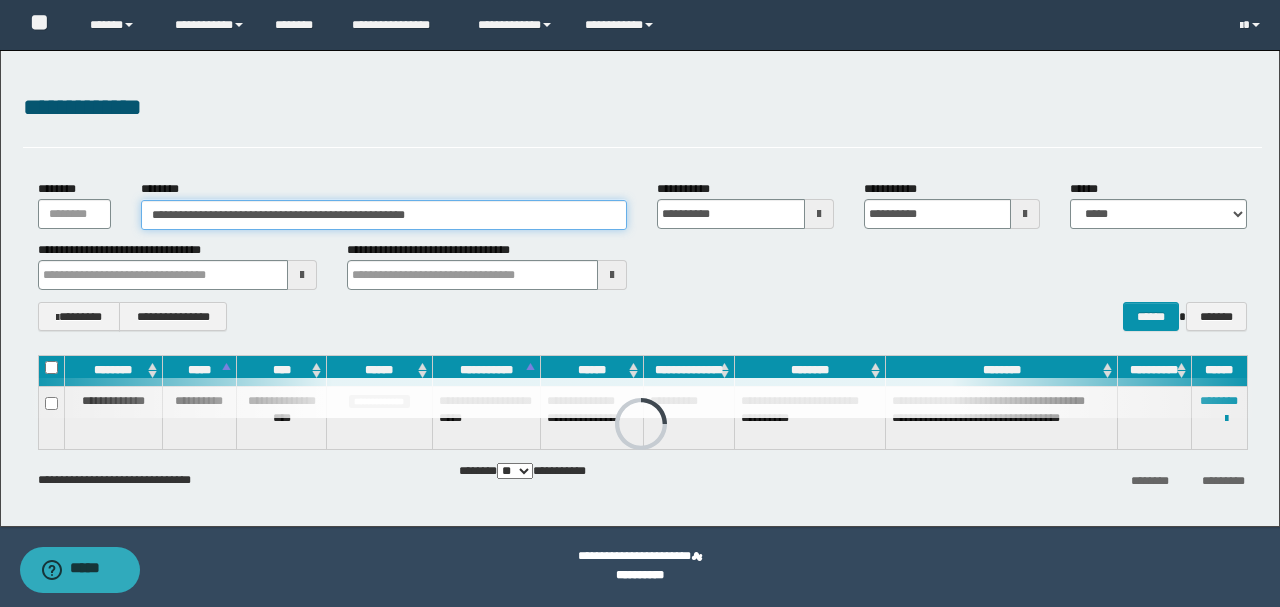 click on "**********" at bounding box center (642, 204) 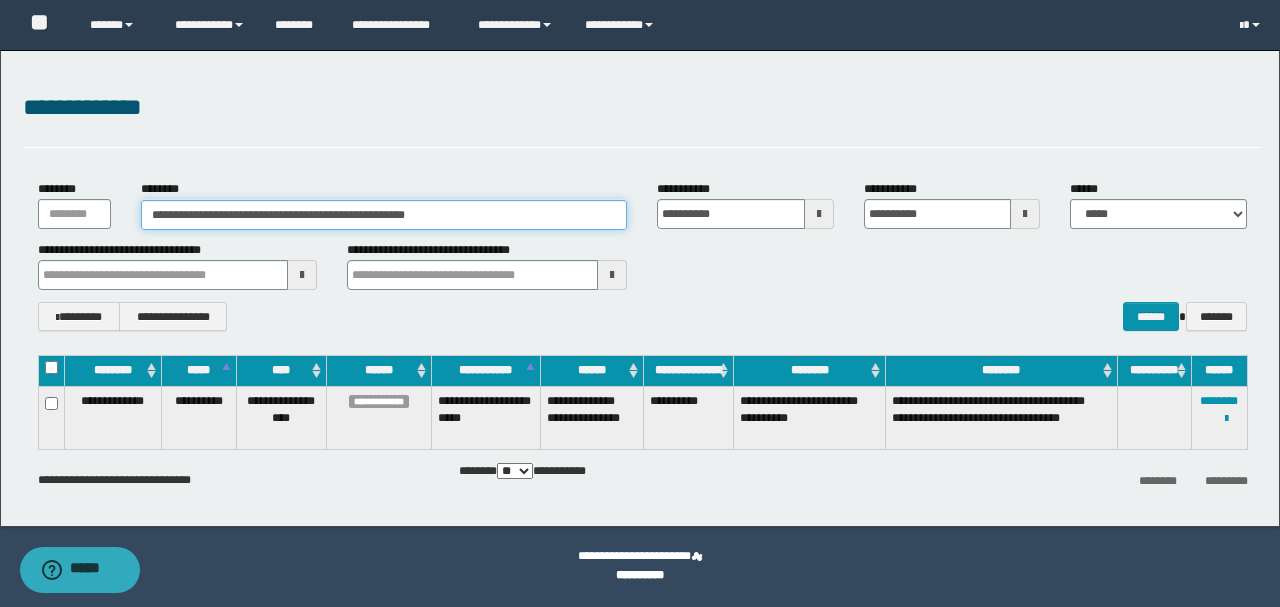 paste 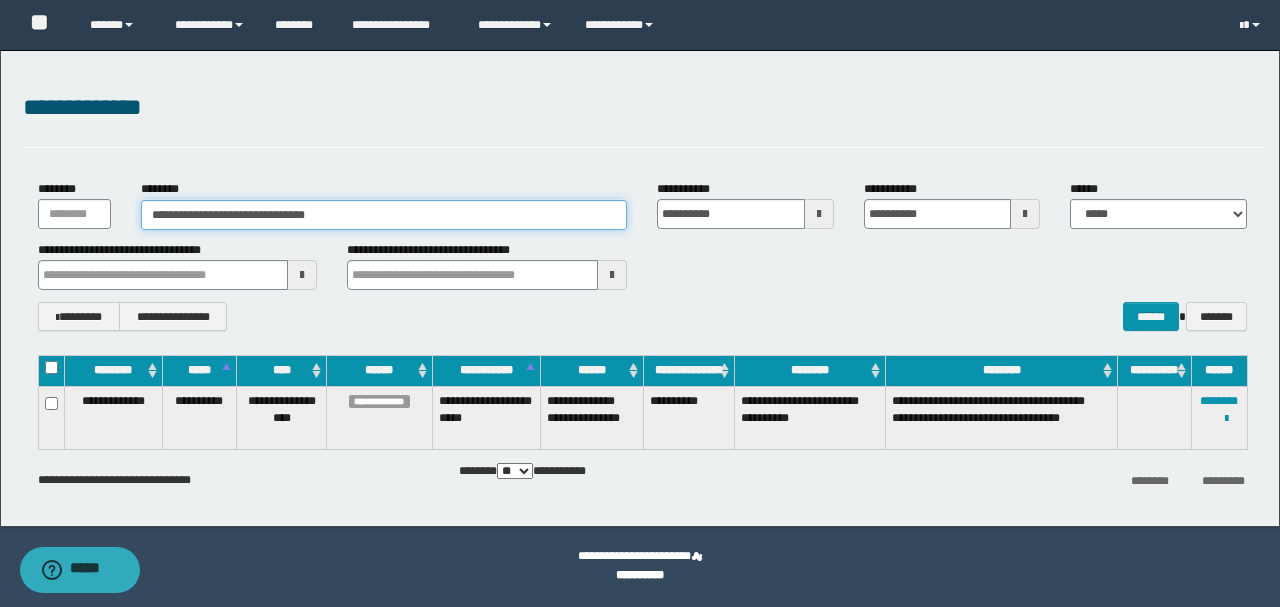 type on "**********" 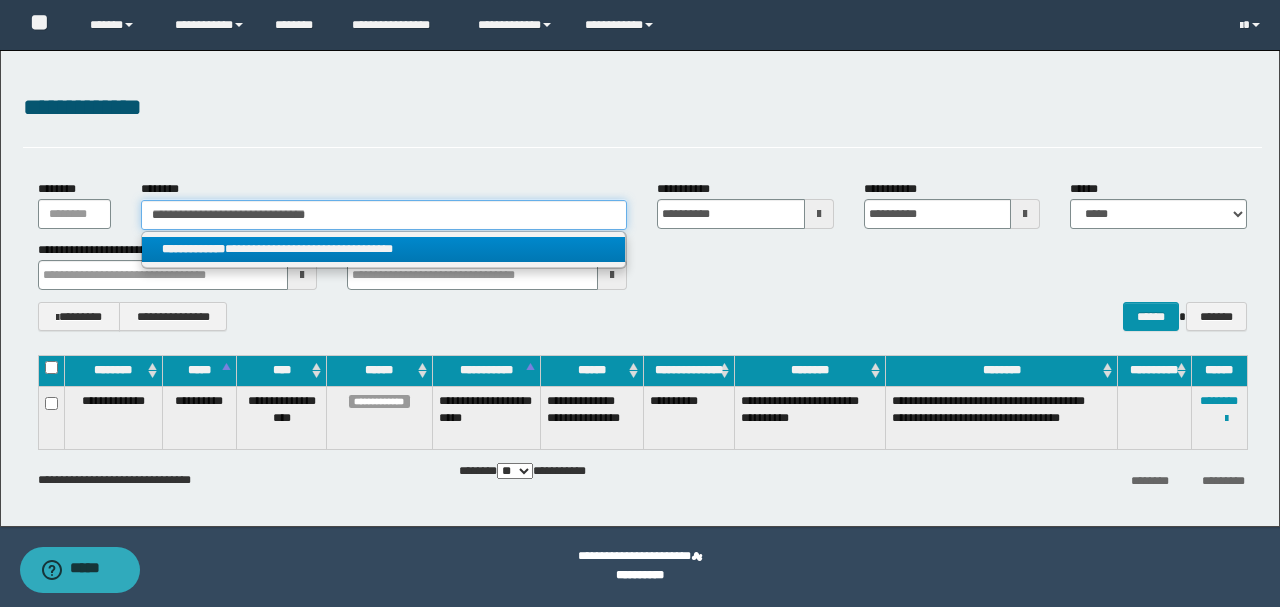 type on "**********" 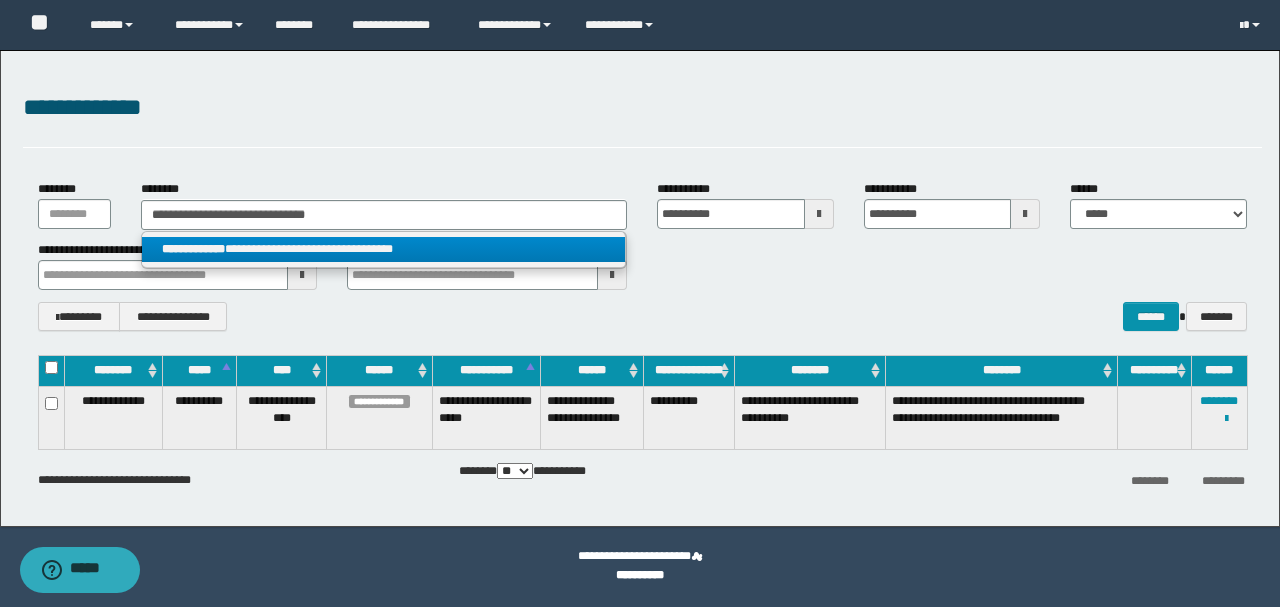 click on "**********" at bounding box center (384, 249) 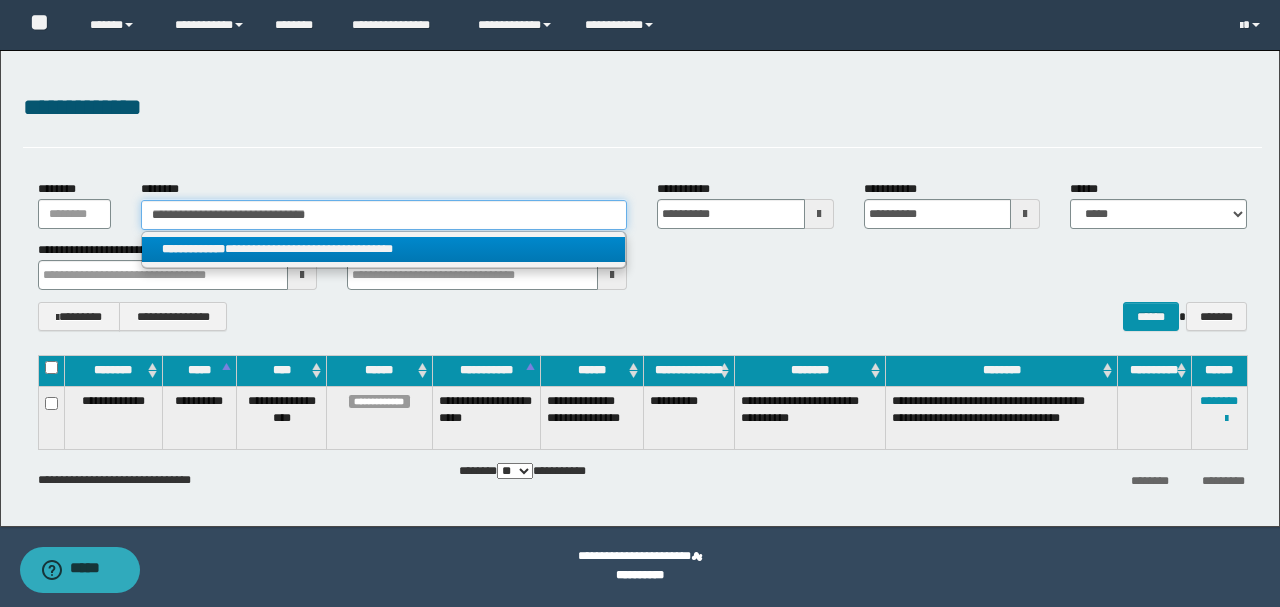 type 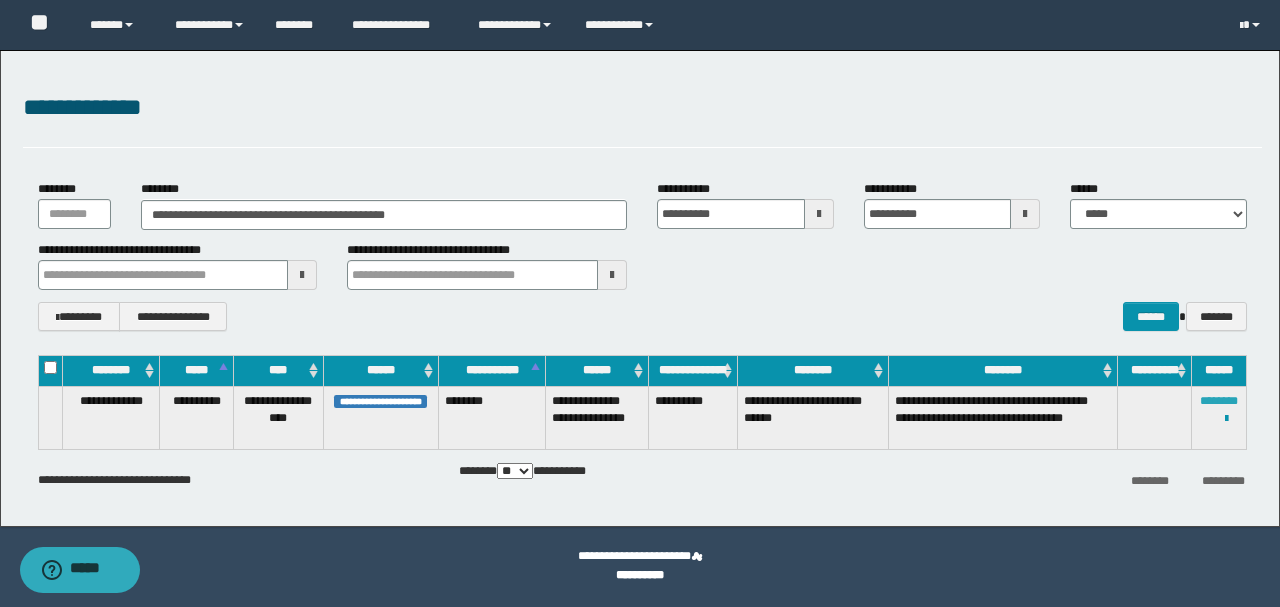 click on "********" at bounding box center [1219, 401] 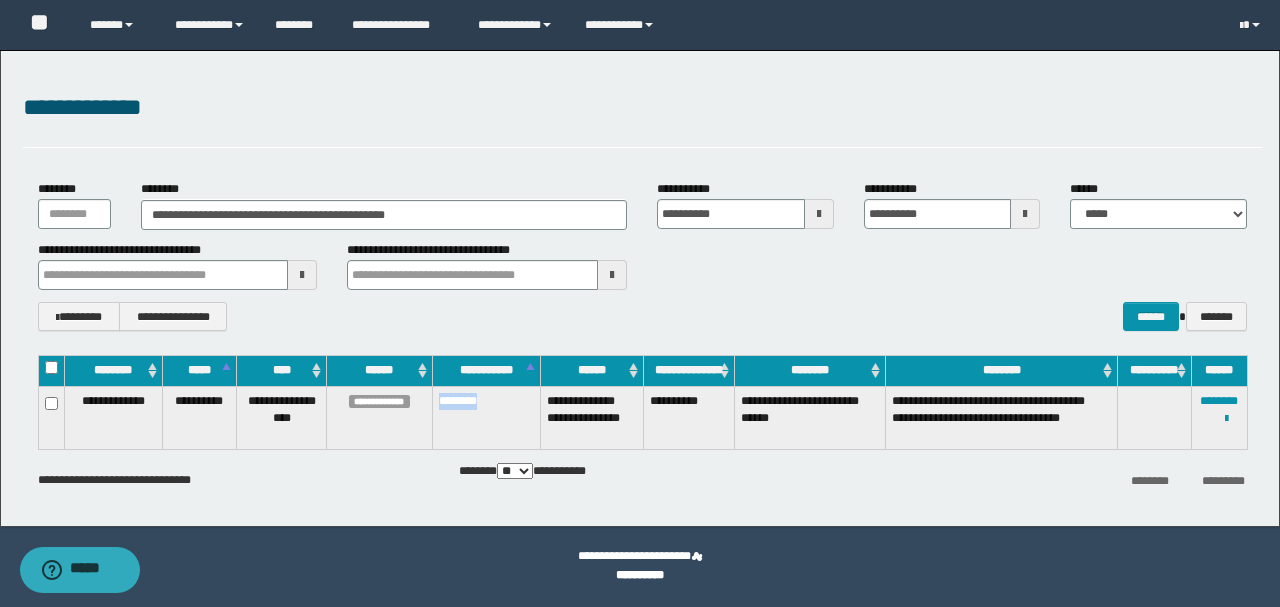 drag, startPoint x: 436, startPoint y: 396, endPoint x: 494, endPoint y: 400, distance: 58.137768 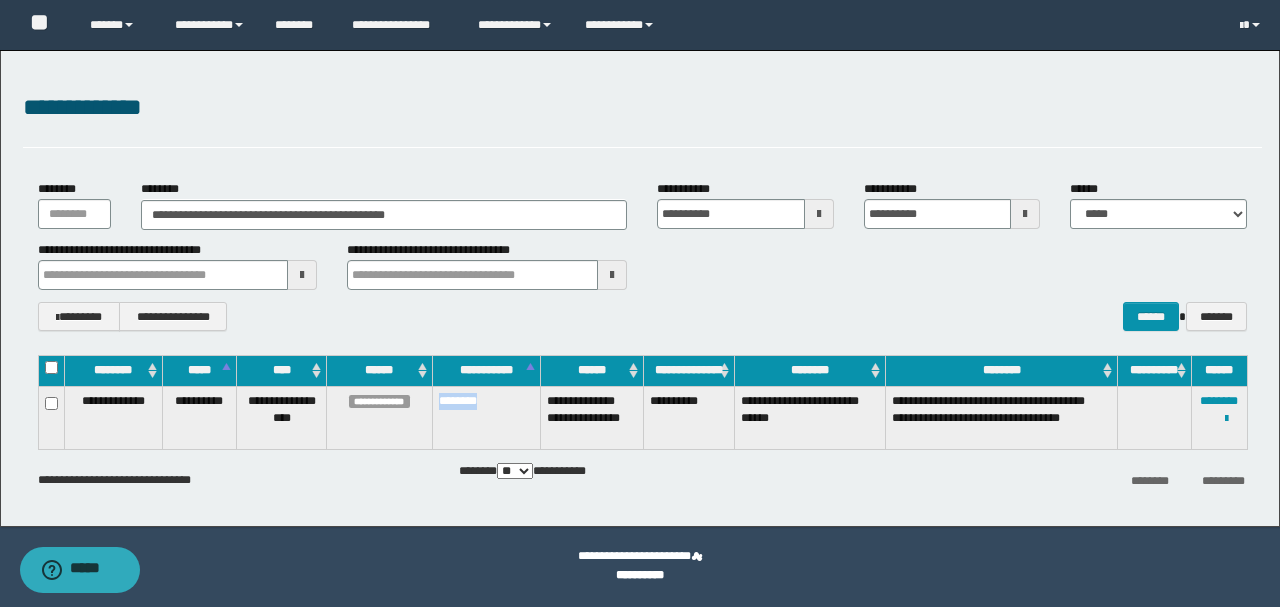 copy on "********" 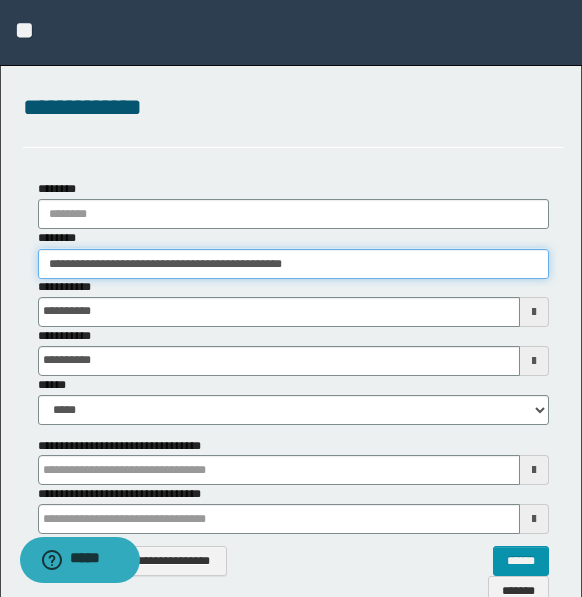 drag, startPoint x: 130, startPoint y: 264, endPoint x: 66, endPoint y: 264, distance: 64 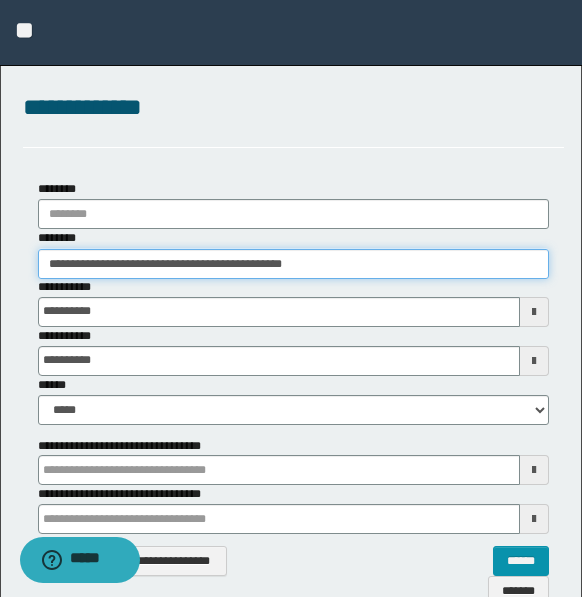 click on "**********" at bounding box center [293, 264] 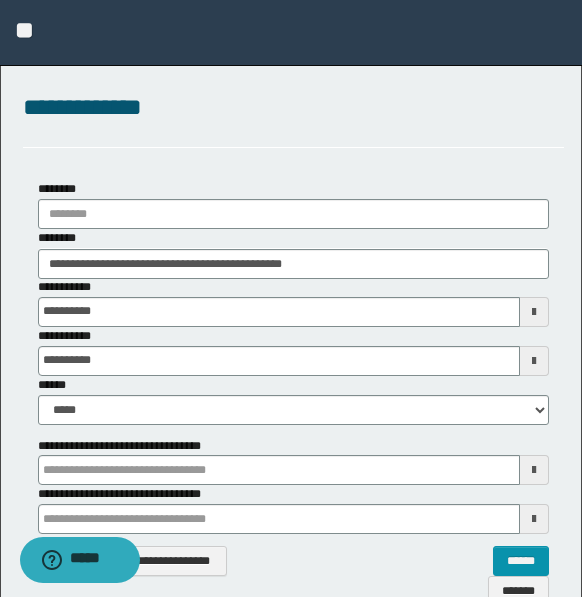 click on "**********" at bounding box center [291, 488] 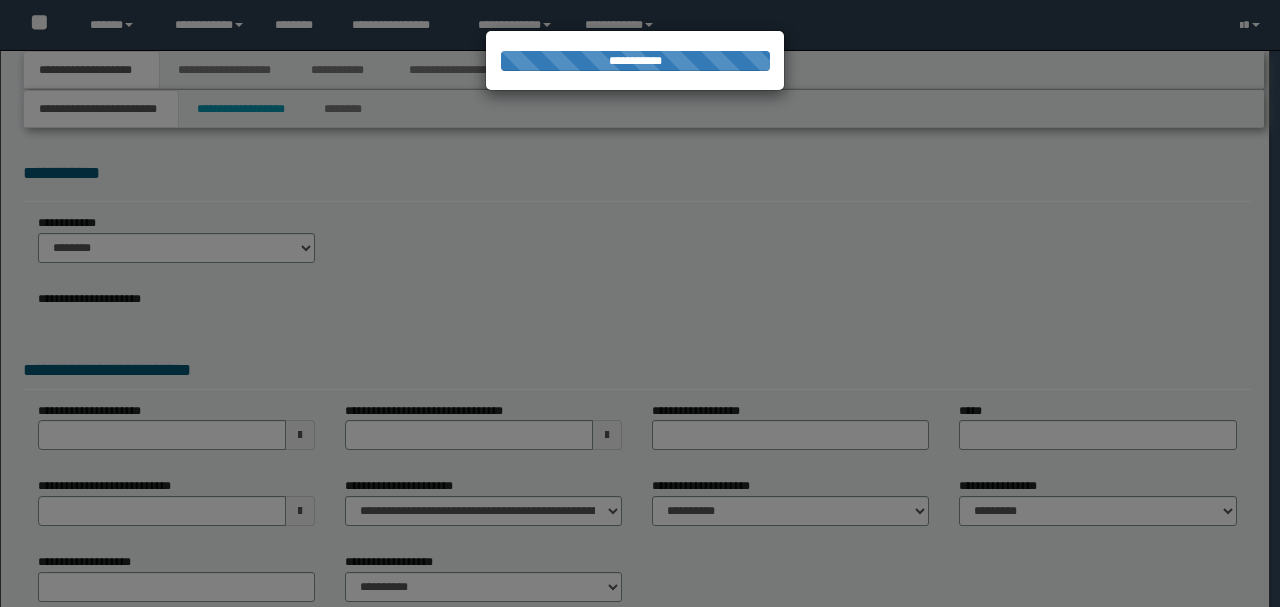 scroll, scrollTop: 0, scrollLeft: 0, axis: both 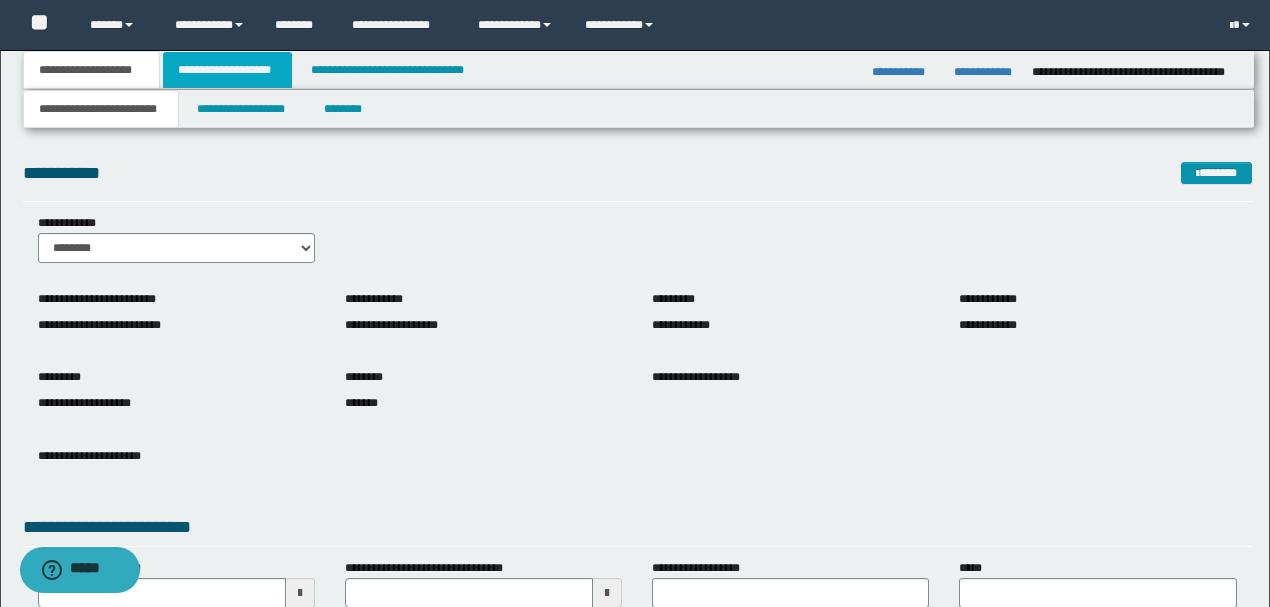 click on "**********" at bounding box center (227, 70) 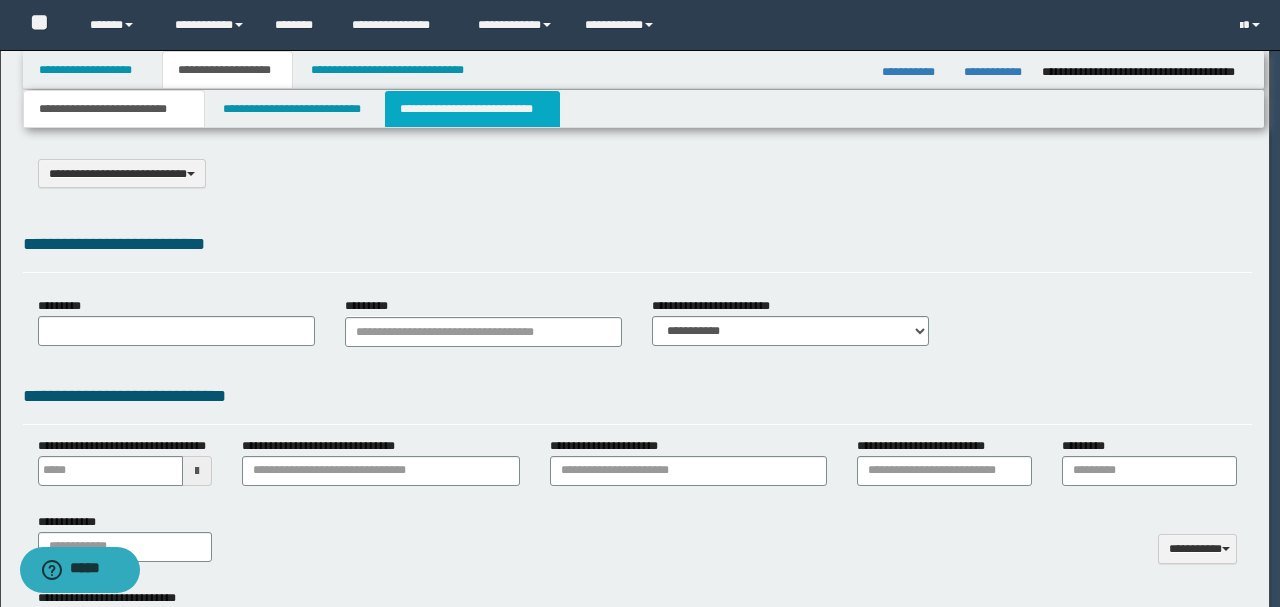 scroll, scrollTop: 0, scrollLeft: 0, axis: both 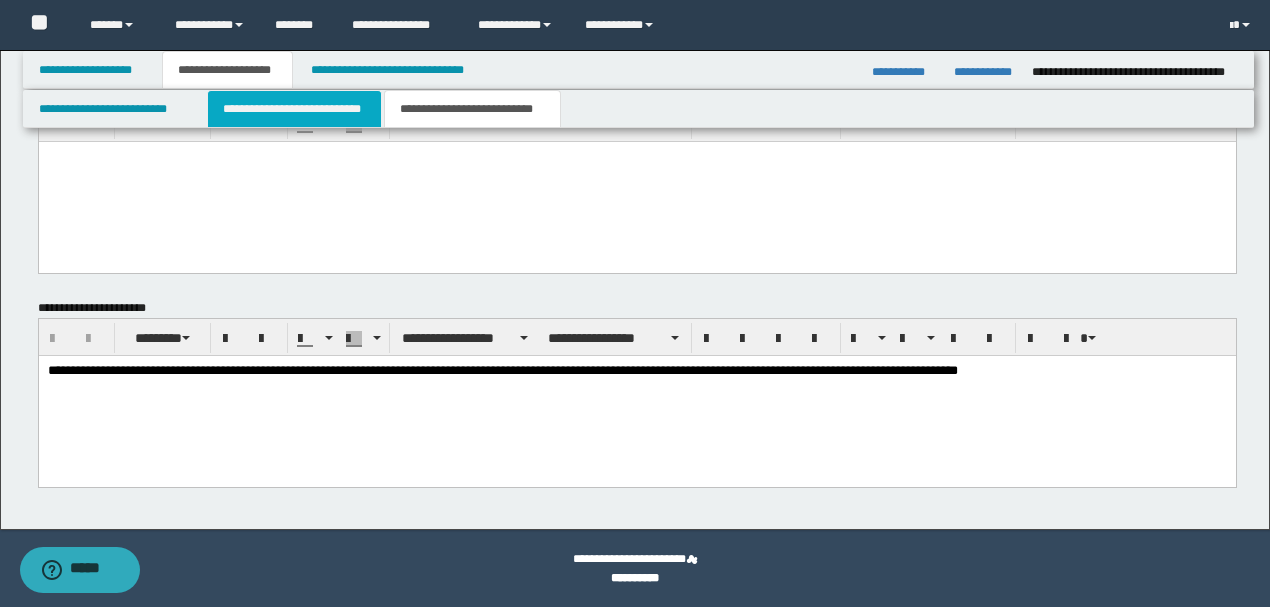 click on "**********" at bounding box center [294, 109] 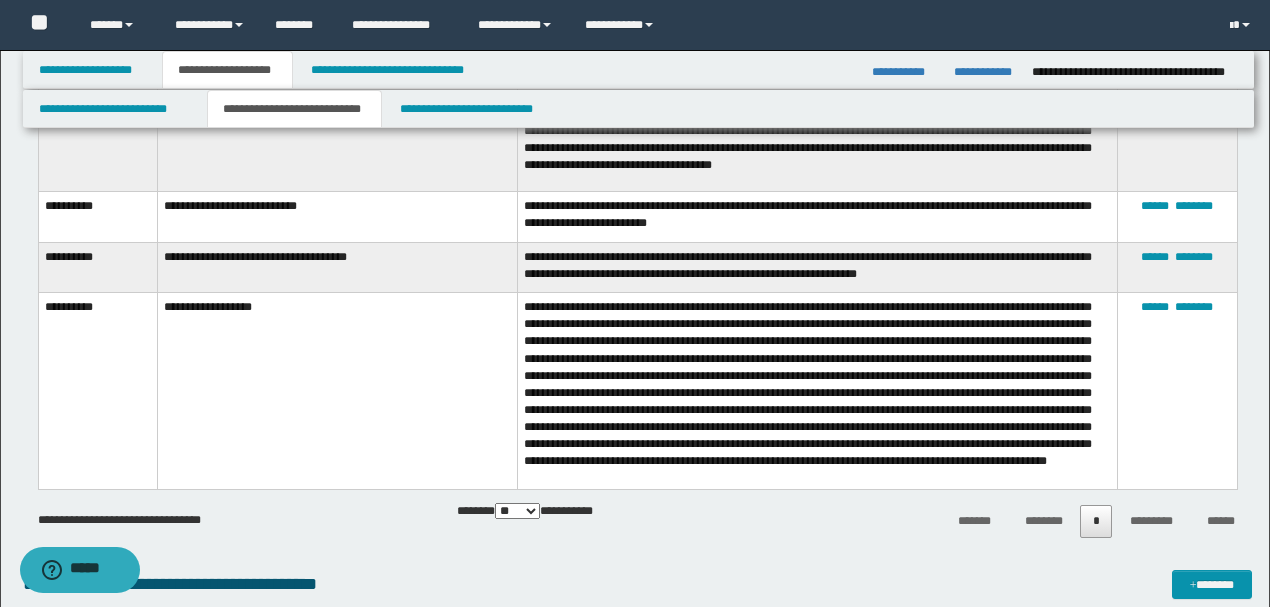 scroll, scrollTop: 1778, scrollLeft: 0, axis: vertical 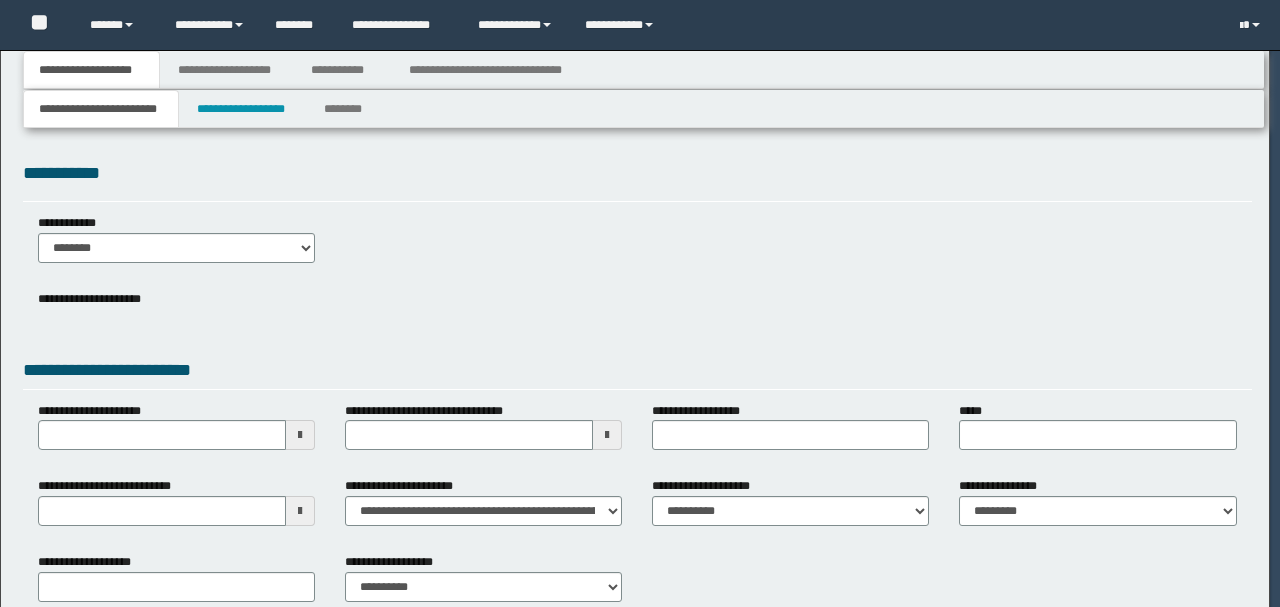 select on "*" 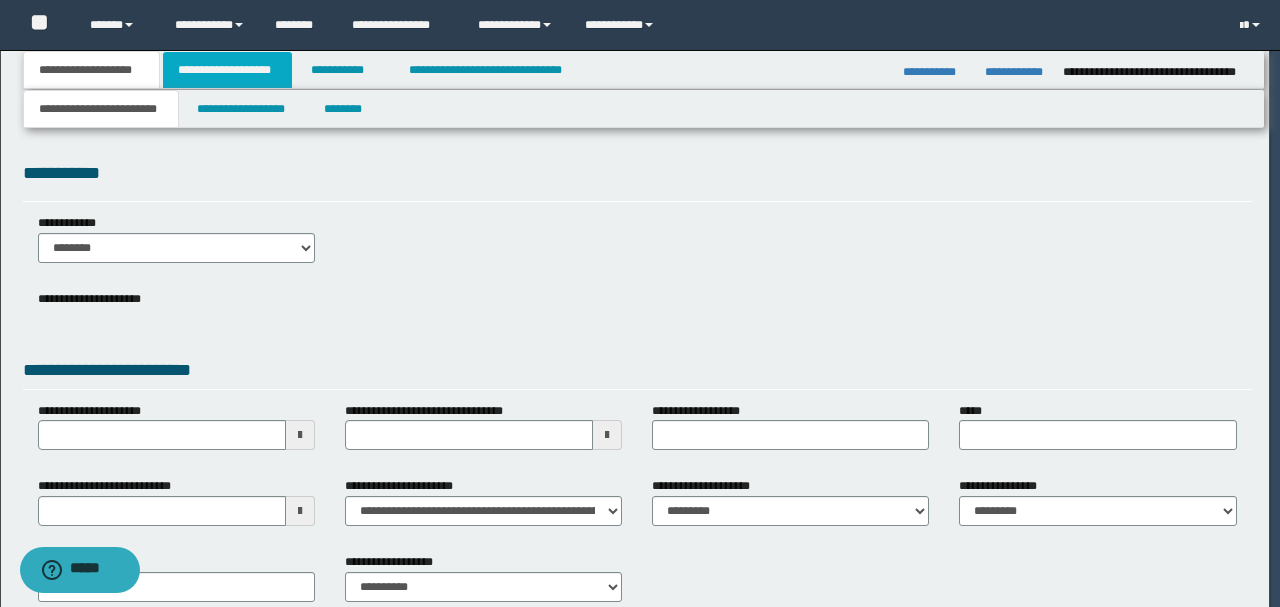 click on "**********" at bounding box center (227, 70) 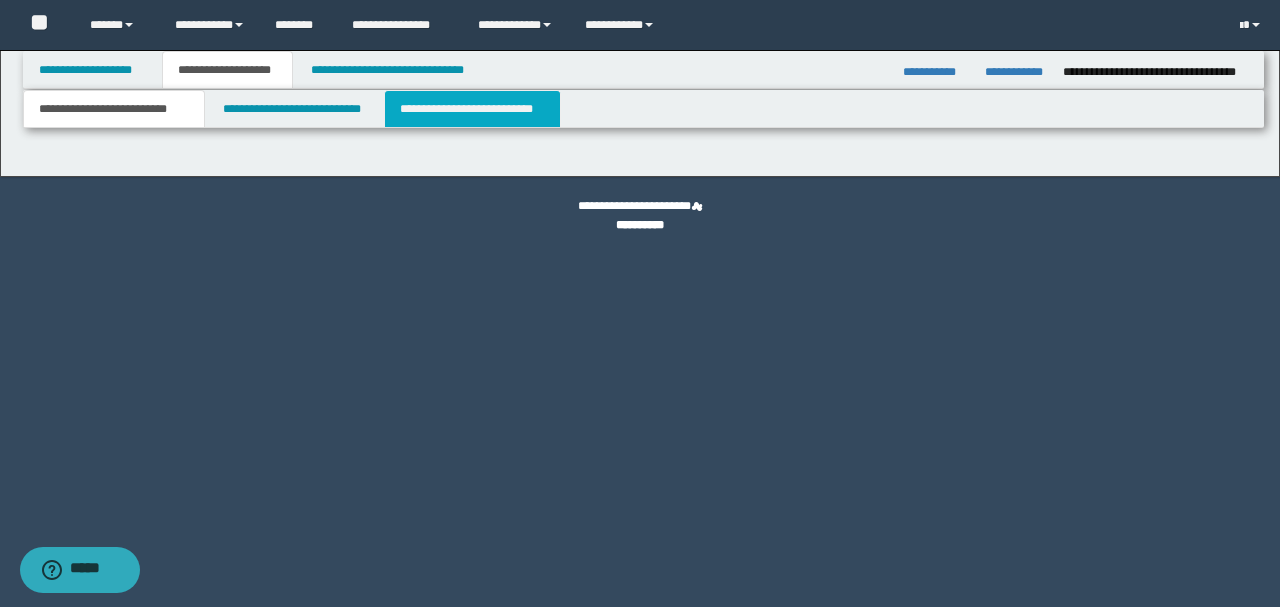 click on "**********" at bounding box center (472, 109) 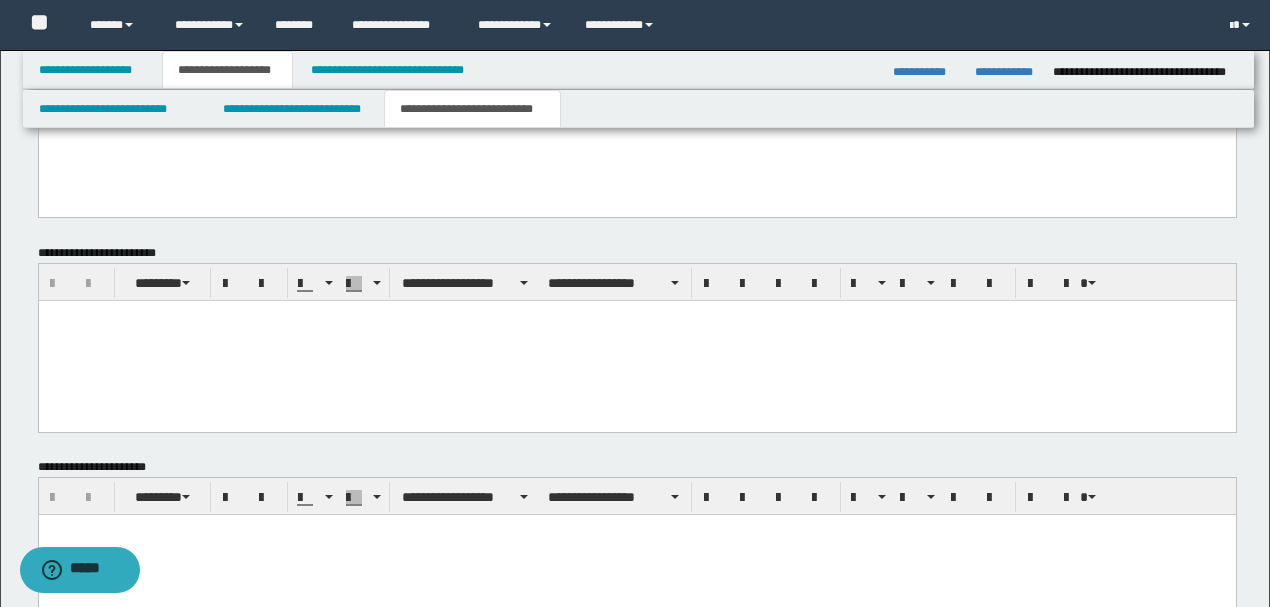 scroll, scrollTop: 896, scrollLeft: 0, axis: vertical 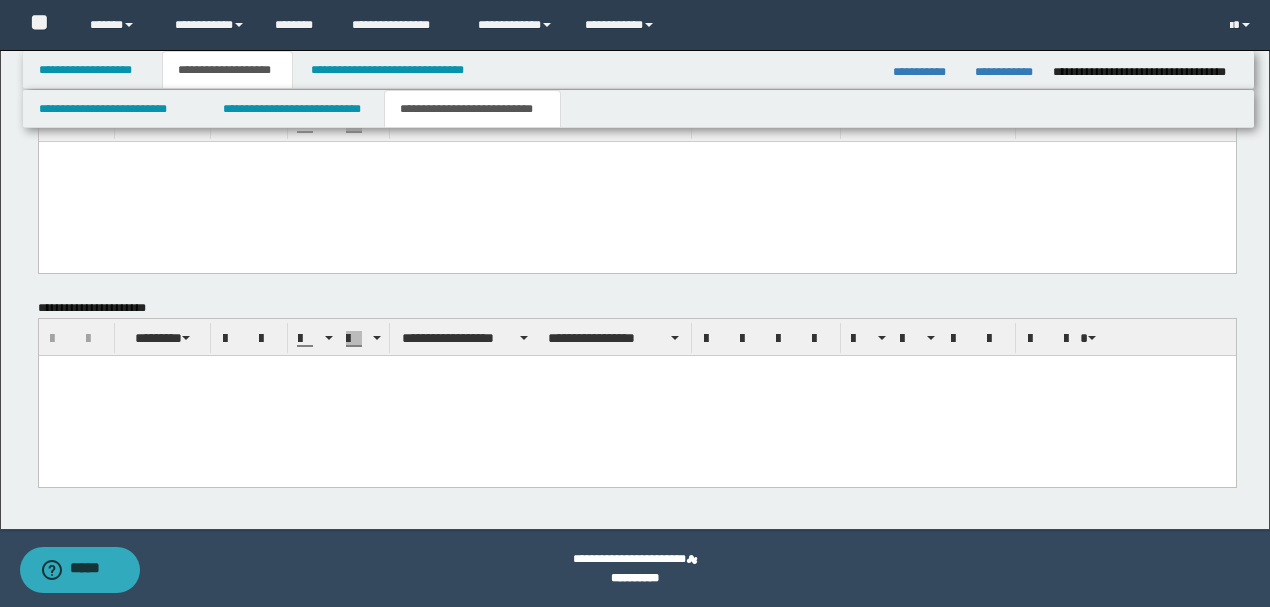 click at bounding box center (636, 395) 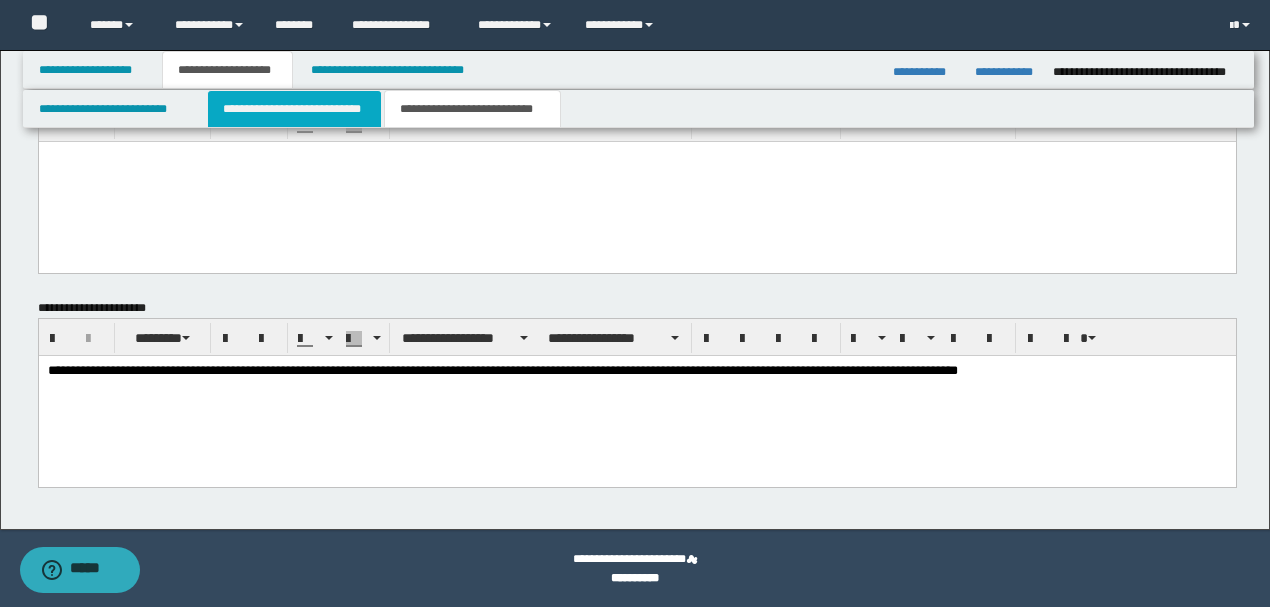 click on "**********" at bounding box center (294, 109) 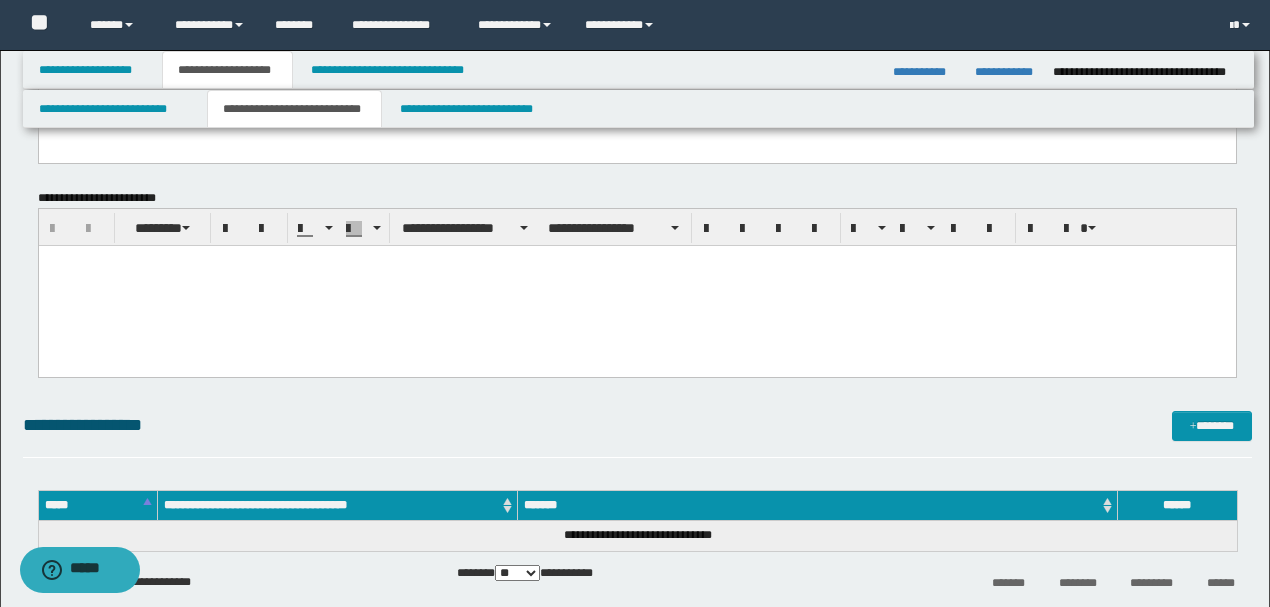 scroll, scrollTop: 222, scrollLeft: 0, axis: vertical 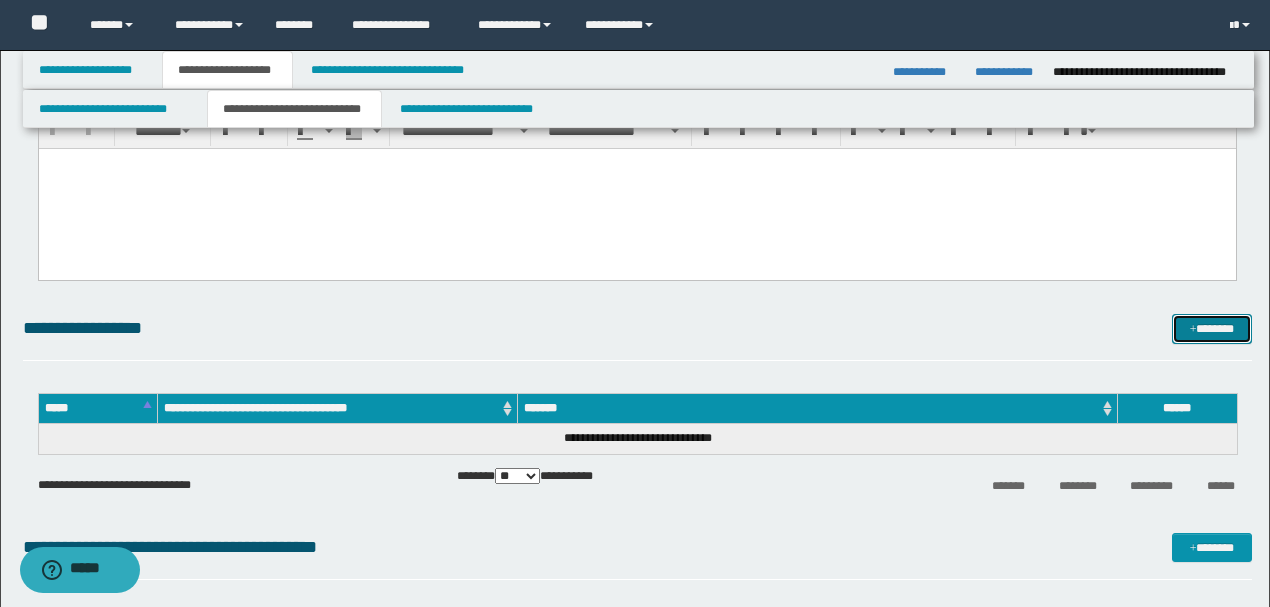 click on "*******" at bounding box center (1211, 328) 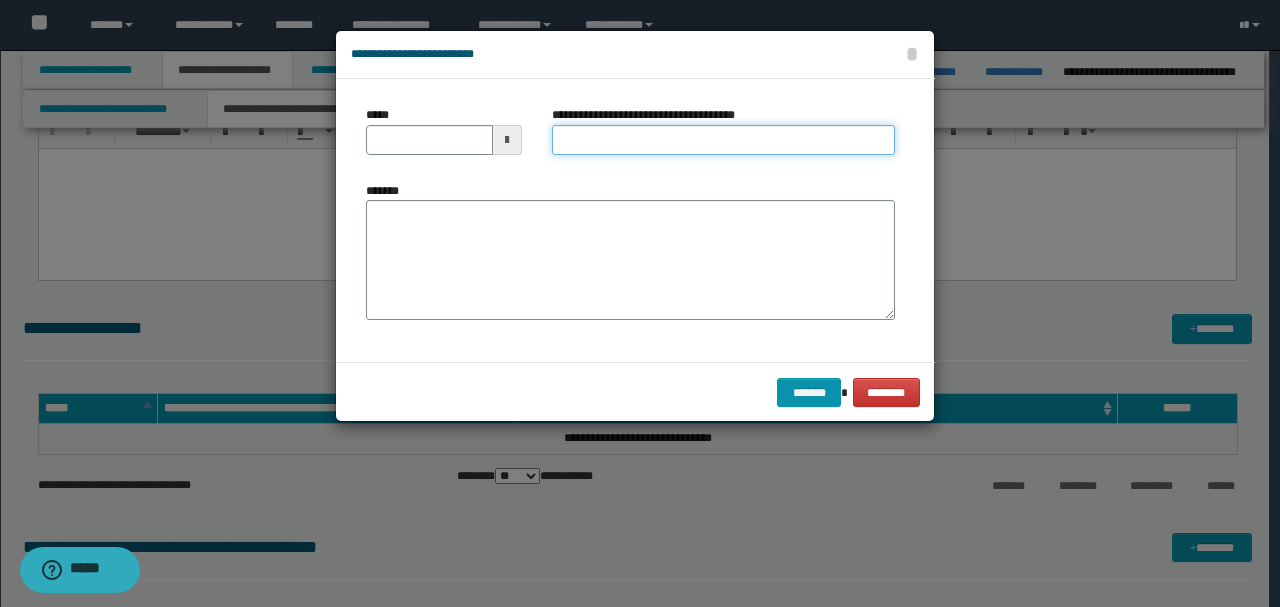 click on "**********" at bounding box center [723, 140] 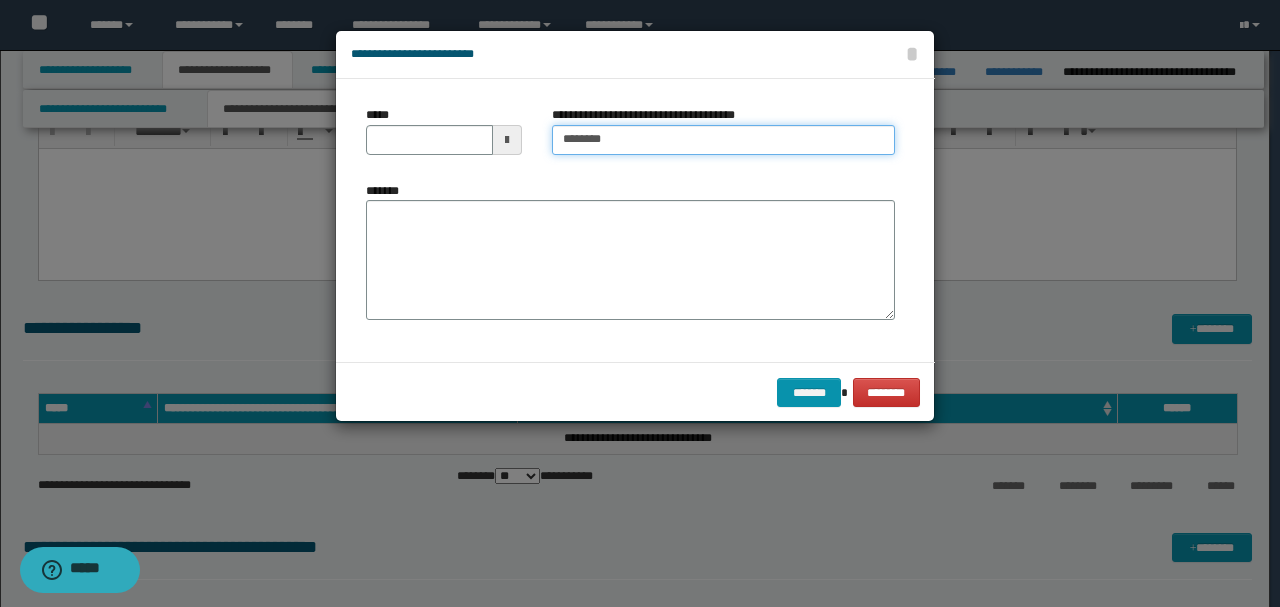 click on "********" at bounding box center [723, 140] 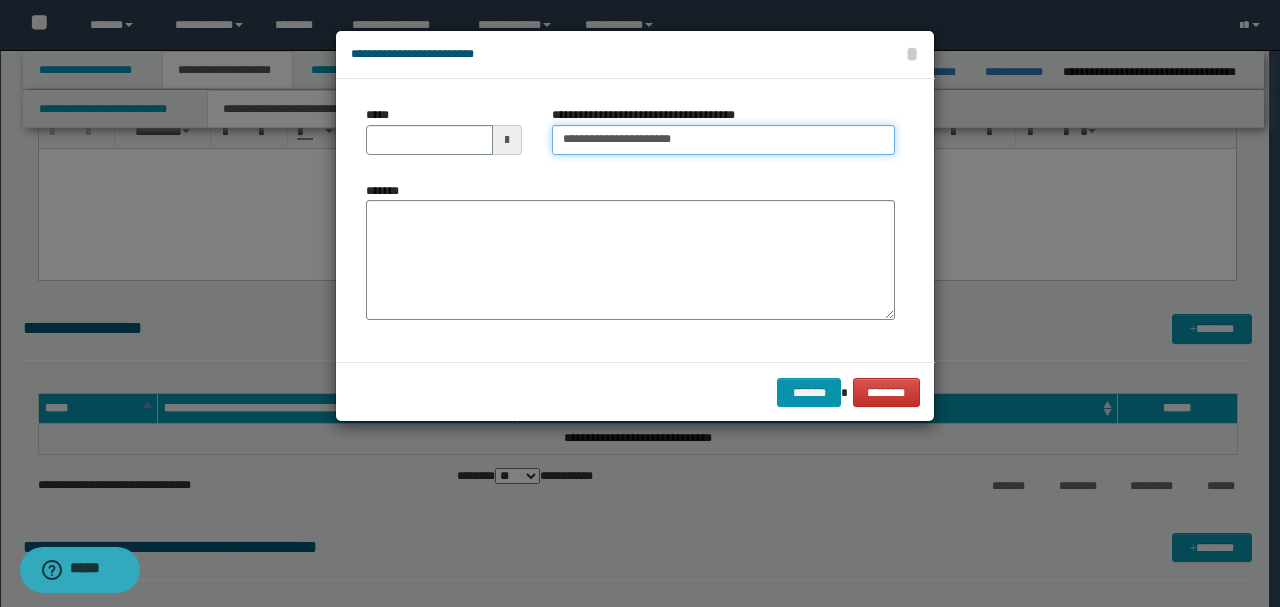 type on "**********" 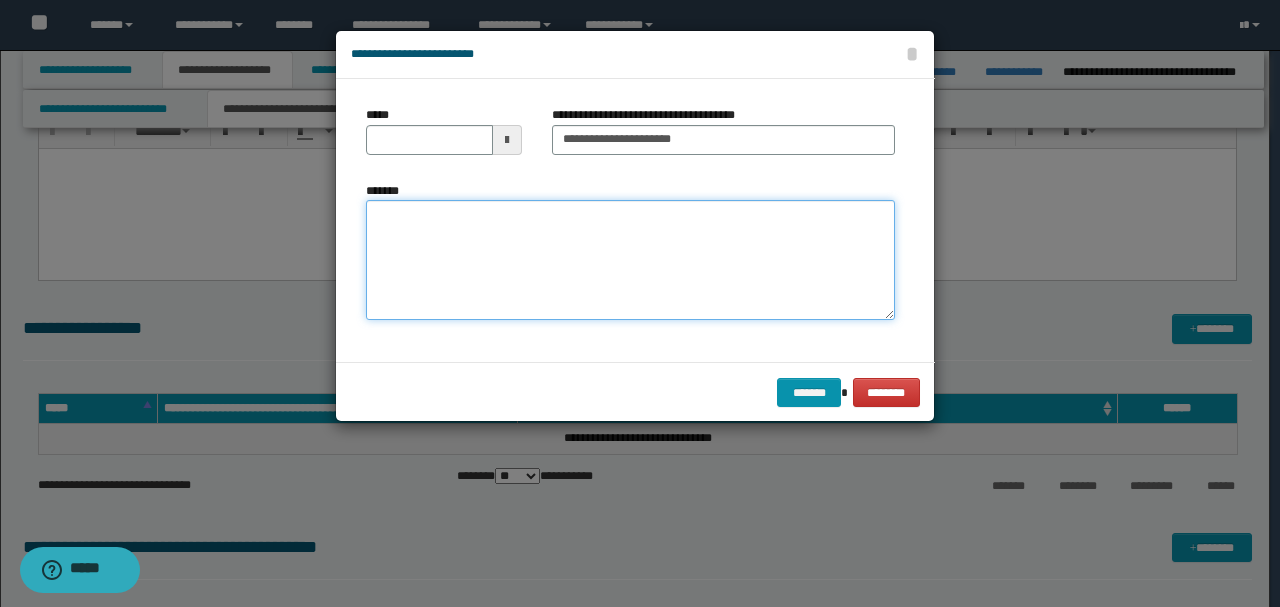 click on "*******" at bounding box center (630, 260) 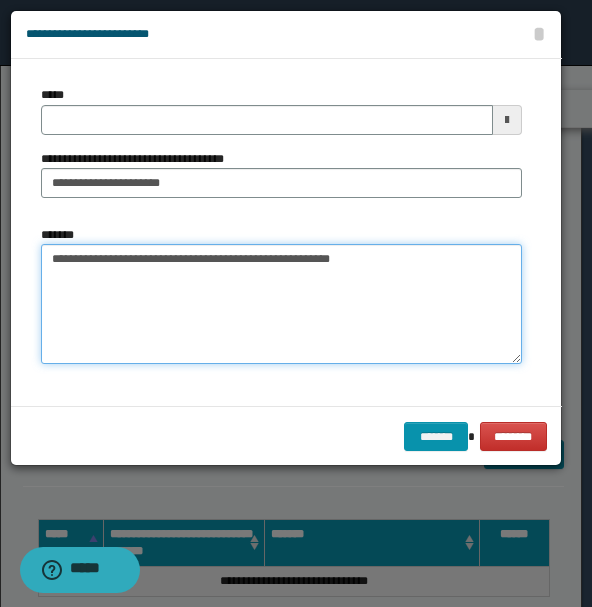 type on "**********" 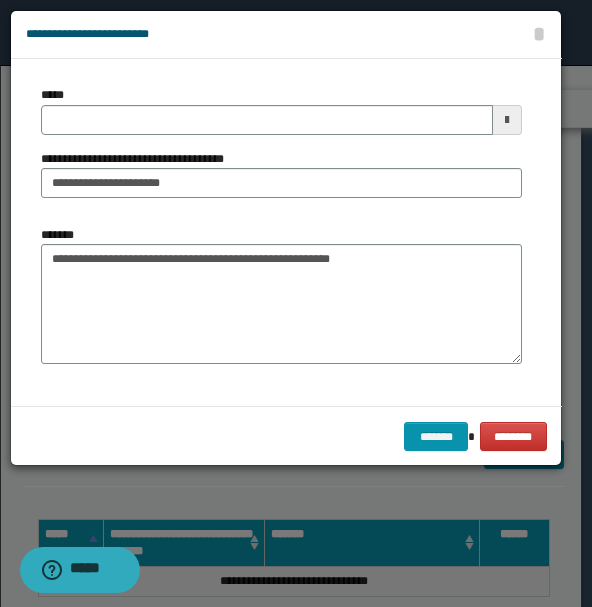type 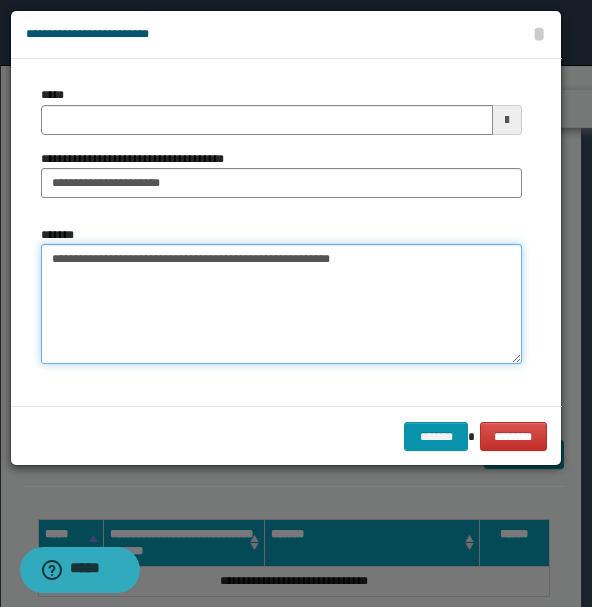 click on "**********" at bounding box center (281, 304) 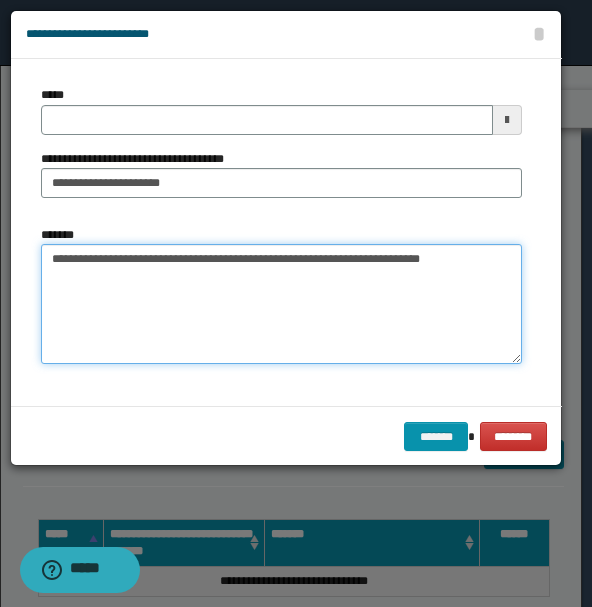 type on "**********" 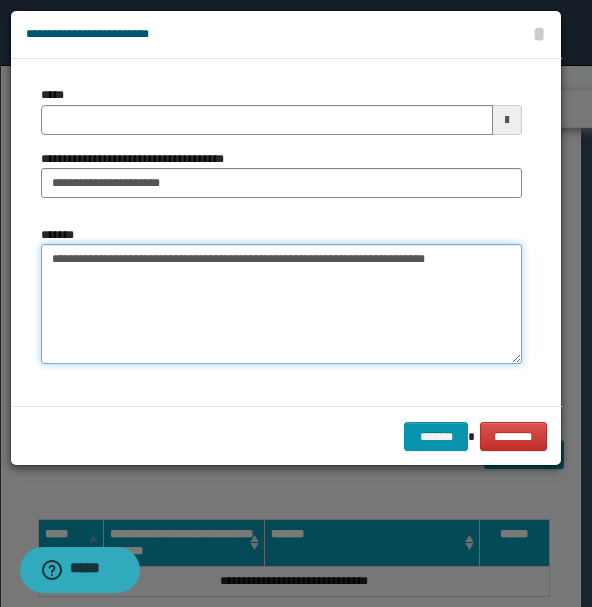 type 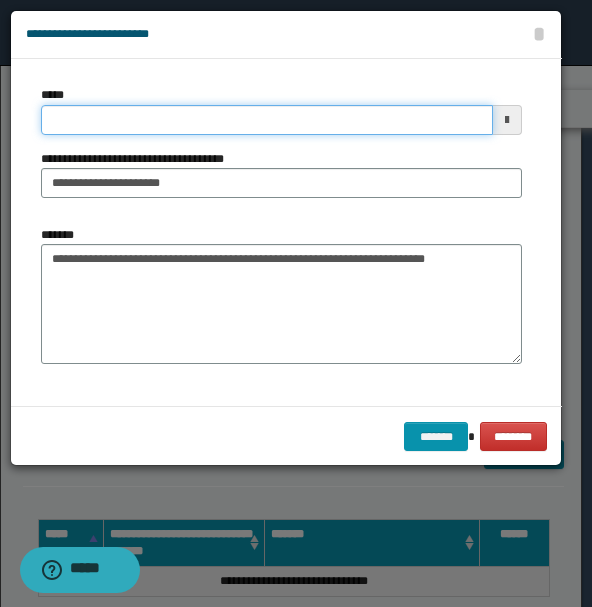 click on "*****" at bounding box center (267, 120) 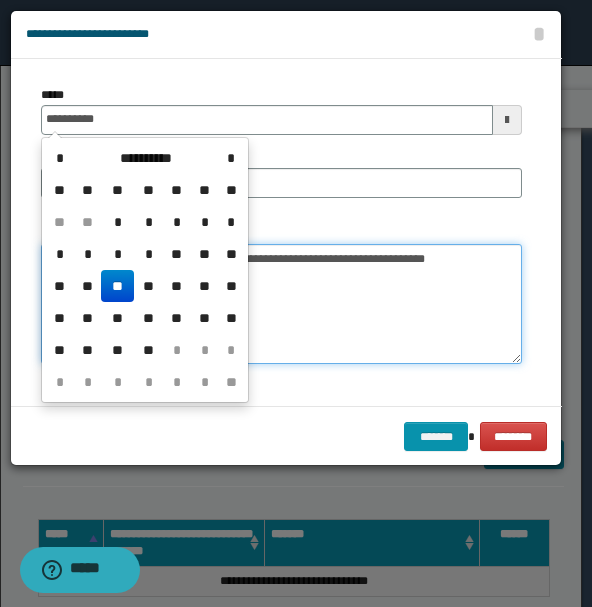 type on "**********" 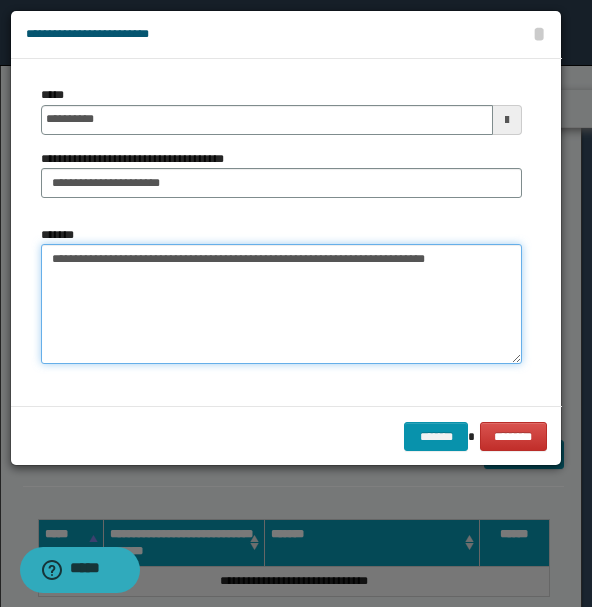 drag, startPoint x: 265, startPoint y: 255, endPoint x: 353, endPoint y: 252, distance: 88.051125 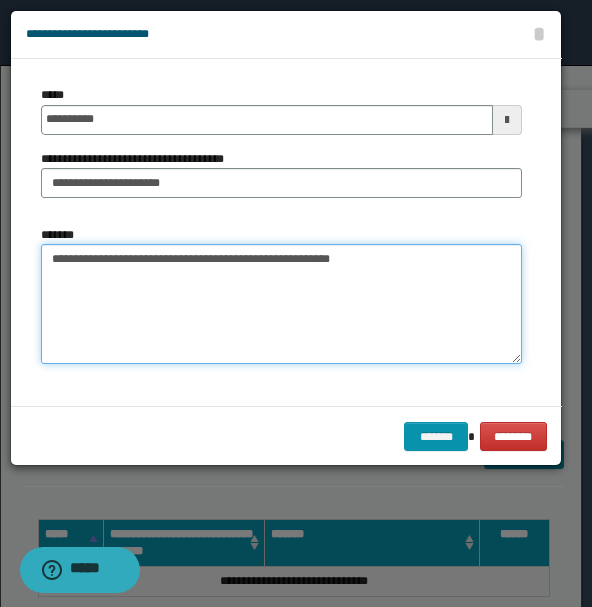 click on "**********" at bounding box center (281, 304) 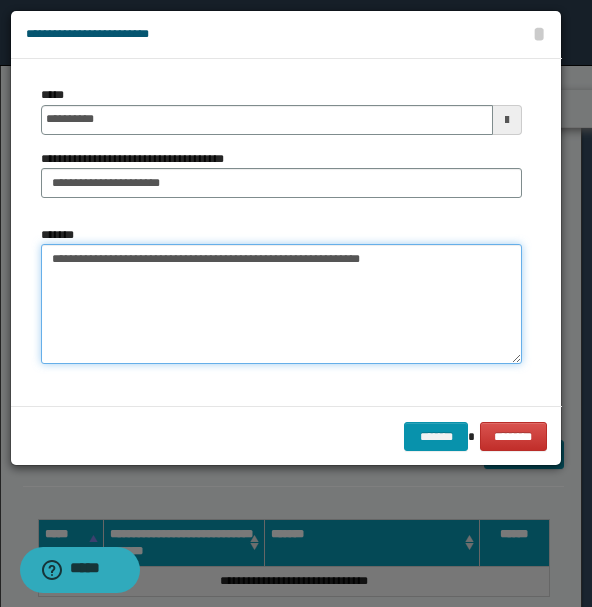 click on "**********" at bounding box center (281, 304) 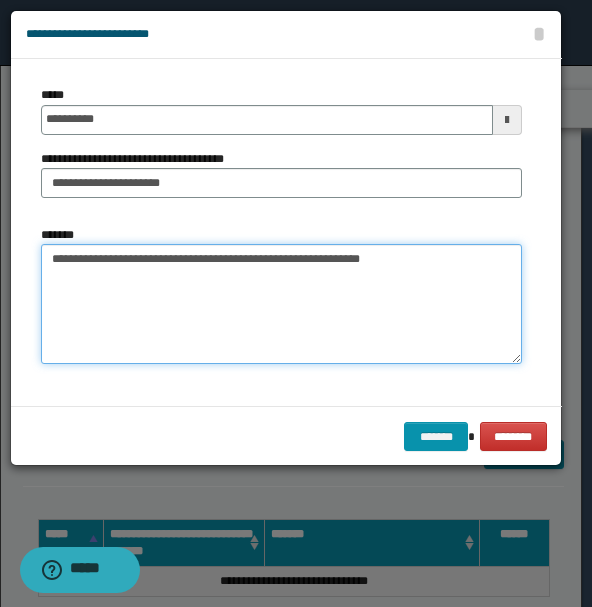 click on "**********" at bounding box center (281, 304) 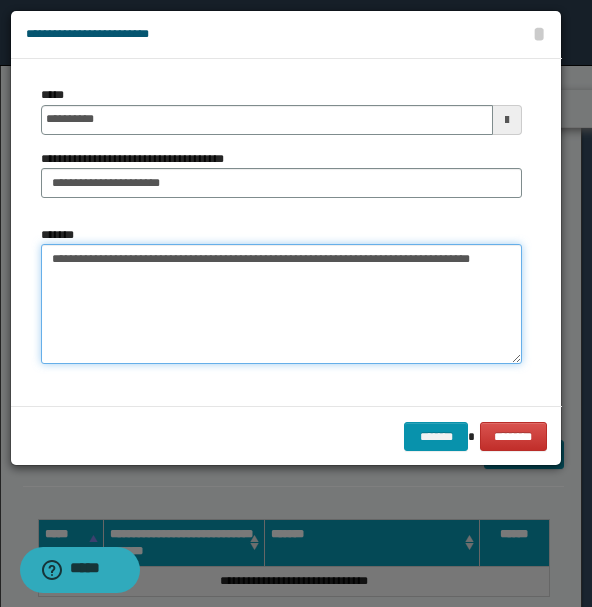 click on "**********" at bounding box center [281, 304] 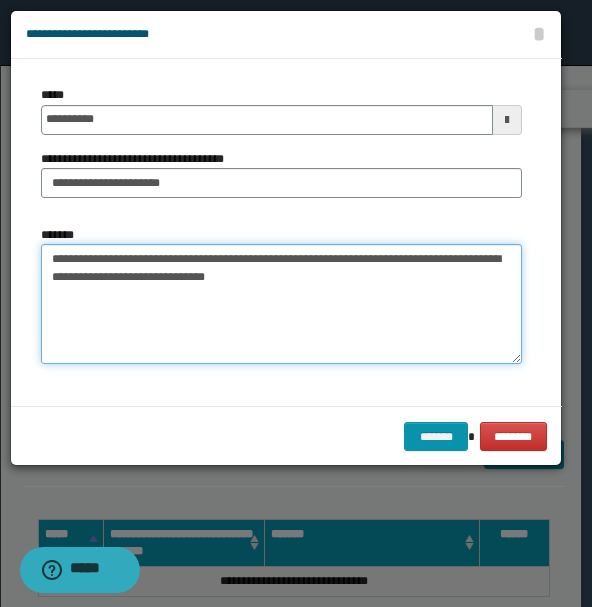click on "**********" at bounding box center [281, 304] 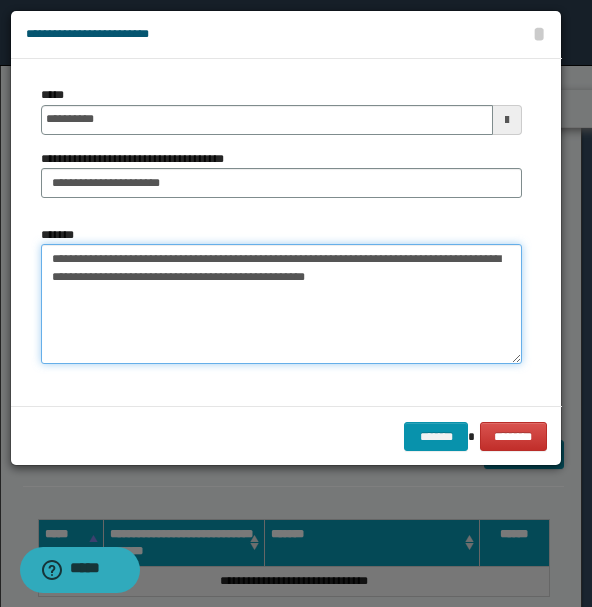 click on "**********" at bounding box center [281, 304] 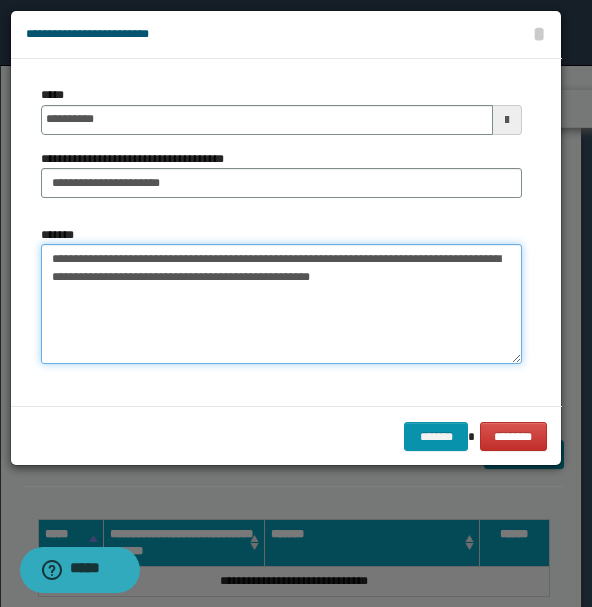 click on "**********" at bounding box center [281, 304] 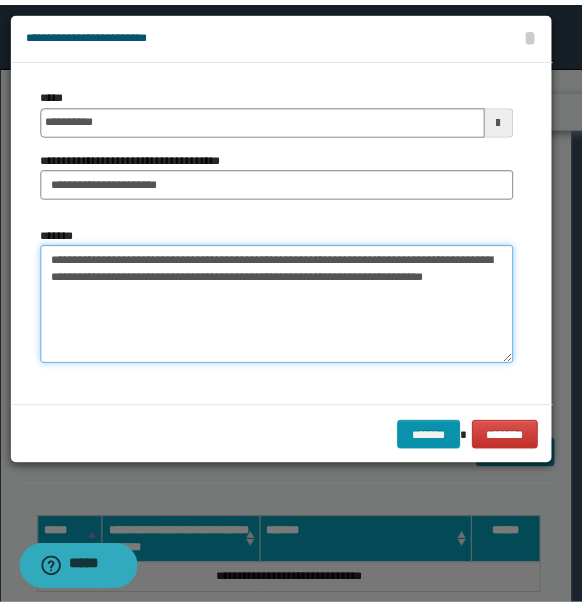 scroll, scrollTop: 0, scrollLeft: 0, axis: both 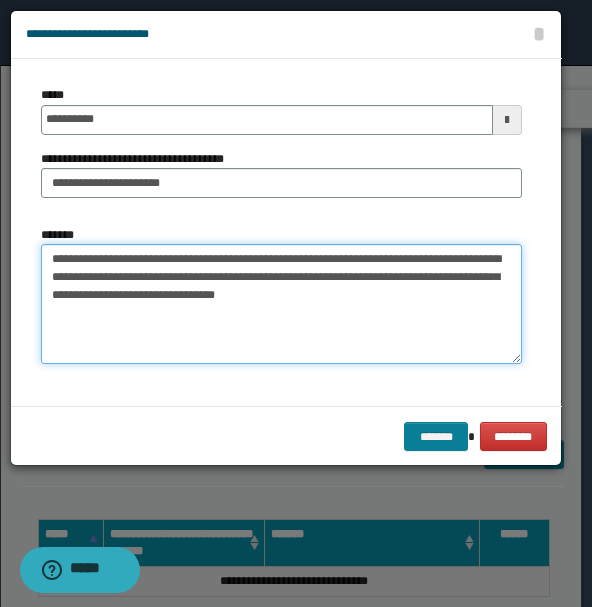 type on "**********" 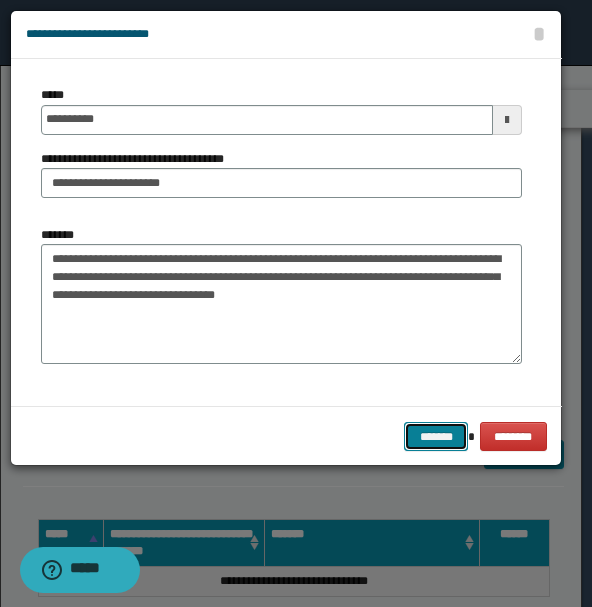 click on "*******" at bounding box center [436, 436] 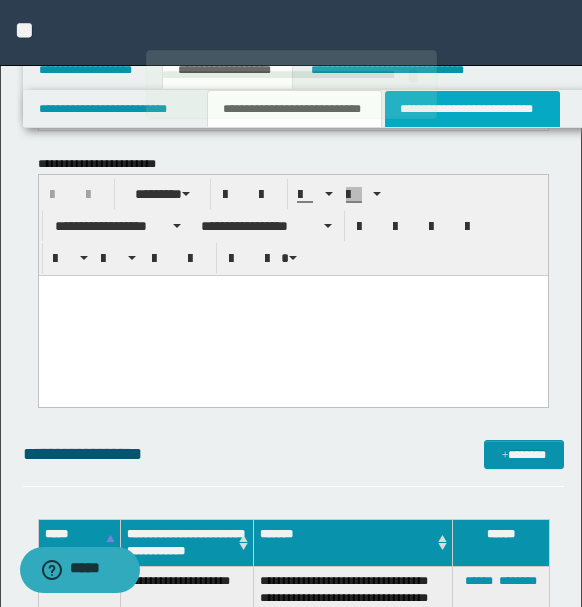 click on "**********" at bounding box center (472, 109) 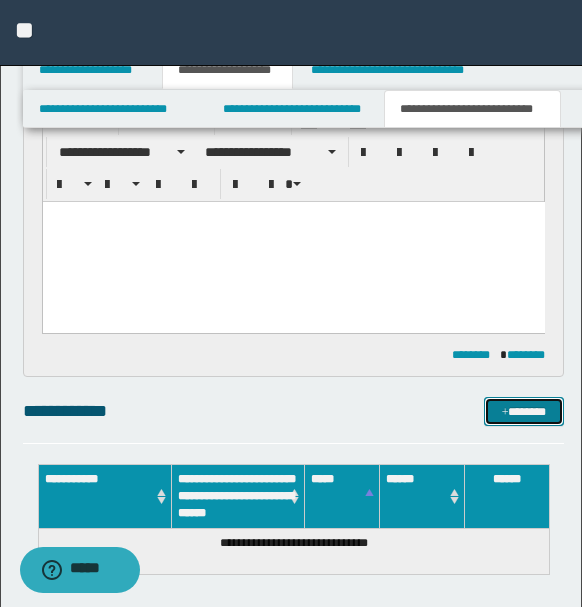 click on "*******" at bounding box center [523, 411] 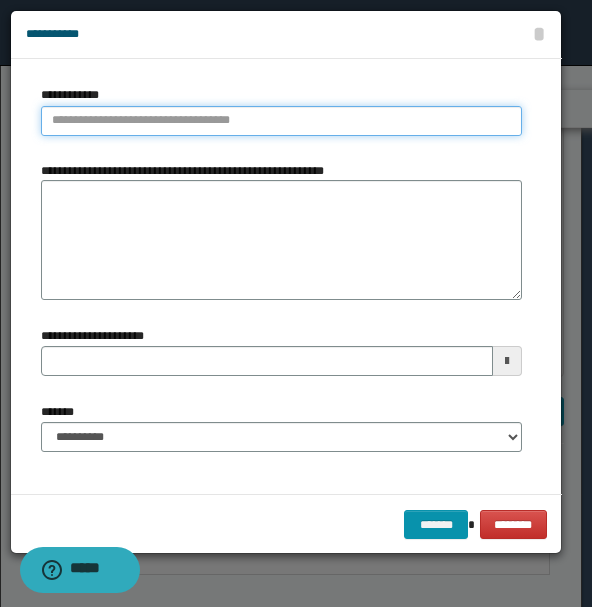 click on "**********" at bounding box center (281, 121) 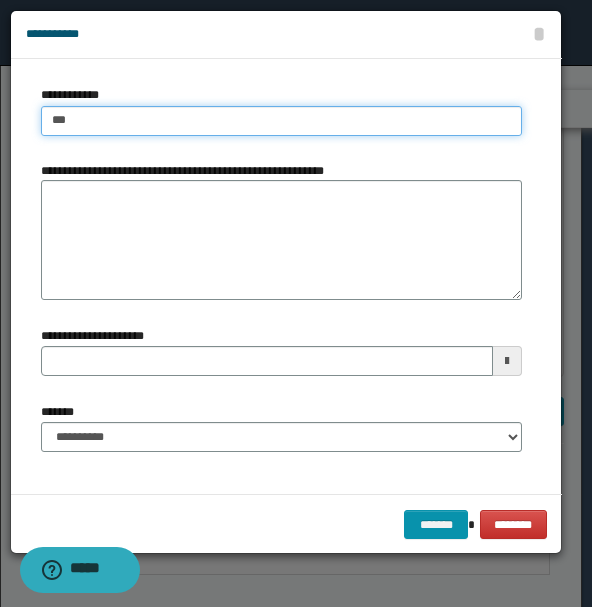 type on "****" 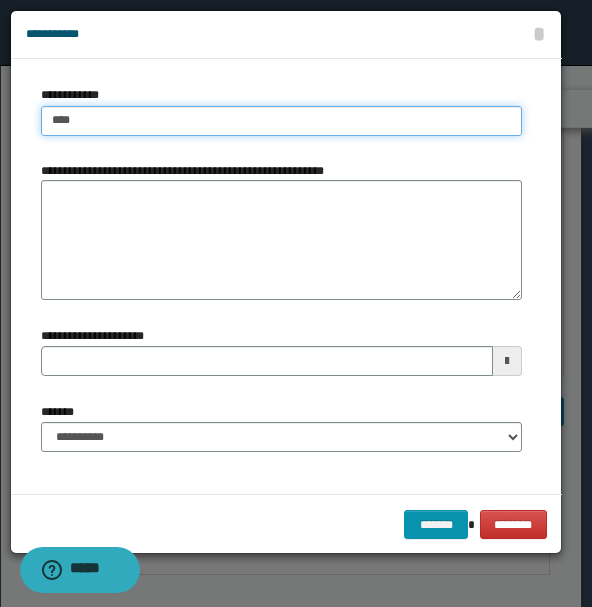 type on "****" 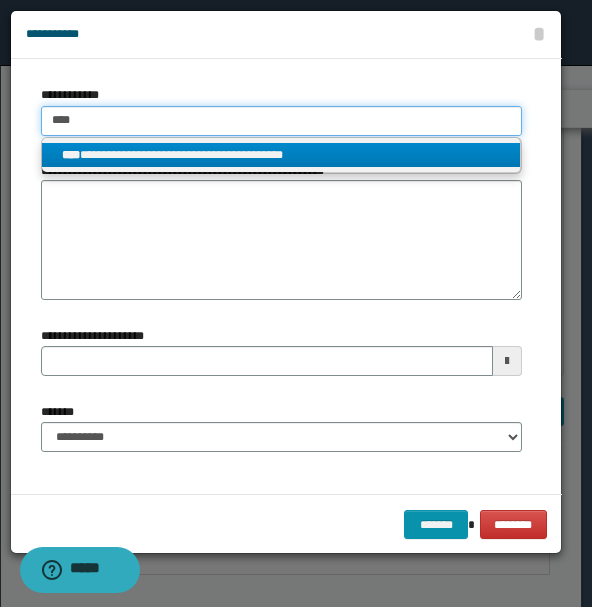 type on "****" 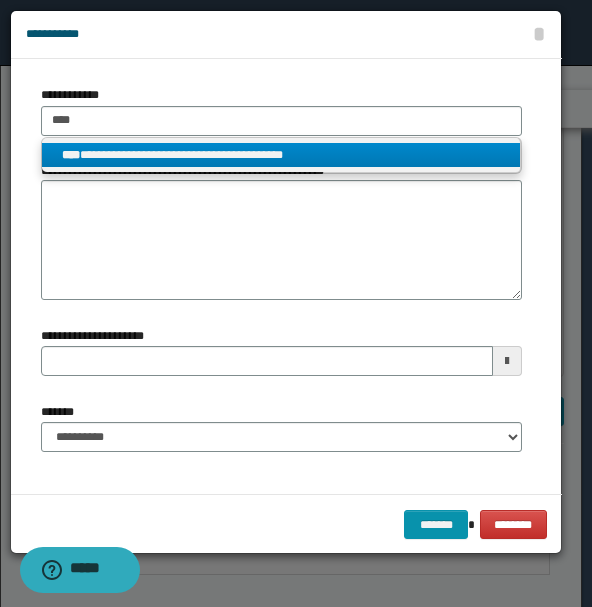 click on "**********" at bounding box center (281, 155) 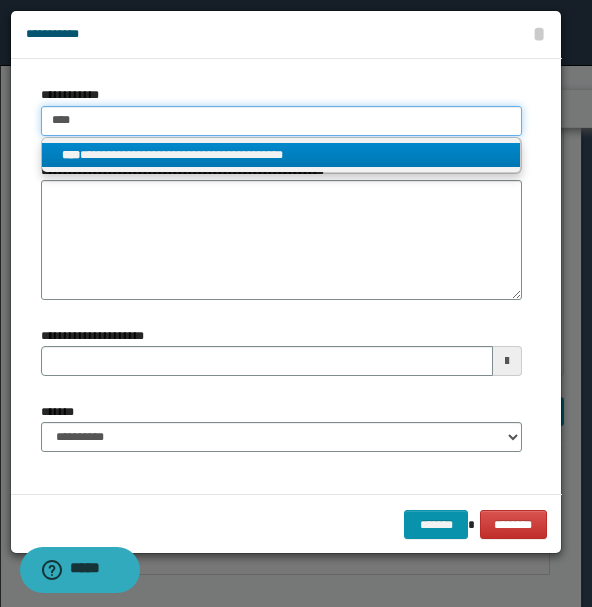 type 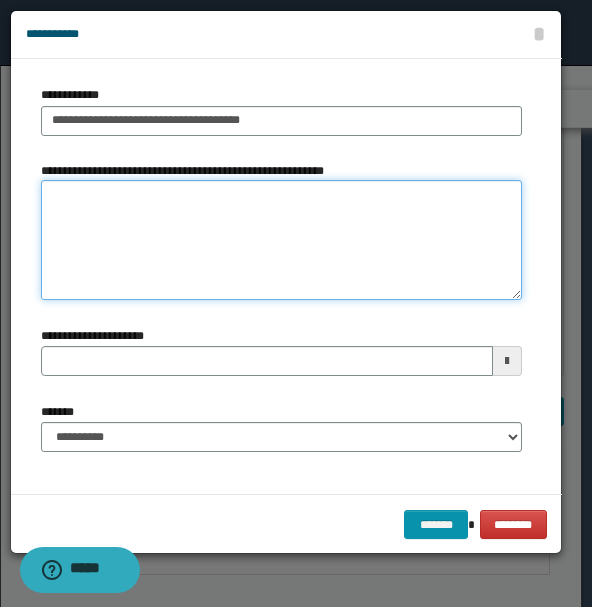 click on "**********" at bounding box center (281, 240) 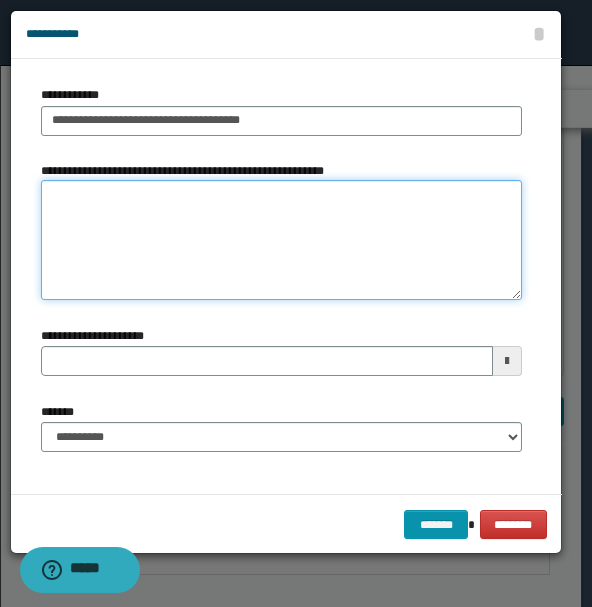type 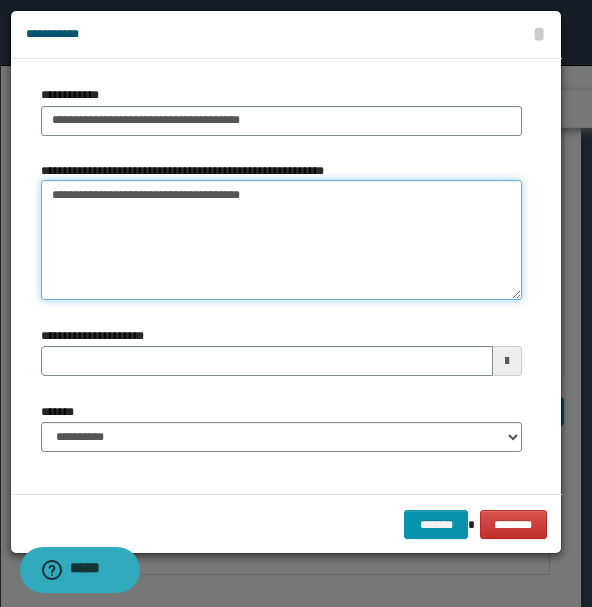 click on "**********" at bounding box center [281, 240] 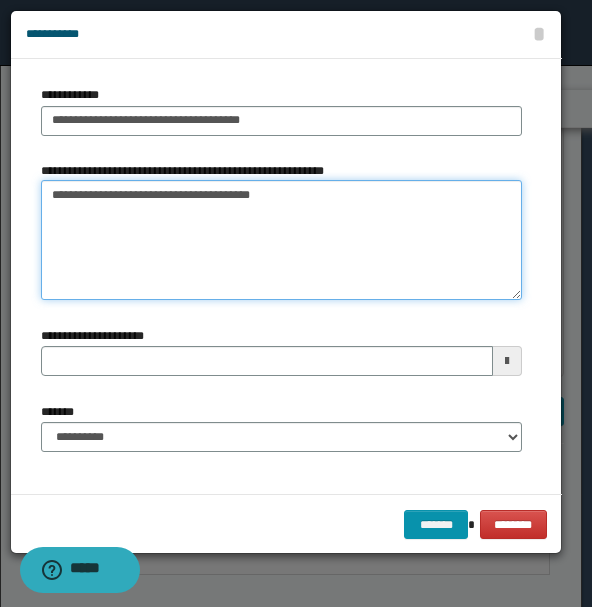 type on "**********" 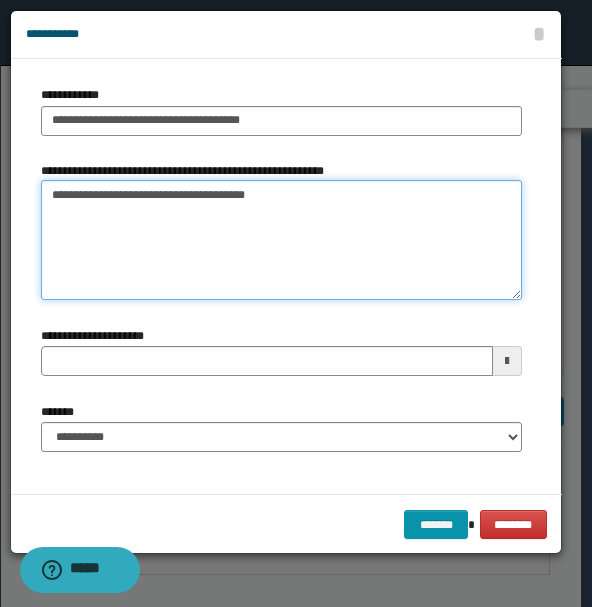click on "**********" at bounding box center [281, 240] 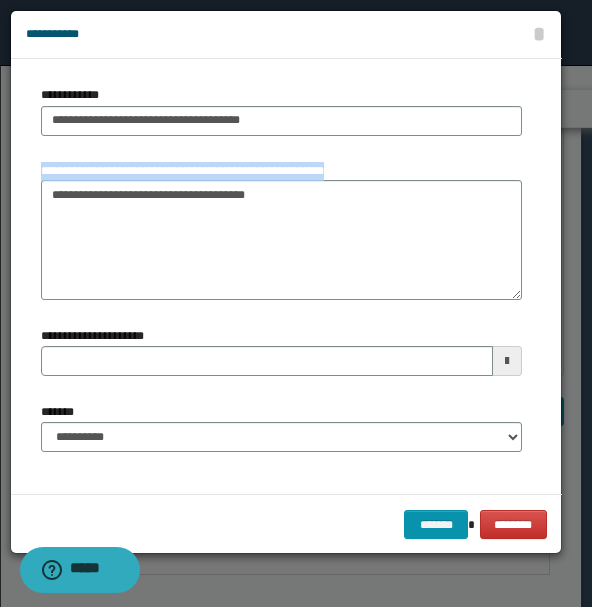 drag, startPoint x: 37, startPoint y: 168, endPoint x: 372, endPoint y: 194, distance: 336.00745 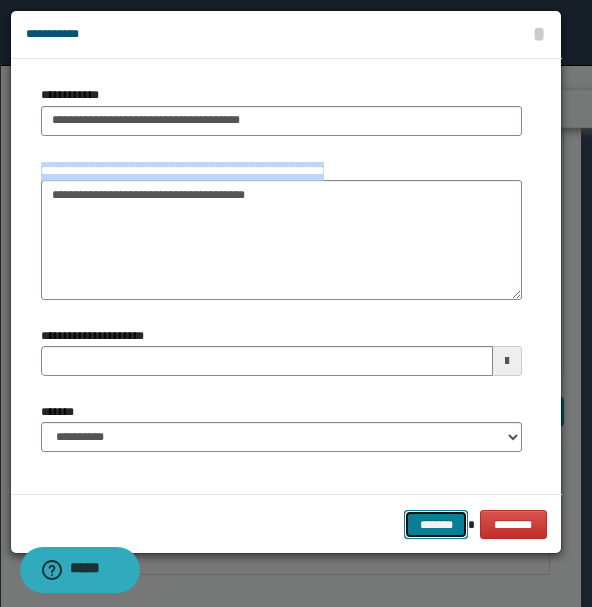 click on "*******" at bounding box center [436, 524] 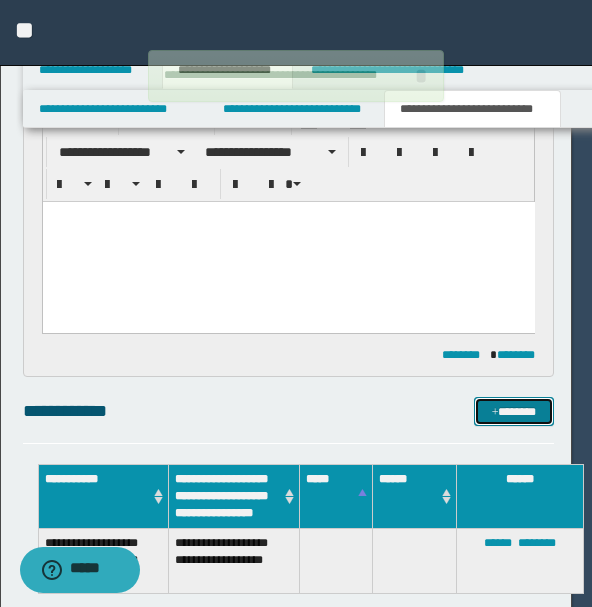 type 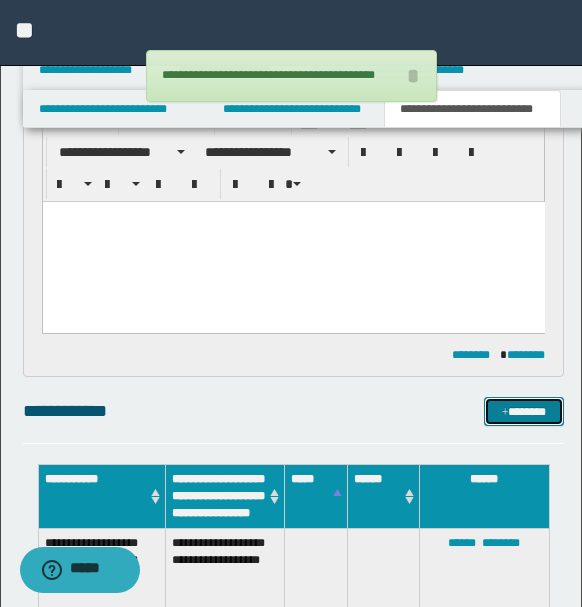 click on "*******" at bounding box center (523, 411) 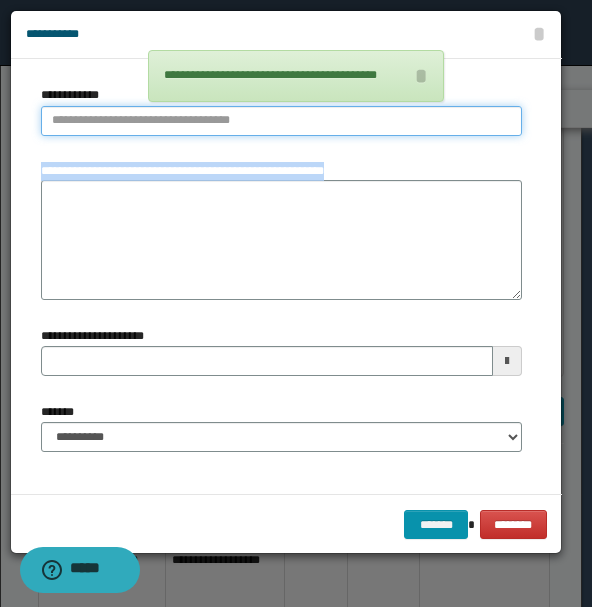 type on "**********" 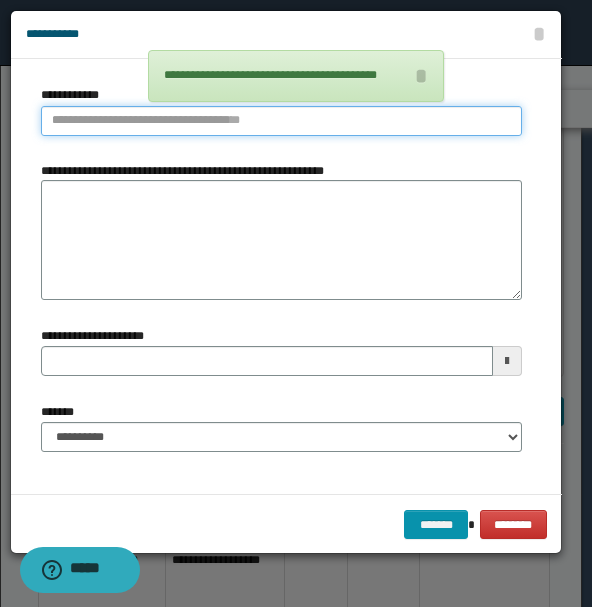 click on "**********" at bounding box center [281, 121] 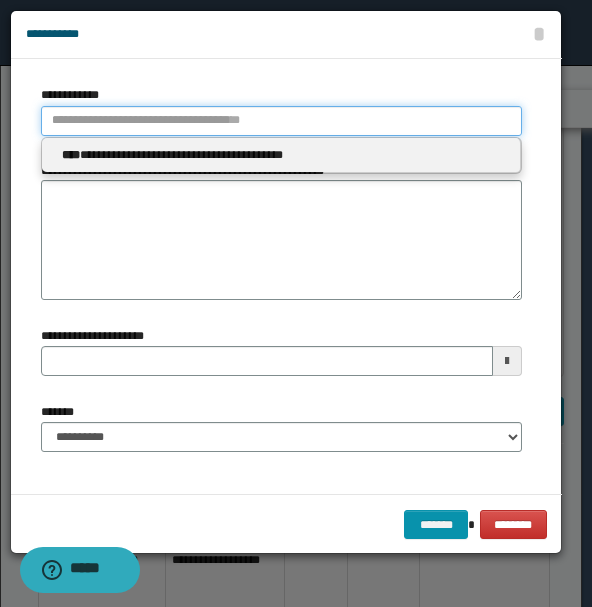 type 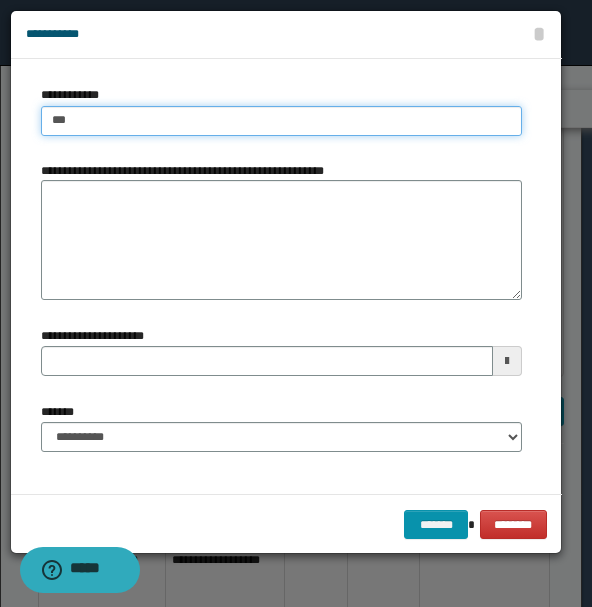 type on "****" 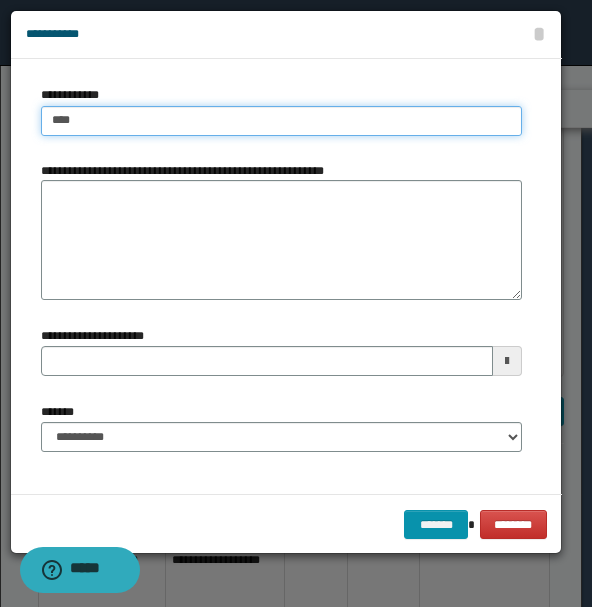 type on "****" 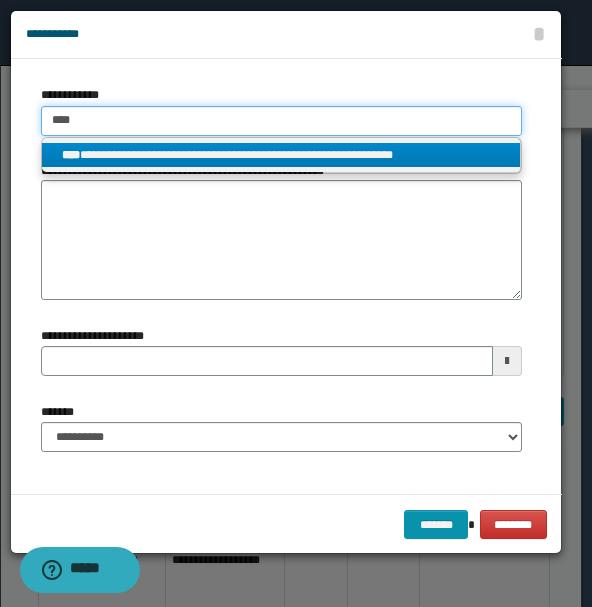 type on "****" 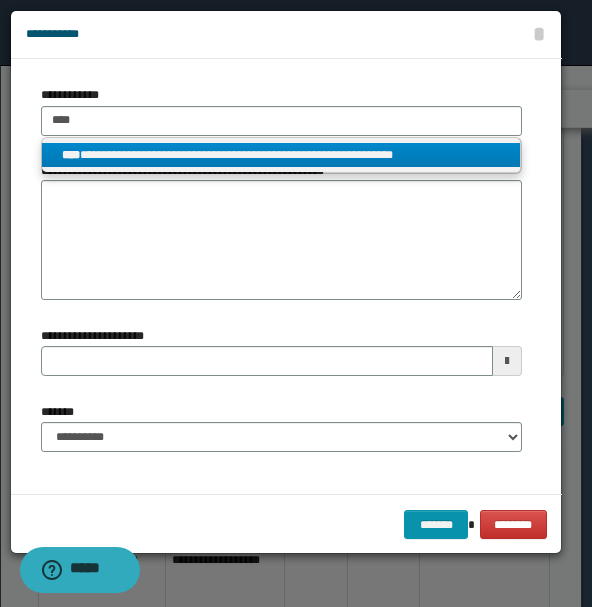 click on "**********" at bounding box center [281, 155] 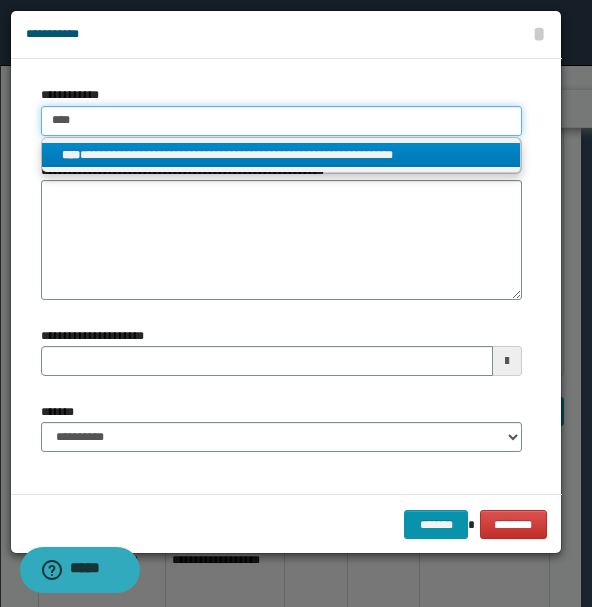 type 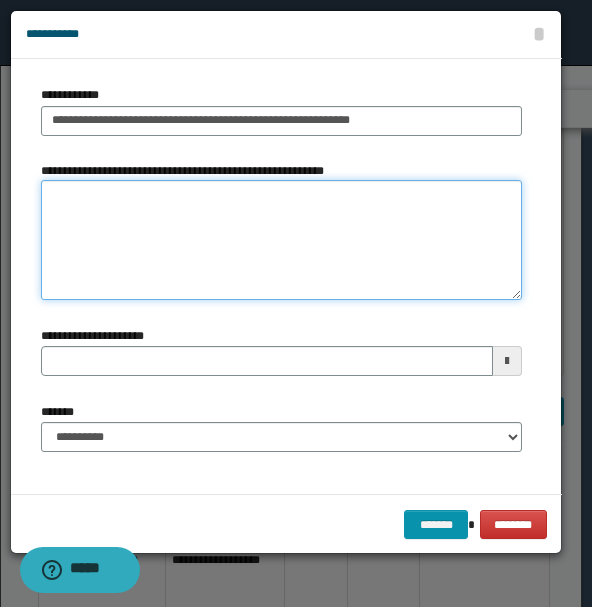 type 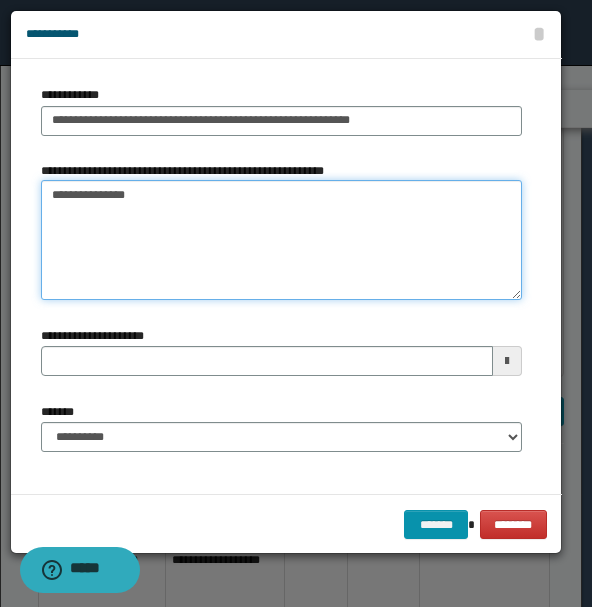 type on "**********" 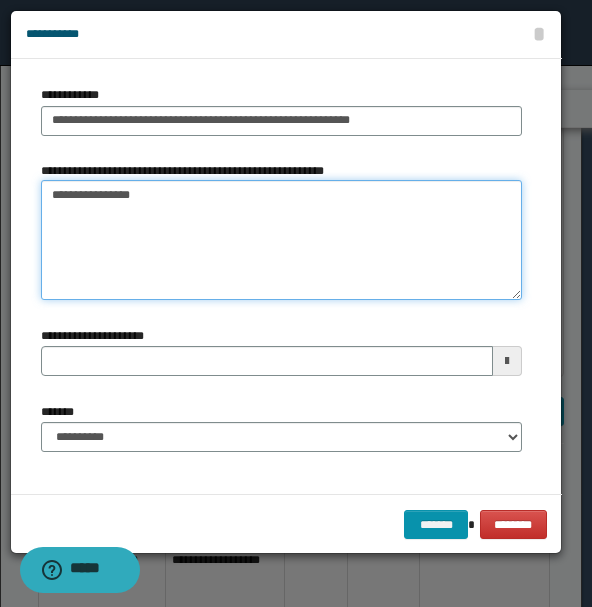 type 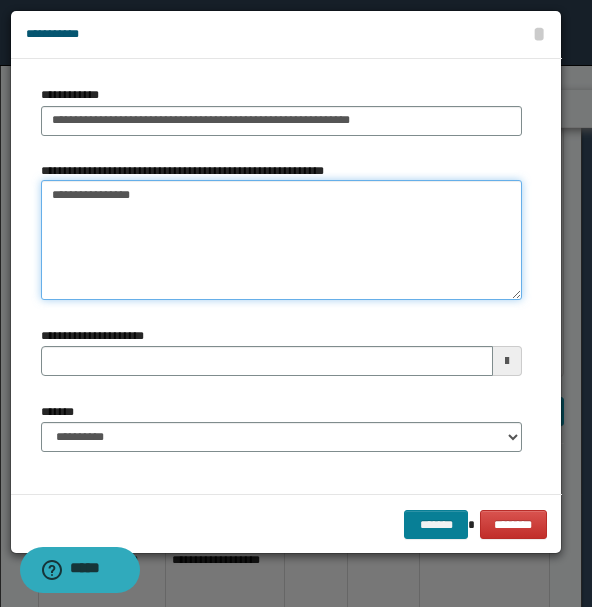 type on "**********" 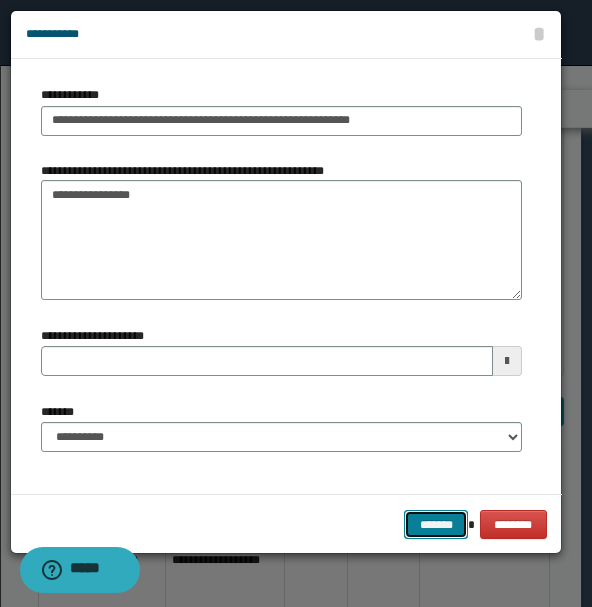 click on "*******" at bounding box center [436, 524] 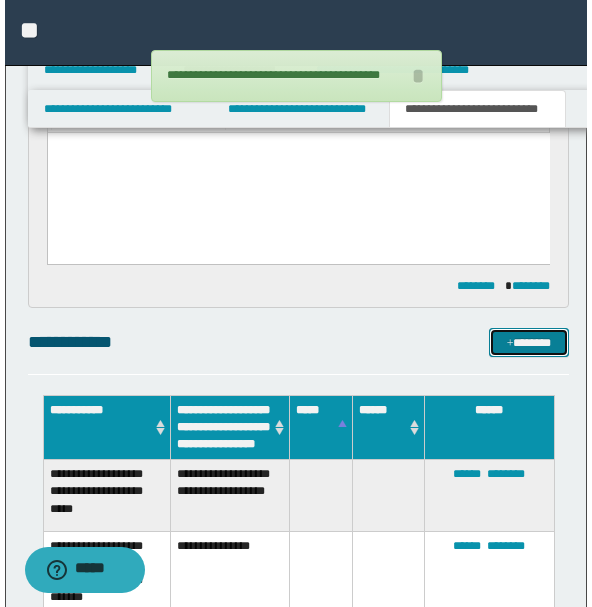 scroll, scrollTop: 392, scrollLeft: 0, axis: vertical 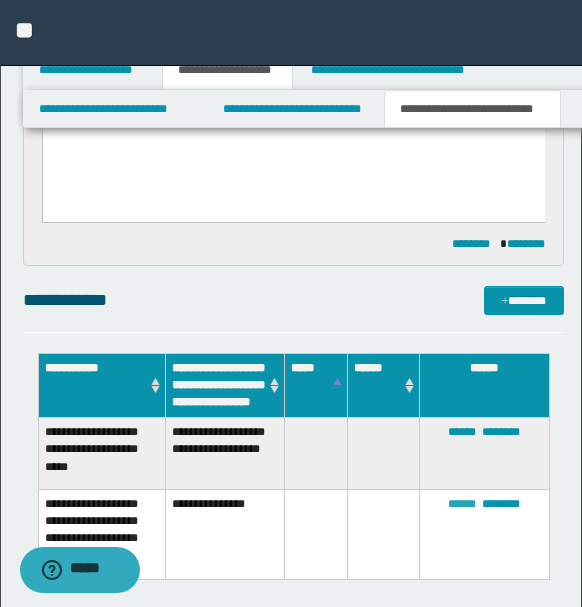 click on "******" at bounding box center [462, 504] 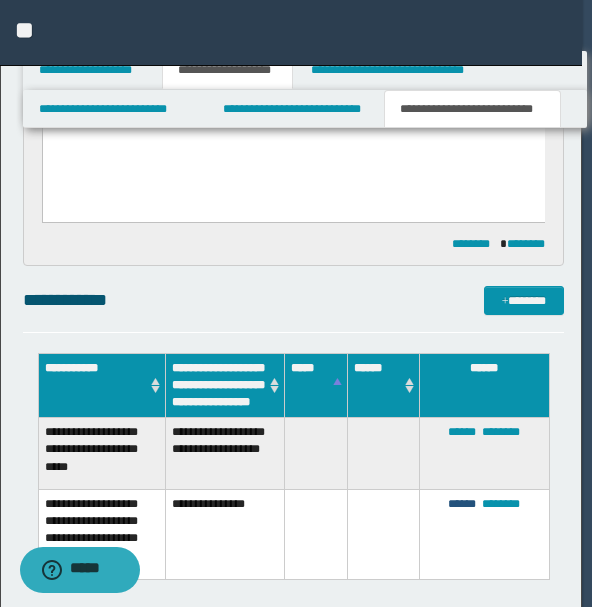 type 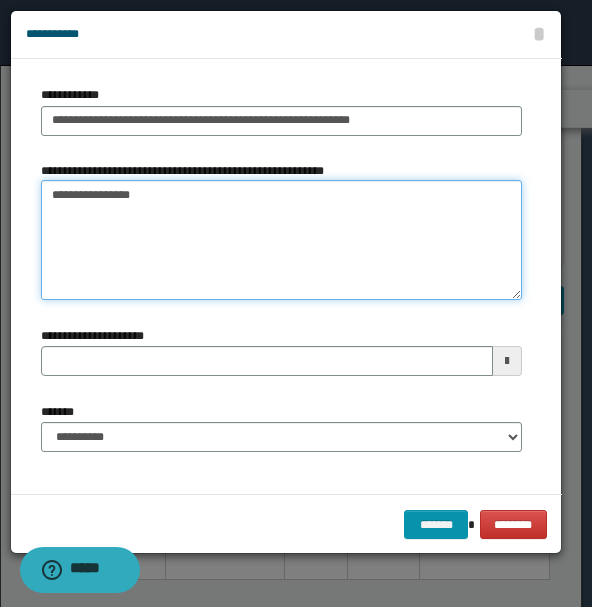 click on "**********" at bounding box center [281, 240] 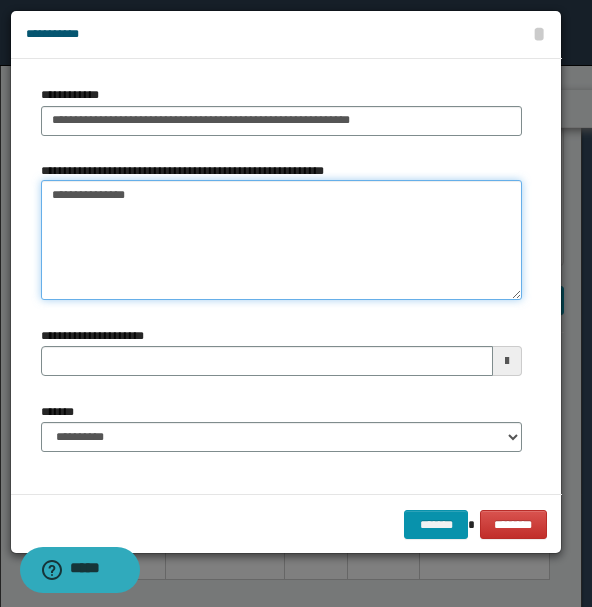 type on "**********" 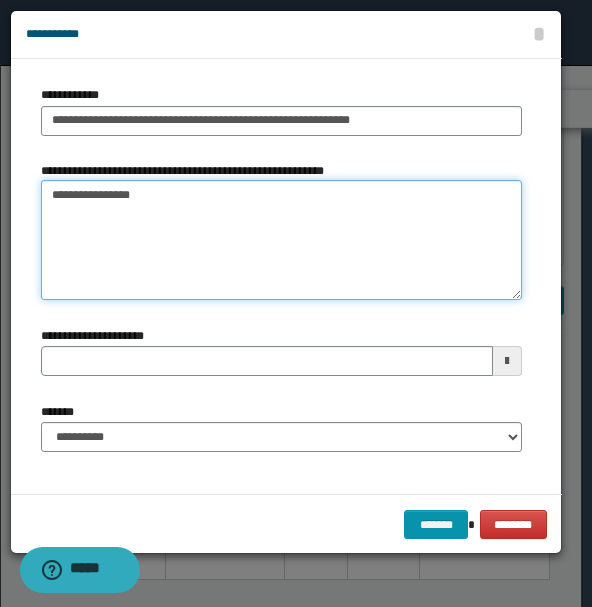 drag, startPoint x: 248, startPoint y: 226, endPoint x: 345, endPoint y: 379, distance: 181.1574 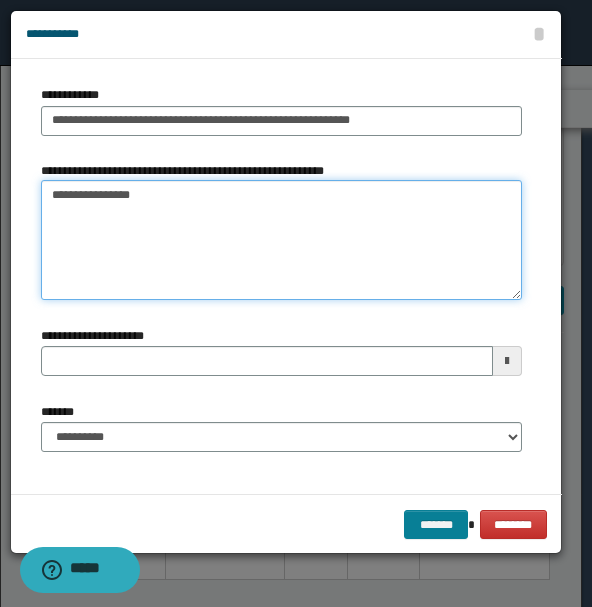 type on "**********" 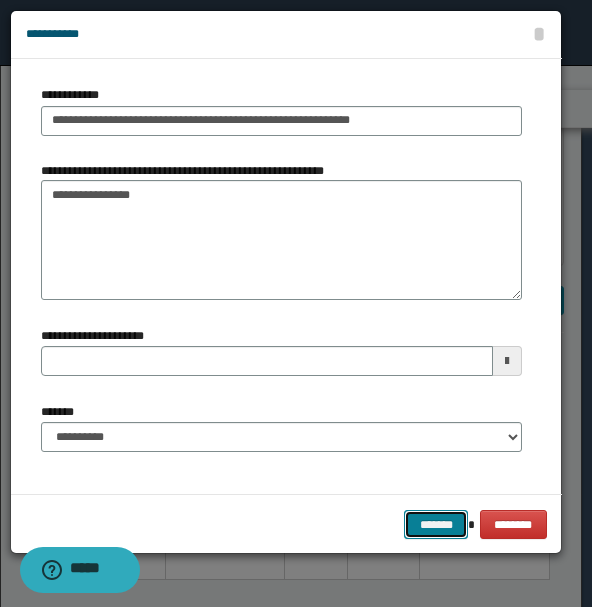 click on "*******" at bounding box center [436, 524] 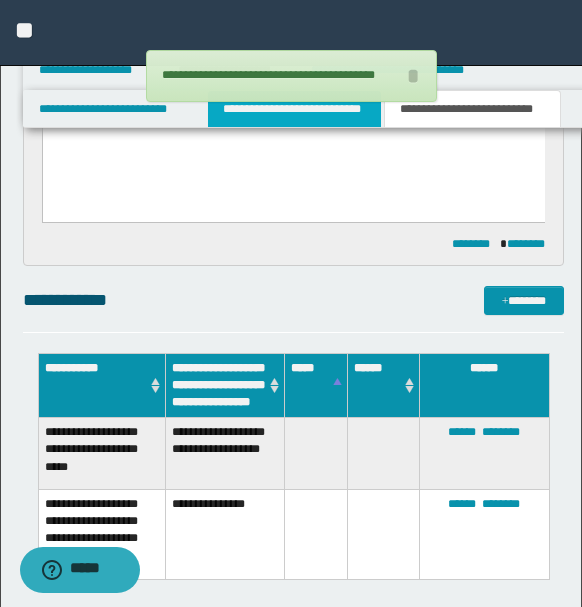click on "**********" at bounding box center (294, 109) 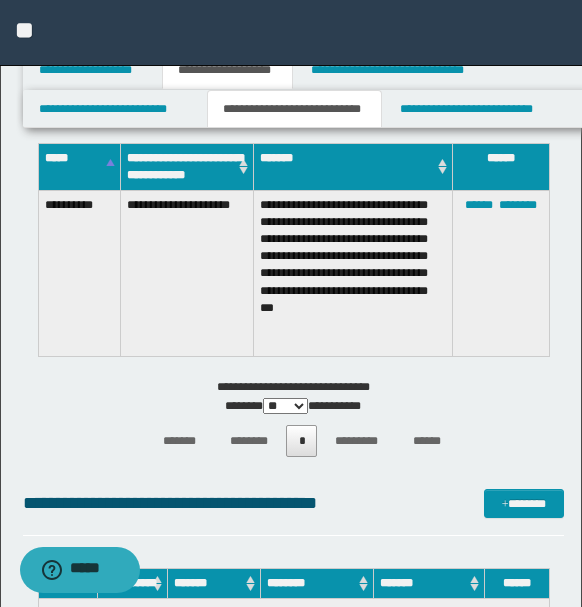 scroll, scrollTop: 614, scrollLeft: 0, axis: vertical 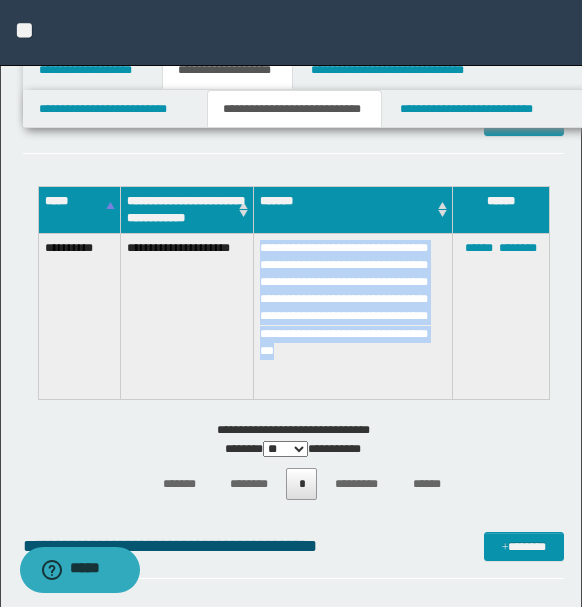 drag, startPoint x: 278, startPoint y: 266, endPoint x: 405, endPoint y: 393, distance: 179.60512 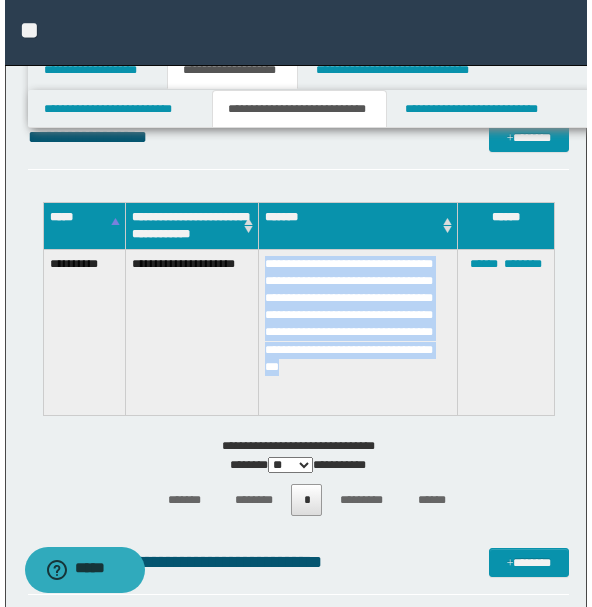 scroll, scrollTop: 504, scrollLeft: 0, axis: vertical 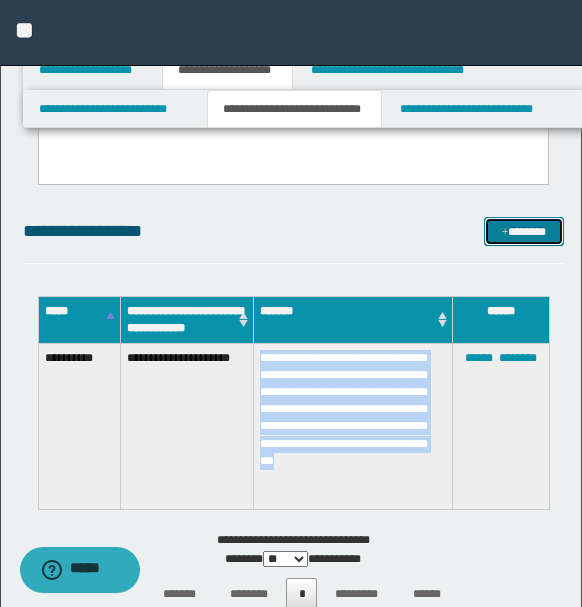 click on "*******" at bounding box center (523, 231) 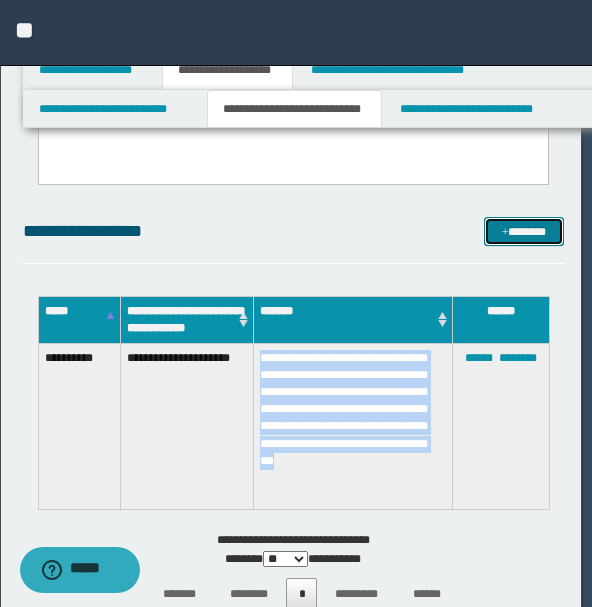 scroll, scrollTop: 0, scrollLeft: 0, axis: both 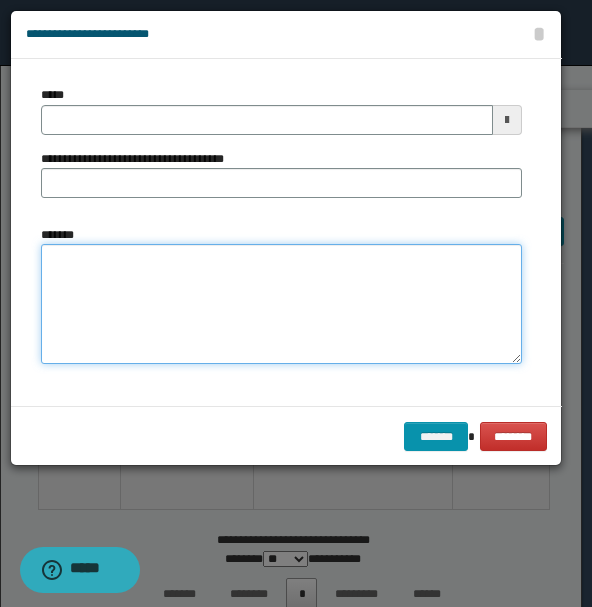 drag, startPoint x: 94, startPoint y: 344, endPoint x: 98, endPoint y: 334, distance: 10.770329 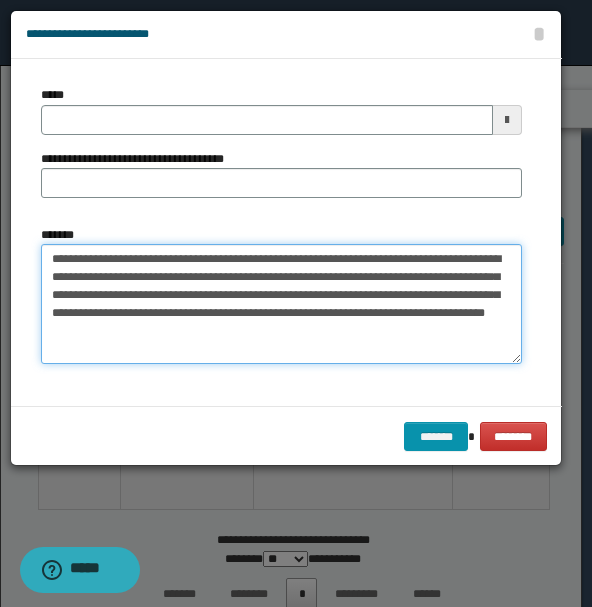 type on "**********" 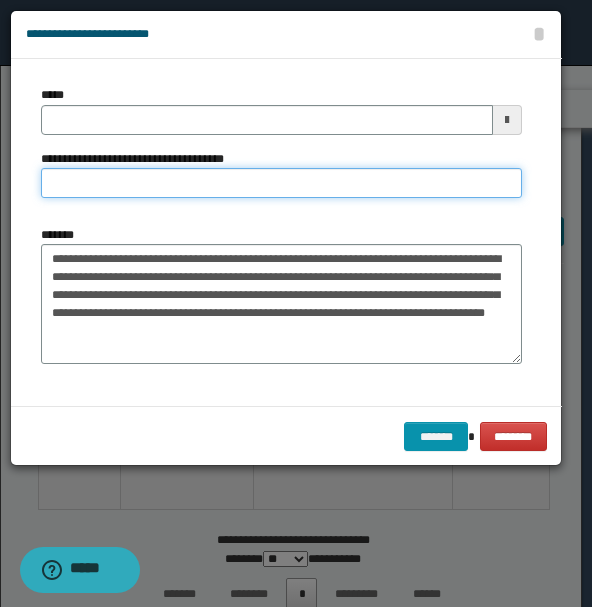 click on "**********" at bounding box center (281, 183) 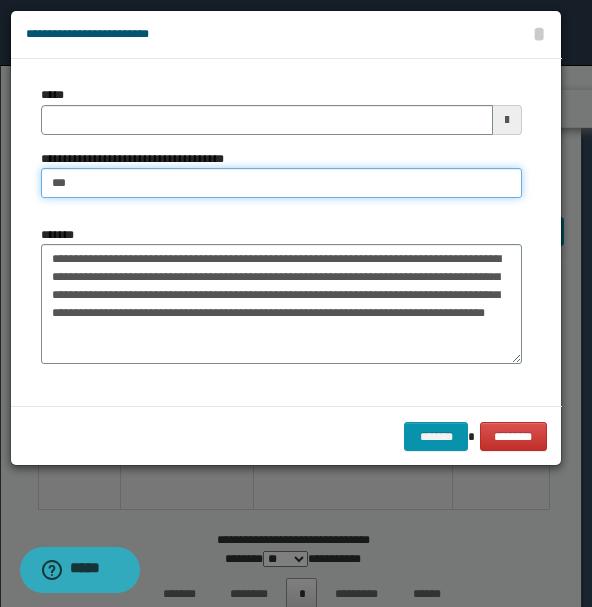 click on "**" at bounding box center [281, 183] 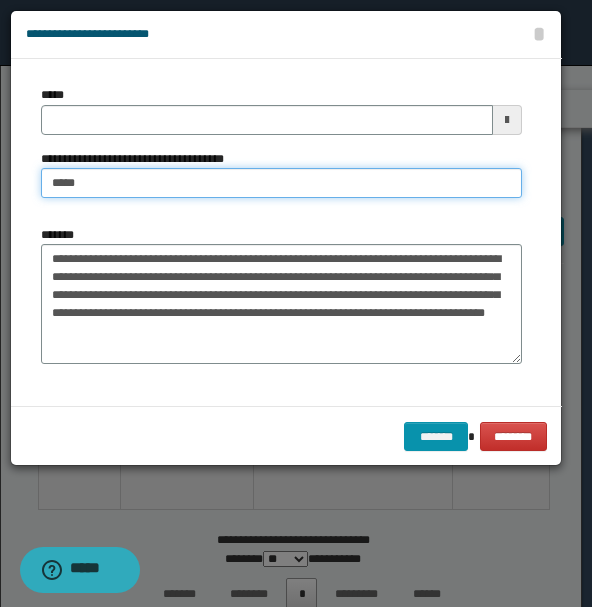type on "*****" 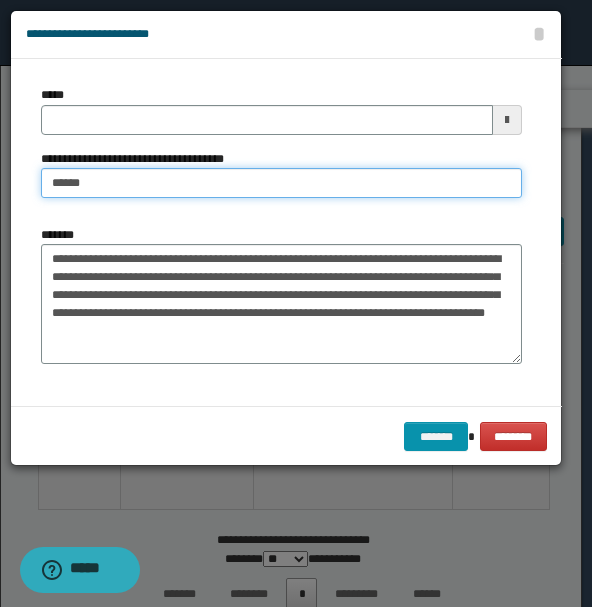 type 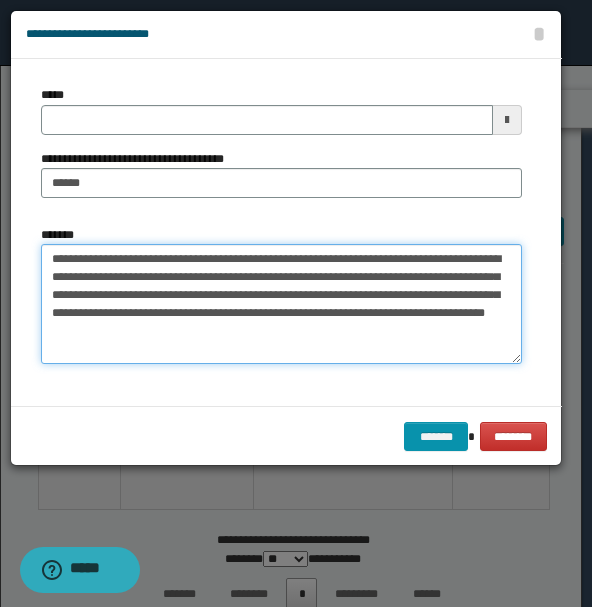 click on "**********" at bounding box center (281, 304) 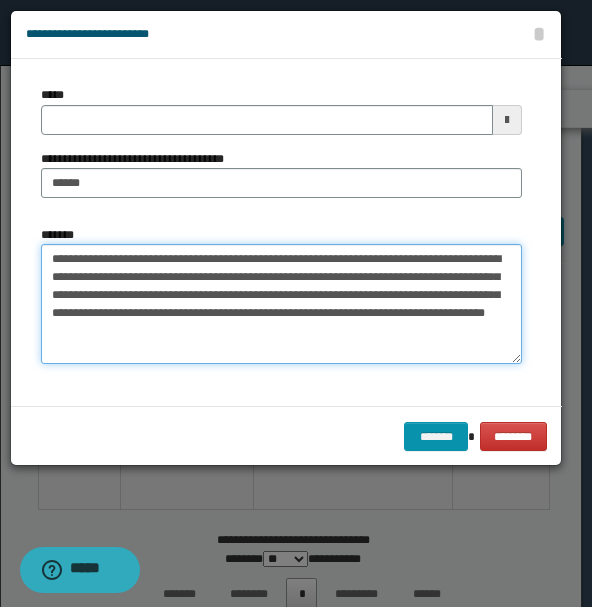 click on "**********" at bounding box center (281, 304) 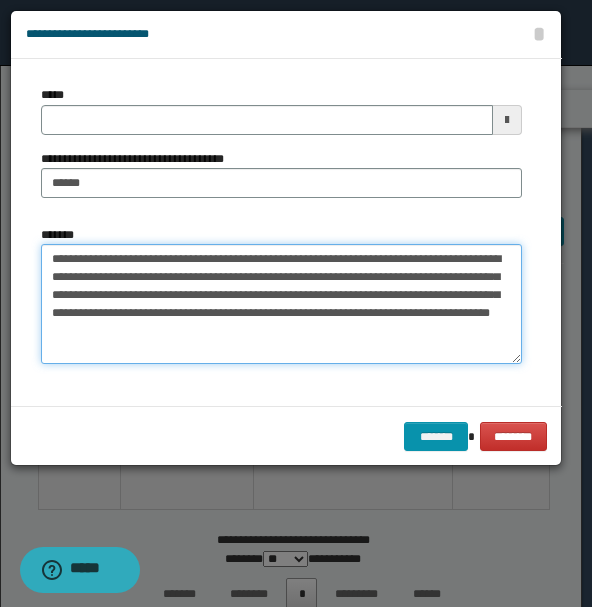 click on "**********" at bounding box center [281, 304] 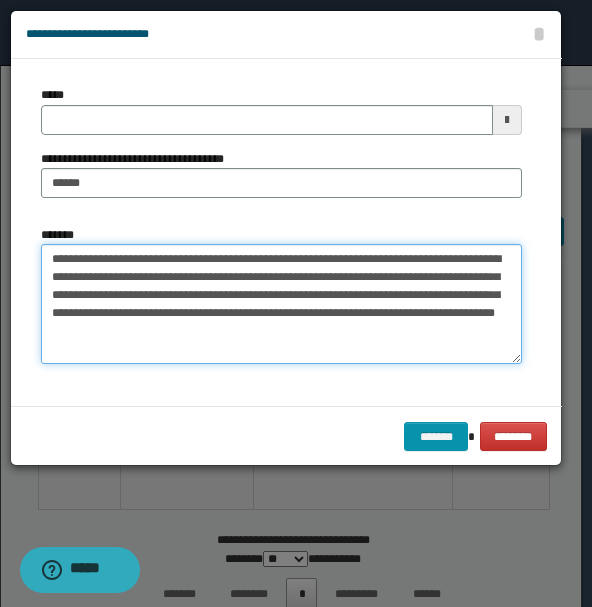 type 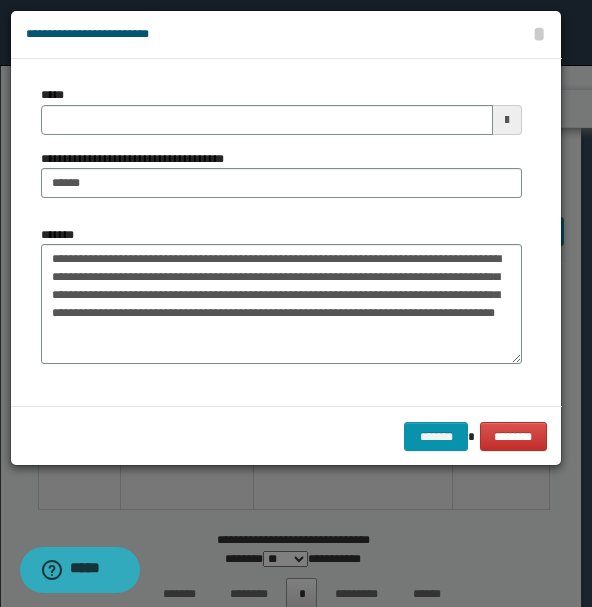 type 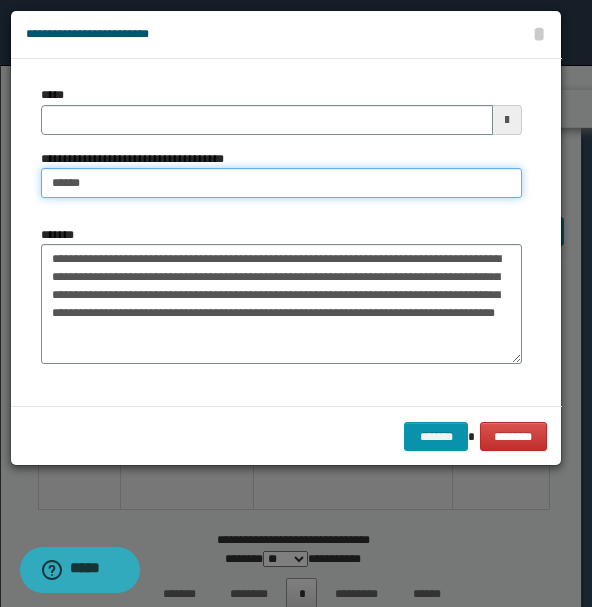 drag, startPoint x: 82, startPoint y: 182, endPoint x: -59, endPoint y: 186, distance: 141.05673 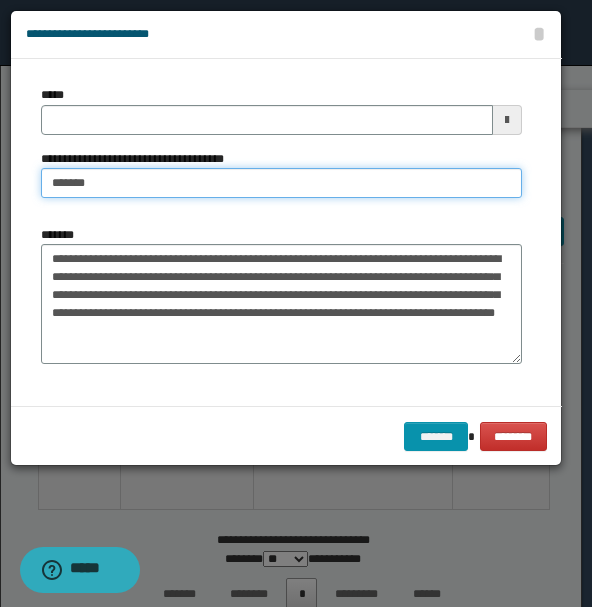 type 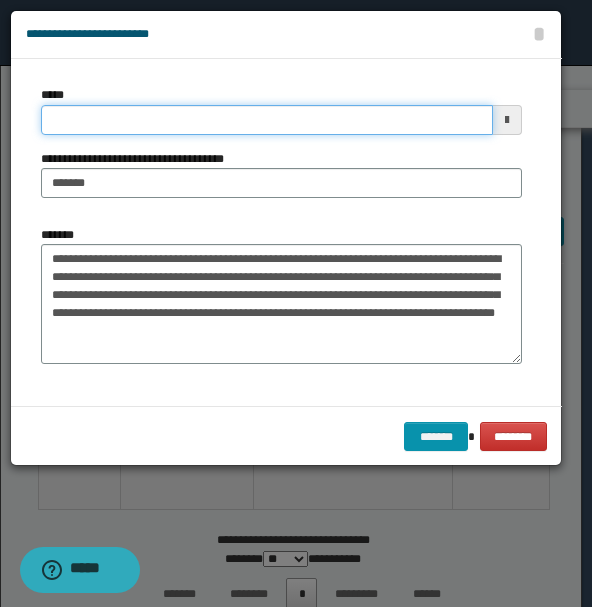 click on "*****" at bounding box center (267, 120) 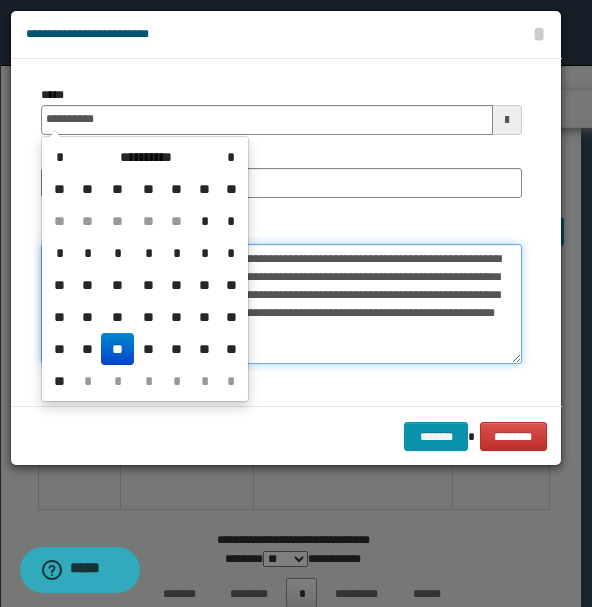 type on "**********" 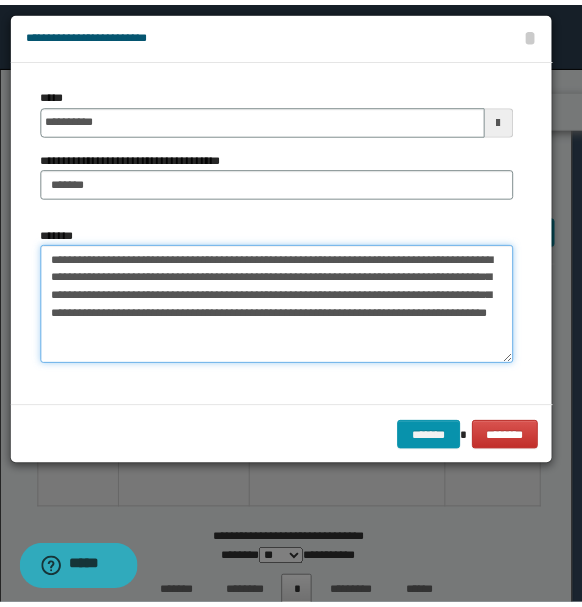 scroll, scrollTop: 0, scrollLeft: 0, axis: both 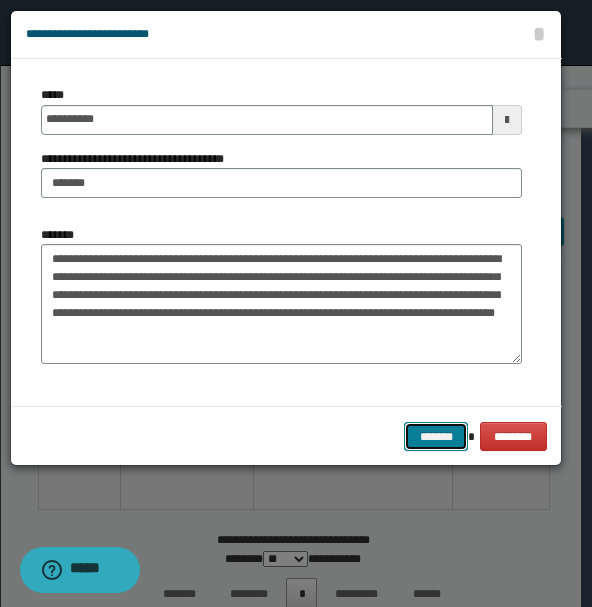 click on "*******" at bounding box center [436, 436] 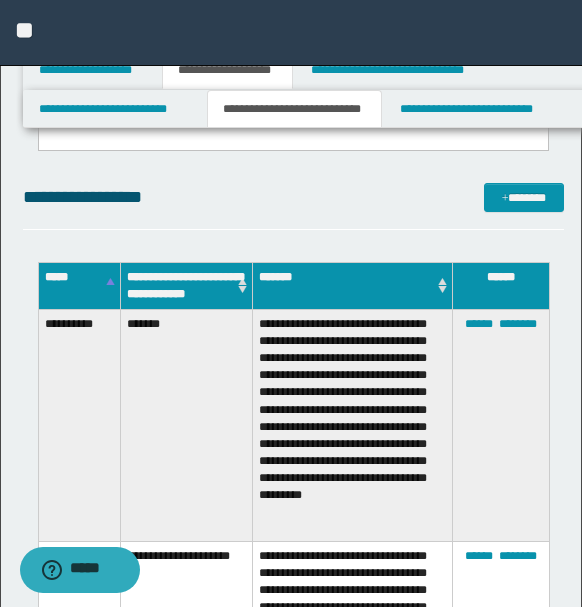 scroll, scrollTop: 392, scrollLeft: 0, axis: vertical 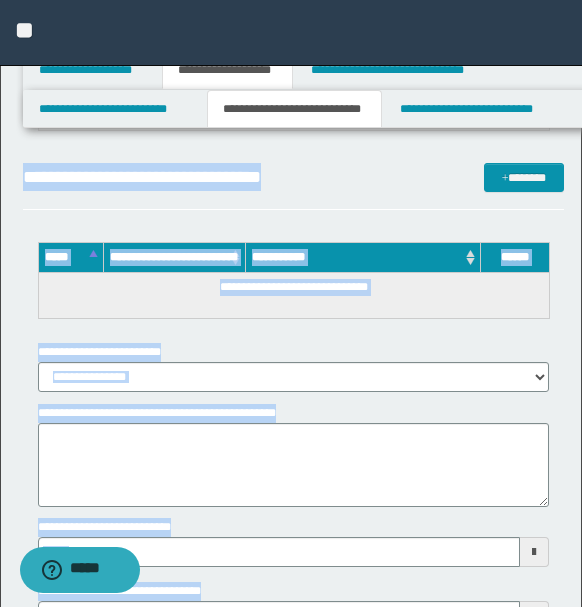 type 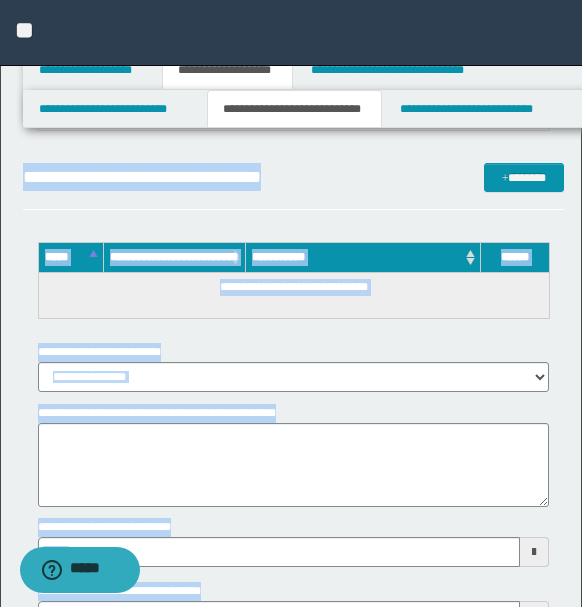 drag, startPoint x: 256, startPoint y: 482, endPoint x: 333, endPoint y: 534, distance: 92.91394 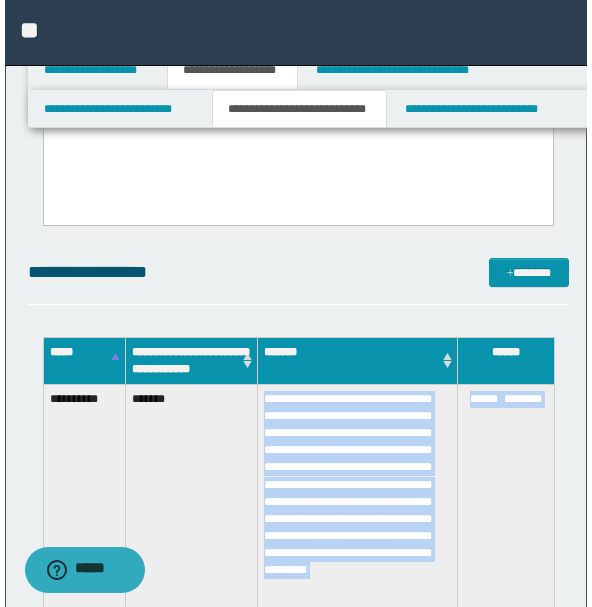 scroll, scrollTop: 466, scrollLeft: 0, axis: vertical 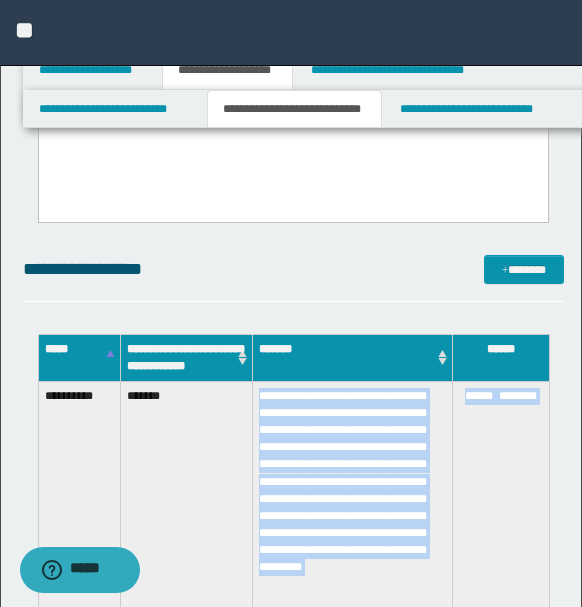 click on "******" at bounding box center (479, 396) 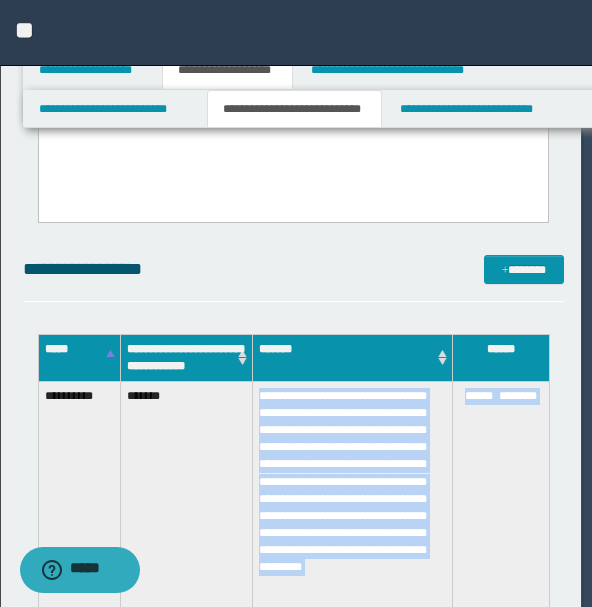 scroll, scrollTop: 0, scrollLeft: 0, axis: both 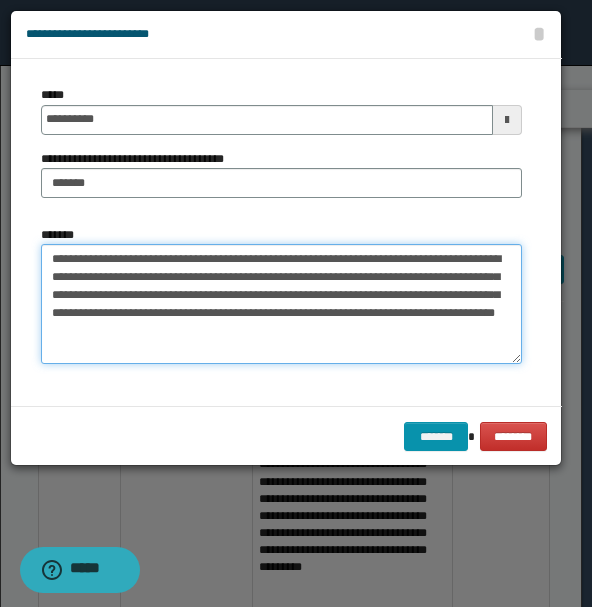 click on "**********" at bounding box center (281, 304) 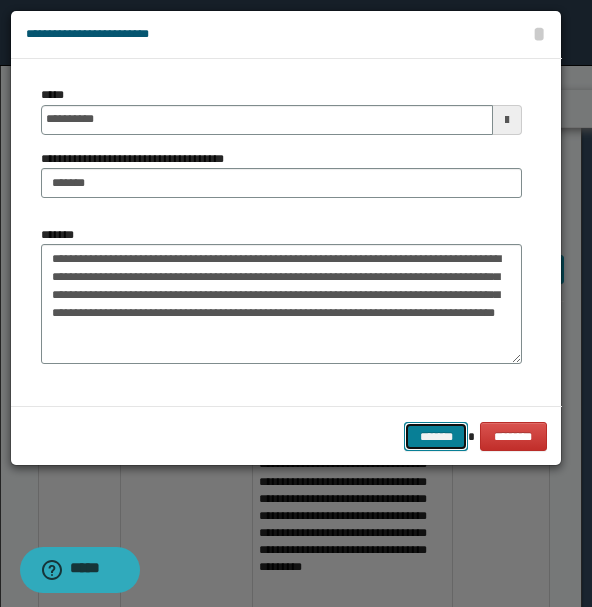 click on "*******" at bounding box center (436, 436) 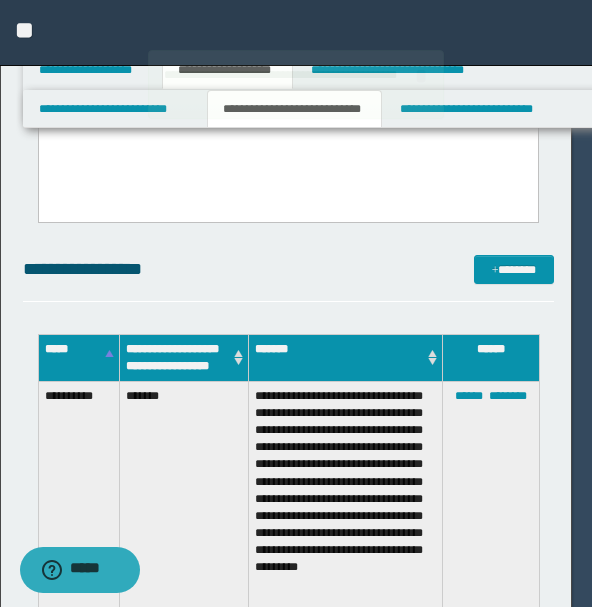 type 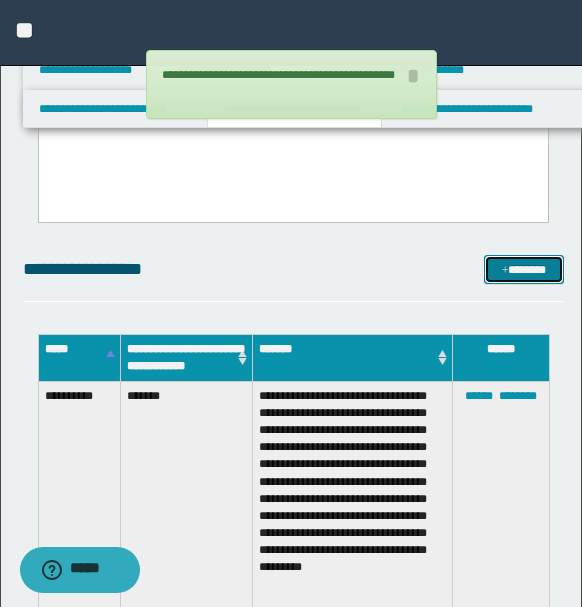 click on "*******" at bounding box center [523, 269] 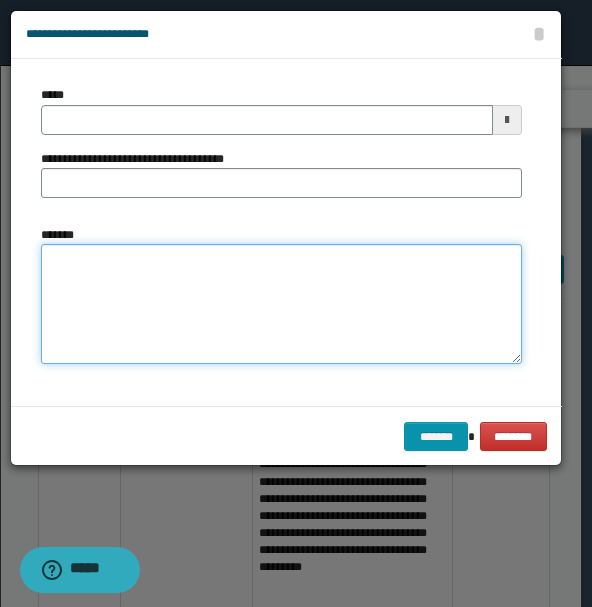 paste on "**********" 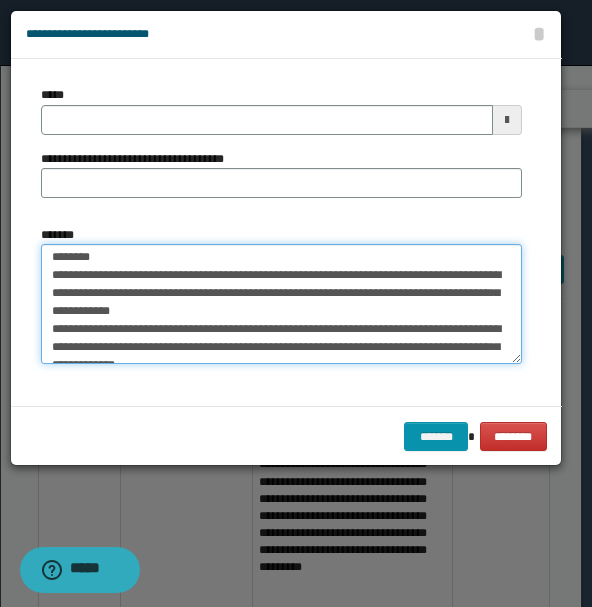 scroll, scrollTop: 0, scrollLeft: 0, axis: both 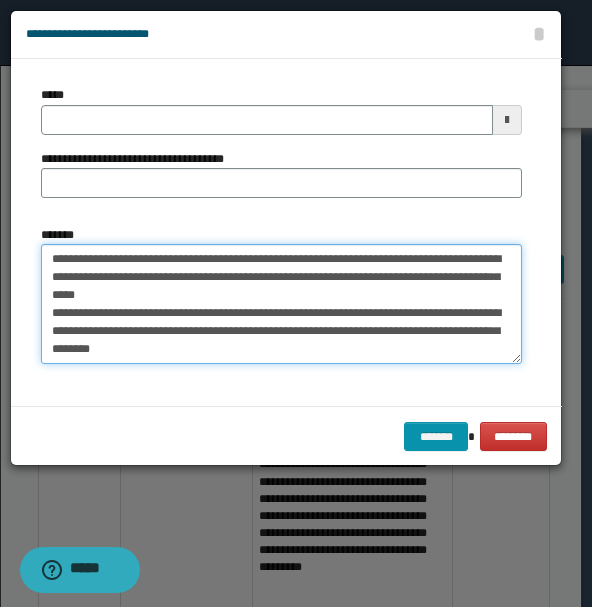 type on "**********" 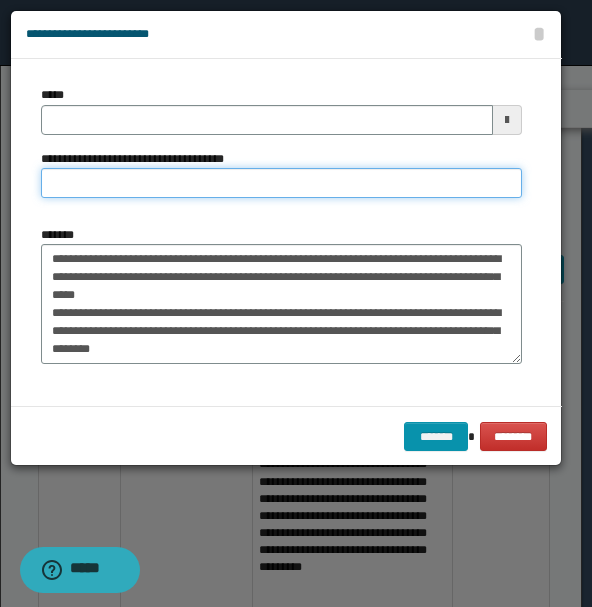 drag, startPoint x: 78, startPoint y: 188, endPoint x: 108, endPoint y: 182, distance: 30.594116 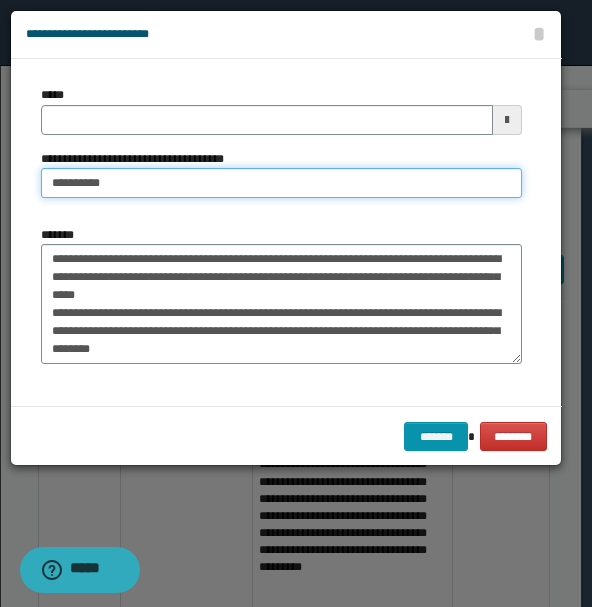 type on "**********" 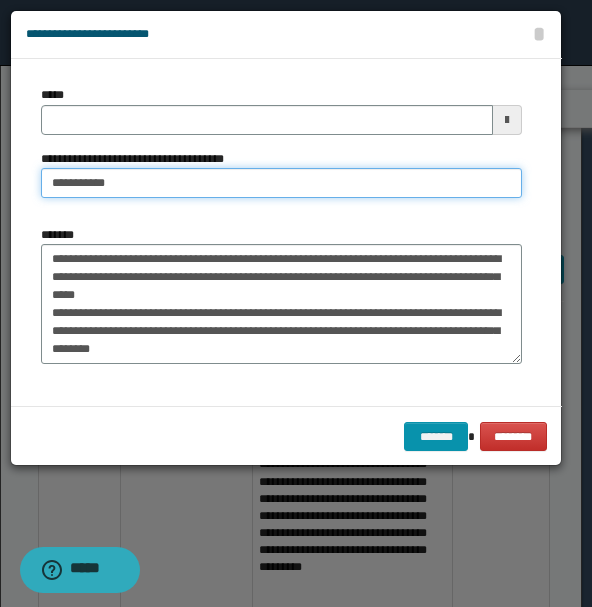 type 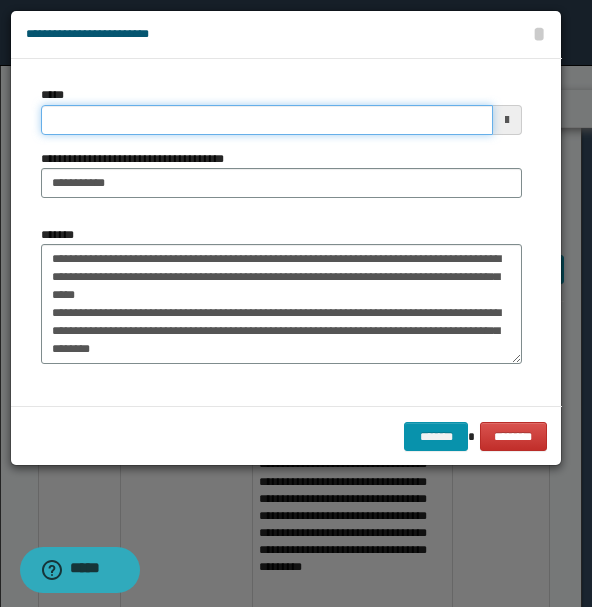 click on "*****" at bounding box center [267, 120] 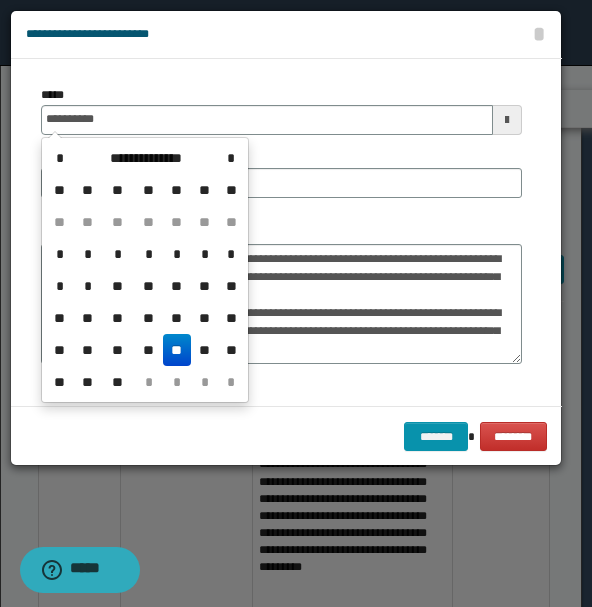 type on "**********" 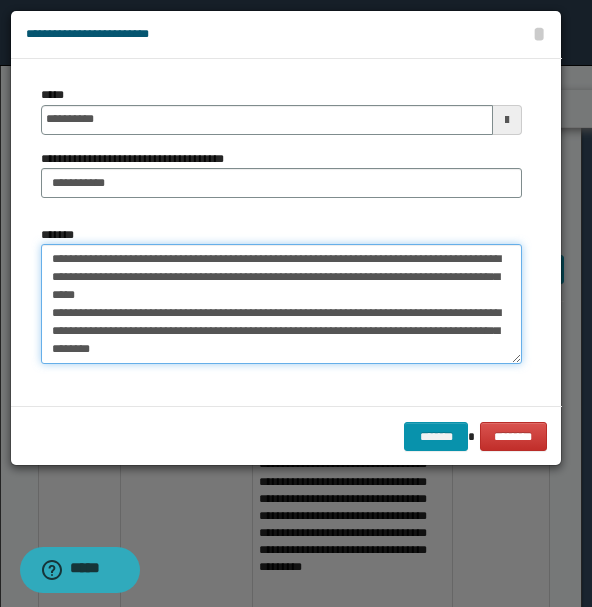 click on "**********" at bounding box center (281, 303) 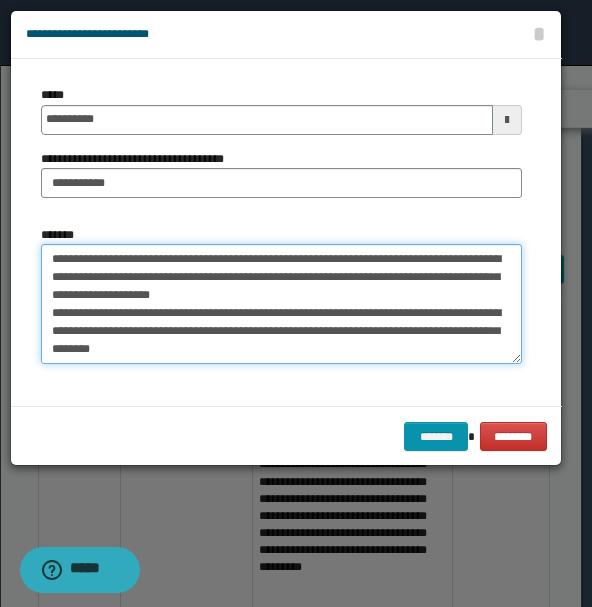 click on "*******" at bounding box center (281, 303) 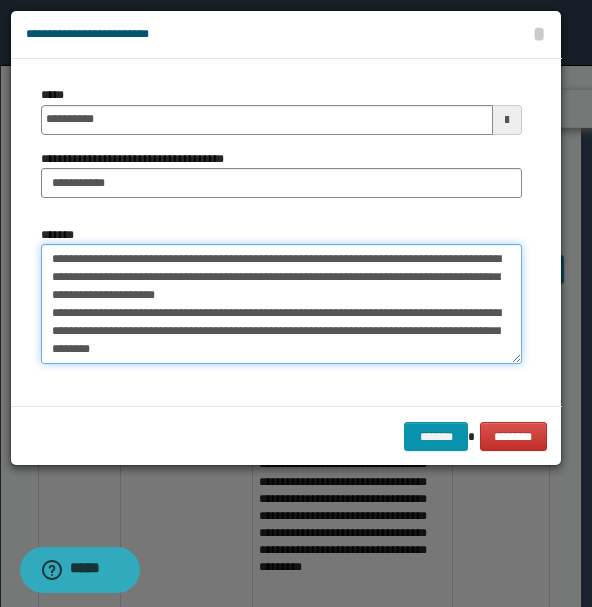 click on "*******" at bounding box center (281, 303) 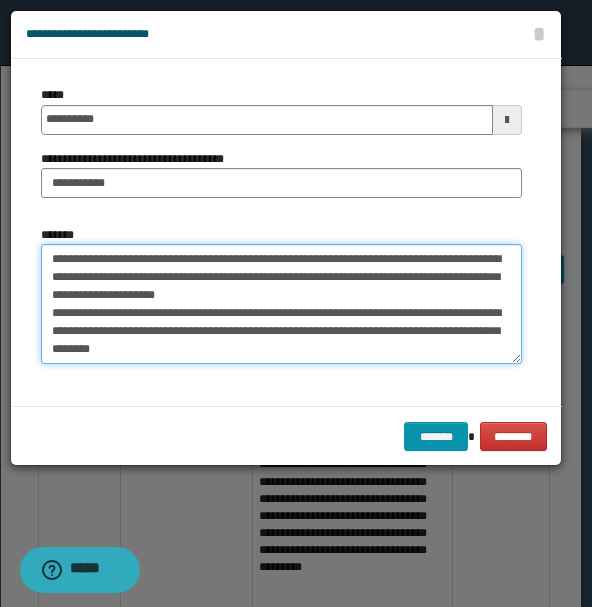 click on "*******" at bounding box center (281, 303) 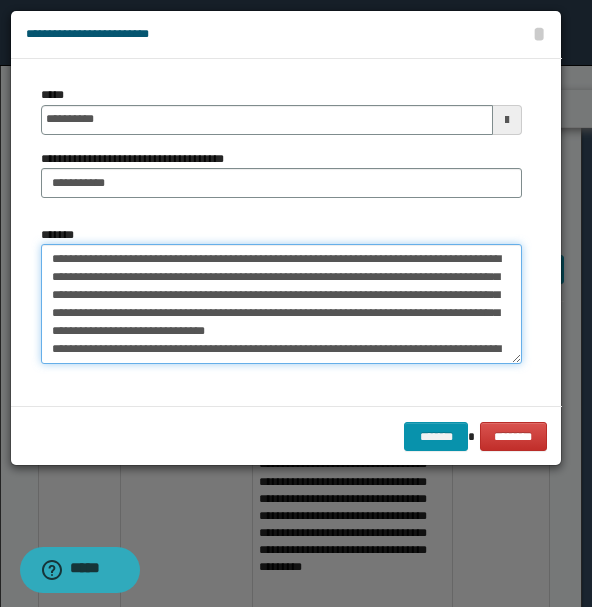 drag, startPoint x: 78, startPoint y: 341, endPoint x: 66, endPoint y: 326, distance: 19.209373 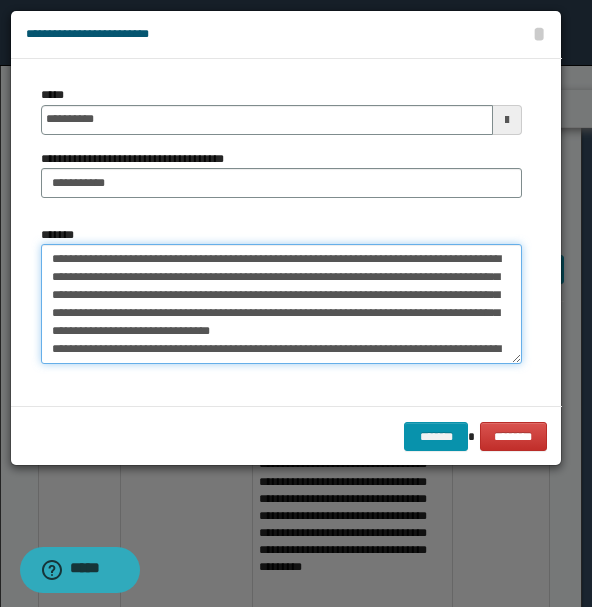 click on "**********" at bounding box center (281, 303) 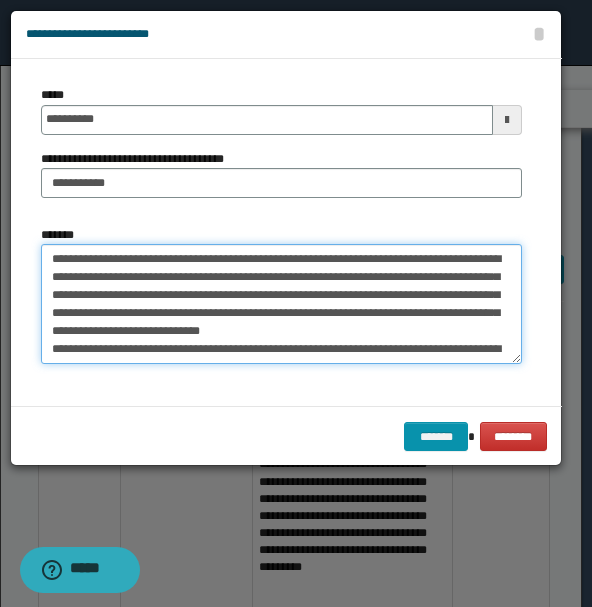 click on "**********" at bounding box center (281, 303) 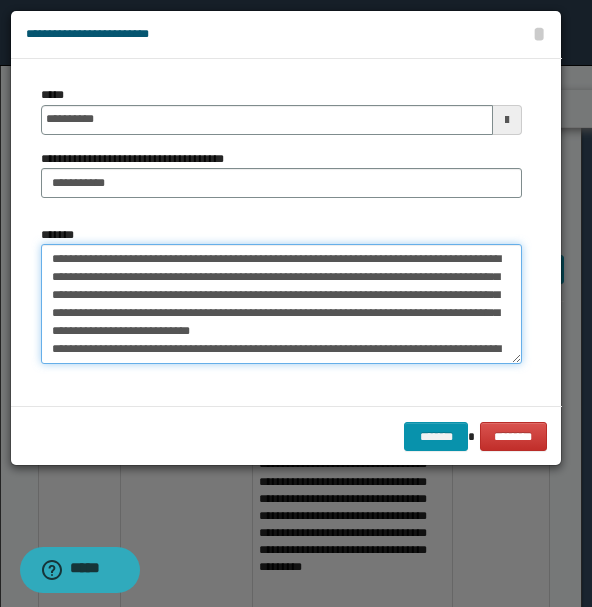 click on "**********" at bounding box center (281, 303) 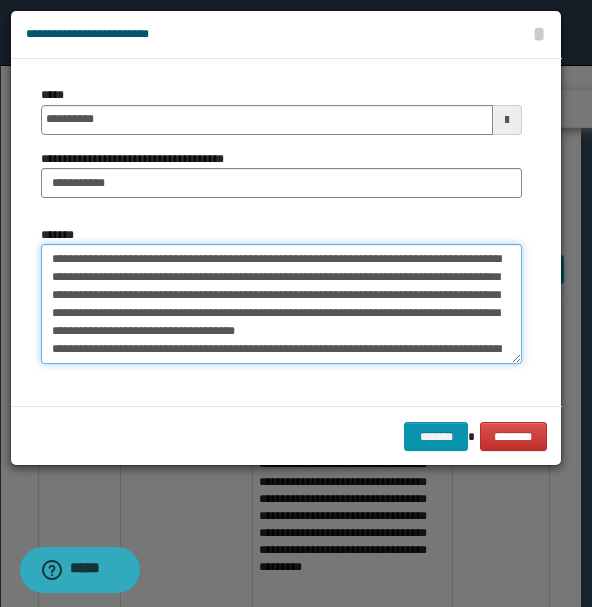 drag, startPoint x: 174, startPoint y: 310, endPoint x: 186, endPoint y: 310, distance: 12 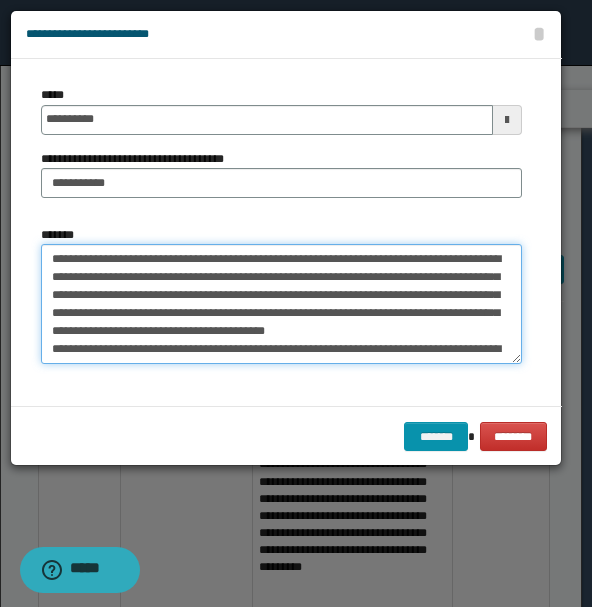 click on "*******" at bounding box center [281, 303] 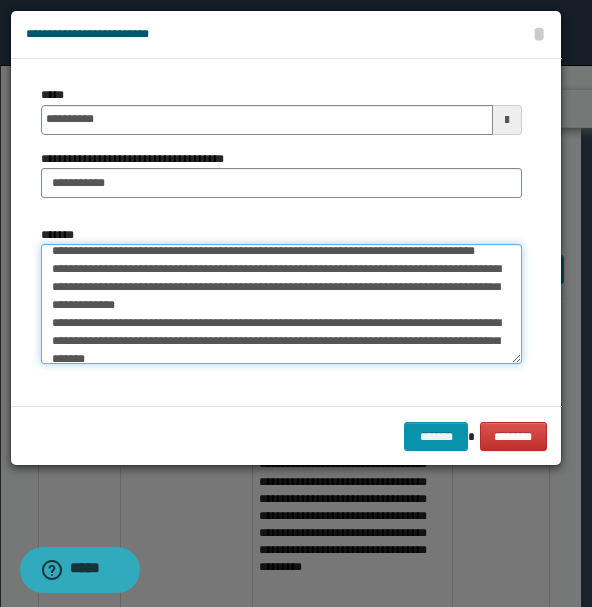 drag, startPoint x: 284, startPoint y: 354, endPoint x: 280, endPoint y: 304, distance: 50.159744 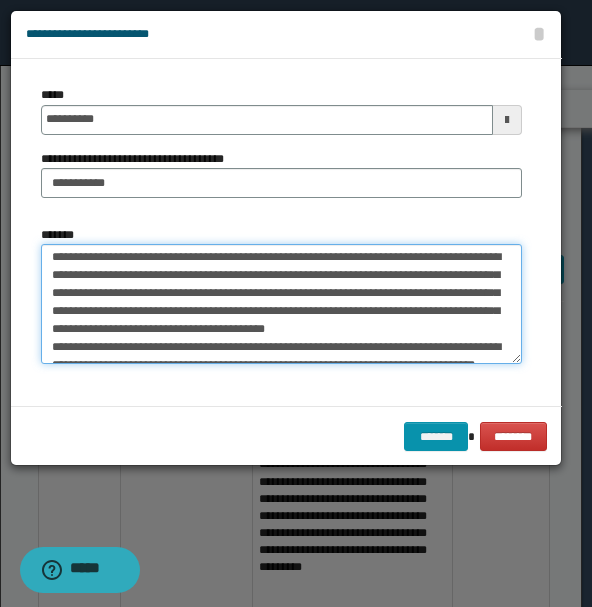 scroll, scrollTop: 0, scrollLeft: 0, axis: both 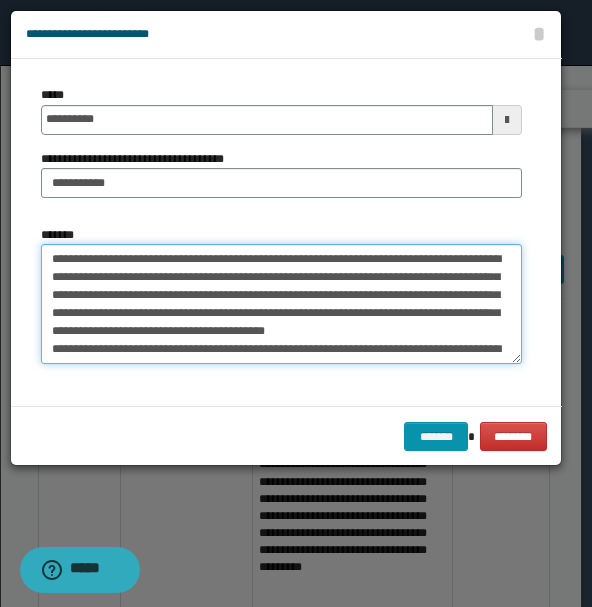 click on "**********" at bounding box center [281, 303] 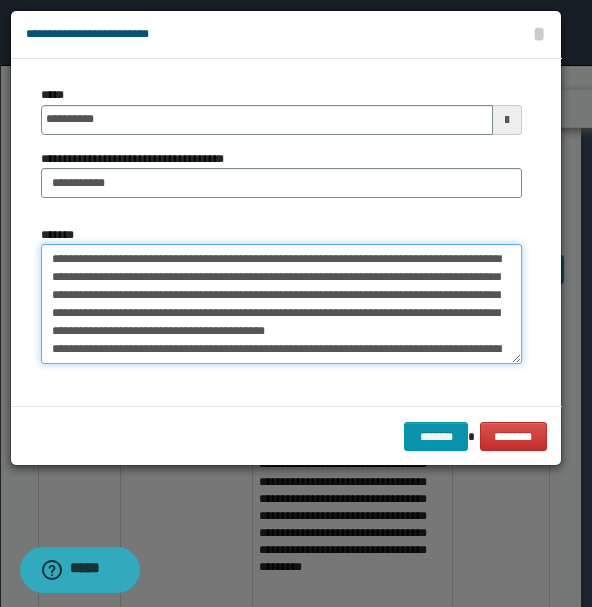 click on "**********" at bounding box center (281, 303) 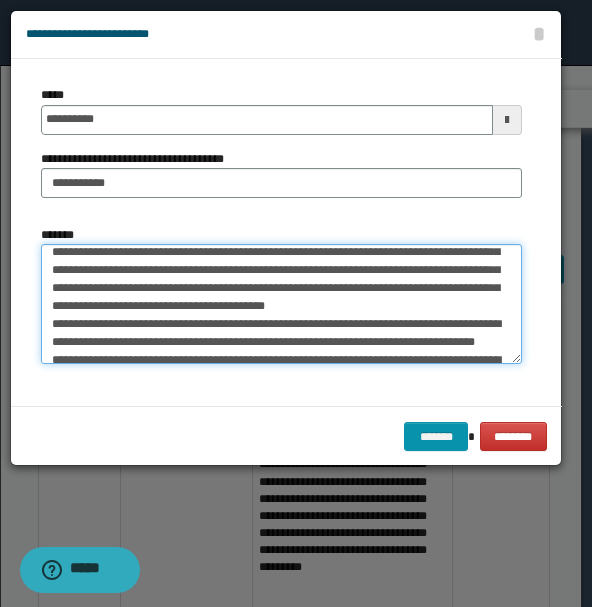 scroll, scrollTop: 26, scrollLeft: 0, axis: vertical 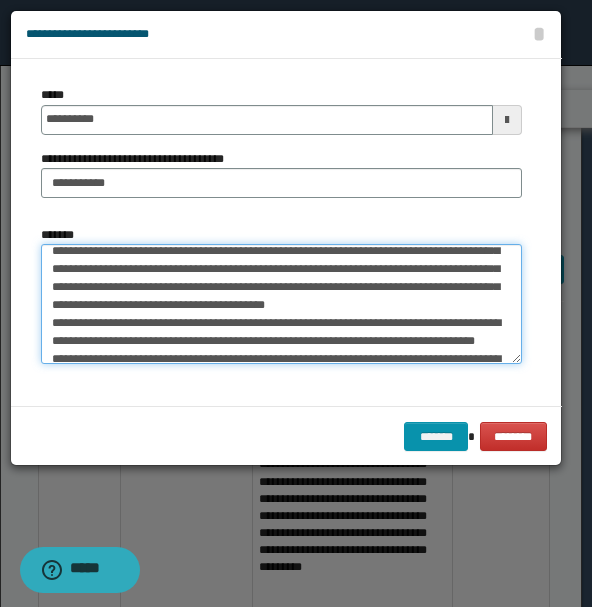 click on "**********" at bounding box center (281, 303) 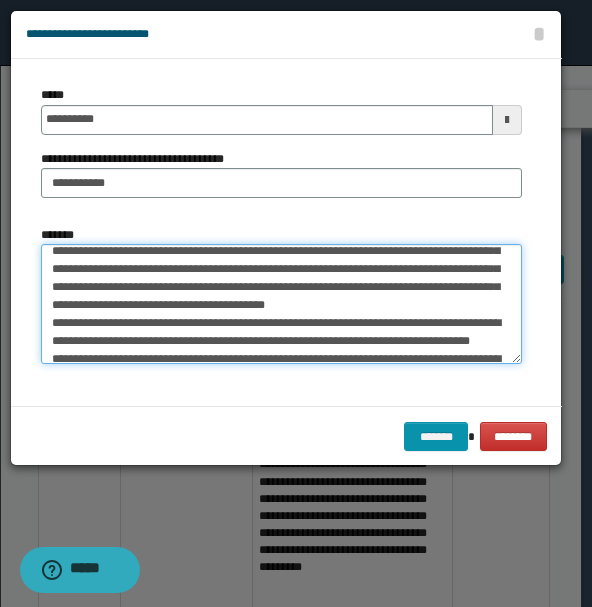 click on "**********" at bounding box center [281, 303] 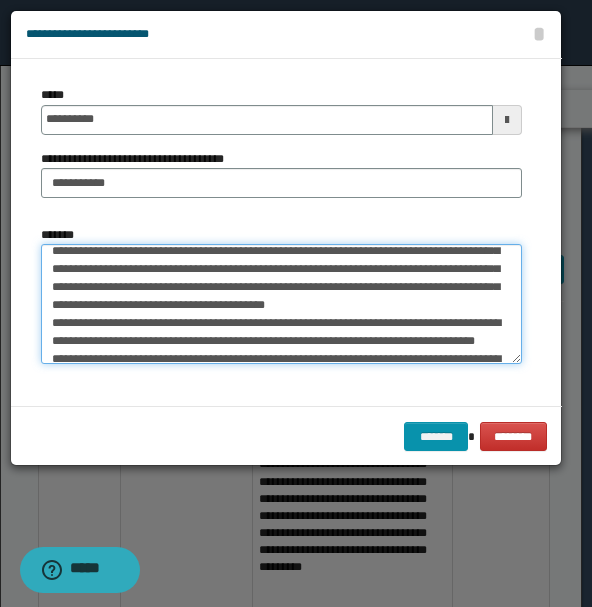drag, startPoint x: 372, startPoint y: 340, endPoint x: 420, endPoint y: 340, distance: 48 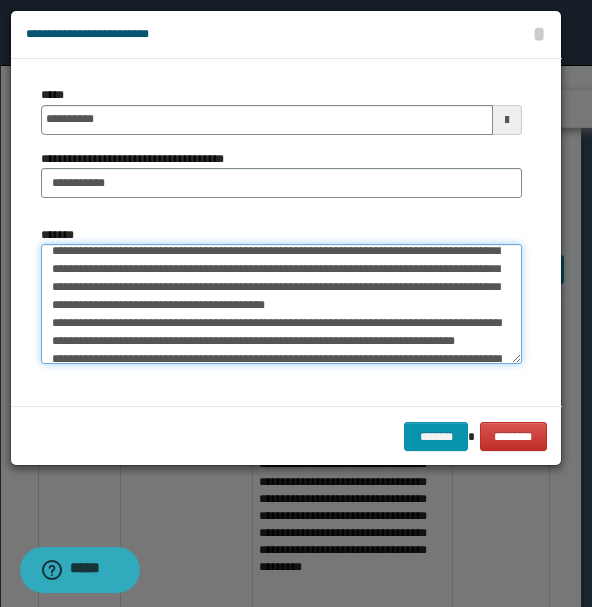 drag, startPoint x: 408, startPoint y: 345, endPoint x: 440, endPoint y: 338, distance: 32.75668 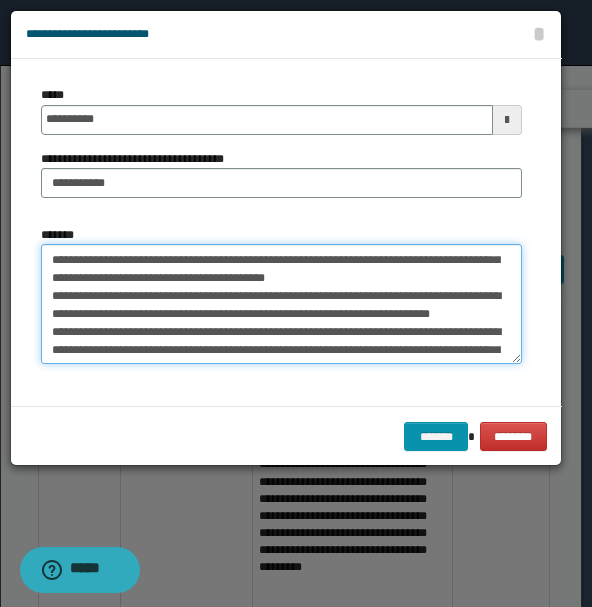 scroll, scrollTop: 80, scrollLeft: 0, axis: vertical 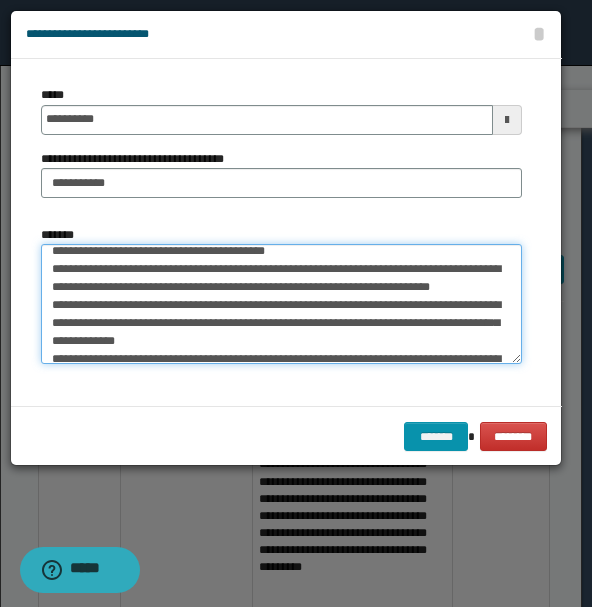 drag, startPoint x: 52, startPoint y: 322, endPoint x: 130, endPoint y: 326, distance: 78.10249 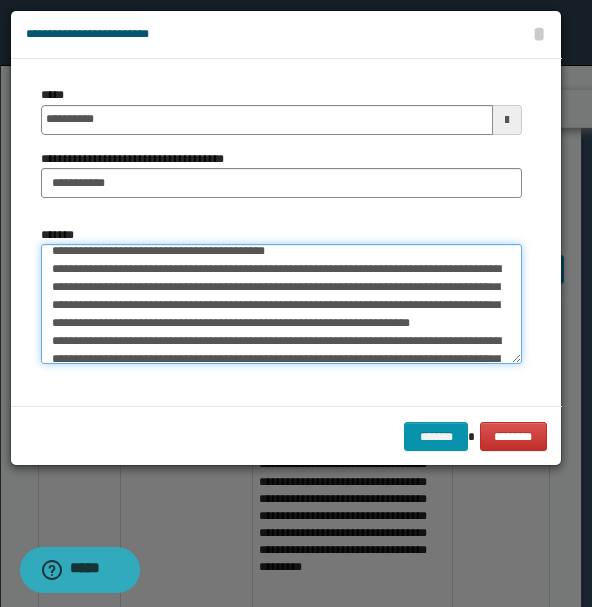click on "**********" at bounding box center (281, 303) 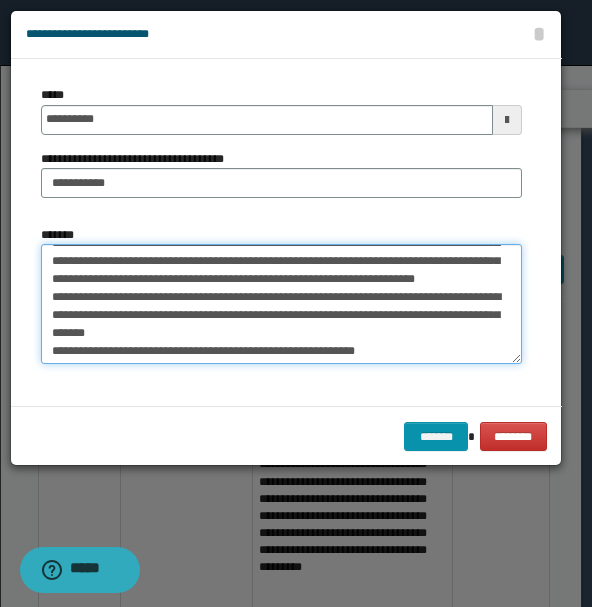 scroll, scrollTop: 162, scrollLeft: 0, axis: vertical 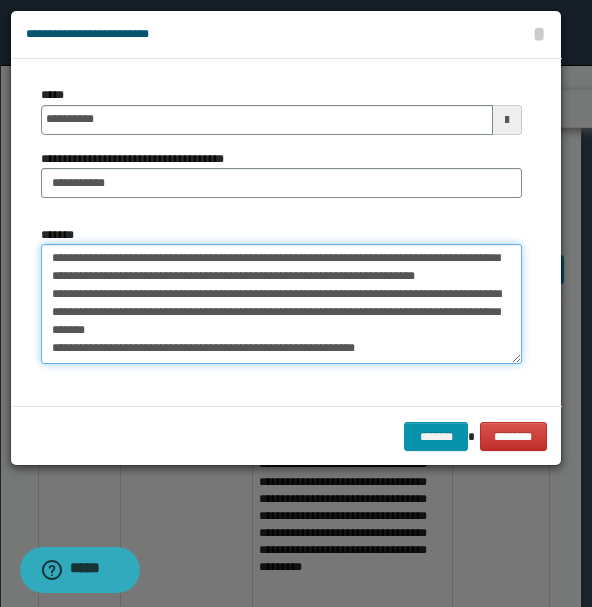 click on "**********" at bounding box center (281, 303) 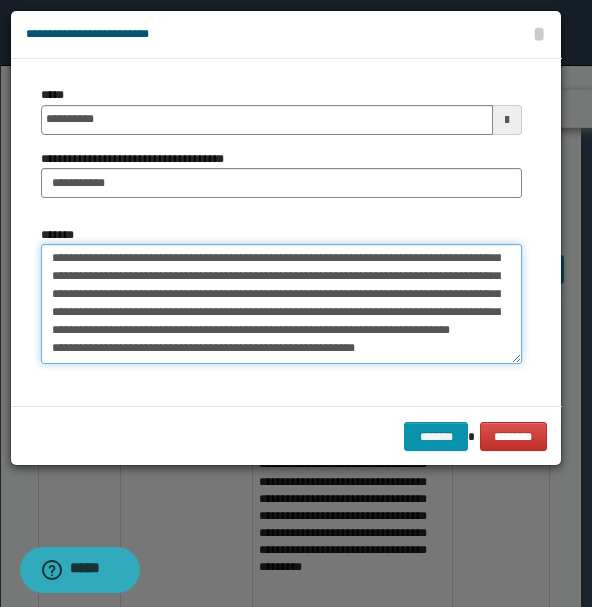 scroll, scrollTop: 144, scrollLeft: 0, axis: vertical 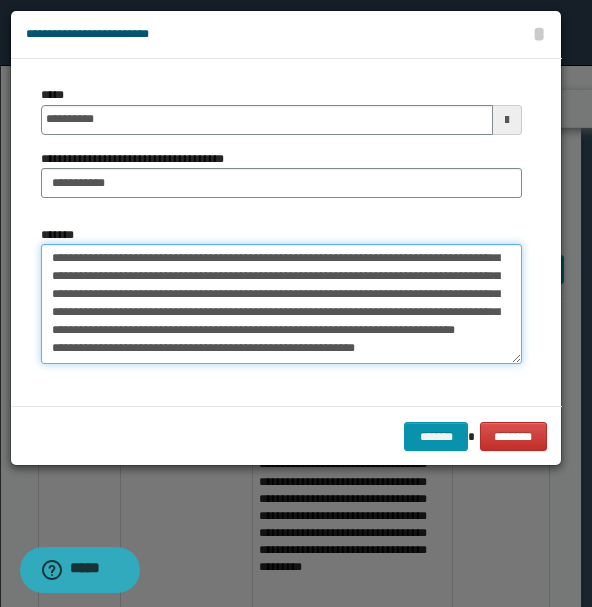 click on "**********" at bounding box center (281, 303) 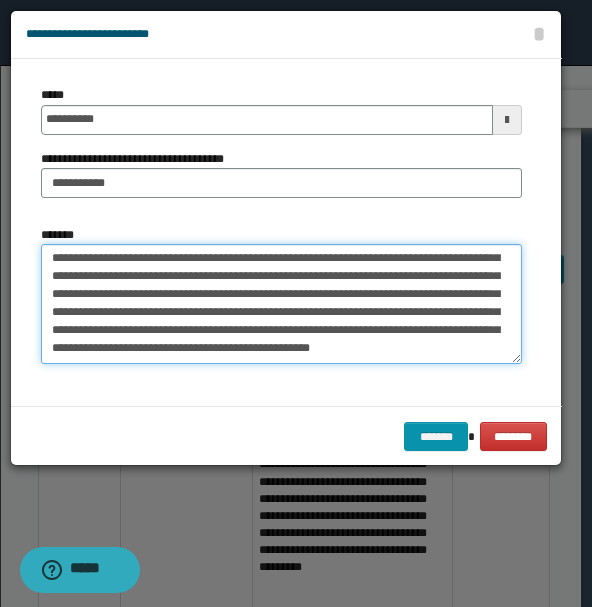 scroll, scrollTop: 126, scrollLeft: 0, axis: vertical 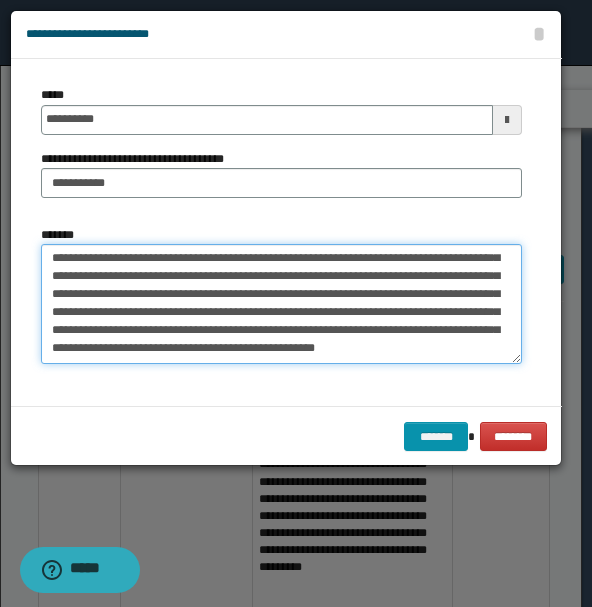 click on "**********" at bounding box center [281, 303] 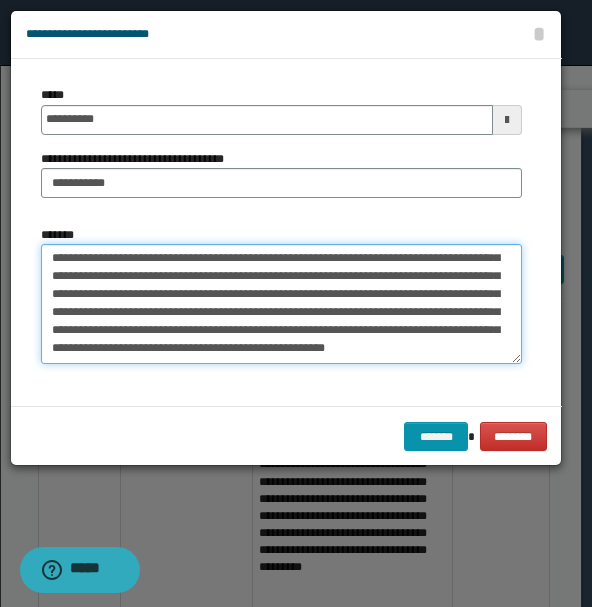 click on "**********" at bounding box center [281, 303] 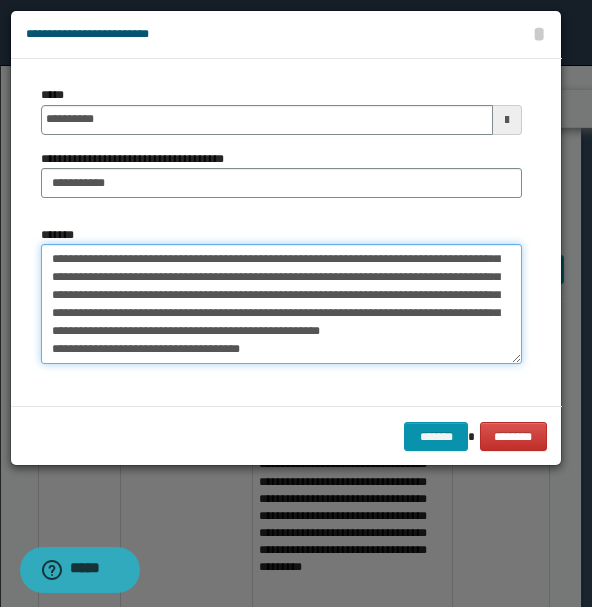 scroll, scrollTop: 138, scrollLeft: 0, axis: vertical 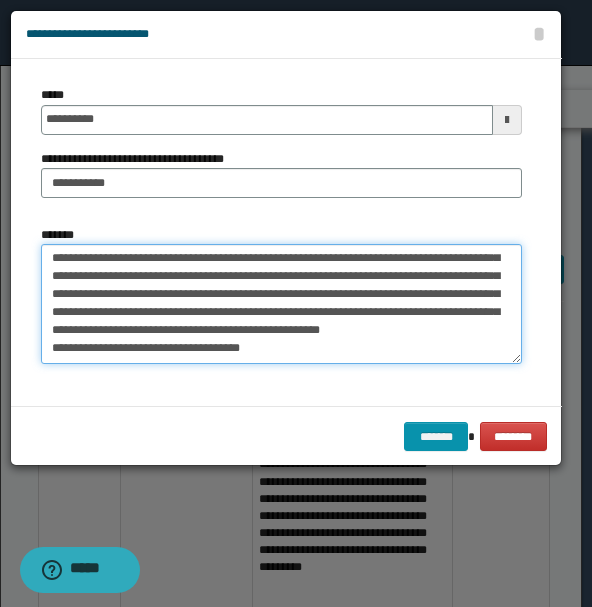click on "*******" at bounding box center [281, 303] 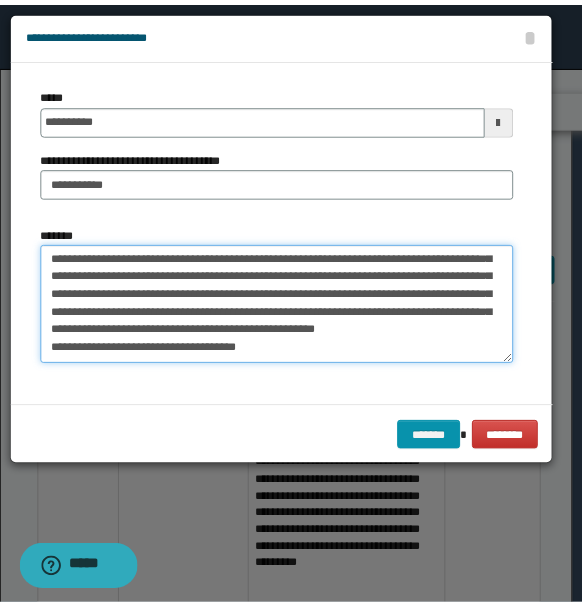 scroll, scrollTop: 144, scrollLeft: 0, axis: vertical 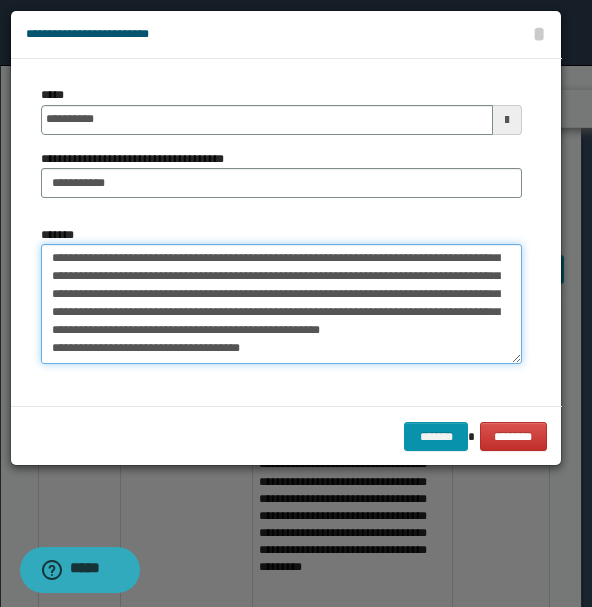 drag, startPoint x: 52, startPoint y: 353, endPoint x: 64, endPoint y: 352, distance: 12.0415945 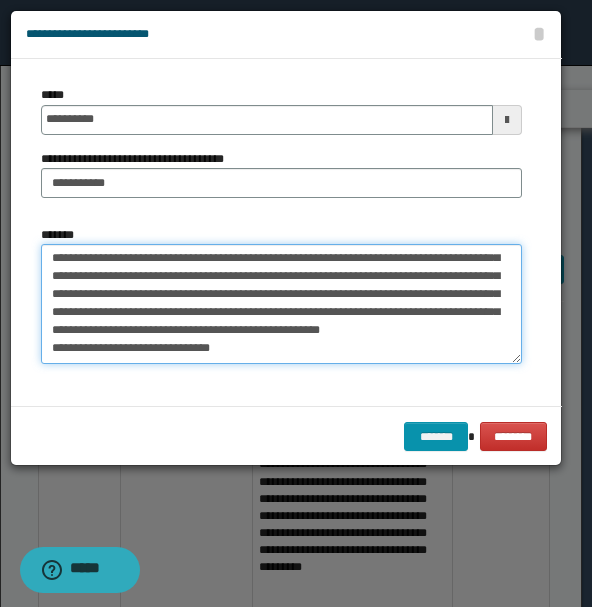click on "*******" at bounding box center [281, 303] 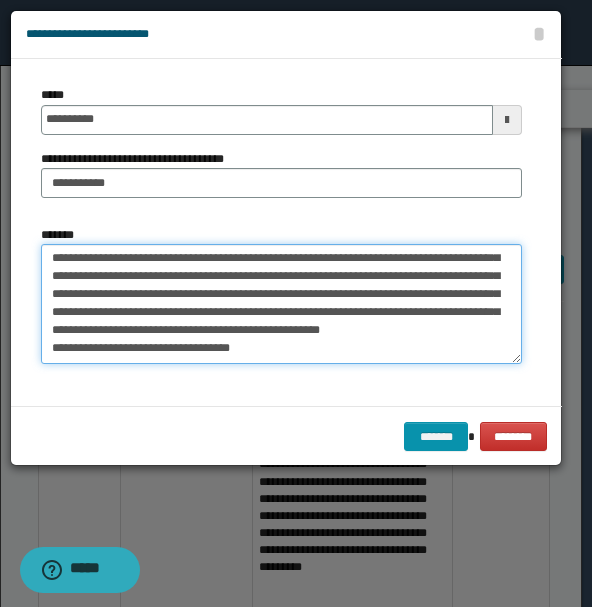 click on "*******" at bounding box center (281, 303) 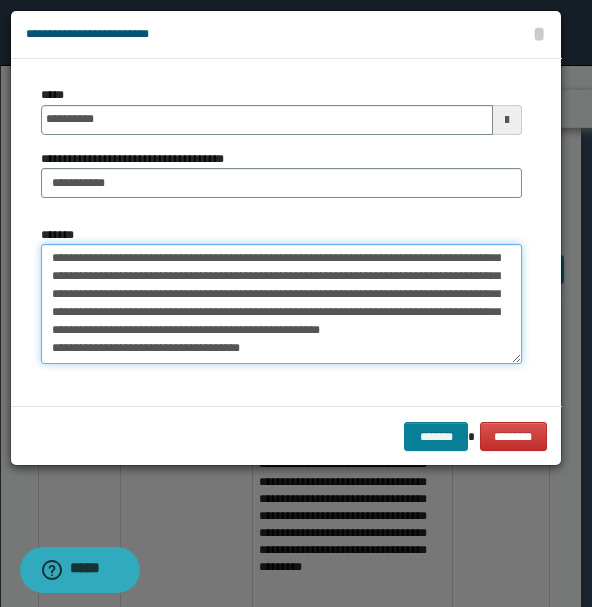 type on "**********" 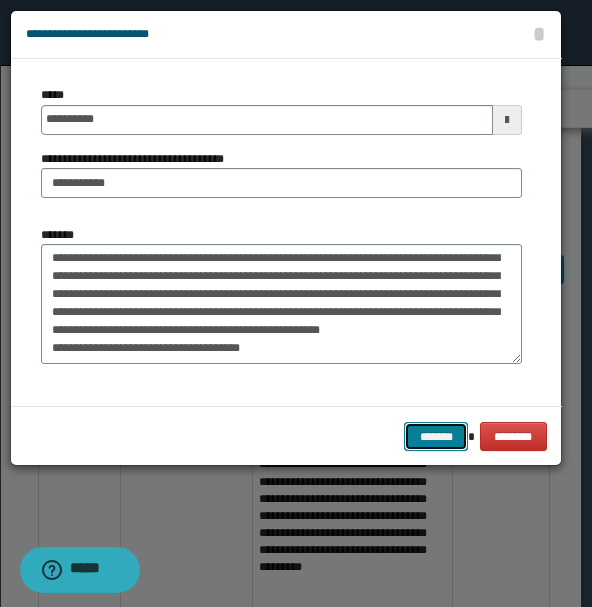click on "*******" at bounding box center [436, 436] 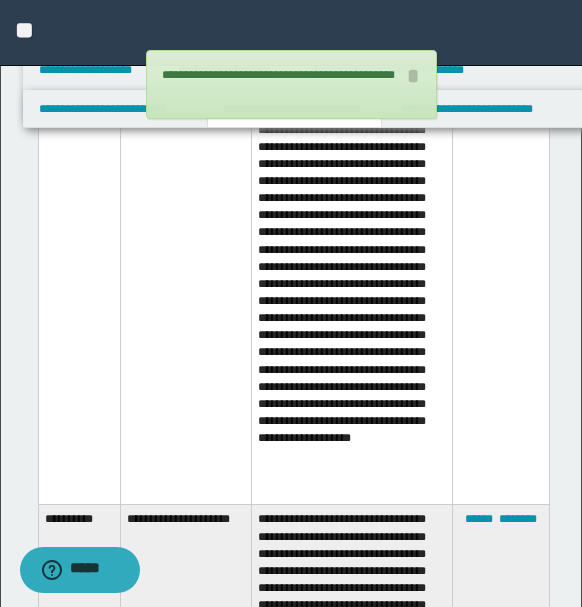 scroll, scrollTop: 1244, scrollLeft: 0, axis: vertical 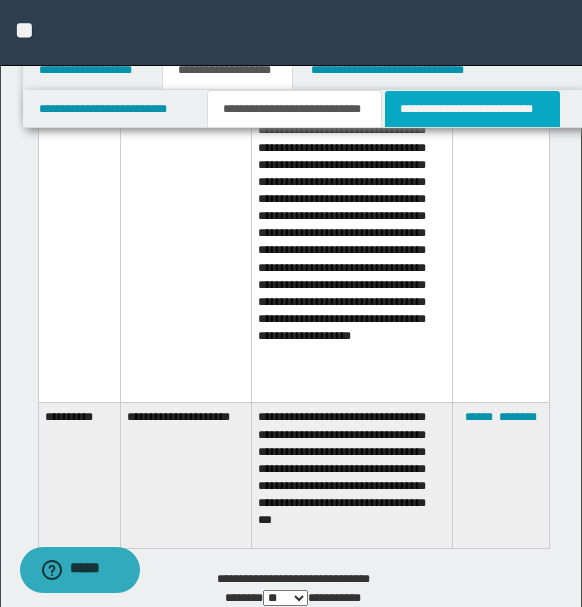 click on "**********" at bounding box center (472, 109) 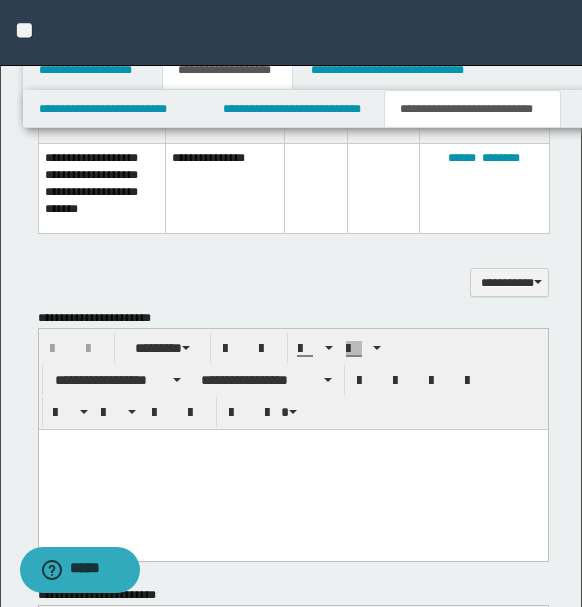 scroll, scrollTop: 689, scrollLeft: 0, axis: vertical 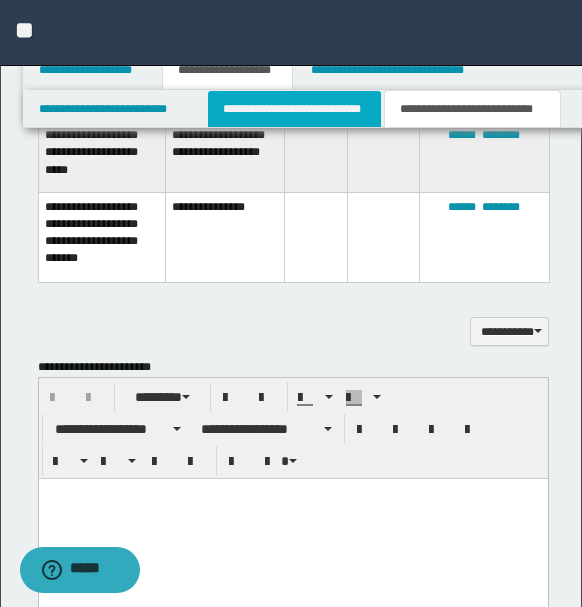 drag, startPoint x: 244, startPoint y: 110, endPoint x: 268, endPoint y: 114, distance: 24.33105 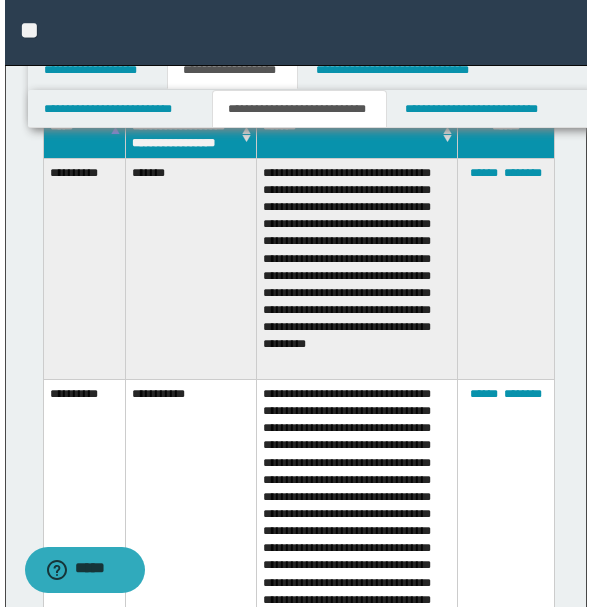 scroll, scrollTop: 578, scrollLeft: 0, axis: vertical 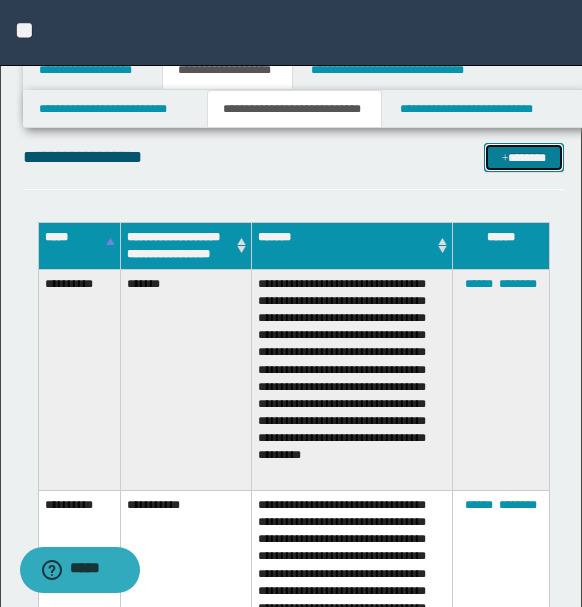 click on "*******" at bounding box center (523, 157) 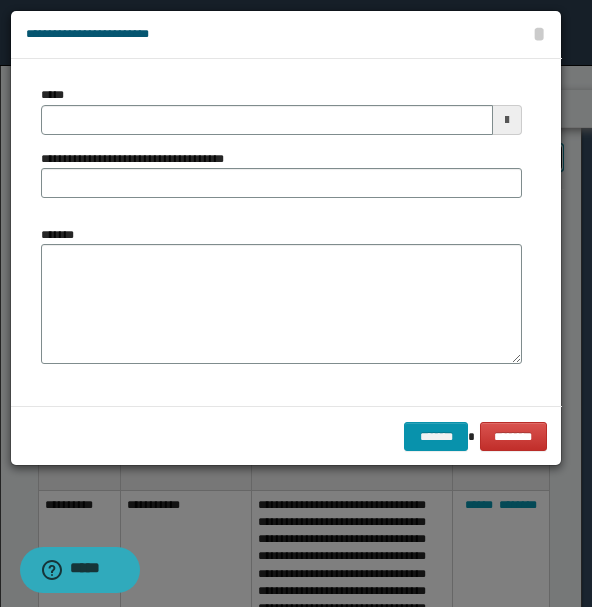 scroll, scrollTop: 0, scrollLeft: 0, axis: both 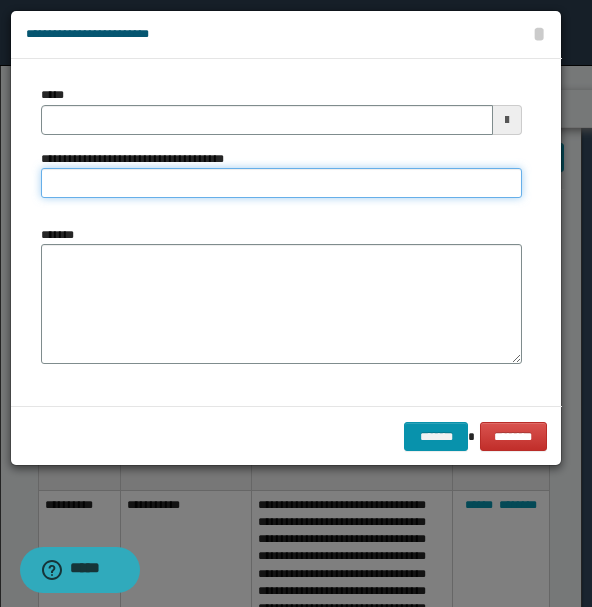 click on "**********" at bounding box center [281, 183] 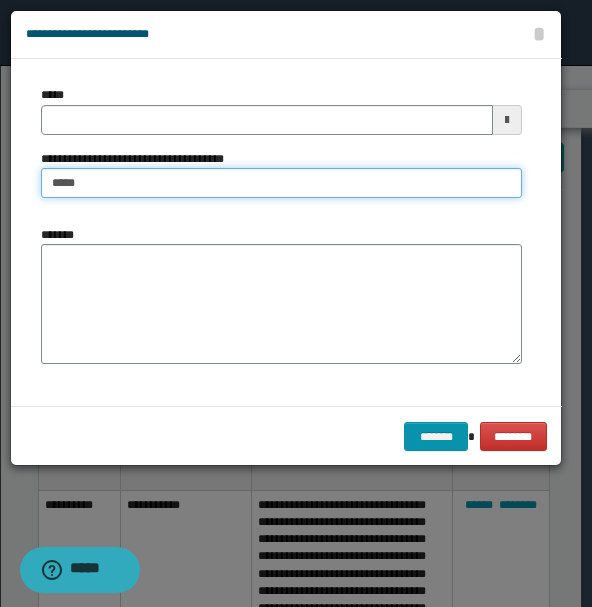 type on "*****" 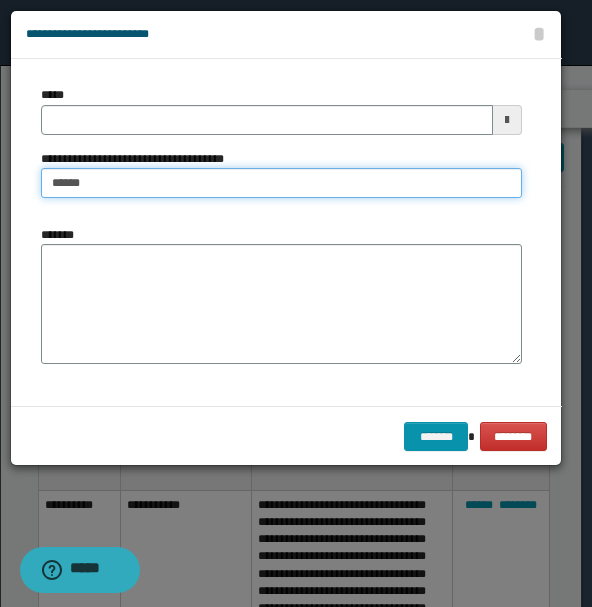 type 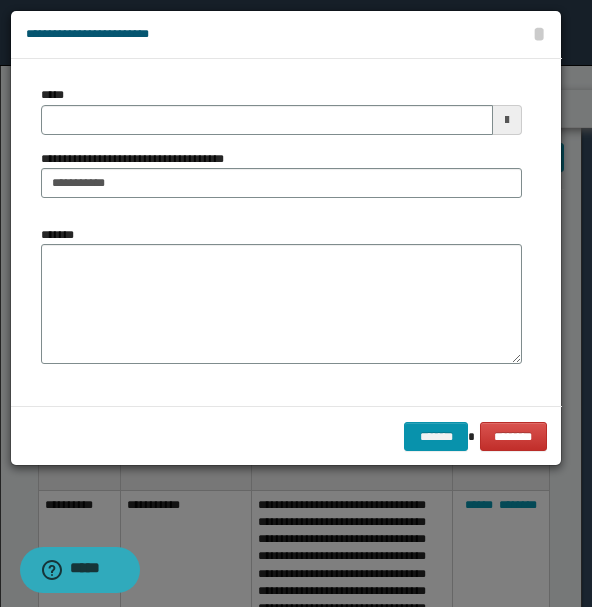 click on "*****" at bounding box center [281, 110] 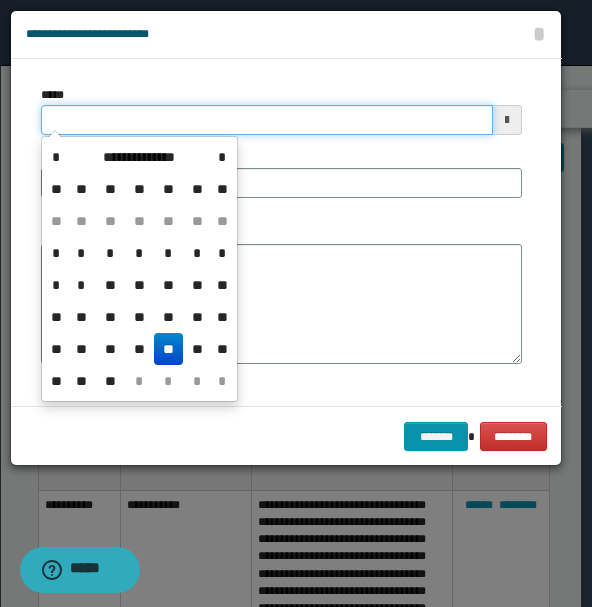 click on "*****" at bounding box center (267, 120) 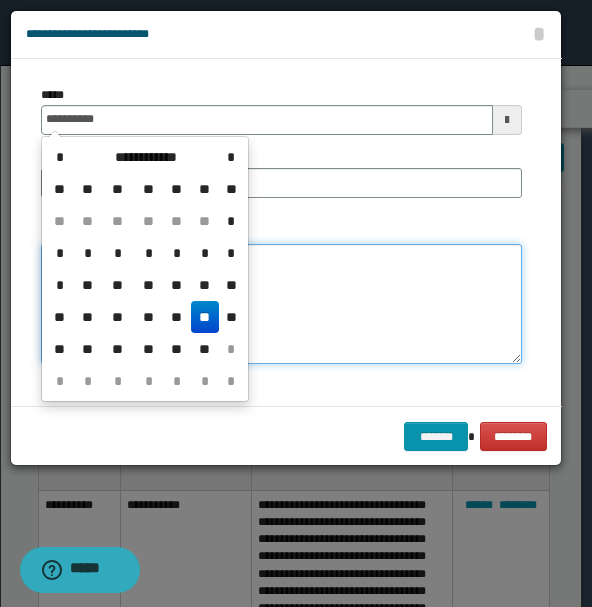 type on "**********" 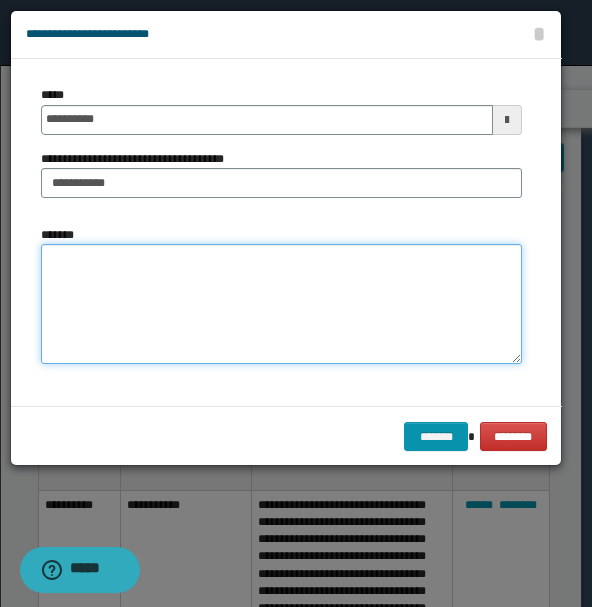 click on "*******" at bounding box center (281, 303) 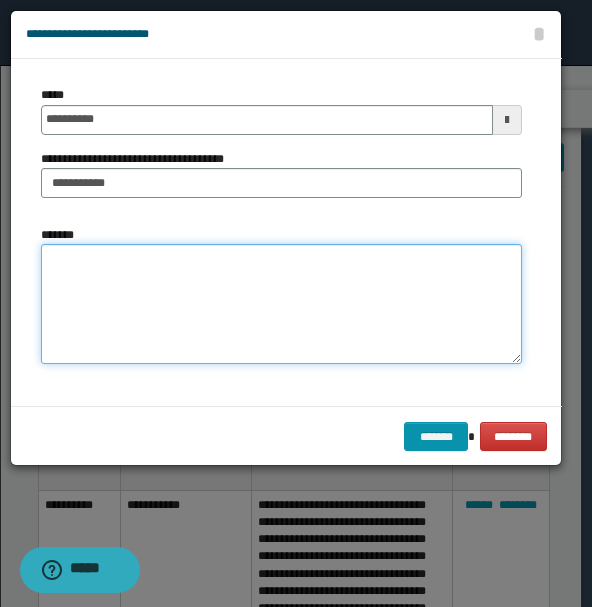 paste on "**********" 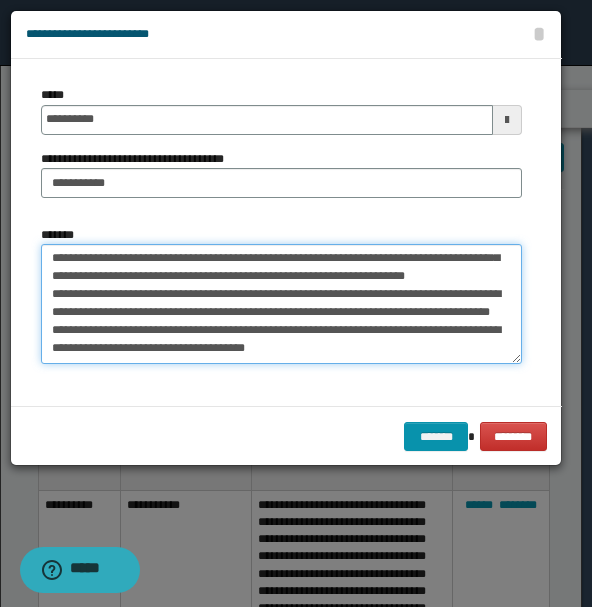 scroll, scrollTop: 0, scrollLeft: 0, axis: both 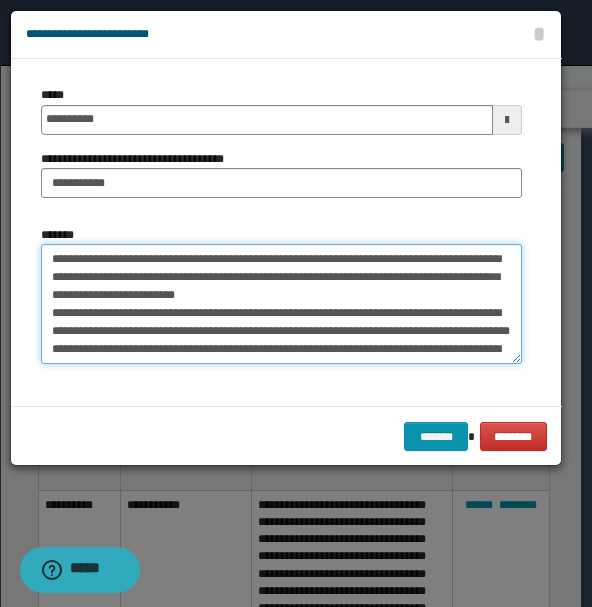 click on "*******" at bounding box center (281, 303) 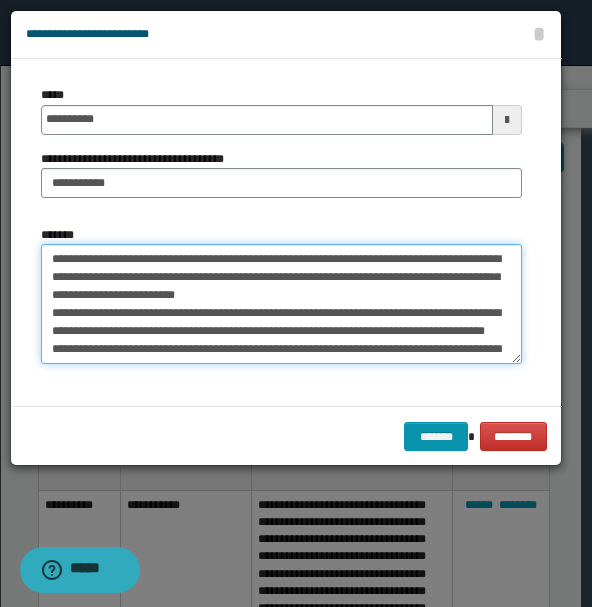 click on "*******" at bounding box center [281, 303] 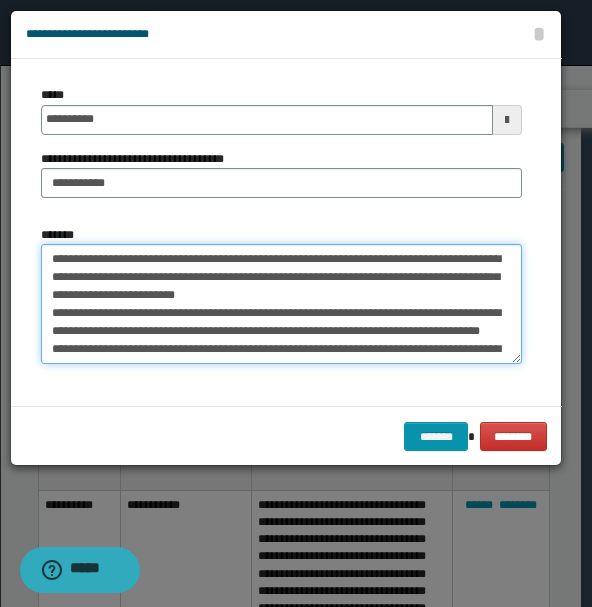 drag, startPoint x: 318, startPoint y: 333, endPoint x: 358, endPoint y: 329, distance: 40.1995 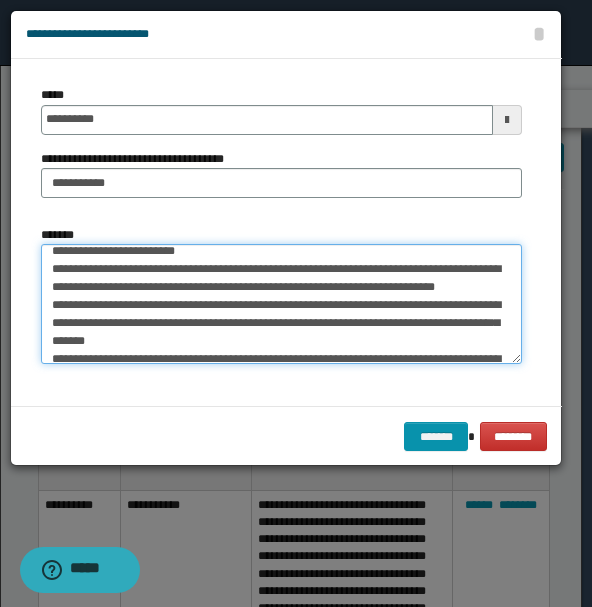 scroll, scrollTop: 0, scrollLeft: 0, axis: both 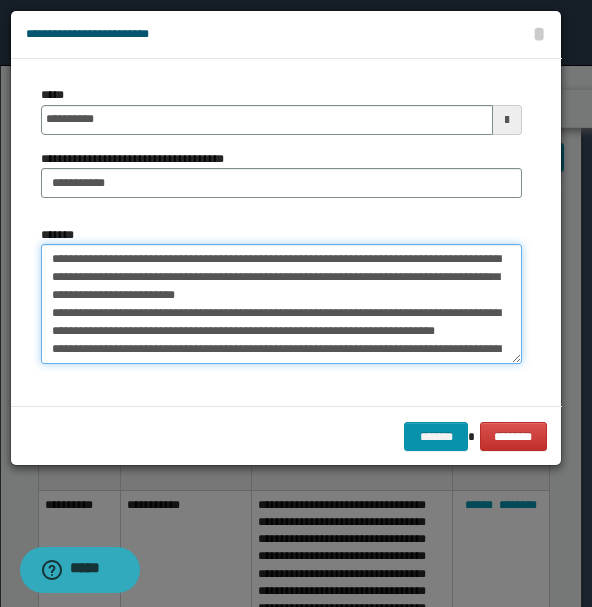 click on "*******" at bounding box center (281, 303) 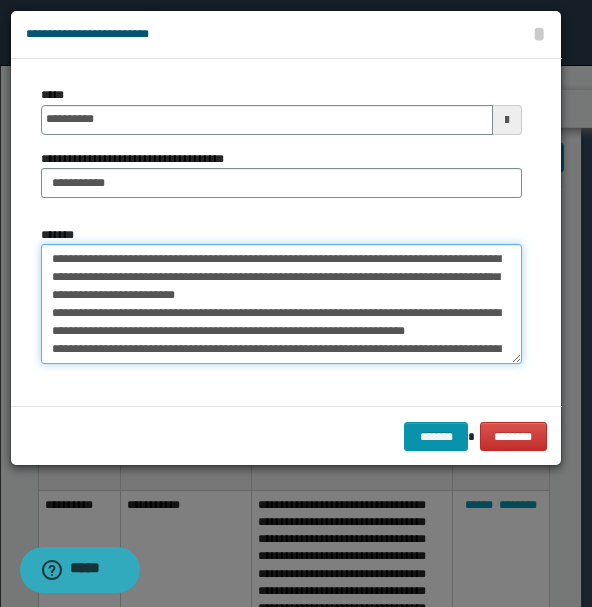 click on "*******" at bounding box center [281, 303] 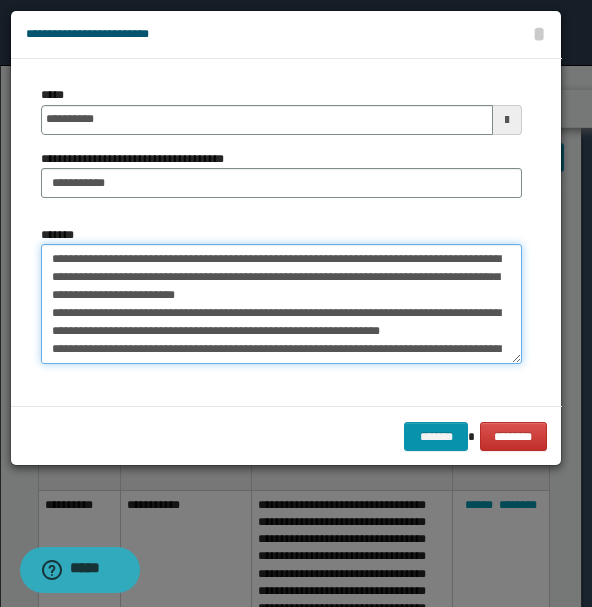scroll, scrollTop: 26, scrollLeft: 0, axis: vertical 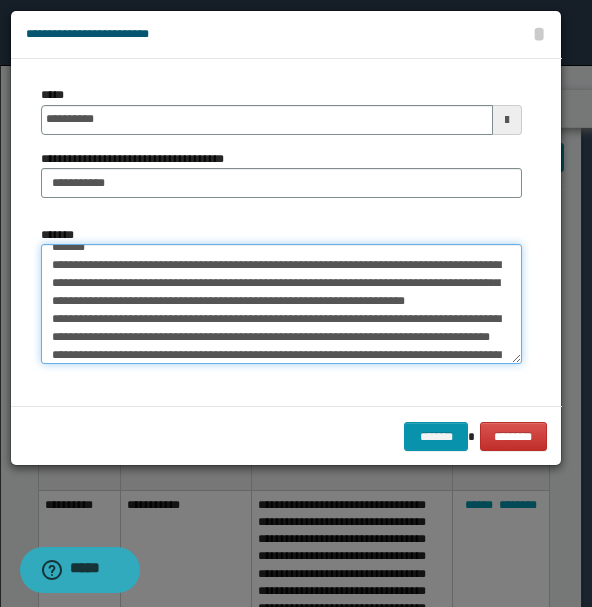 click on "*******" at bounding box center (281, 303) 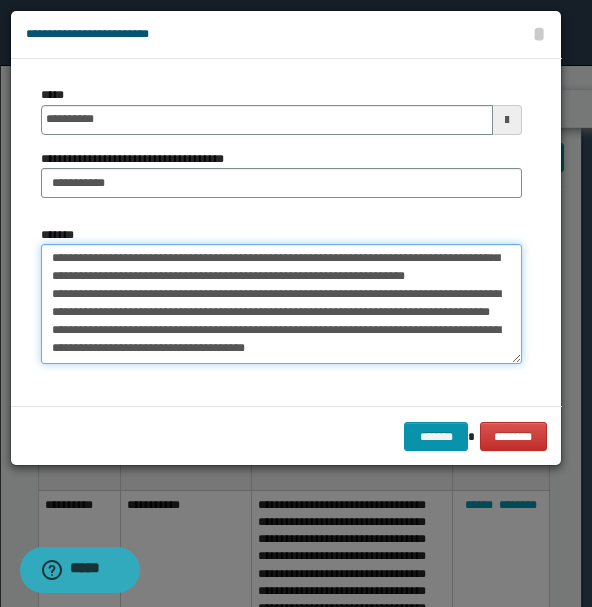 scroll, scrollTop: 191, scrollLeft: 0, axis: vertical 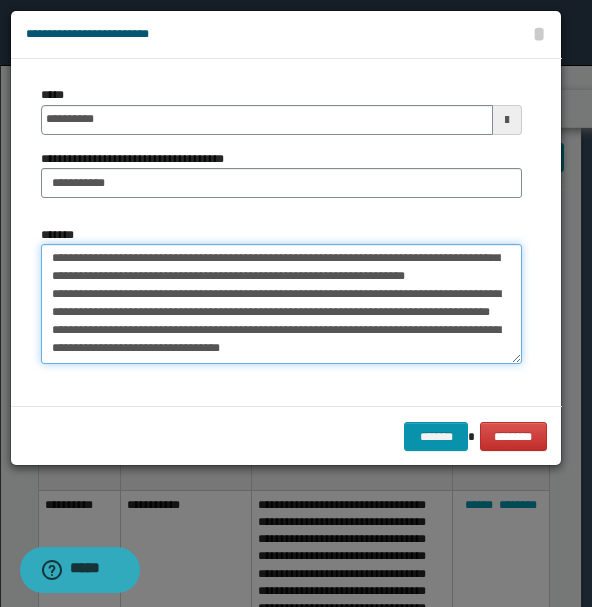 click on "*******" at bounding box center (281, 303) 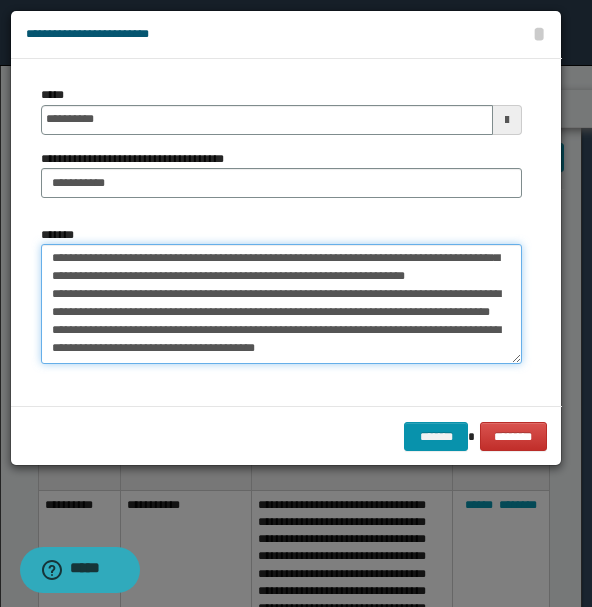 drag, startPoint x: 194, startPoint y: 312, endPoint x: 208, endPoint y: 320, distance: 16.124516 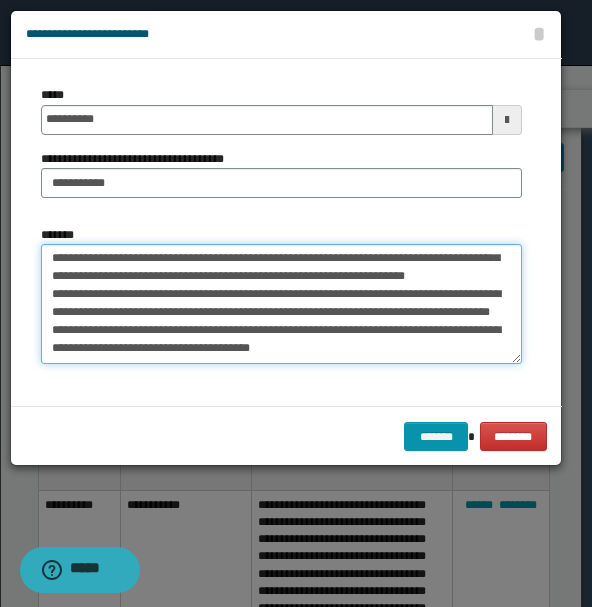 click on "*******" at bounding box center [281, 303] 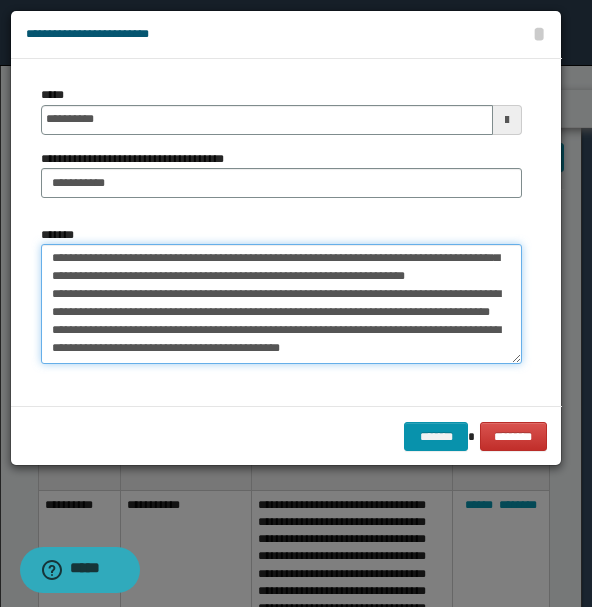 click on "*******" at bounding box center [281, 303] 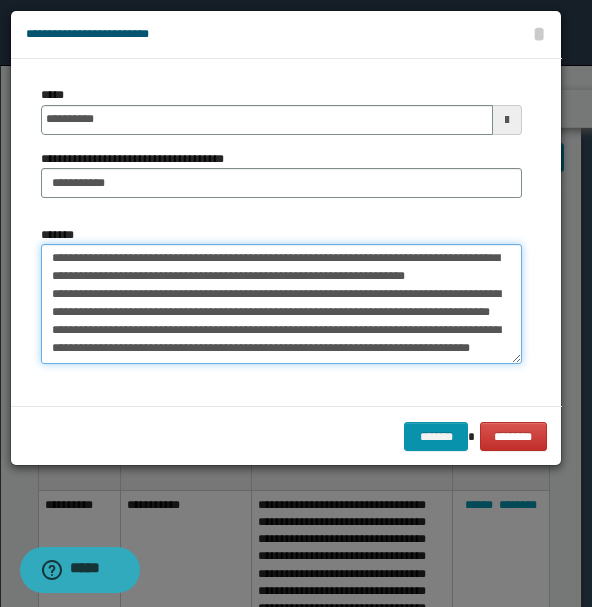 drag, startPoint x: 313, startPoint y: 327, endPoint x: 363, endPoint y: 330, distance: 50.08992 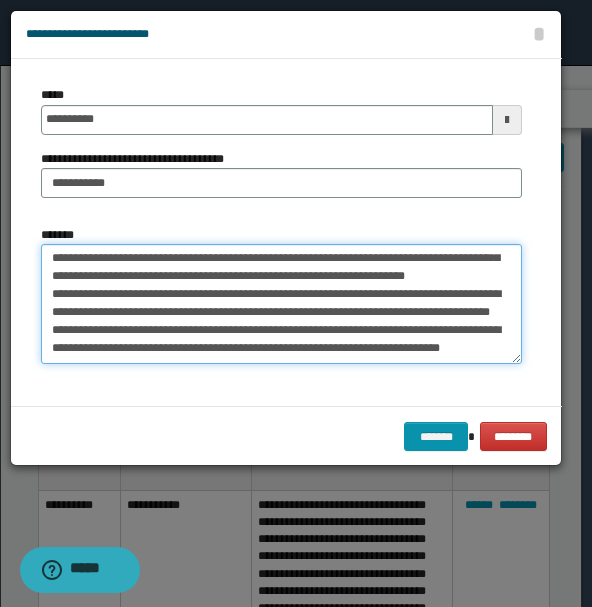 click on "*******" at bounding box center (281, 303) 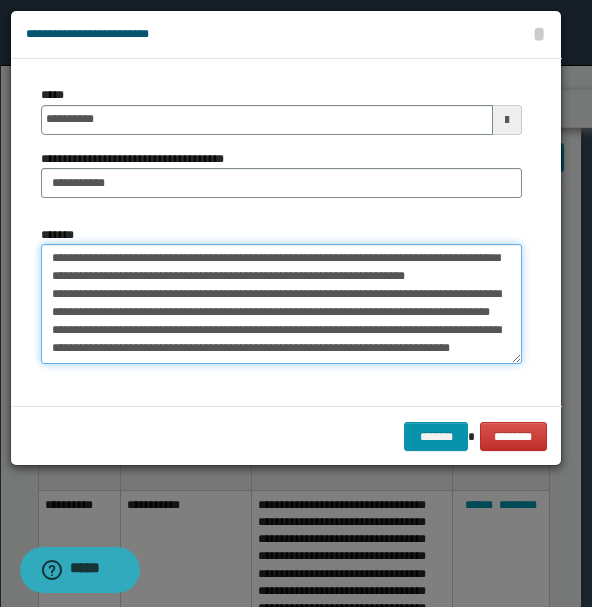 type on "**********" 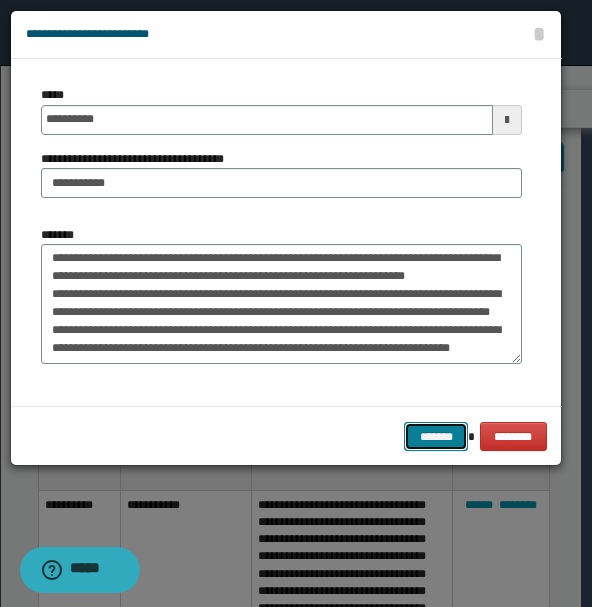 click on "*******" at bounding box center (436, 436) 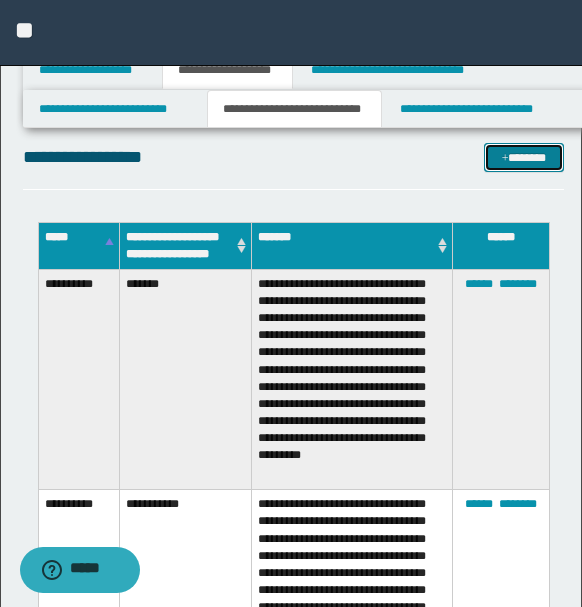 click on "*******" at bounding box center (523, 157) 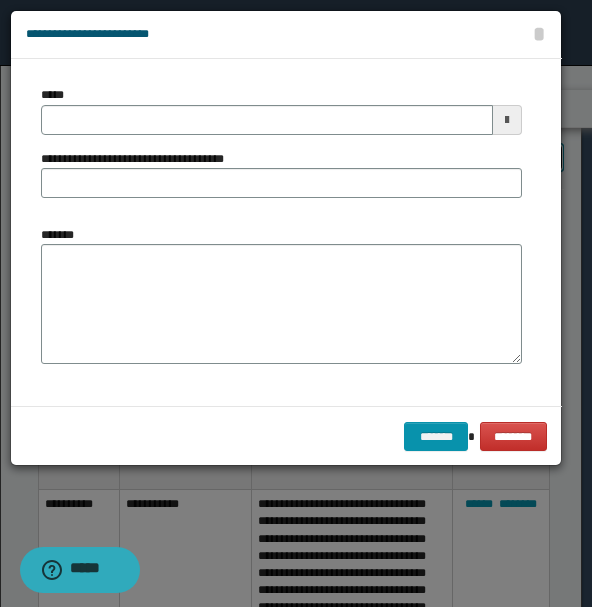 scroll, scrollTop: 0, scrollLeft: 0, axis: both 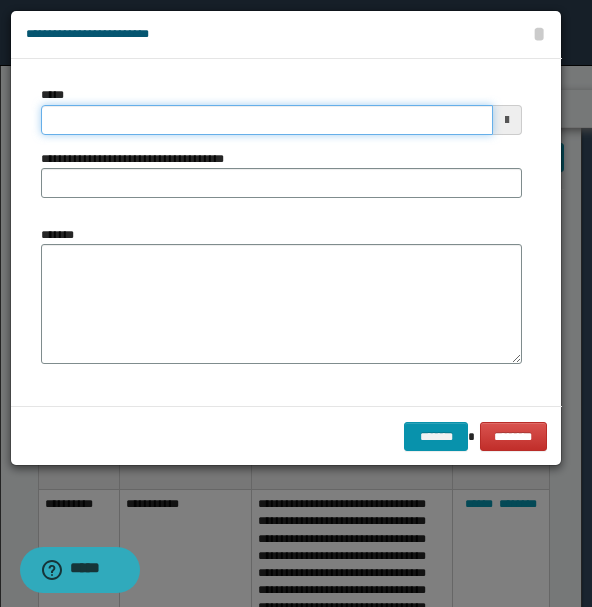 click on "*****" at bounding box center [267, 120] 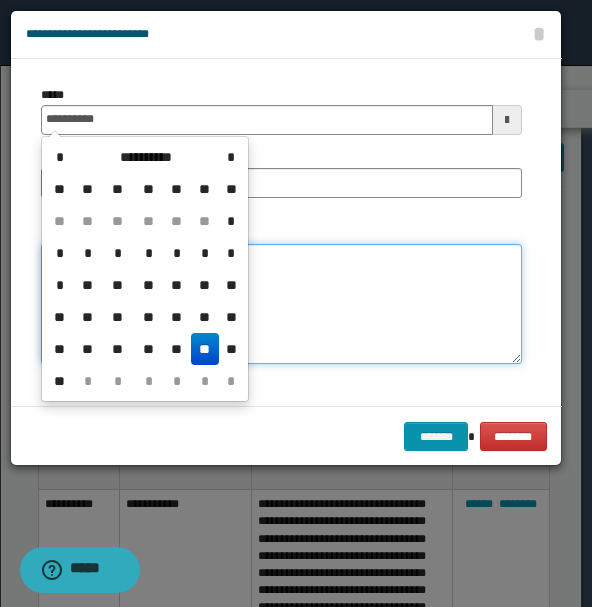 type on "**********" 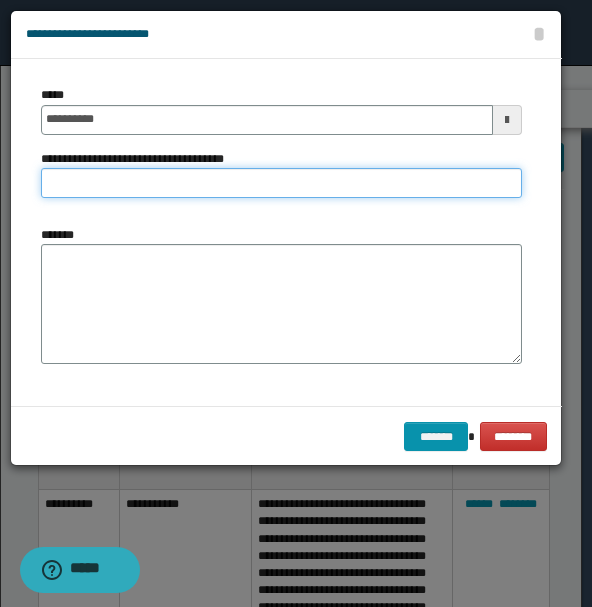click on "**********" at bounding box center [281, 183] 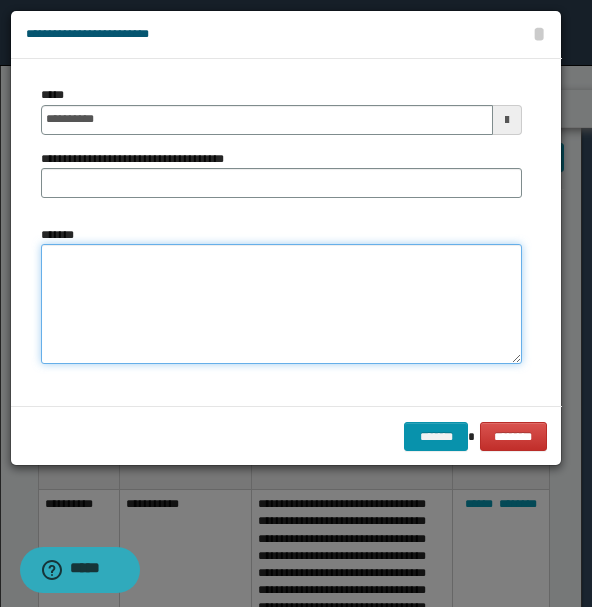 click on "*******" at bounding box center [281, 303] 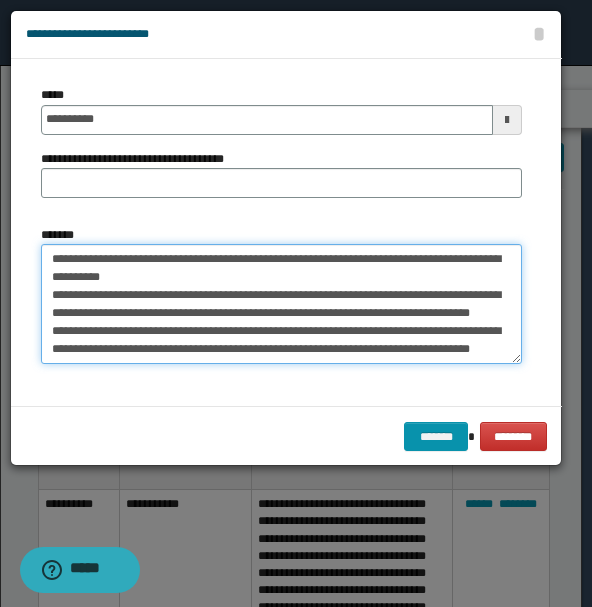 scroll, scrollTop: 138, scrollLeft: 0, axis: vertical 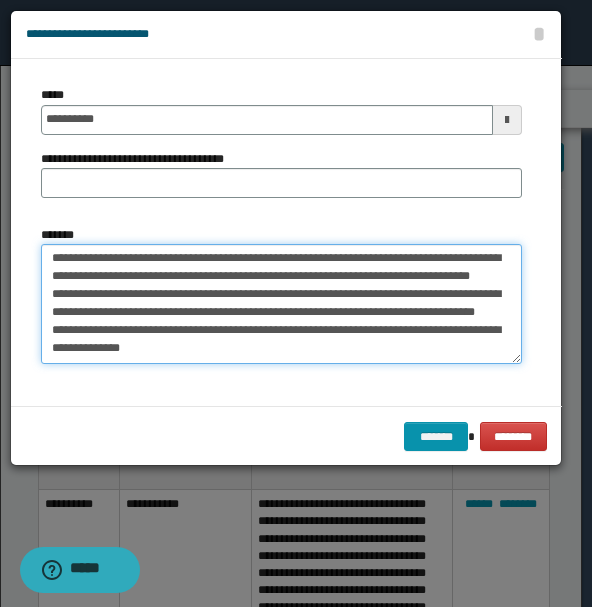 type on "**********" 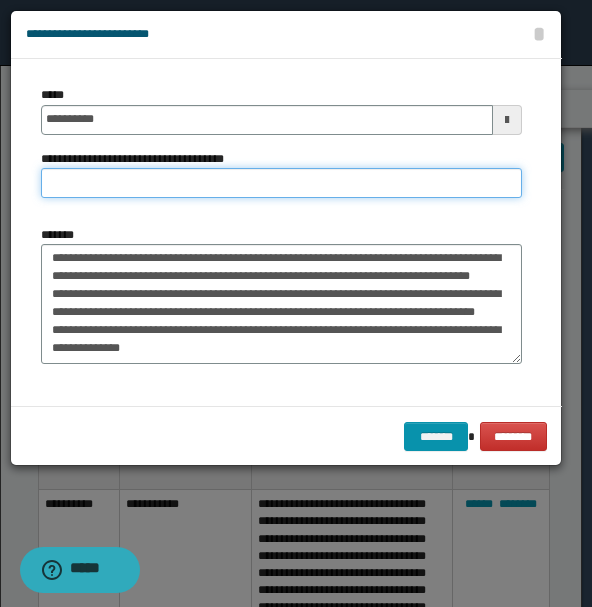 click on "**********" at bounding box center (281, 183) 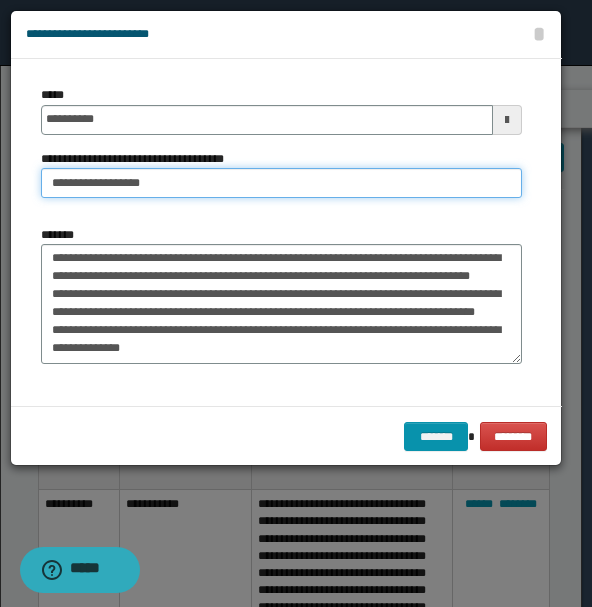 drag, startPoint x: 174, startPoint y: 181, endPoint x: 20, endPoint y: 181, distance: 154 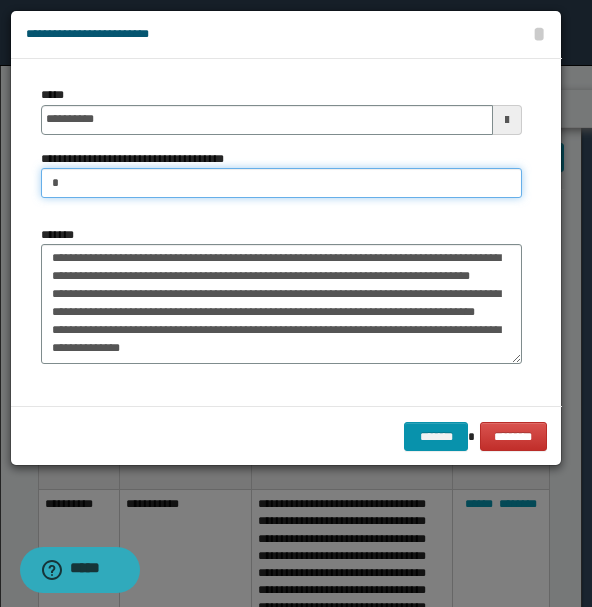 type on "**********" 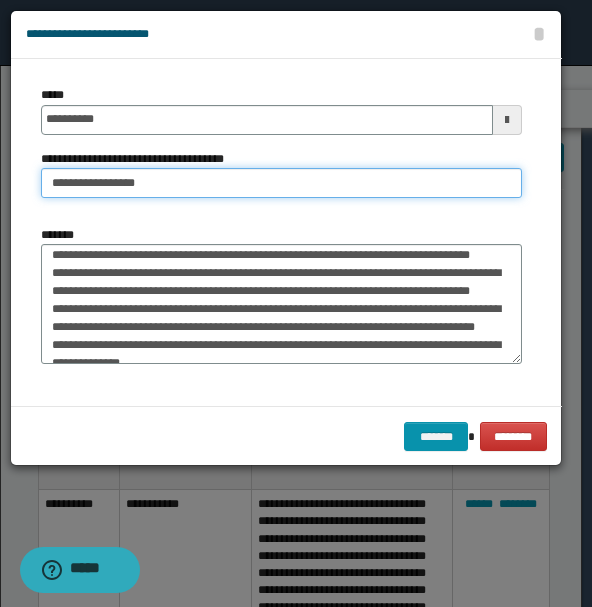 scroll, scrollTop: 0, scrollLeft: 0, axis: both 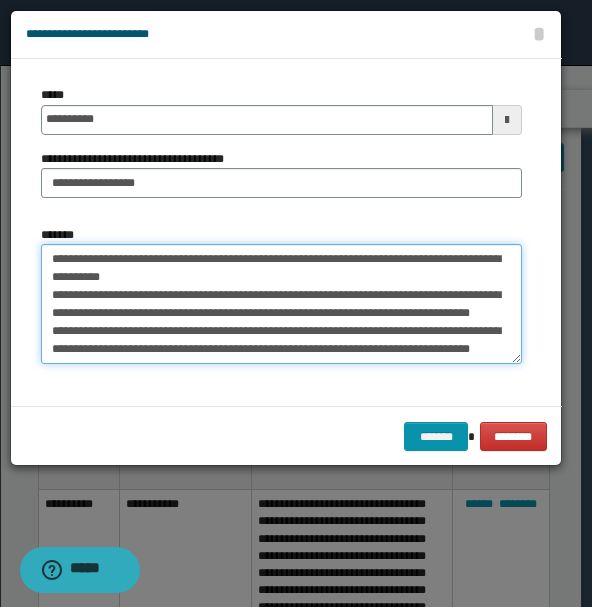 click on "**********" at bounding box center [281, 303] 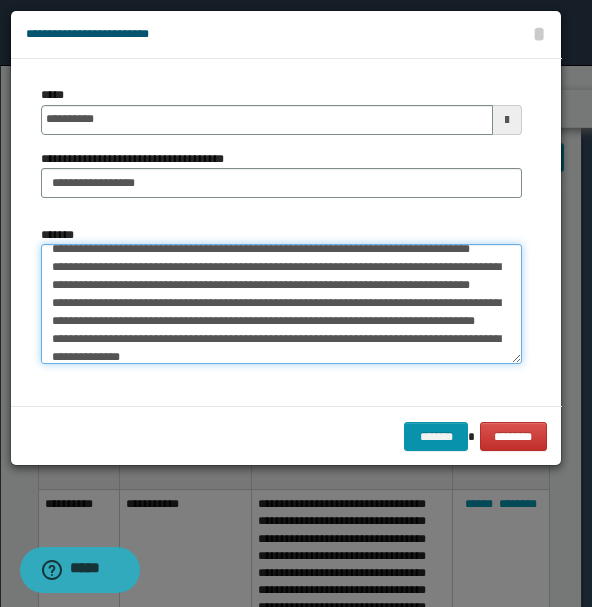 scroll, scrollTop: 111, scrollLeft: 0, axis: vertical 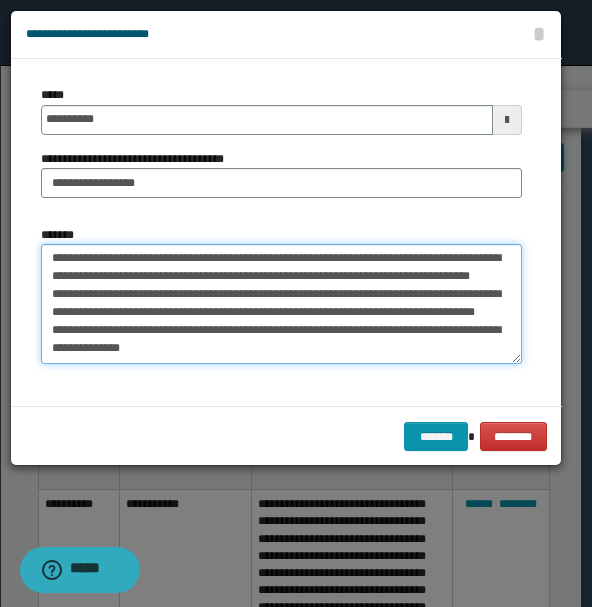 click on "**********" at bounding box center [281, 303] 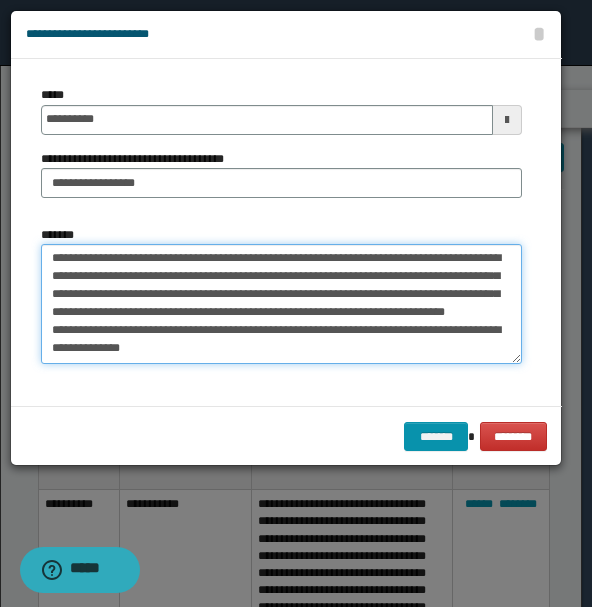 scroll, scrollTop: 93, scrollLeft: 0, axis: vertical 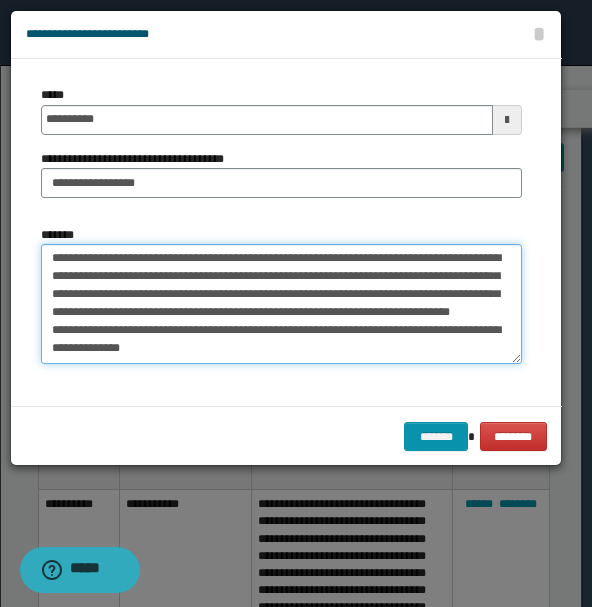 click on "**********" at bounding box center (281, 303) 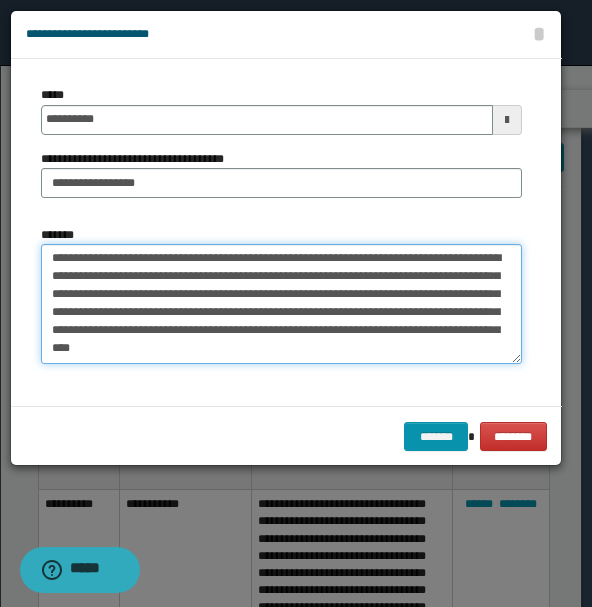 scroll, scrollTop: 108, scrollLeft: 0, axis: vertical 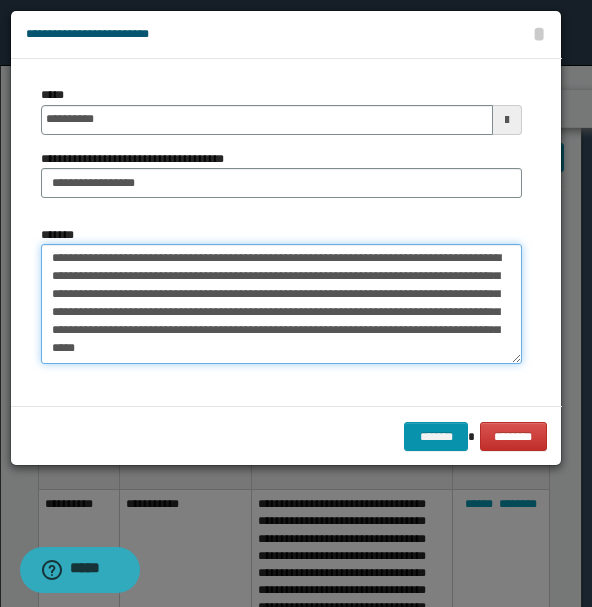 click on "**********" at bounding box center [281, 303] 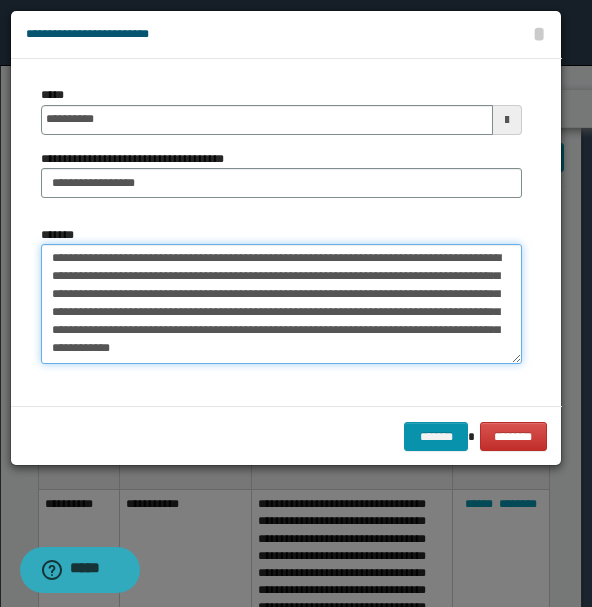 click on "**********" at bounding box center (281, 303) 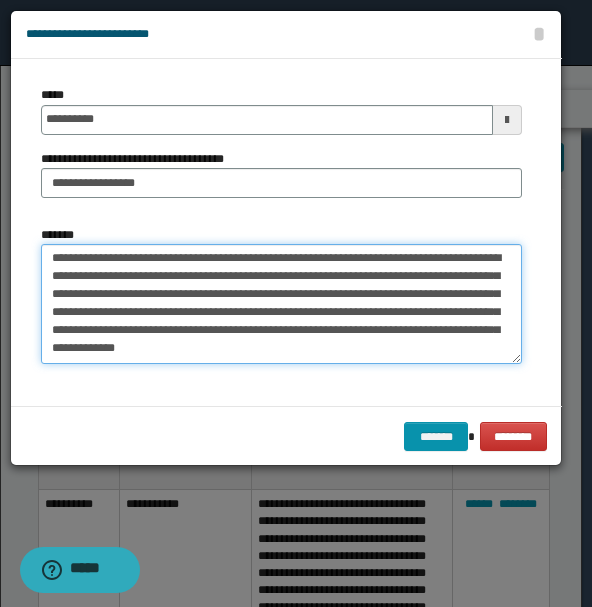 click on "**********" at bounding box center [281, 303] 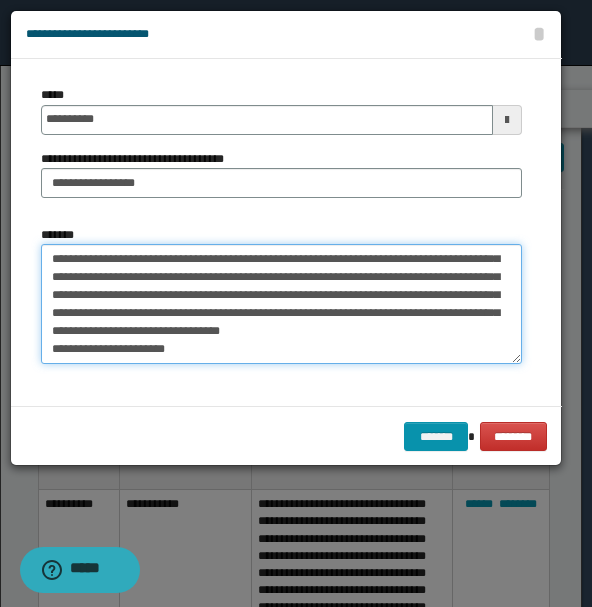 scroll, scrollTop: 156, scrollLeft: 0, axis: vertical 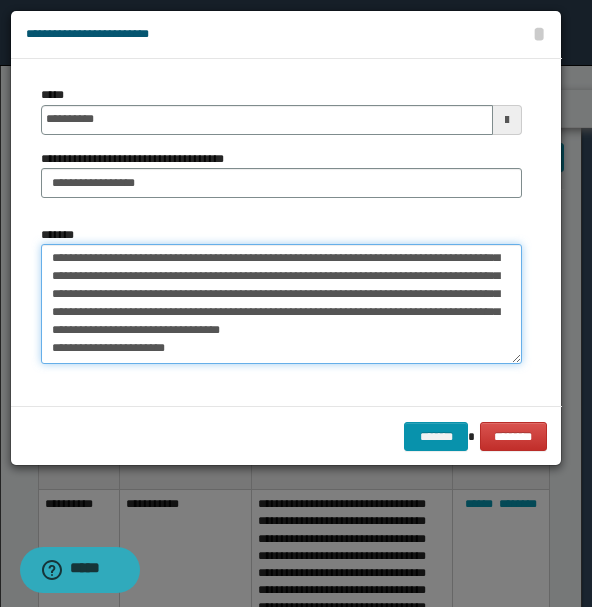 click on "**********" at bounding box center (281, 303) 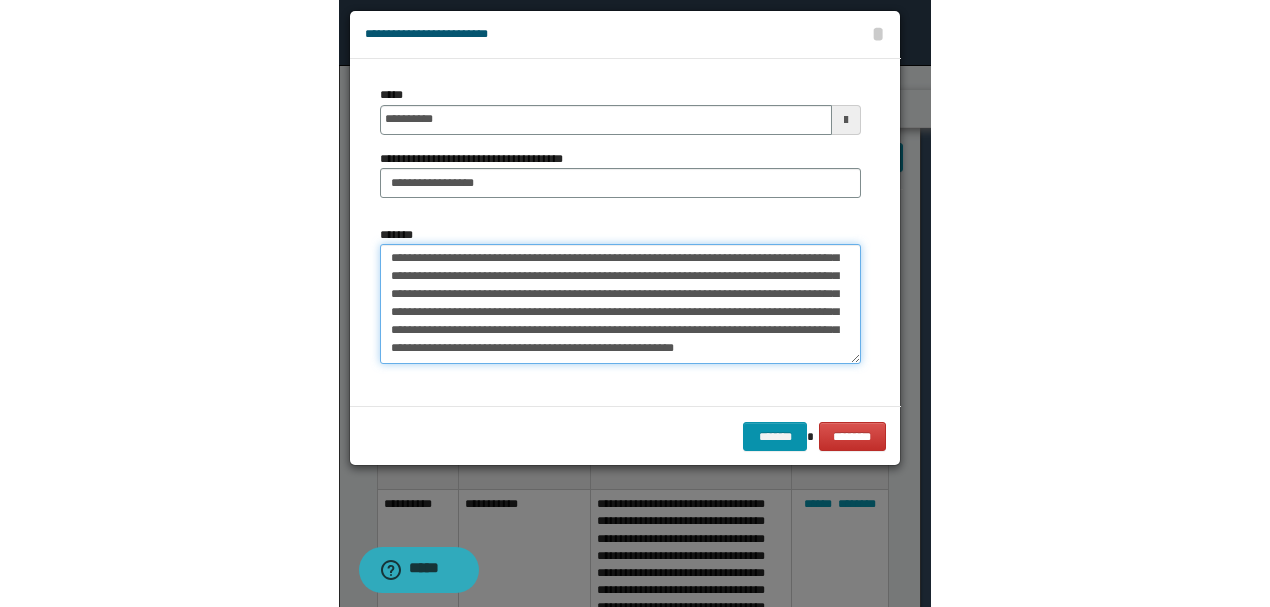 scroll, scrollTop: 138, scrollLeft: 0, axis: vertical 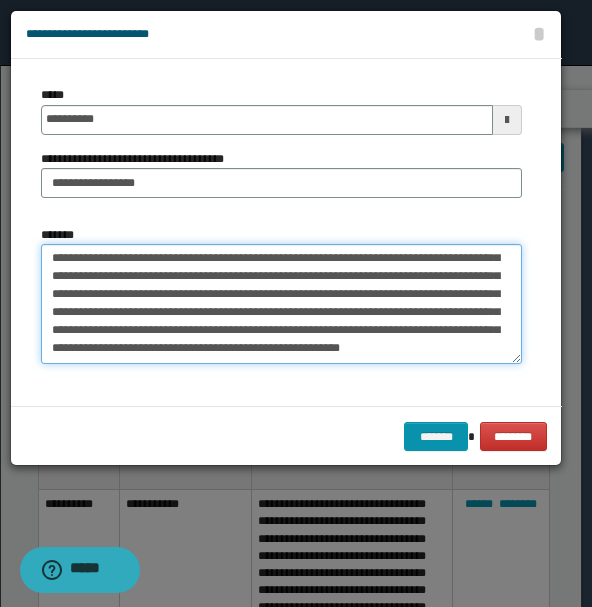 click on "**********" at bounding box center (281, 303) 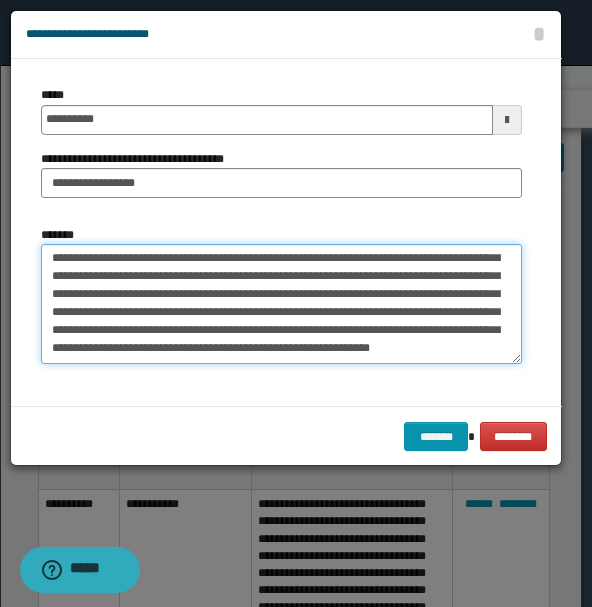 click on "**********" at bounding box center [281, 303] 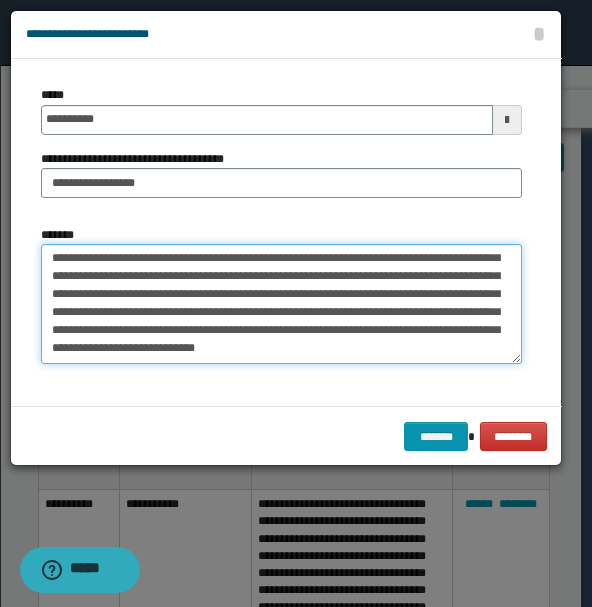 drag, startPoint x: 261, startPoint y: 334, endPoint x: 294, endPoint y: 334, distance: 33 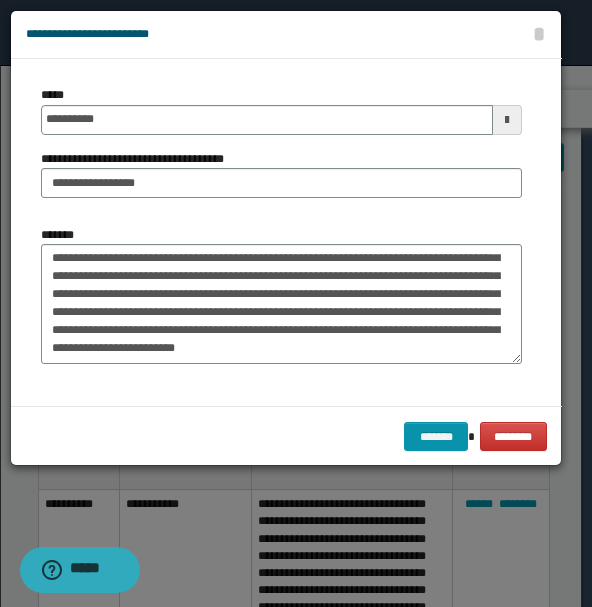 click on "*******" at bounding box center (281, 302) 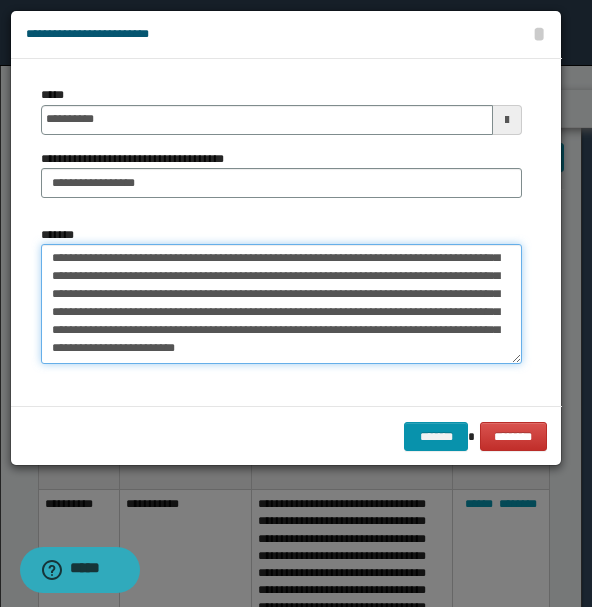 click on "**********" at bounding box center [281, 303] 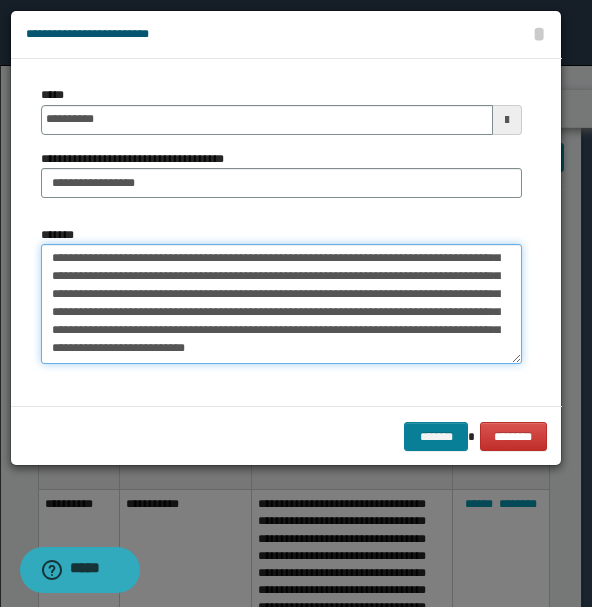 type on "**********" 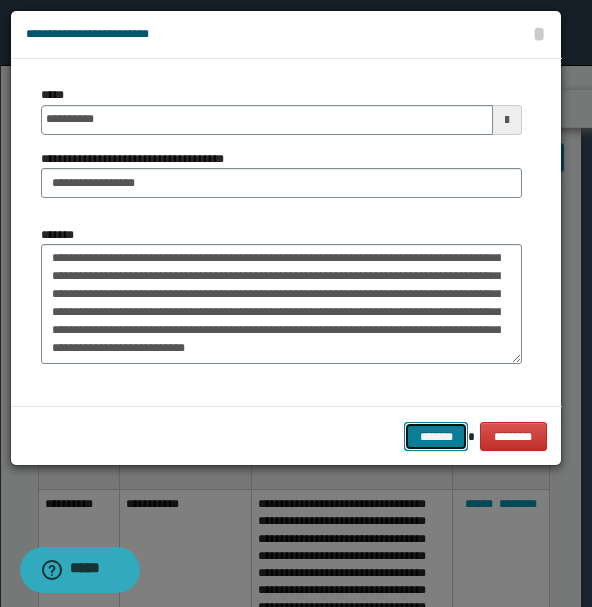 click on "*******" at bounding box center (436, 436) 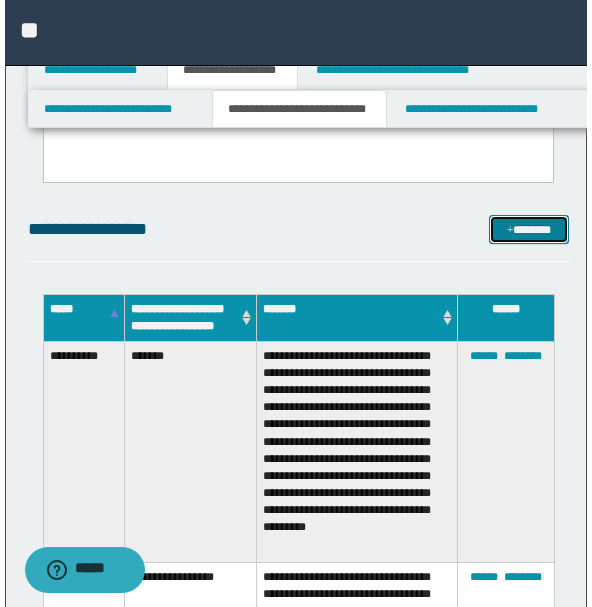 scroll, scrollTop: 356, scrollLeft: 0, axis: vertical 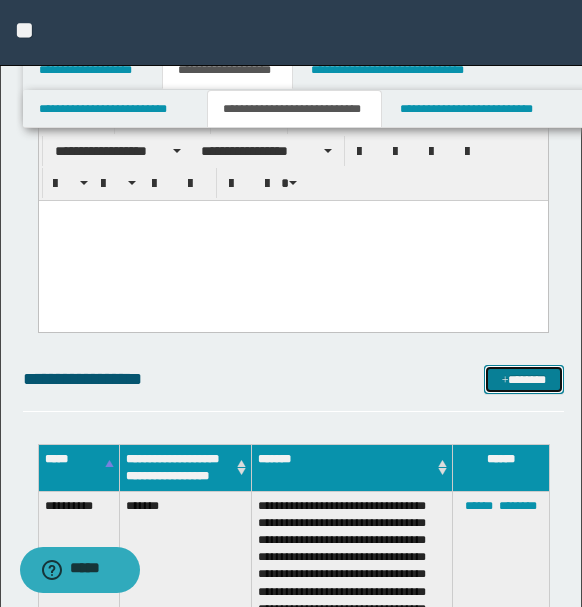 click on "*******" at bounding box center [523, 379] 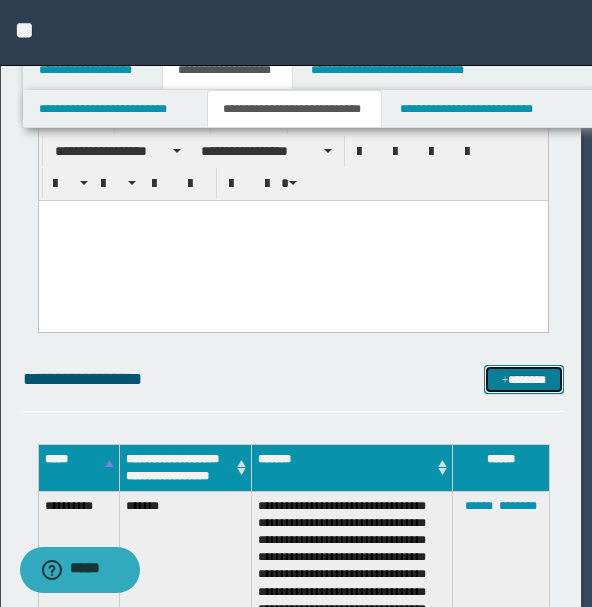 scroll, scrollTop: 0, scrollLeft: 0, axis: both 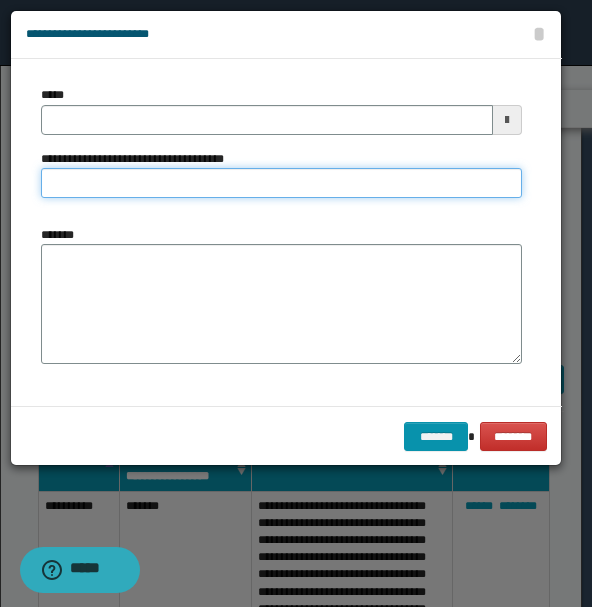 click on "**********" at bounding box center (281, 183) 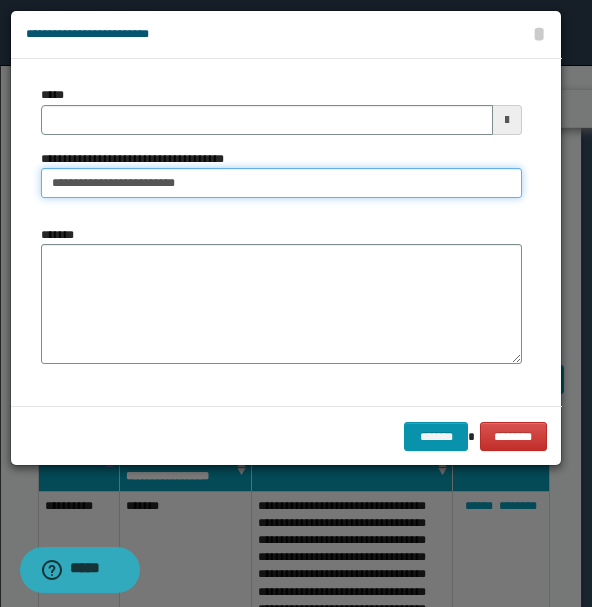 type on "**********" 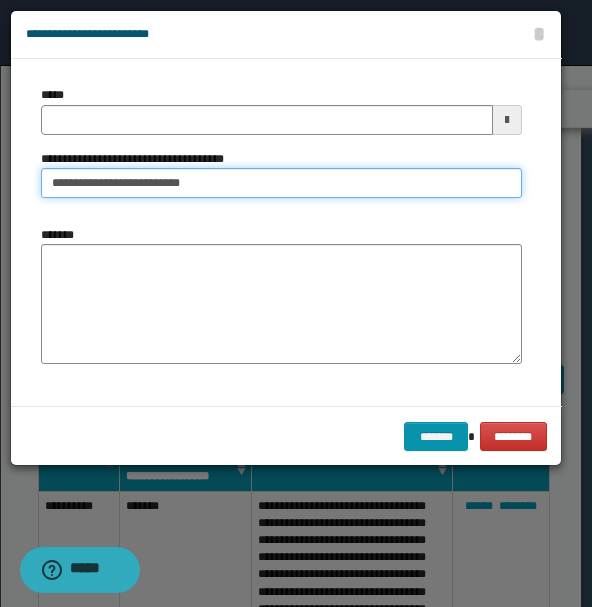 type 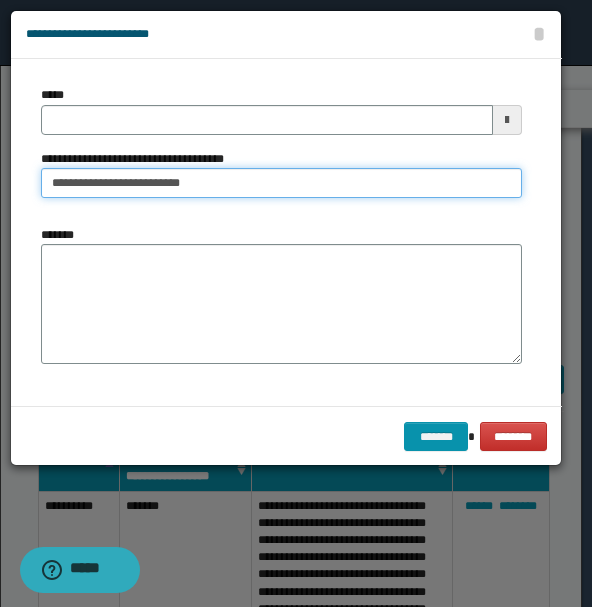 drag, startPoint x: 153, startPoint y: 192, endPoint x: -253, endPoint y: 199, distance: 406.06033 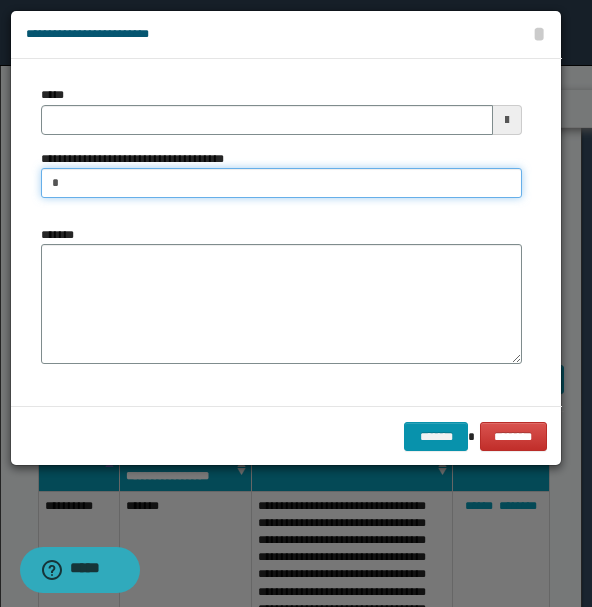 type on "**********" 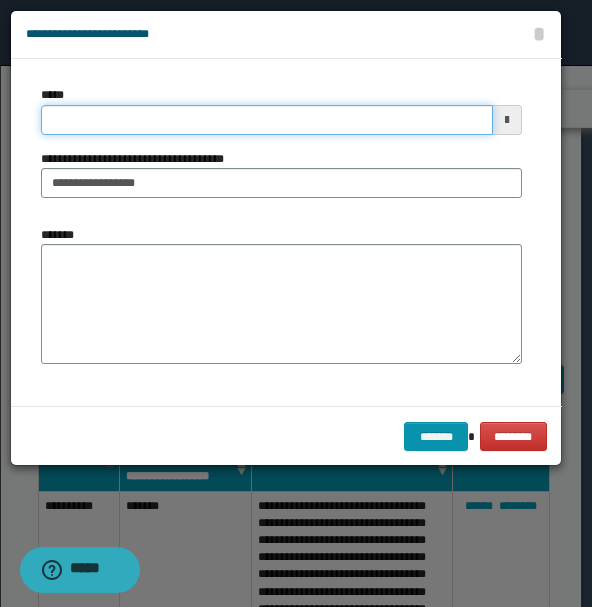 click on "*****" at bounding box center (267, 120) 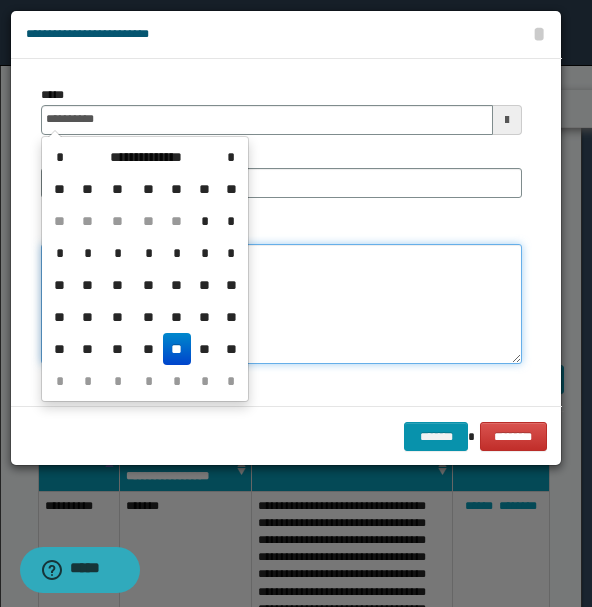 type on "**********" 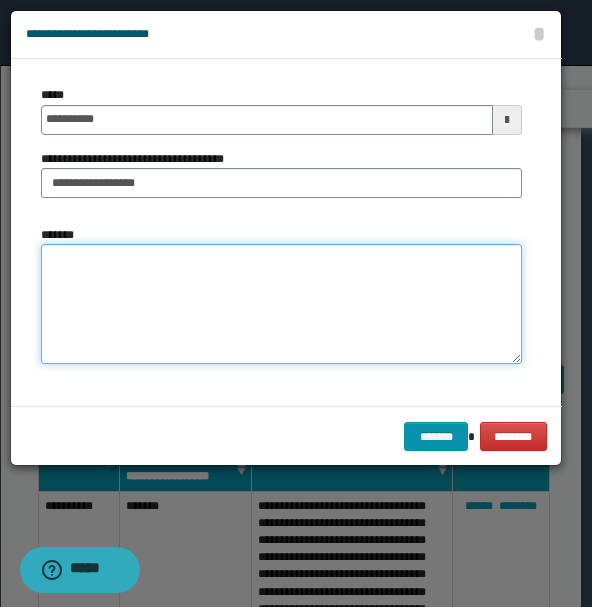 click on "*******" at bounding box center (281, 303) 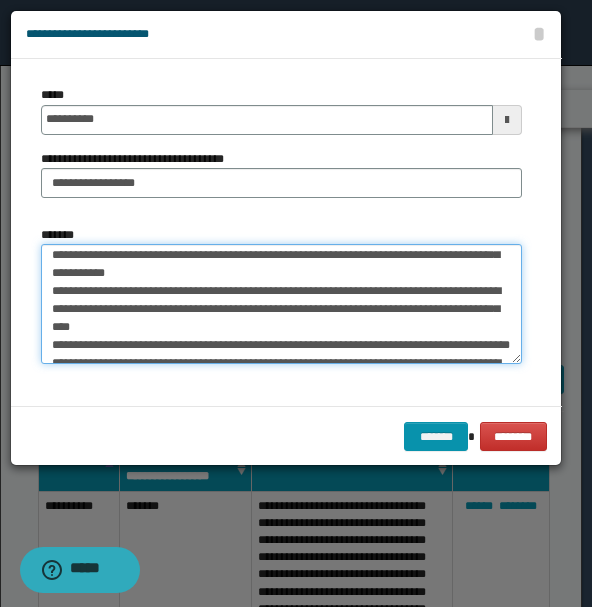 scroll, scrollTop: 0, scrollLeft: 0, axis: both 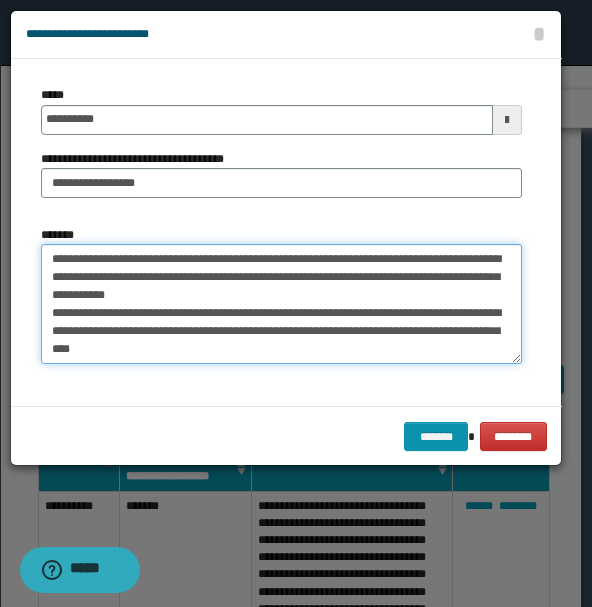 drag, startPoint x: 57, startPoint y: 264, endPoint x: 79, endPoint y: 262, distance: 22.090721 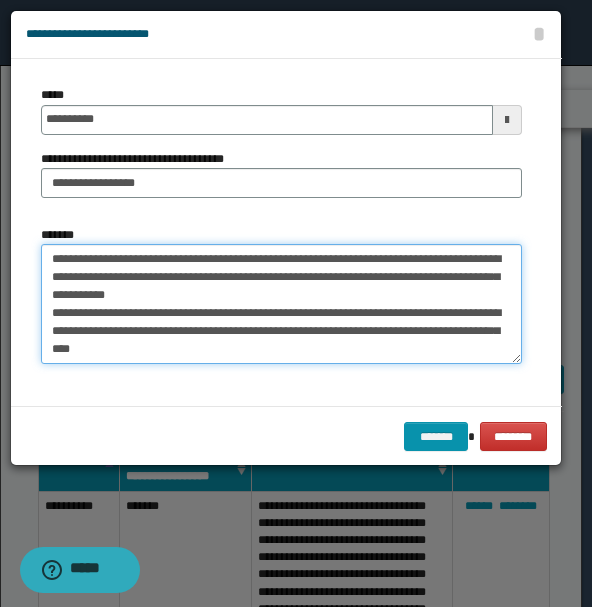 drag, startPoint x: 52, startPoint y: 258, endPoint x: 86, endPoint y: 260, distance: 34.058773 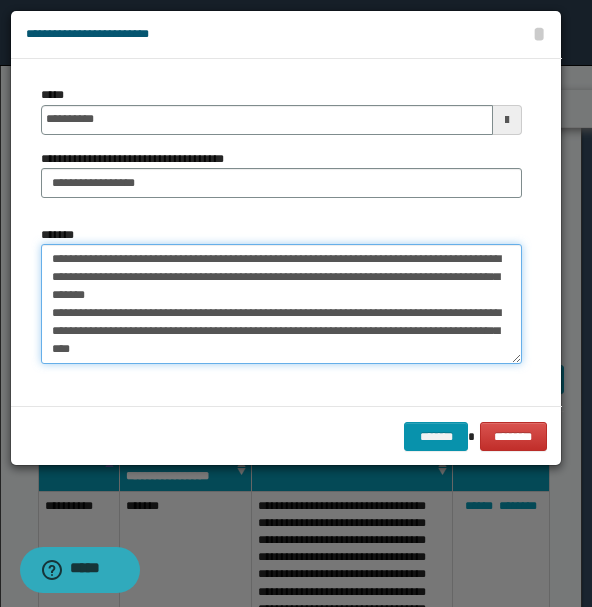 click on "**********" at bounding box center (281, 303) 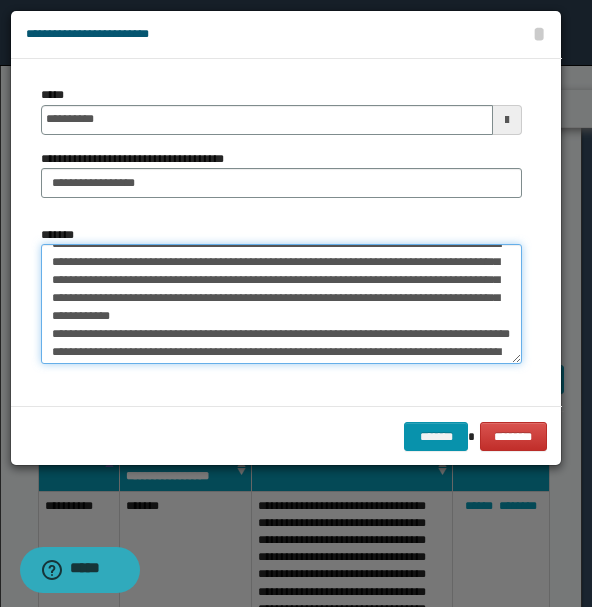 scroll, scrollTop: 26, scrollLeft: 0, axis: vertical 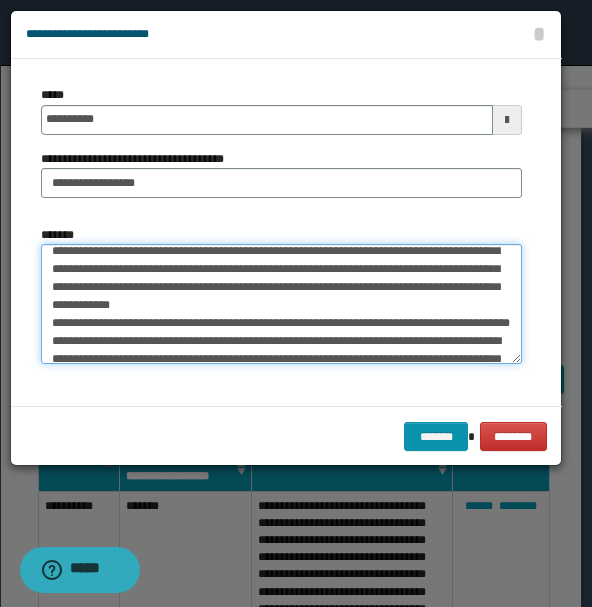 click on "**********" at bounding box center (281, 303) 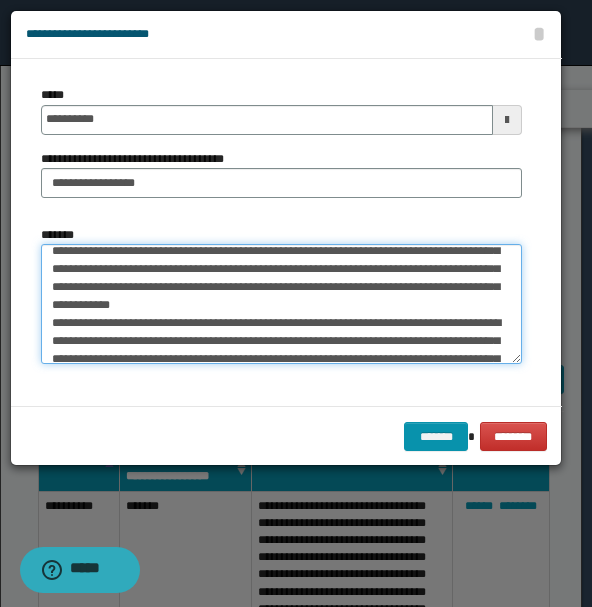 click on "**********" at bounding box center (281, 303) 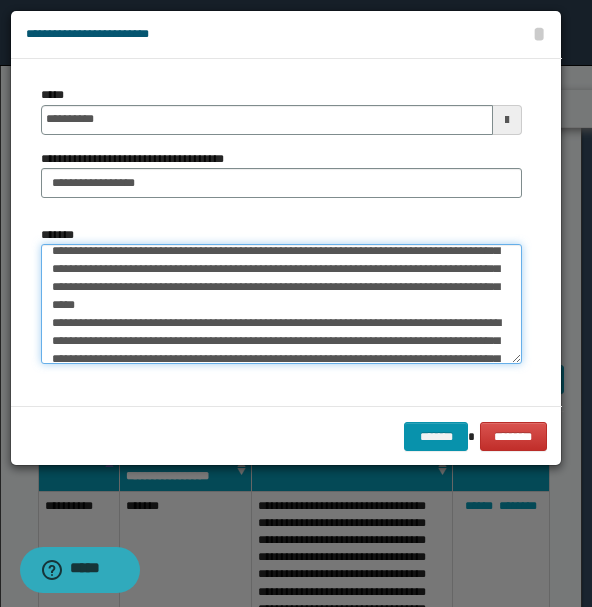 drag, startPoint x: 391, startPoint y: 286, endPoint x: 429, endPoint y: 280, distance: 38.470768 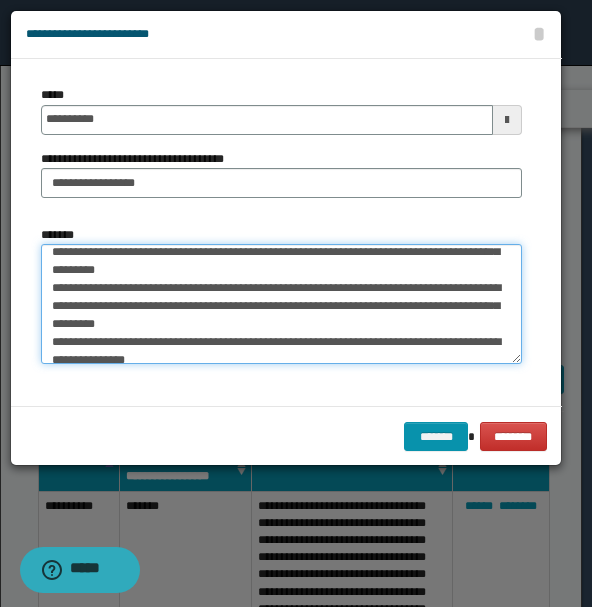 scroll, scrollTop: 162, scrollLeft: 0, axis: vertical 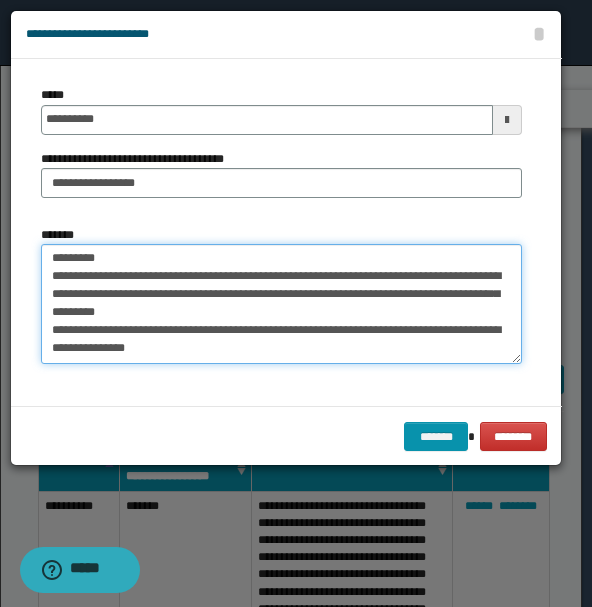 click on "**********" at bounding box center (281, 303) 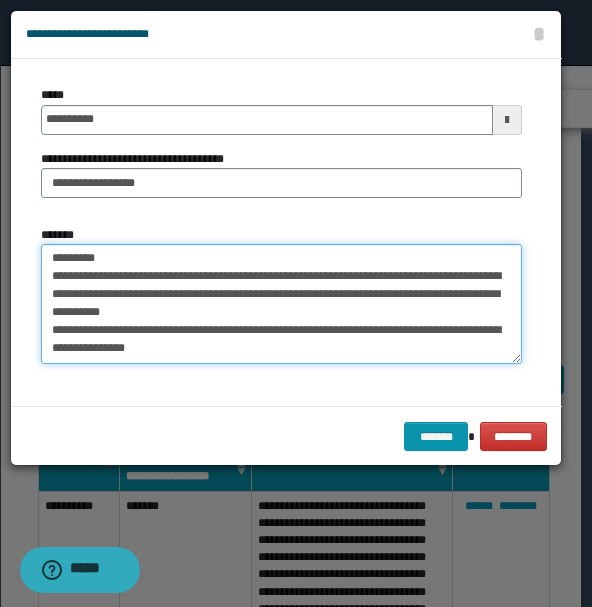 click on "**********" at bounding box center (281, 303) 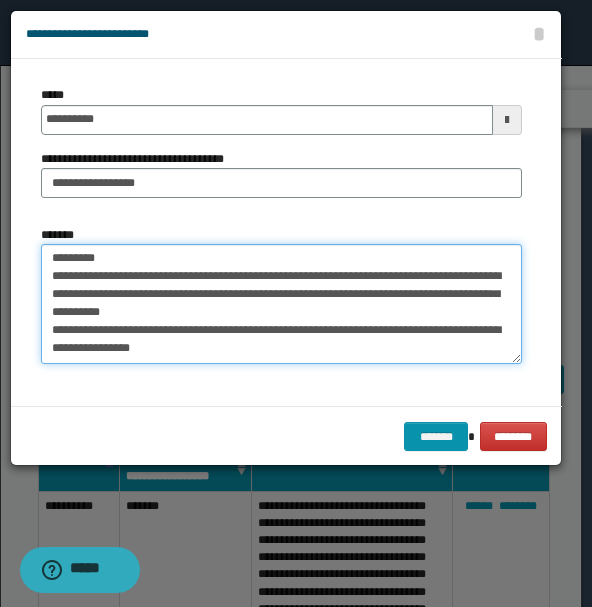 paste on "**********" 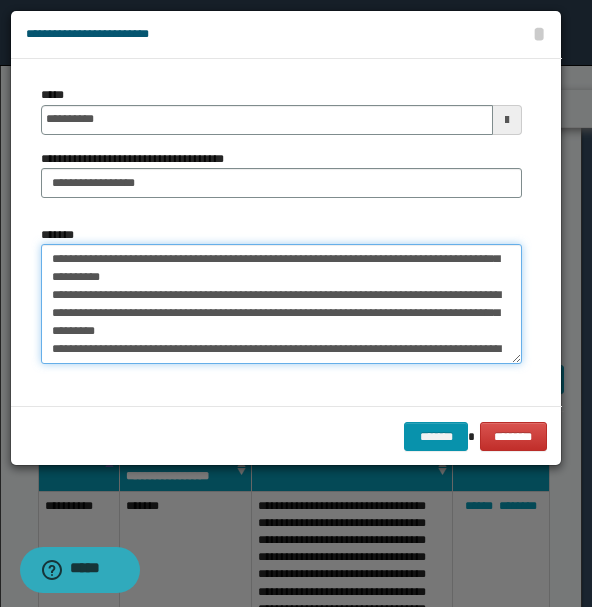 scroll, scrollTop: 264, scrollLeft: 0, axis: vertical 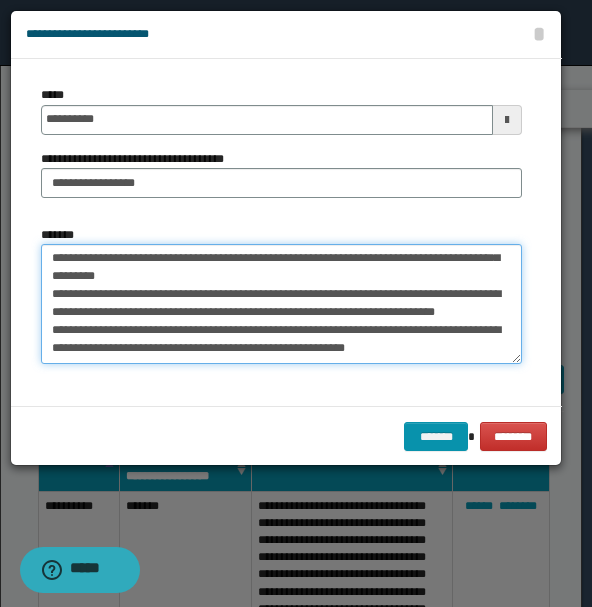 click on "*******" at bounding box center [281, 303] 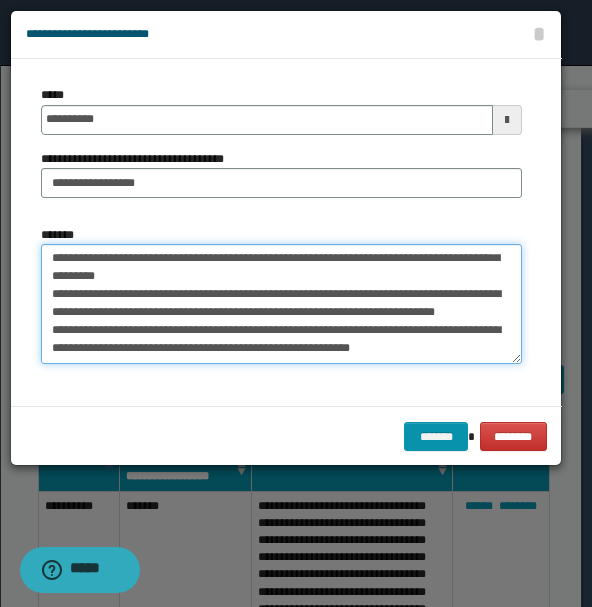 click on "*******" at bounding box center [281, 303] 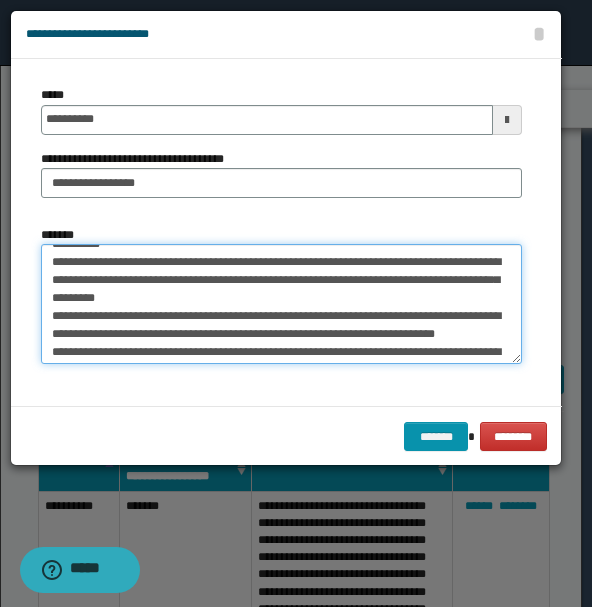 scroll, scrollTop: 152, scrollLeft: 0, axis: vertical 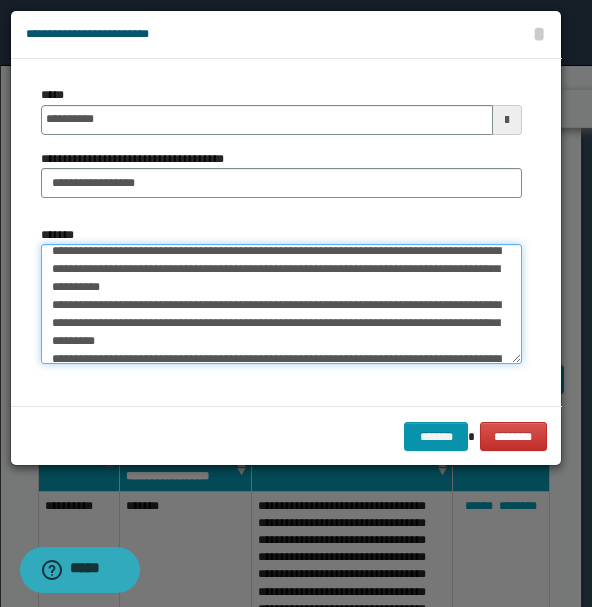 click on "*******" at bounding box center (281, 303) 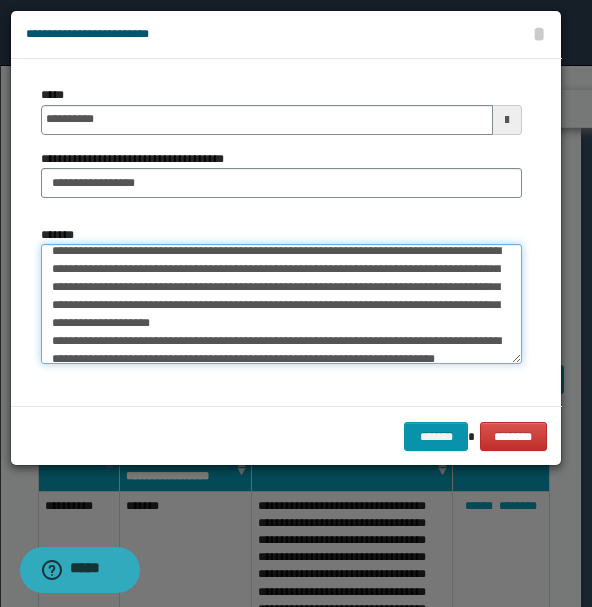click on "*******" at bounding box center [281, 303] 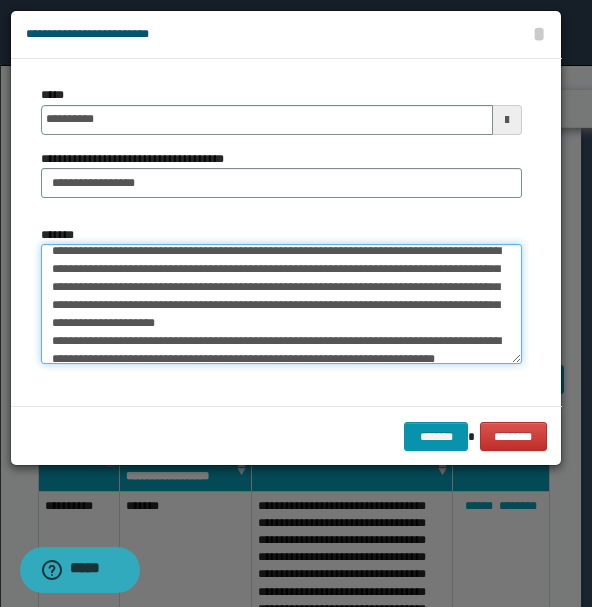 scroll, scrollTop: 0, scrollLeft: 0, axis: both 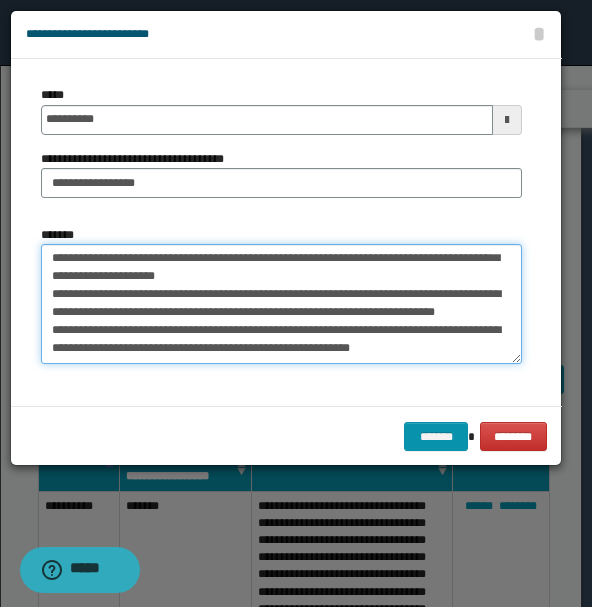 click on "*******" at bounding box center [281, 303] 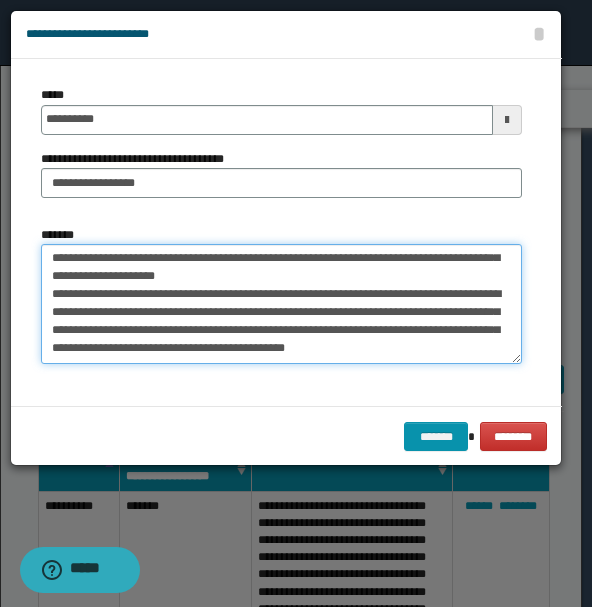 scroll, scrollTop: 246, scrollLeft: 0, axis: vertical 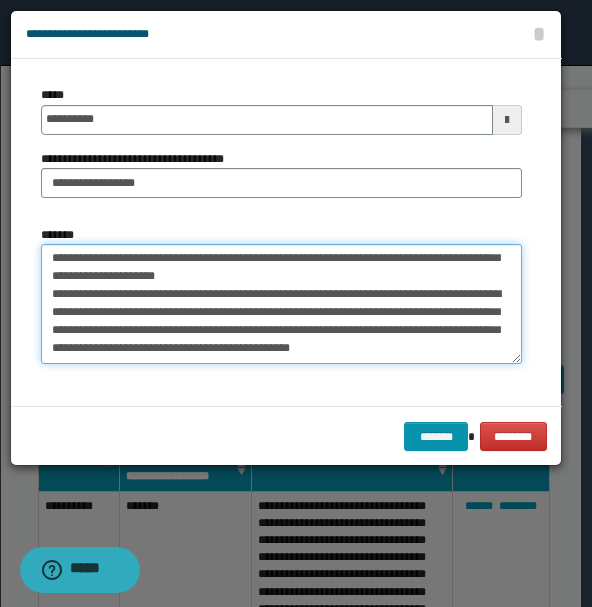 click on "*******" at bounding box center [281, 303] 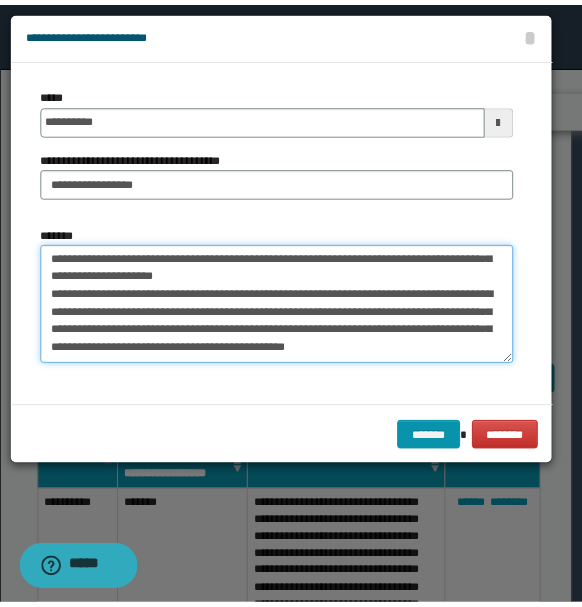 scroll, scrollTop: 270, scrollLeft: 0, axis: vertical 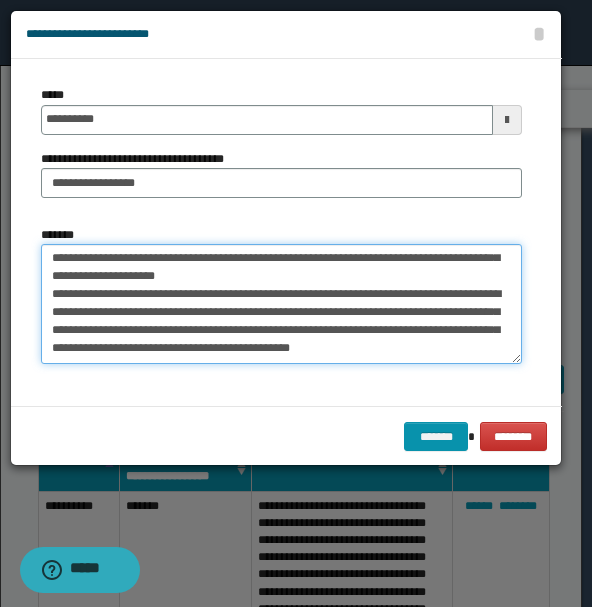 click on "*******" at bounding box center (281, 303) 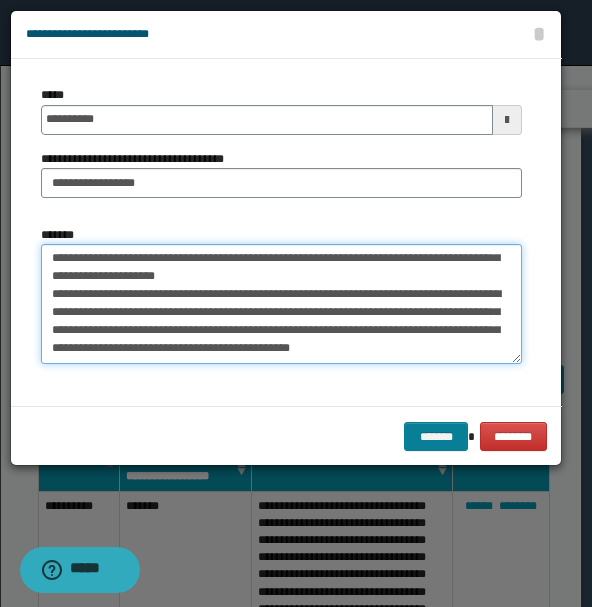 type on "**********" 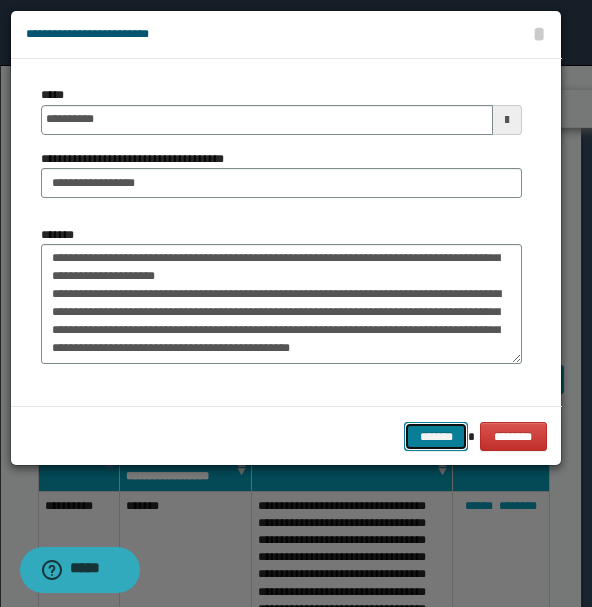 click on "*******" at bounding box center (436, 436) 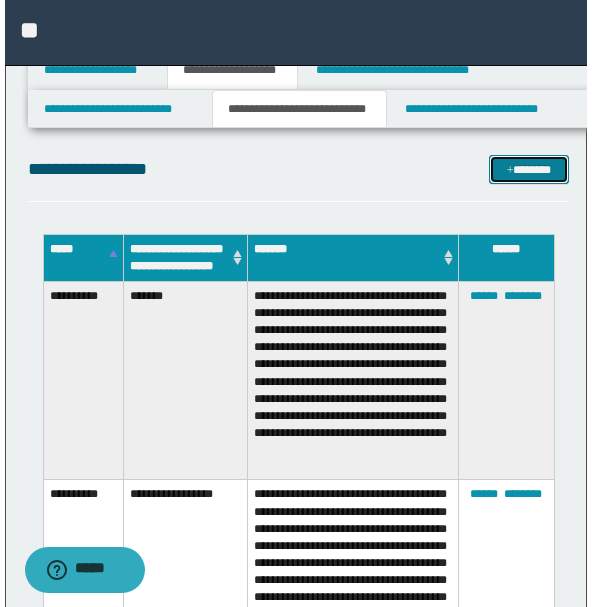 scroll, scrollTop: 466, scrollLeft: 0, axis: vertical 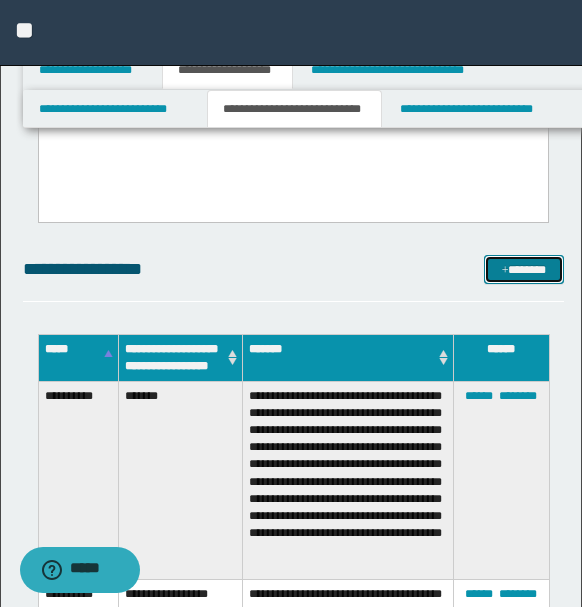 click on "*******" at bounding box center (523, 269) 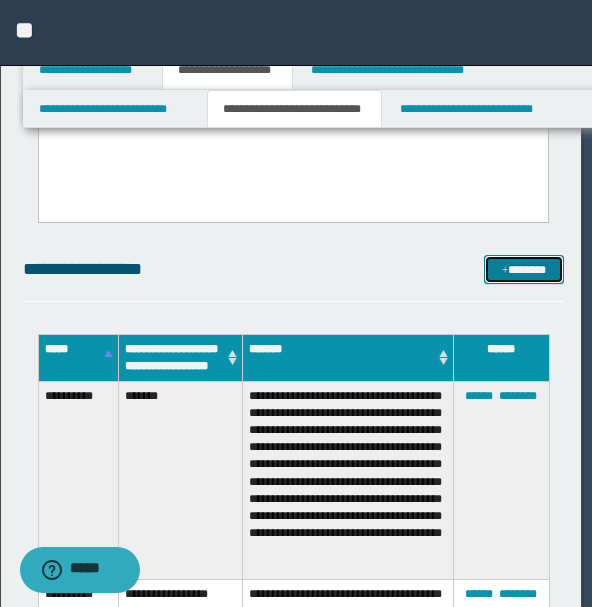 scroll, scrollTop: 0, scrollLeft: 0, axis: both 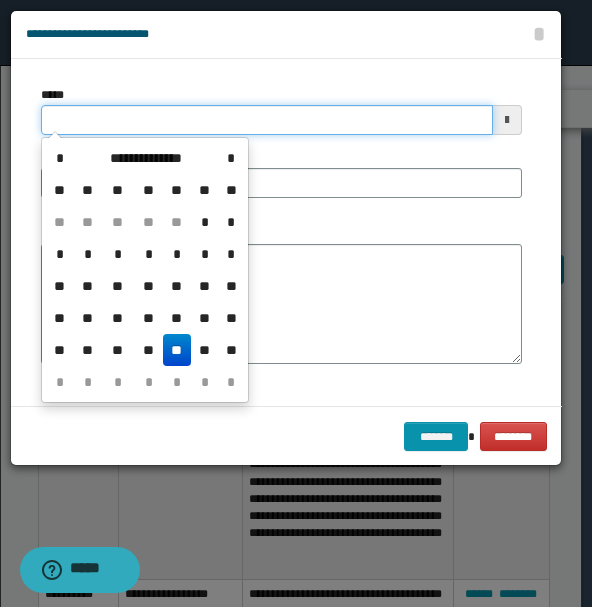 click on "*****" at bounding box center [267, 120] 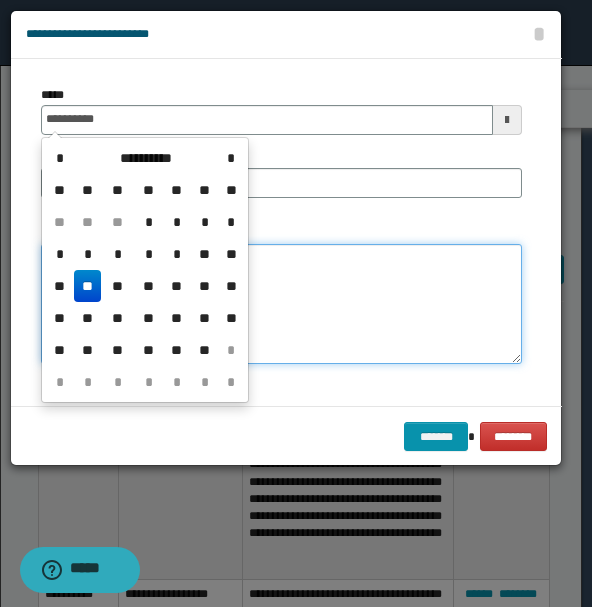 type on "**********" 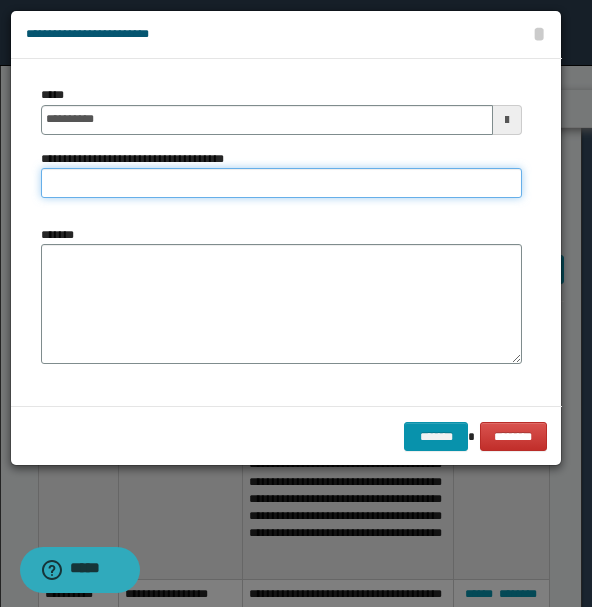 click on "**********" at bounding box center [281, 183] 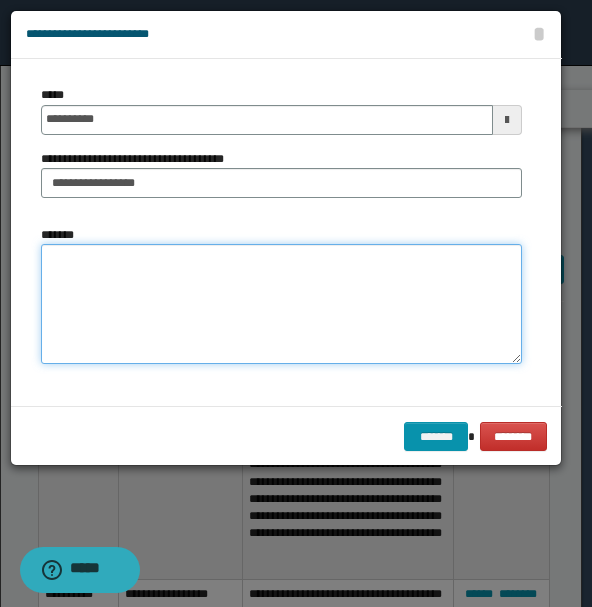 click on "*******" at bounding box center (281, 303) 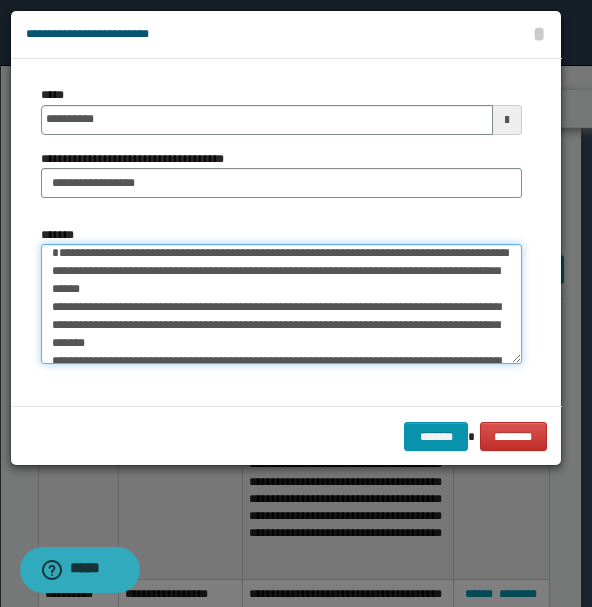 scroll, scrollTop: 0, scrollLeft: 0, axis: both 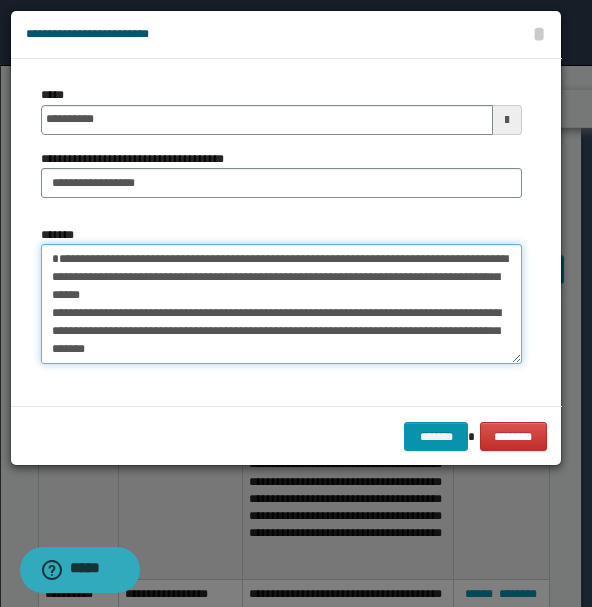 click on "**********" at bounding box center [281, 303] 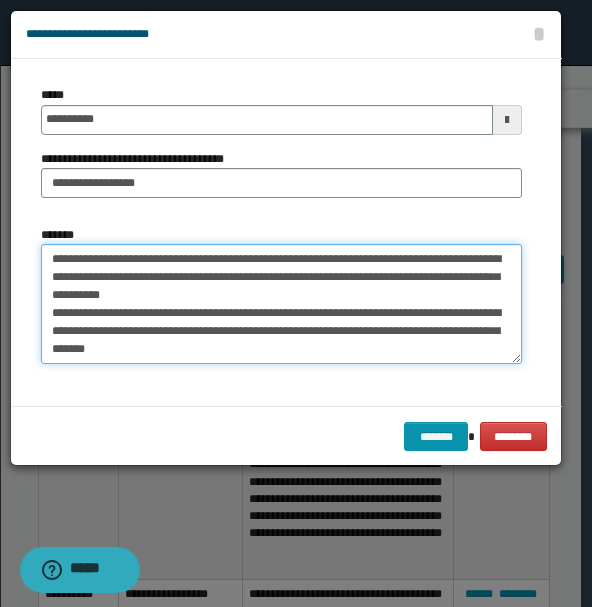 click on "**********" at bounding box center [281, 303] 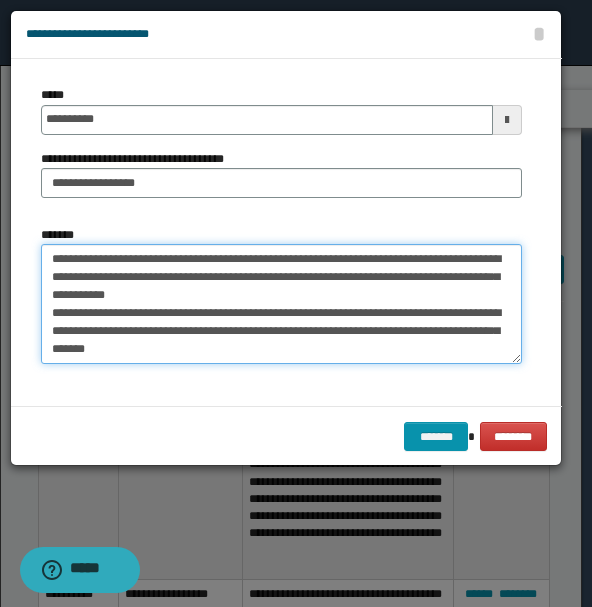 drag, startPoint x: 398, startPoint y: 258, endPoint x: 388, endPoint y: 275, distance: 19.723083 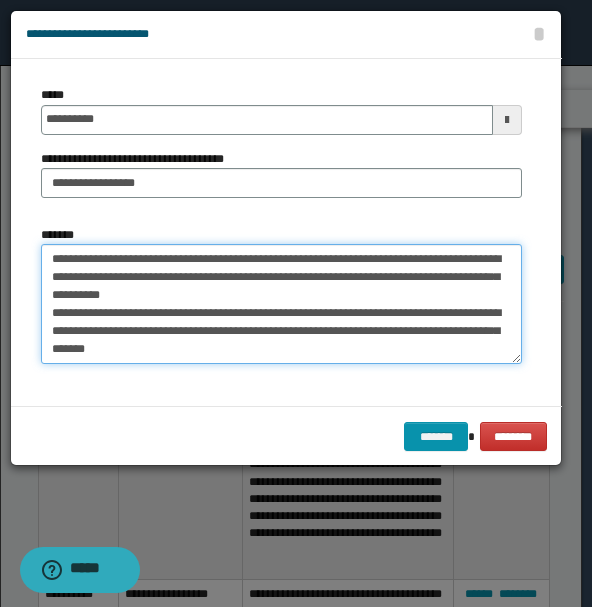 drag, startPoint x: 462, startPoint y: 258, endPoint x: 507, endPoint y: 260, distance: 45.044422 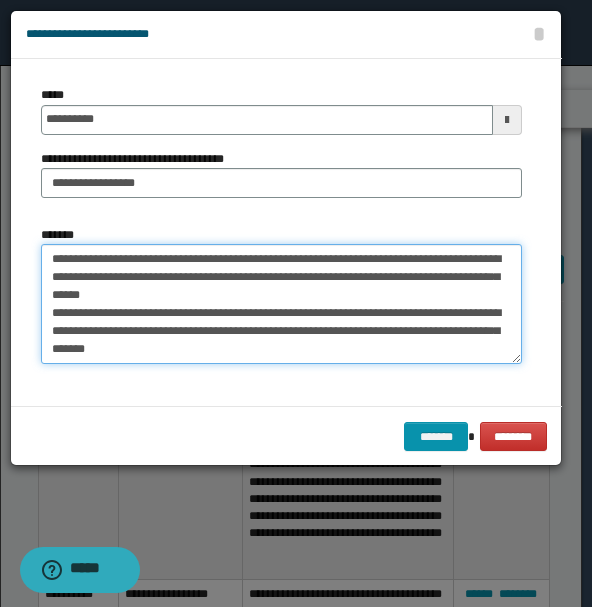 click on "**********" at bounding box center [281, 303] 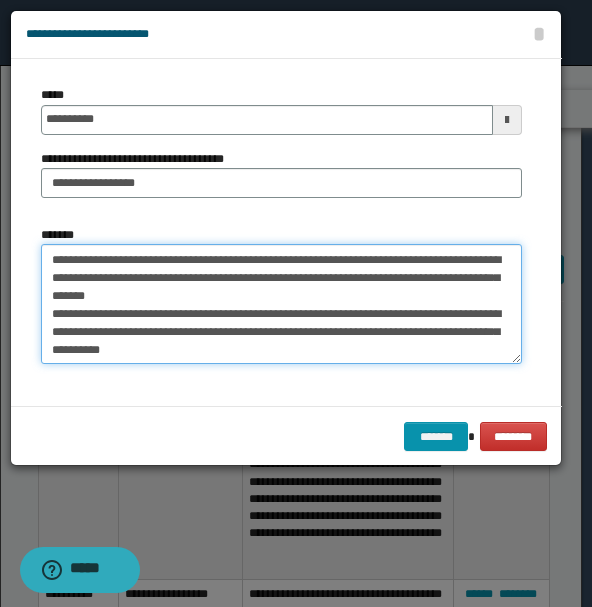 scroll, scrollTop: 0, scrollLeft: 0, axis: both 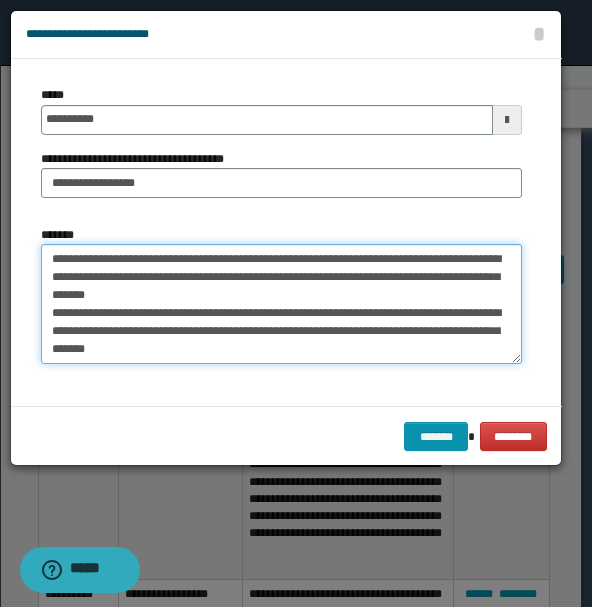 click on "**********" at bounding box center (281, 303) 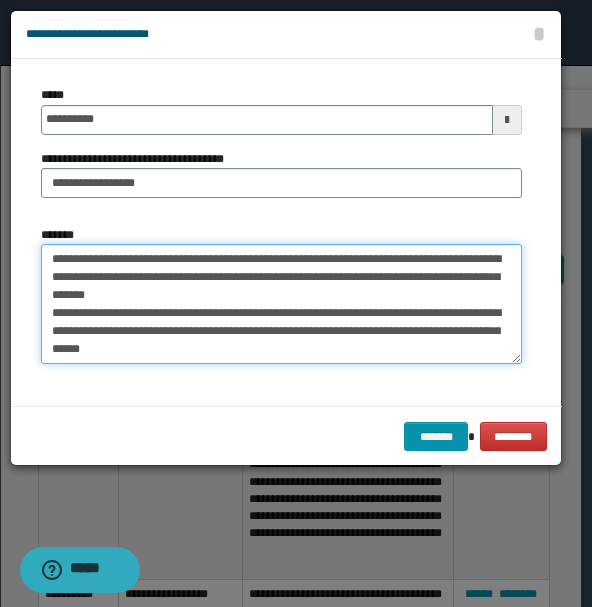 drag, startPoint x: 114, startPoint y: 347, endPoint x: 142, endPoint y: 348, distance: 28.01785 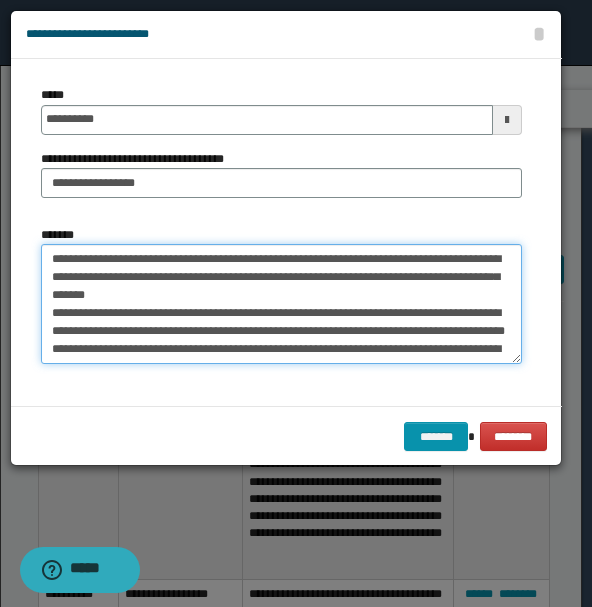 scroll, scrollTop: 111, scrollLeft: 0, axis: vertical 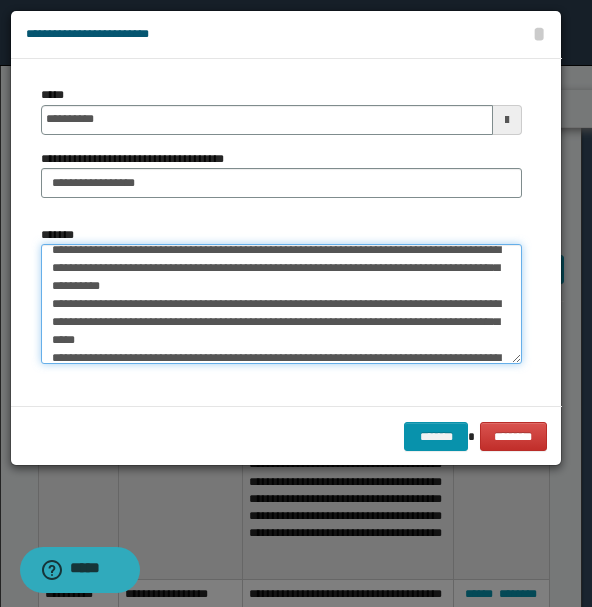 drag, startPoint x: 93, startPoint y: 256, endPoint x: 180, endPoint y: 272, distance: 88.45903 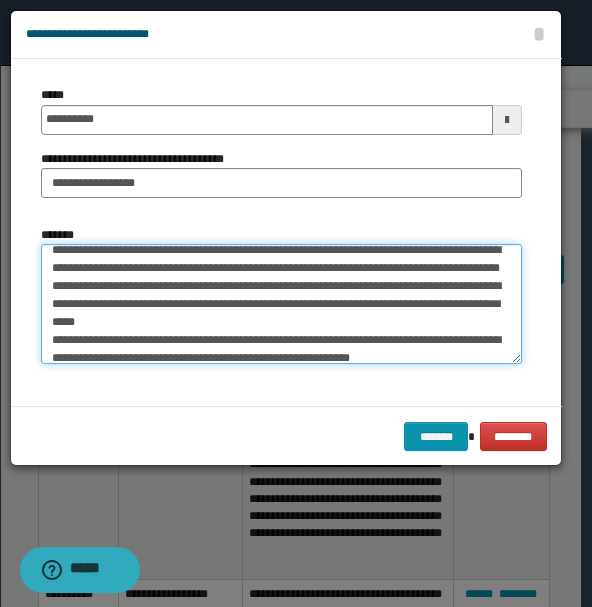 click on "**********" at bounding box center (281, 303) 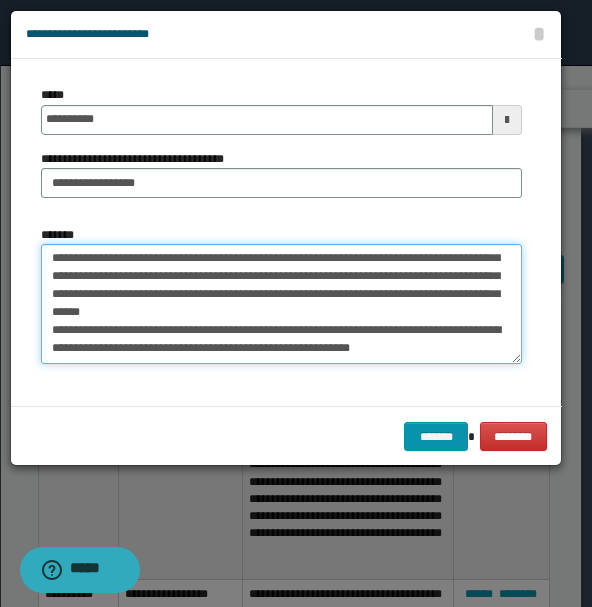 scroll, scrollTop: 144, scrollLeft: 0, axis: vertical 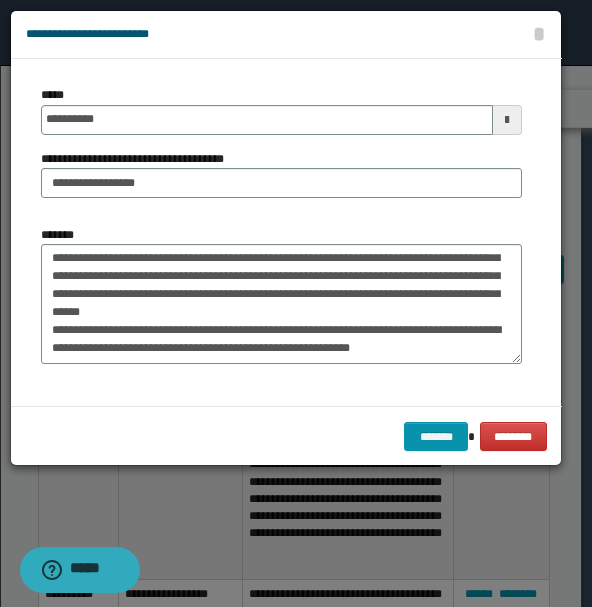 click on "**********" at bounding box center (281, 295) 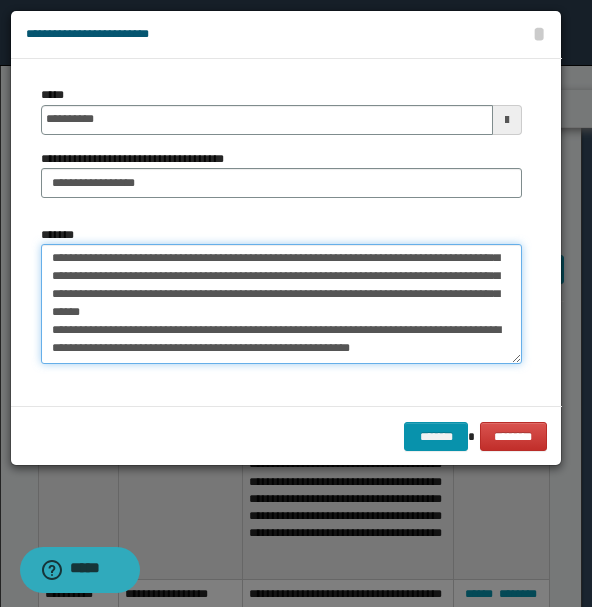 click on "**********" at bounding box center (281, 303) 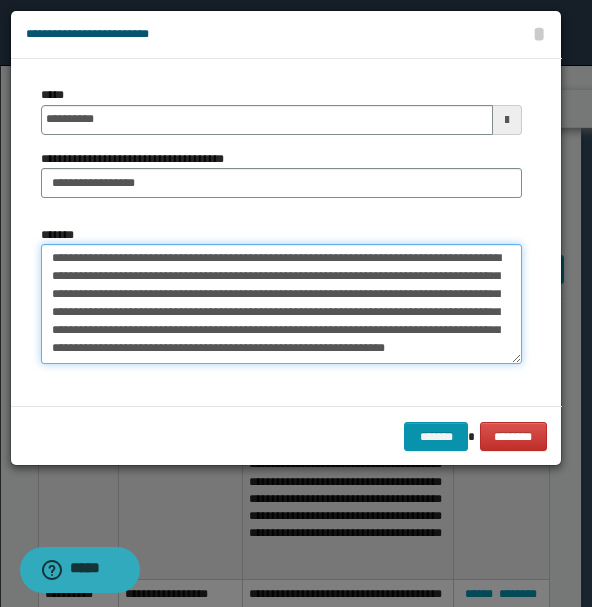 scroll, scrollTop: 144, scrollLeft: 0, axis: vertical 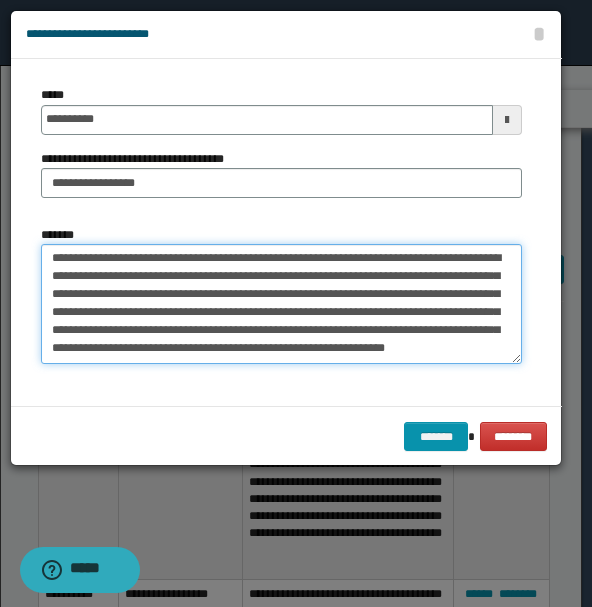 click on "**********" at bounding box center (281, 303) 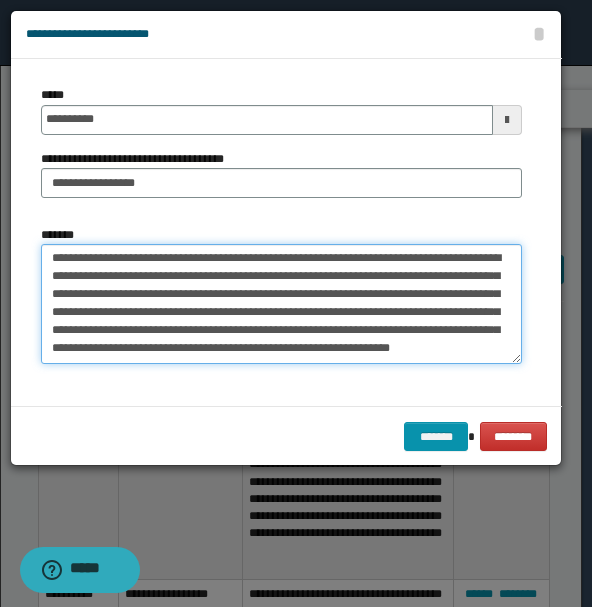 paste on "**********" 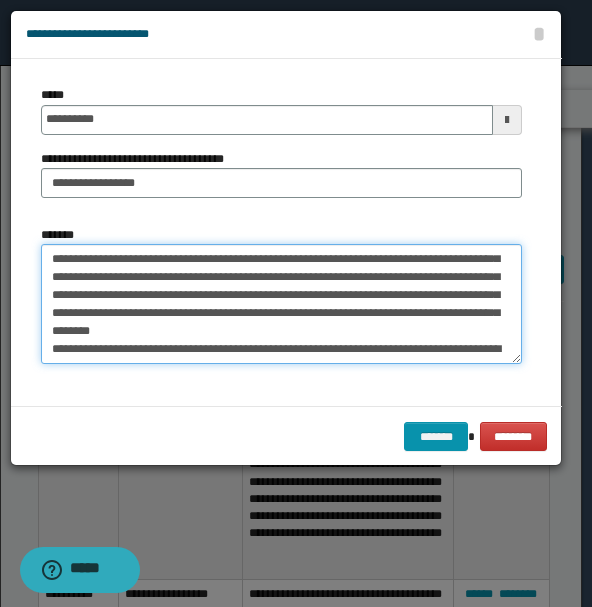 scroll, scrollTop: 192, scrollLeft: 0, axis: vertical 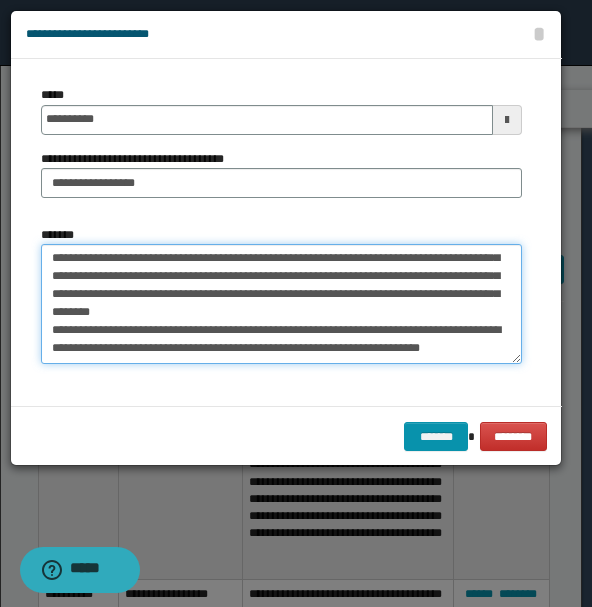 click on "*******" at bounding box center [281, 303] 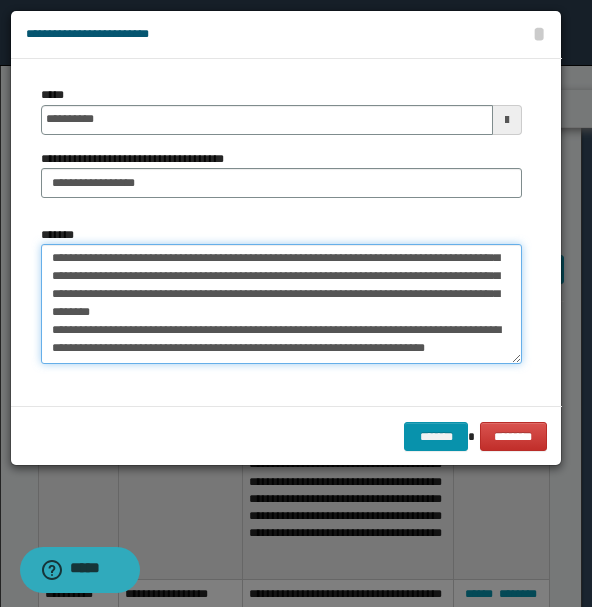 paste on "**********" 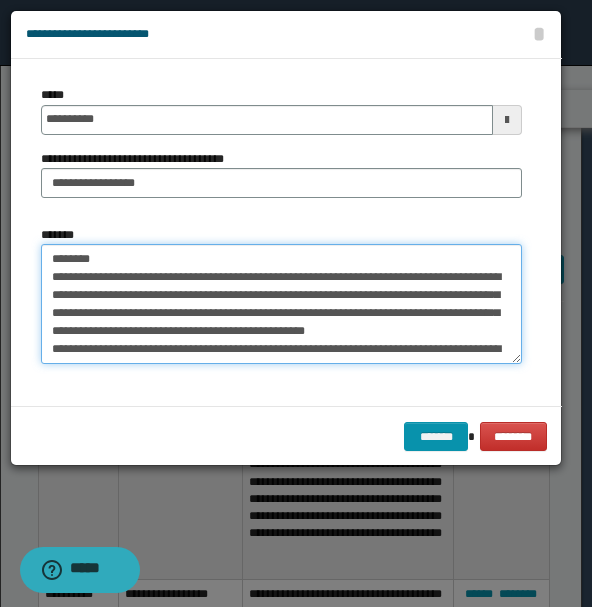 scroll, scrollTop: 282, scrollLeft: 0, axis: vertical 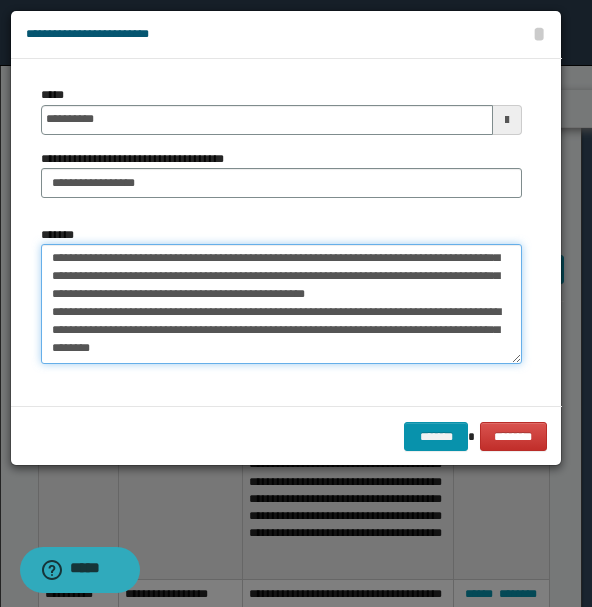 click on "*******" at bounding box center [281, 303] 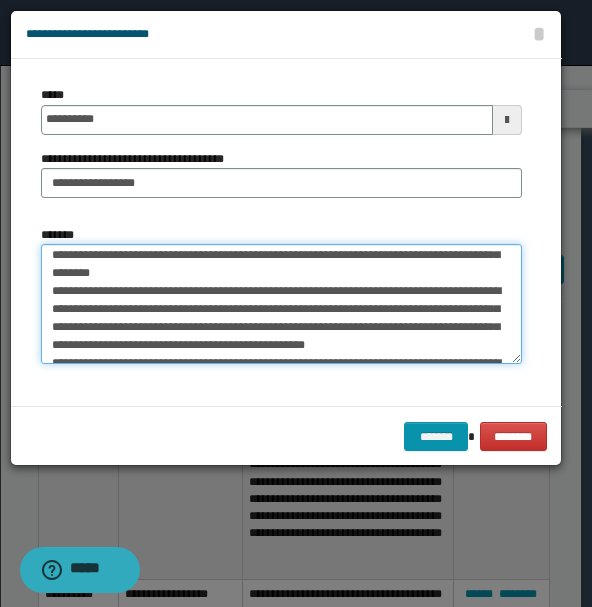 scroll, scrollTop: 170, scrollLeft: 0, axis: vertical 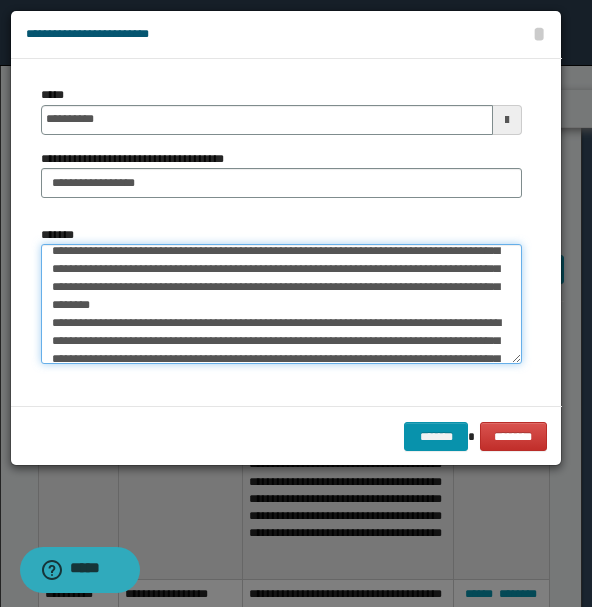 click on "*******" at bounding box center [281, 303] 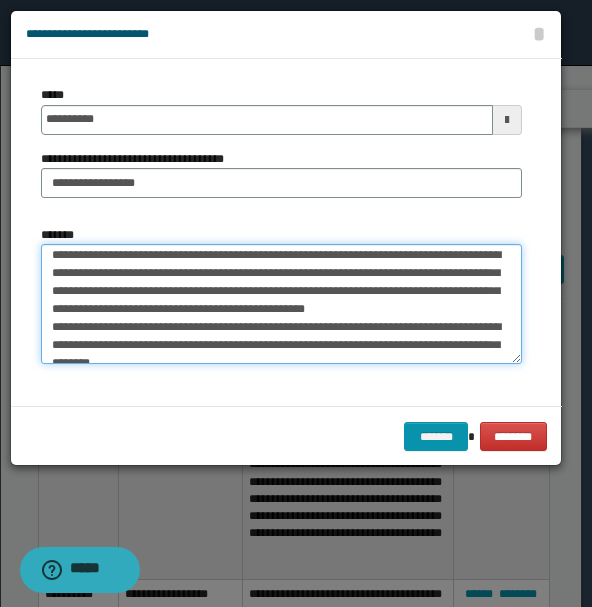 scroll, scrollTop: 282, scrollLeft: 0, axis: vertical 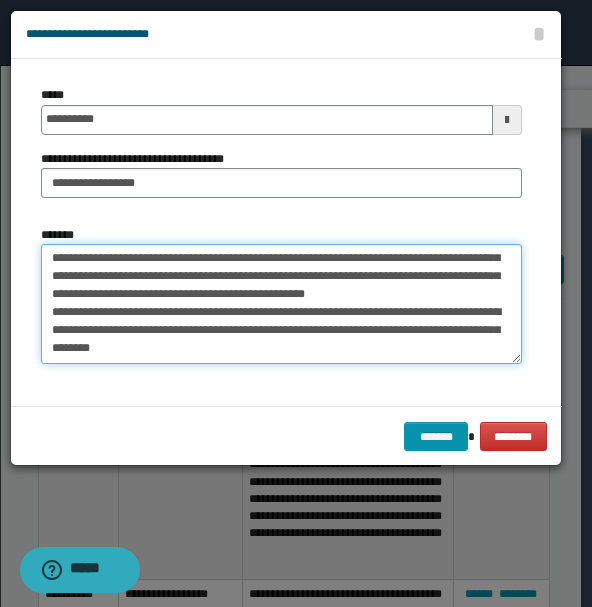 click on "*******" at bounding box center (281, 303) 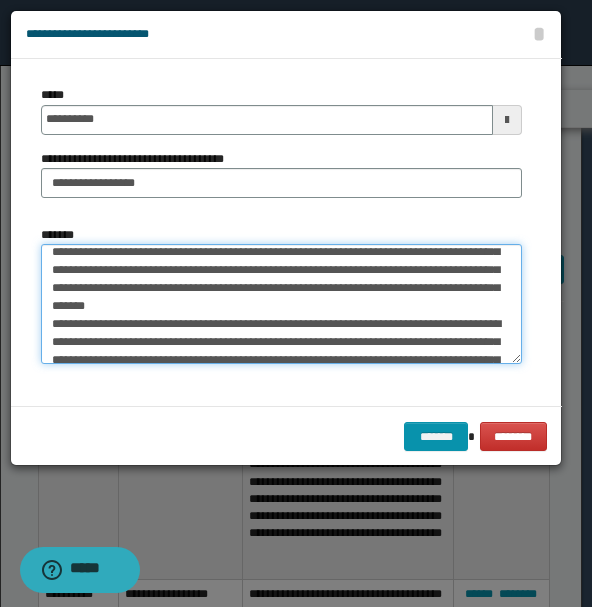 scroll, scrollTop: 212, scrollLeft: 0, axis: vertical 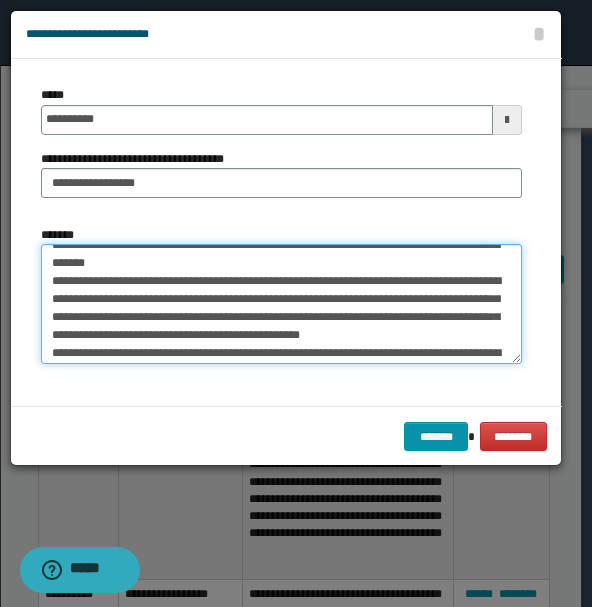 click on "*******" at bounding box center (281, 303) 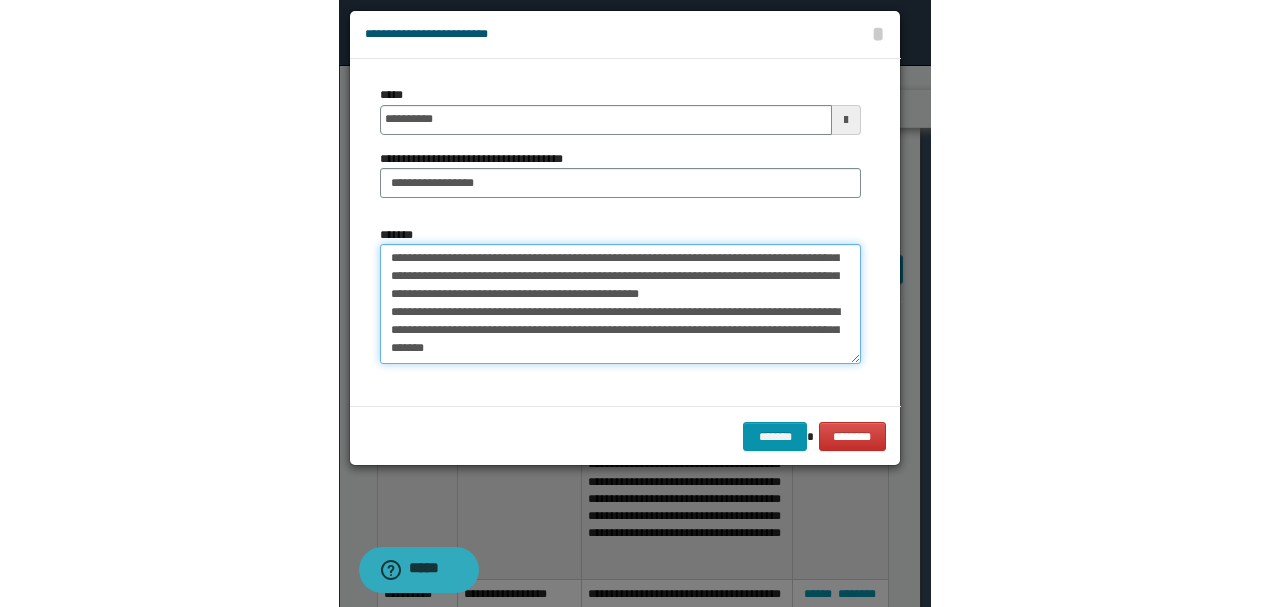 scroll, scrollTop: 324, scrollLeft: 0, axis: vertical 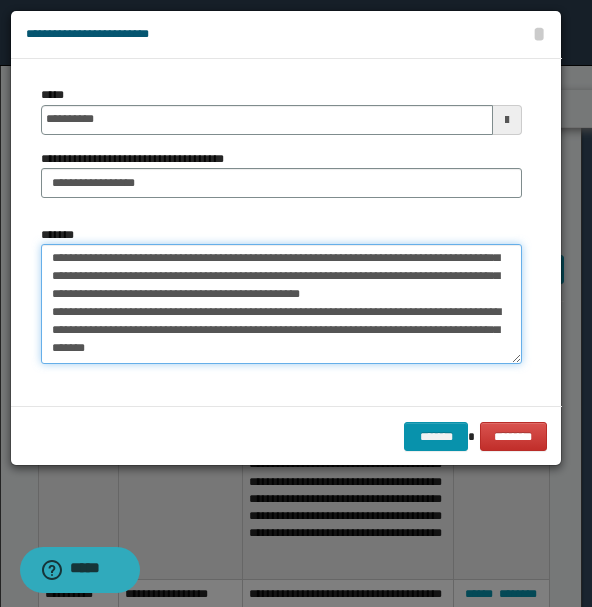 click on "*******" at bounding box center (281, 303) 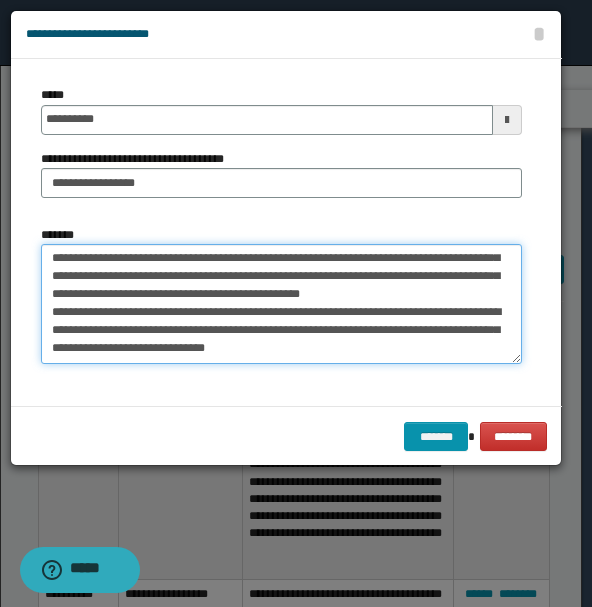 click on "*******" at bounding box center (281, 303) 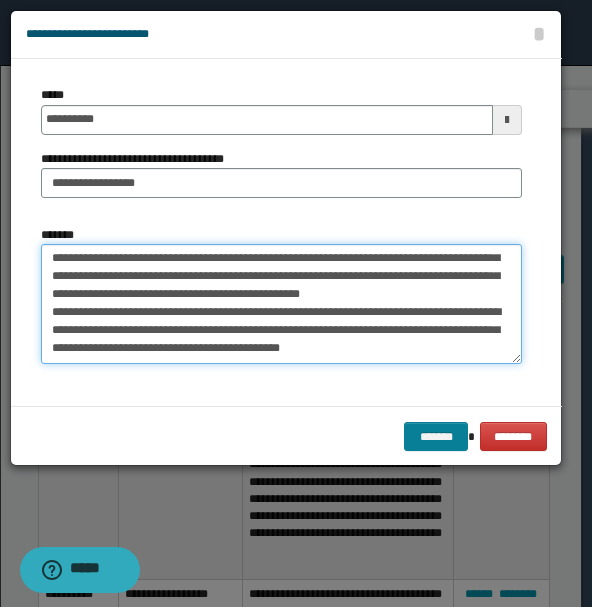 type on "**********" 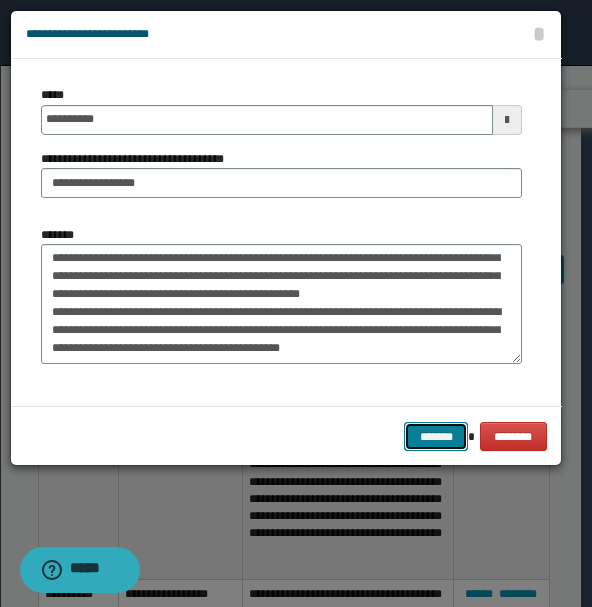 click on "*******" at bounding box center (436, 436) 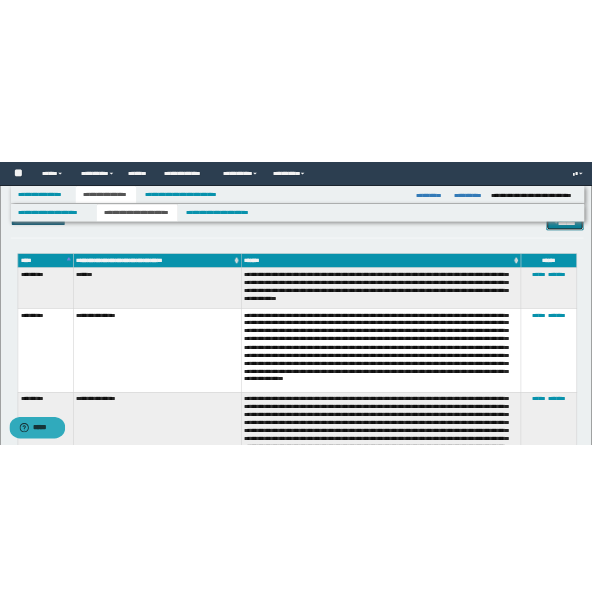 scroll, scrollTop: 466, scrollLeft: 0, axis: vertical 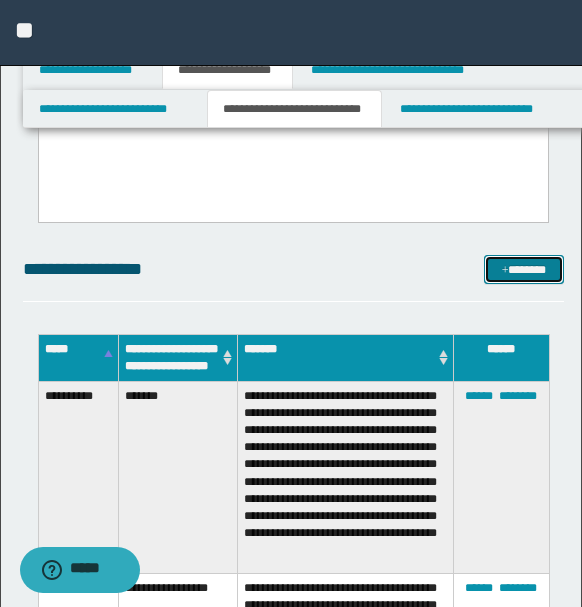click on "*******" at bounding box center (523, 269) 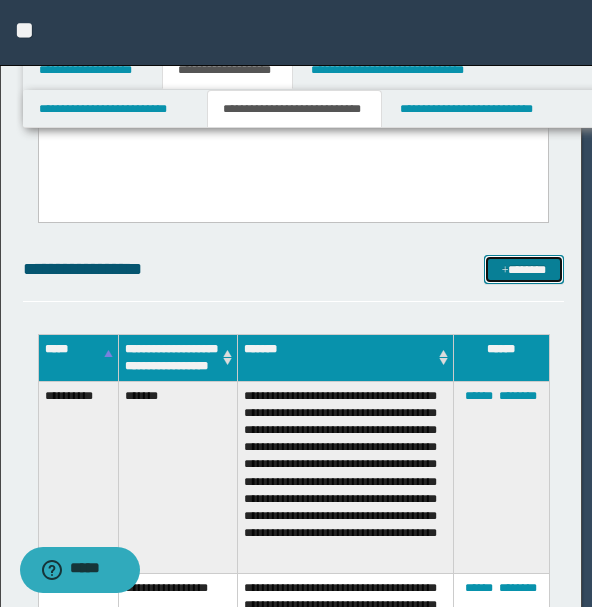 scroll, scrollTop: 0, scrollLeft: 0, axis: both 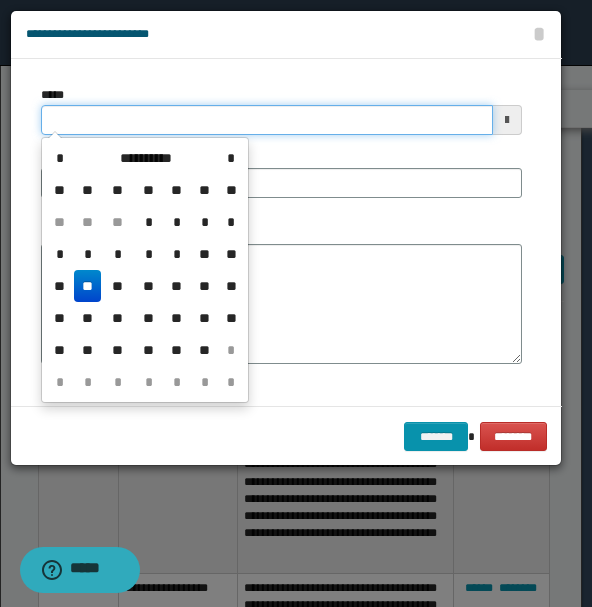 click on "*****" at bounding box center [267, 120] 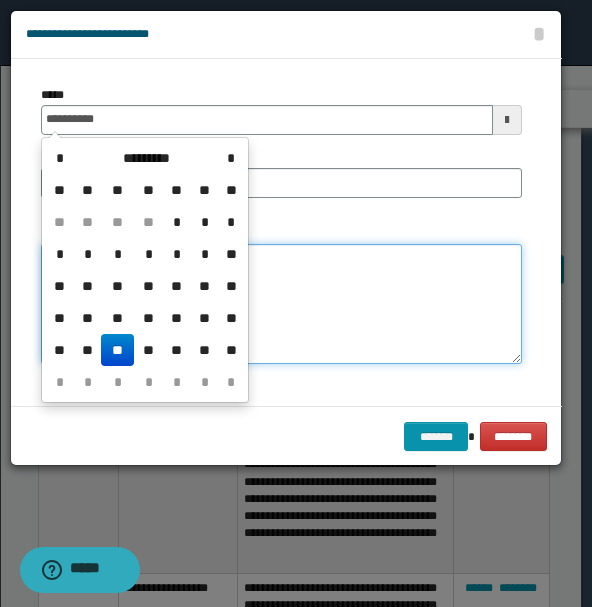 type on "**********" 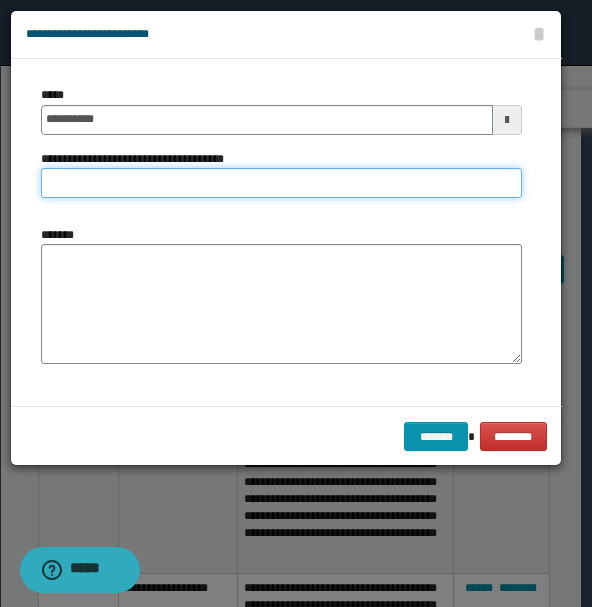 click on "**********" at bounding box center (281, 183) 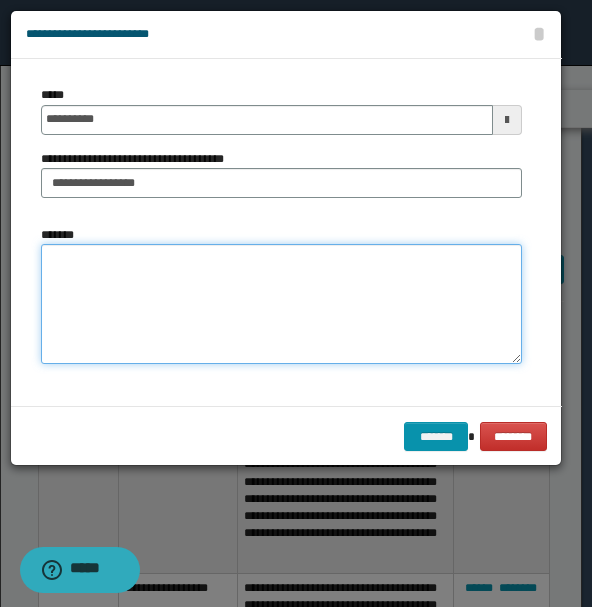 click on "*******" at bounding box center [281, 303] 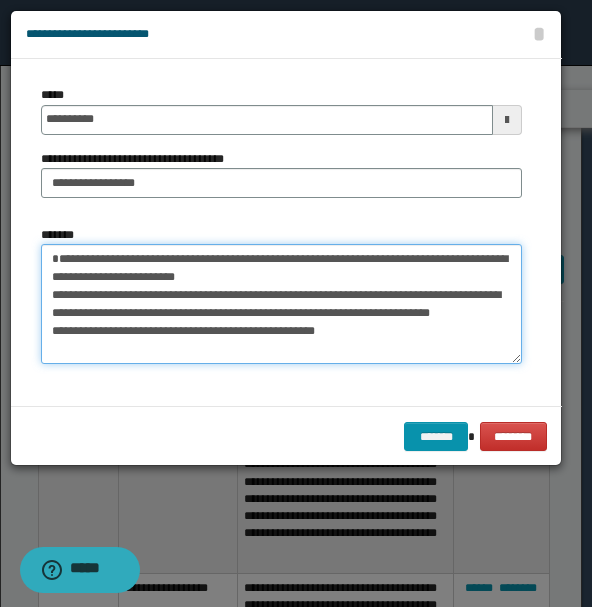 scroll, scrollTop: 0, scrollLeft: 0, axis: both 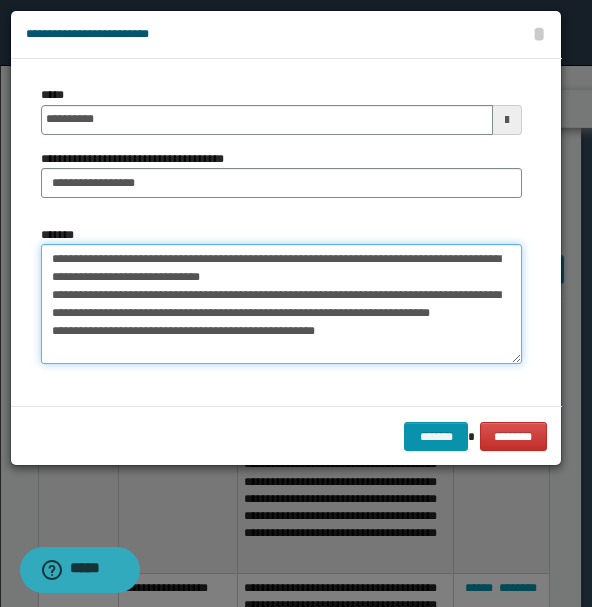 click on "**********" at bounding box center [281, 303] 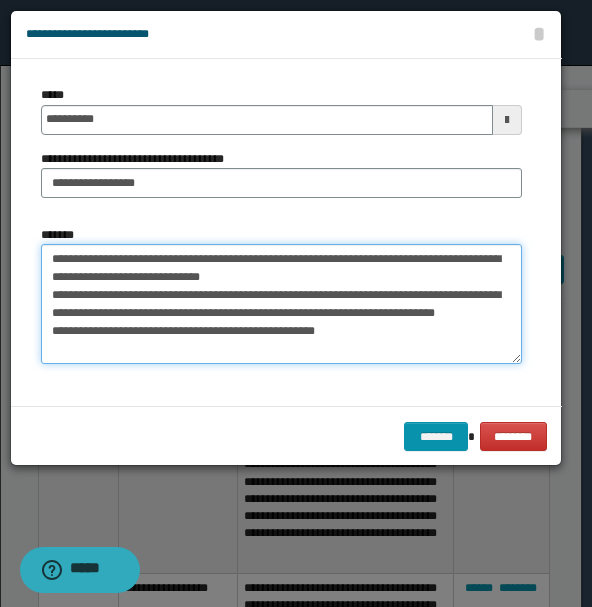 click on "**********" at bounding box center (281, 303) 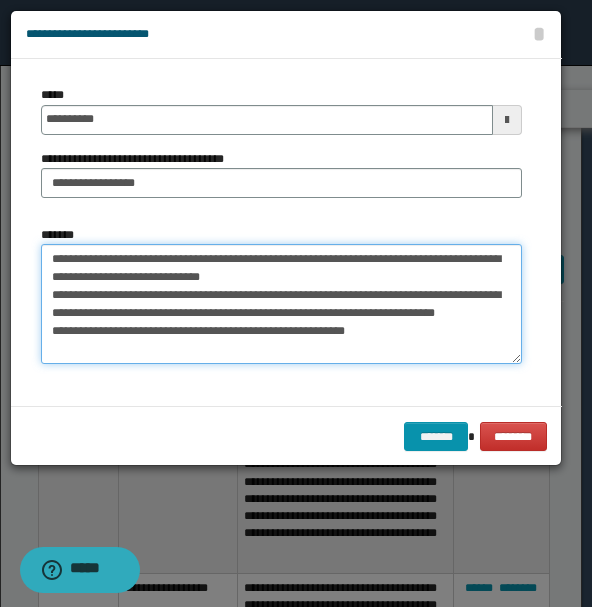 paste on "**********" 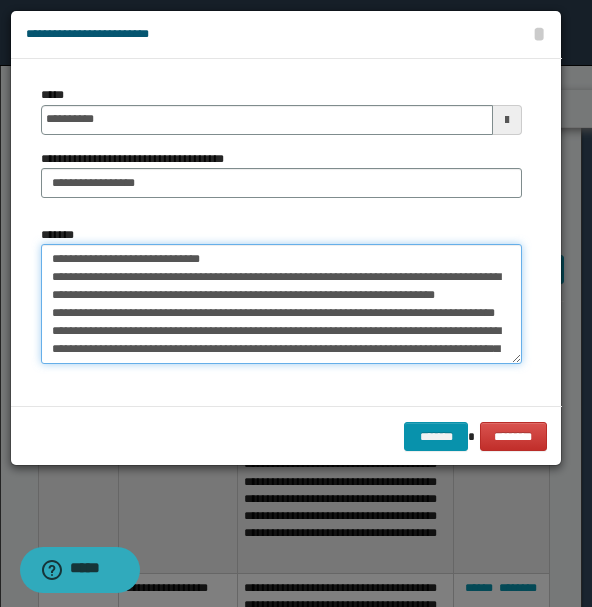 scroll, scrollTop: 138, scrollLeft: 0, axis: vertical 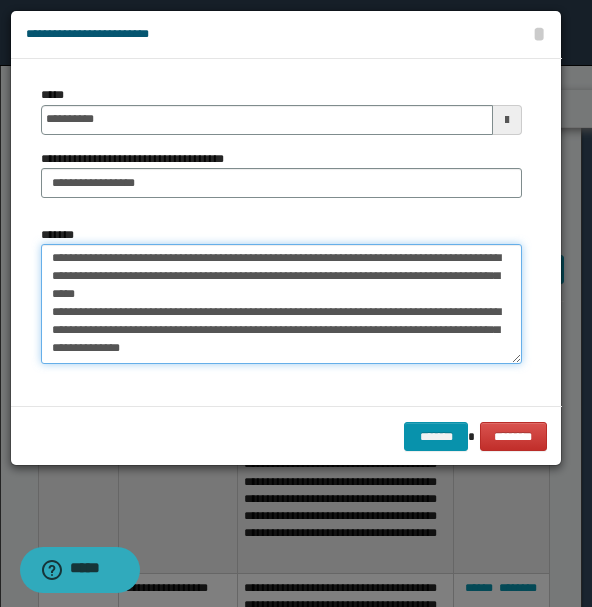 click on "**********" at bounding box center (281, 303) 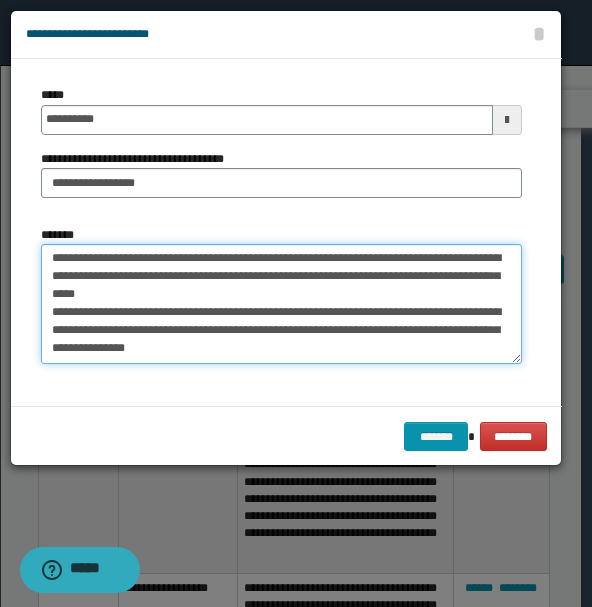 click on "**********" at bounding box center [281, 303] 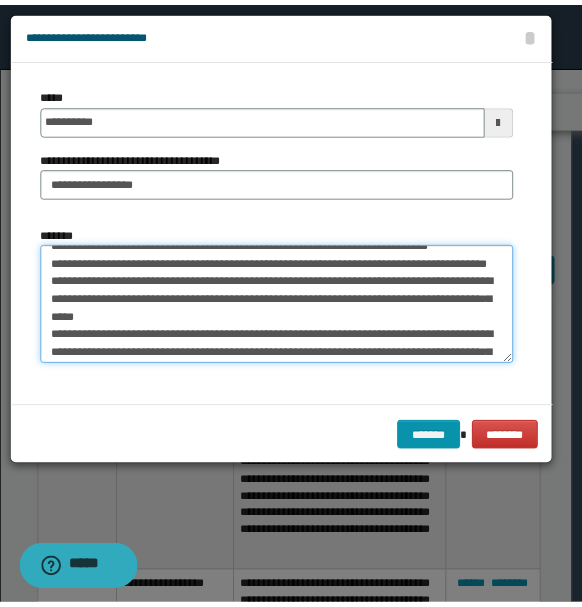 scroll, scrollTop: 162, scrollLeft: 0, axis: vertical 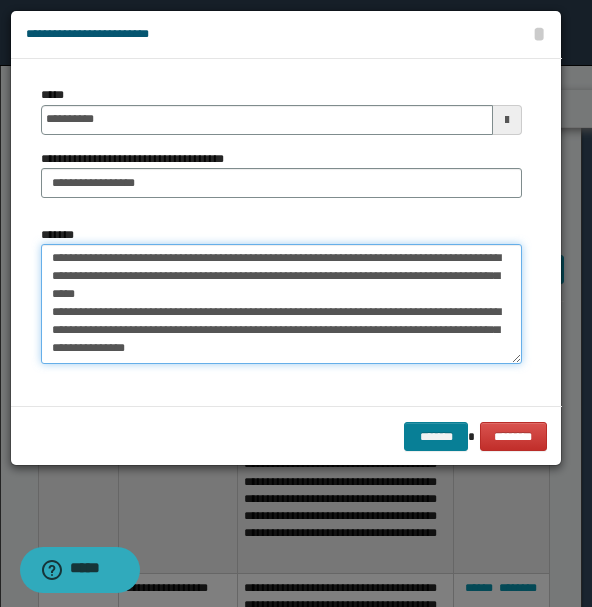 type on "**********" 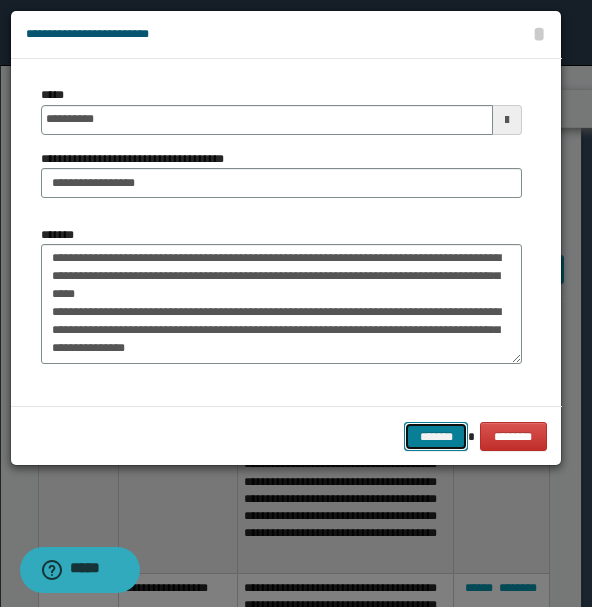 click on "*******" at bounding box center (436, 436) 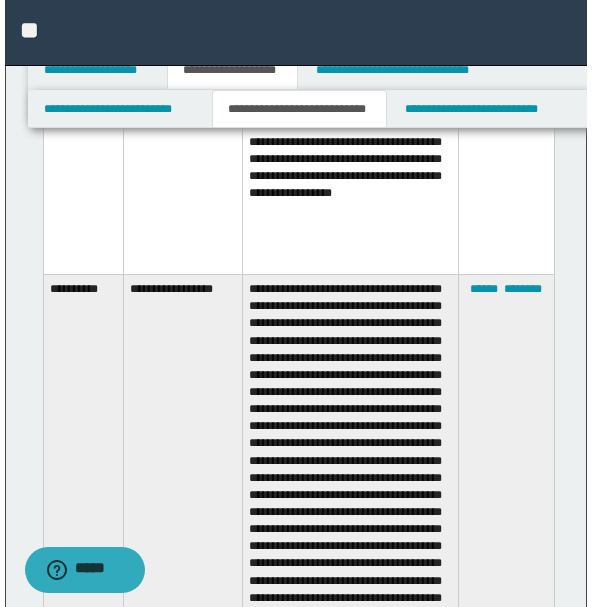 scroll, scrollTop: 1133, scrollLeft: 0, axis: vertical 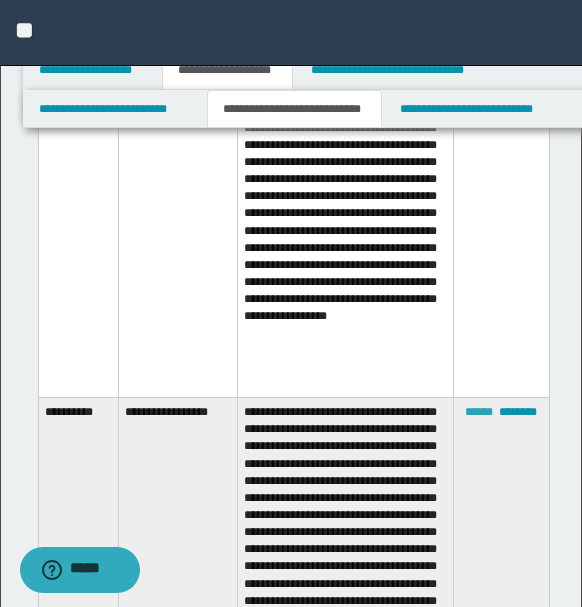 click on "******" at bounding box center (479, 412) 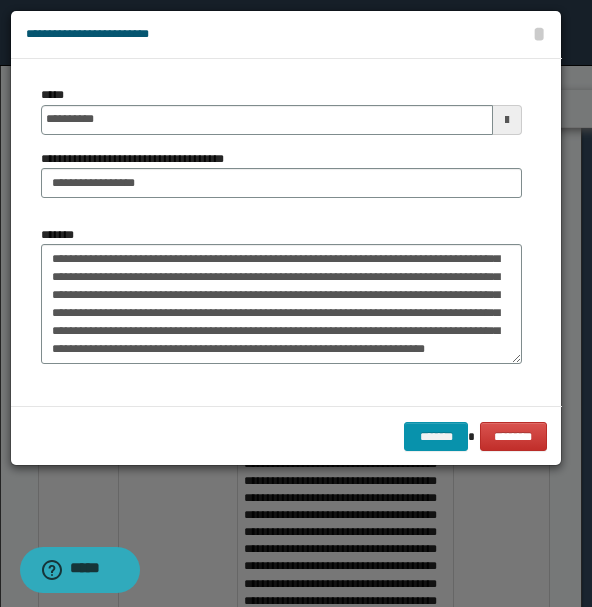 scroll, scrollTop: 0, scrollLeft: 0, axis: both 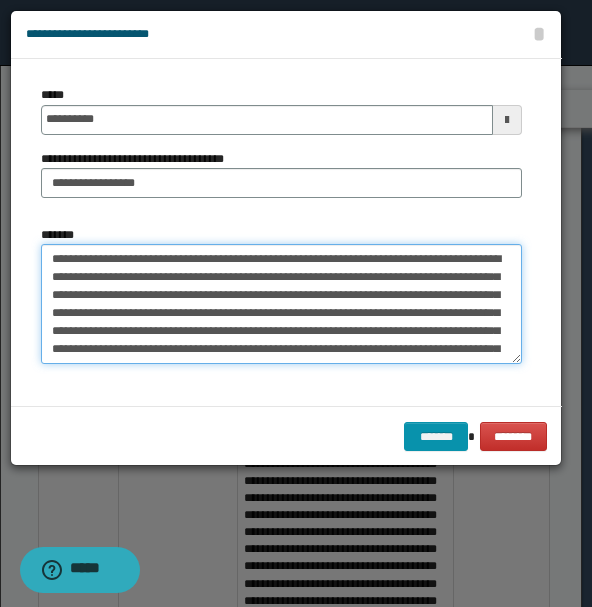 drag, startPoint x: 80, startPoint y: 290, endPoint x: 254, endPoint y: 290, distance: 174 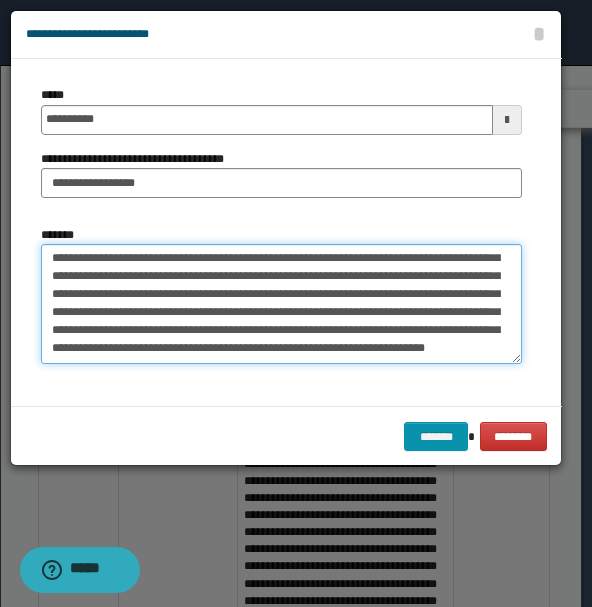 click on "*******" at bounding box center [281, 303] 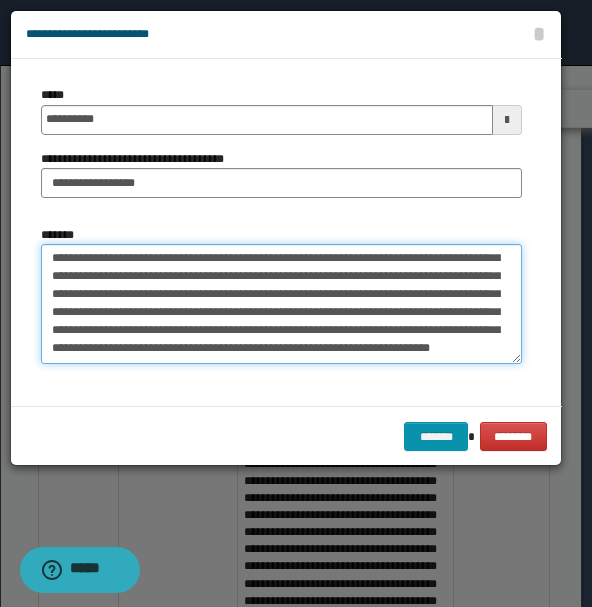 click on "*******" at bounding box center [281, 303] 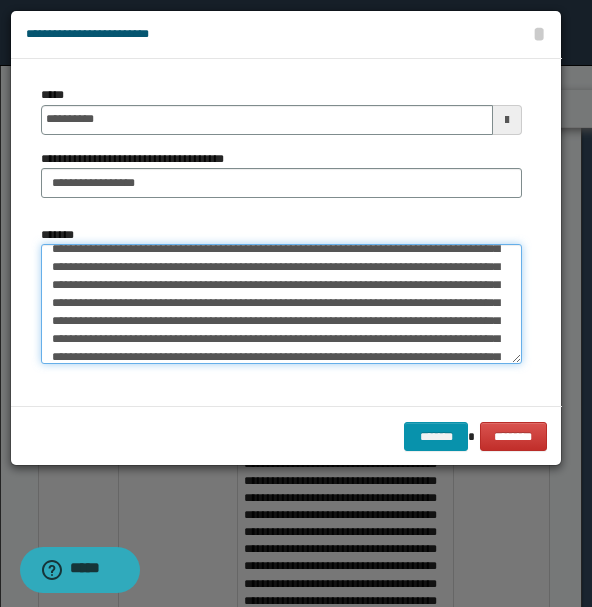 scroll, scrollTop: 111, scrollLeft: 0, axis: vertical 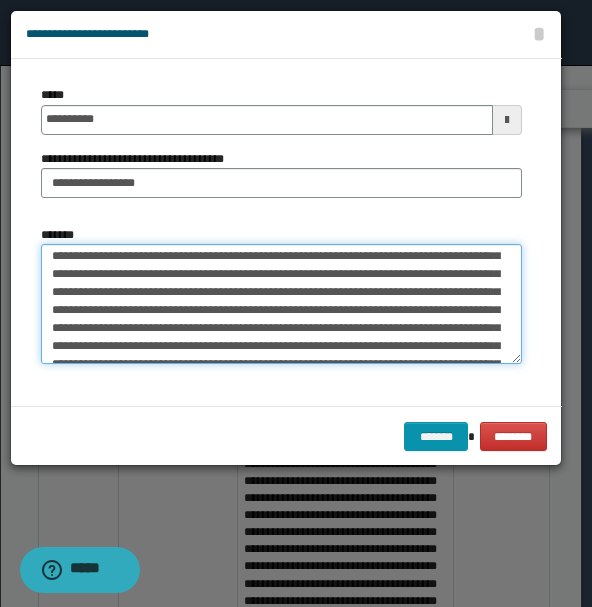 click on "*******" at bounding box center [281, 303] 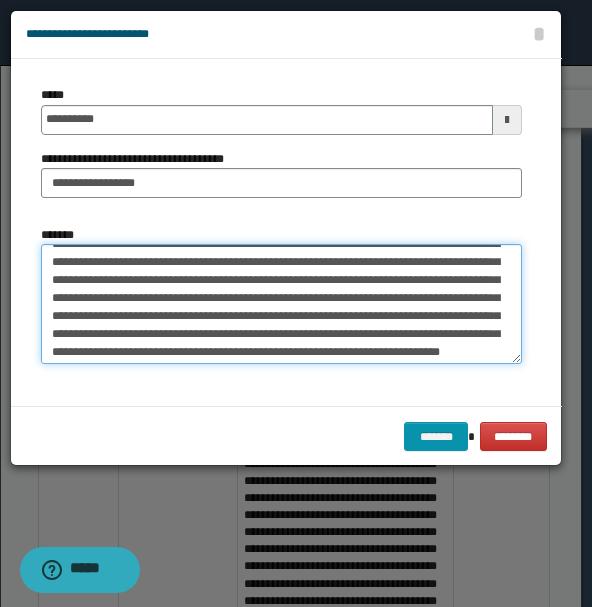 scroll, scrollTop: 198, scrollLeft: 0, axis: vertical 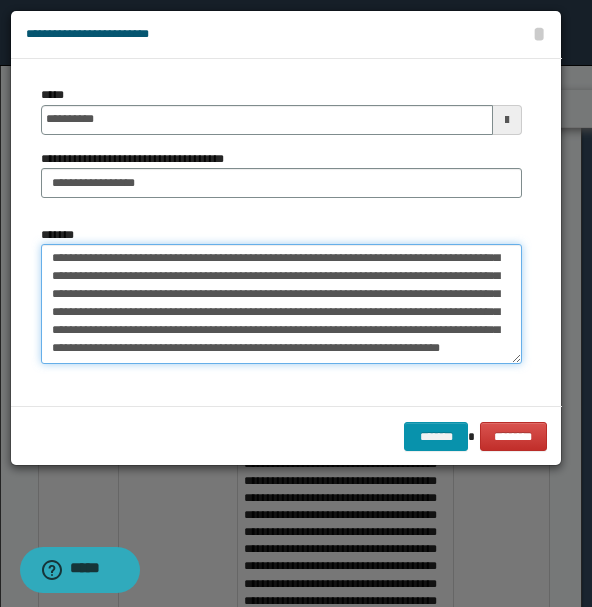 click on "*******" at bounding box center (281, 303) 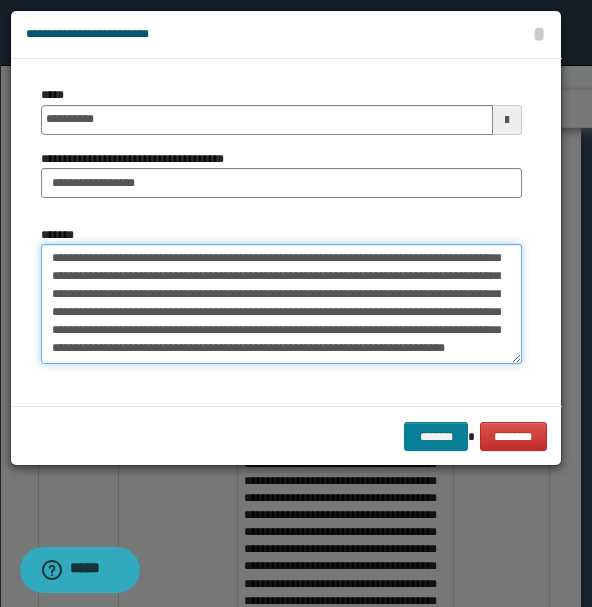 type on "**********" 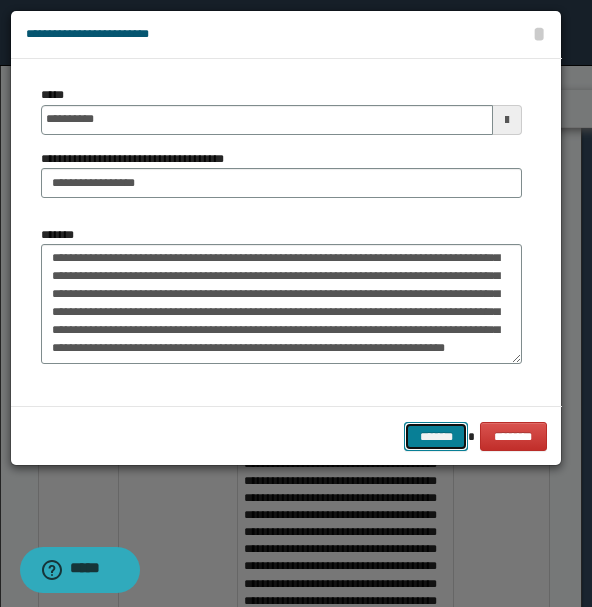 click on "*******" at bounding box center (436, 436) 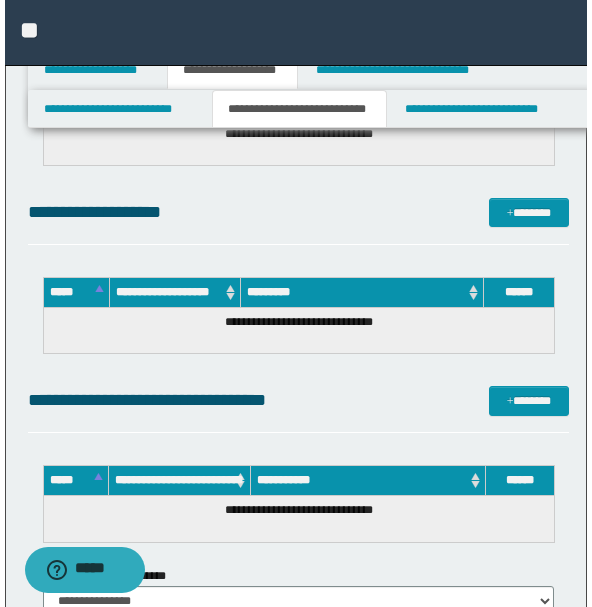scroll, scrollTop: 4578, scrollLeft: 0, axis: vertical 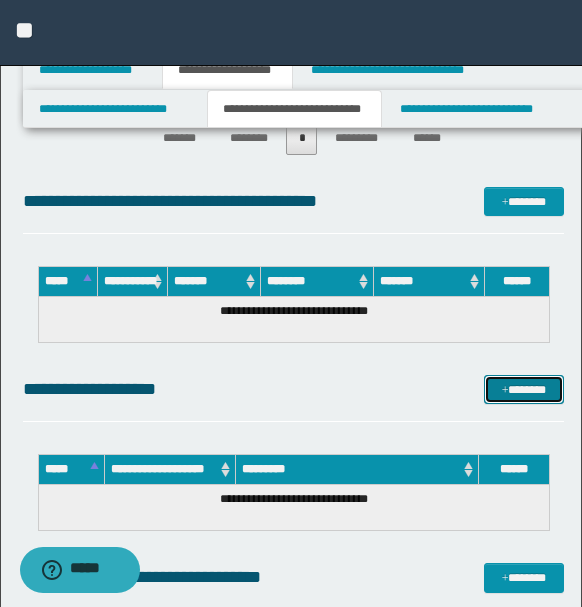click on "*******" at bounding box center (523, 389) 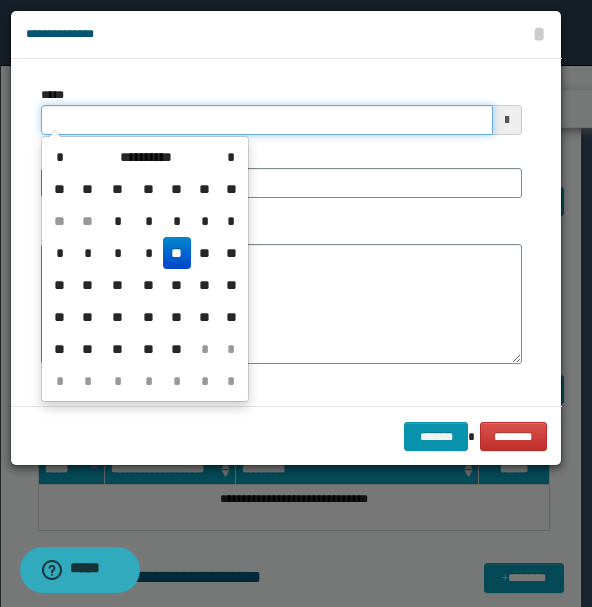 click on "*****" at bounding box center [267, 120] 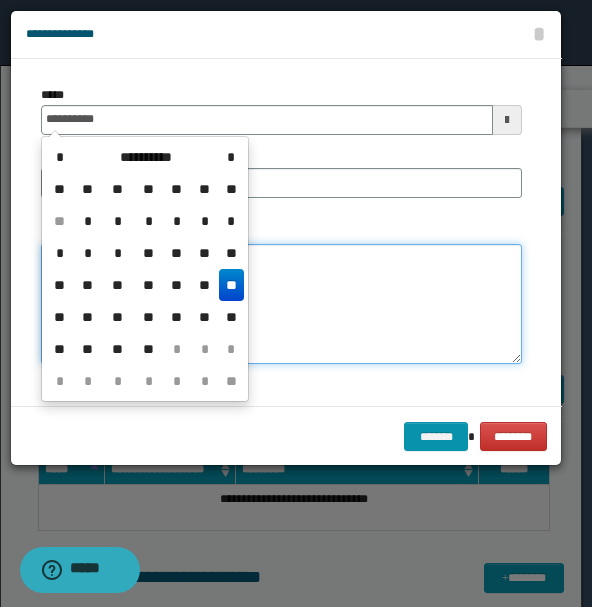 type on "**********" 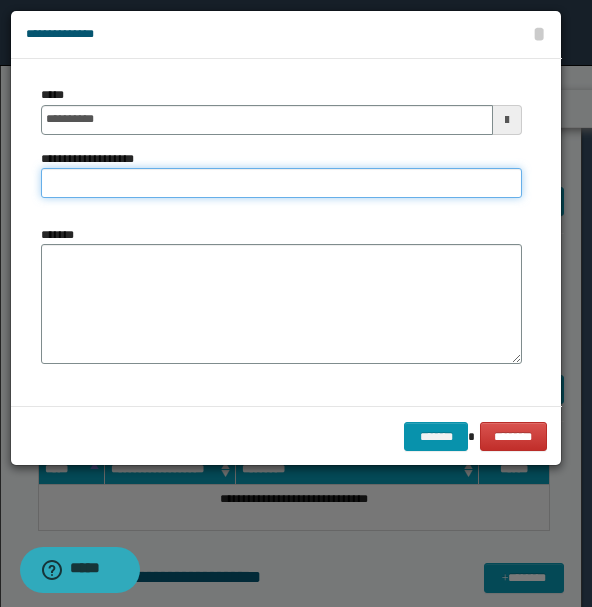 click on "**********" at bounding box center [281, 183] 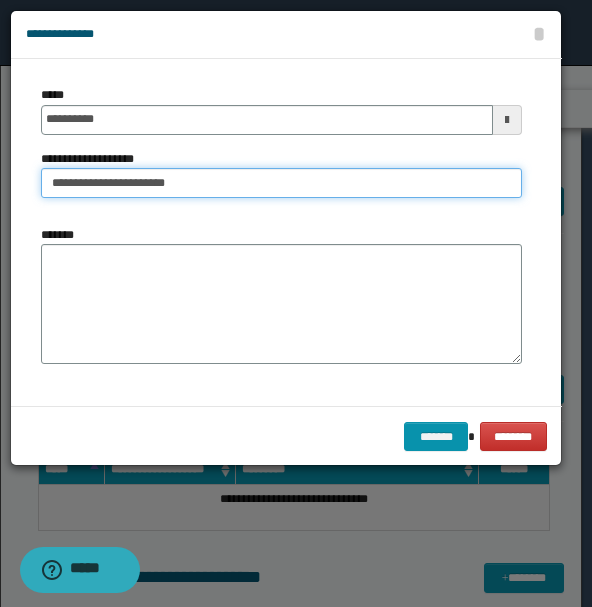 type on "**********" 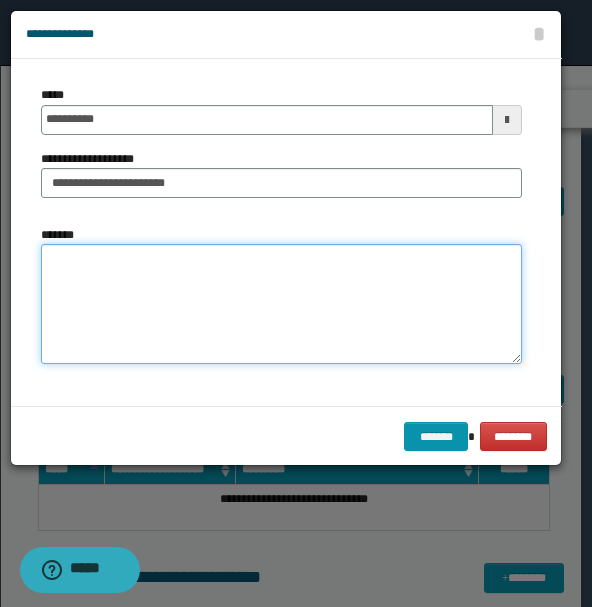 click on "*******" at bounding box center [281, 304] 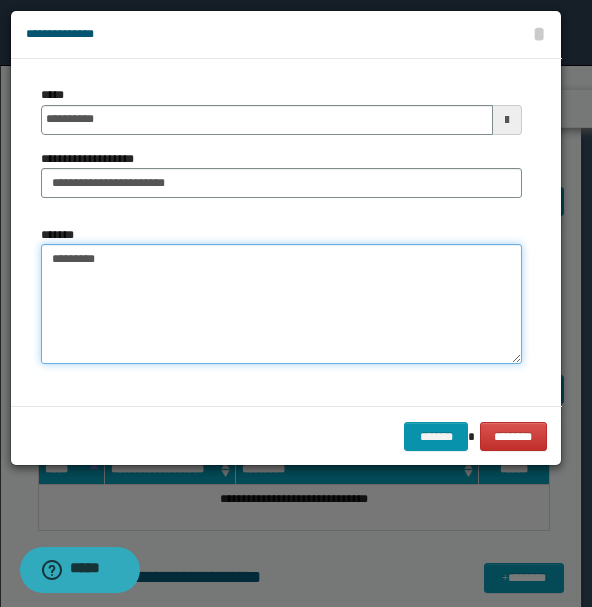 click on "********" at bounding box center [281, 304] 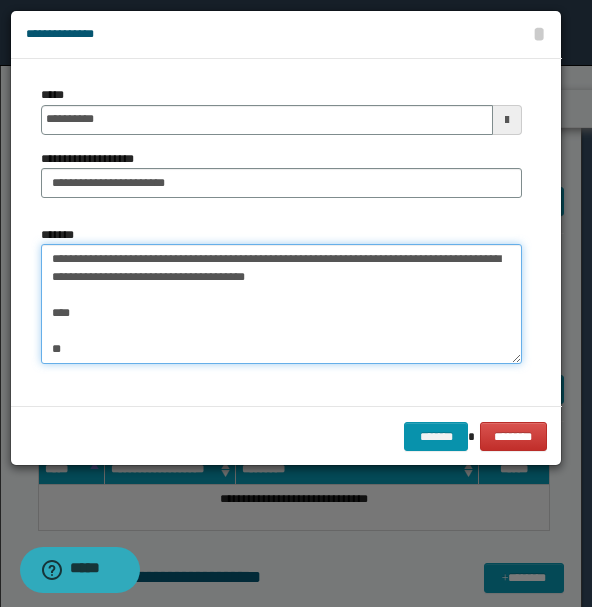 scroll, scrollTop: 192, scrollLeft: 0, axis: vertical 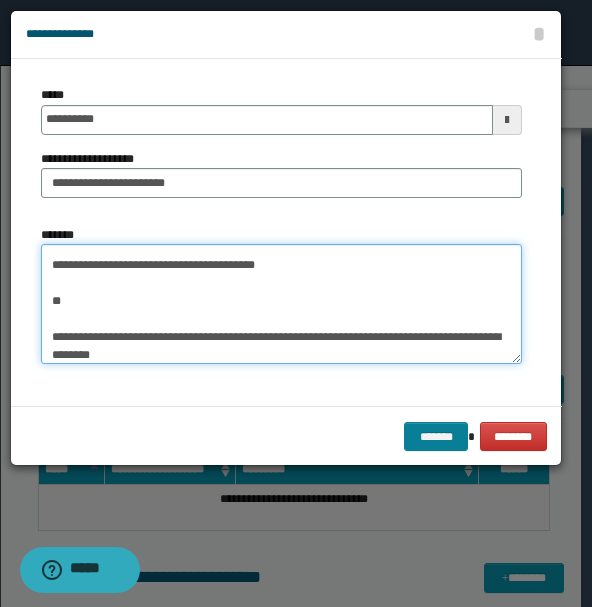 type on "**********" 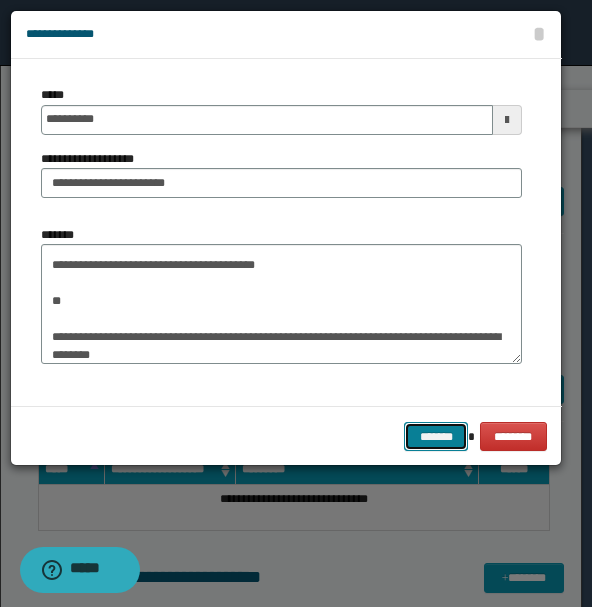 click on "*******" at bounding box center [436, 436] 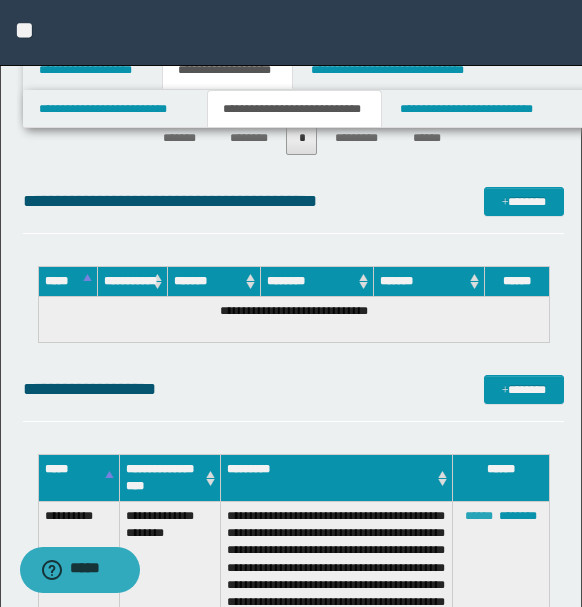 click on "******" at bounding box center (479, 516) 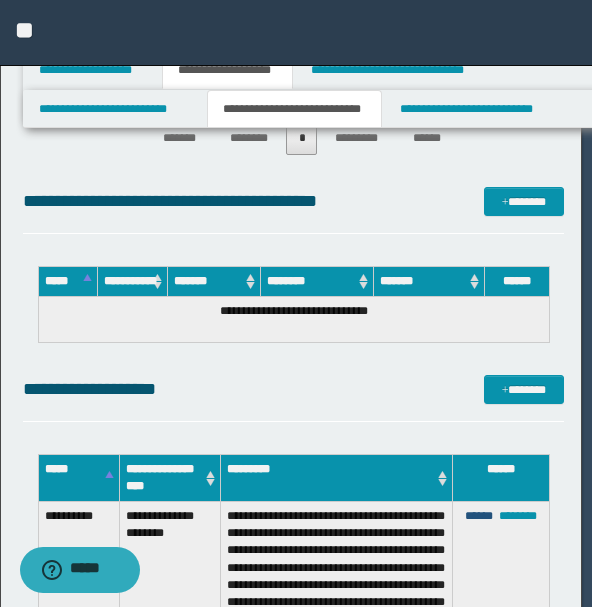 scroll, scrollTop: 0, scrollLeft: 0, axis: both 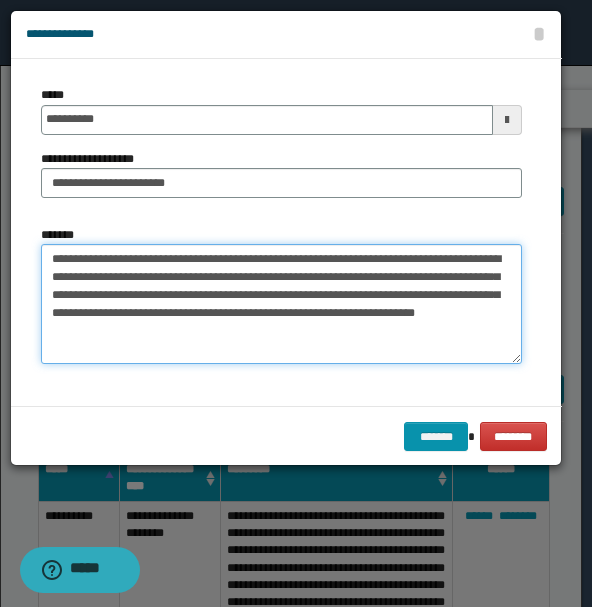 click on "**********" at bounding box center [281, 303] 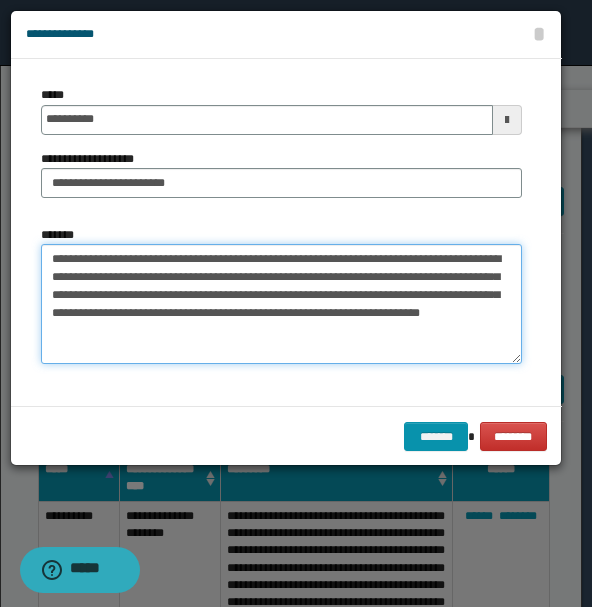 click on "**********" at bounding box center [281, 303] 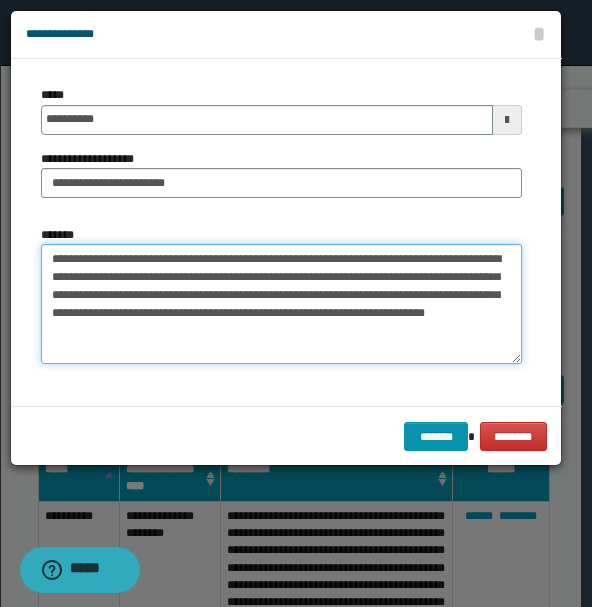 click on "**********" at bounding box center [281, 303] 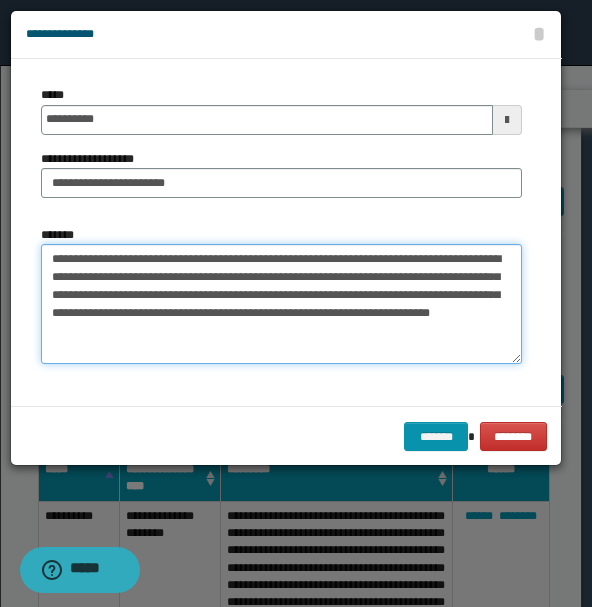 click on "**********" at bounding box center (281, 303) 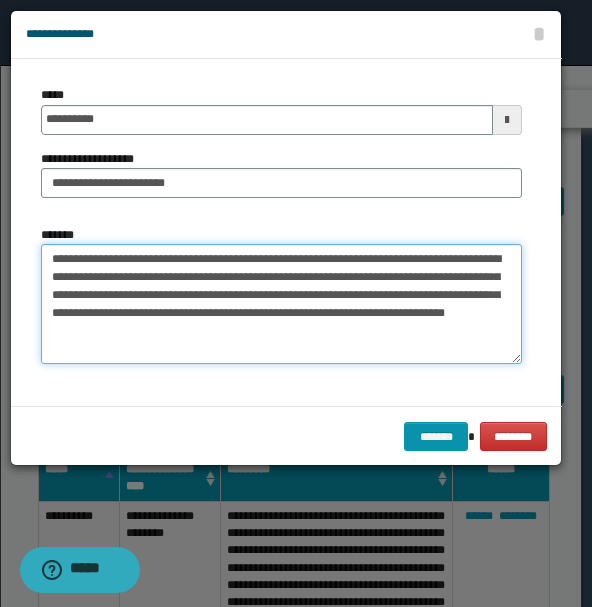 click on "**********" at bounding box center [281, 303] 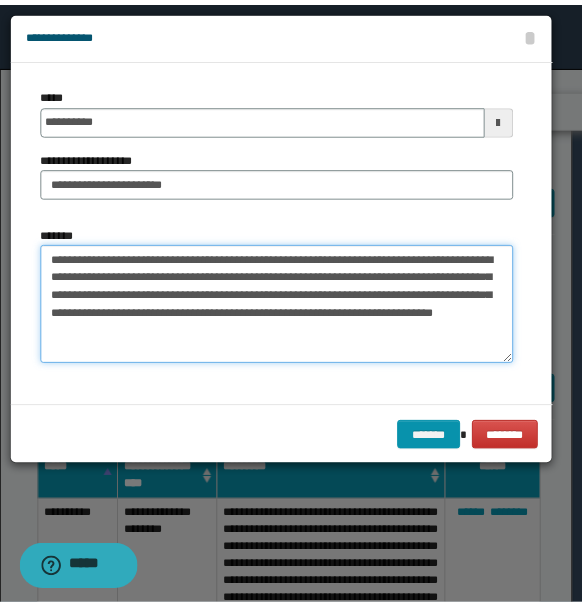 scroll, scrollTop: 0, scrollLeft: 0, axis: both 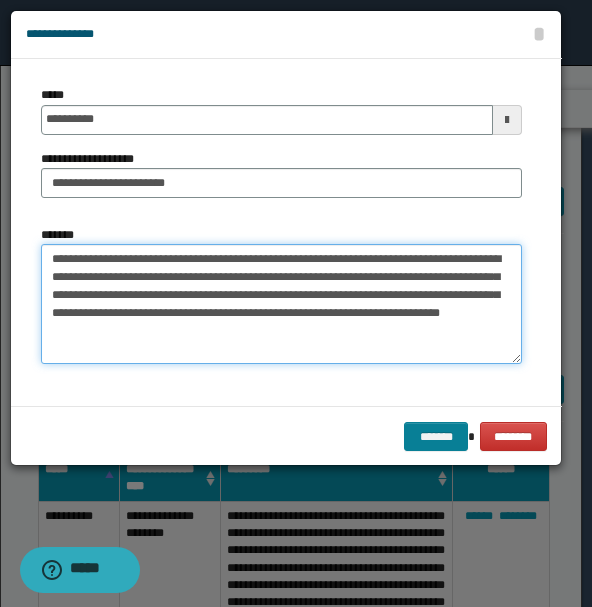 type on "**********" 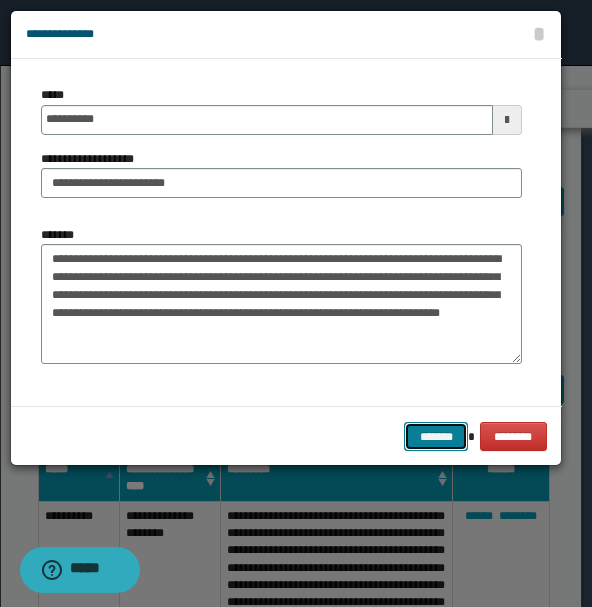 click on "*******" at bounding box center (436, 436) 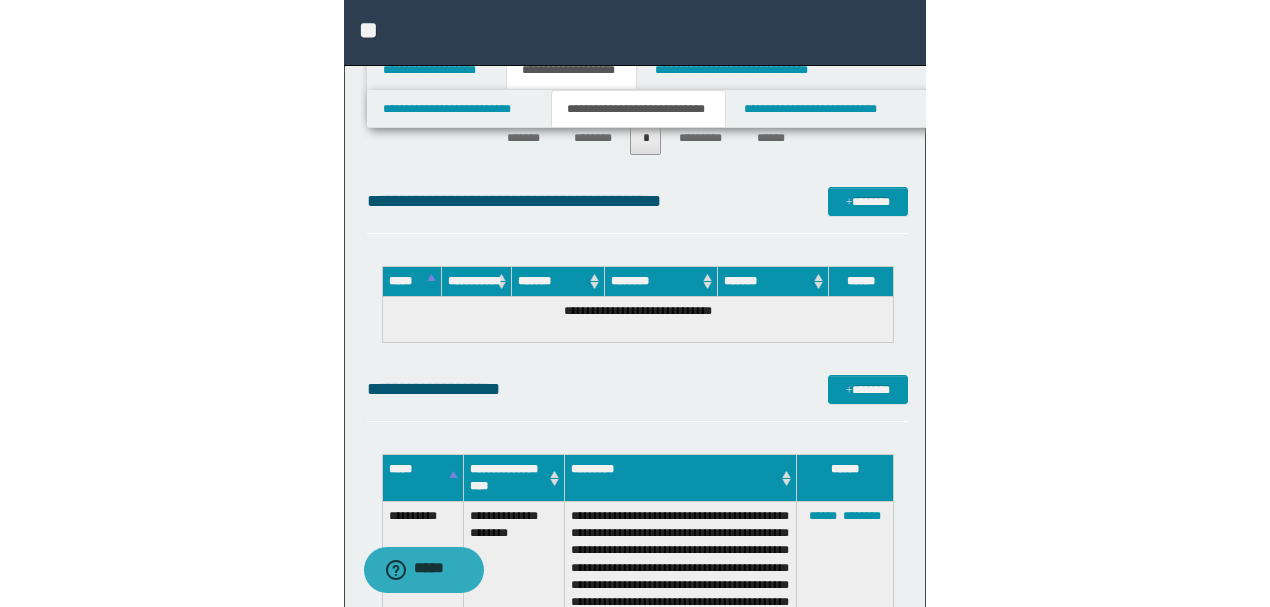 scroll, scrollTop: 2416, scrollLeft: 0, axis: vertical 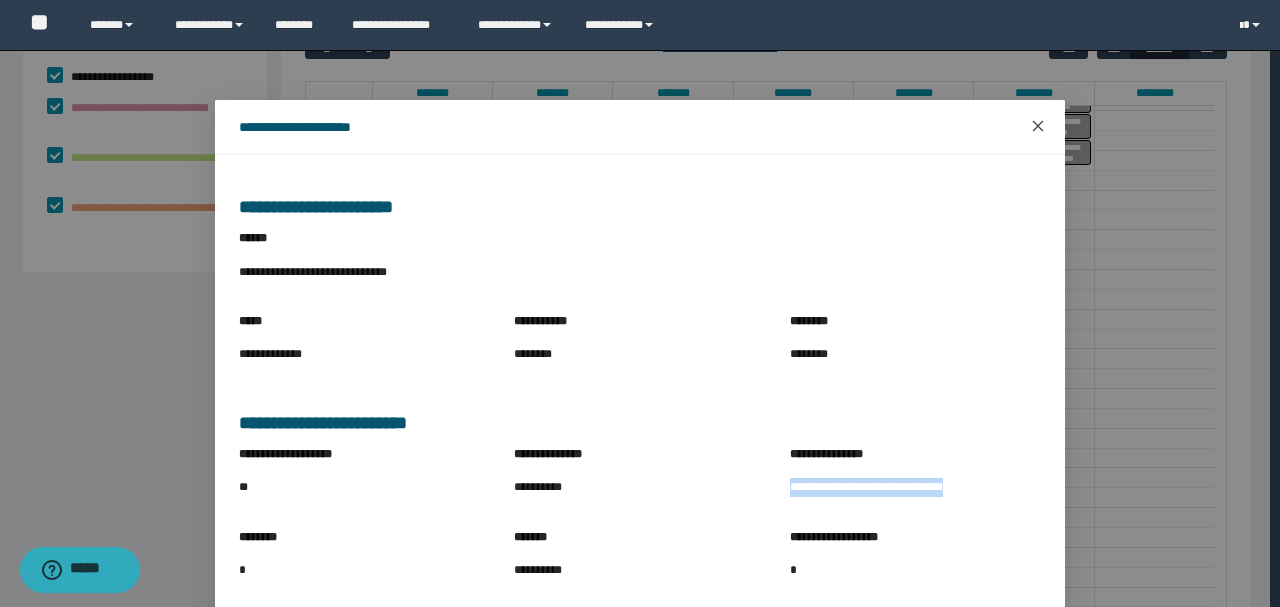 click 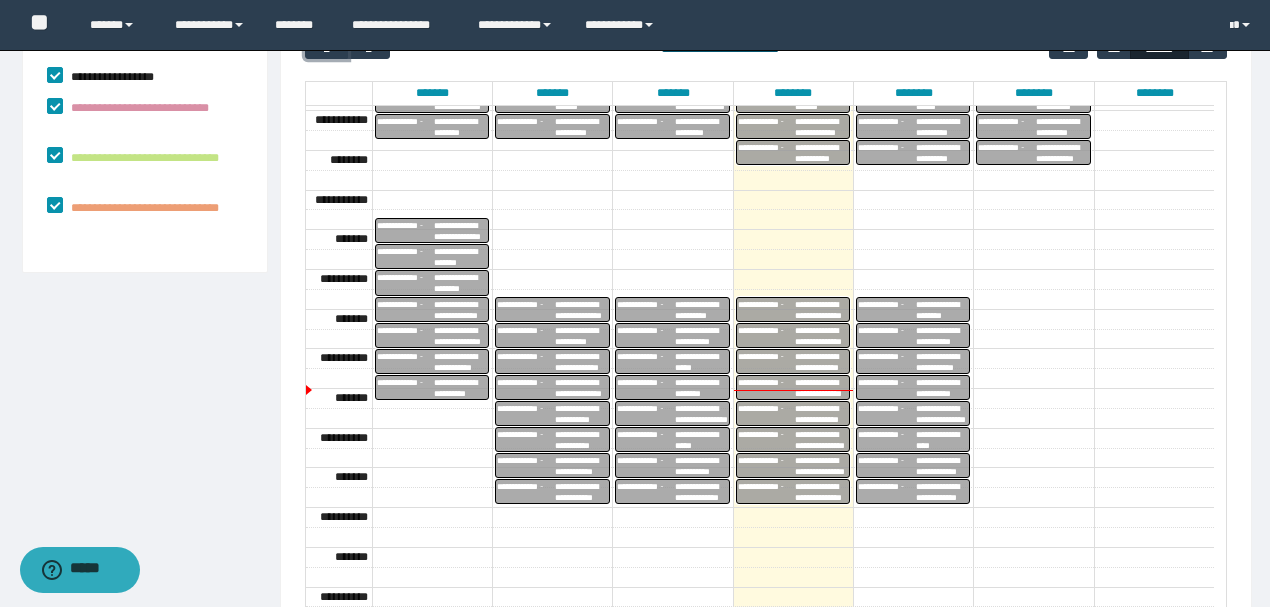 click on "**********" at bounding box center (822, 466) 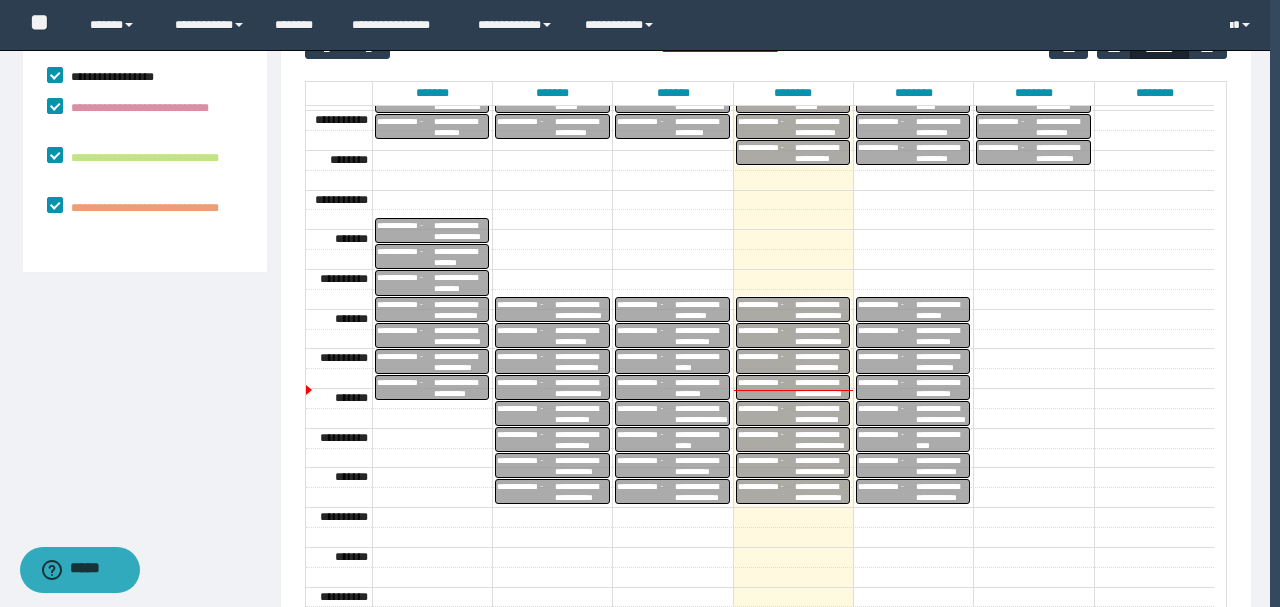 click on "**********" at bounding box center [0, 0] 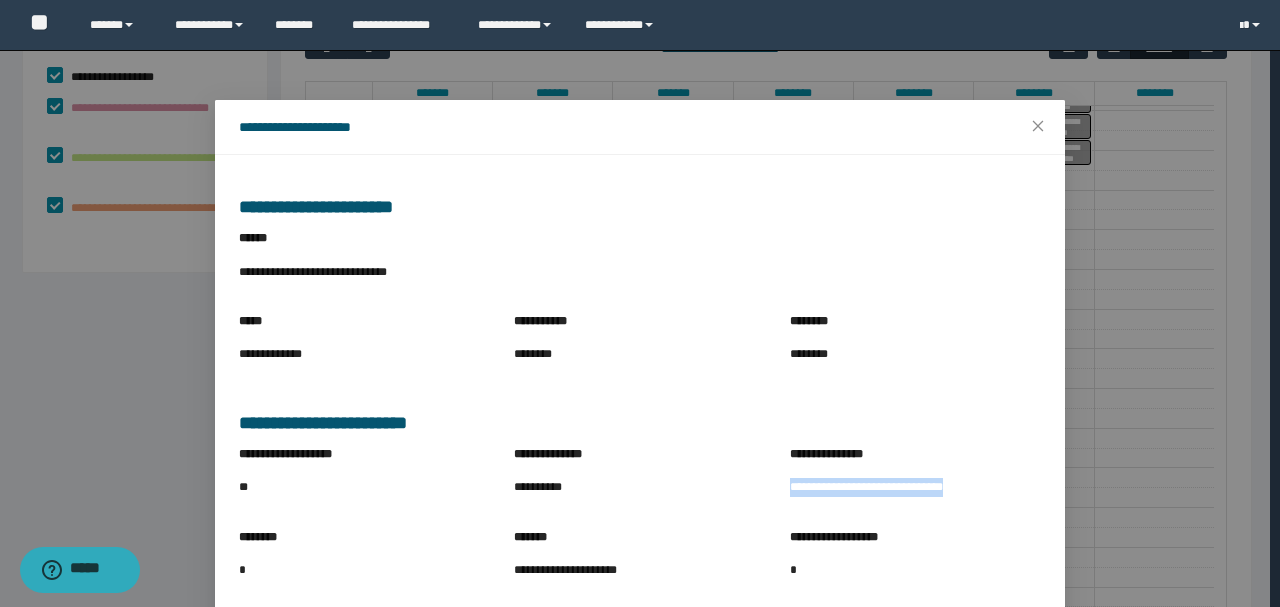 drag, startPoint x: 782, startPoint y: 489, endPoint x: 958, endPoint y: 498, distance: 176.22997 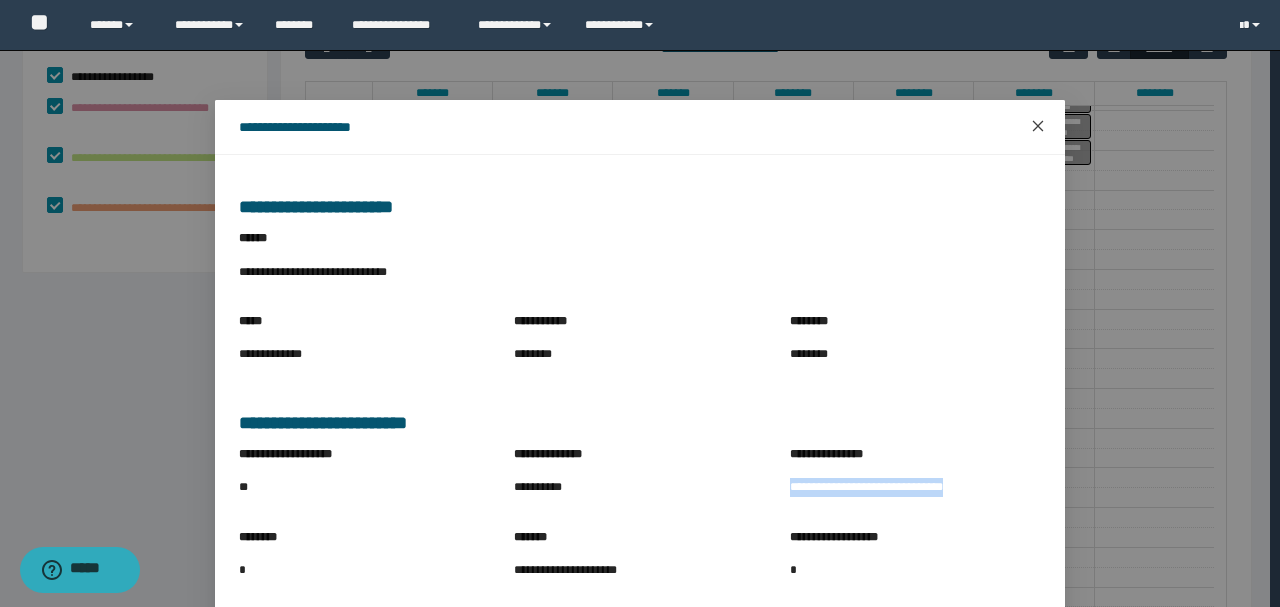 click 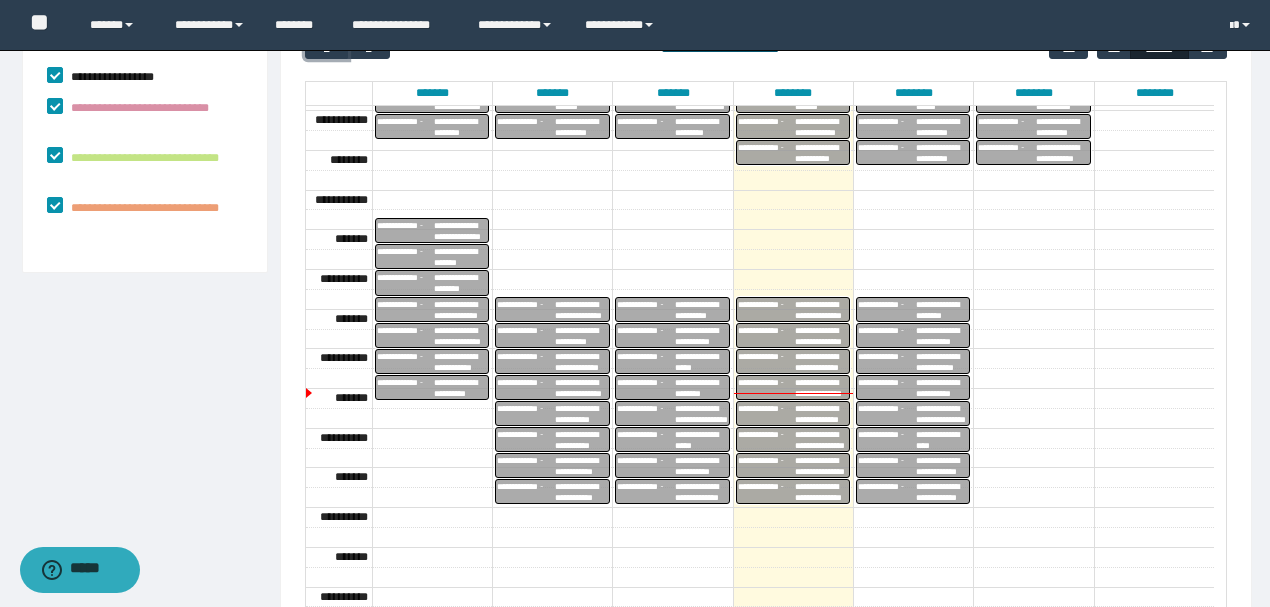 click on "**********" at bounding box center [822, 492] 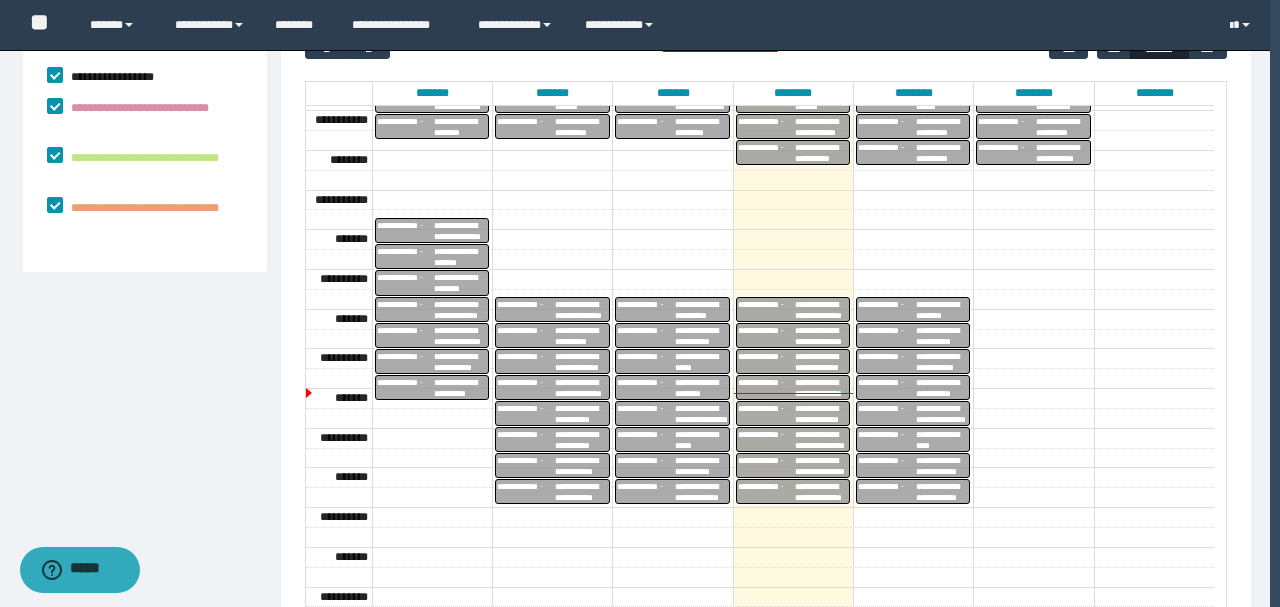 click on "**********" at bounding box center [0, 0] 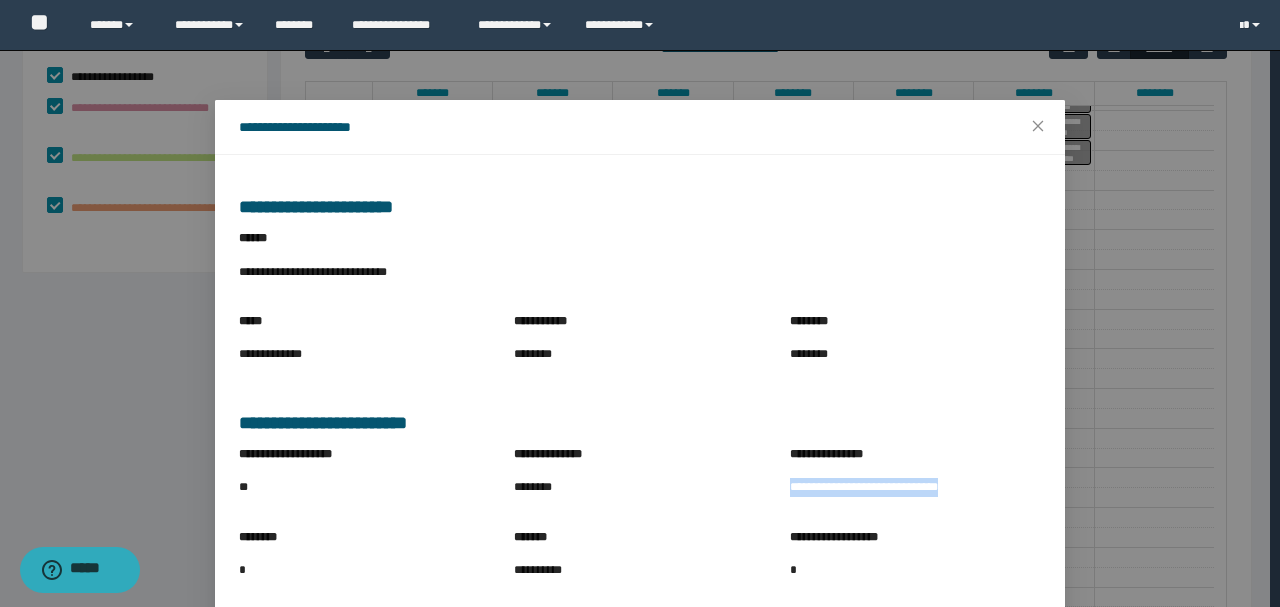drag, startPoint x: 789, startPoint y: 484, endPoint x: 972, endPoint y: 496, distance: 183.39302 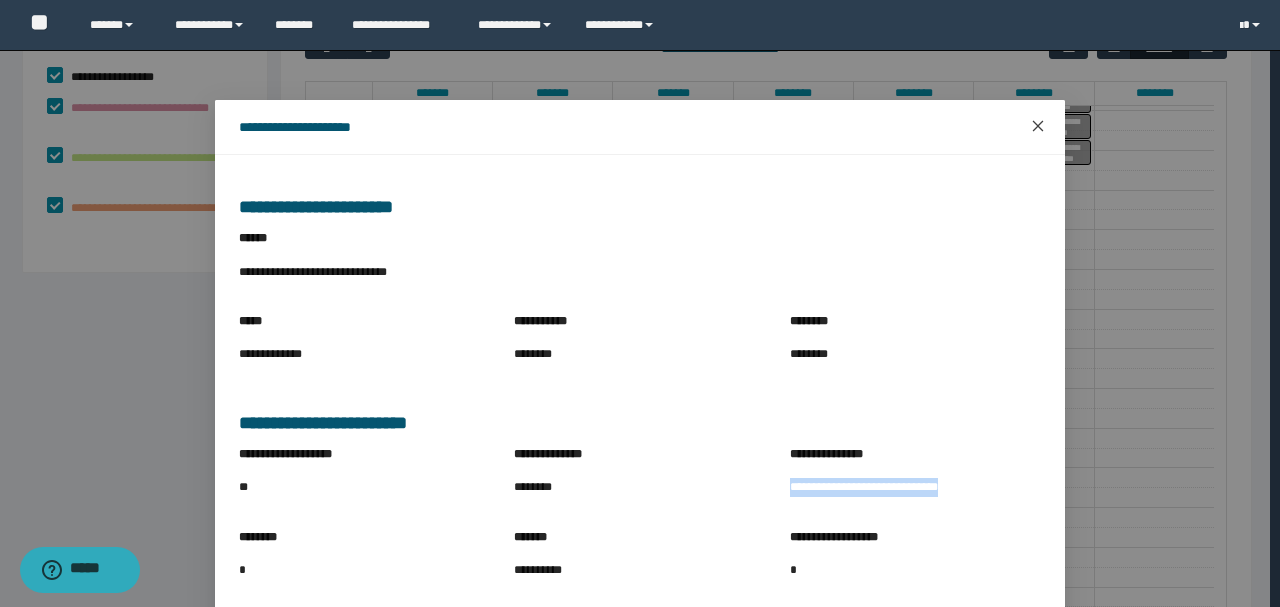 click at bounding box center [1038, 127] 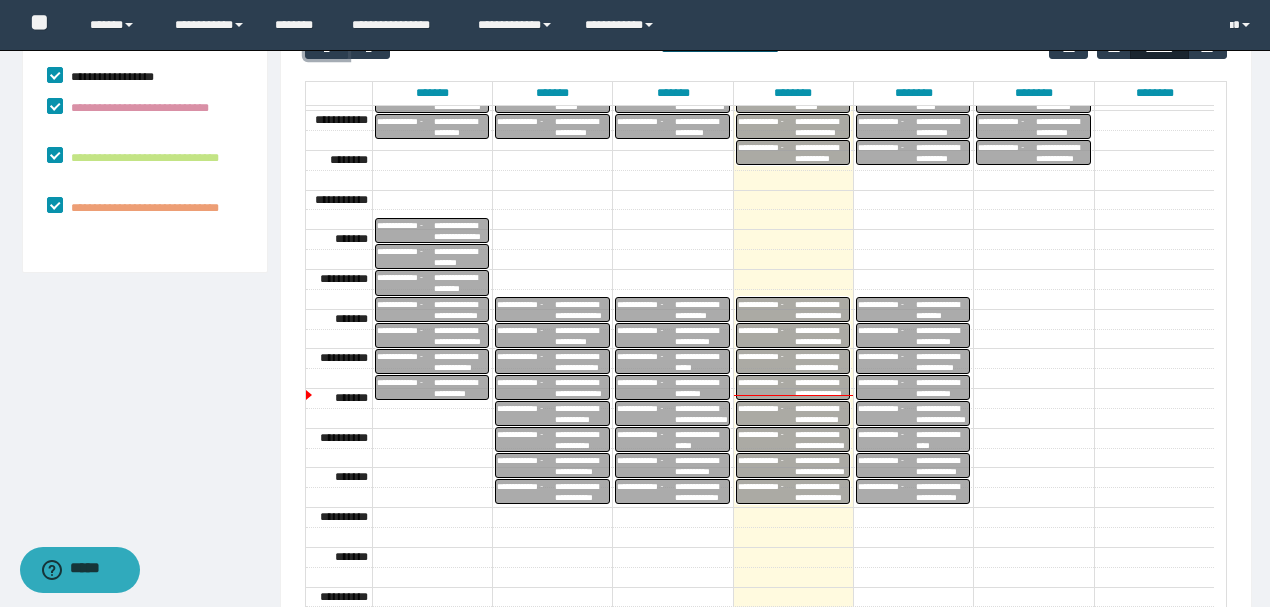scroll, scrollTop: 368, scrollLeft: 0, axis: vertical 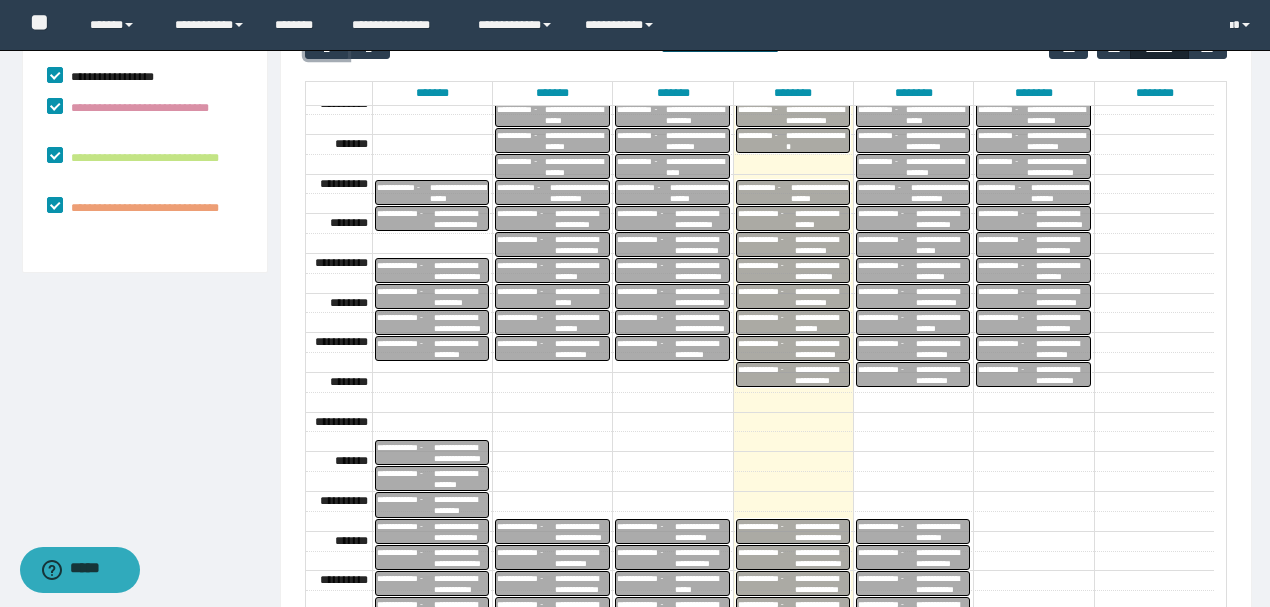 click on "**********" at bounding box center [887, 375] 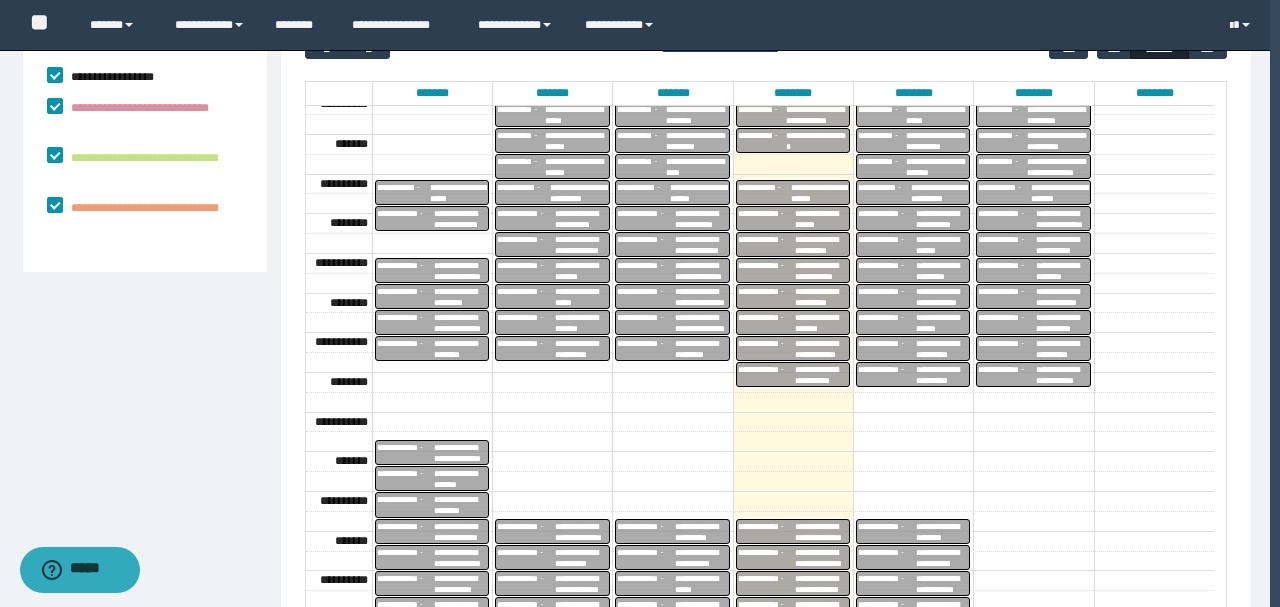 click on "******** ********" at bounding box center (0, 0) 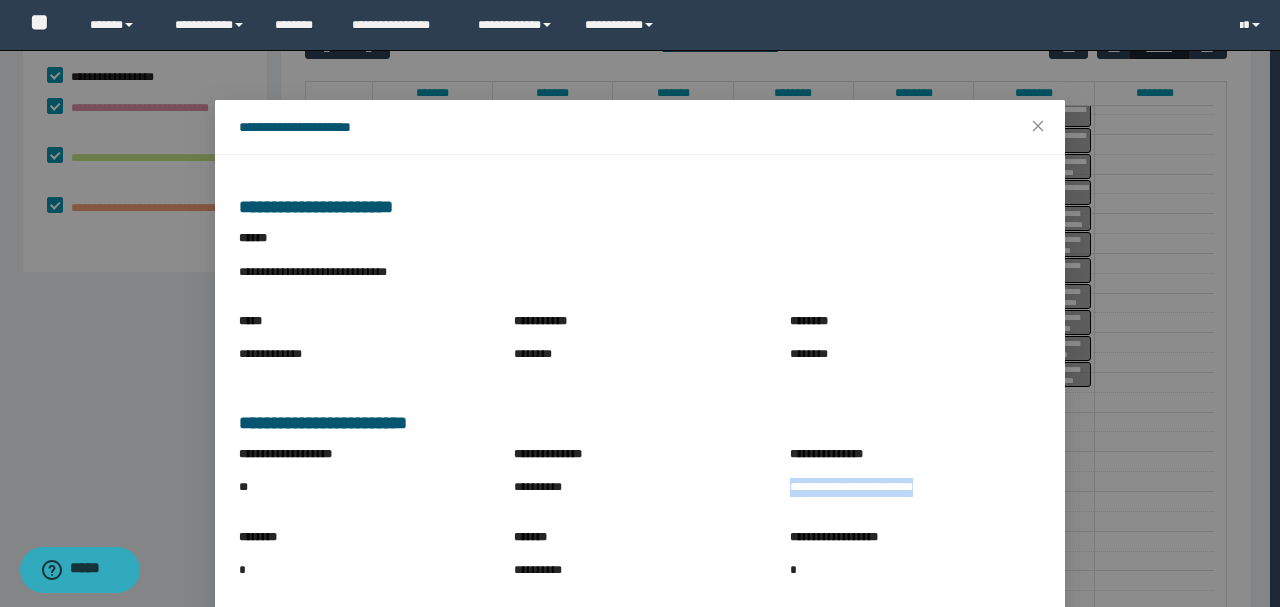drag, startPoint x: 784, startPoint y: 490, endPoint x: 940, endPoint y: 495, distance: 156.08011 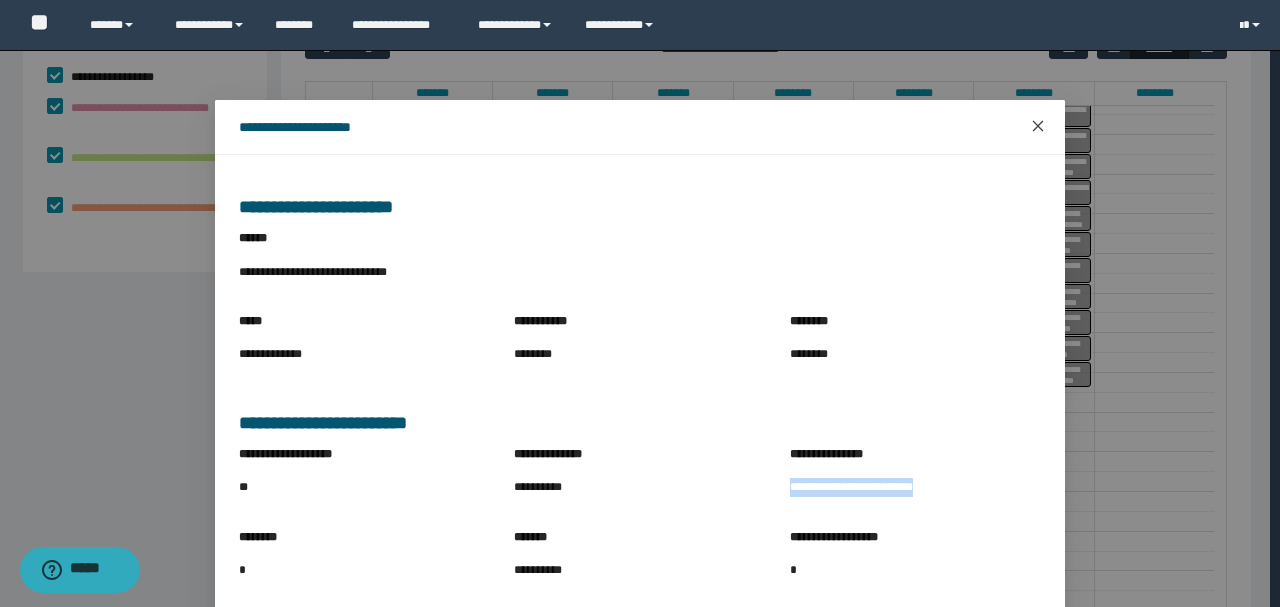 click 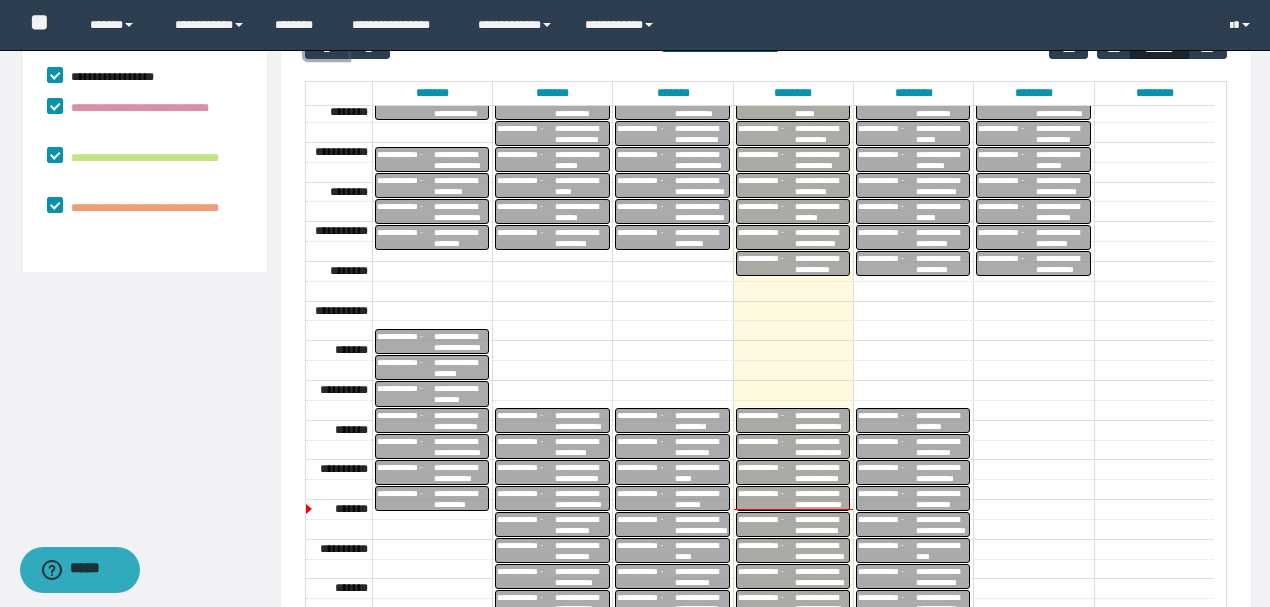 scroll, scrollTop: 590, scrollLeft: 0, axis: vertical 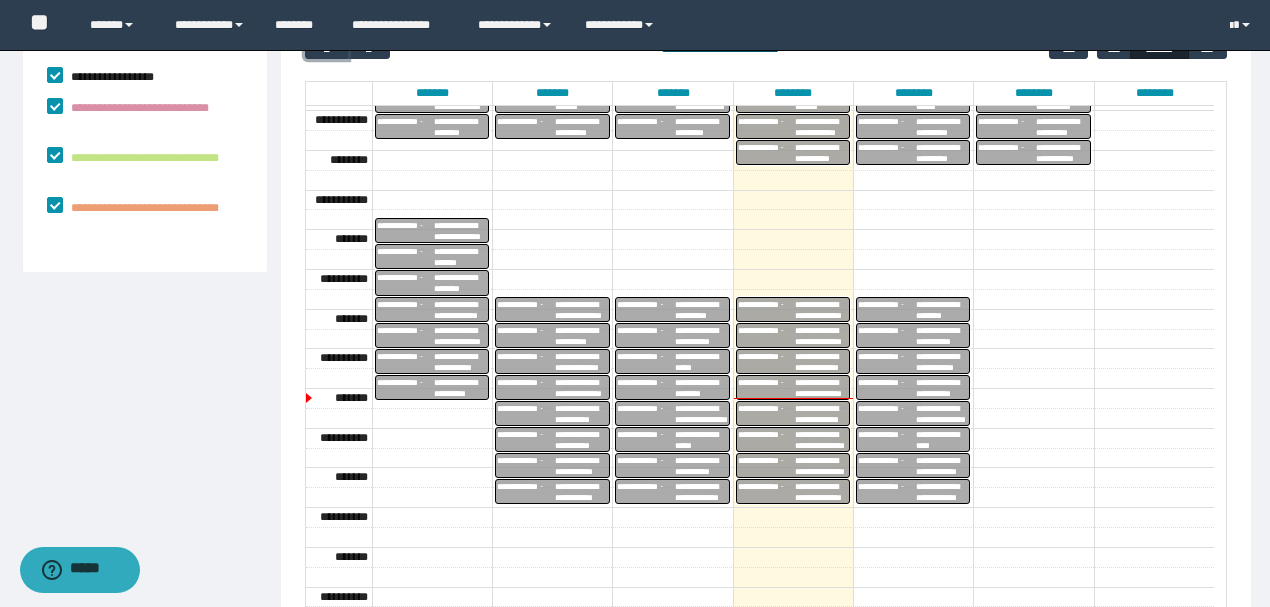 click on "**********" at bounding box center (943, 310) 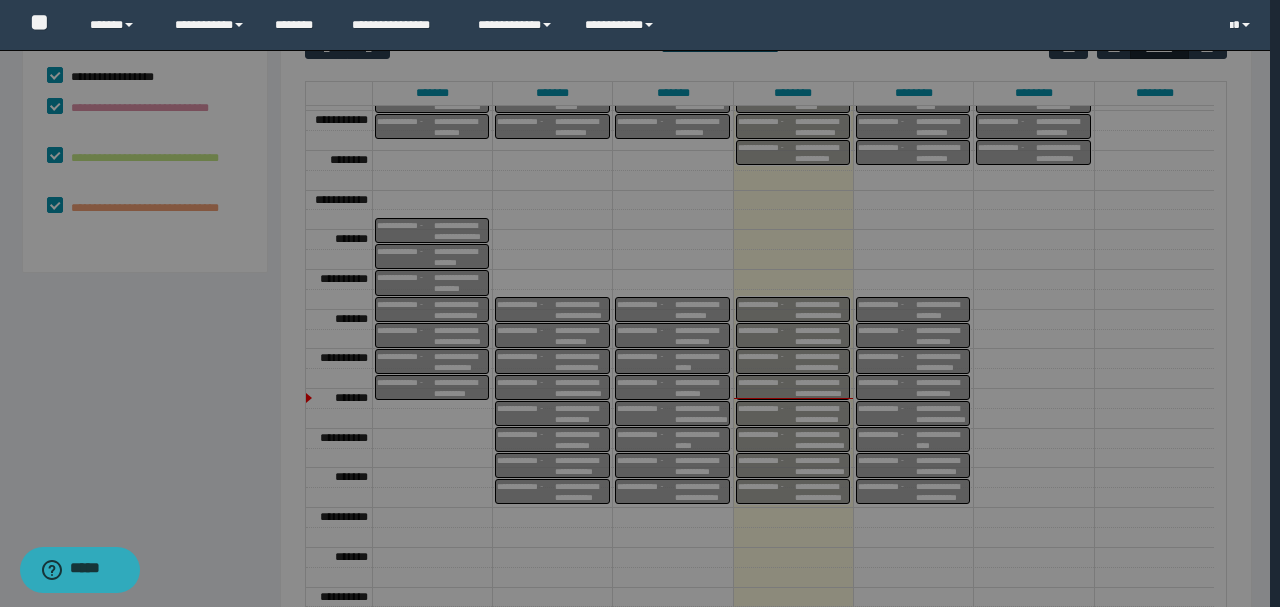click on "**********" at bounding box center (640, 742) 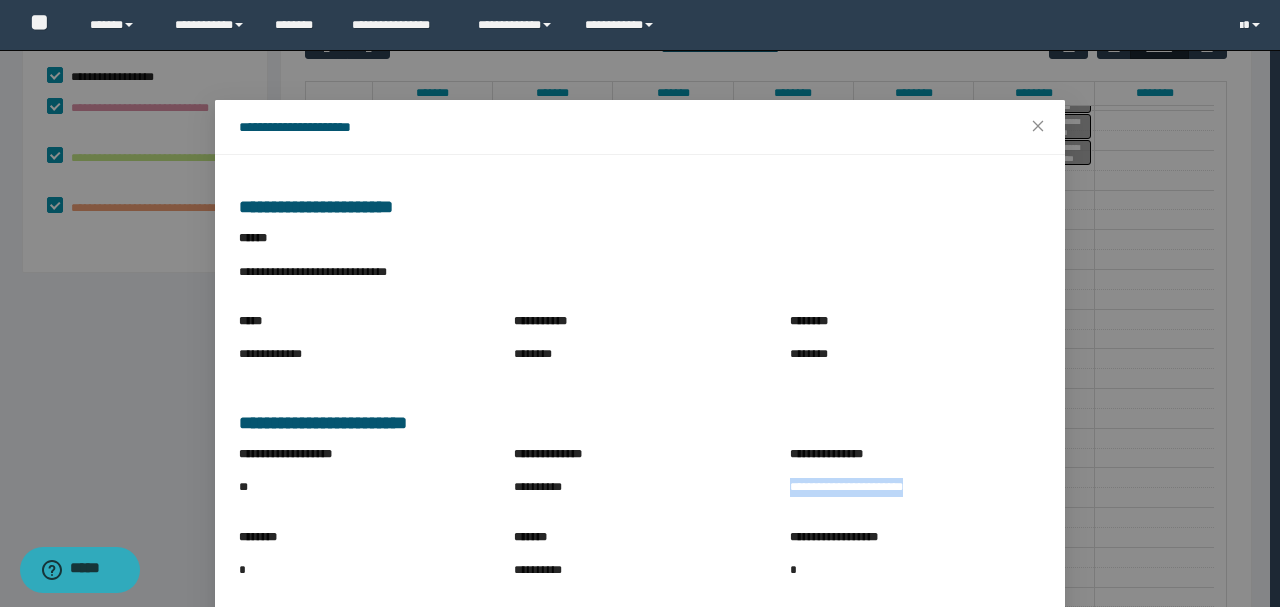 drag, startPoint x: 780, startPoint y: 488, endPoint x: 935, endPoint y: 505, distance: 155.92947 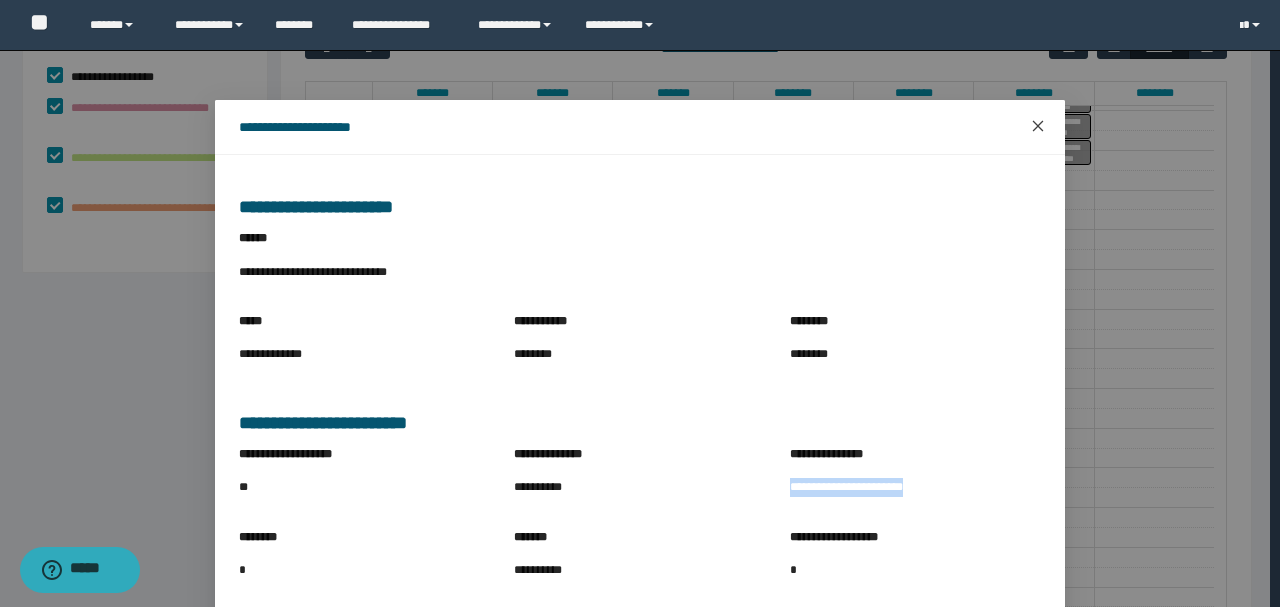 click 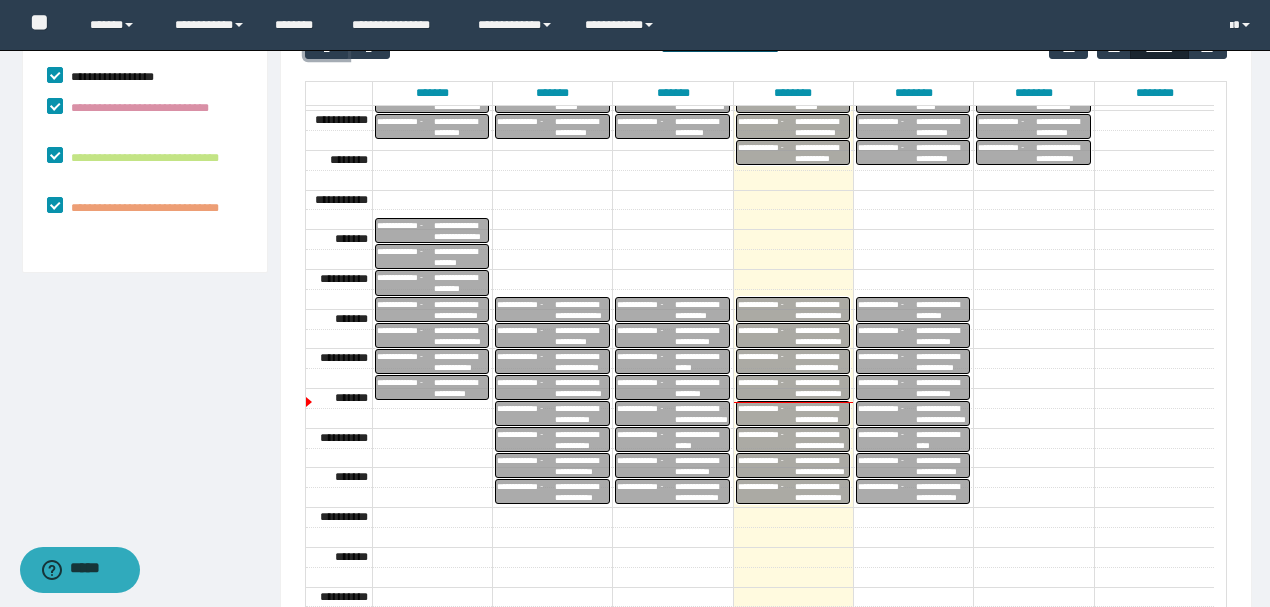 click on "**********" at bounding box center [943, 336] 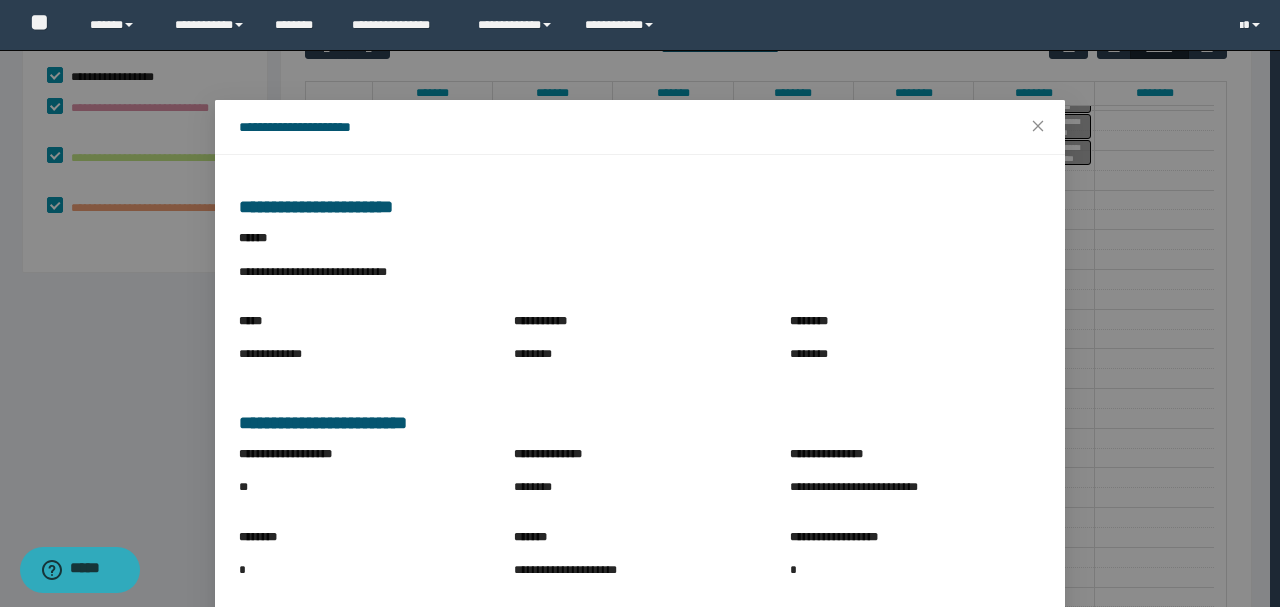 click on "******** ********" at bounding box center (915, 341) 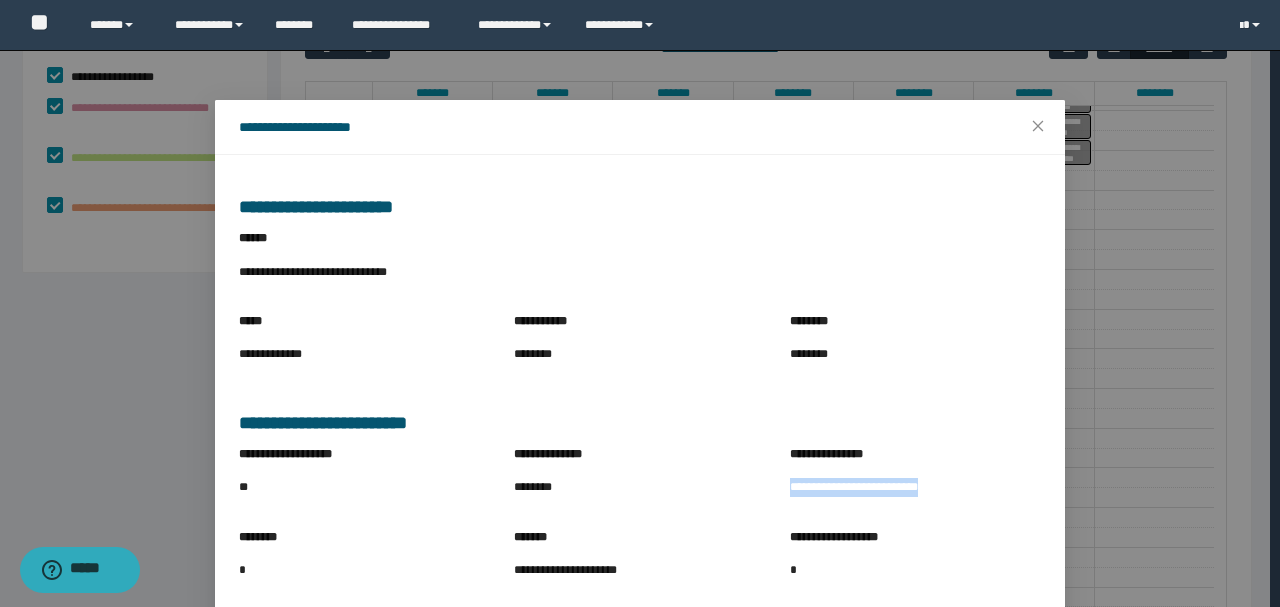 drag, startPoint x: 796, startPoint y: 491, endPoint x: 927, endPoint y: 492, distance: 131.00381 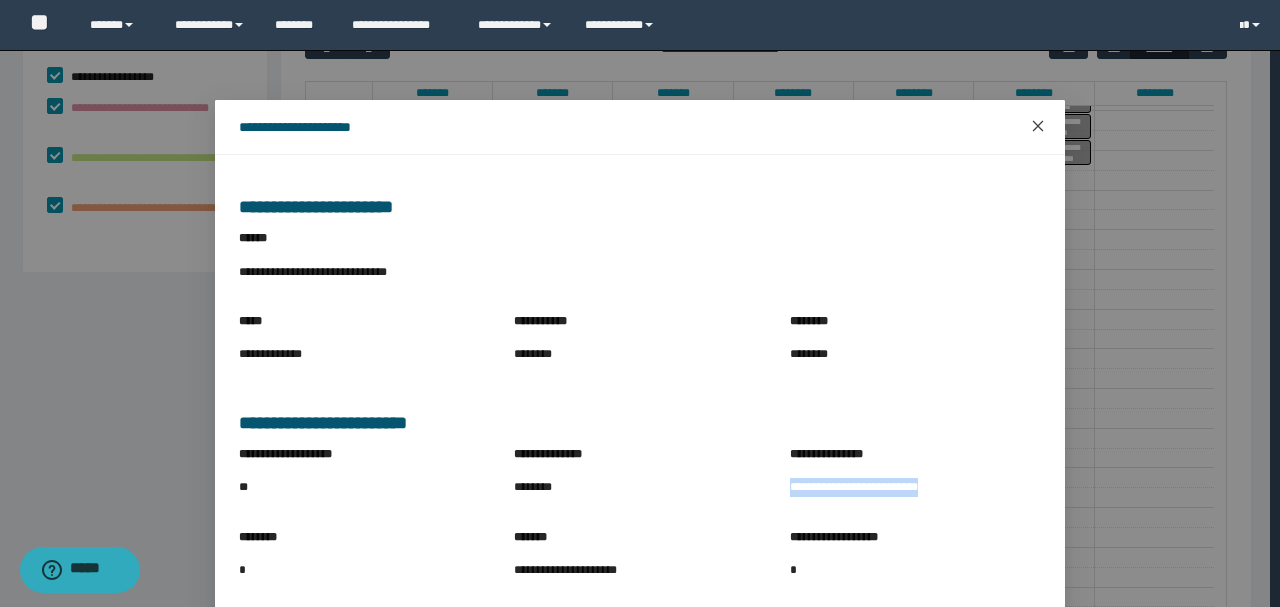click 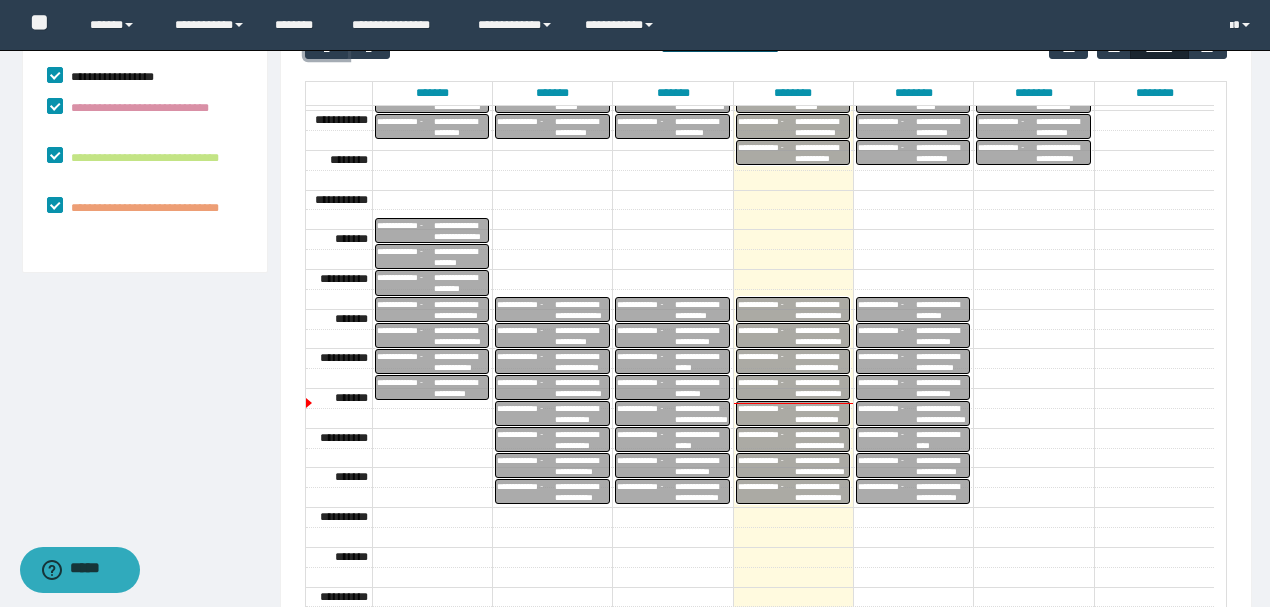 click on "**********" at bounding box center (943, 362) 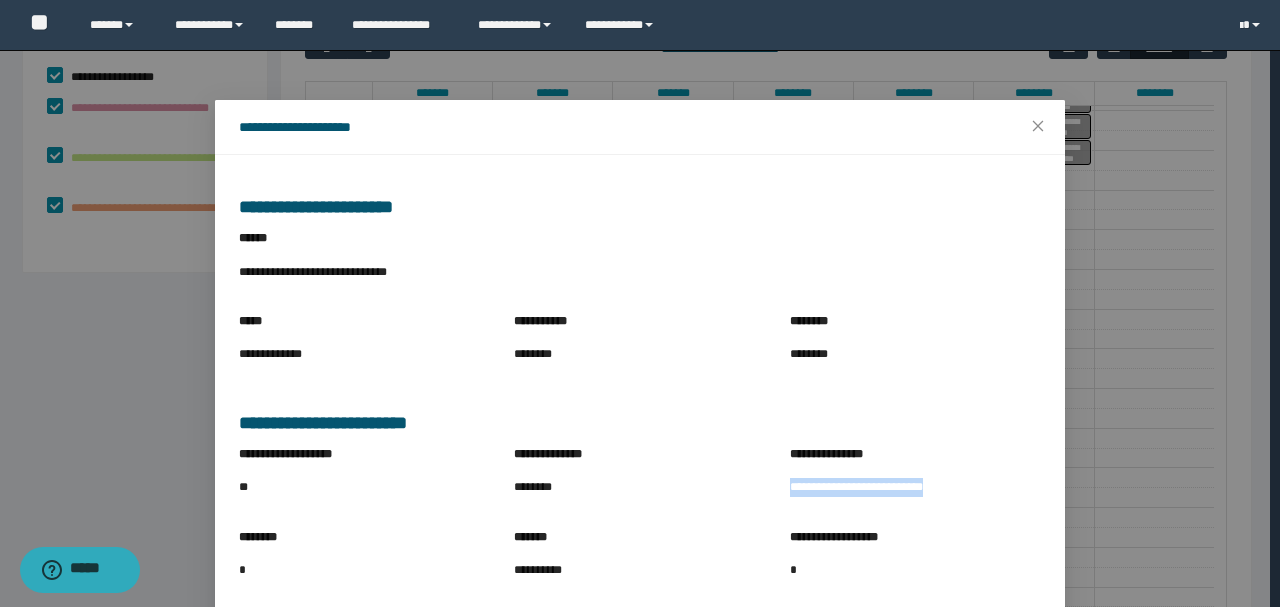 drag, startPoint x: 782, startPoint y: 486, endPoint x: 946, endPoint y: 484, distance: 164.01219 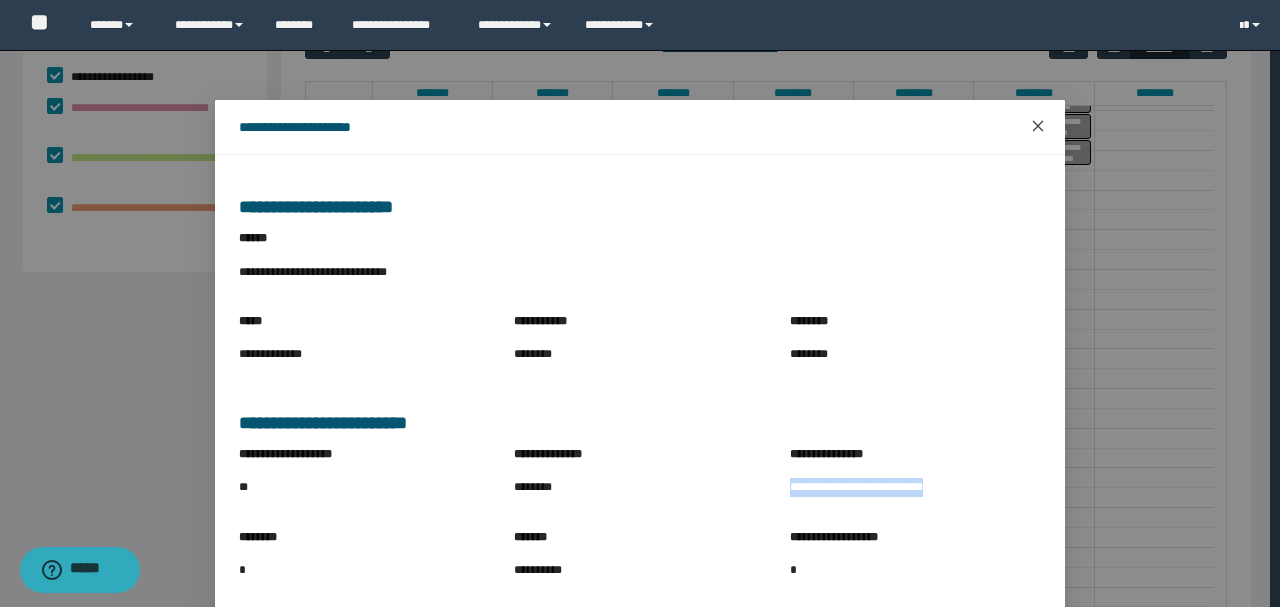 click at bounding box center [1038, 127] 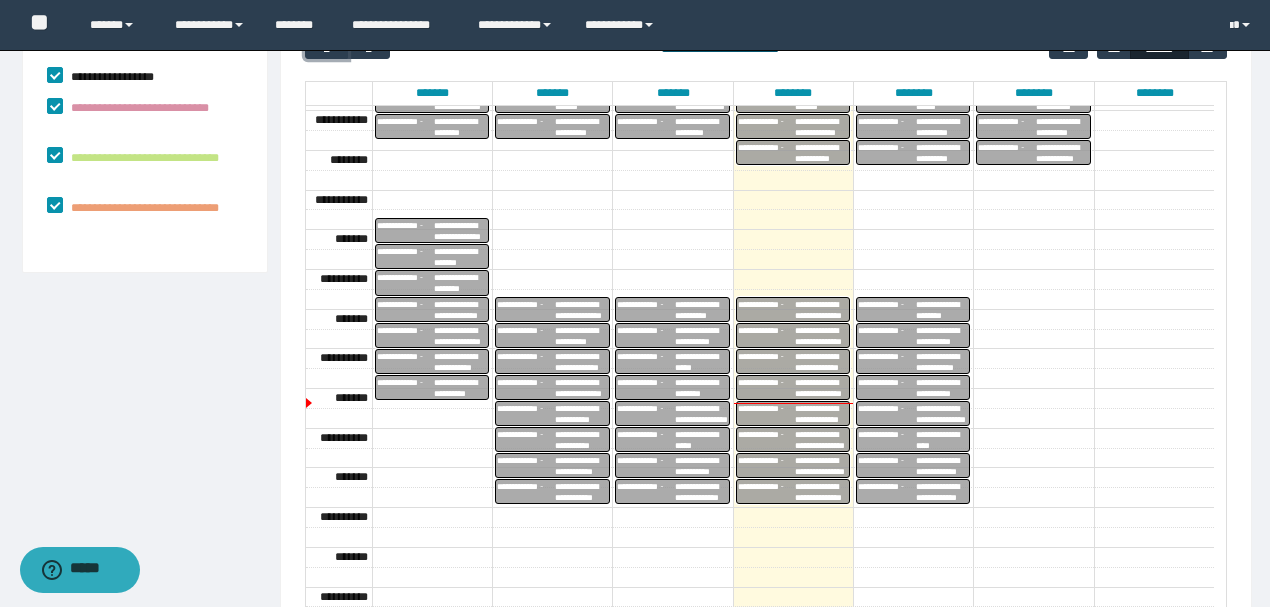 click on "**********" at bounding box center (943, 362) 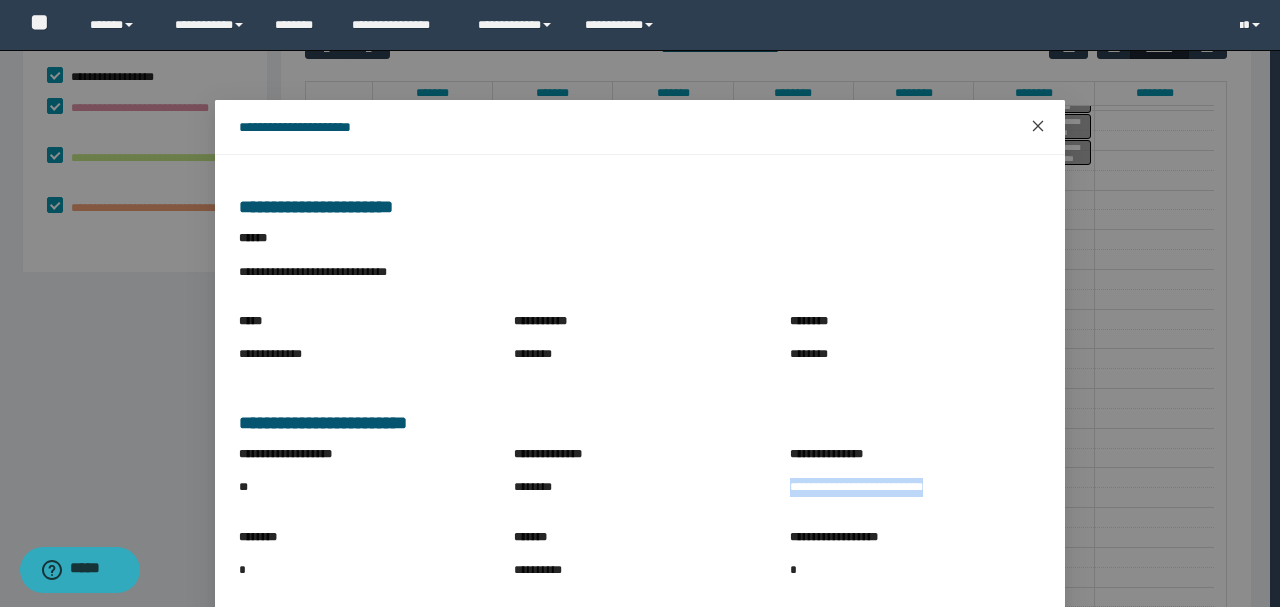 click 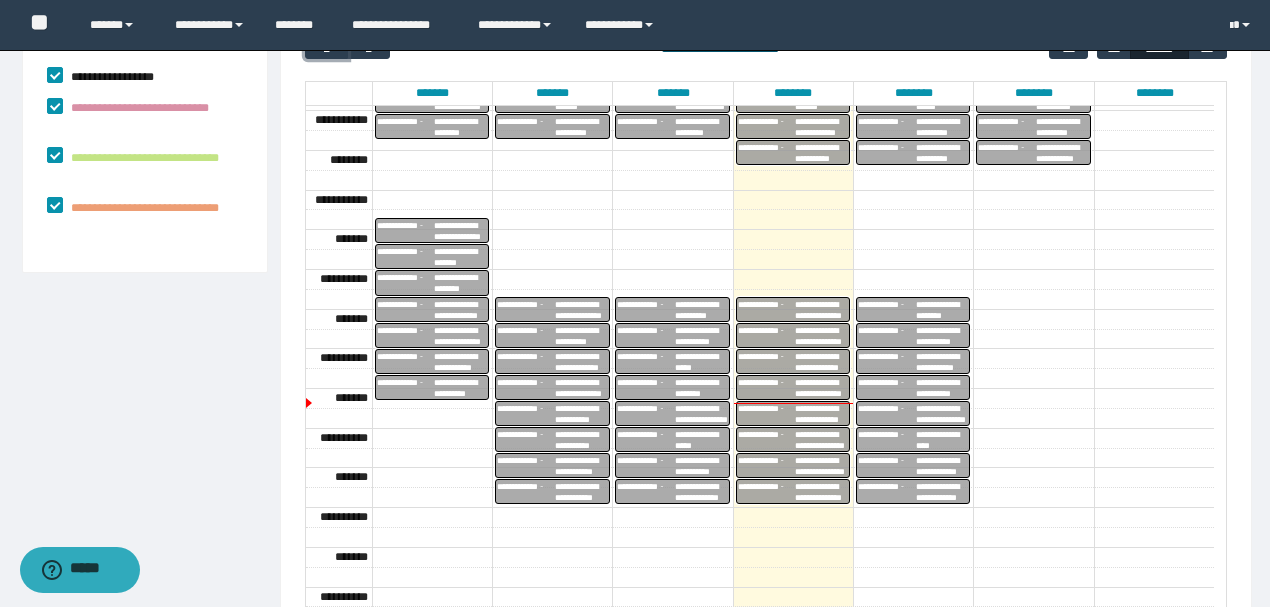 click on "**********" at bounding box center (943, 388) 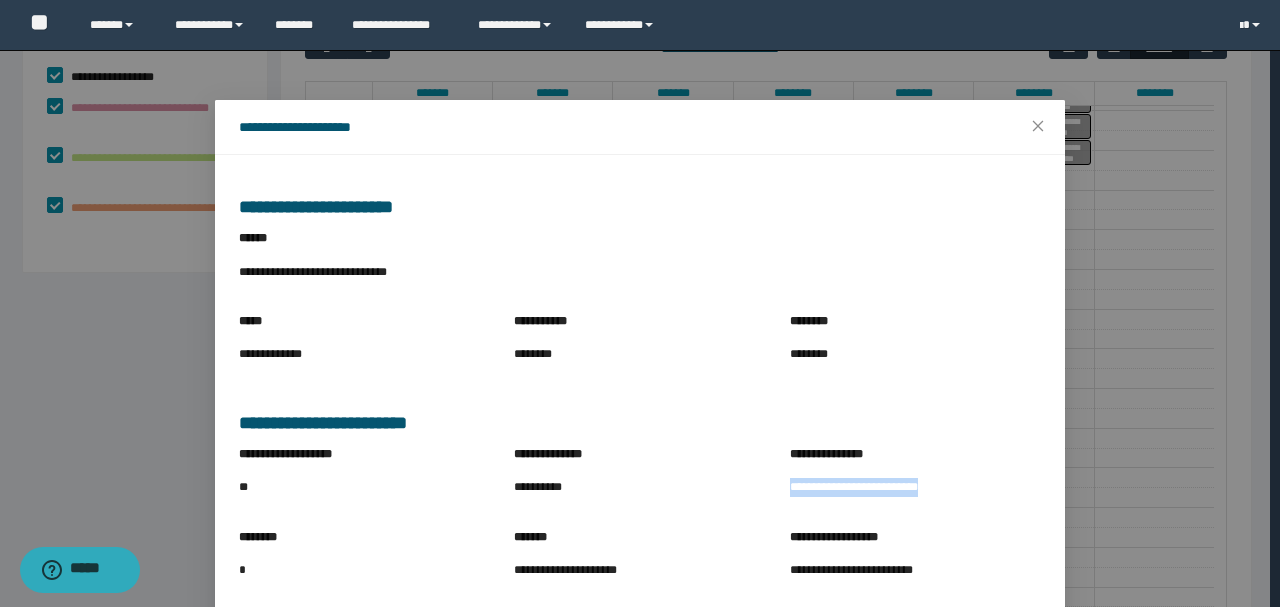 drag, startPoint x: 782, startPoint y: 487, endPoint x: 968, endPoint y: 494, distance: 186.13167 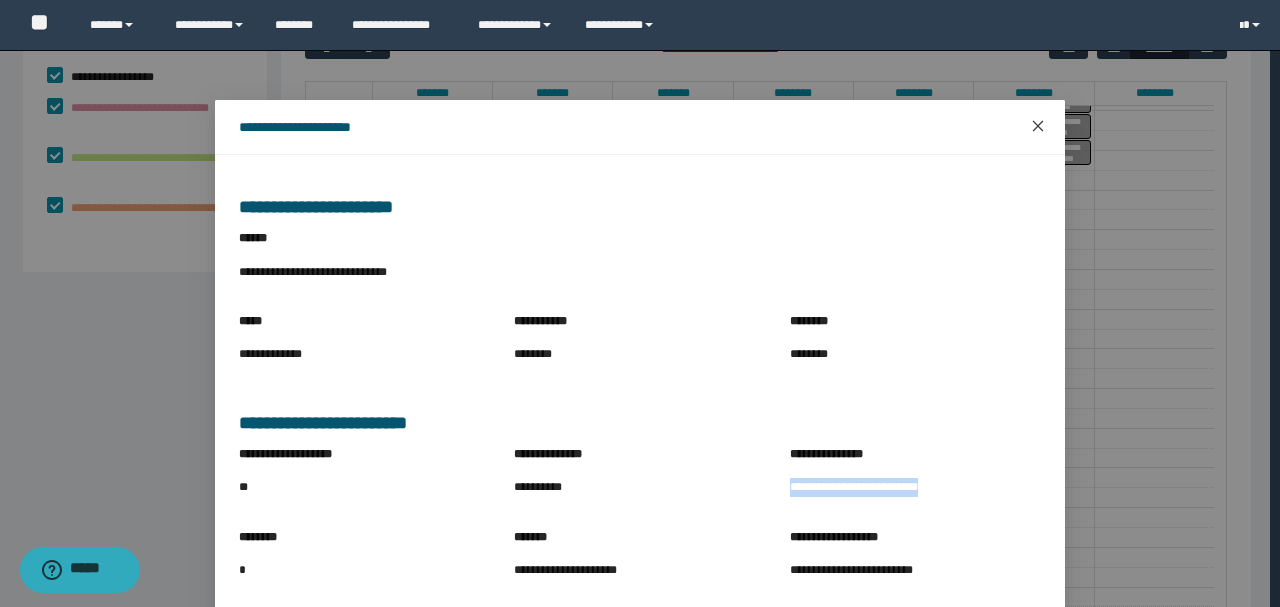 click 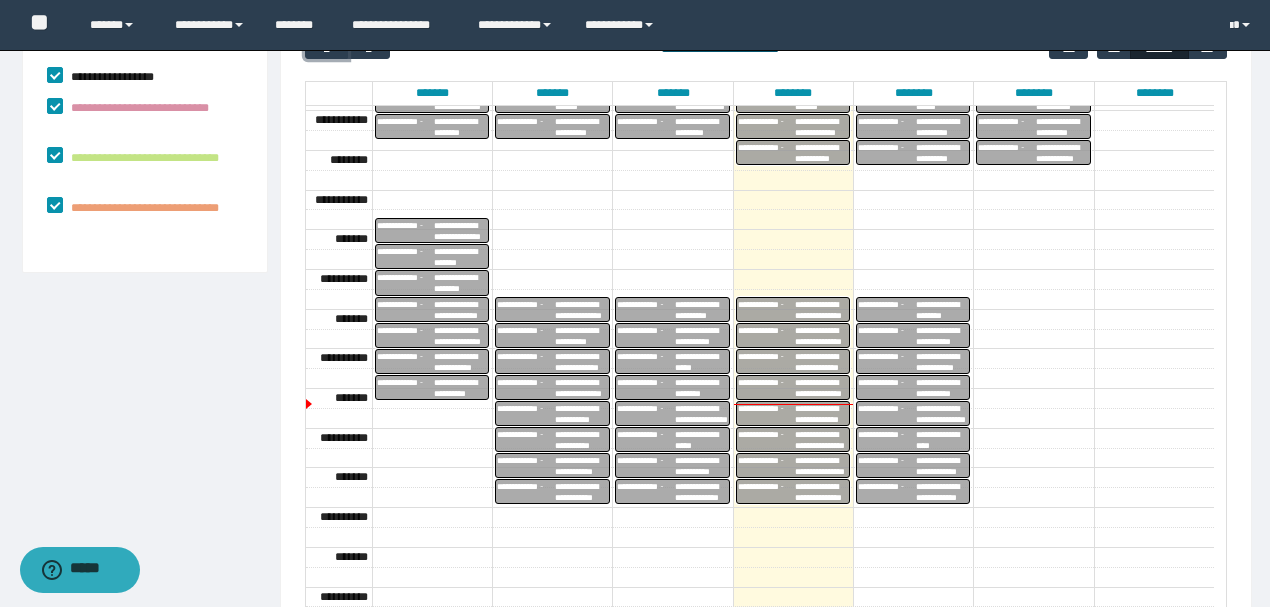 click on "**********" at bounding box center (943, 414) 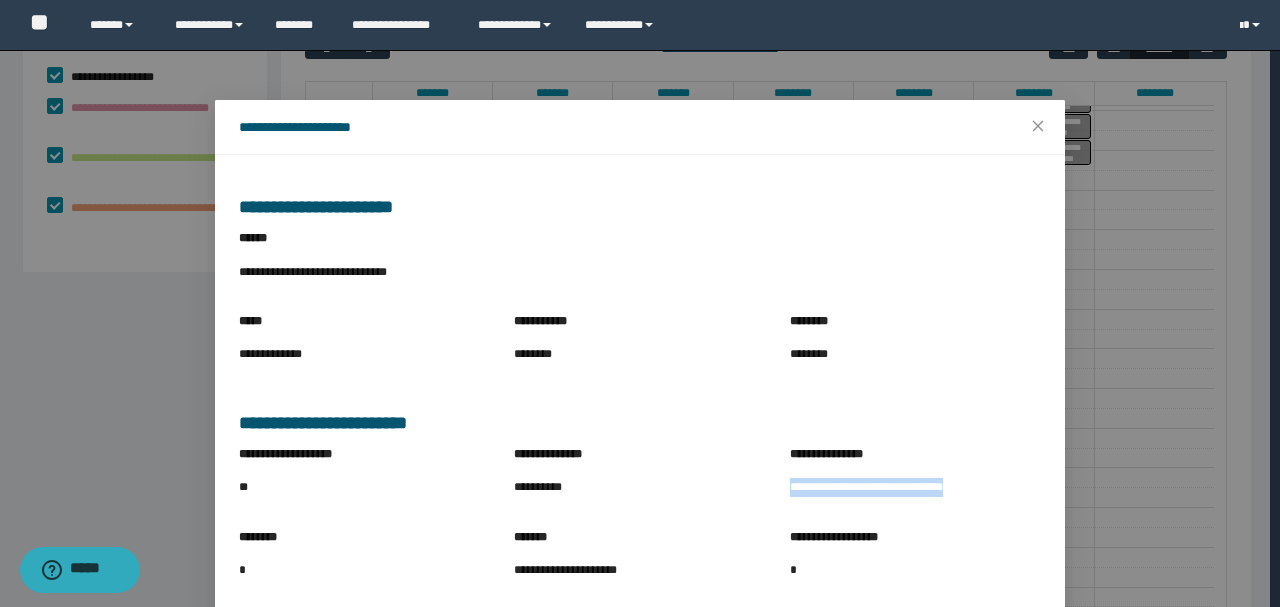 drag, startPoint x: 780, startPoint y: 484, endPoint x: 972, endPoint y: 492, distance: 192.1666 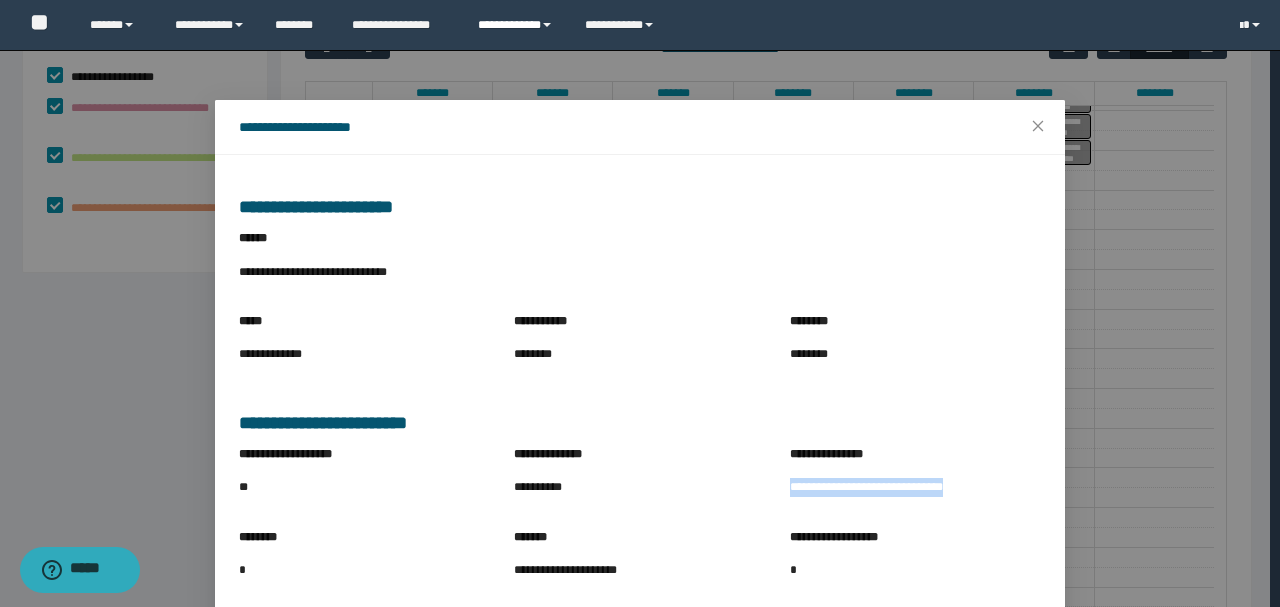 copy on "**********" 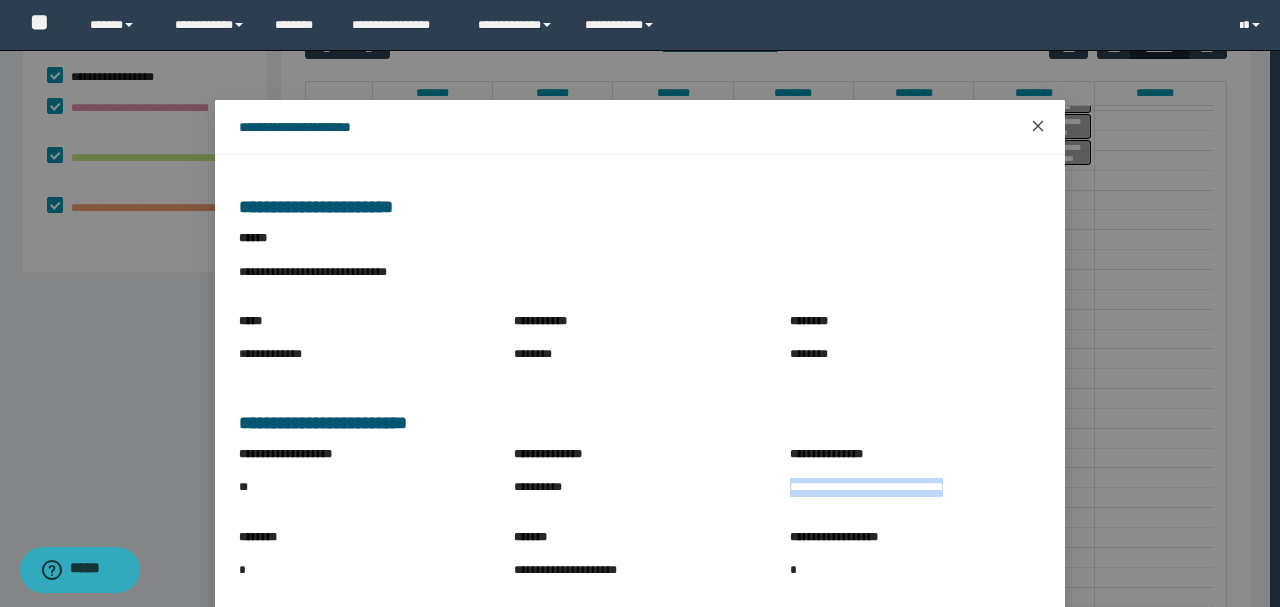 click 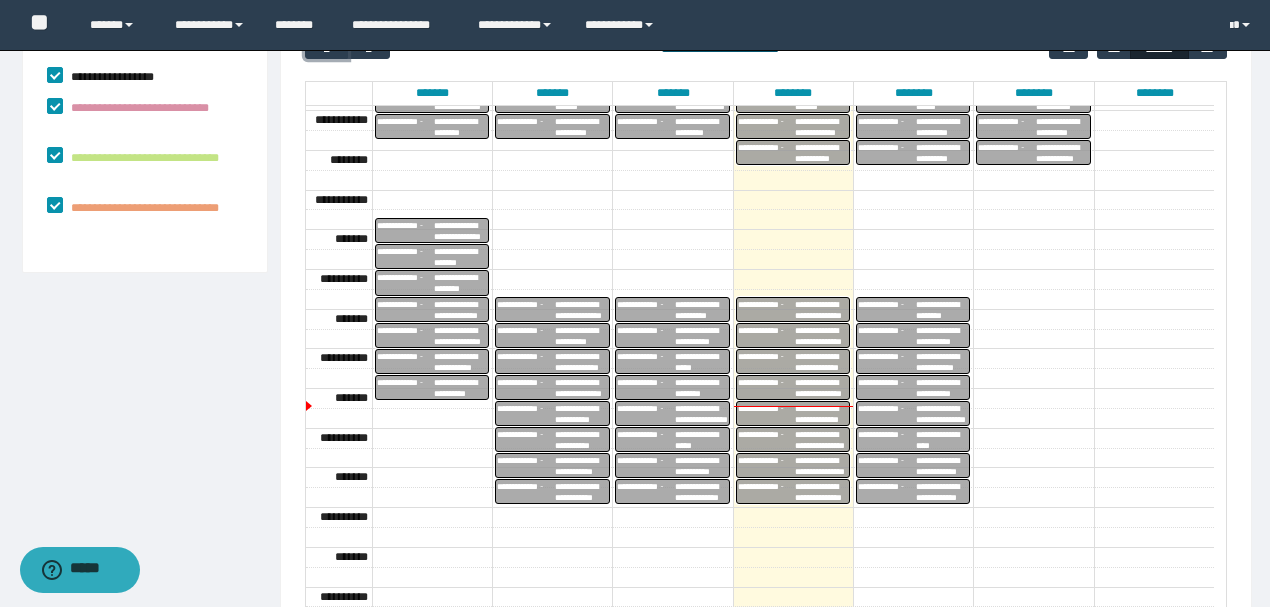 click on "**********" at bounding box center (943, 440) 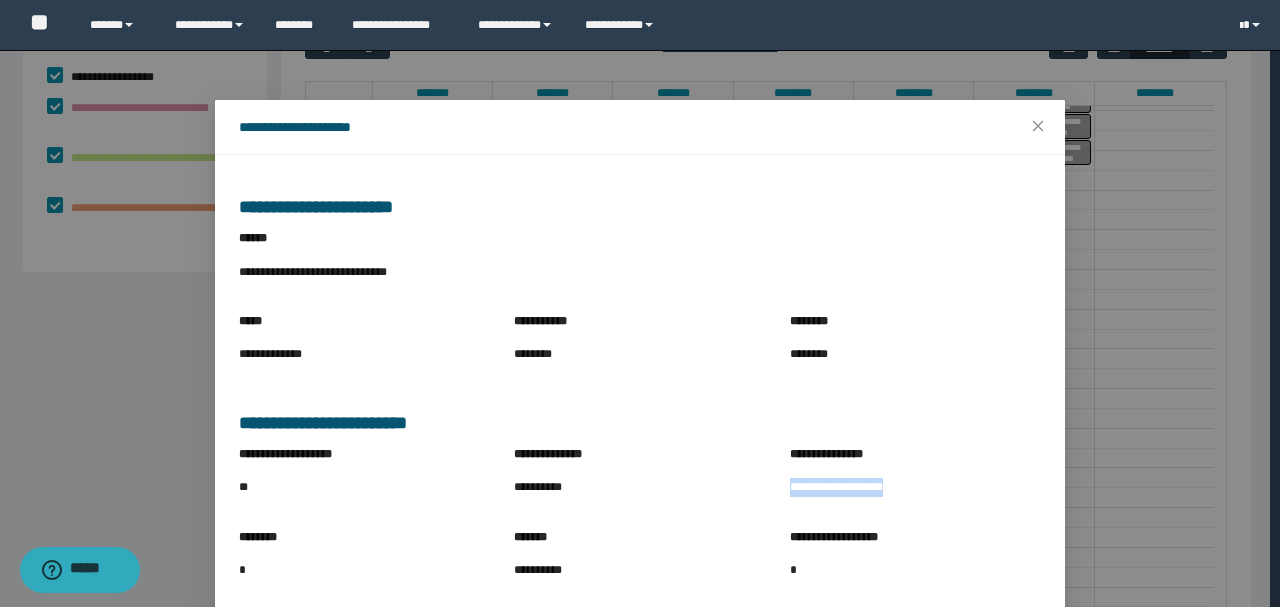 drag, startPoint x: 783, startPoint y: 485, endPoint x: 898, endPoint y: 494, distance: 115.35164 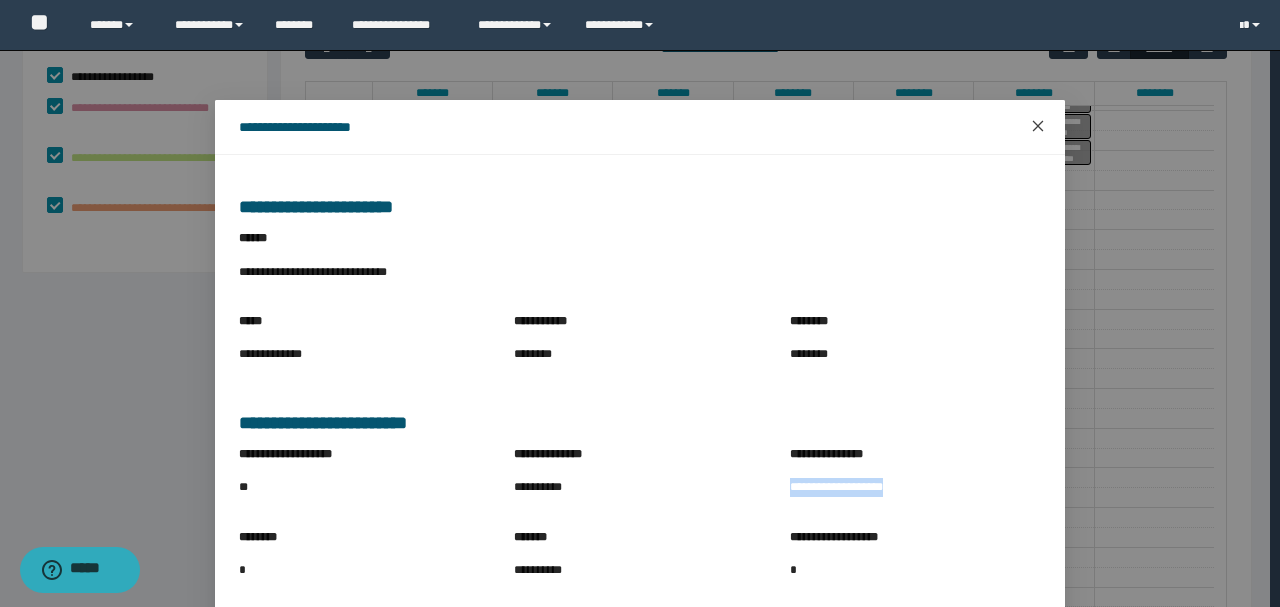 click 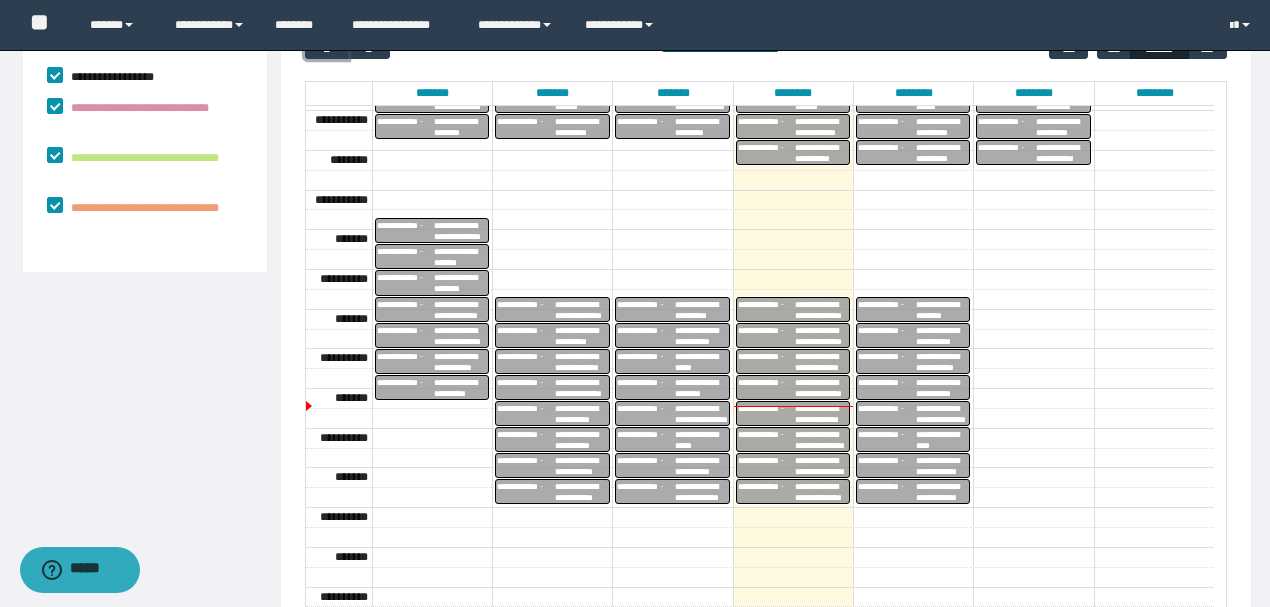 click on "**********" at bounding box center (943, 440) 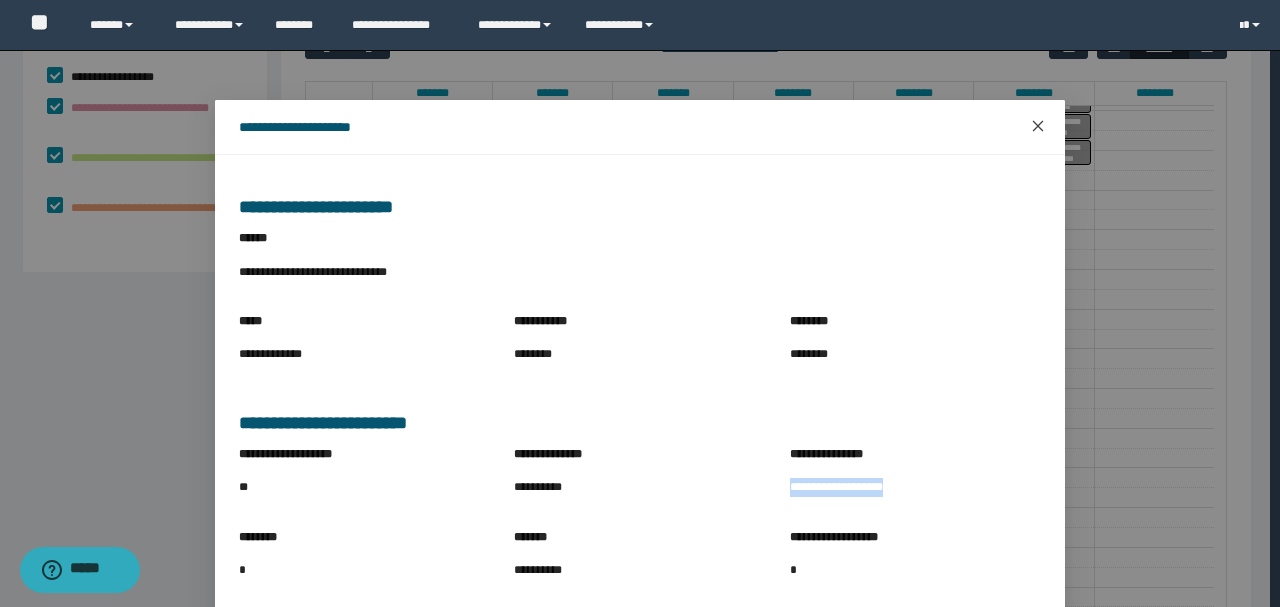 click 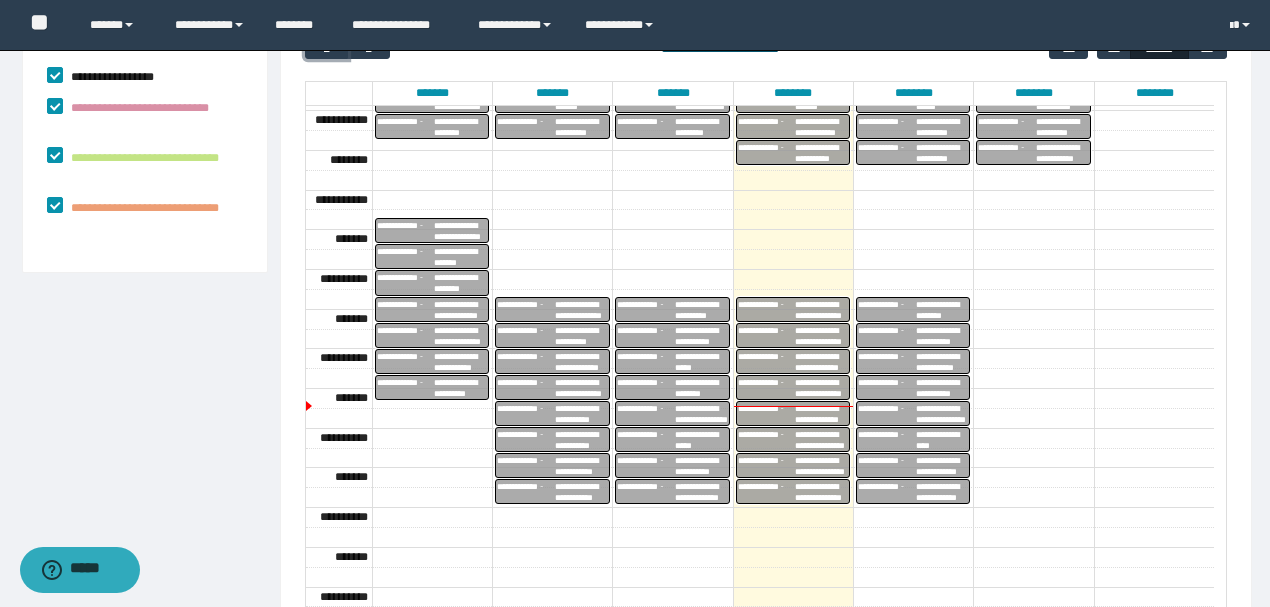 click on "**********" at bounding box center [943, 466] 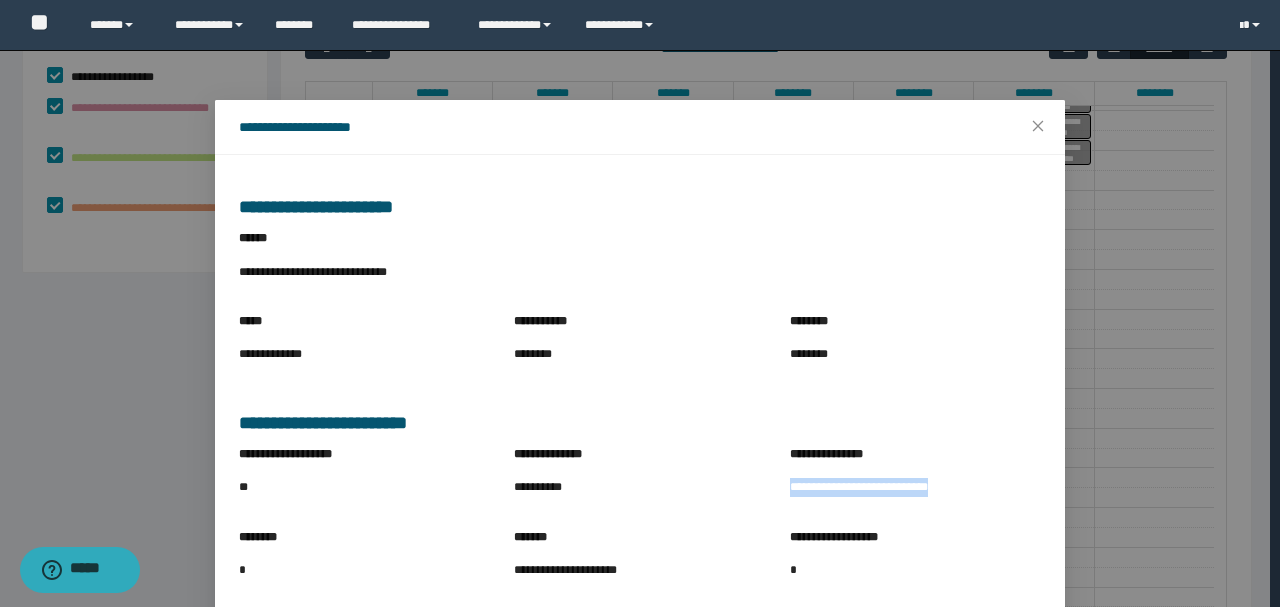 drag, startPoint x: 780, startPoint y: 482, endPoint x: 962, endPoint y: 491, distance: 182.2224 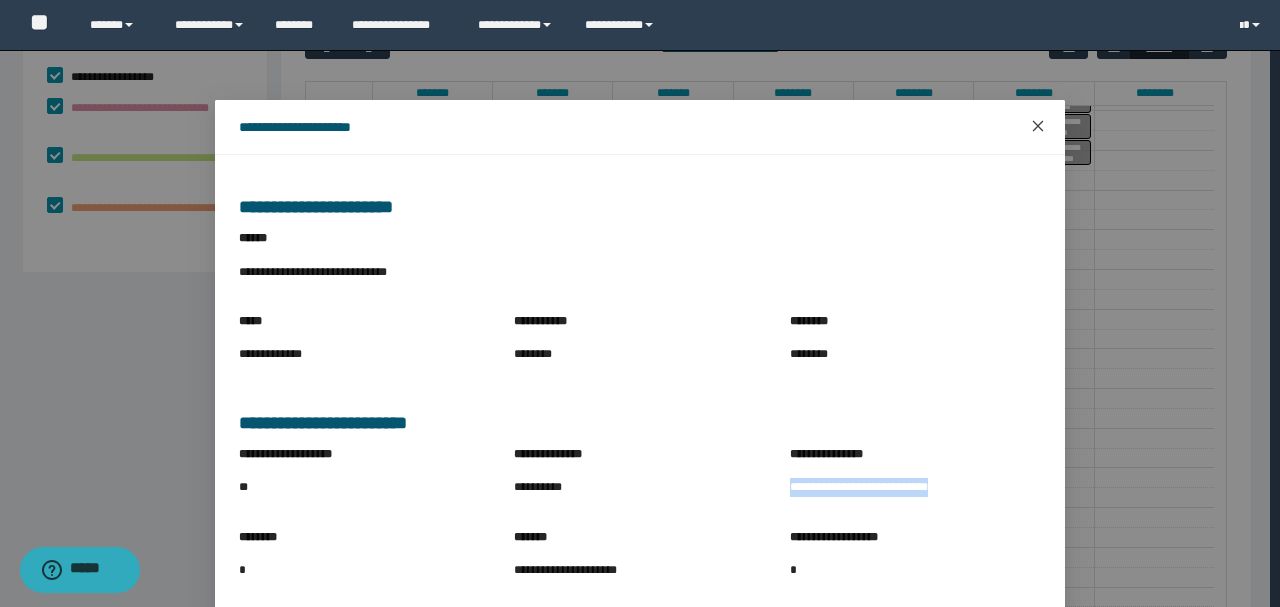 click 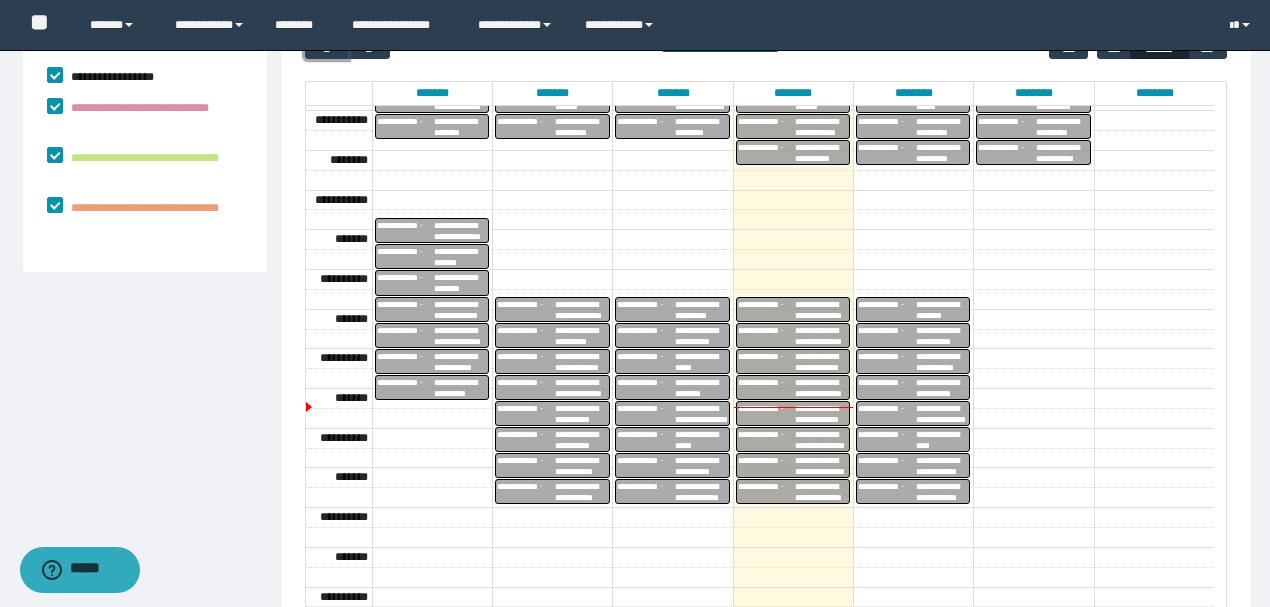 click on "**********" at bounding box center [943, 492] 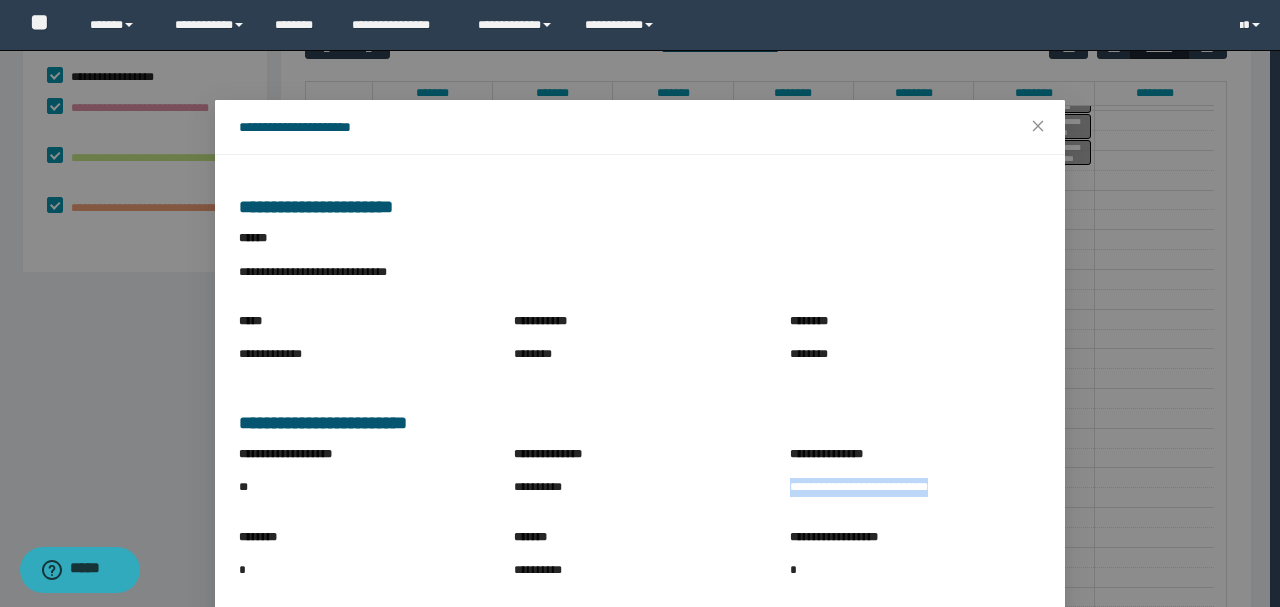 drag, startPoint x: 785, startPoint y: 483, endPoint x: 991, endPoint y: 504, distance: 207.06763 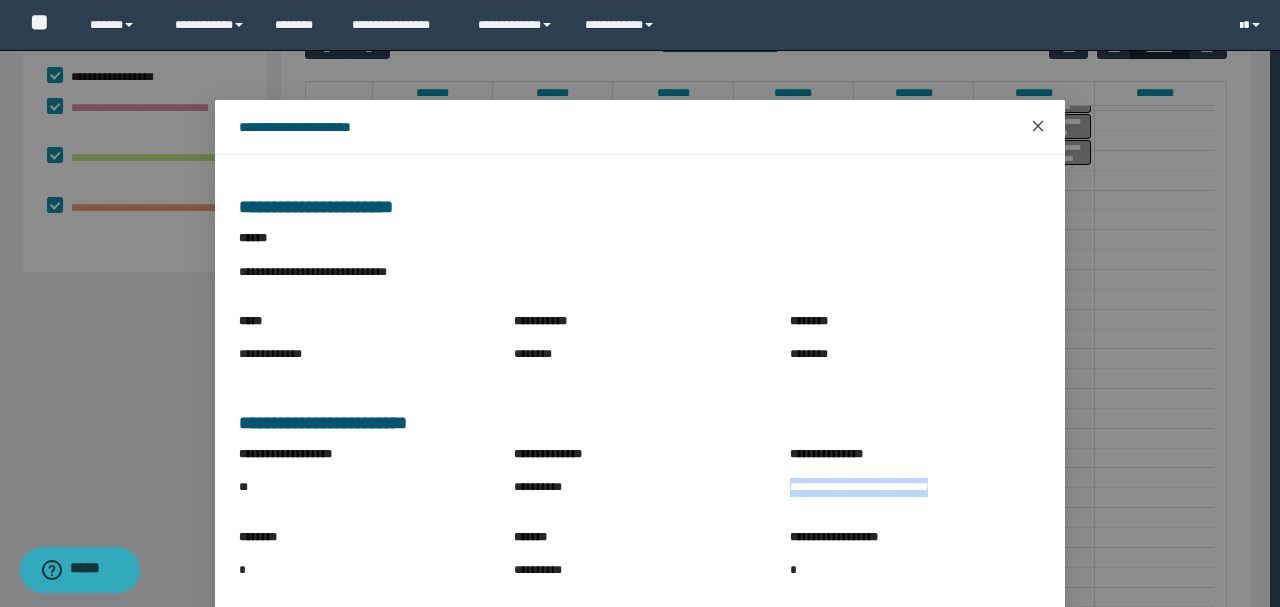 click 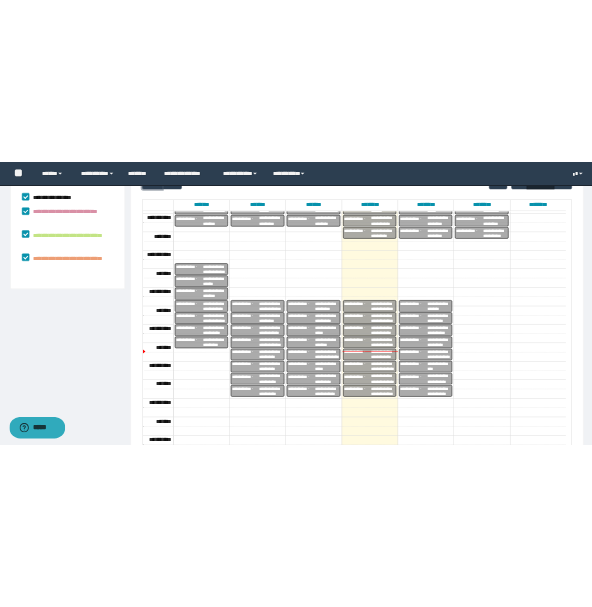 scroll, scrollTop: 479, scrollLeft: 0, axis: vertical 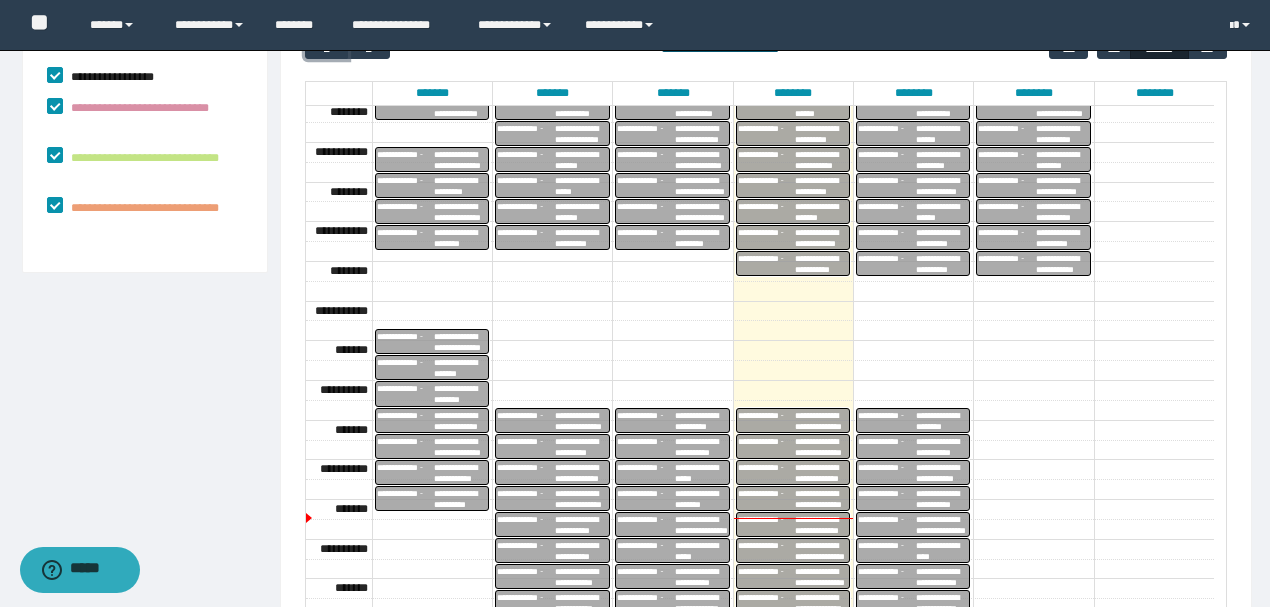 click on "**********" at bounding box center [943, 238] 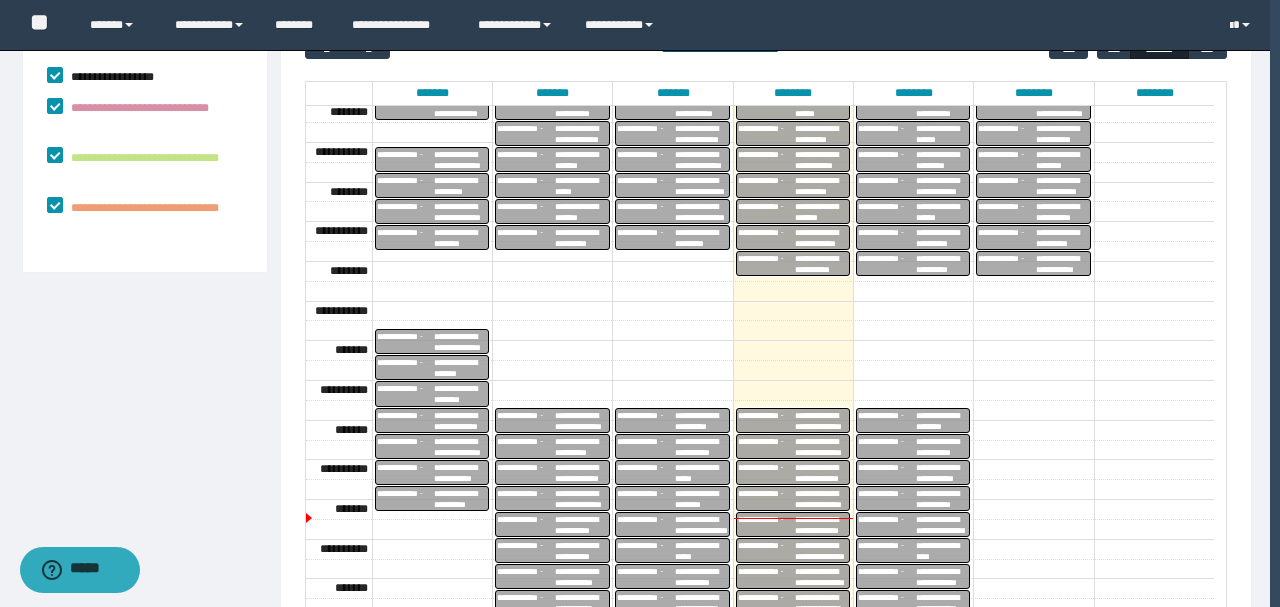 click on "**********" at bounding box center (0, 0) 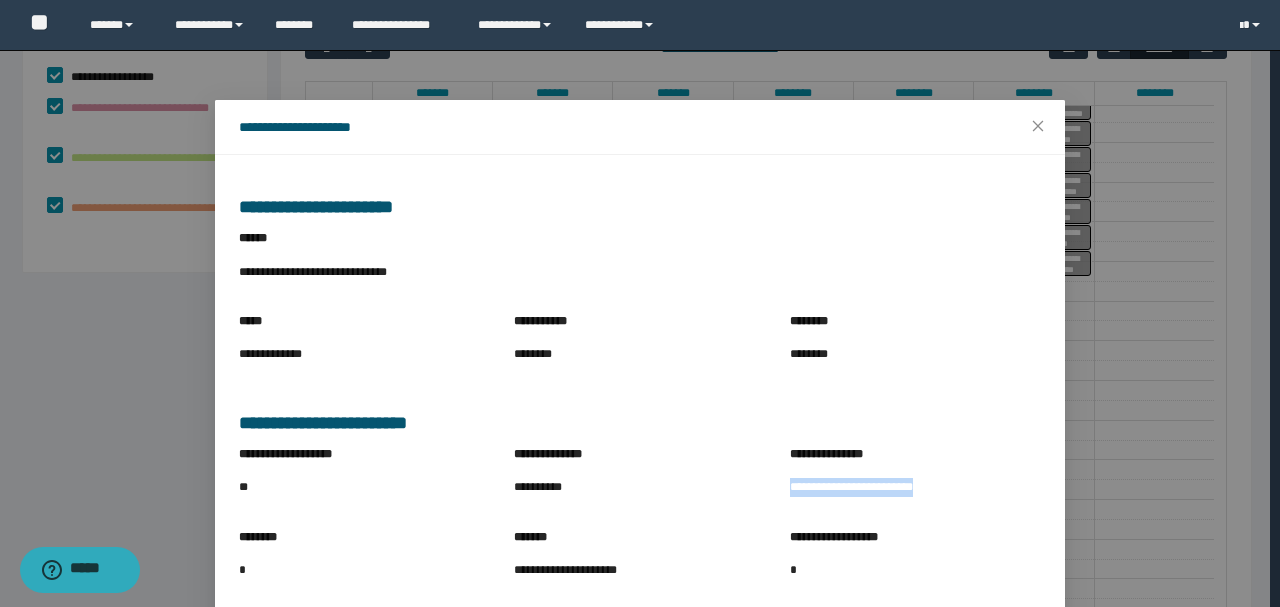drag, startPoint x: 782, startPoint y: 485, endPoint x: 946, endPoint y: 494, distance: 164.24677 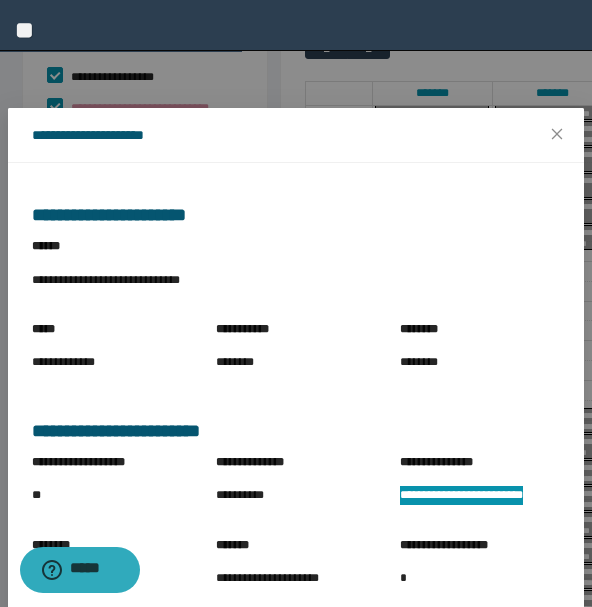 scroll, scrollTop: 40, scrollLeft: 0, axis: vertical 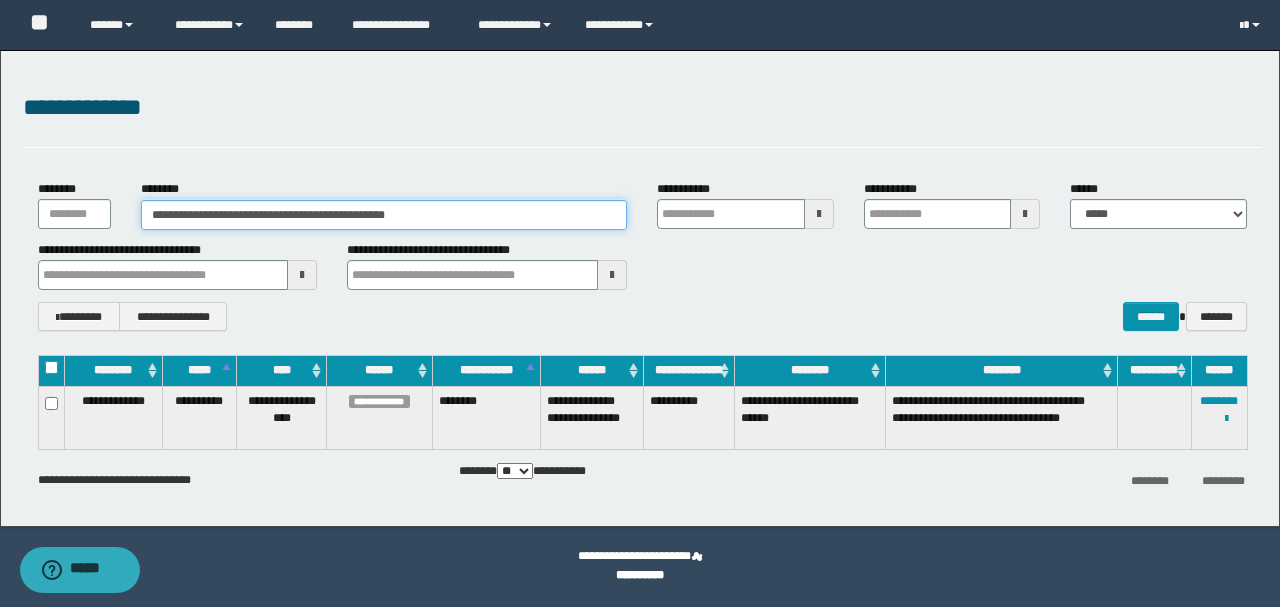 drag, startPoint x: 436, startPoint y: 210, endPoint x: 26, endPoint y: 223, distance: 410.20605 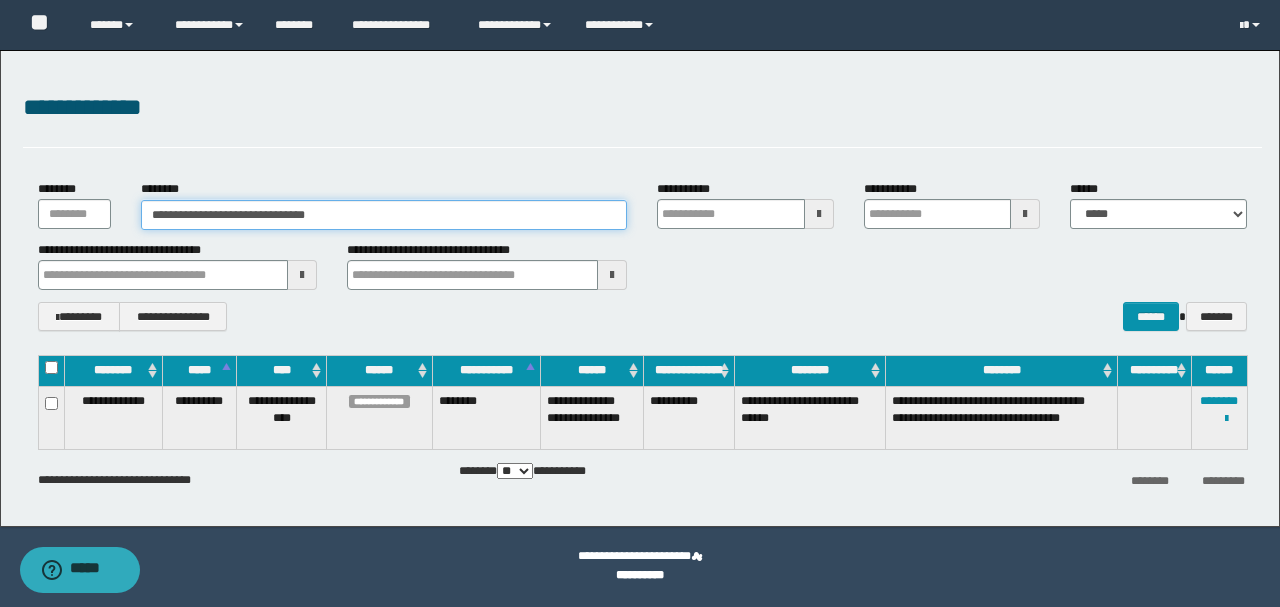 type on "**********" 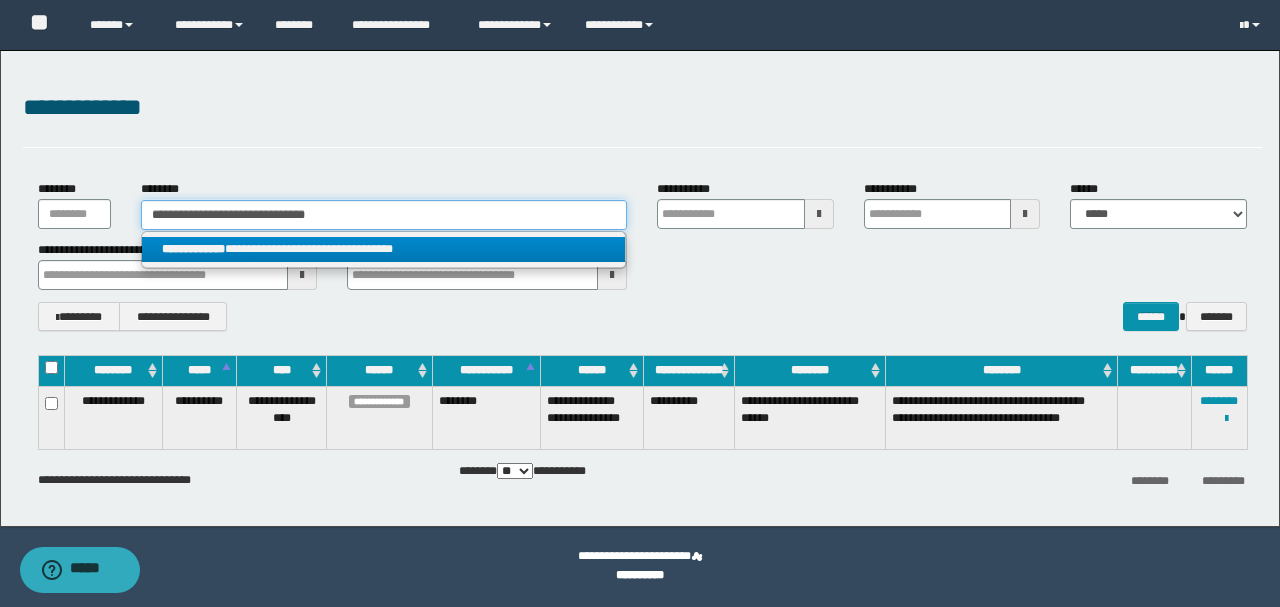 type on "**********" 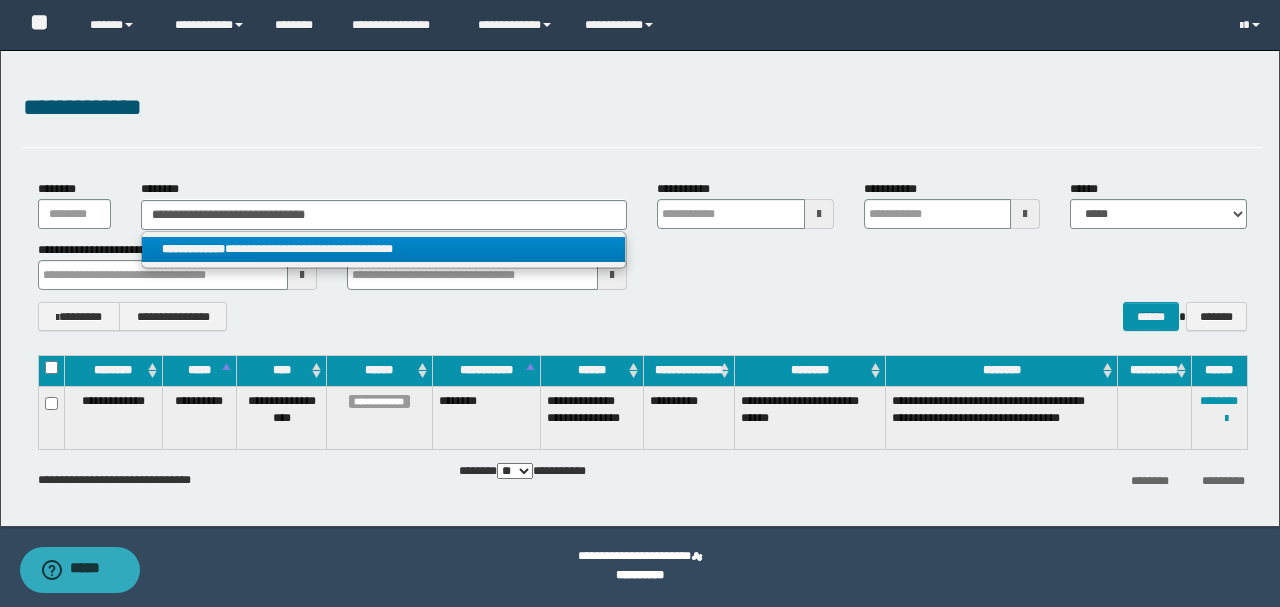 click on "**********" at bounding box center (384, 249) 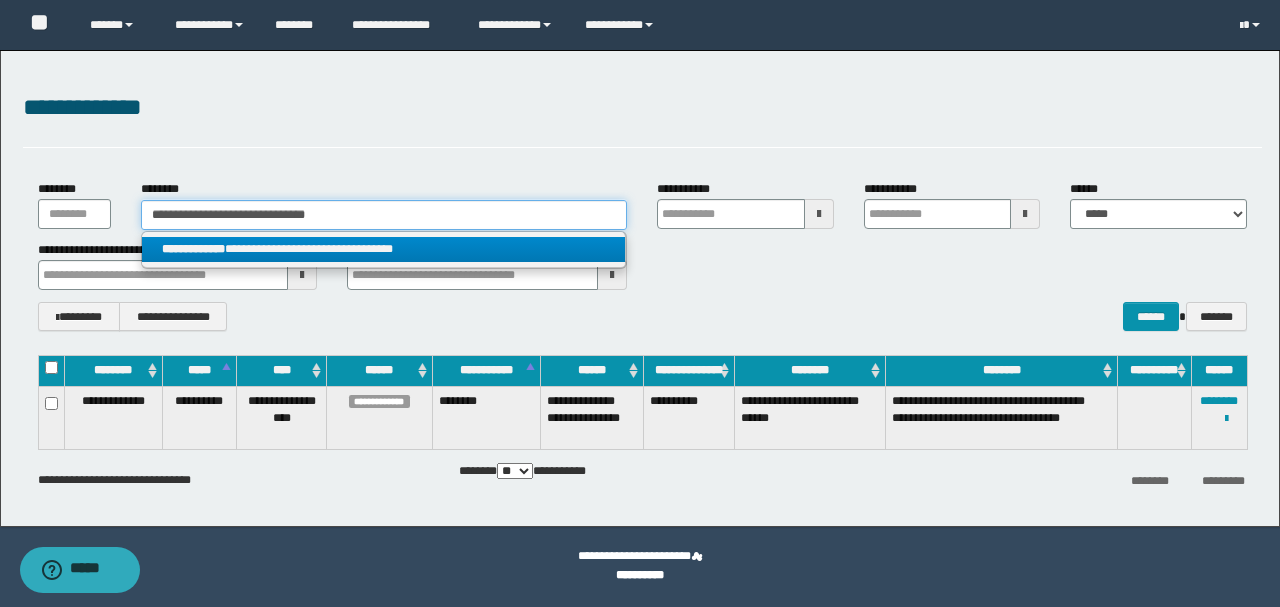 type 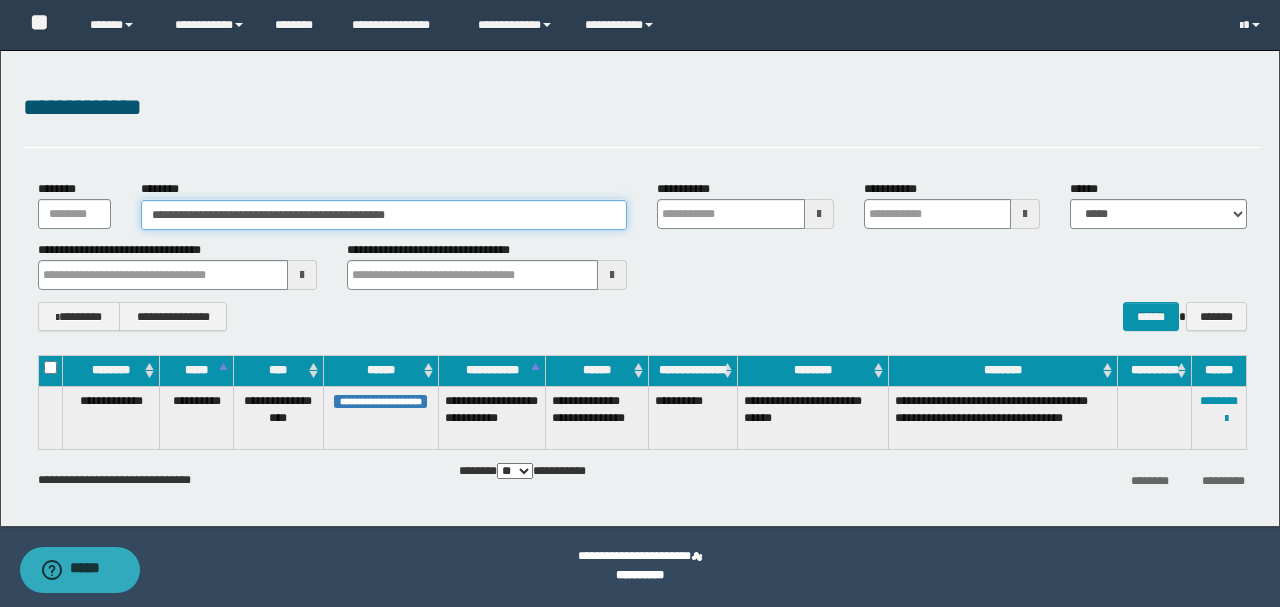 drag, startPoint x: 164, startPoint y: 214, endPoint x: 229, endPoint y: 216, distance: 65.03076 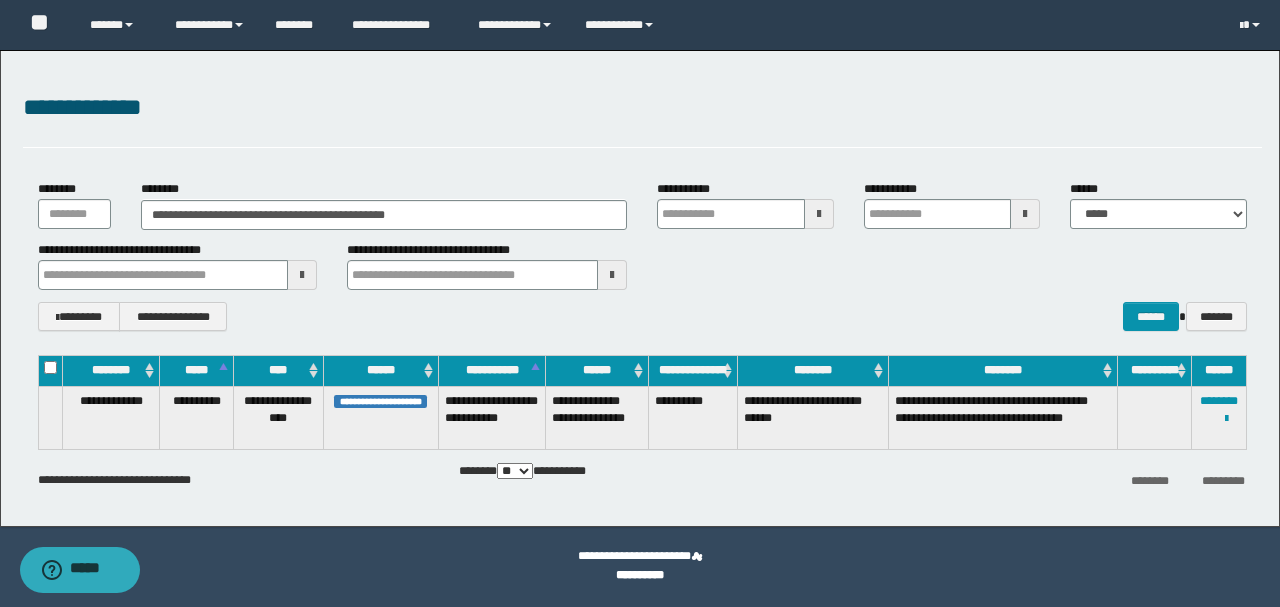 click on "**********" at bounding box center [640, 288] 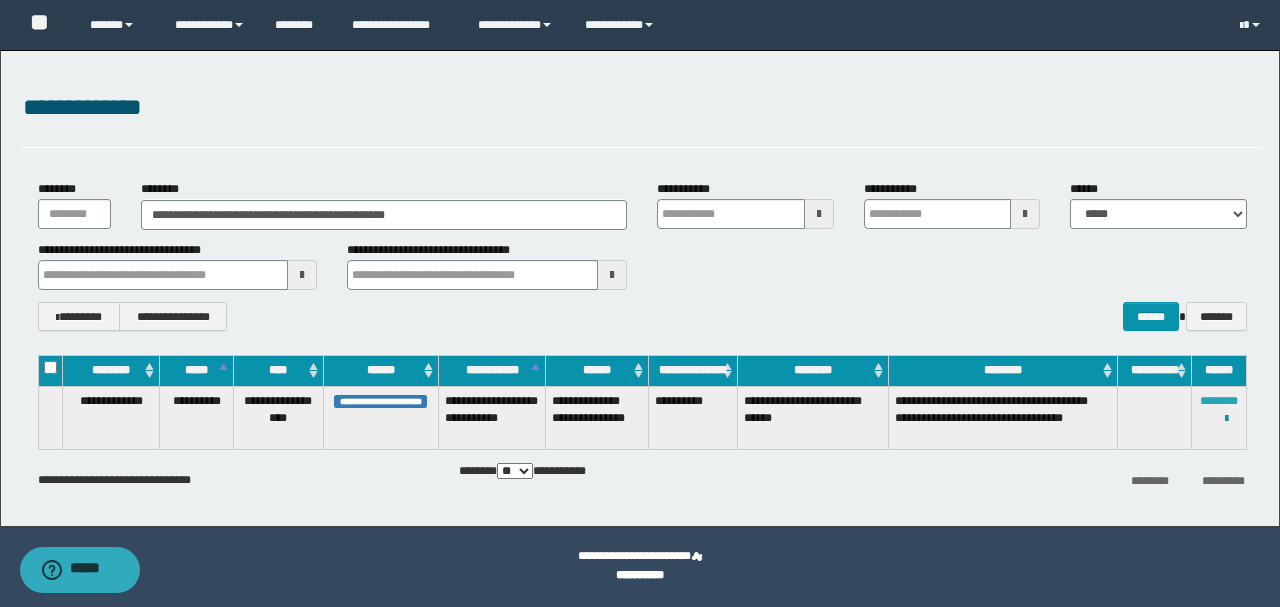 click on "********" at bounding box center [1219, 401] 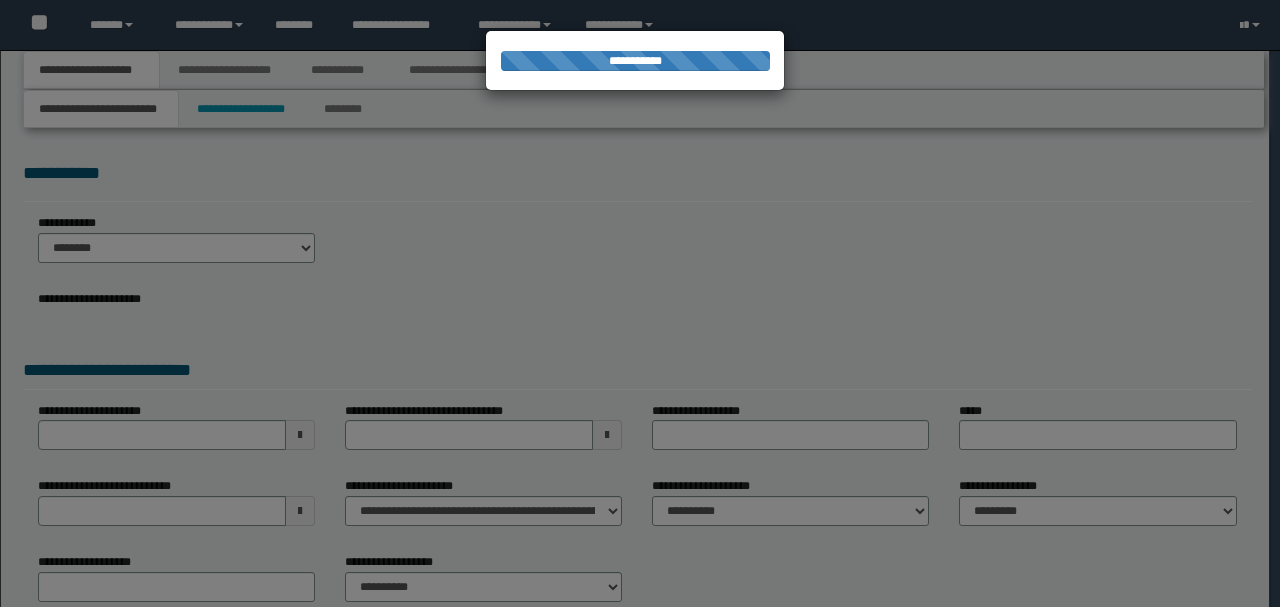 scroll, scrollTop: 0, scrollLeft: 0, axis: both 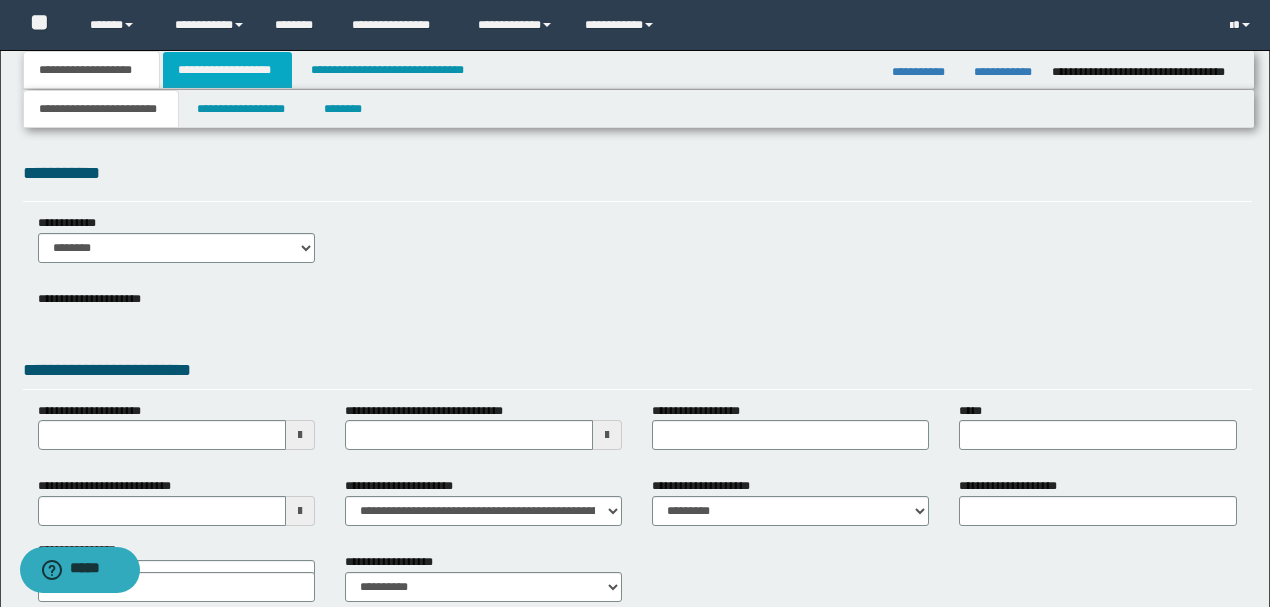 click on "**********" at bounding box center [227, 70] 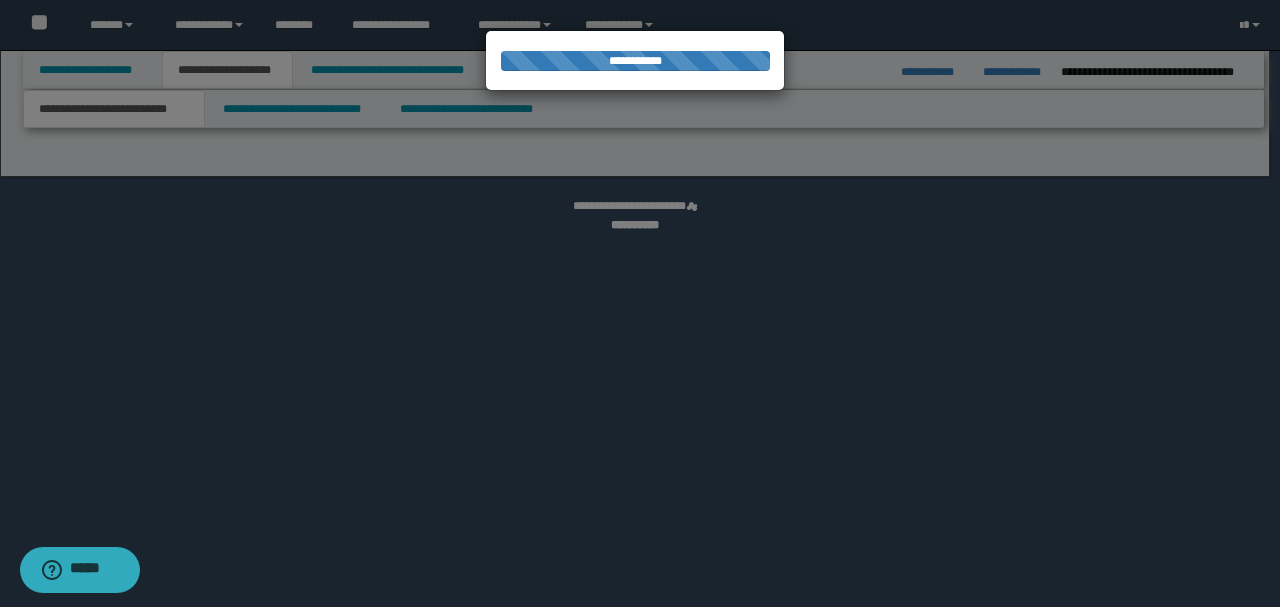 click at bounding box center [640, 303] 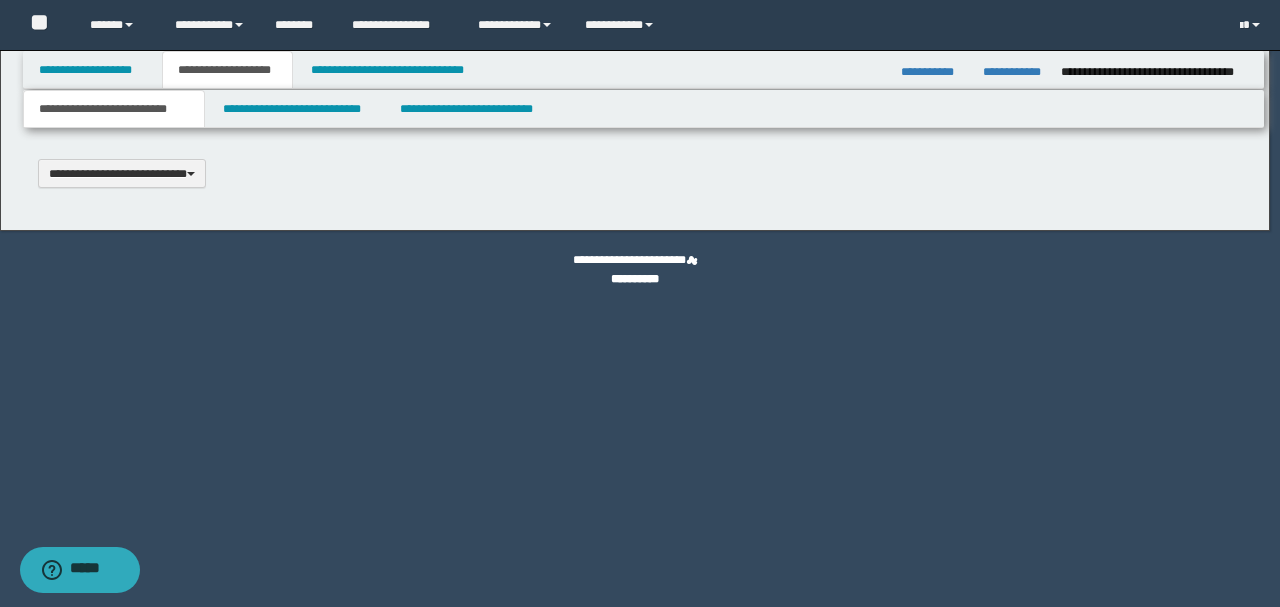 scroll, scrollTop: 0, scrollLeft: 0, axis: both 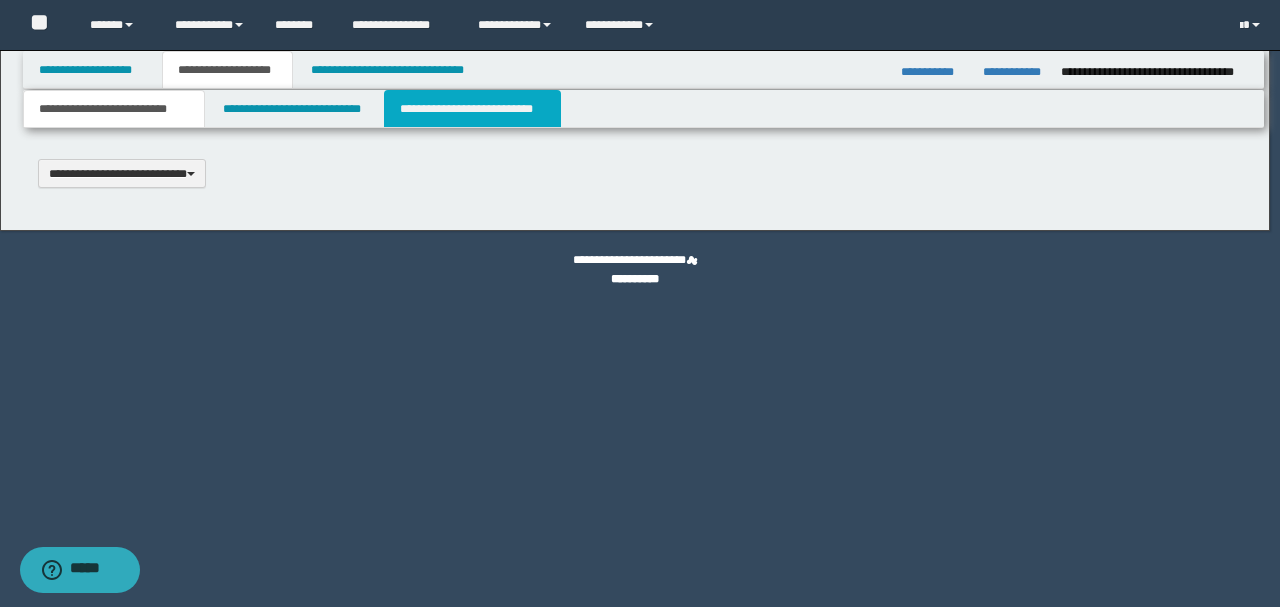 click on "**********" at bounding box center [472, 109] 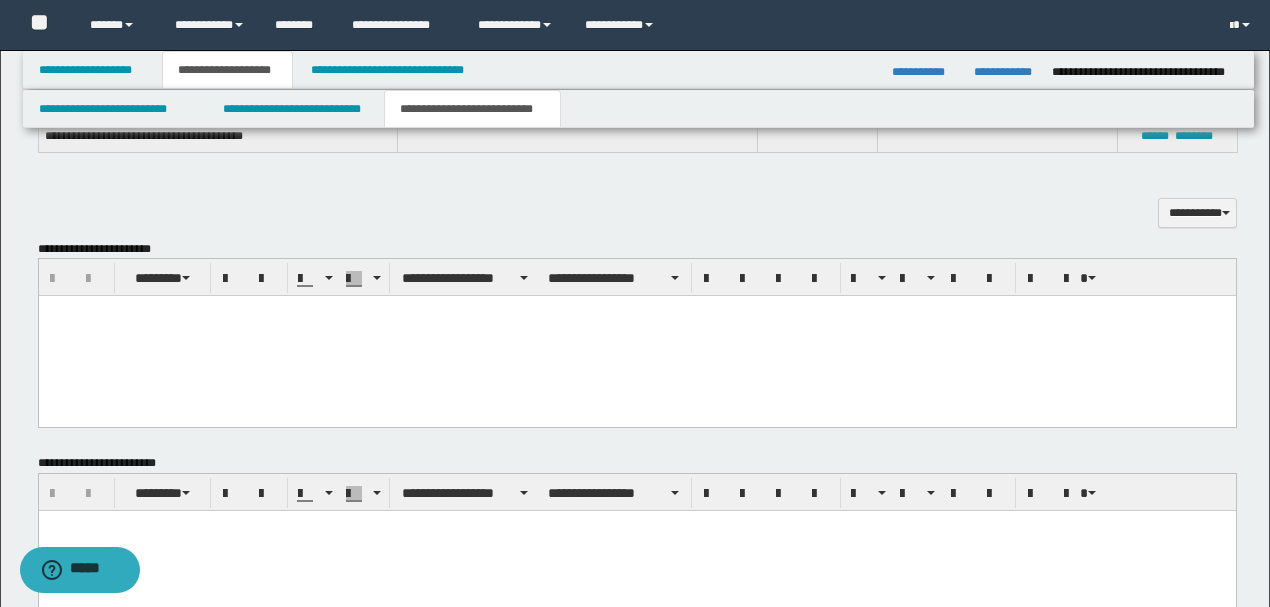 scroll, scrollTop: 666, scrollLeft: 0, axis: vertical 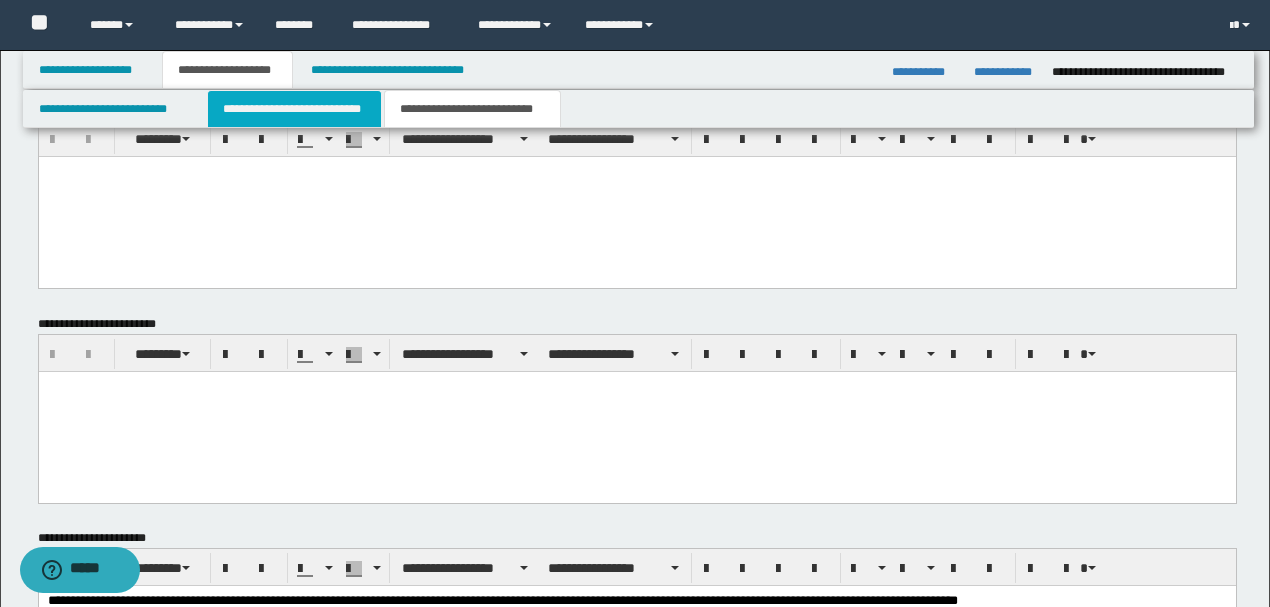 click on "**********" at bounding box center (294, 109) 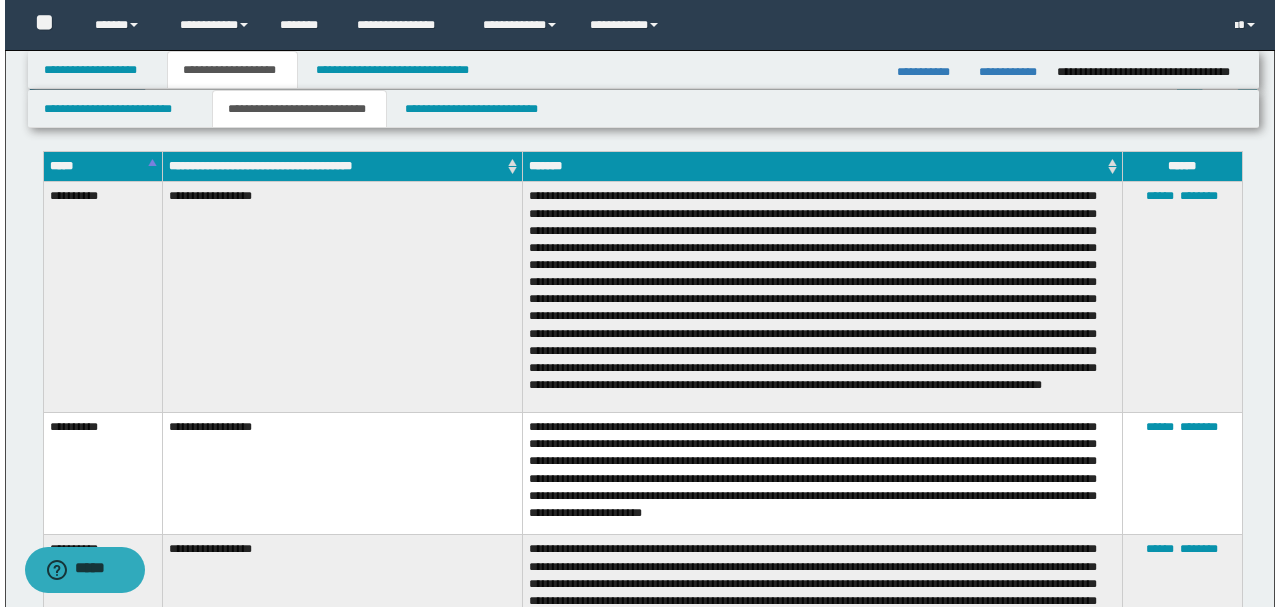 scroll, scrollTop: 555, scrollLeft: 0, axis: vertical 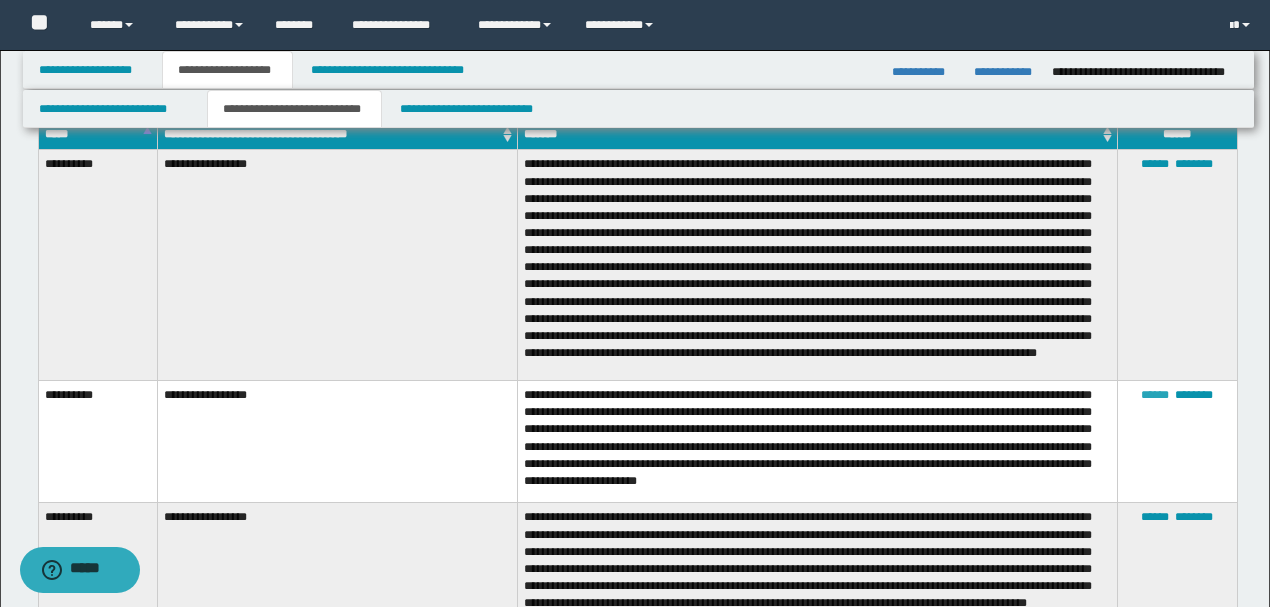 click on "******" at bounding box center (1155, 395) 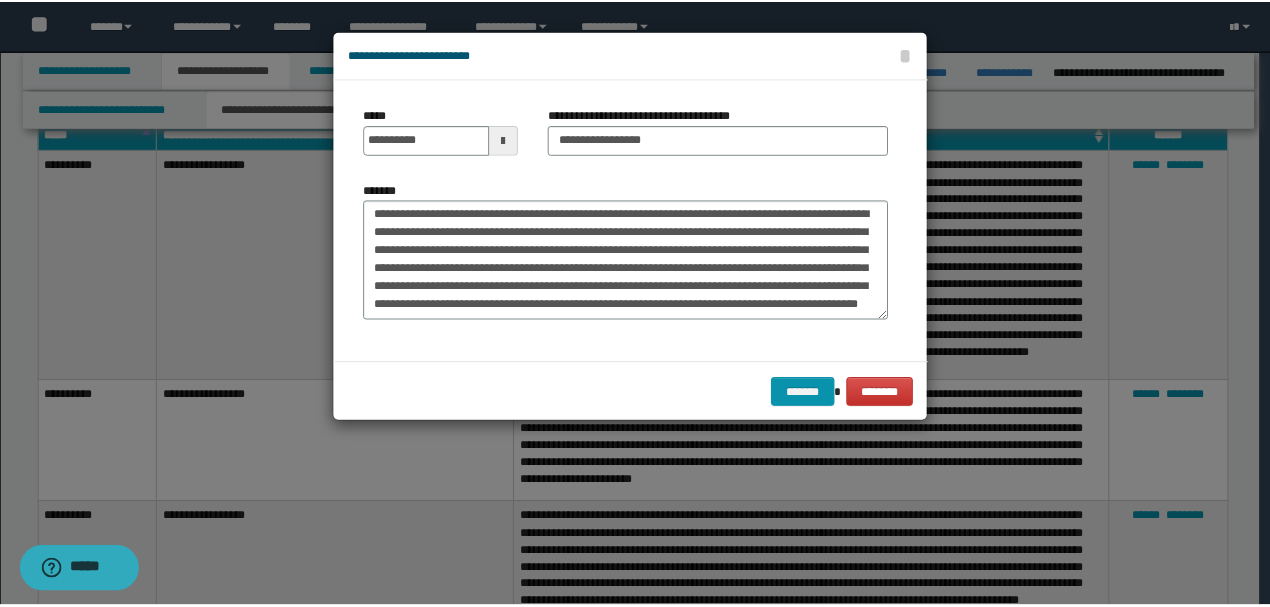 scroll, scrollTop: 18, scrollLeft: 0, axis: vertical 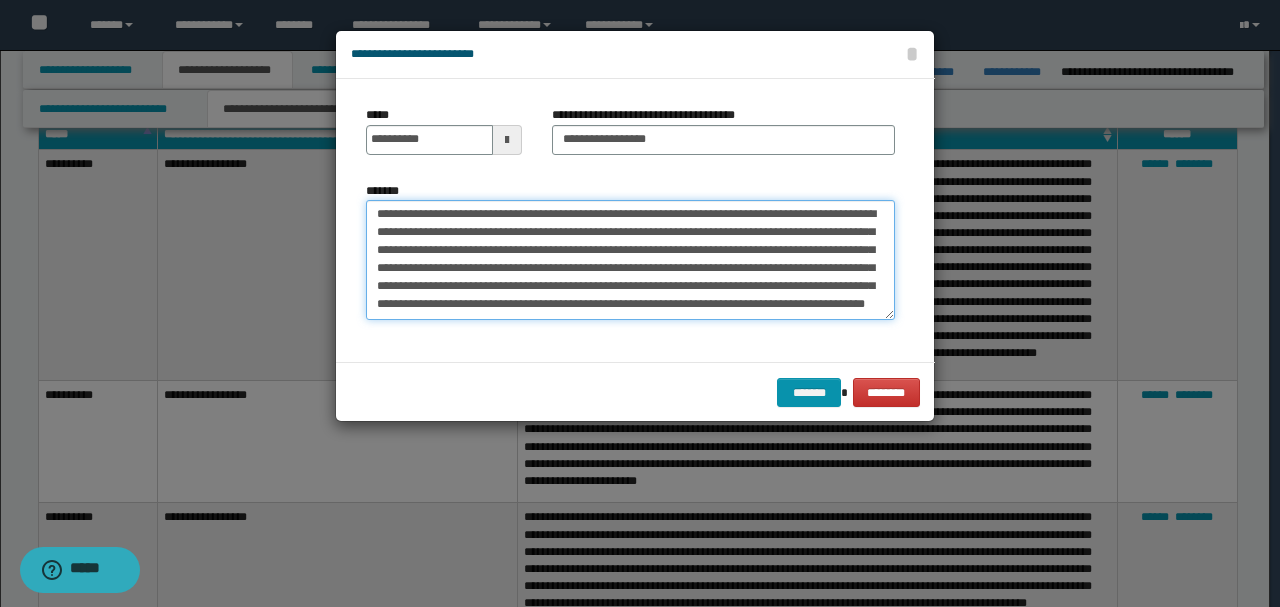 click on "**********" at bounding box center (630, 259) 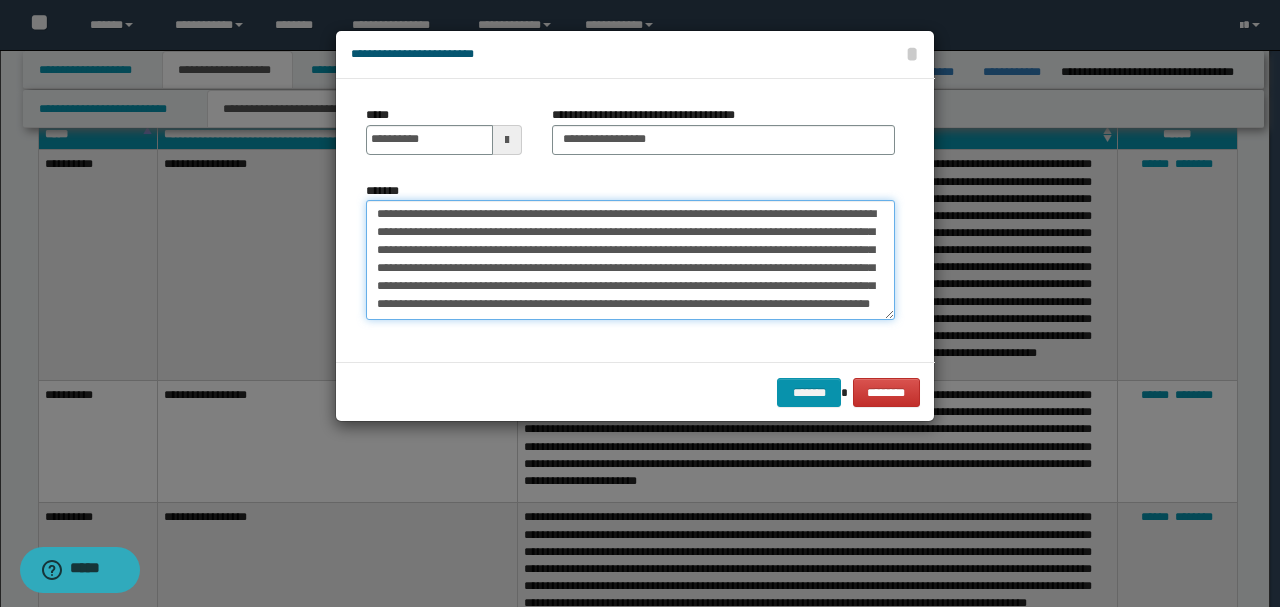 click on "**********" at bounding box center (630, 259) 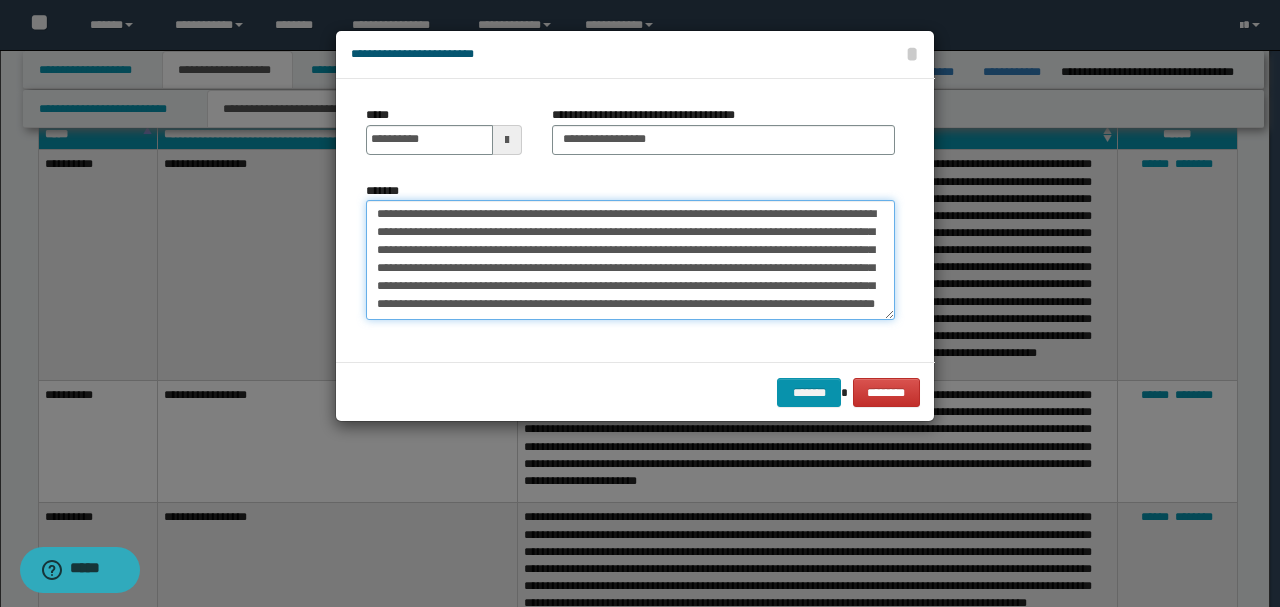 click on "**********" at bounding box center (630, 259) 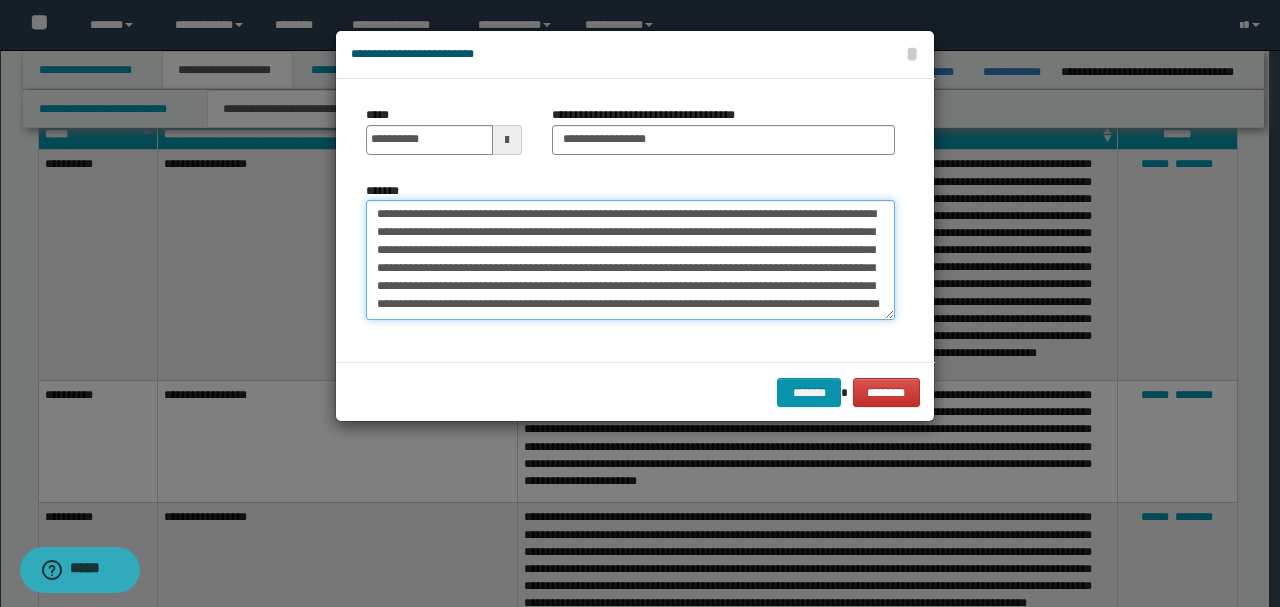 click on "**********" at bounding box center (630, 259) 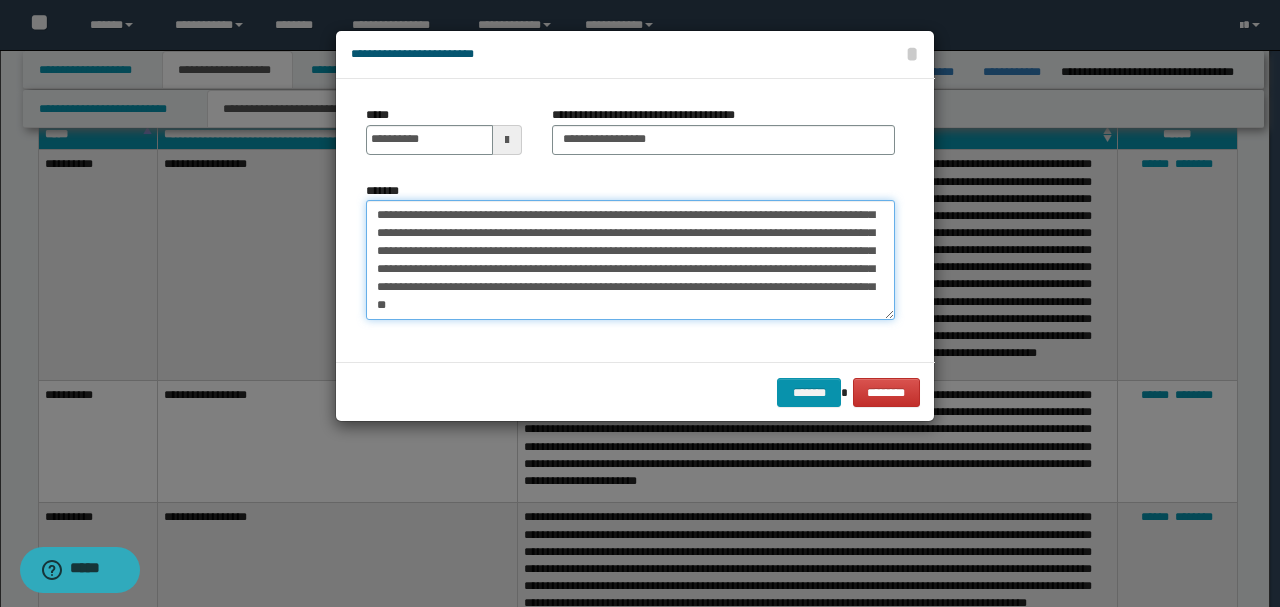 click on "**********" at bounding box center (630, 259) 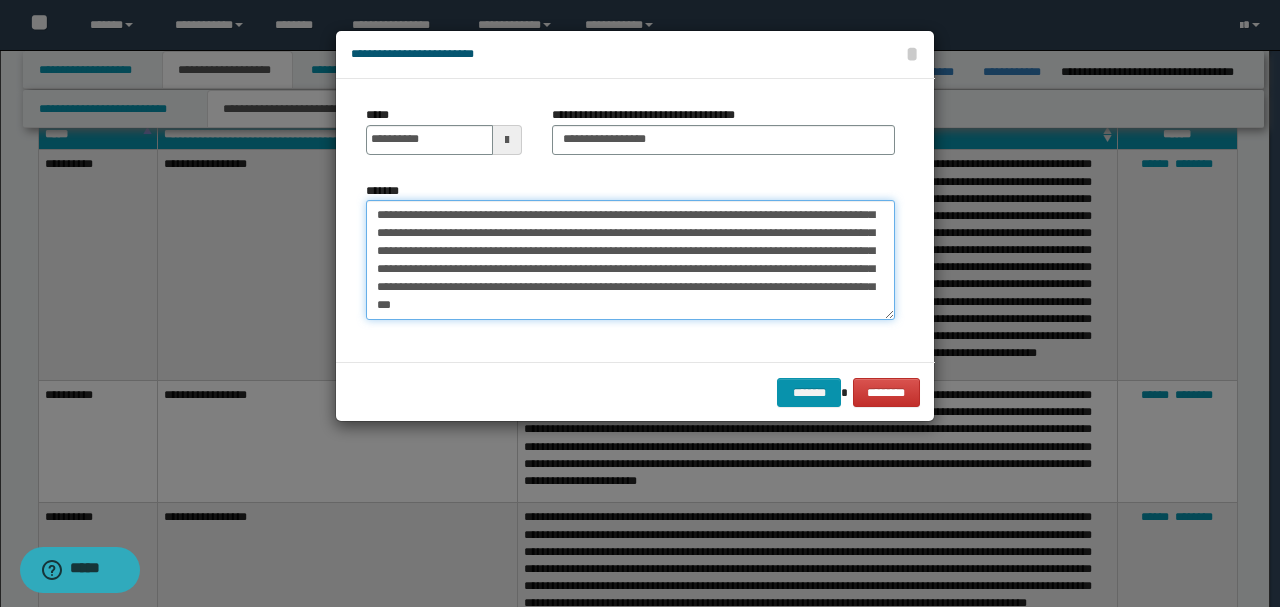 drag, startPoint x: 798, startPoint y: 268, endPoint x: 822, endPoint y: 264, distance: 24.33105 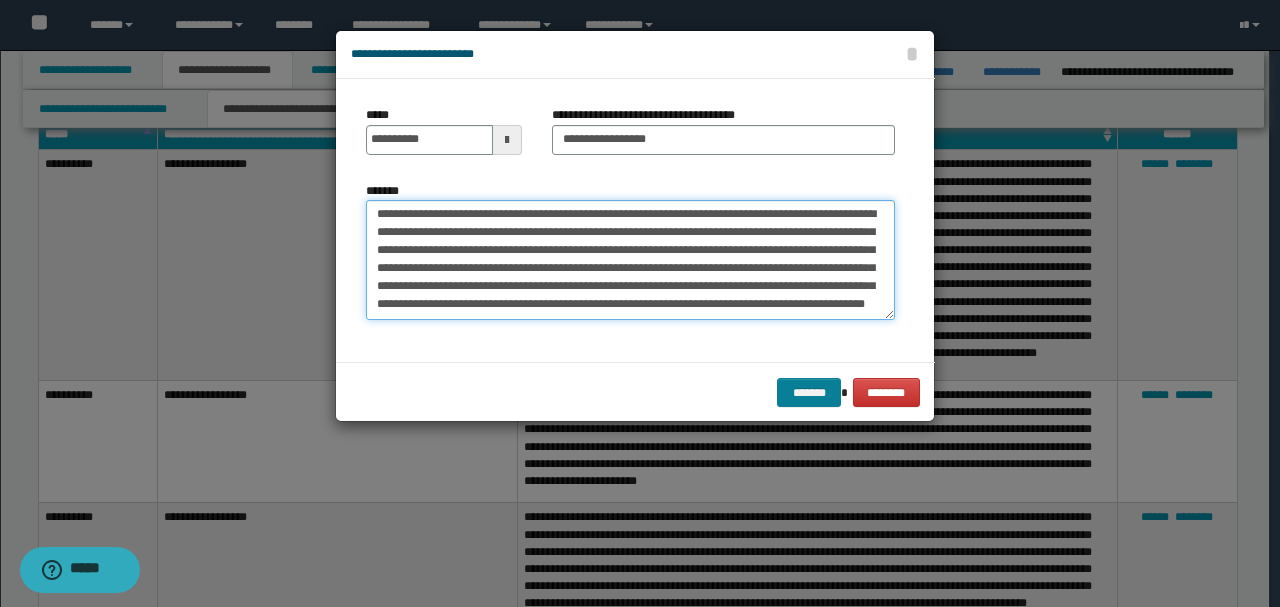 type on "**********" 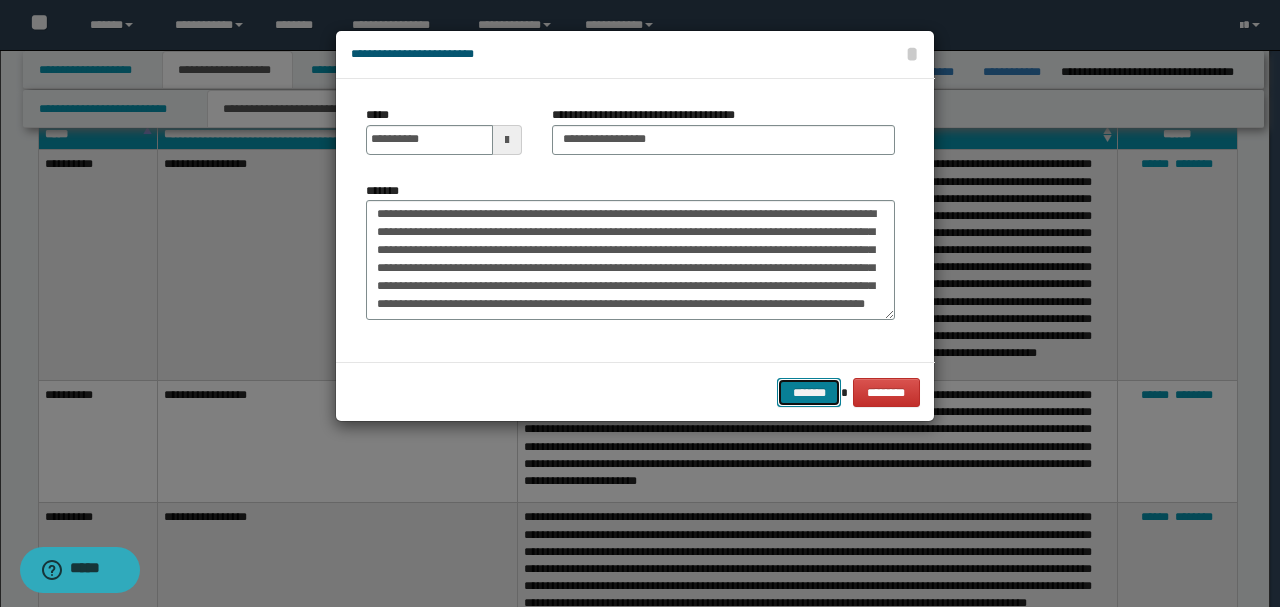 click on "*******" at bounding box center (809, 392) 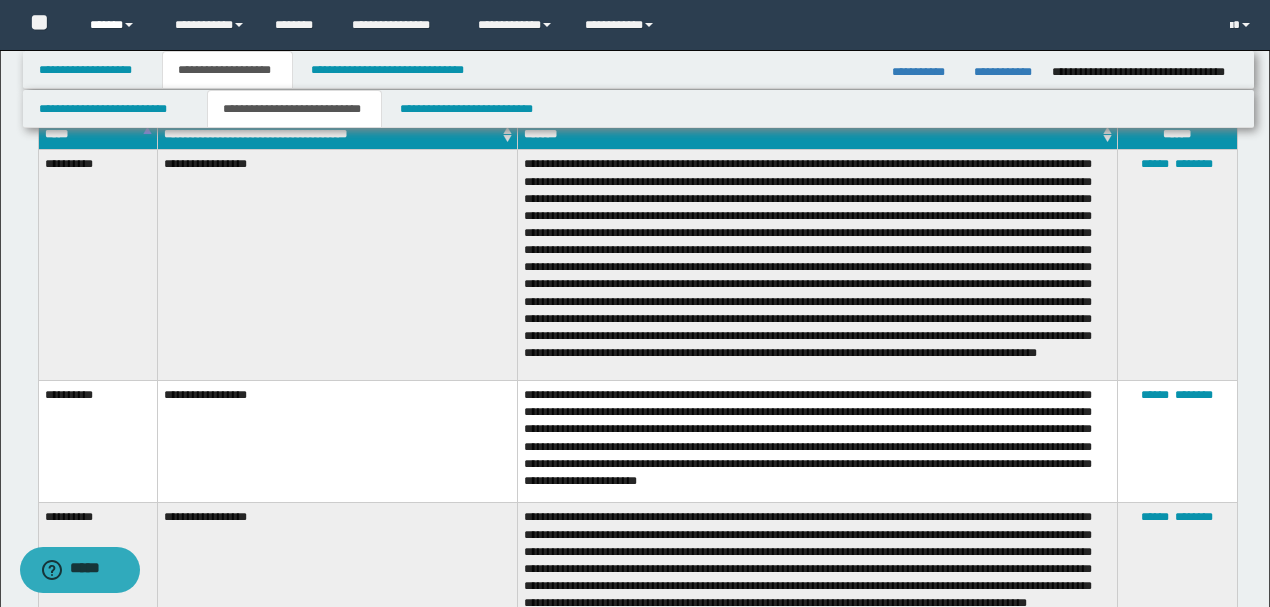 click on "******" at bounding box center (117, 25) 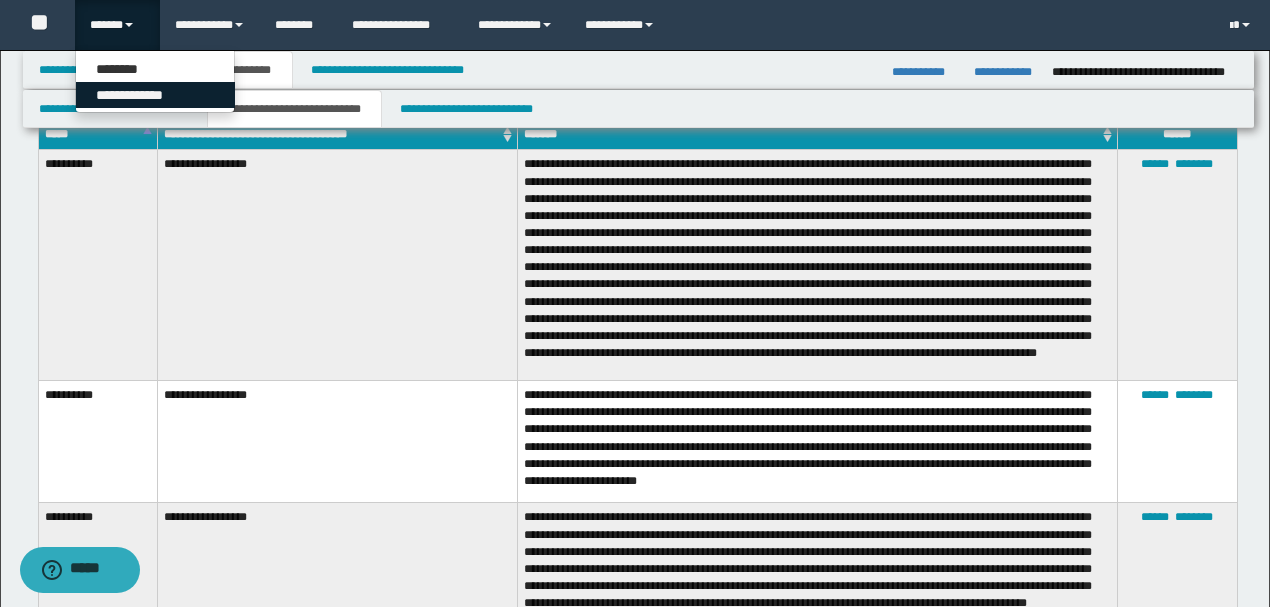 click on "**********" at bounding box center (155, 95) 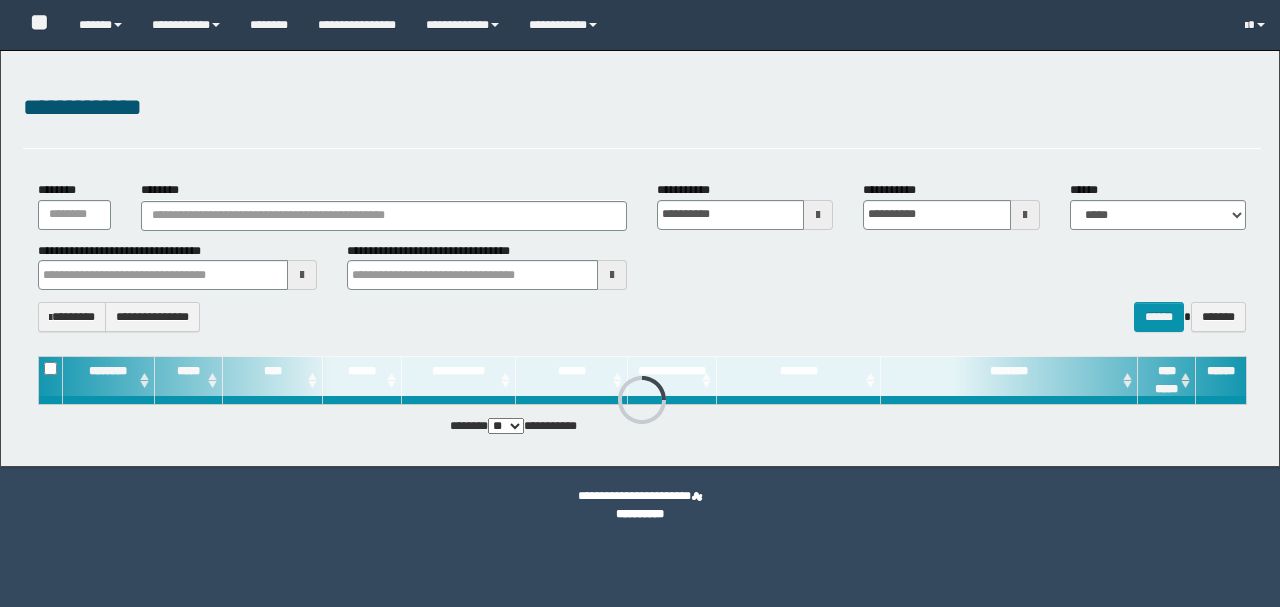 scroll, scrollTop: 0, scrollLeft: 0, axis: both 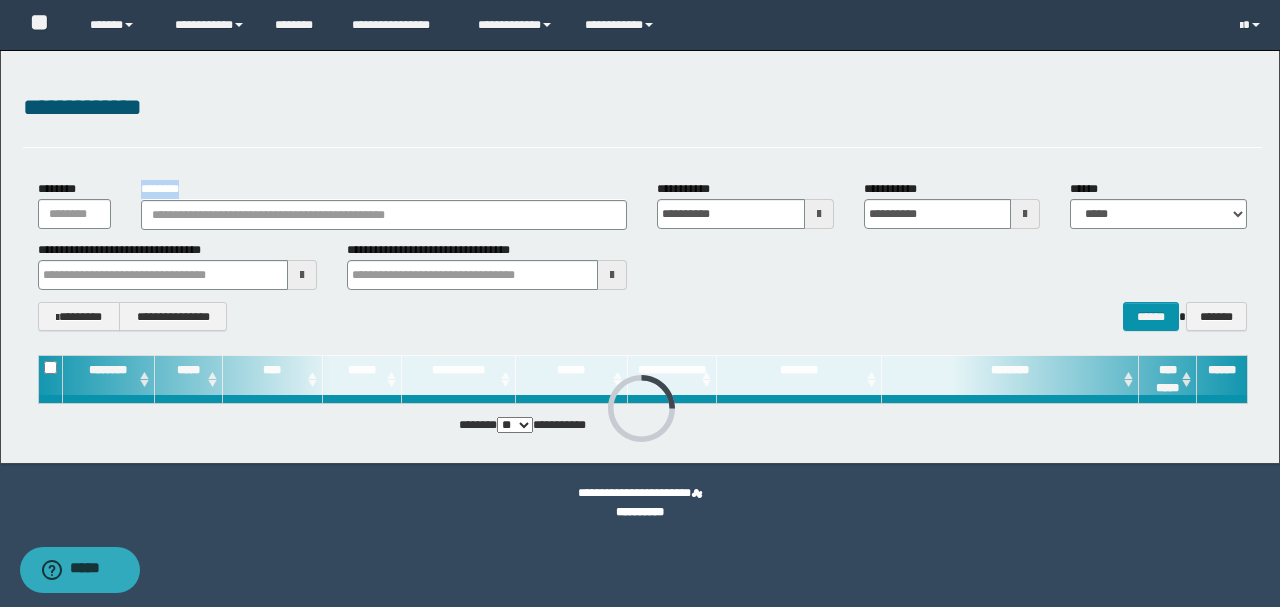 click on "********" at bounding box center (384, 204) 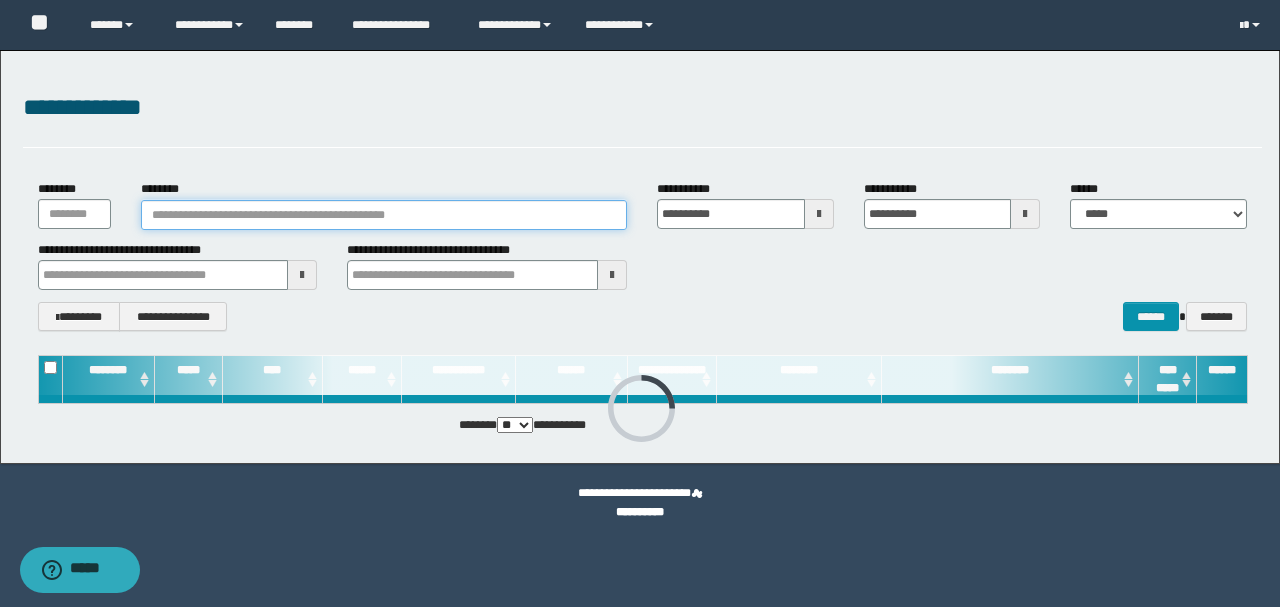 click on "********" at bounding box center (384, 215) 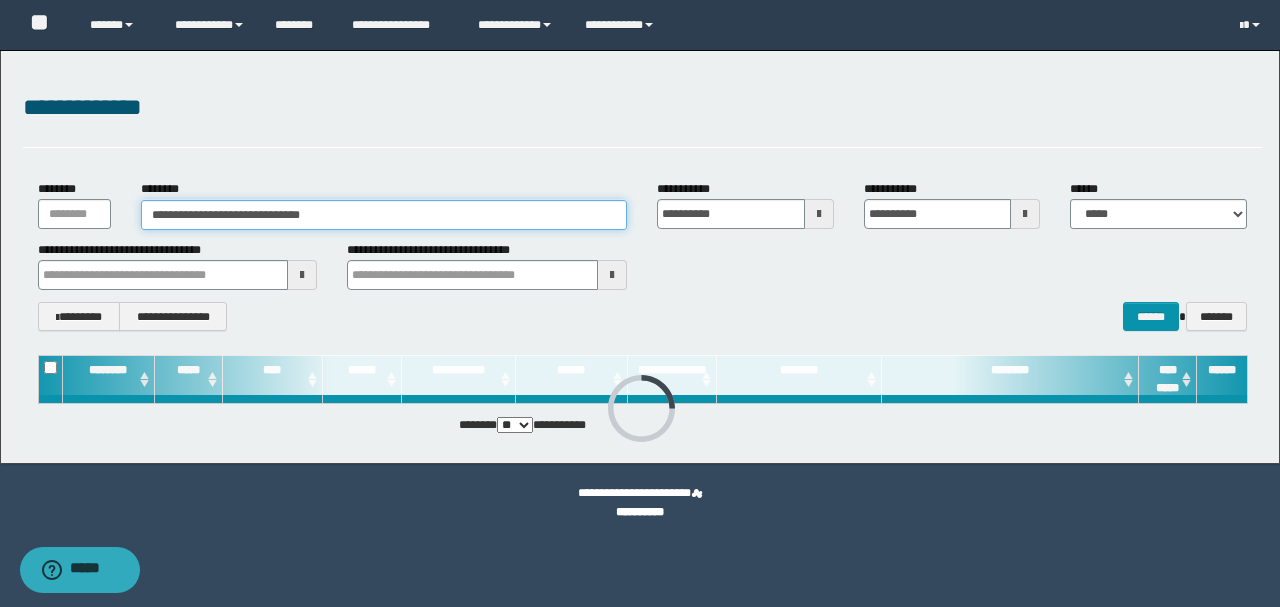 type on "**********" 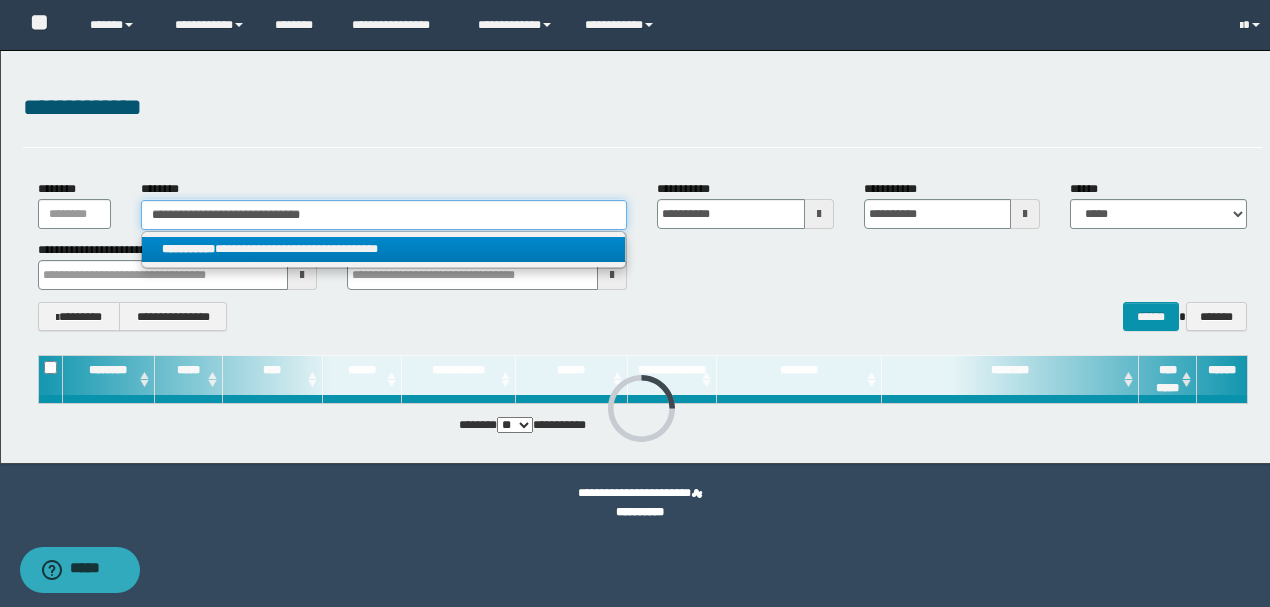 type on "**********" 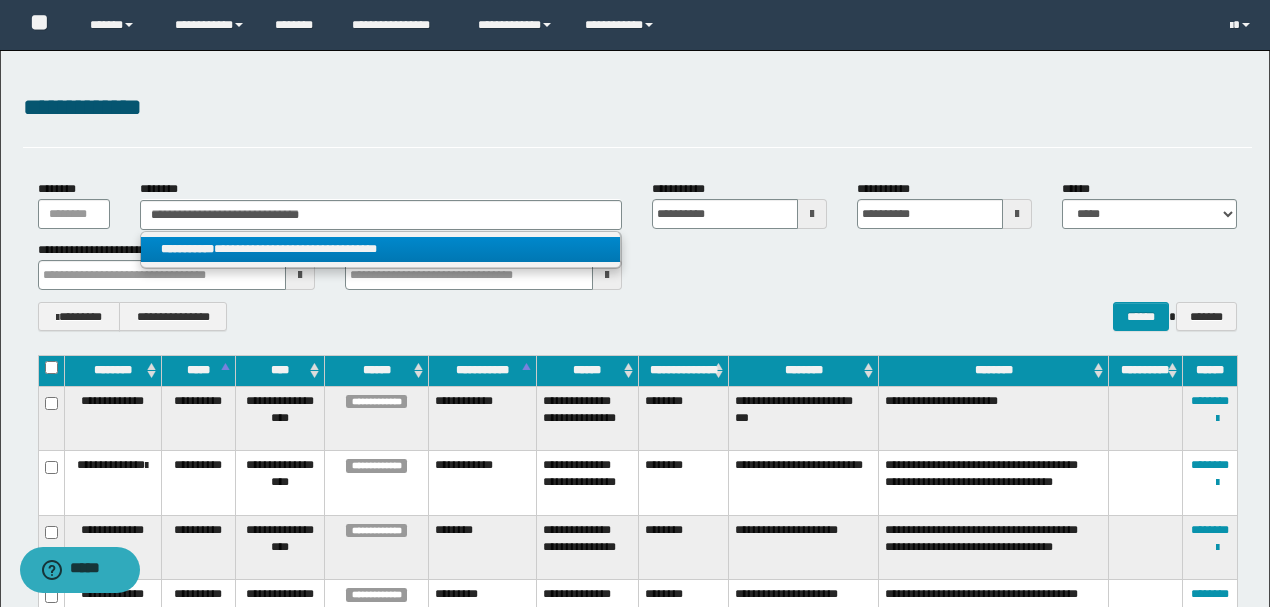 click on "**********" at bounding box center (380, 249) 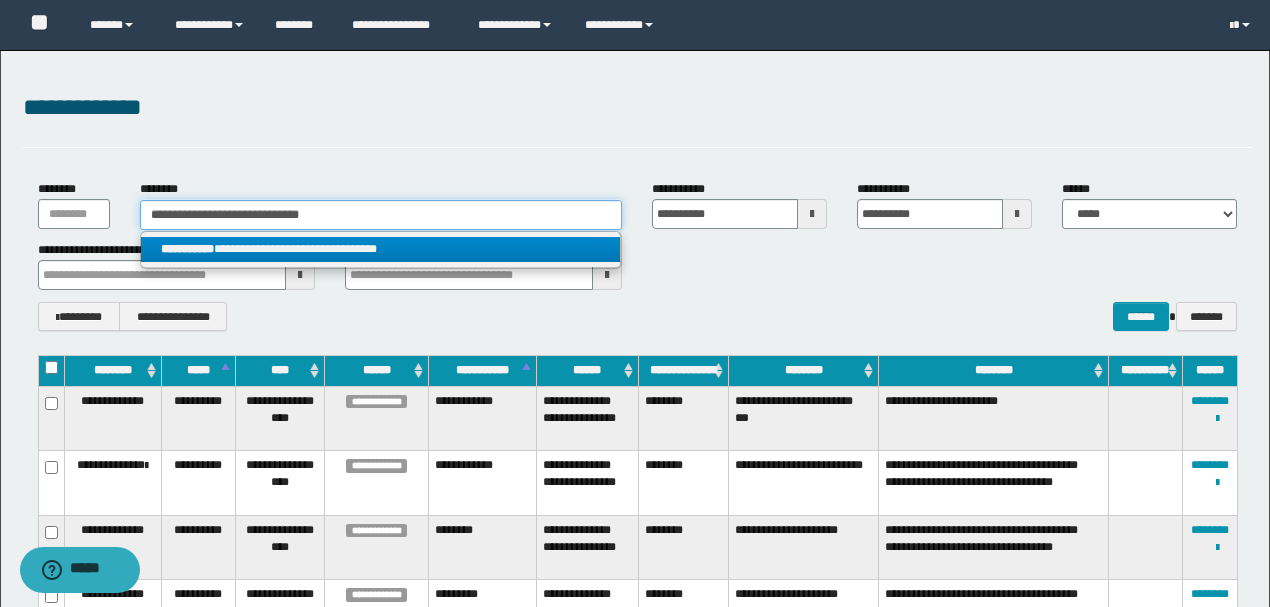 type 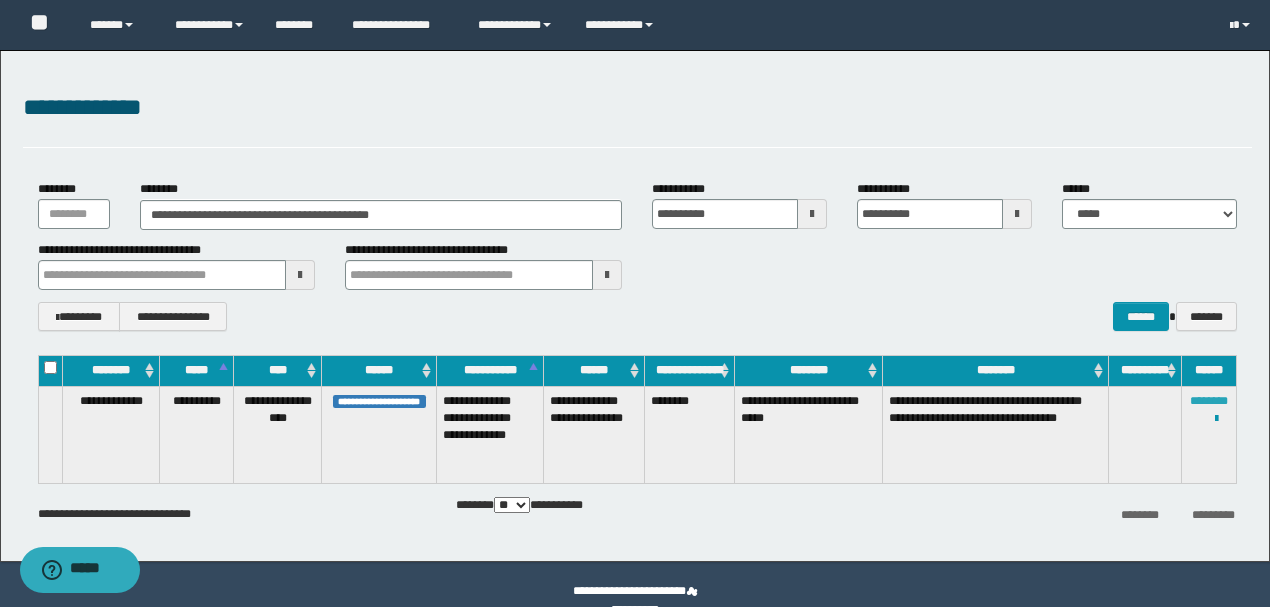 click on "********" at bounding box center [1209, 401] 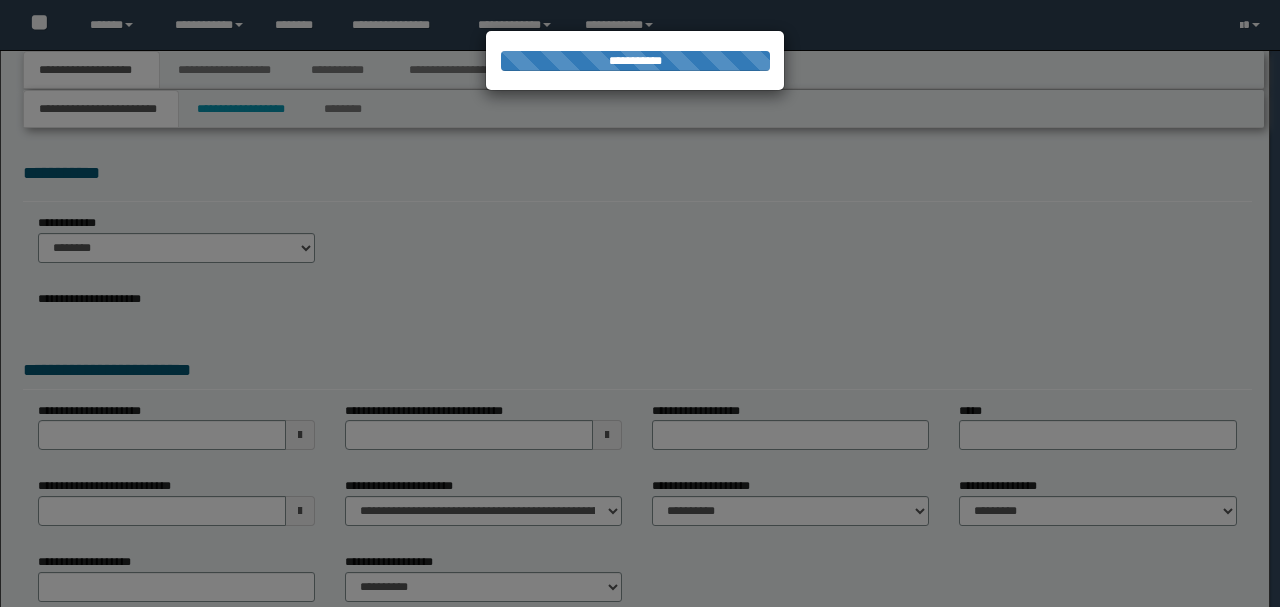 scroll, scrollTop: 0, scrollLeft: 0, axis: both 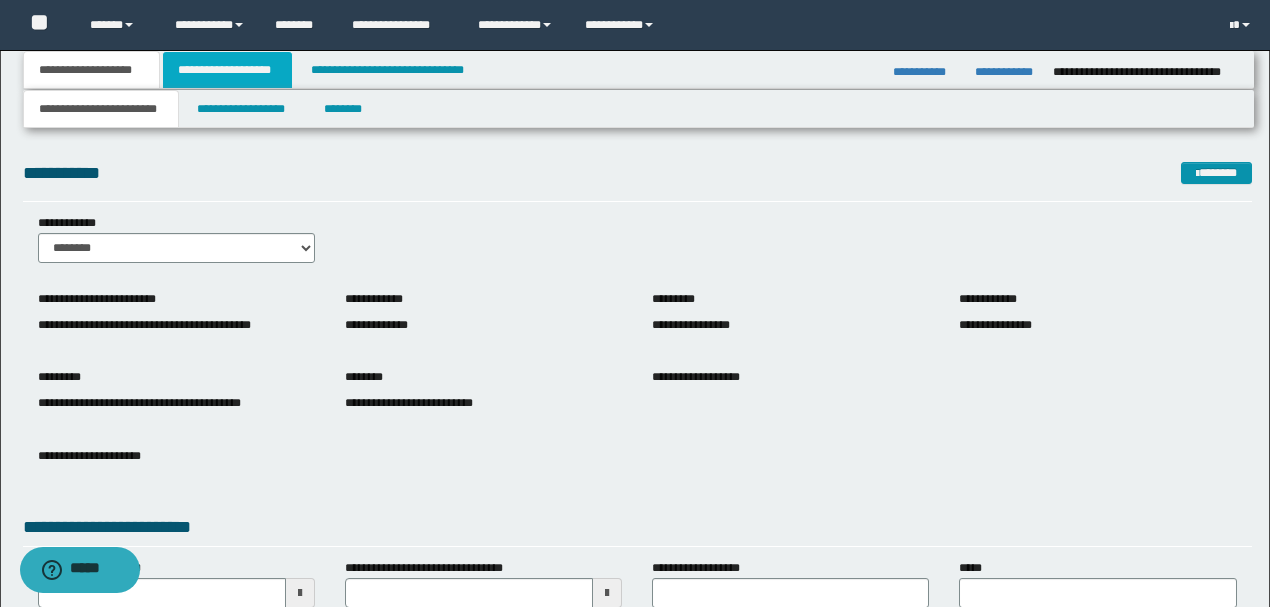 click on "**********" at bounding box center [227, 70] 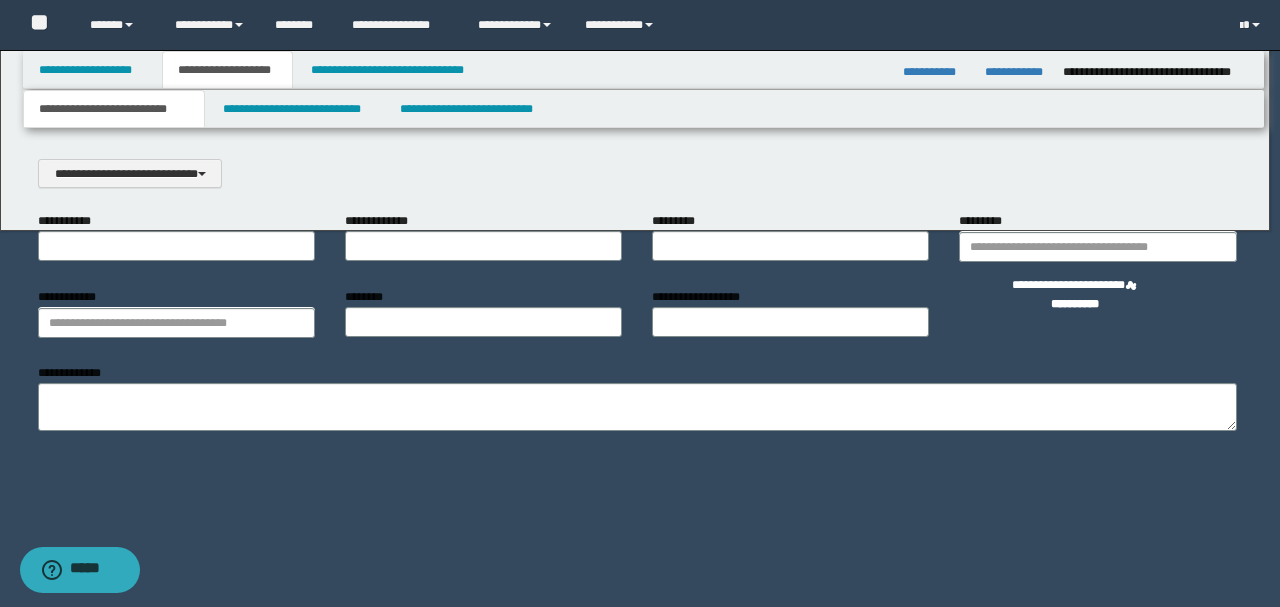 scroll, scrollTop: 0, scrollLeft: 0, axis: both 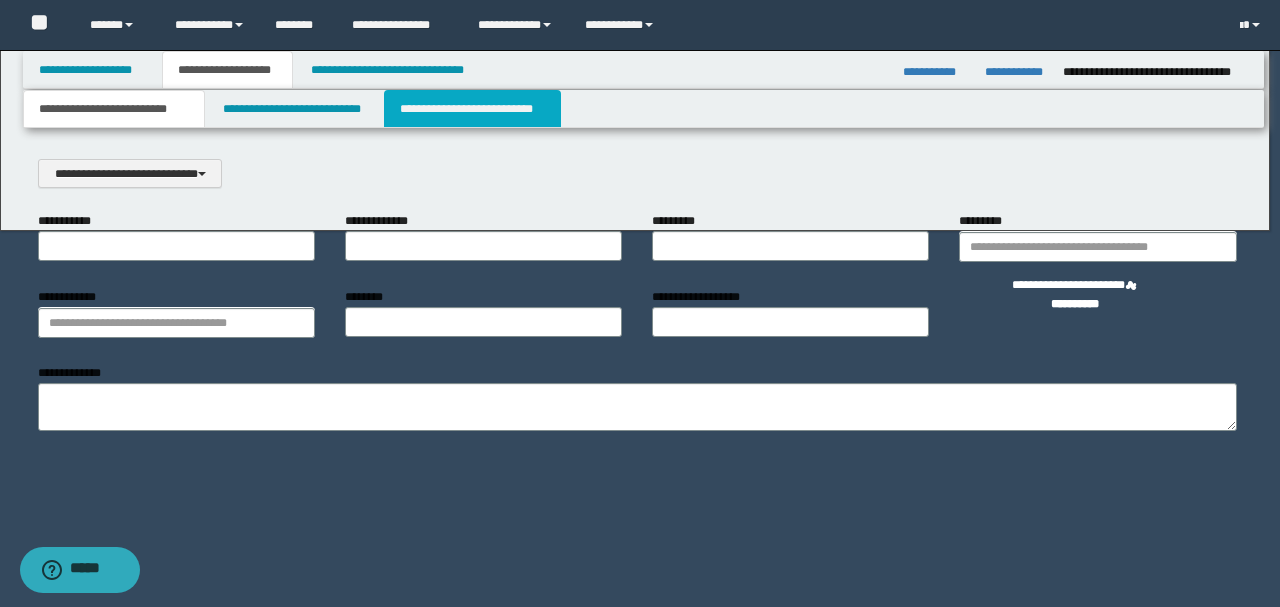 click on "**********" at bounding box center (472, 109) 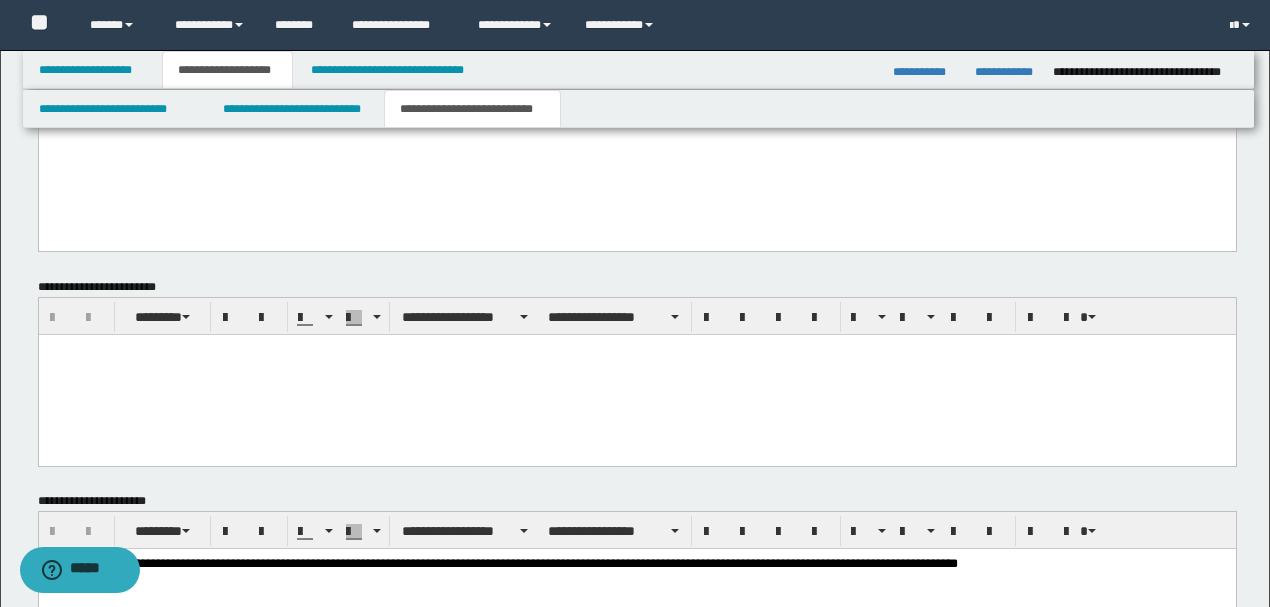 scroll, scrollTop: 942, scrollLeft: 0, axis: vertical 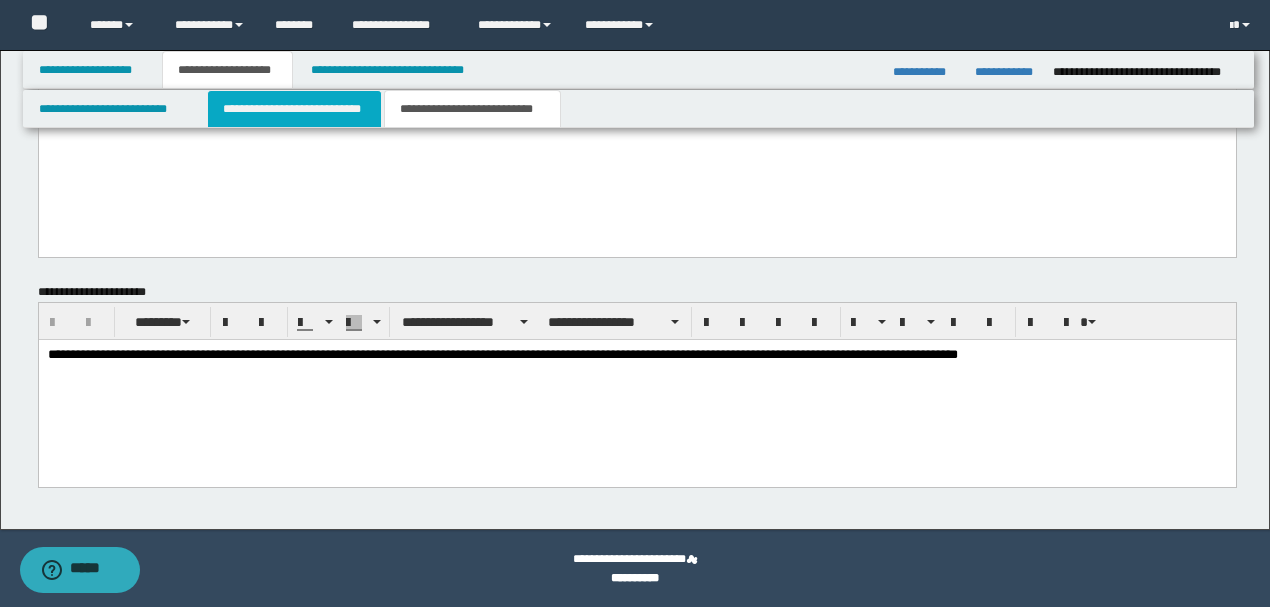 click on "**********" at bounding box center [294, 109] 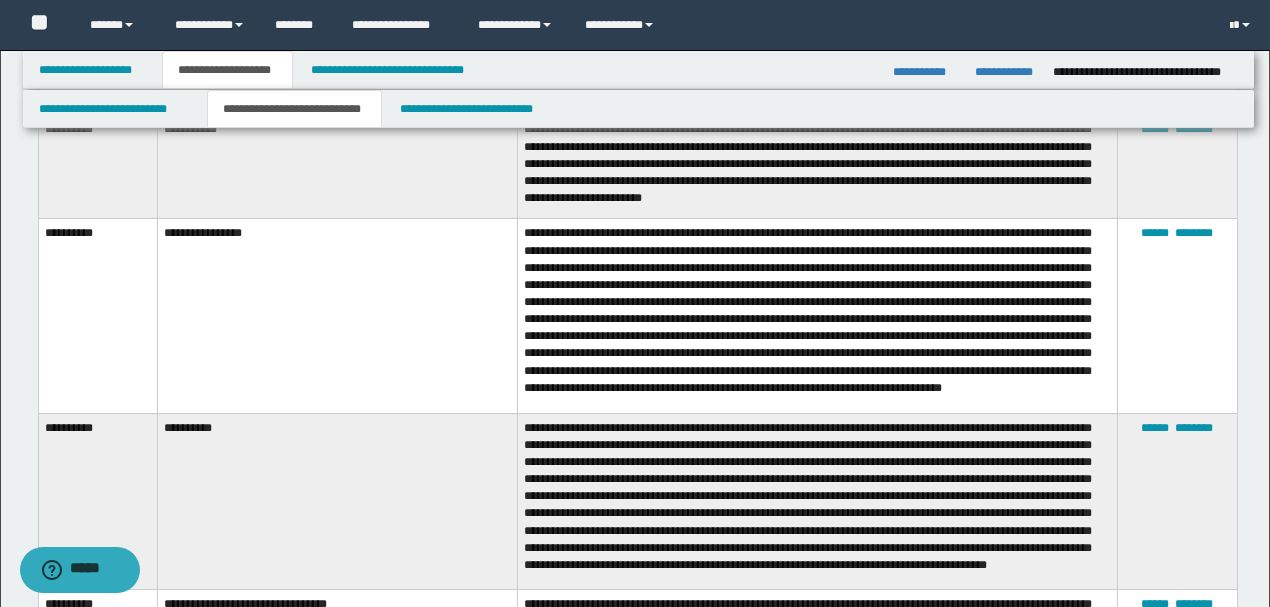 scroll, scrollTop: 0, scrollLeft: 0, axis: both 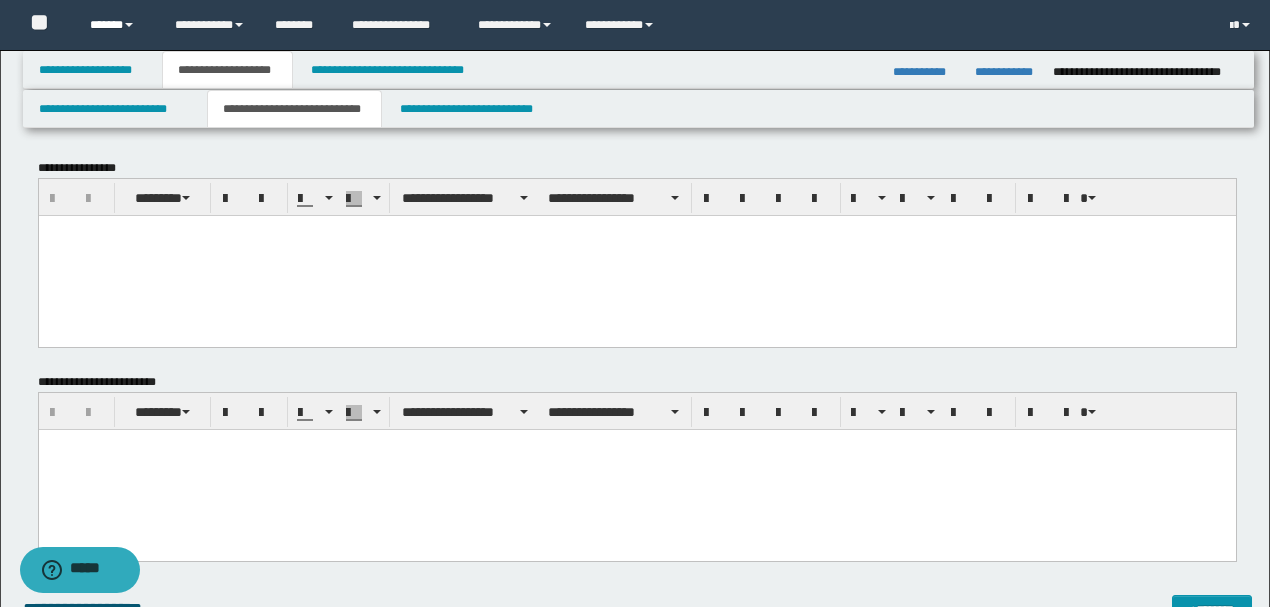 click at bounding box center (129, 25) 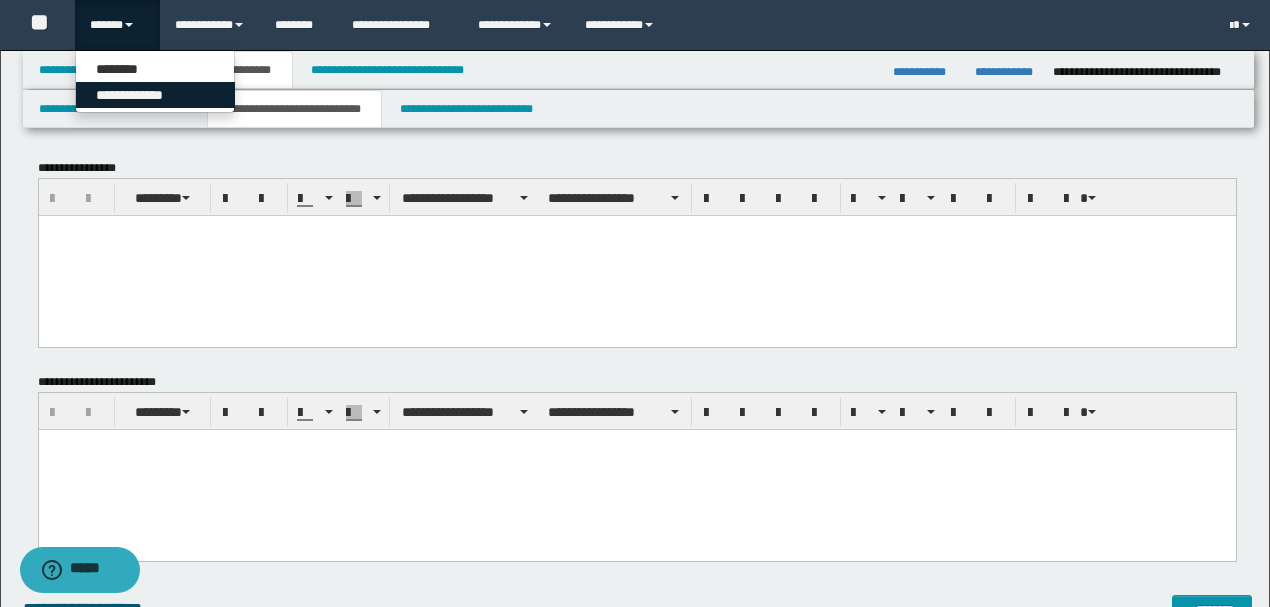 click on "**********" at bounding box center [155, 95] 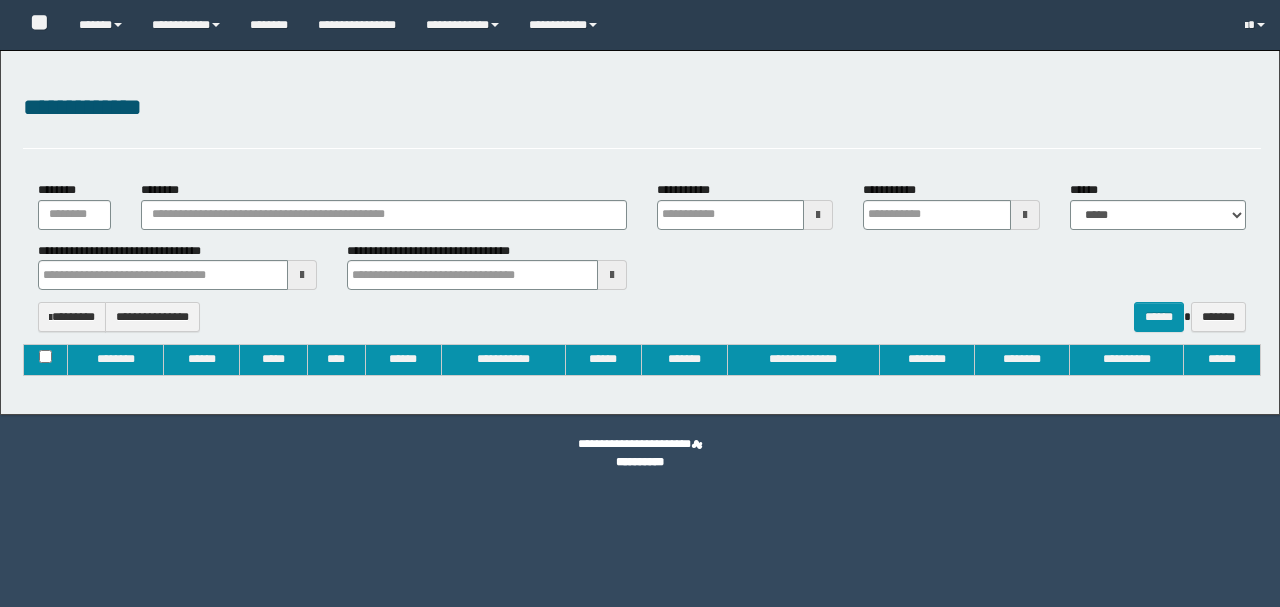 type on "**********" 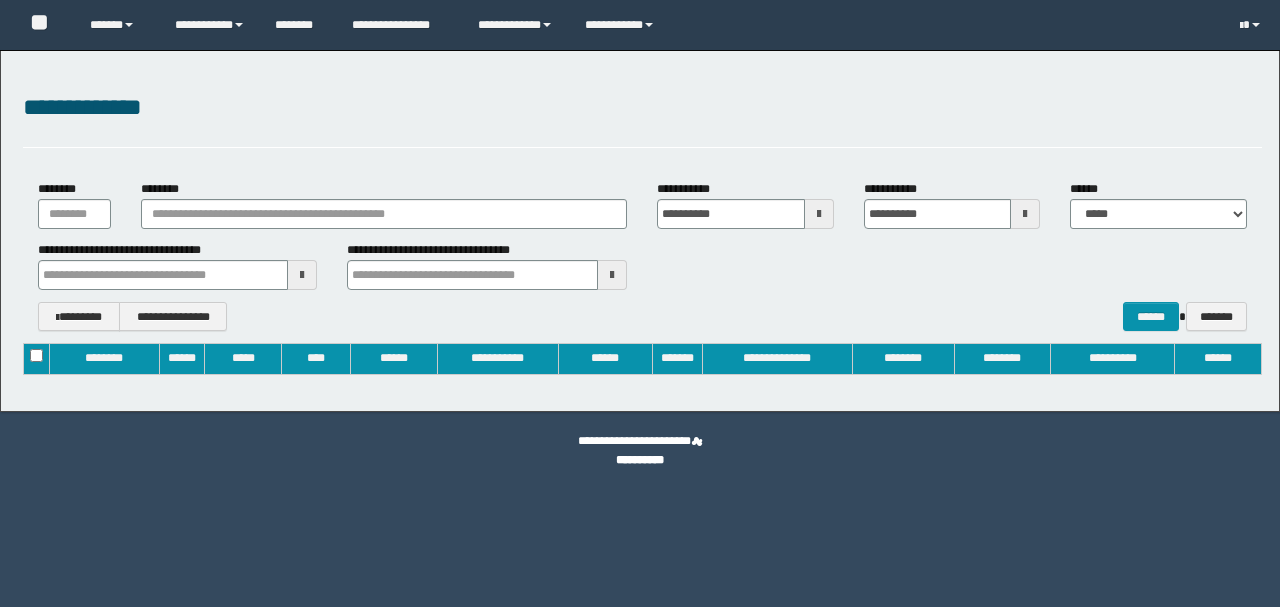 scroll, scrollTop: 0, scrollLeft: 0, axis: both 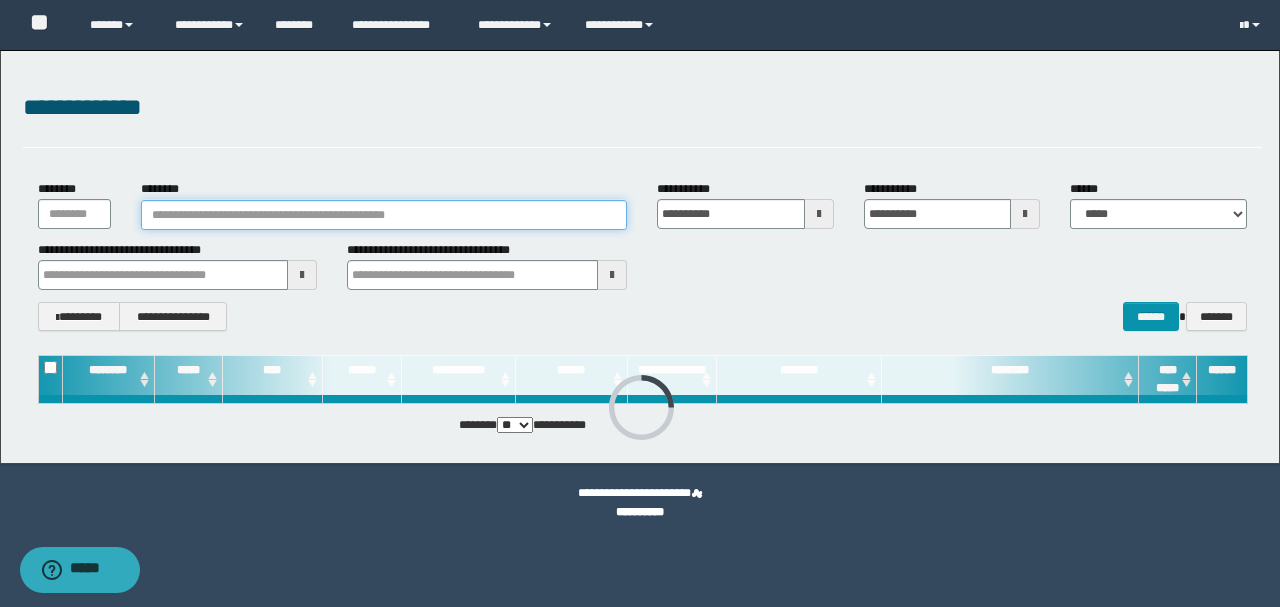 click on "********" at bounding box center [384, 215] 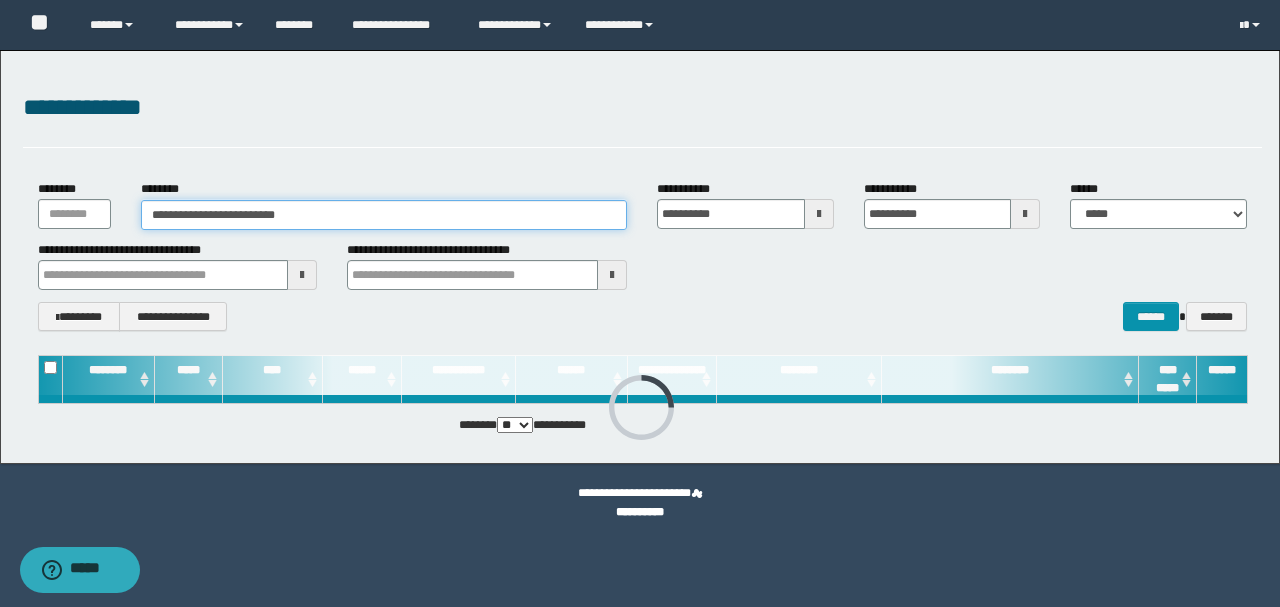 type on "**********" 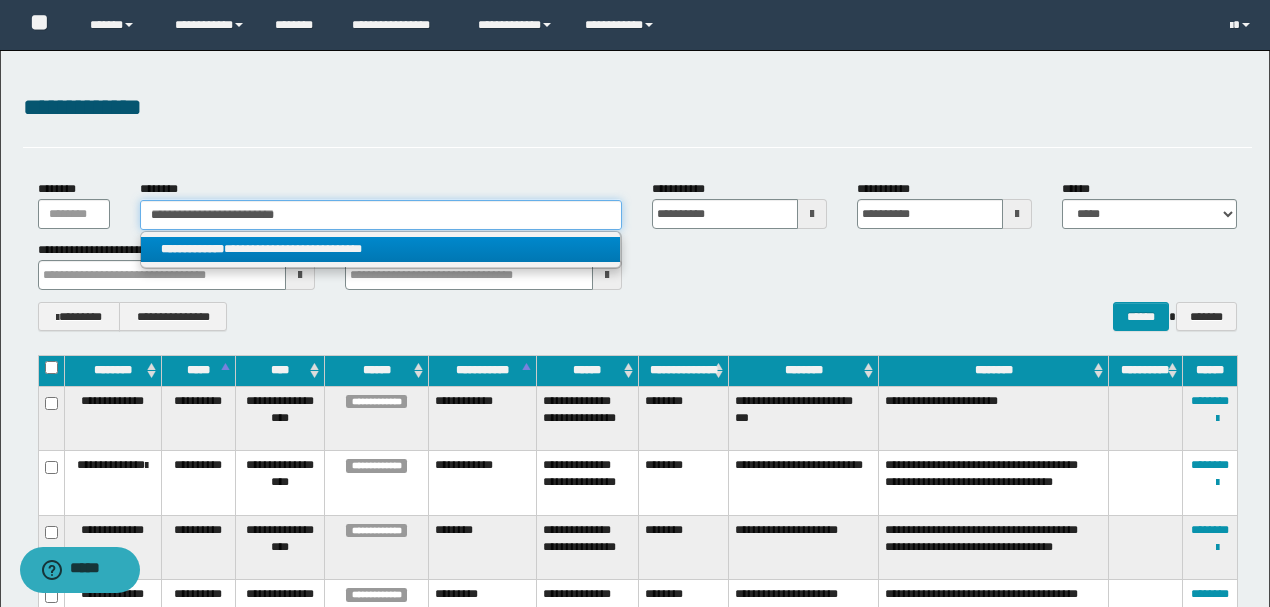 type 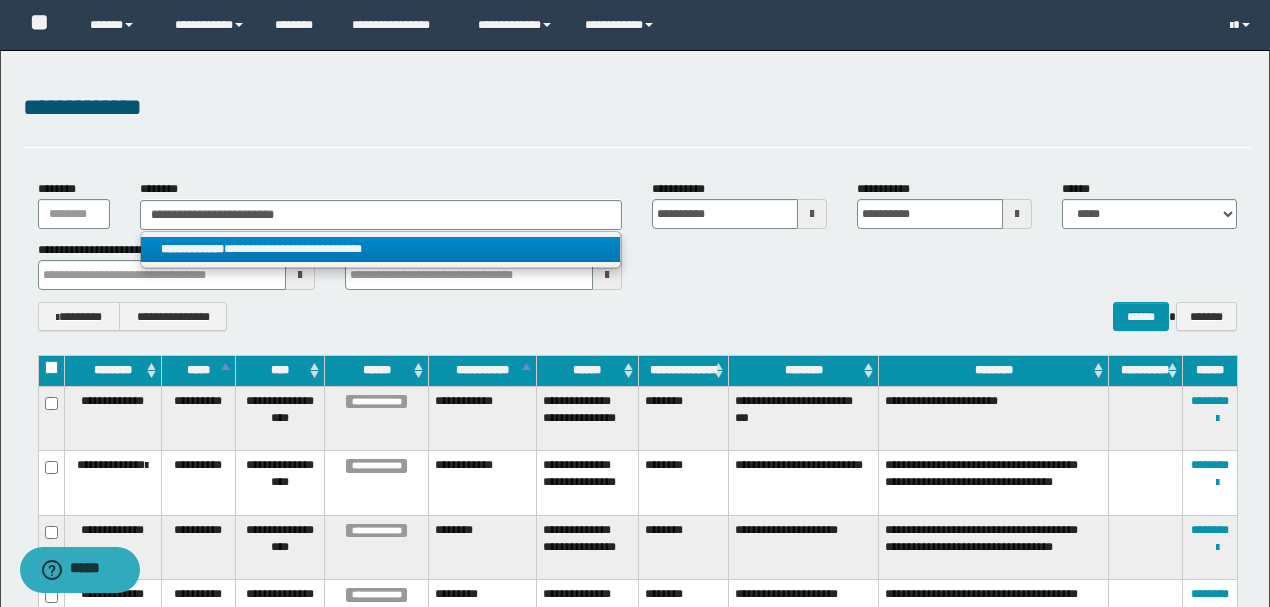 click on "**********" at bounding box center [380, 249] 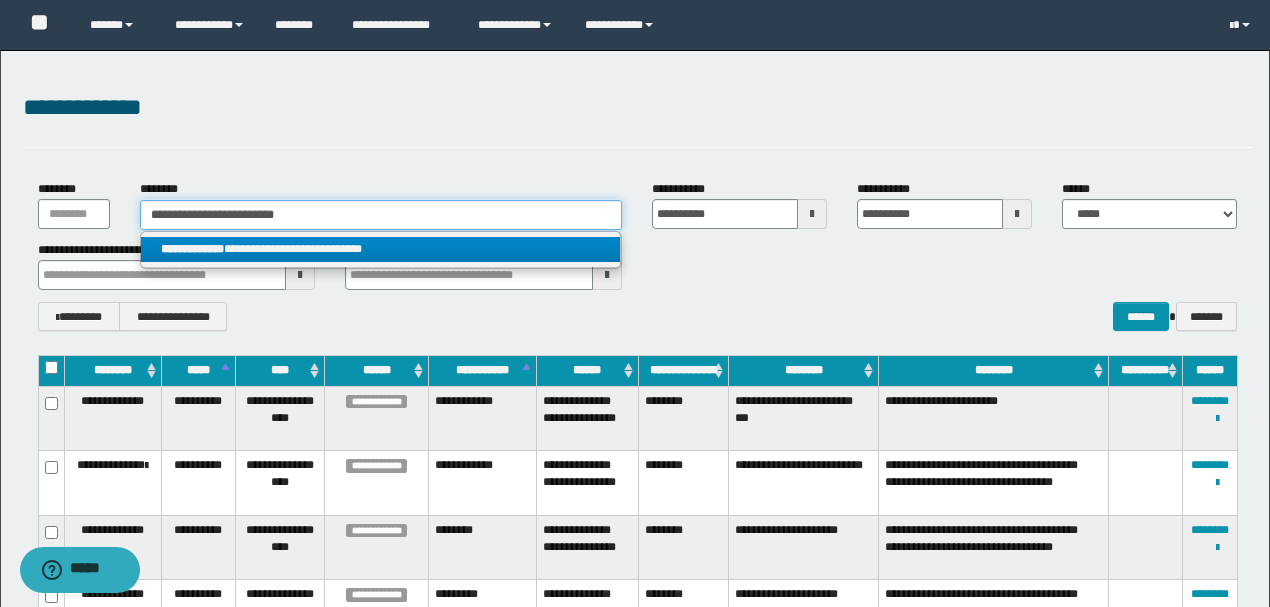 type 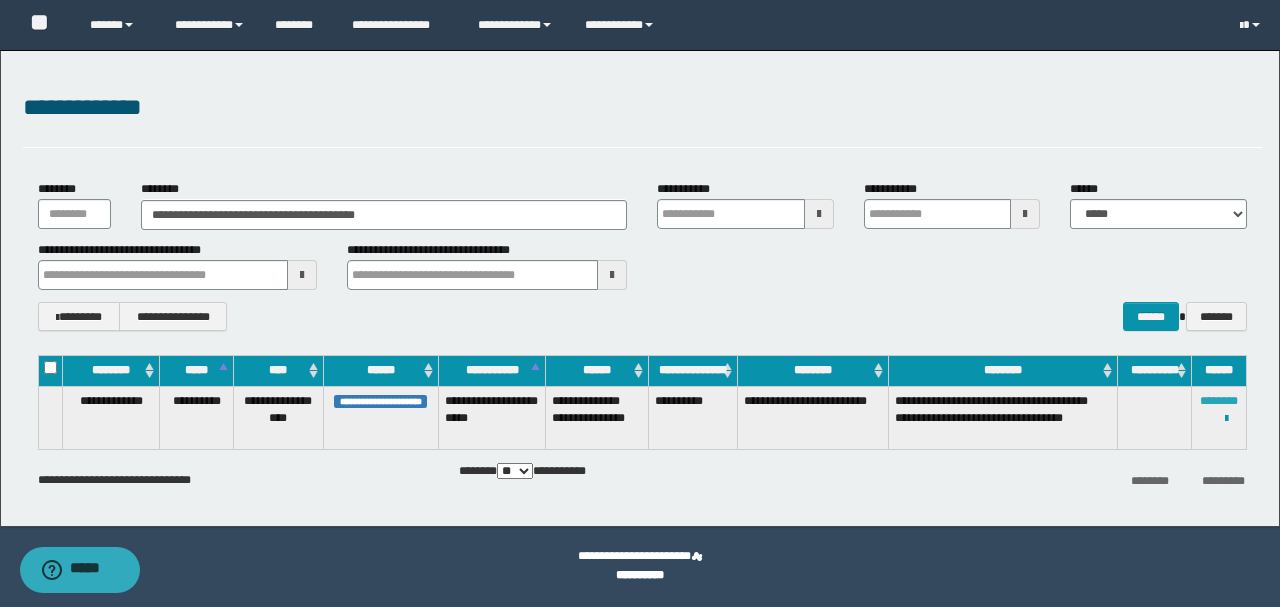 click on "********" at bounding box center [1219, 401] 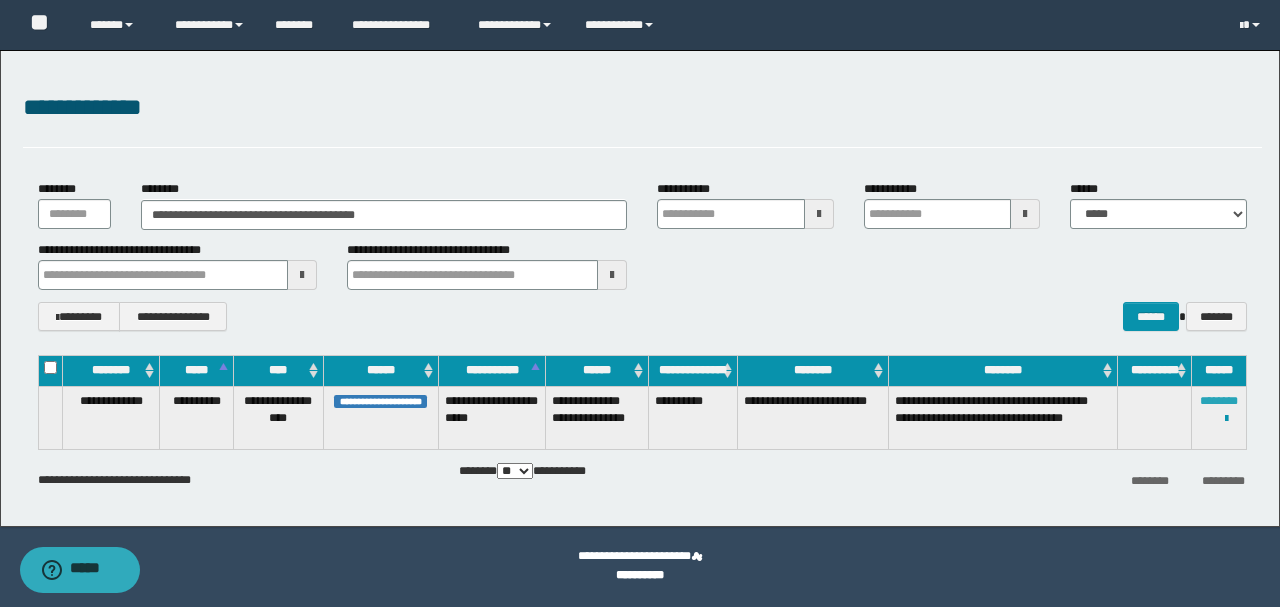 type 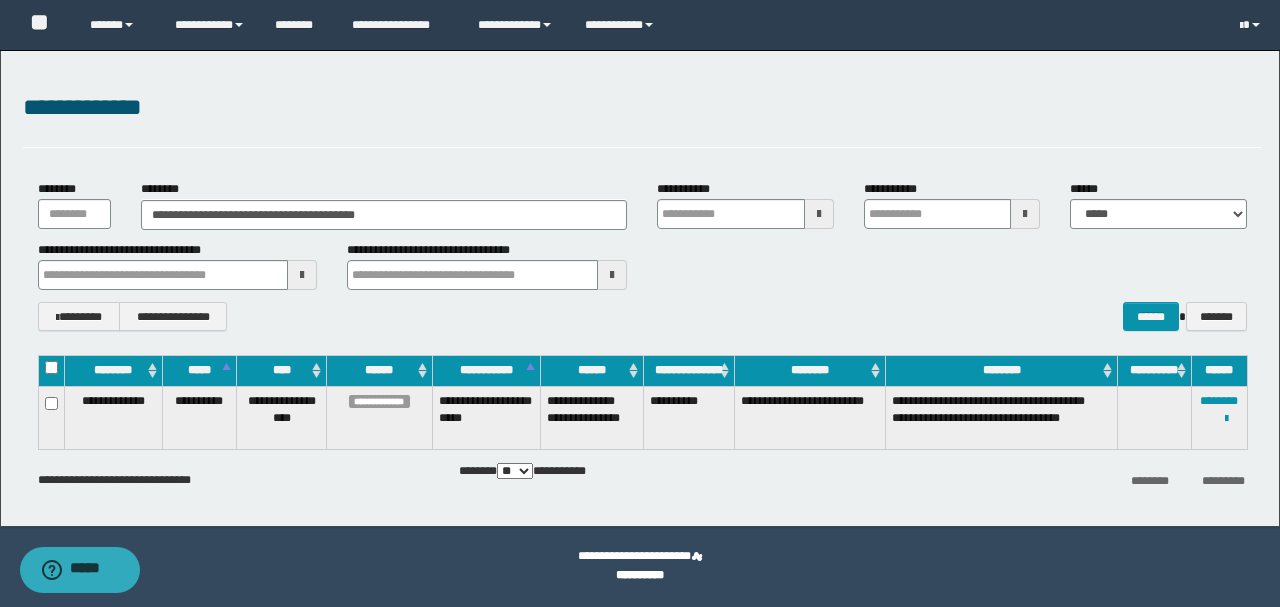 type 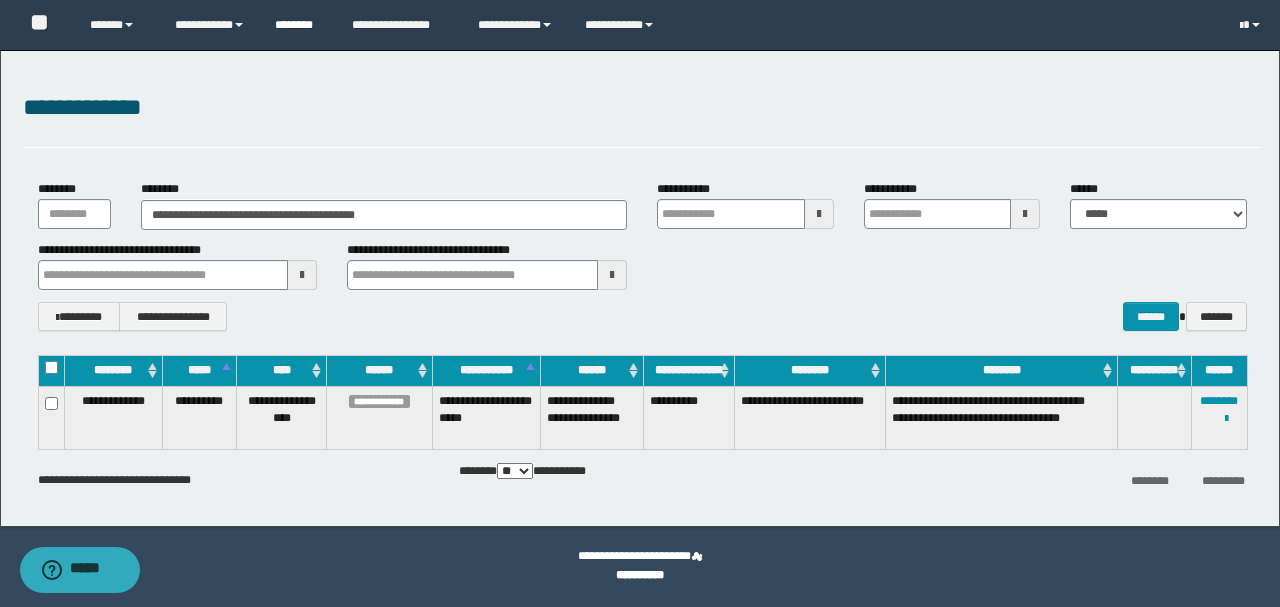 type 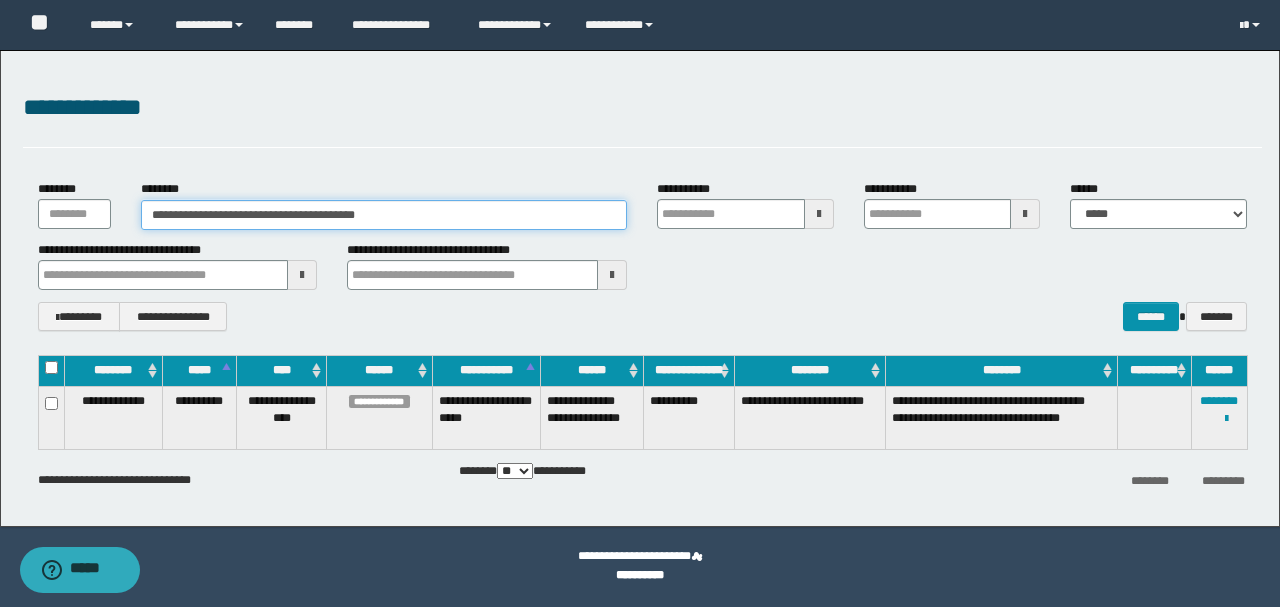 type 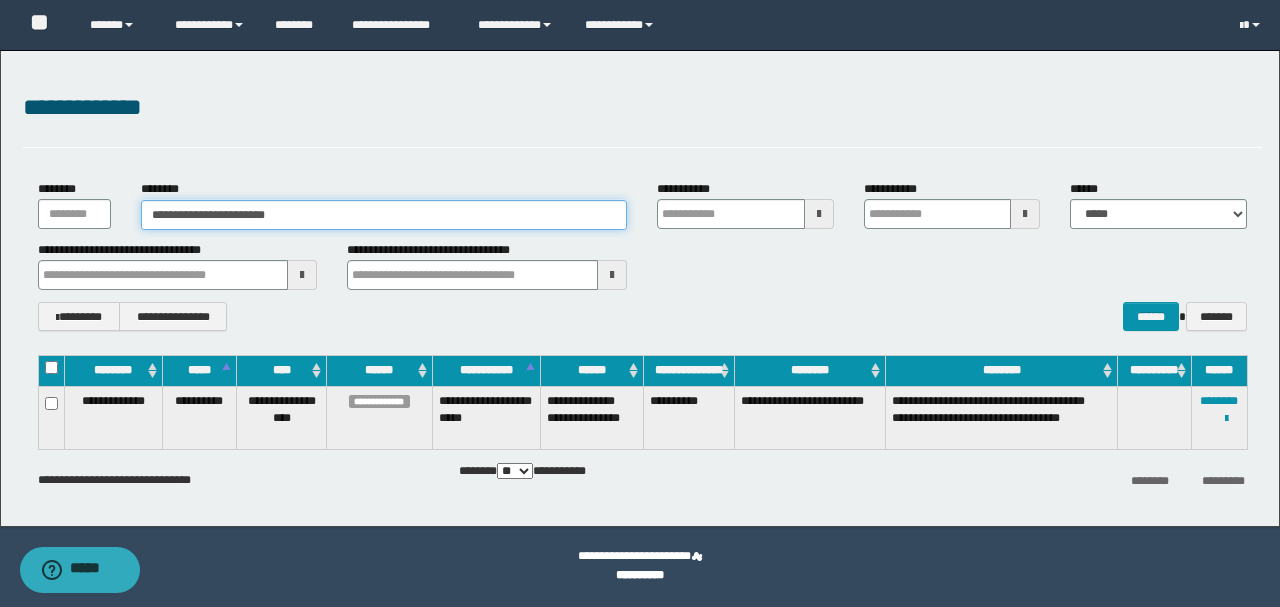 type on "**********" 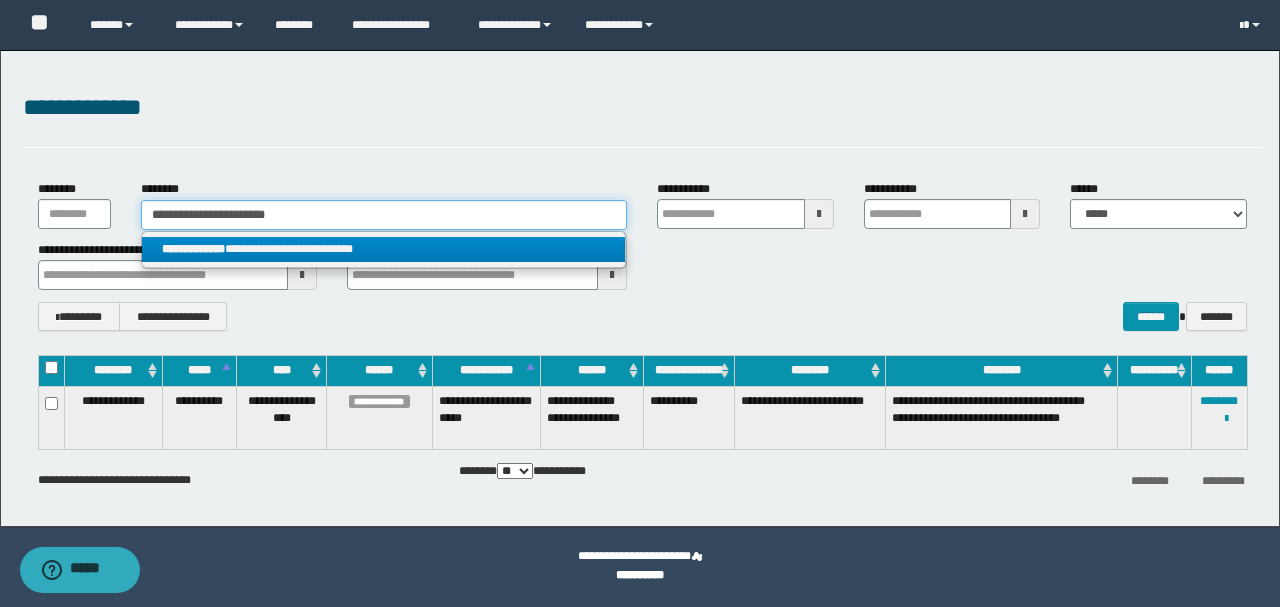 type on "**********" 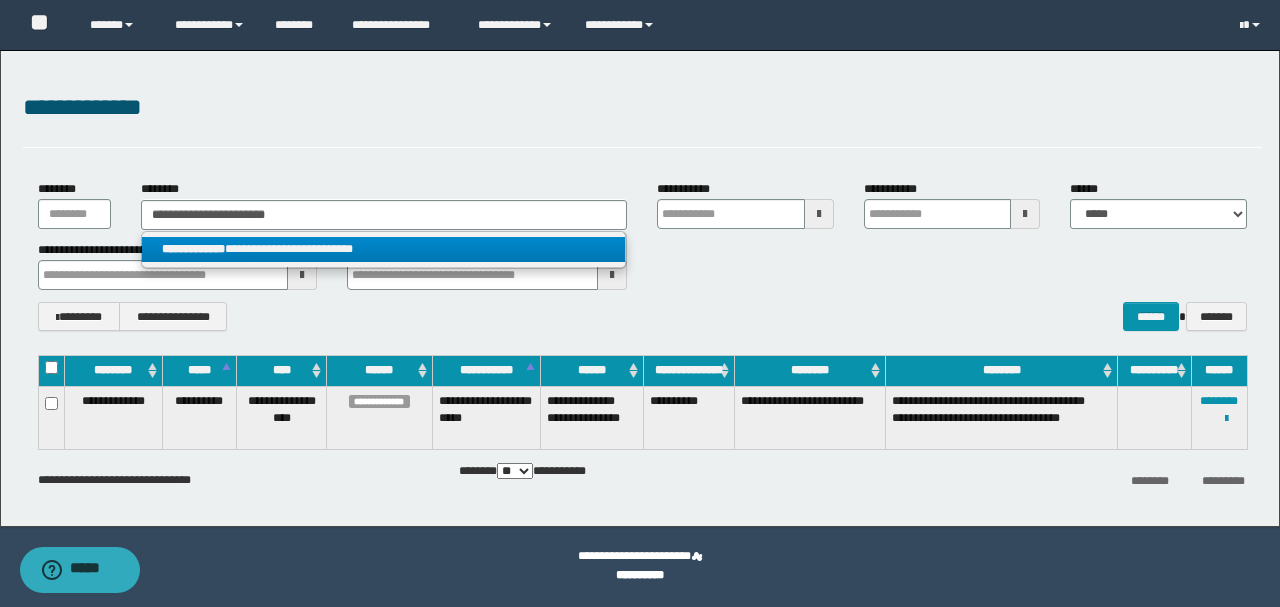 click on "**********" at bounding box center [384, 249] 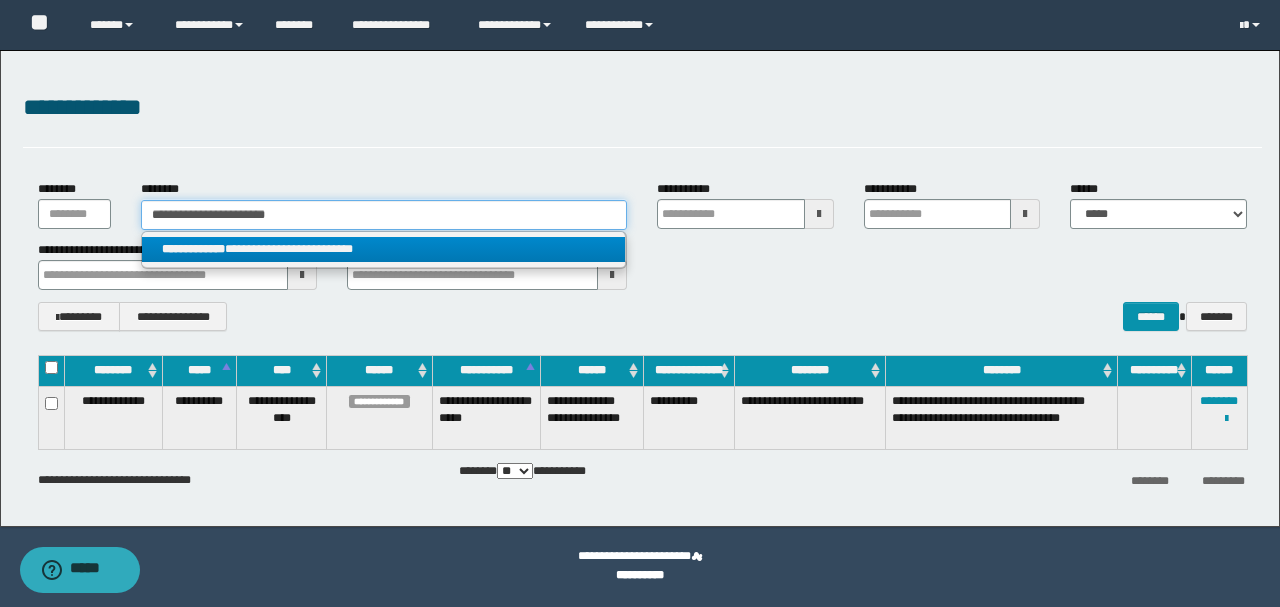 type 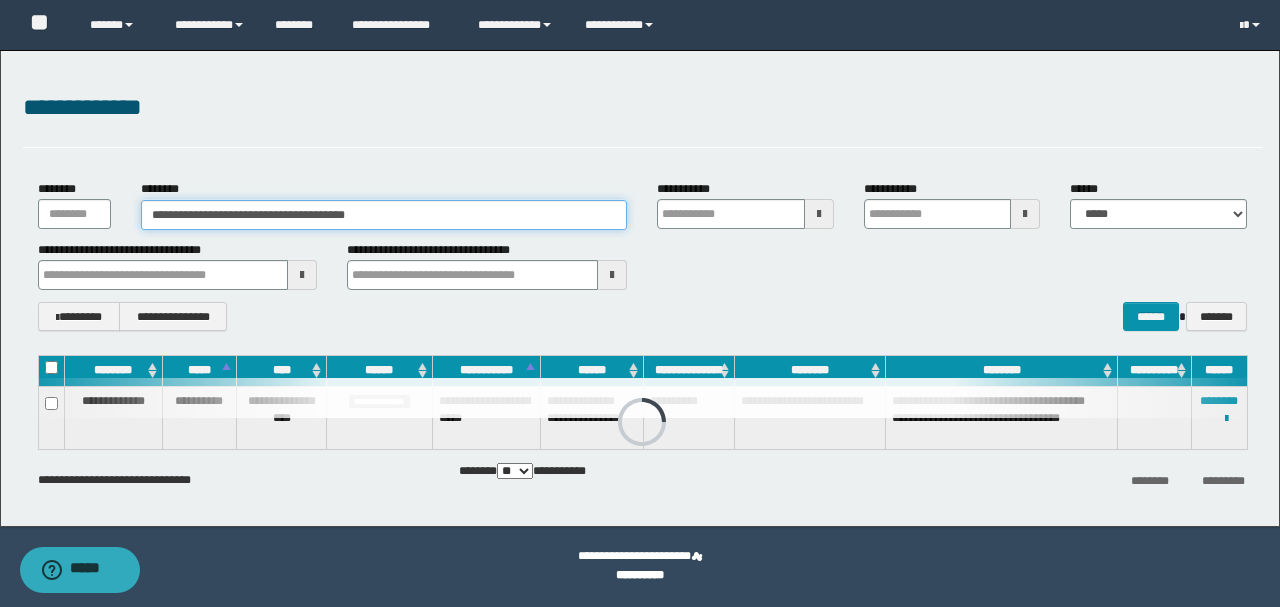 type 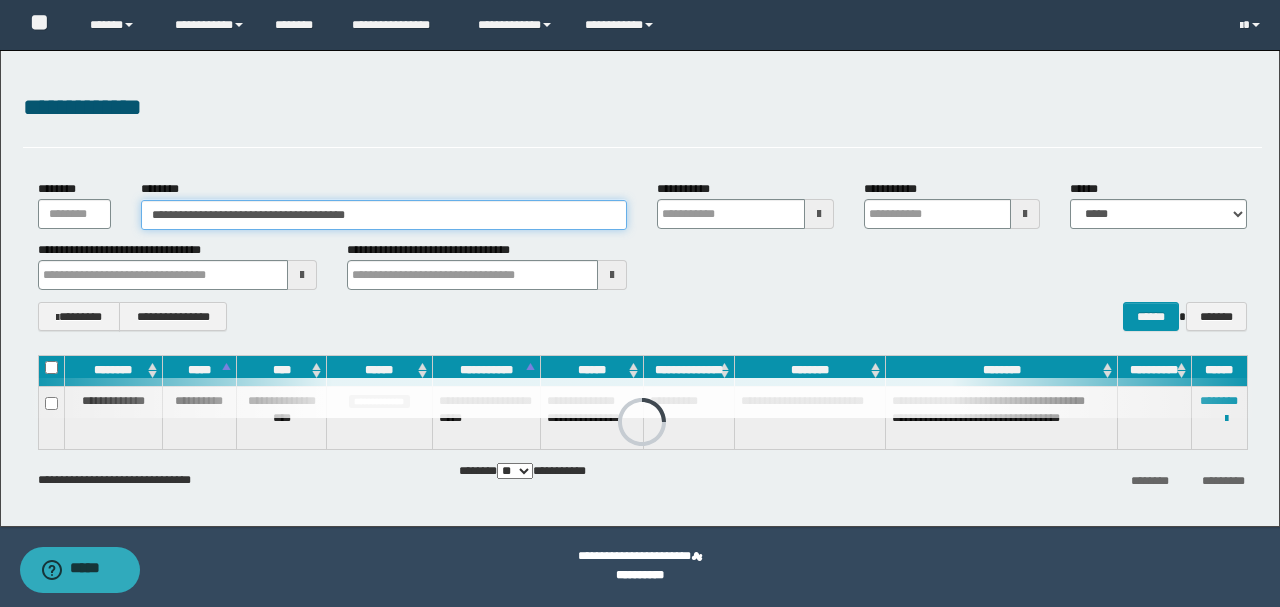 type 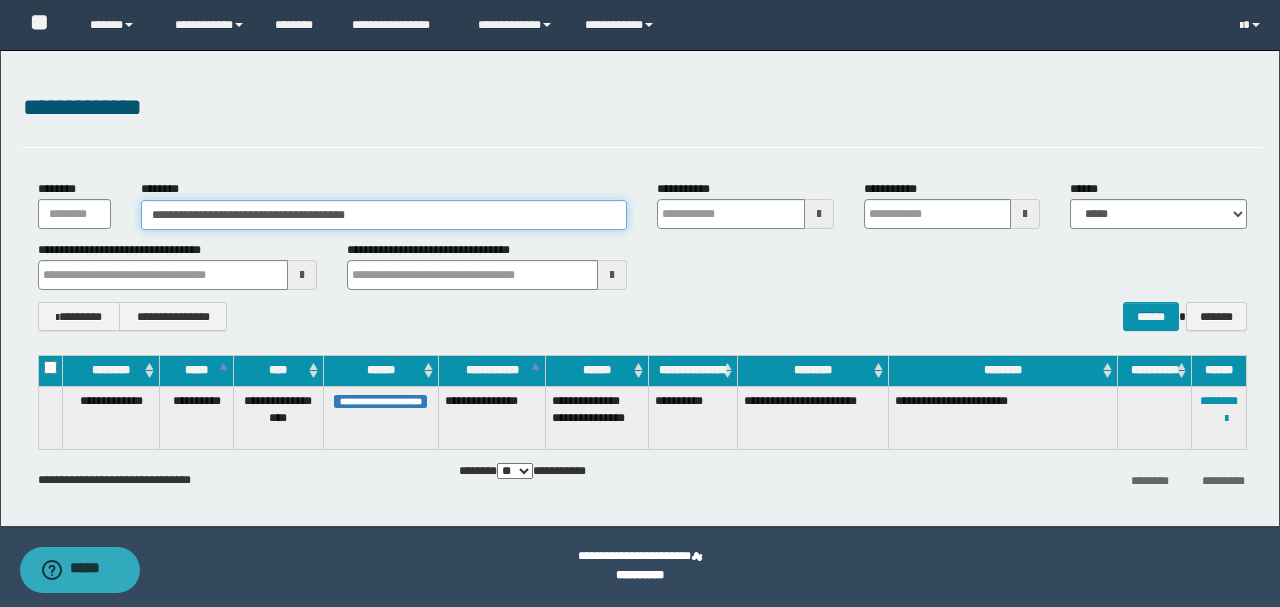 drag, startPoint x: 168, startPoint y: 208, endPoint x: 232, endPoint y: 210, distance: 64.03124 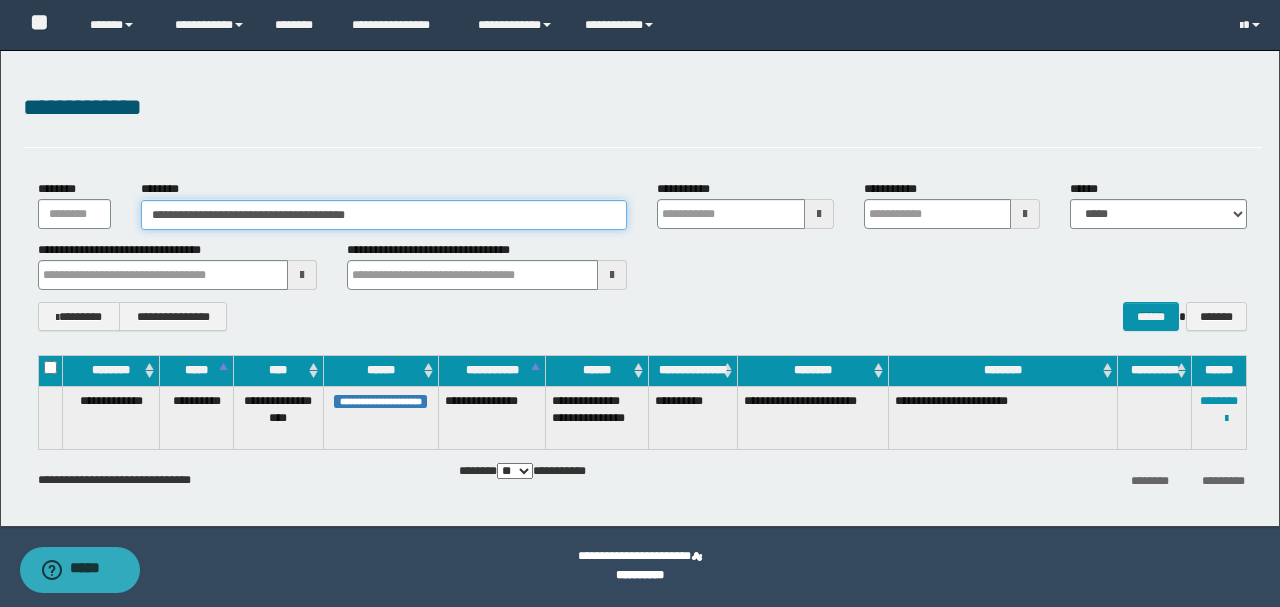 type 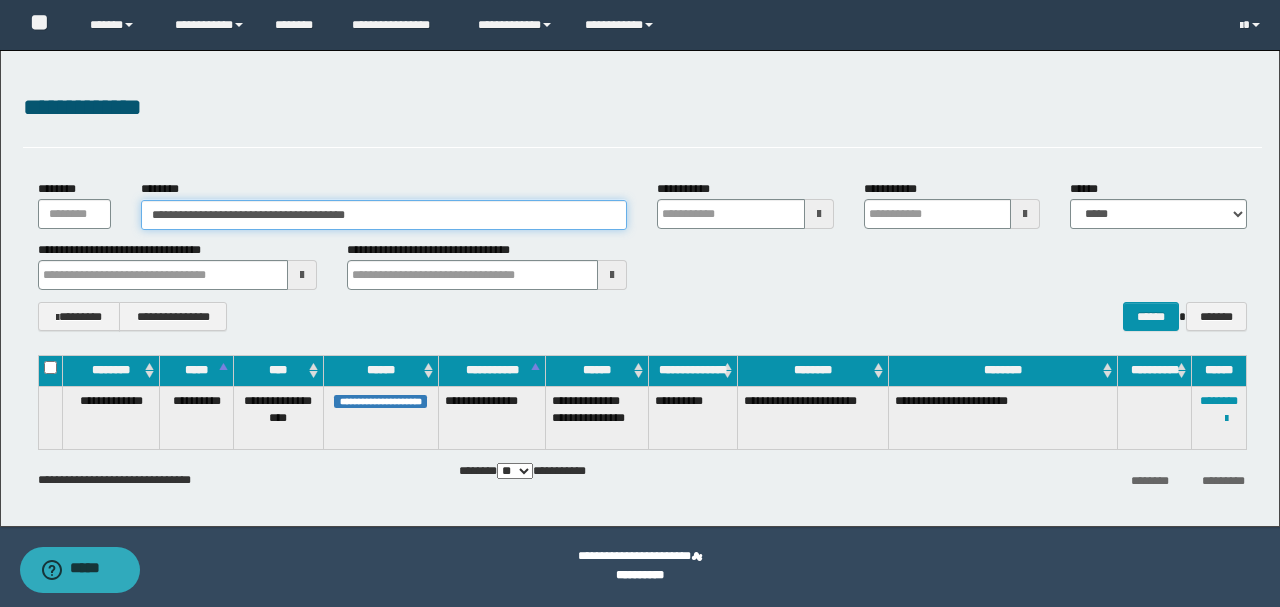 type 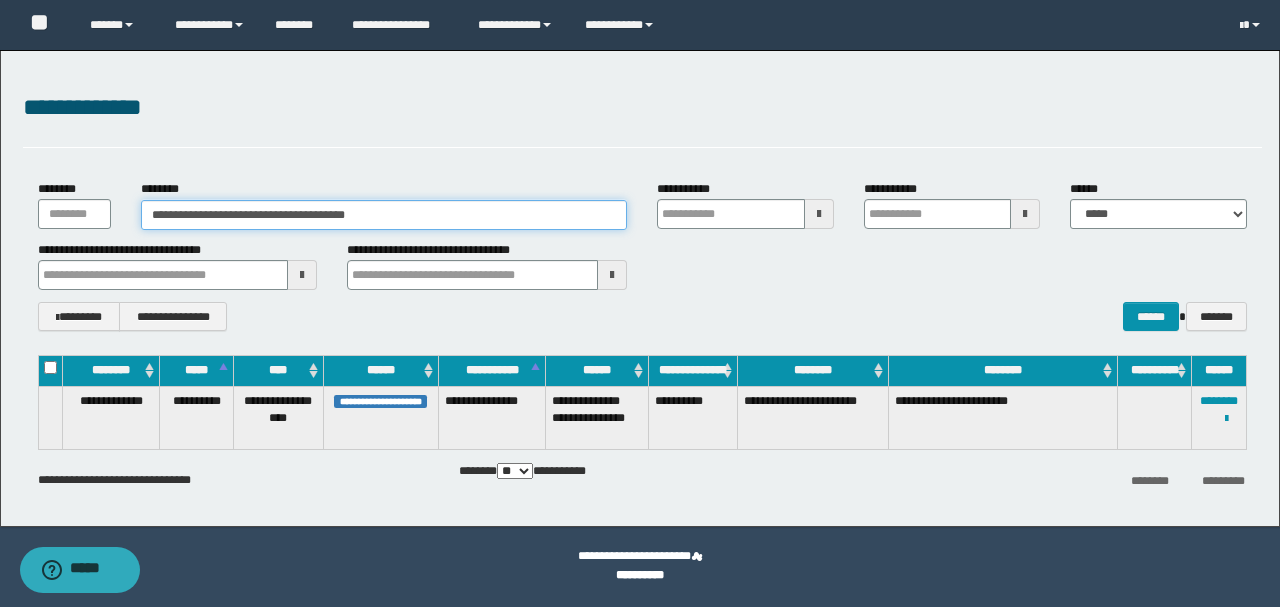 type 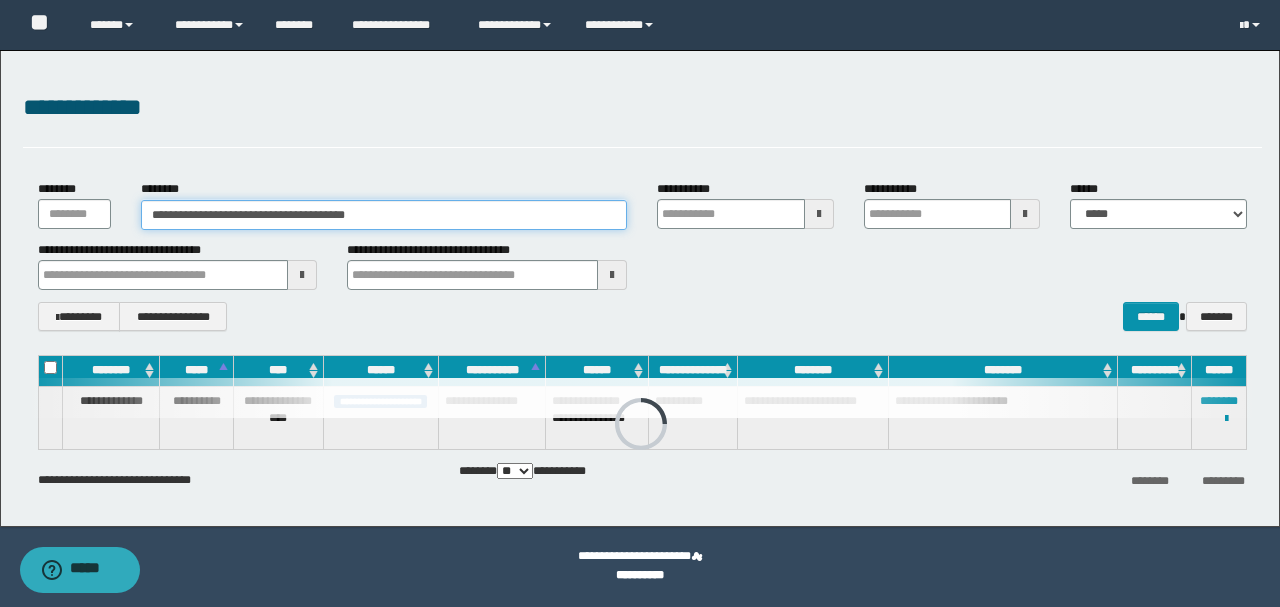 type 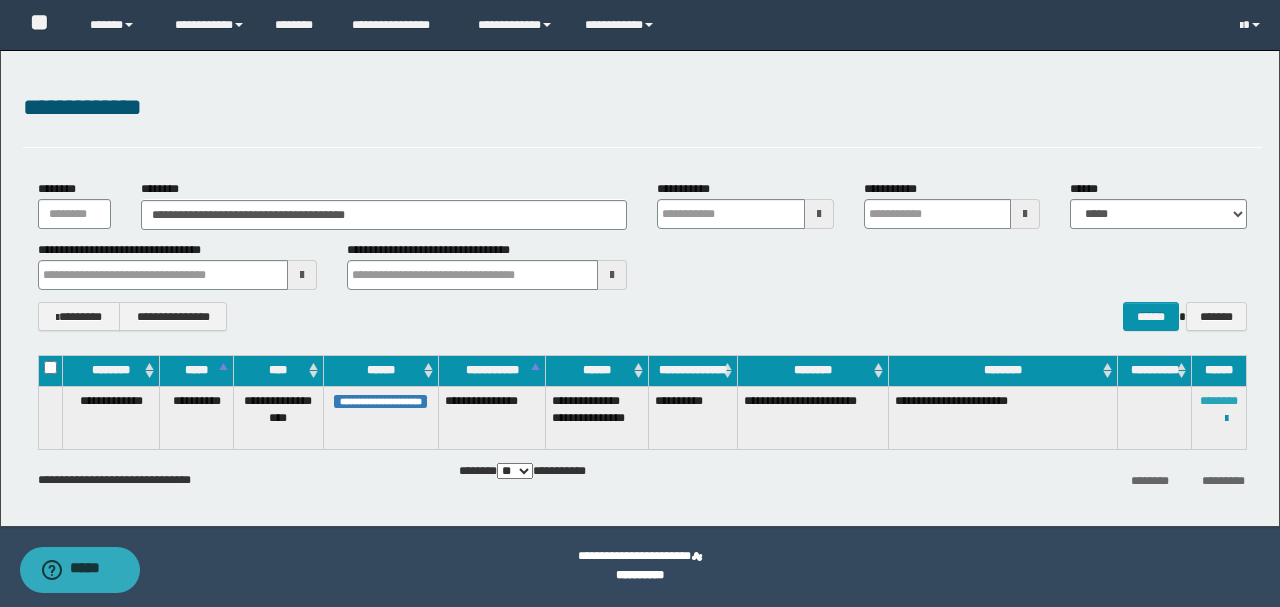 click on "********" at bounding box center (1219, 401) 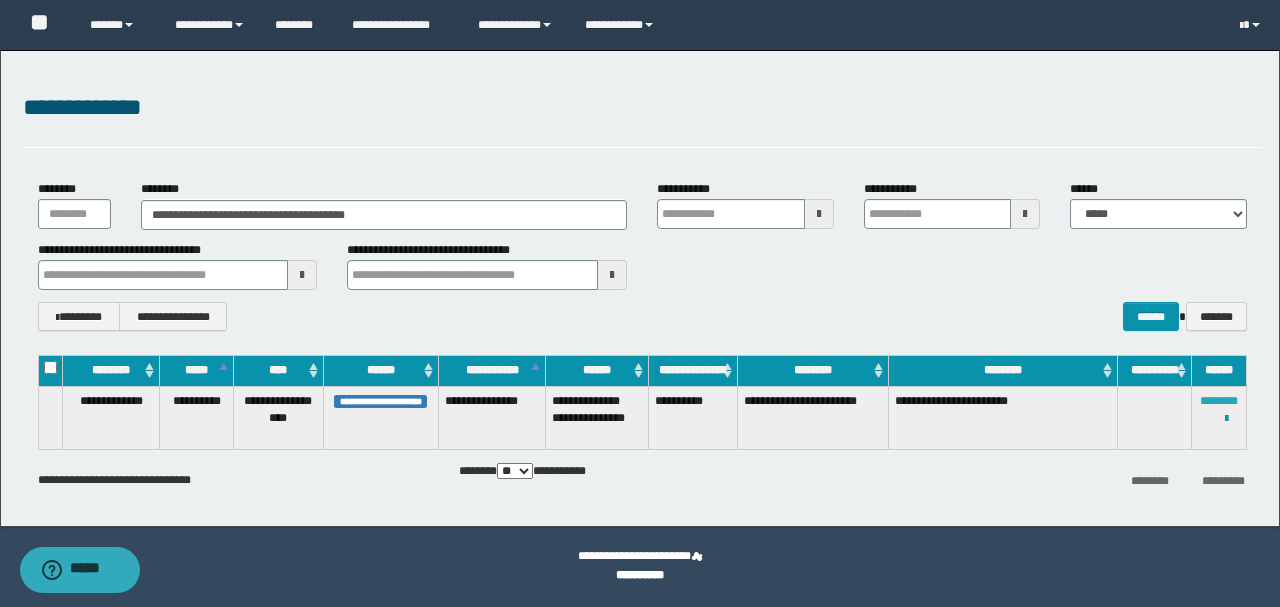 type 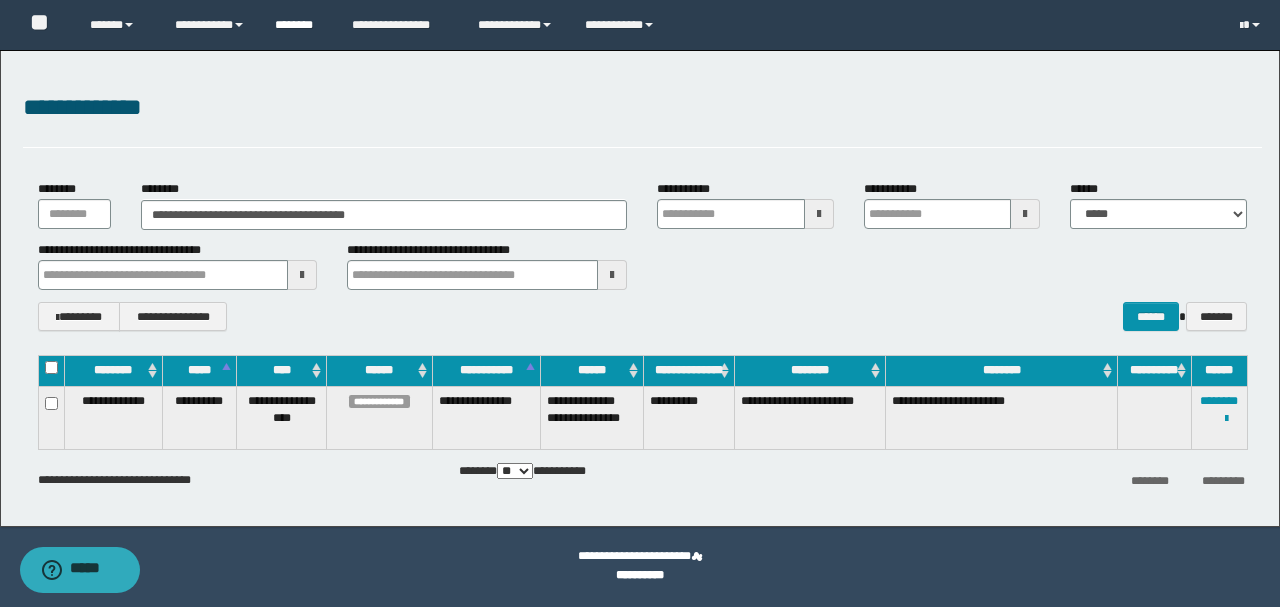 type 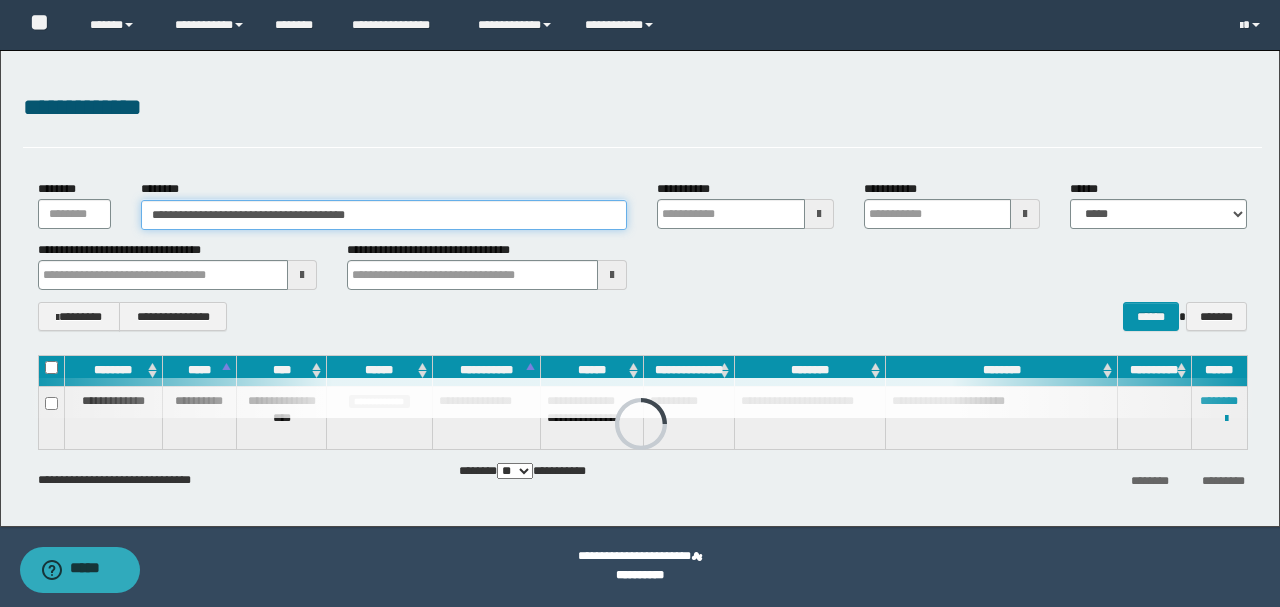drag, startPoint x: 292, startPoint y: 220, endPoint x: 154, endPoint y: 222, distance: 138.0145 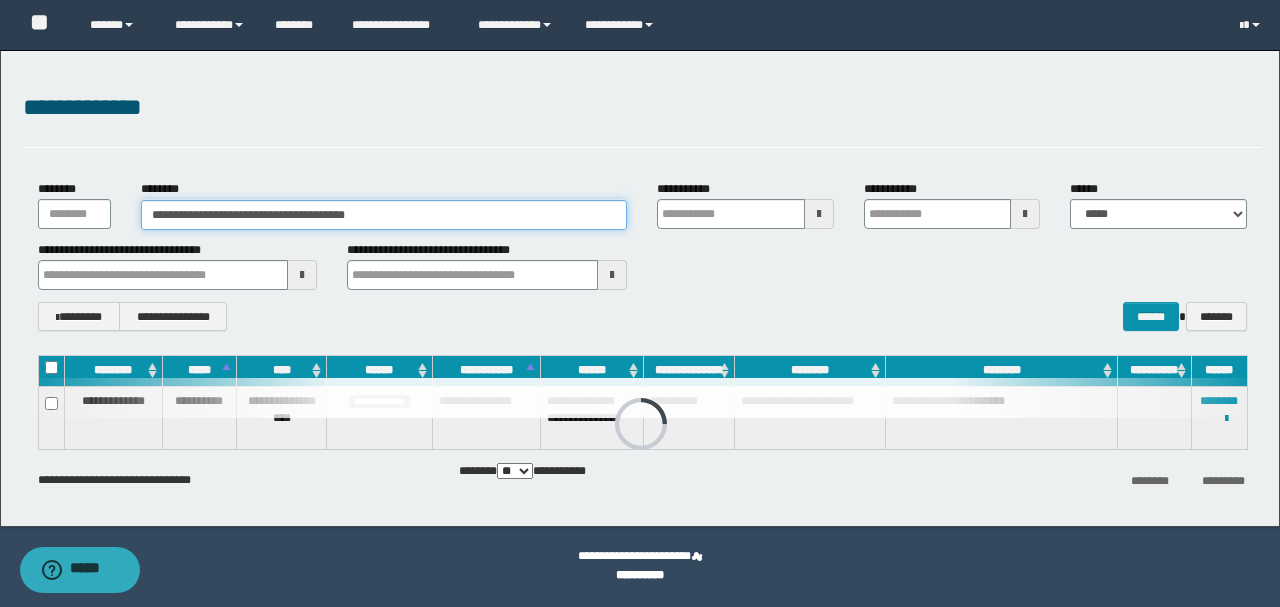 click on "**********" at bounding box center (384, 215) 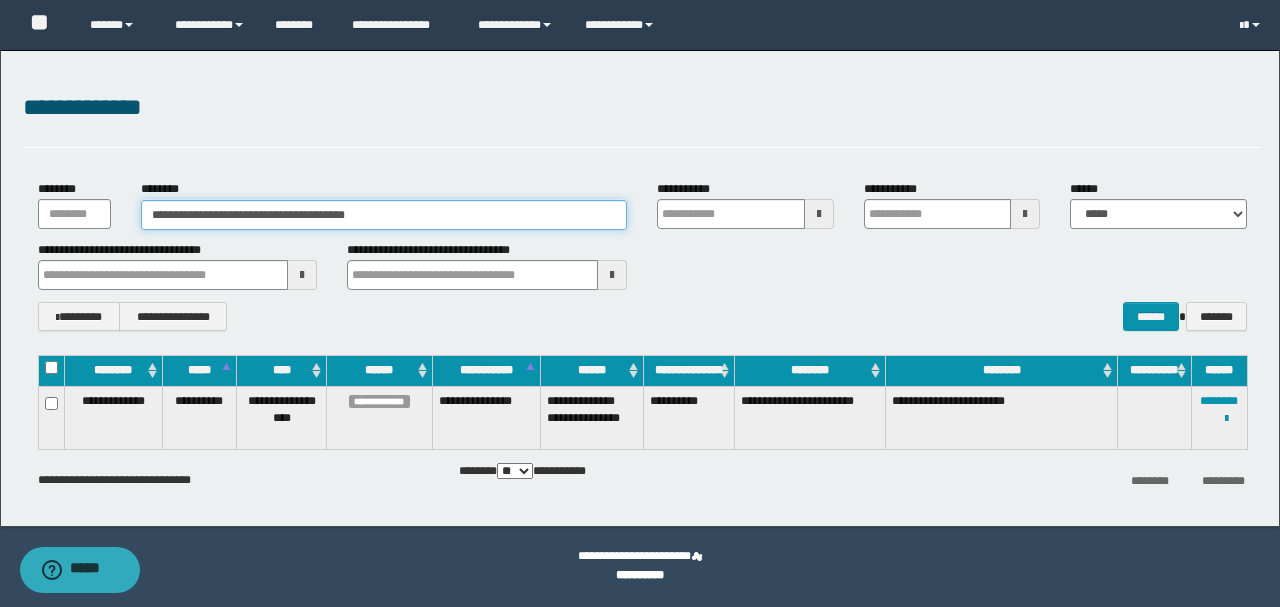 paste 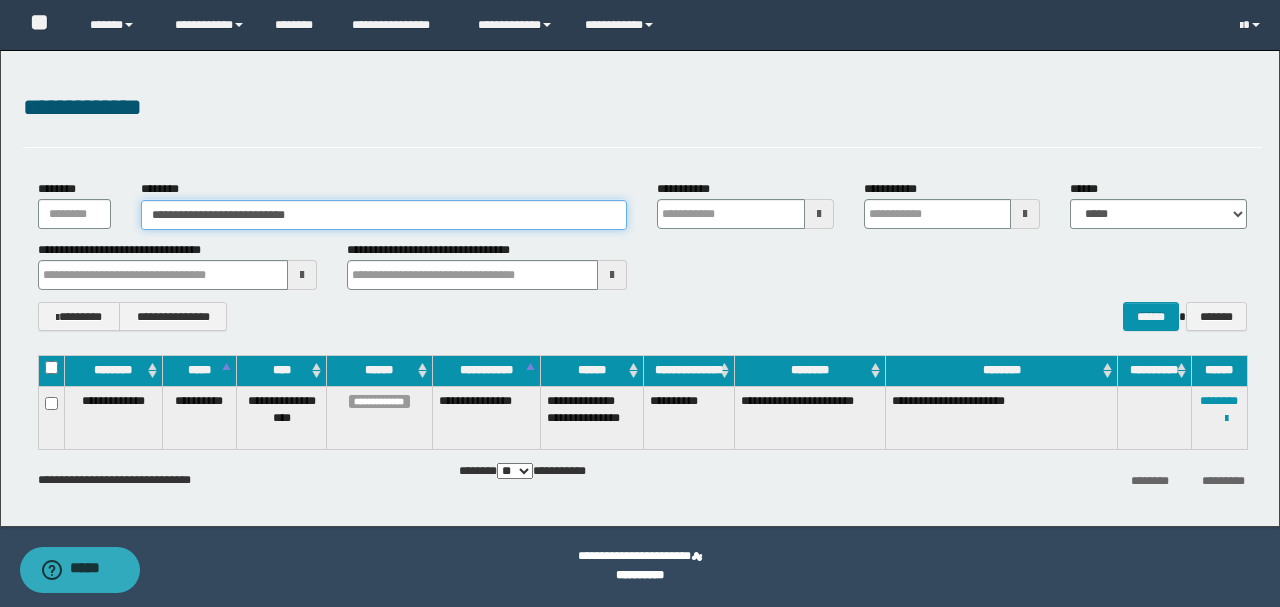 click on "**********" at bounding box center [384, 215] 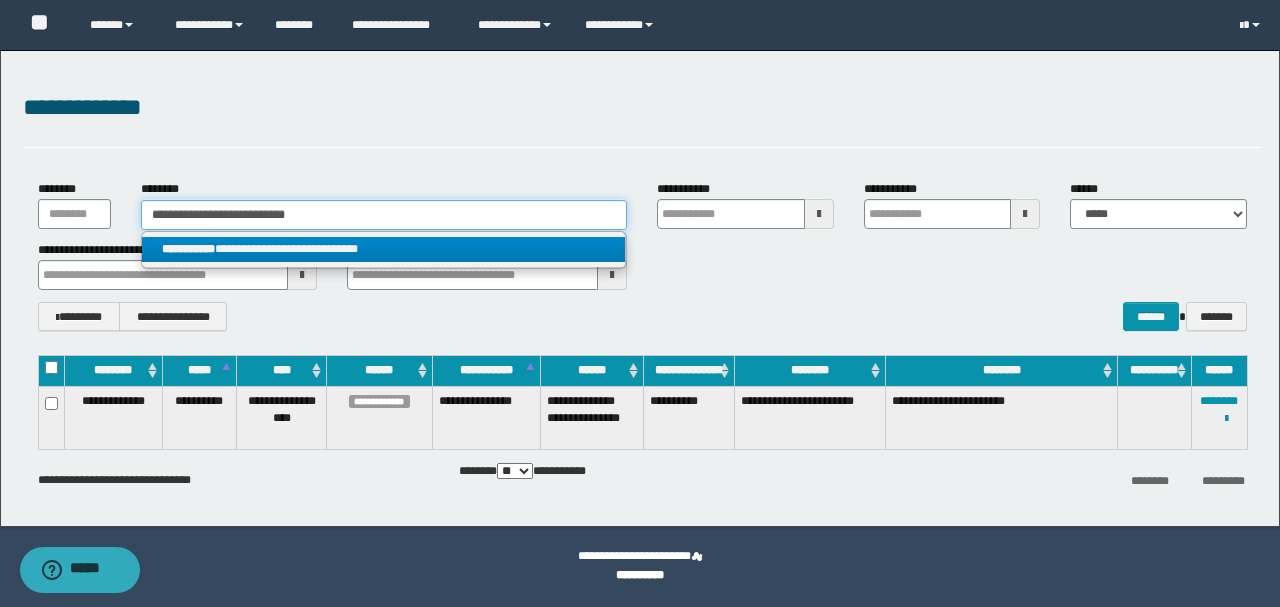 type on "**********" 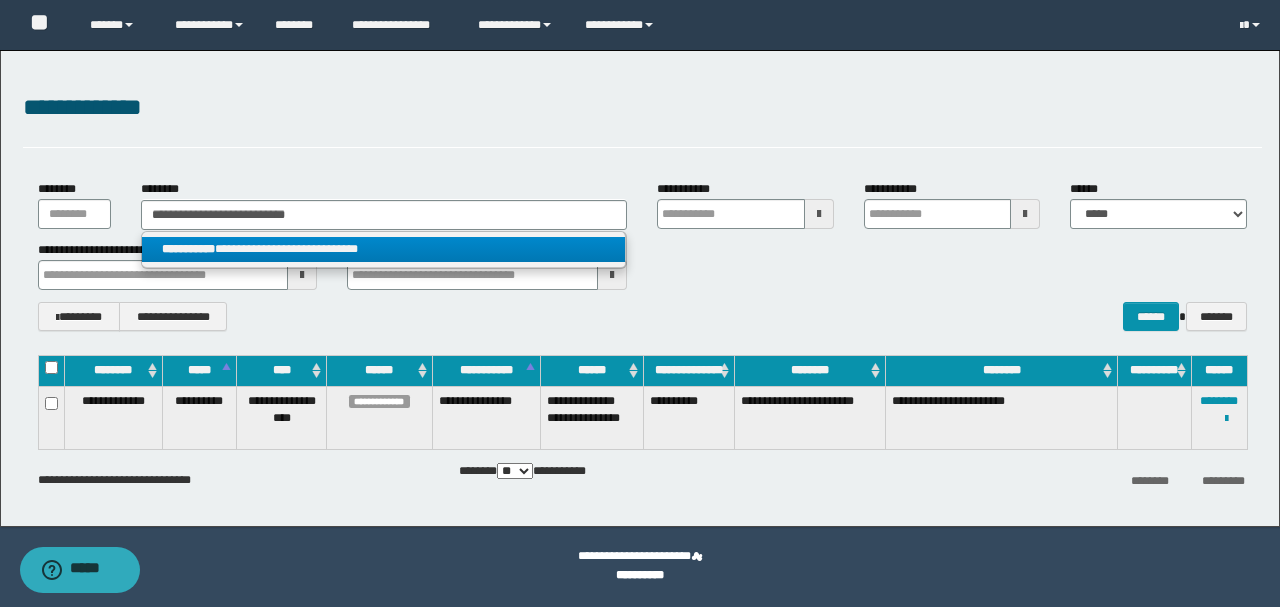 click on "**********" at bounding box center (384, 249) 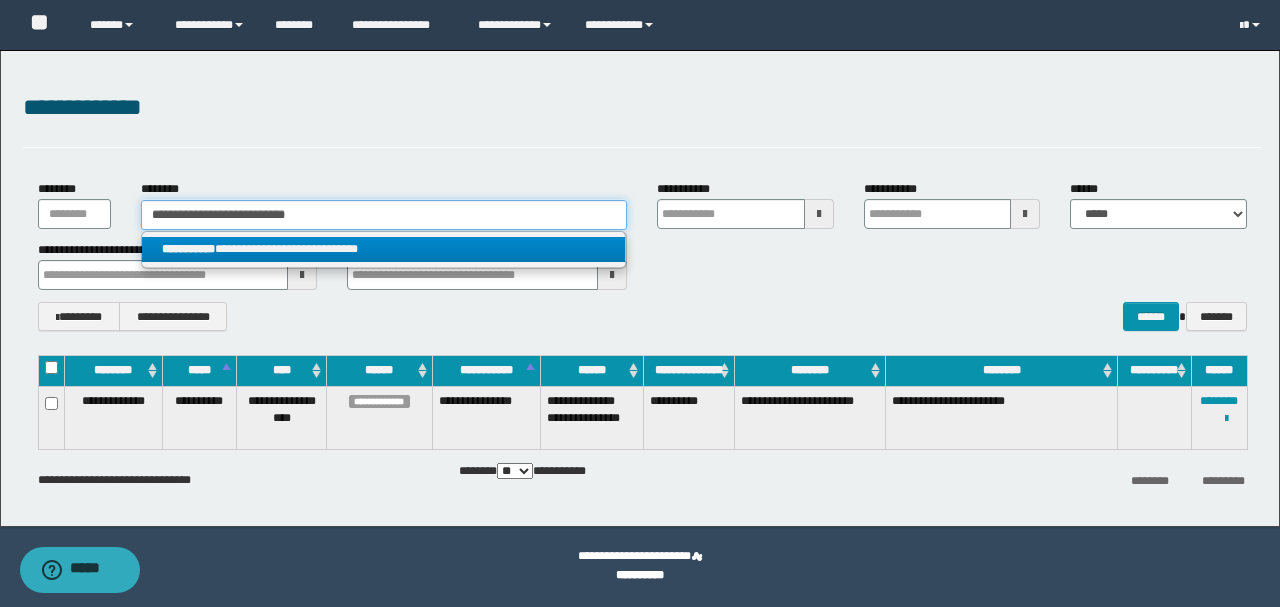 type 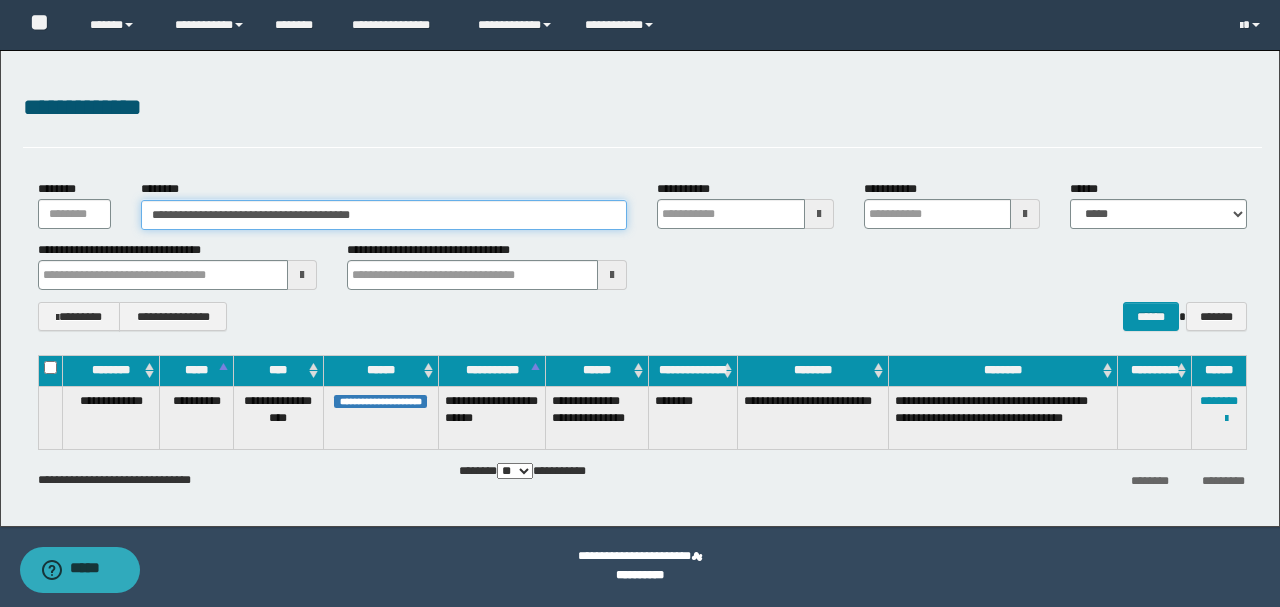 type 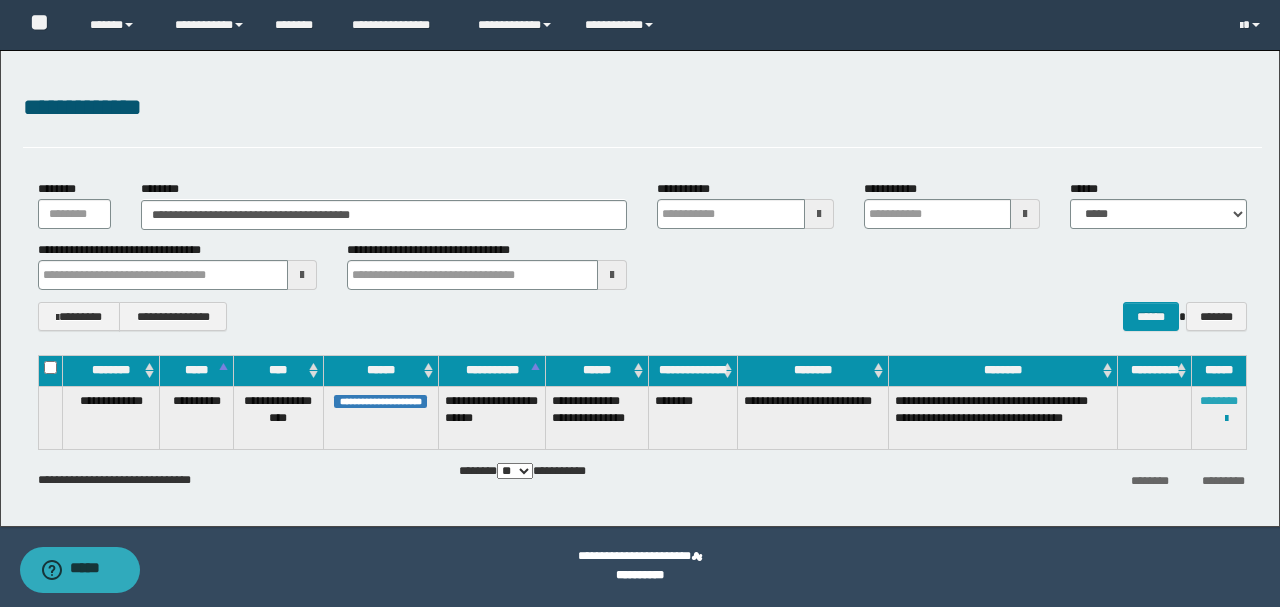 click on "********" at bounding box center [1219, 401] 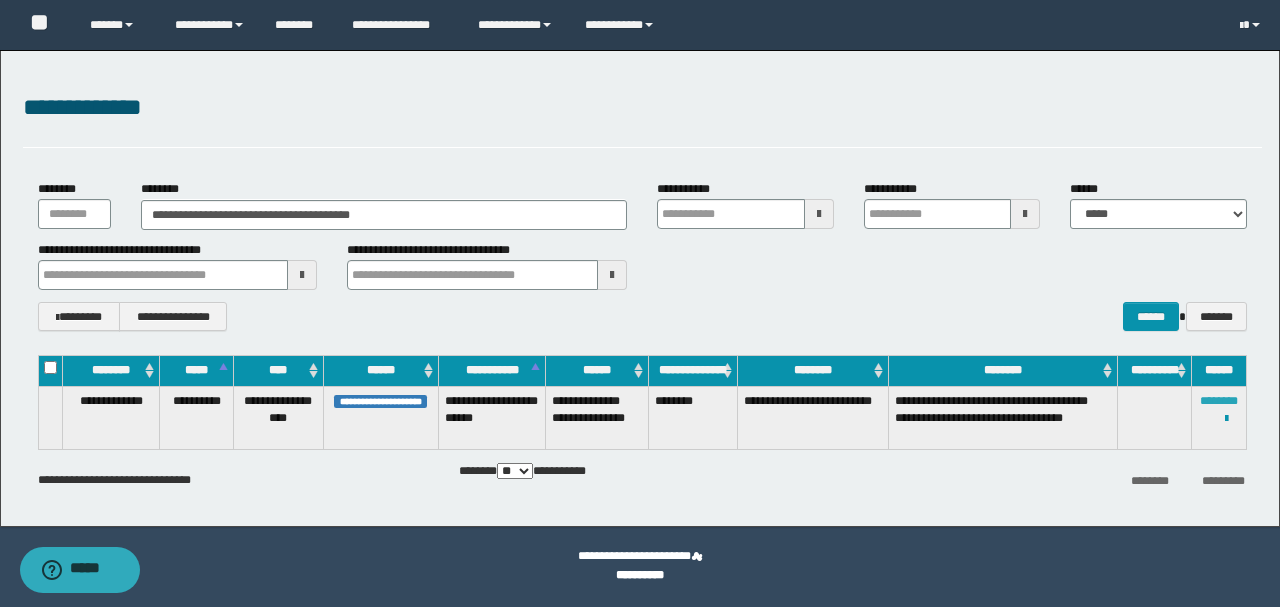 type 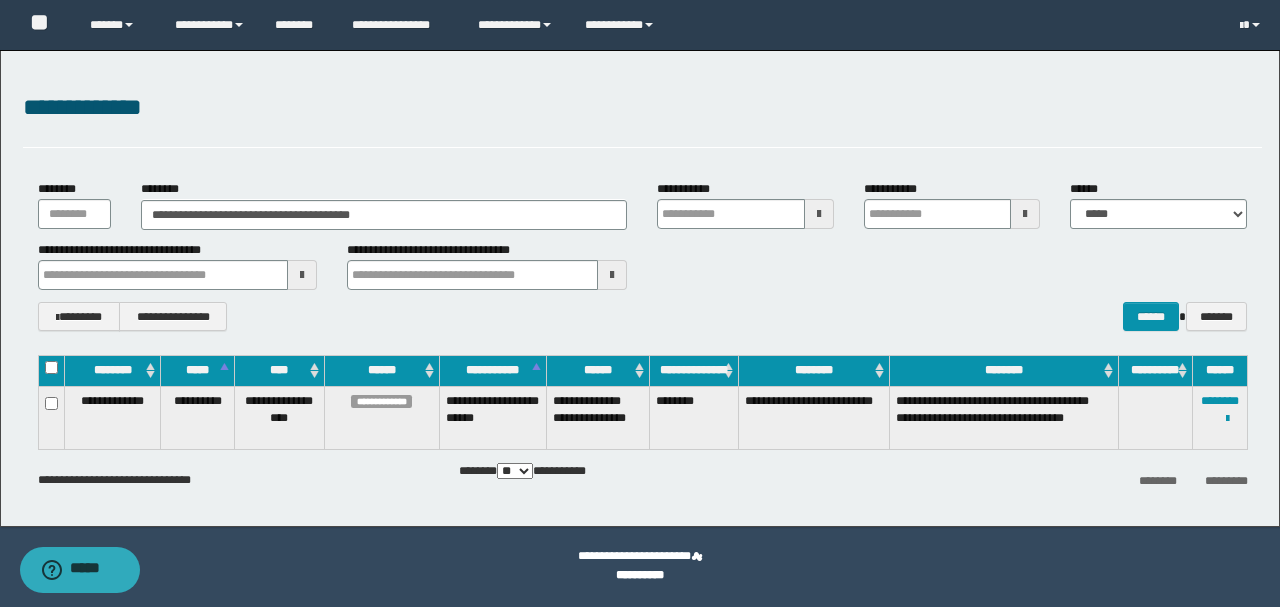 type 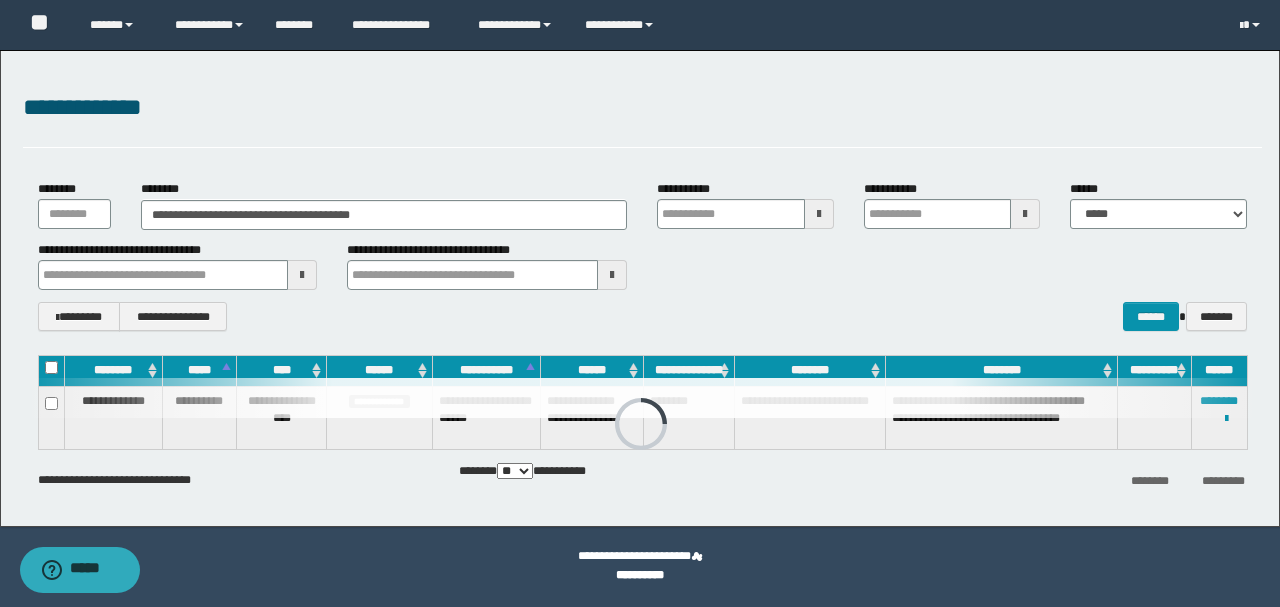 type 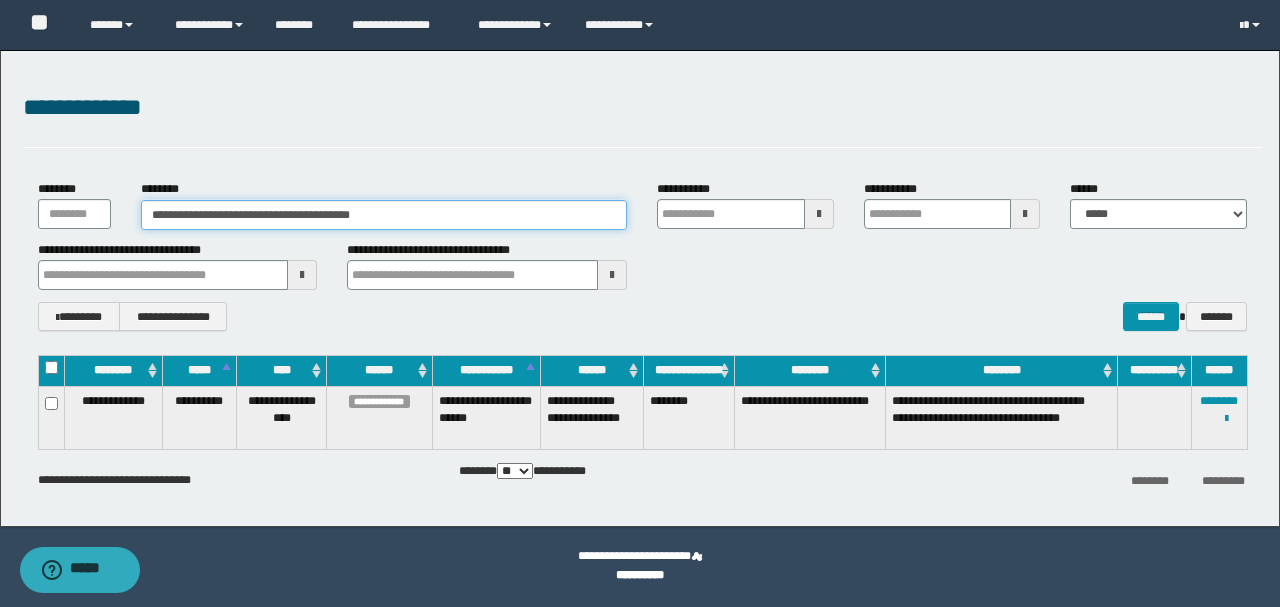 drag, startPoint x: 400, startPoint y: 207, endPoint x: 180, endPoint y: 213, distance: 220.0818 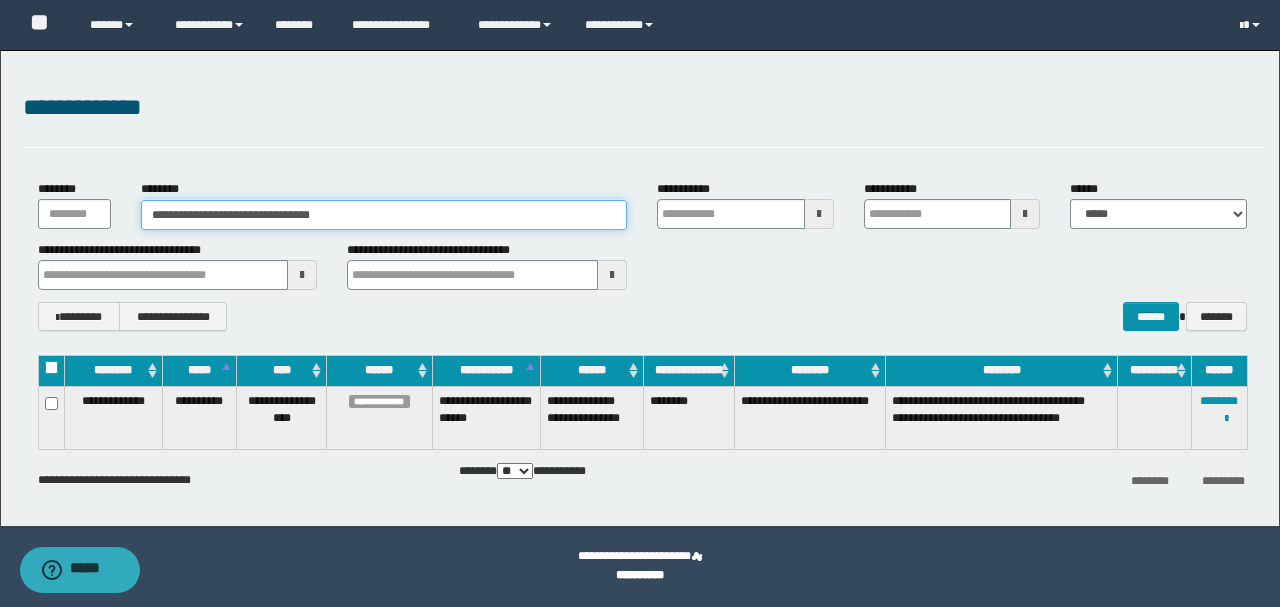 type 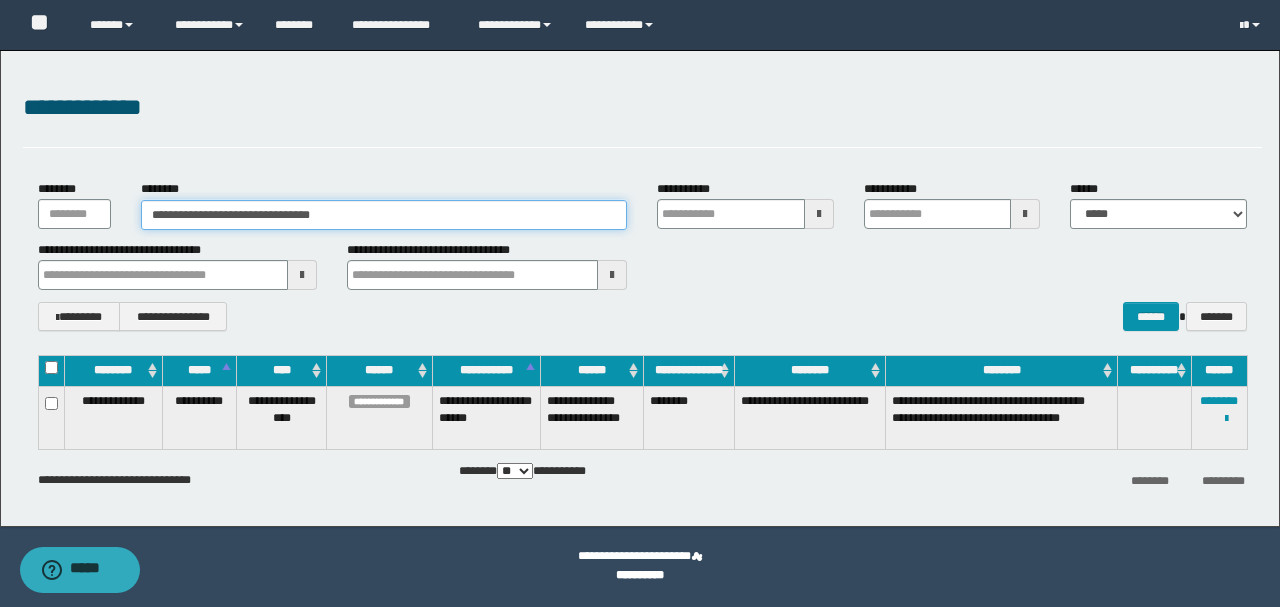 drag, startPoint x: 152, startPoint y: 215, endPoint x: 183, endPoint y: 216, distance: 31.016125 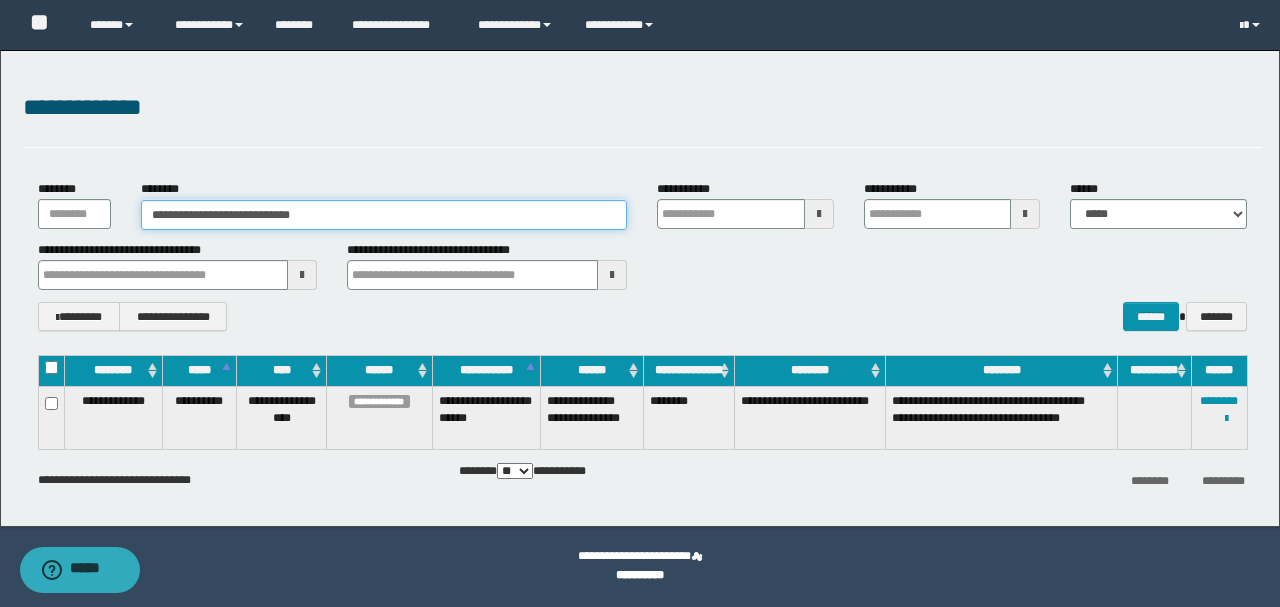 type on "**********" 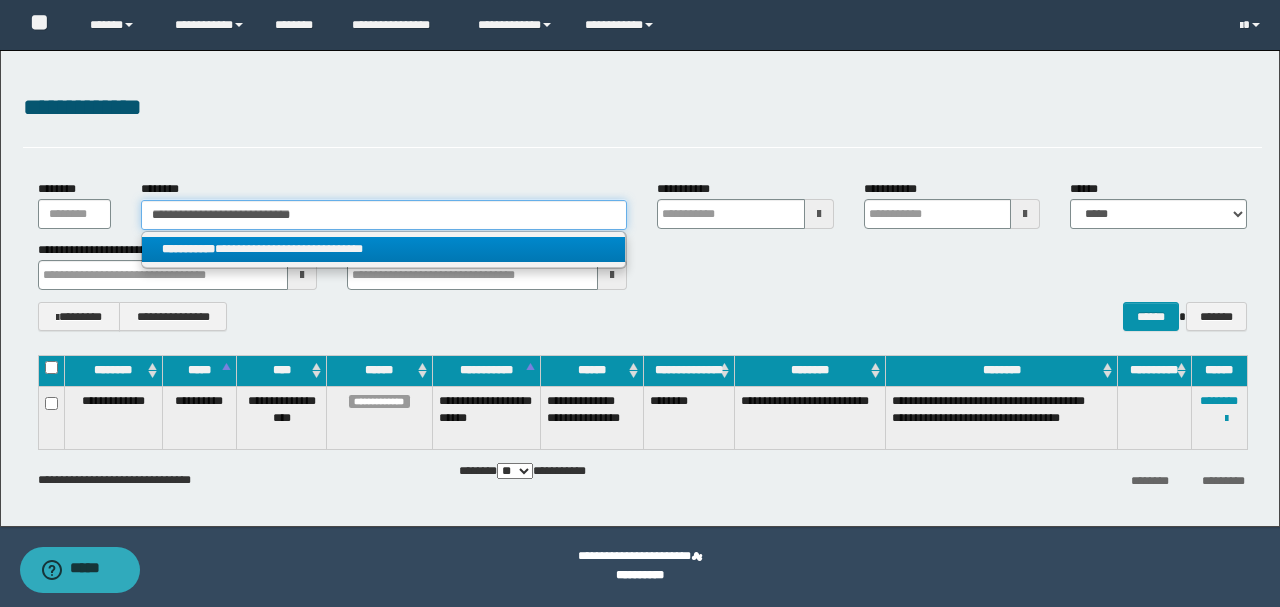 type on "**********" 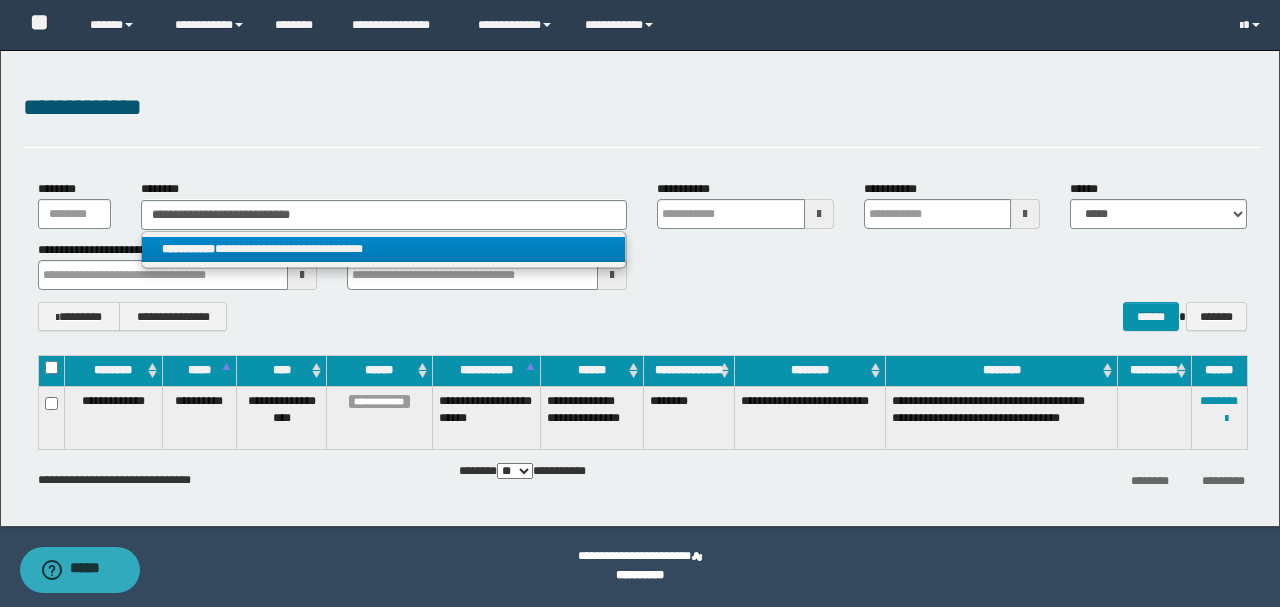 click on "**********" at bounding box center [384, 249] 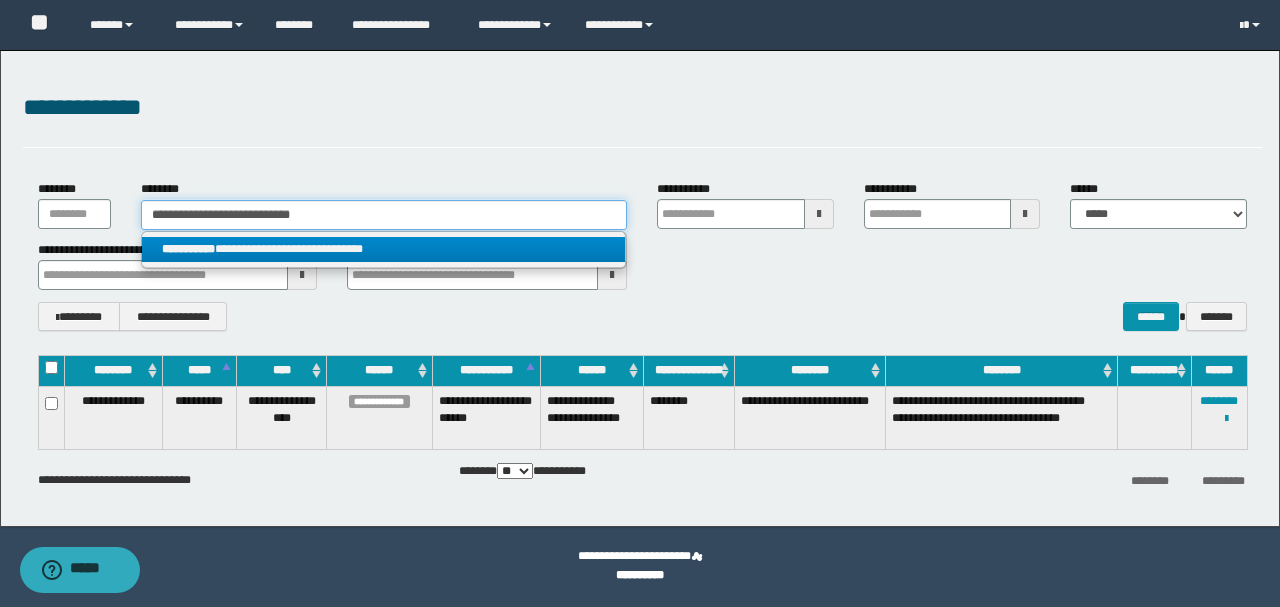 type 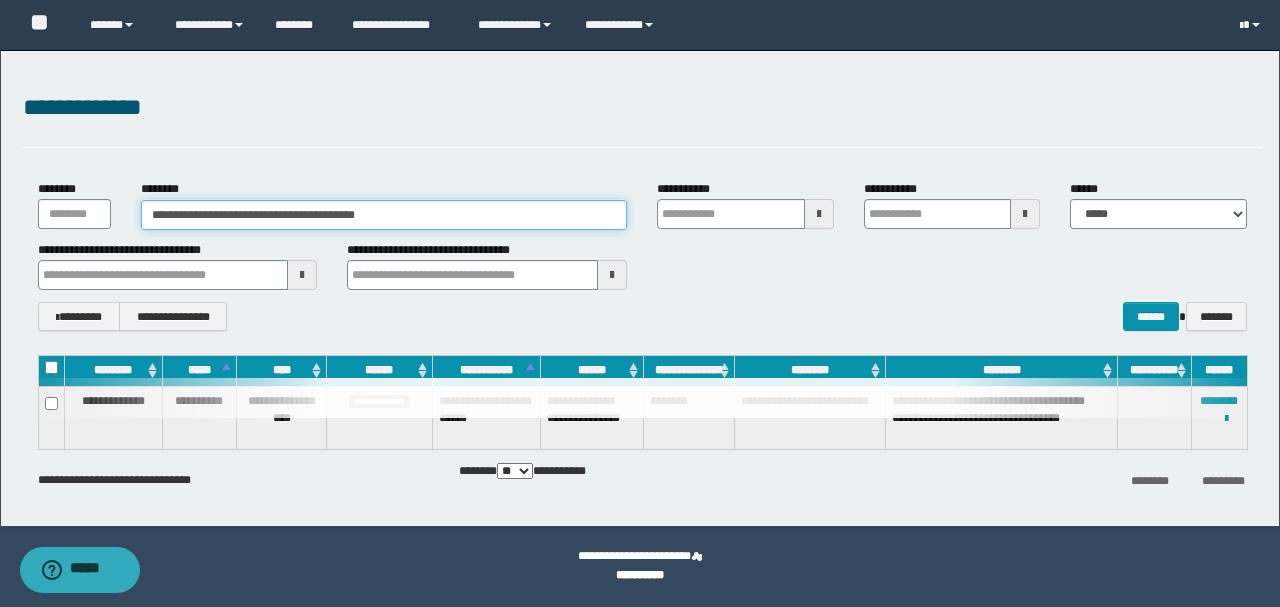 type 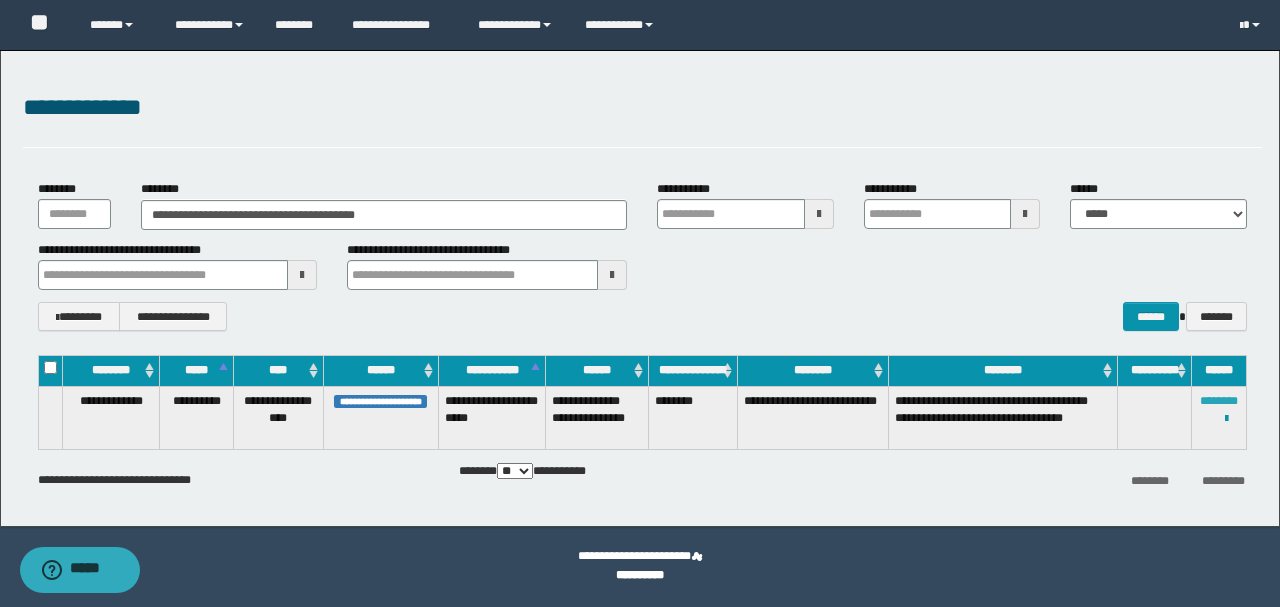 click on "********" at bounding box center (1219, 401) 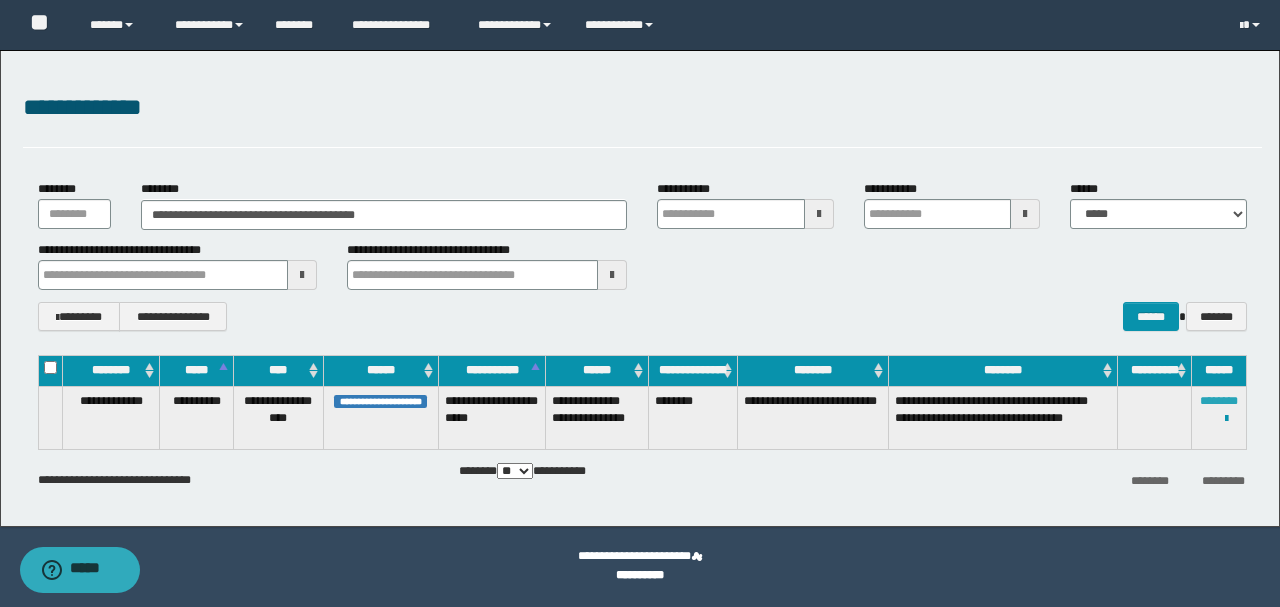type 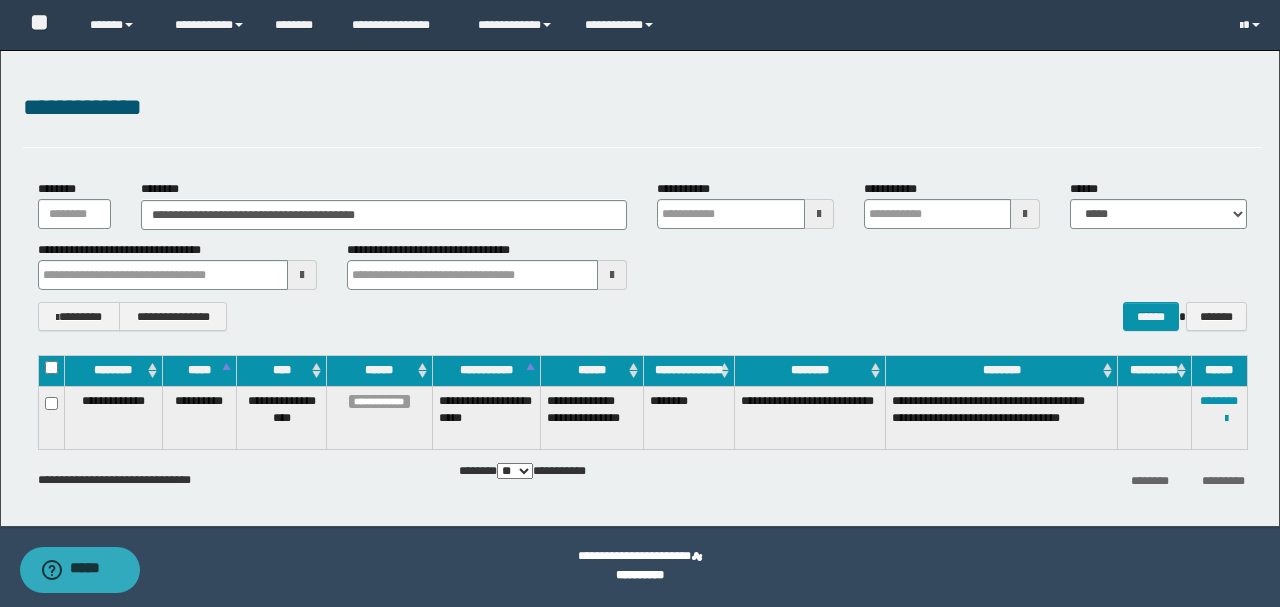 type 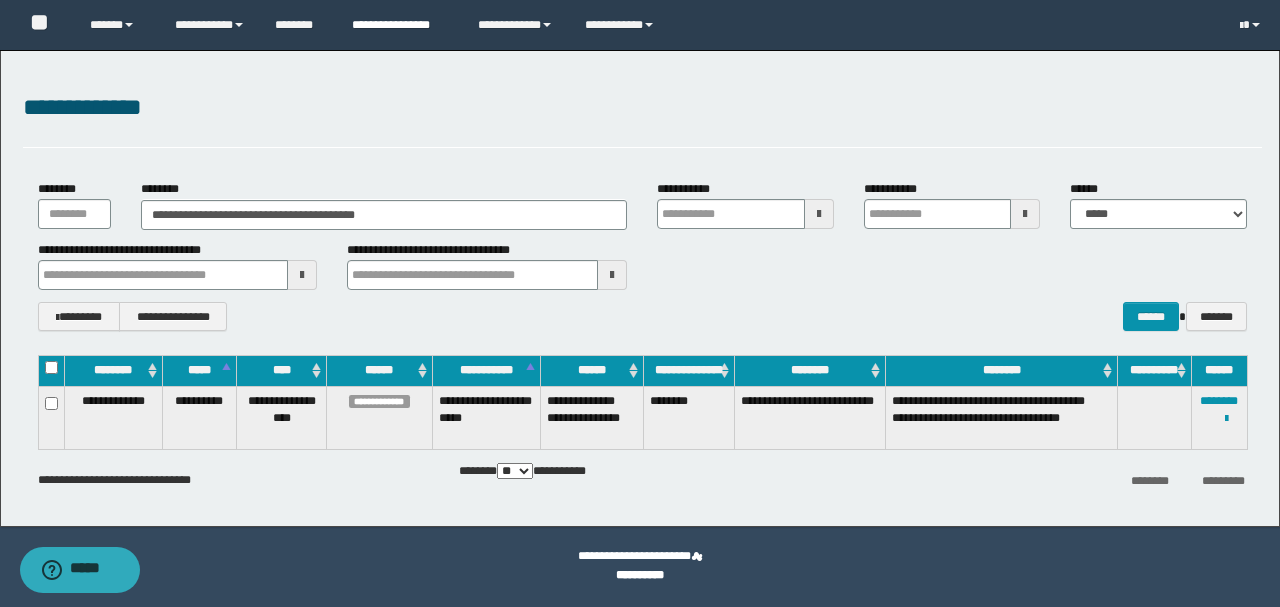 type 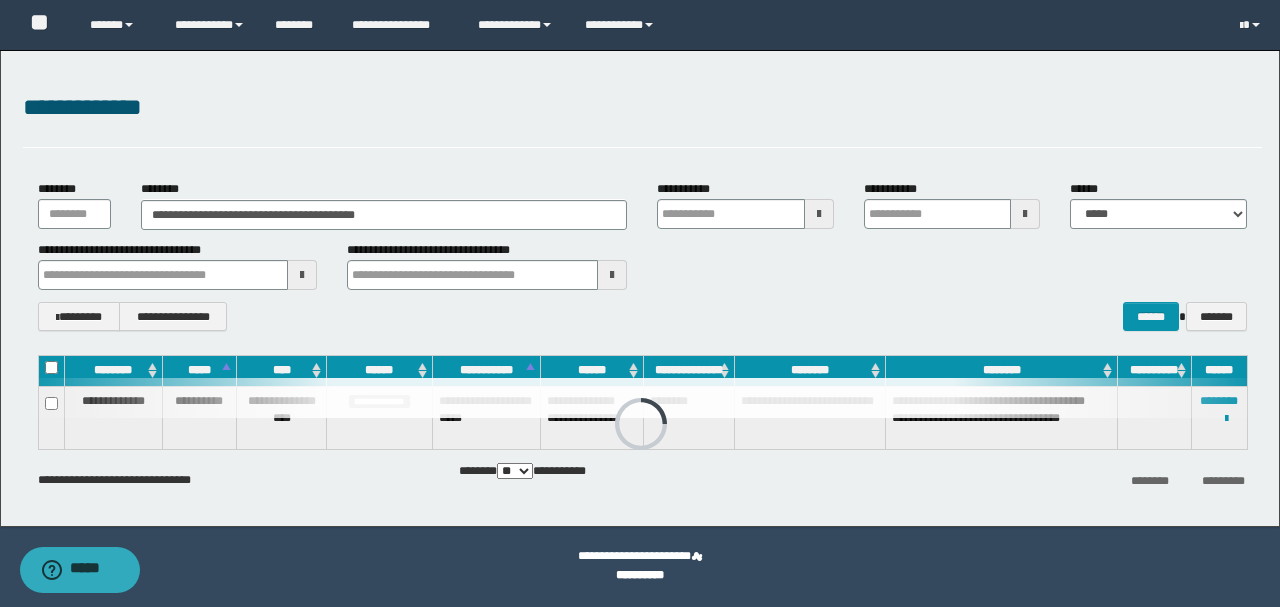 type 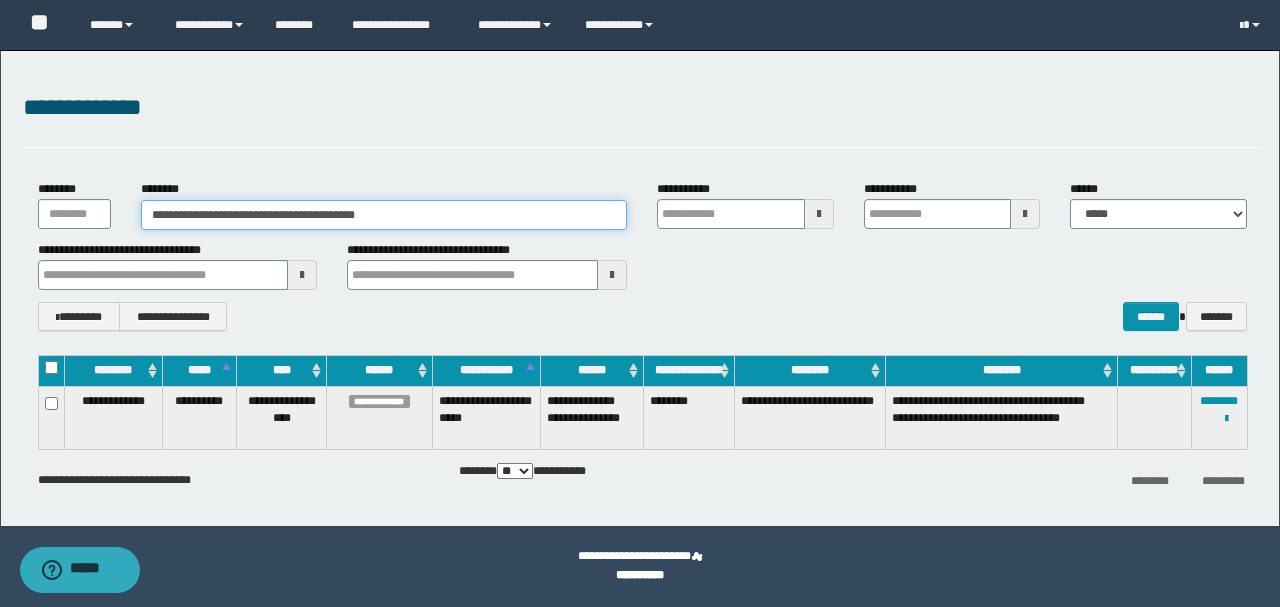 drag, startPoint x: 412, startPoint y: 214, endPoint x: 0, endPoint y: 198, distance: 412.31058 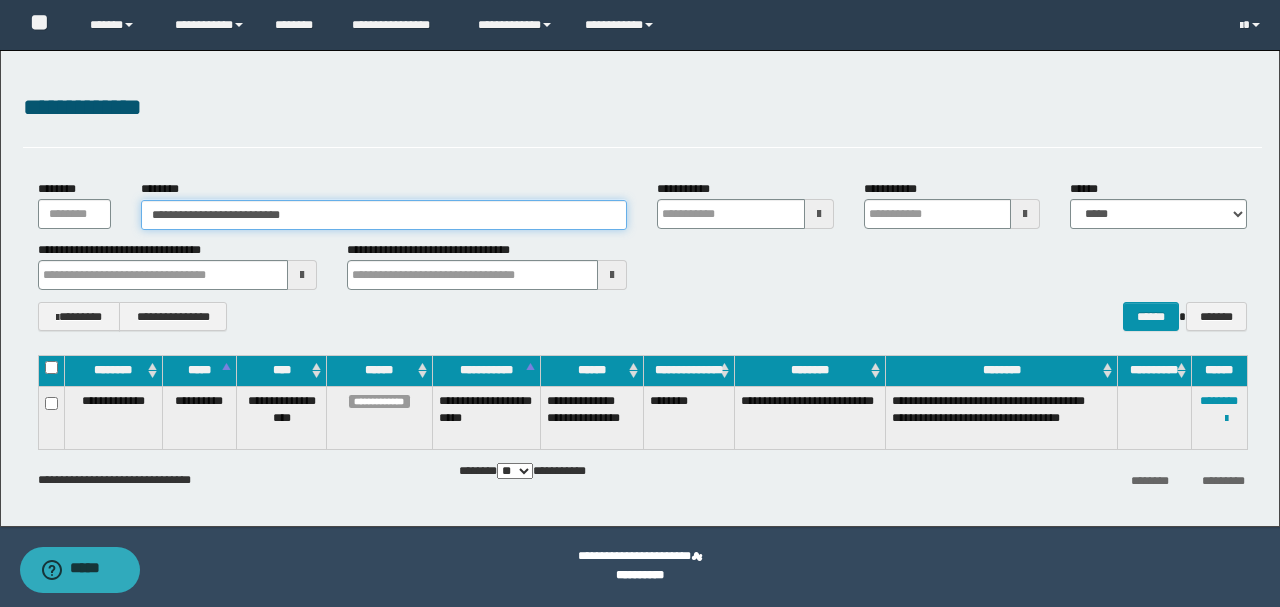 type on "**********" 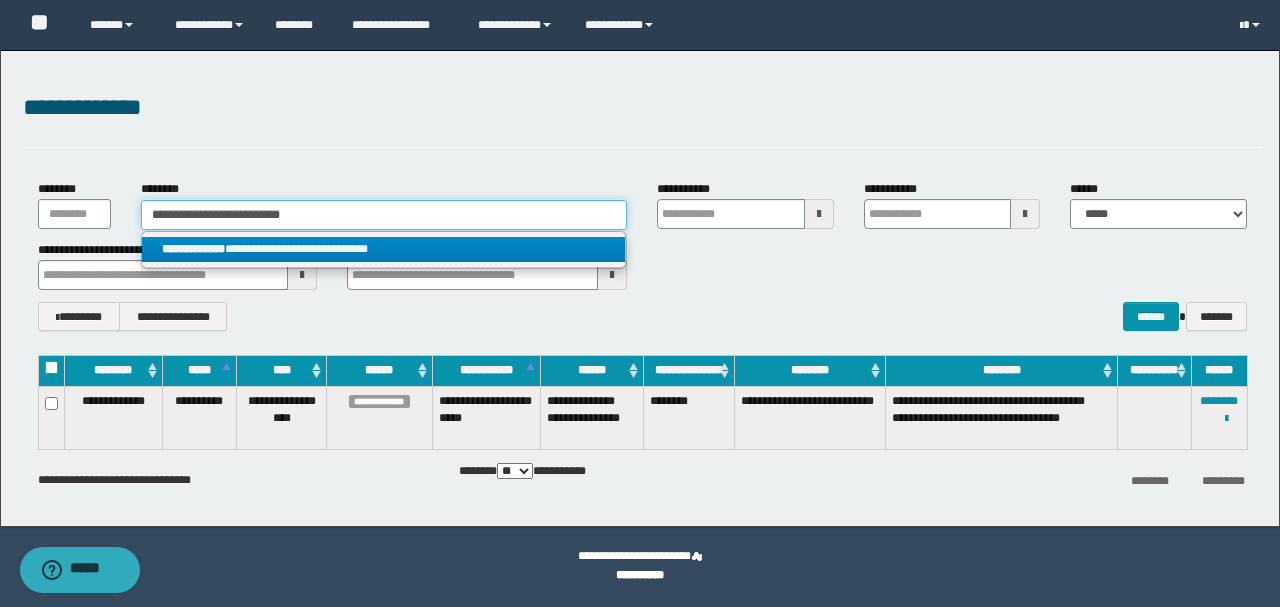 type 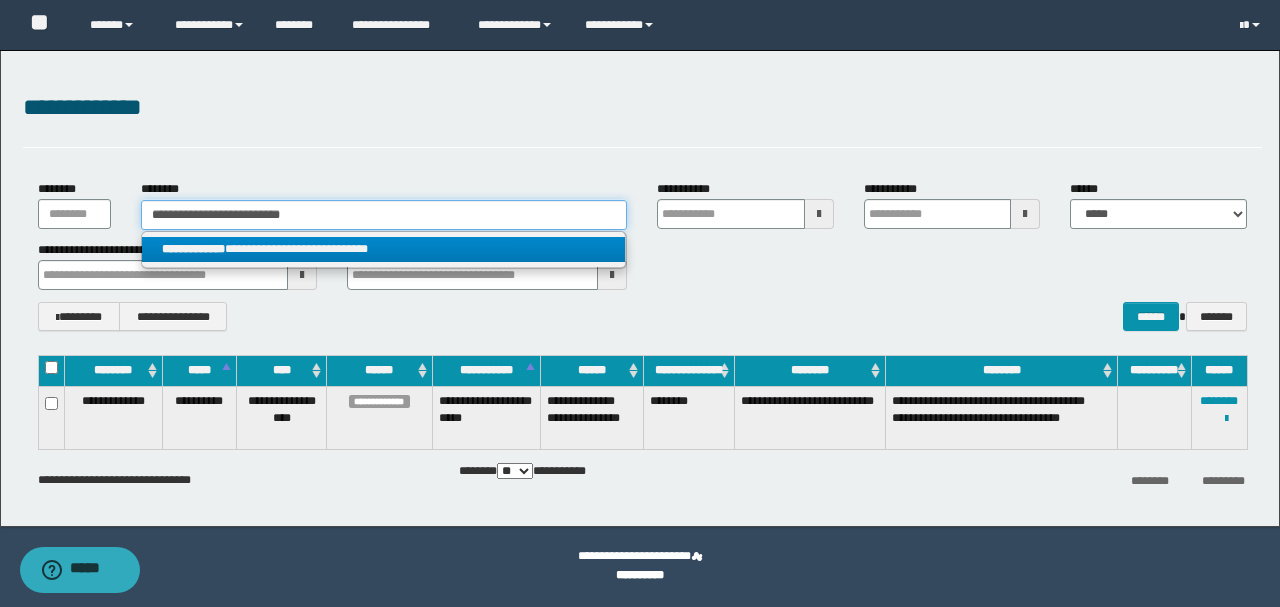 type on "**********" 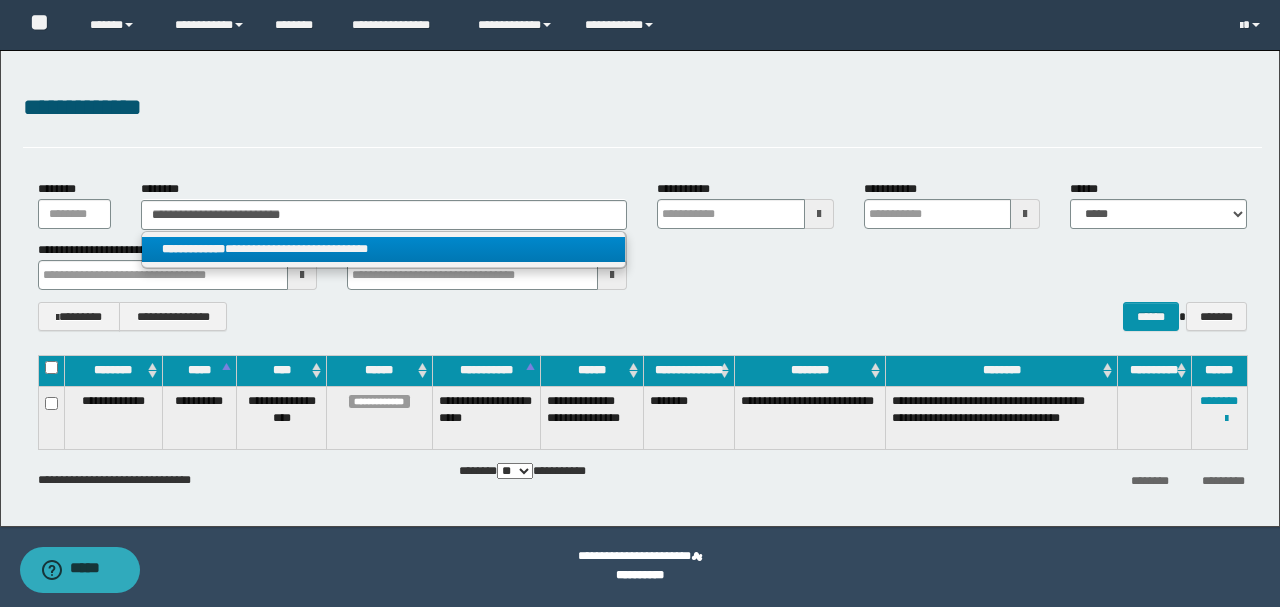 click on "**********" at bounding box center (384, 249) 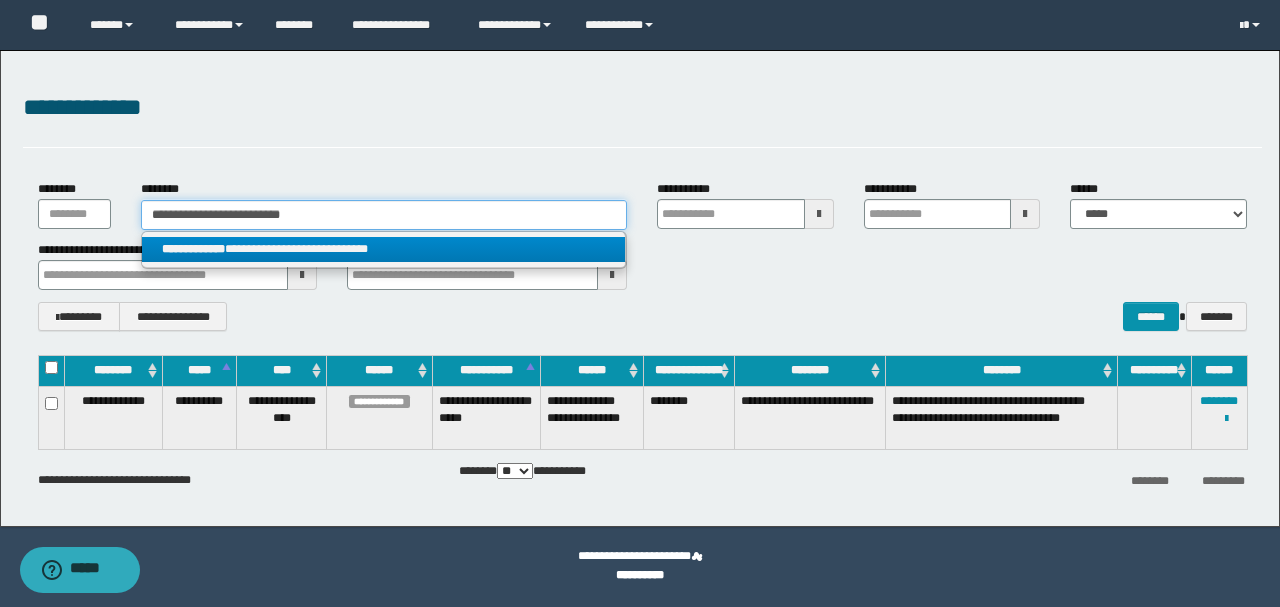 type 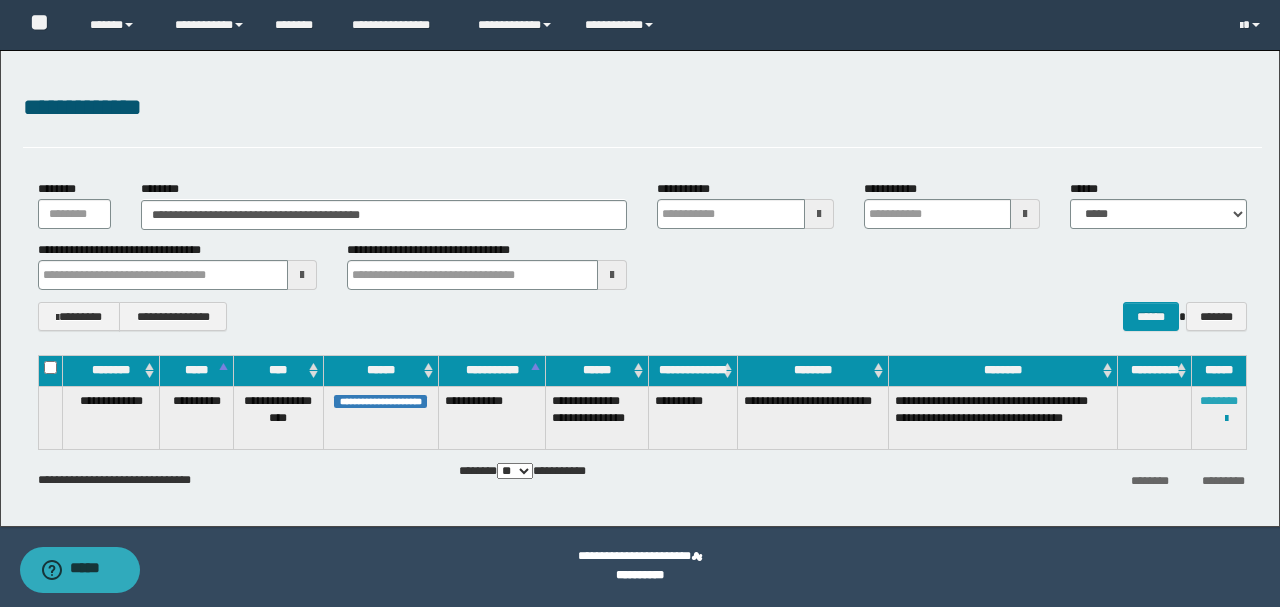 click on "********" at bounding box center [1219, 401] 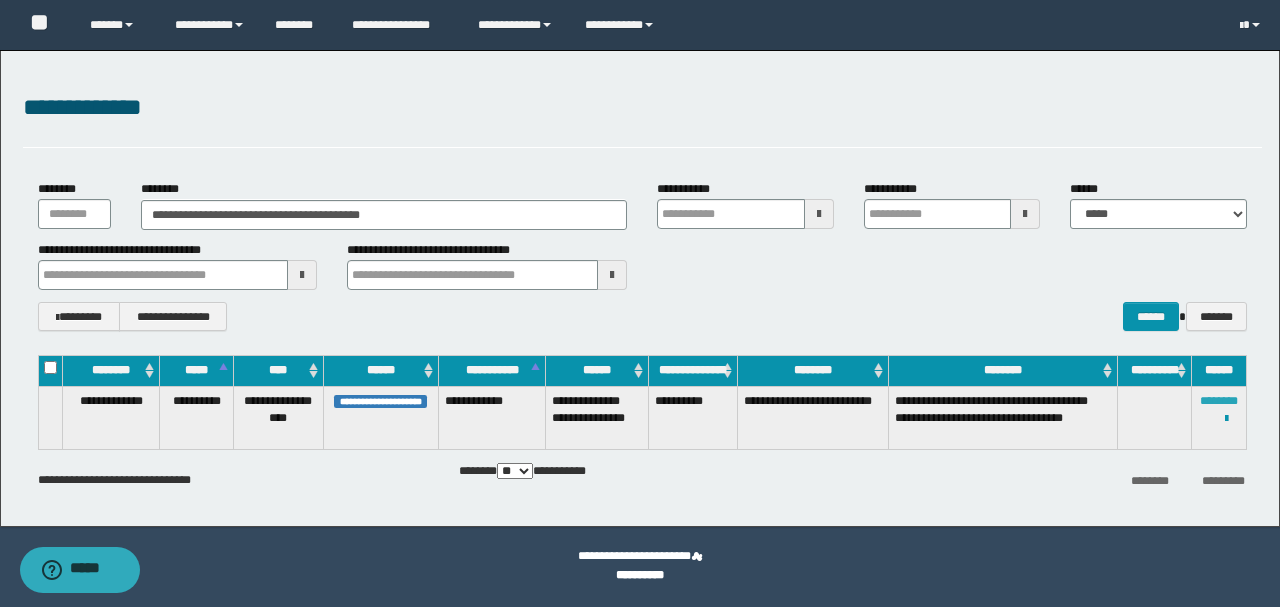 type 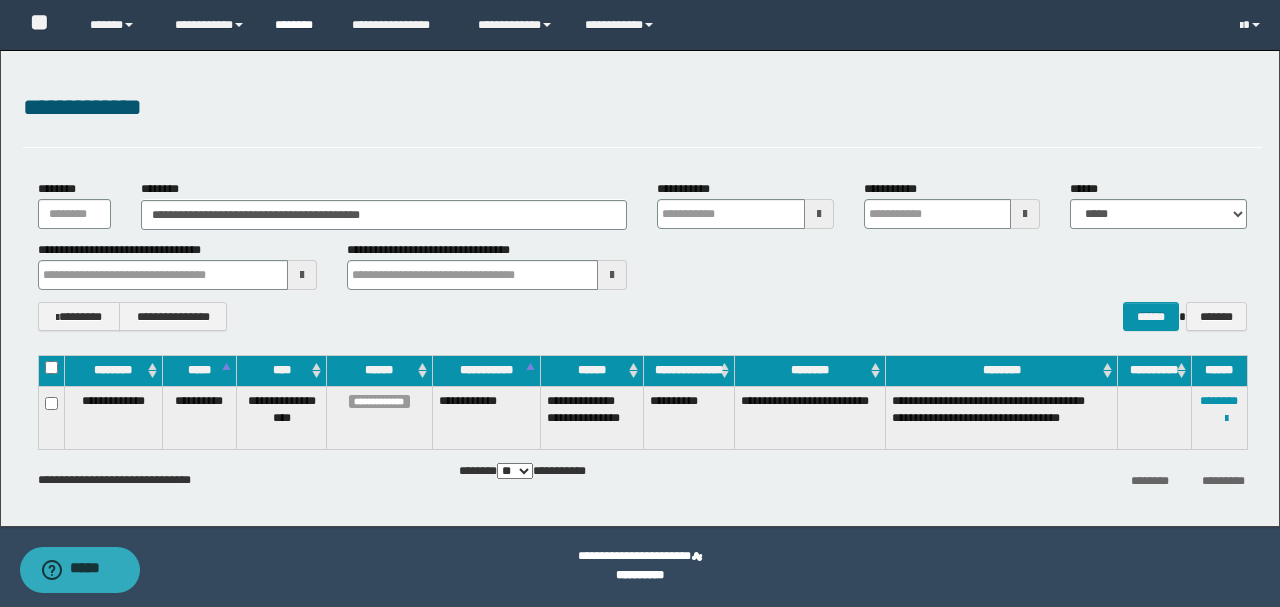 type 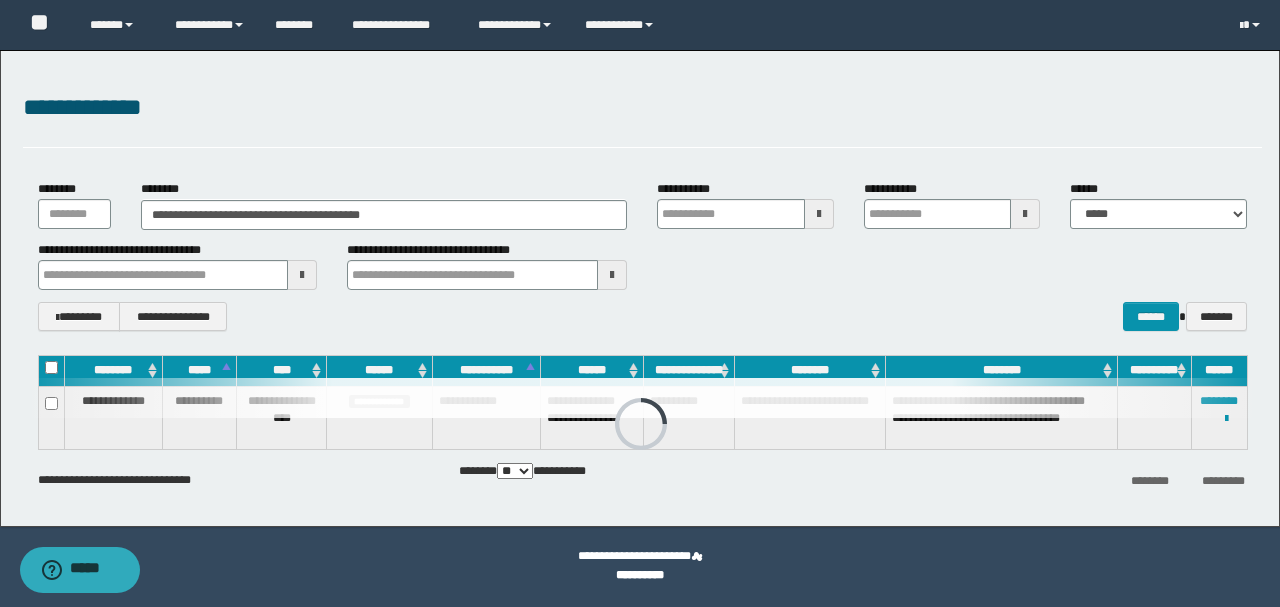type 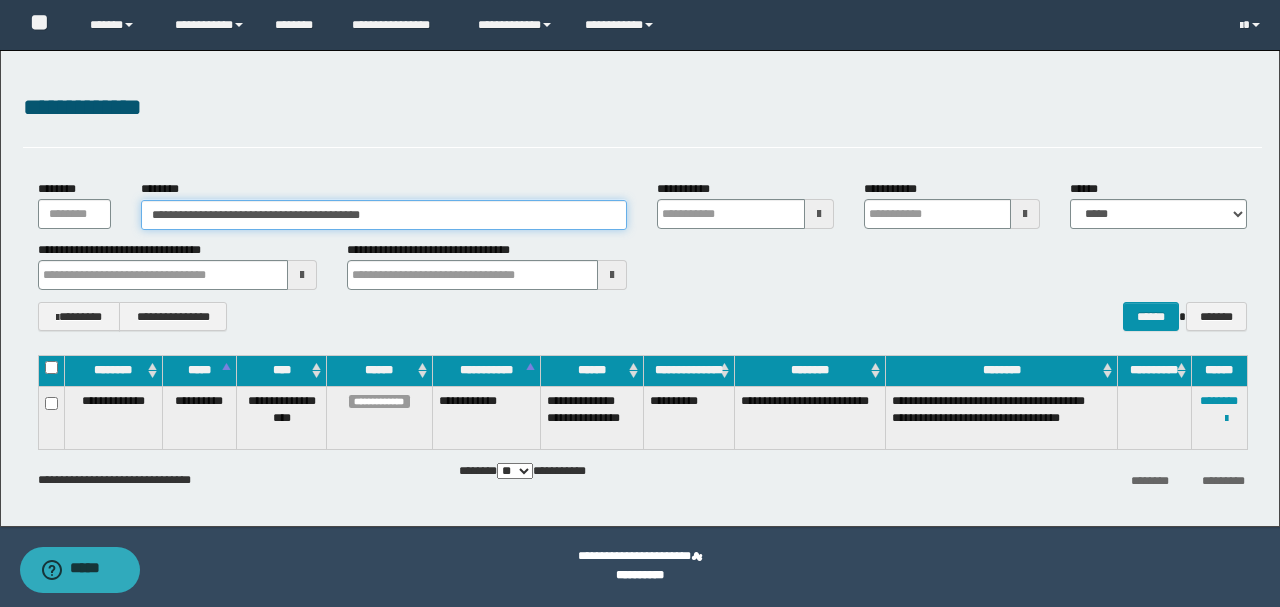 drag, startPoint x: 398, startPoint y: 214, endPoint x: 0, endPoint y: 232, distance: 398.40683 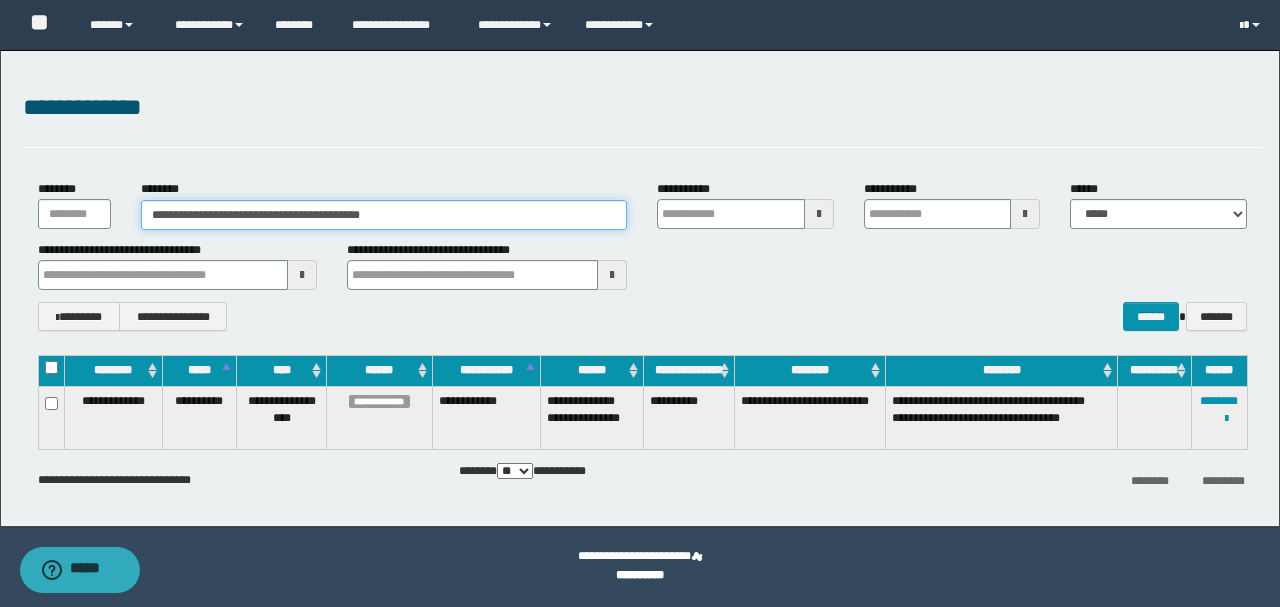 paste 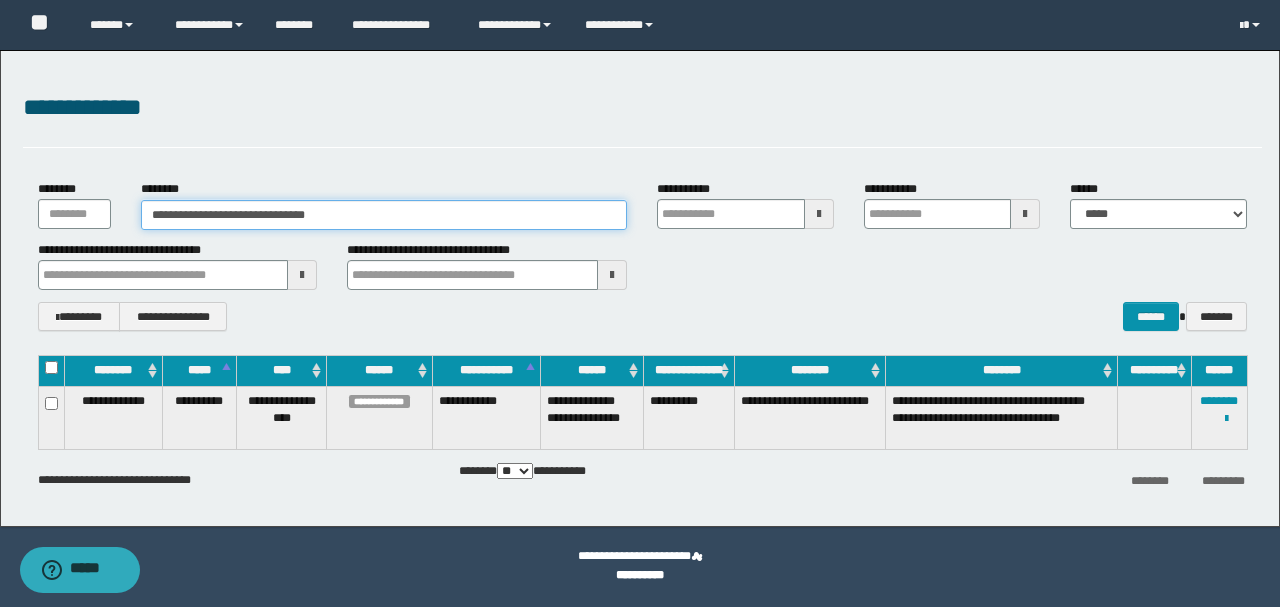 type on "**********" 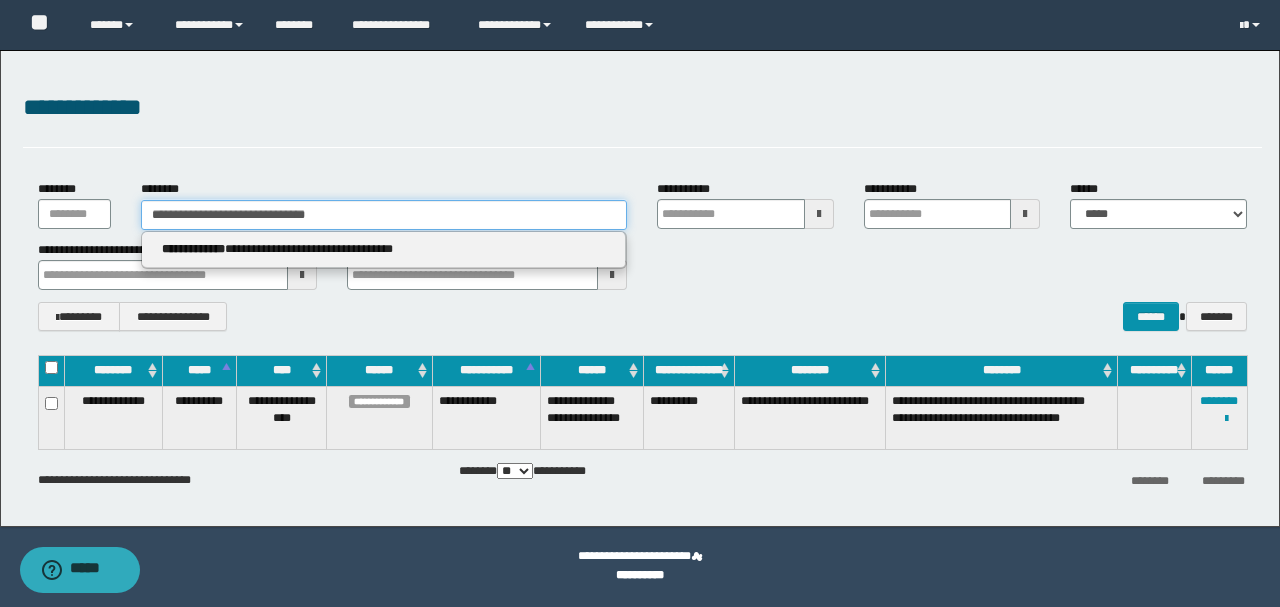type 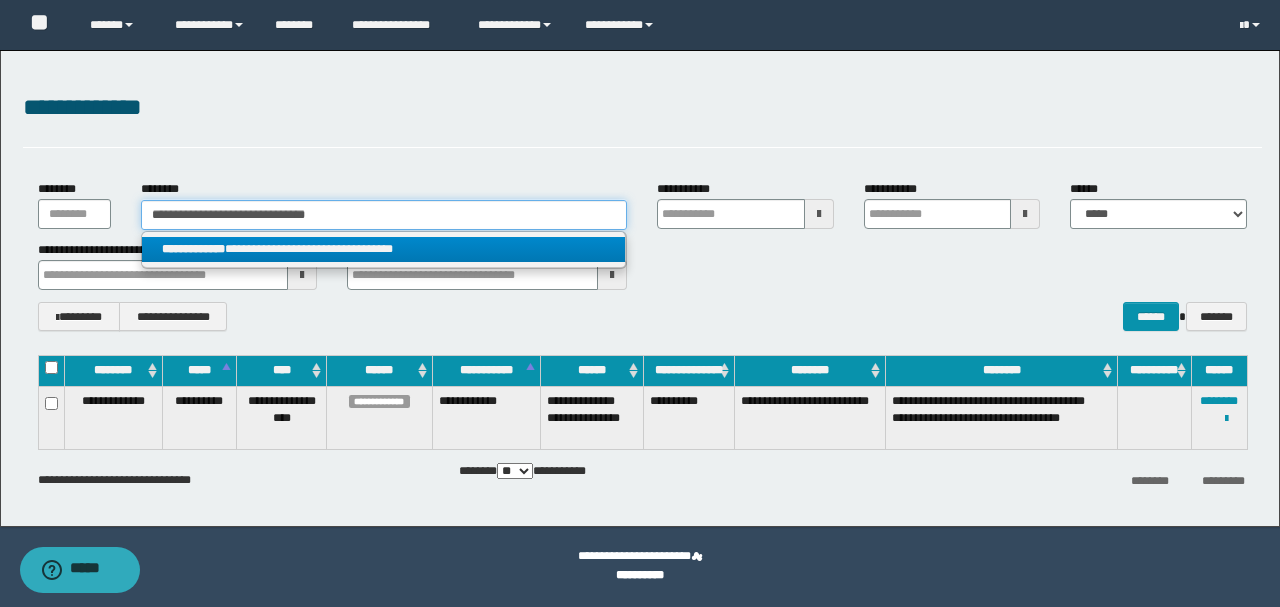 type on "**********" 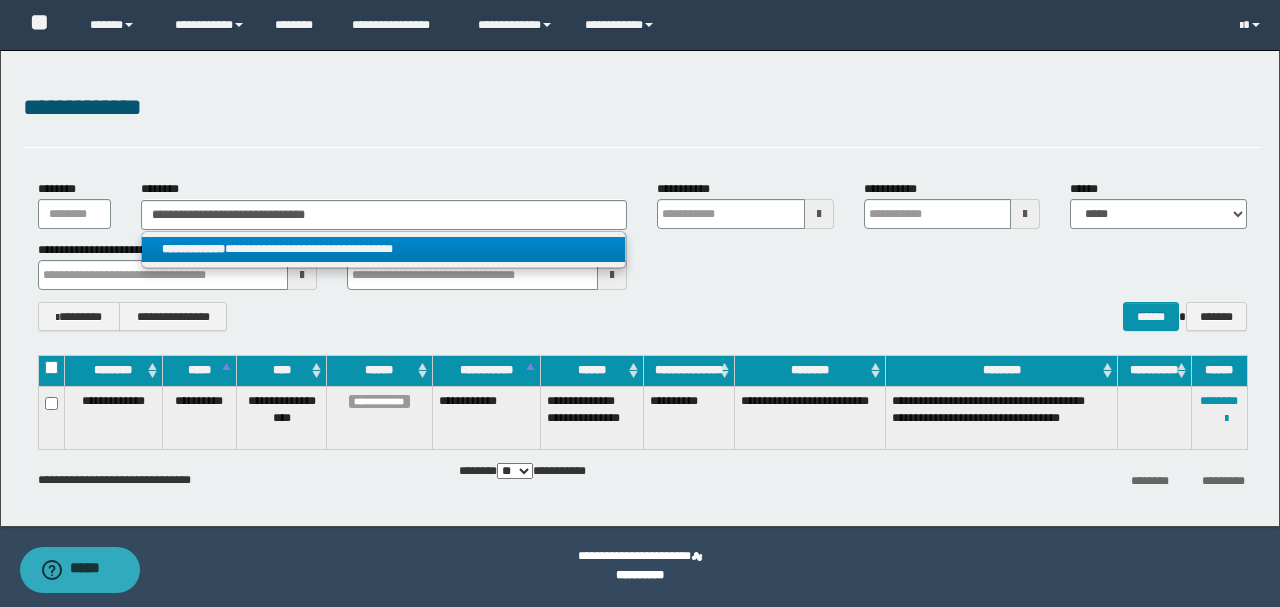 click on "**********" at bounding box center (384, 249) 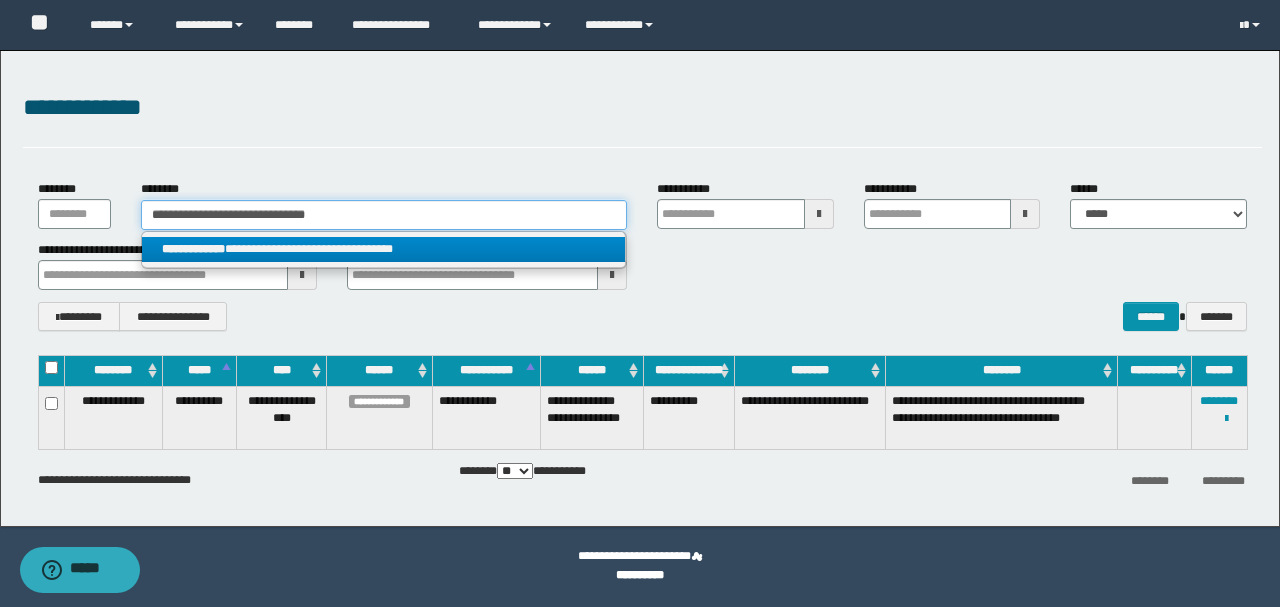 type 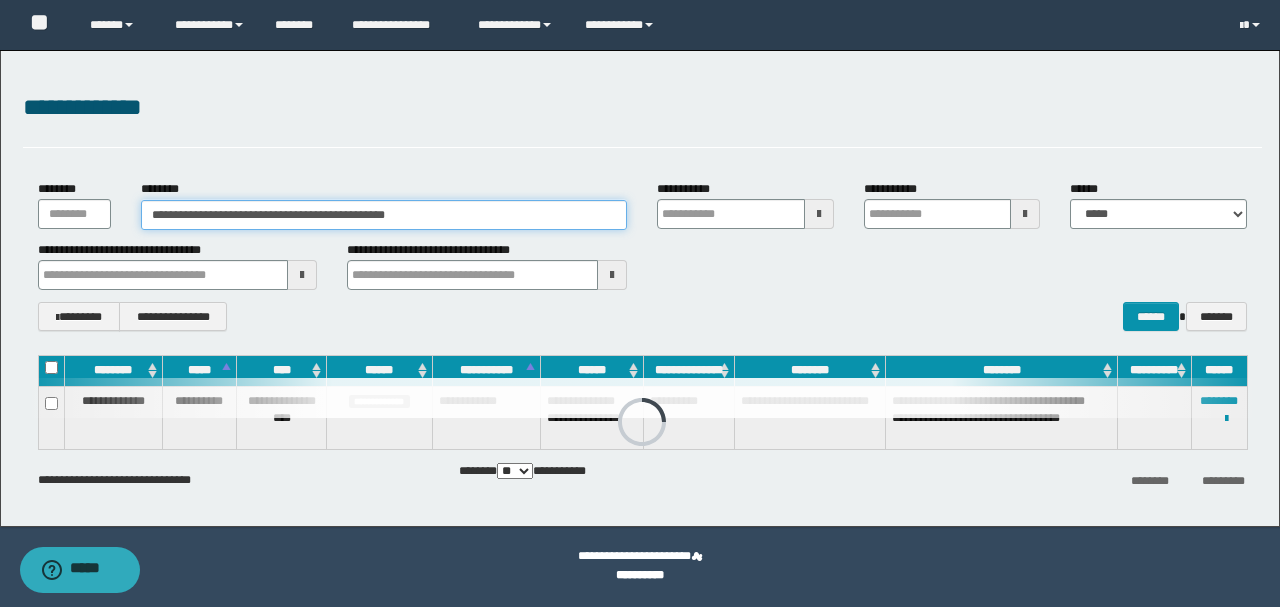 type 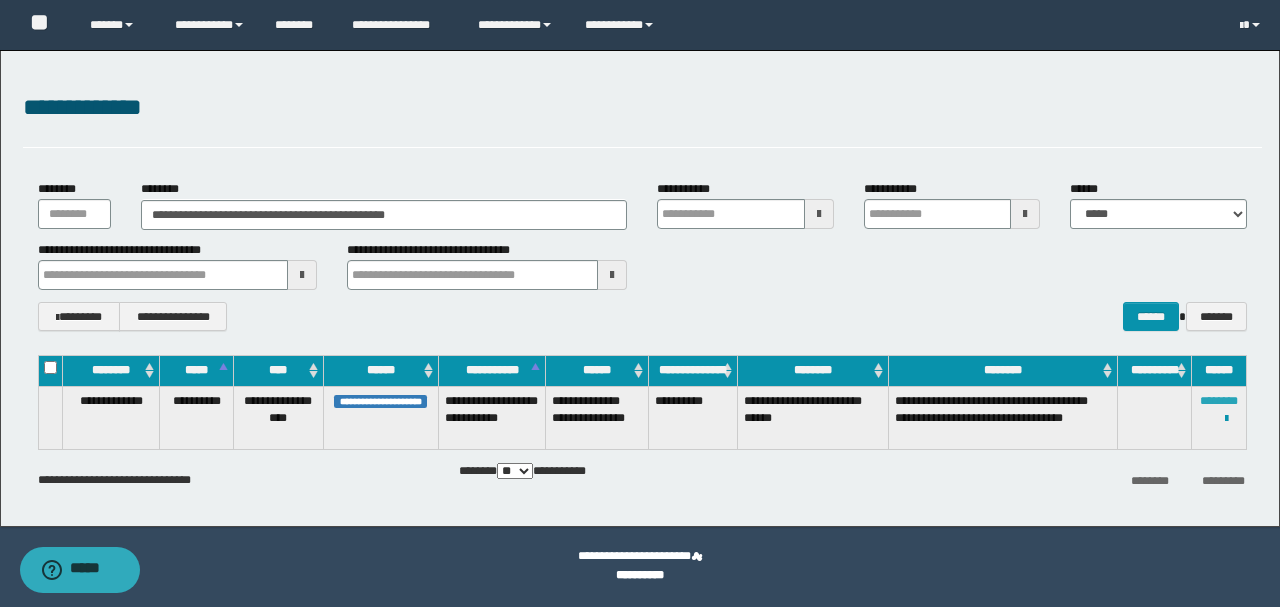 click on "********" at bounding box center [1219, 401] 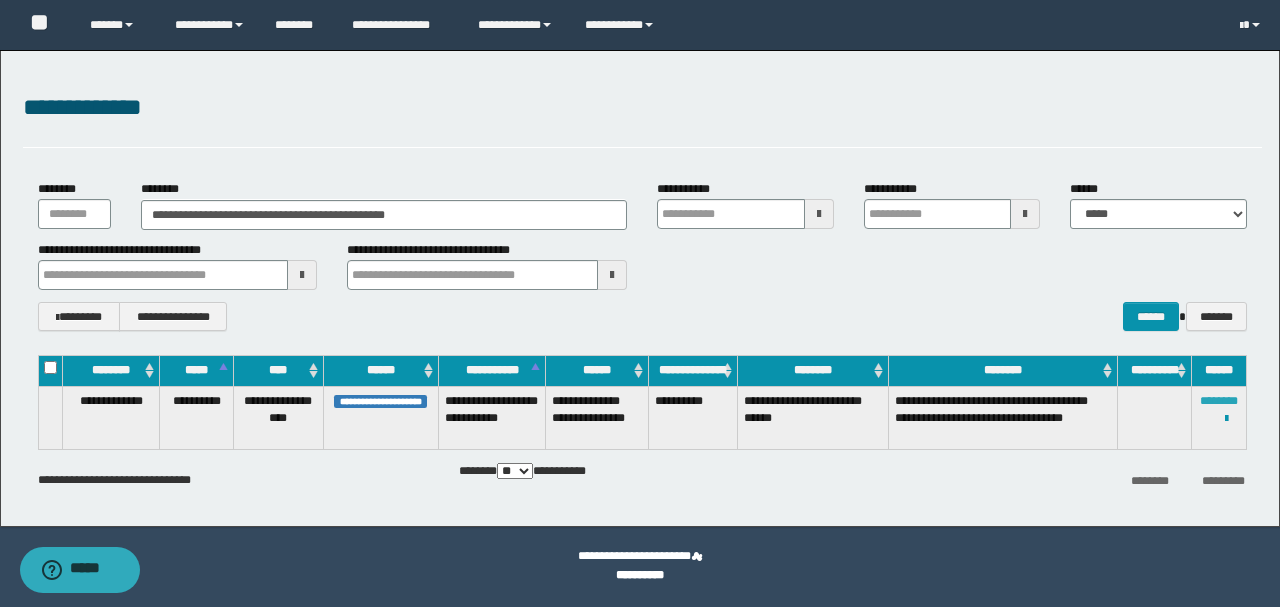 type 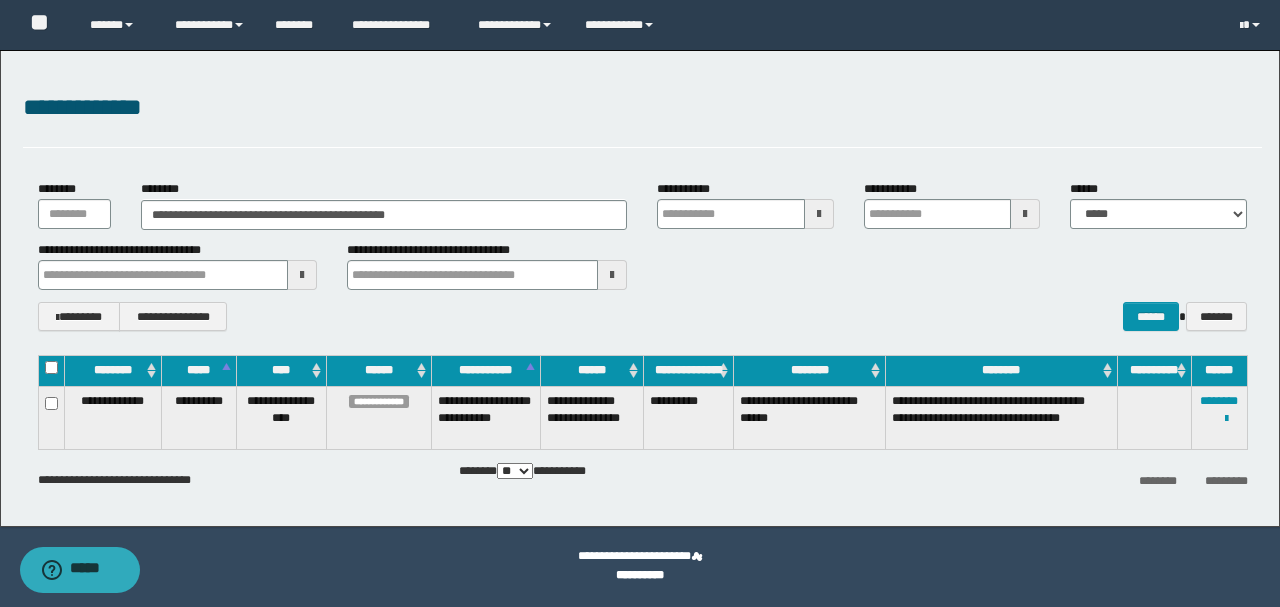 type 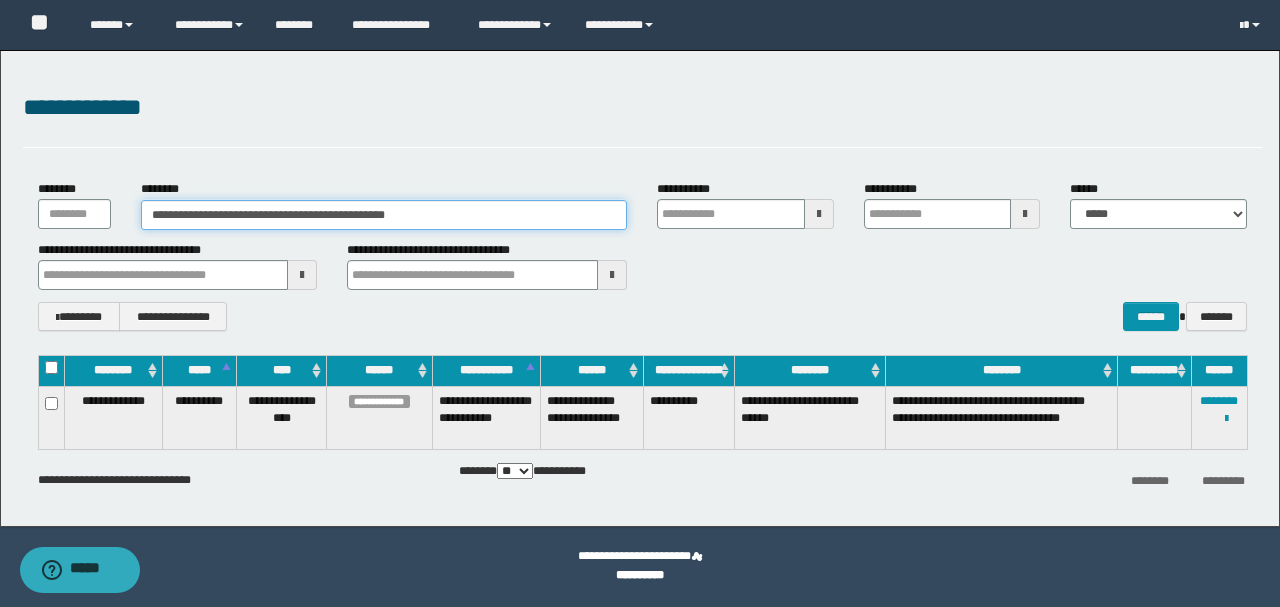 drag, startPoint x: 416, startPoint y: 216, endPoint x: 0, endPoint y: 212, distance: 416.01923 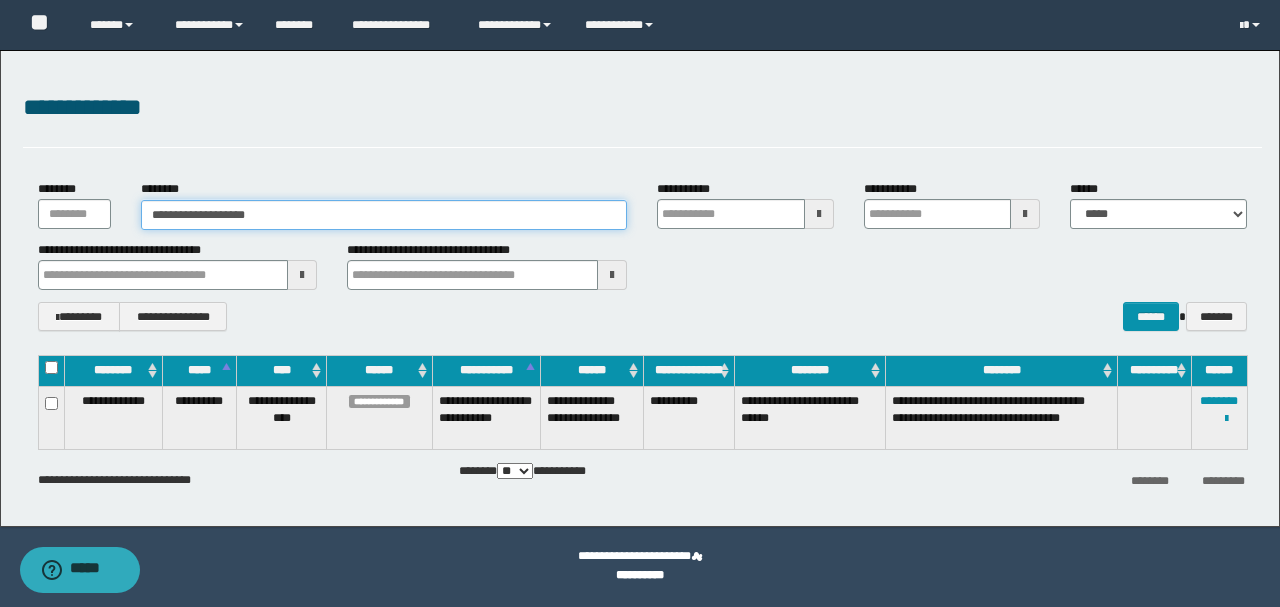 type 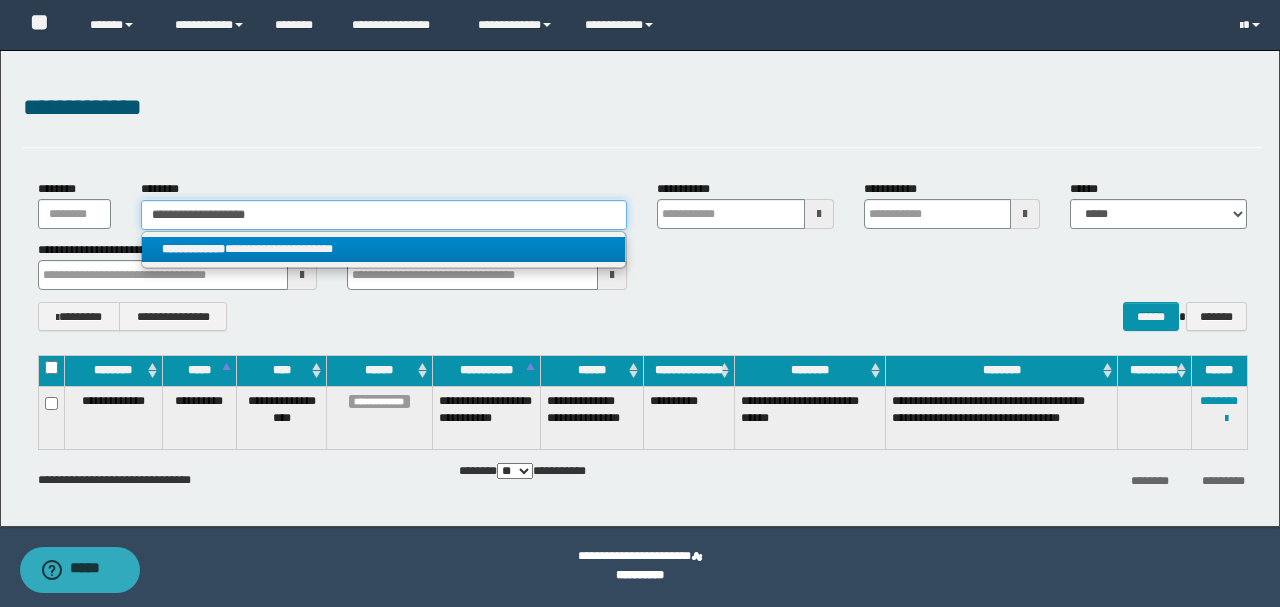 type on "**********" 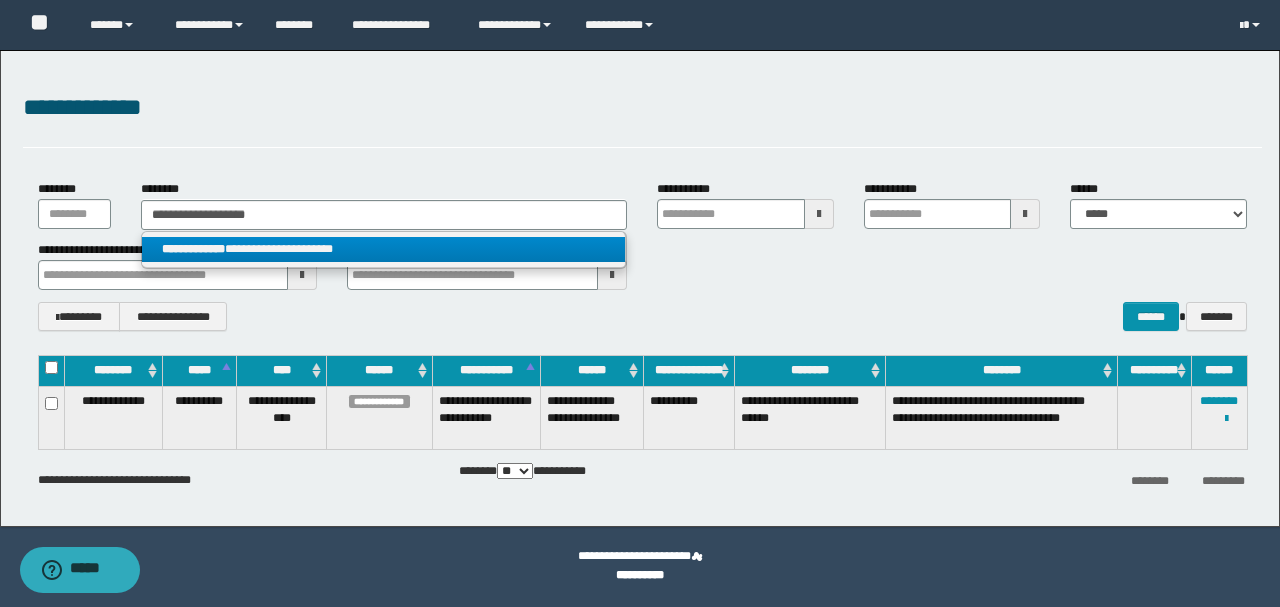 click on "**********" at bounding box center [384, 249] 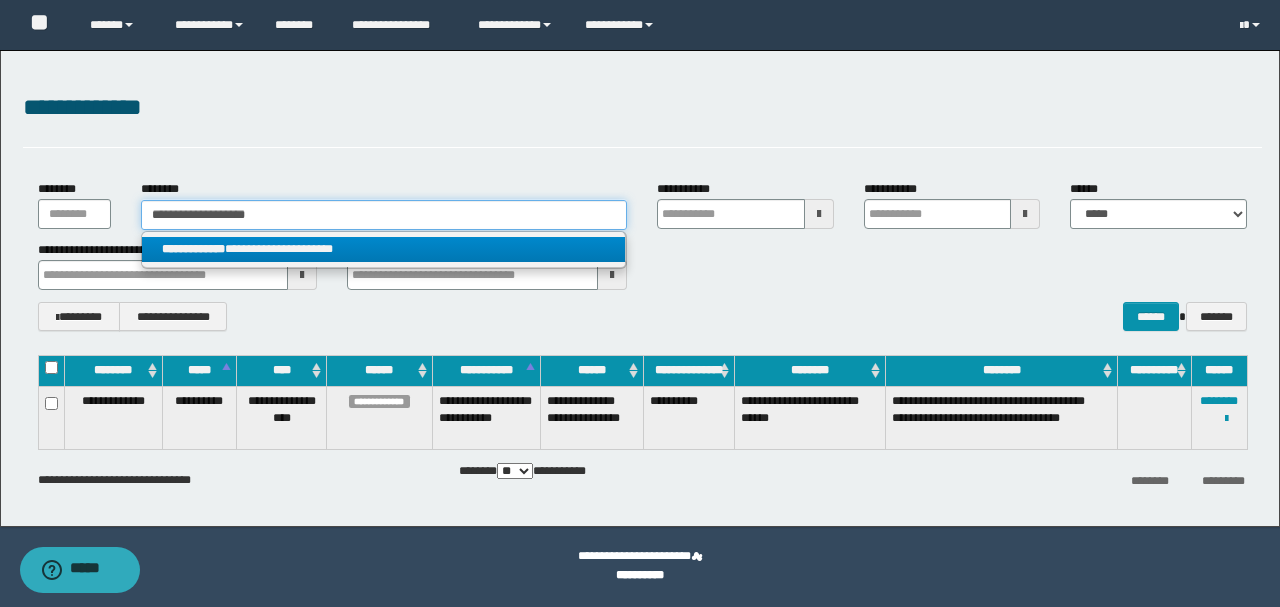 type 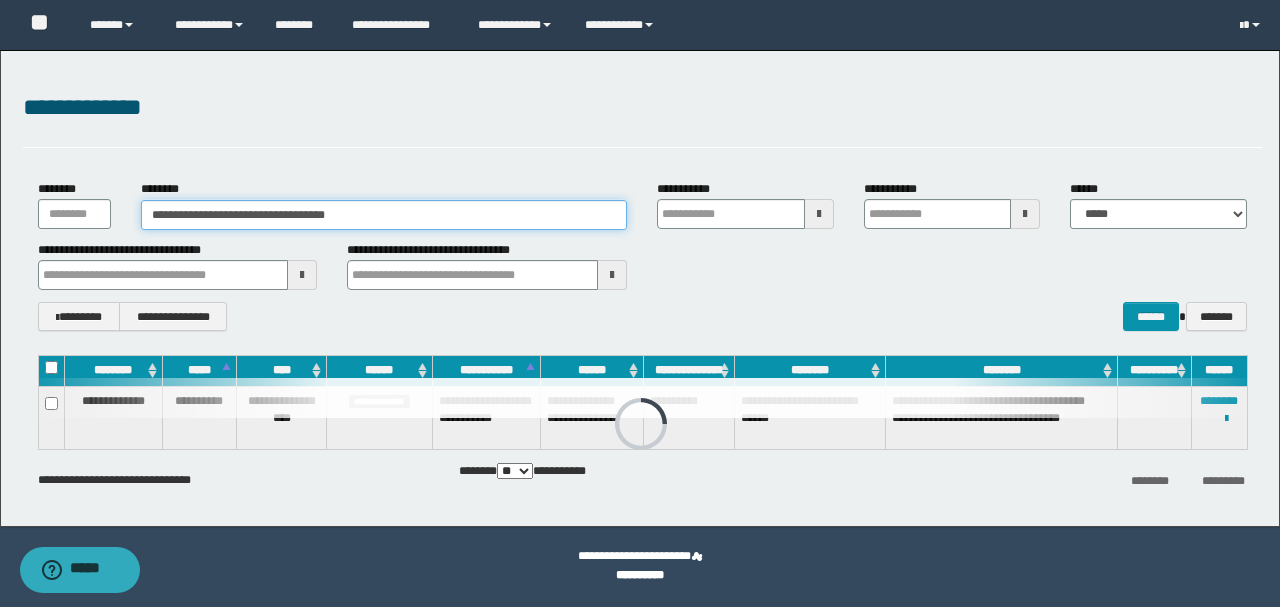 type 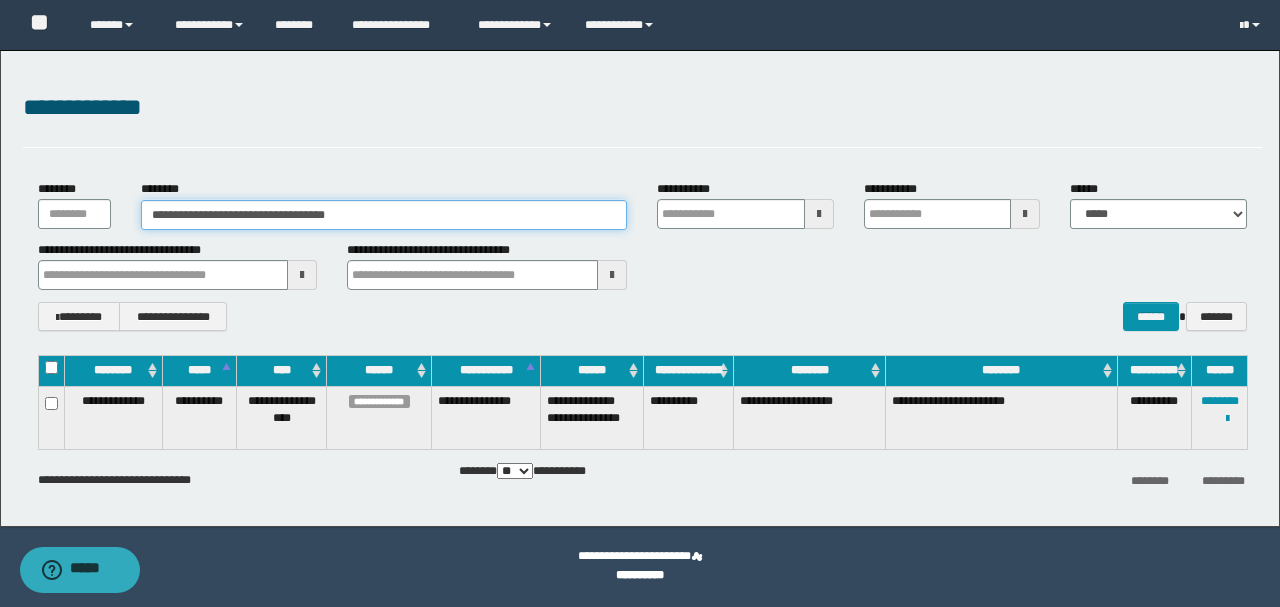 type 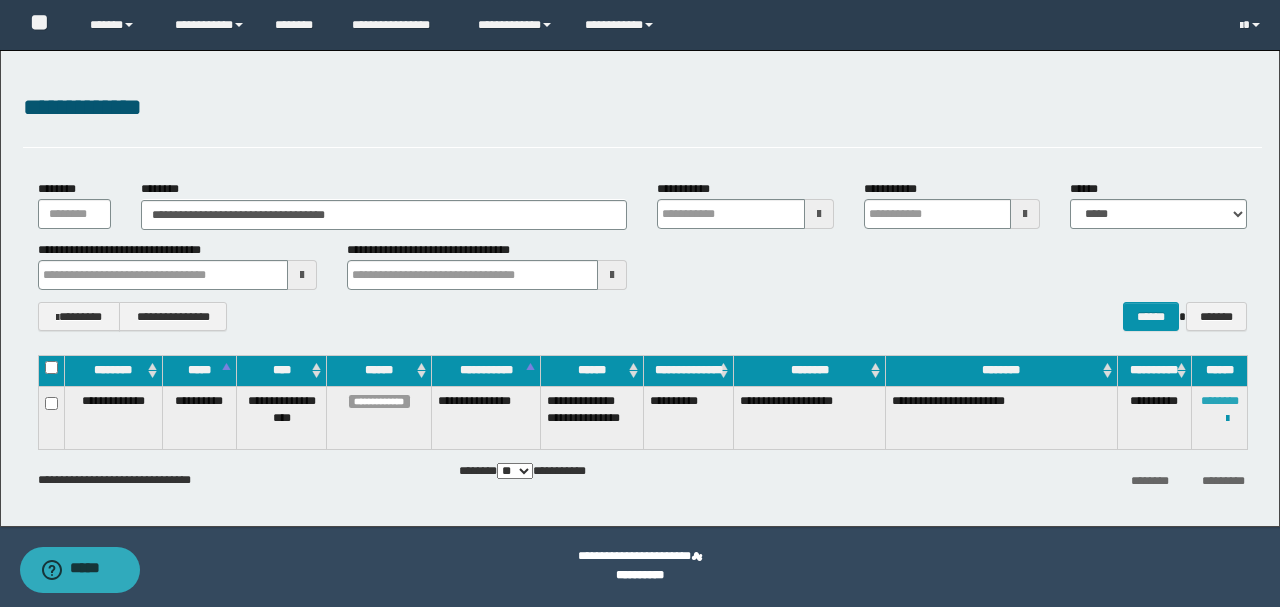click on "********" at bounding box center [1220, 401] 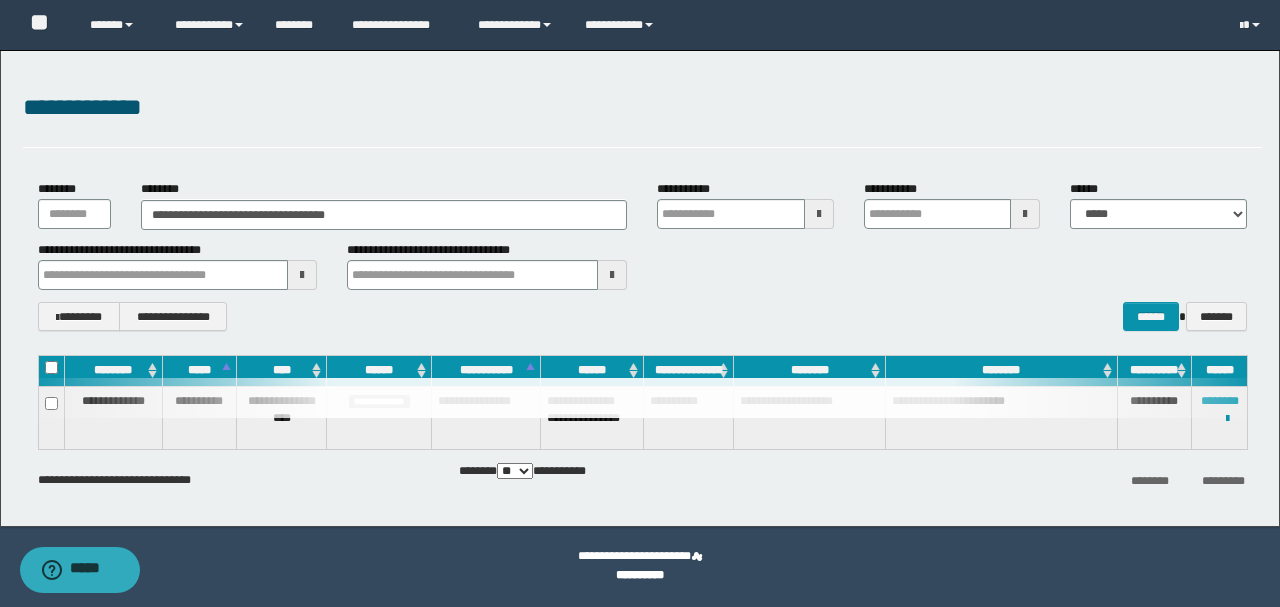 type 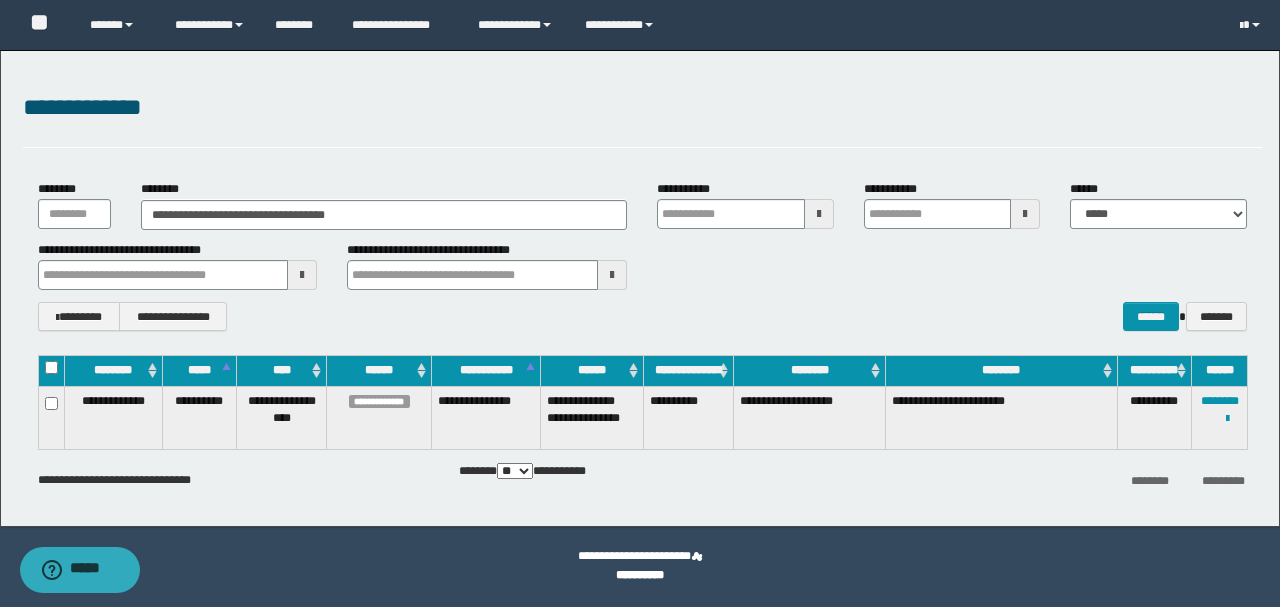 type 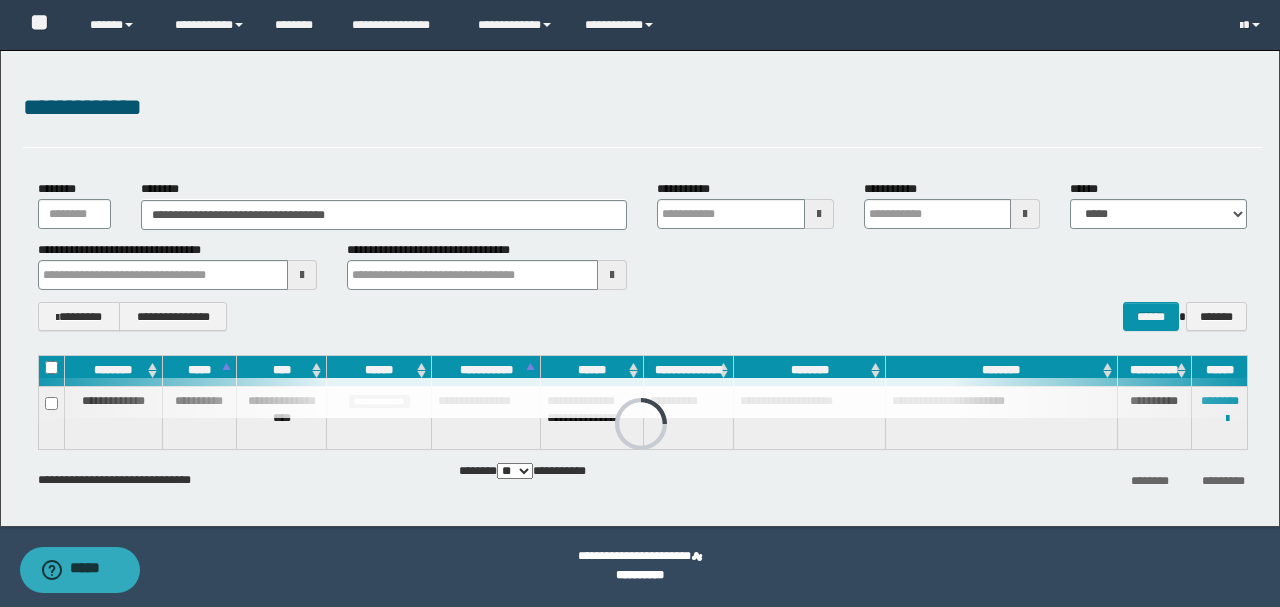 type 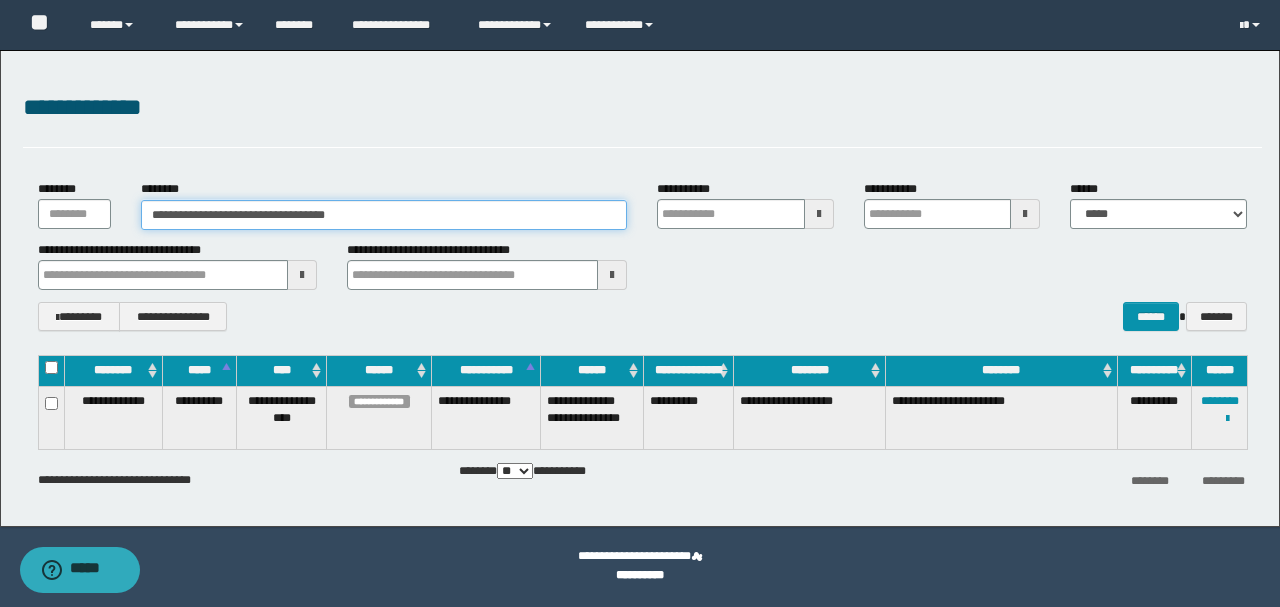 drag, startPoint x: 391, startPoint y: 208, endPoint x: 2, endPoint y: 208, distance: 389 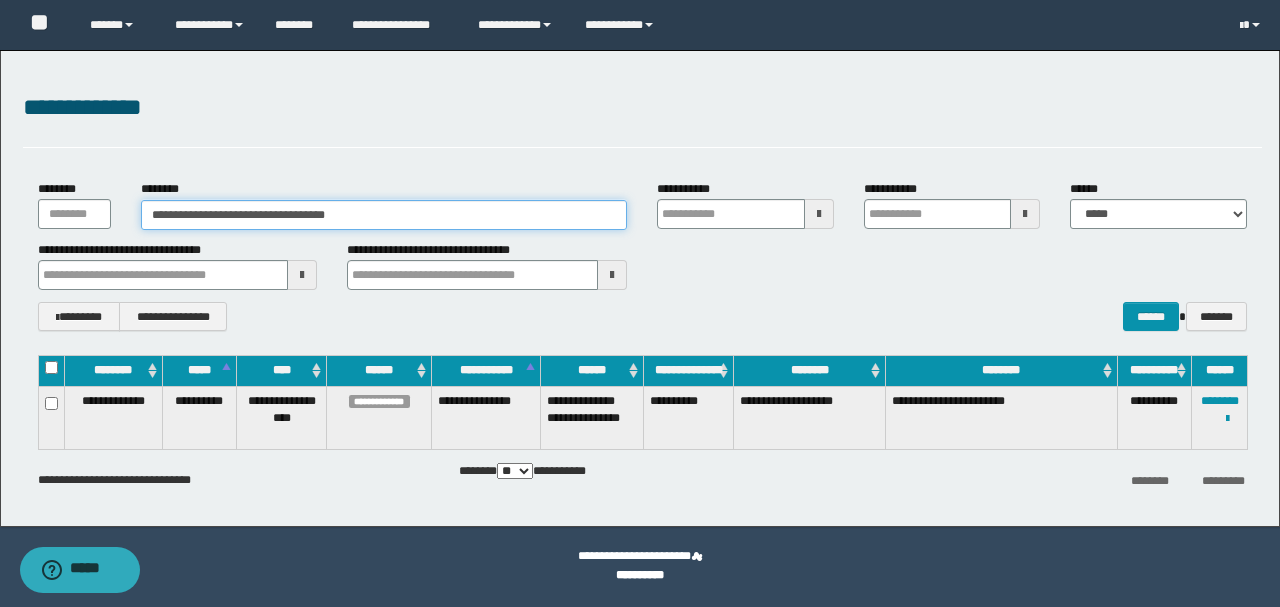 paste 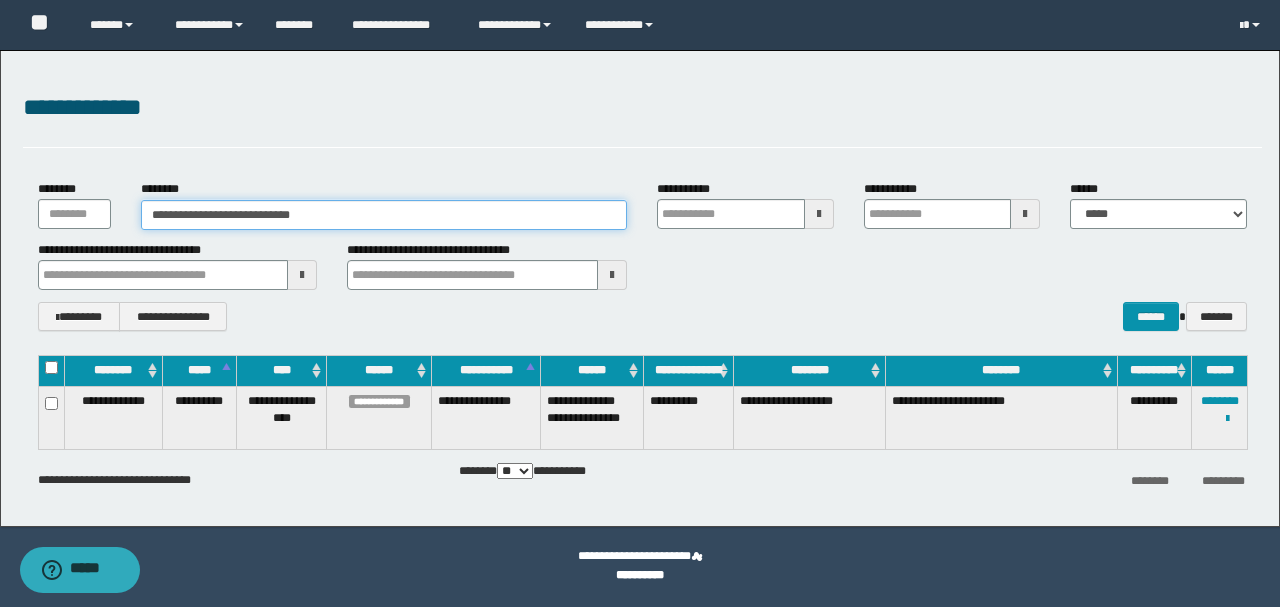 type on "**********" 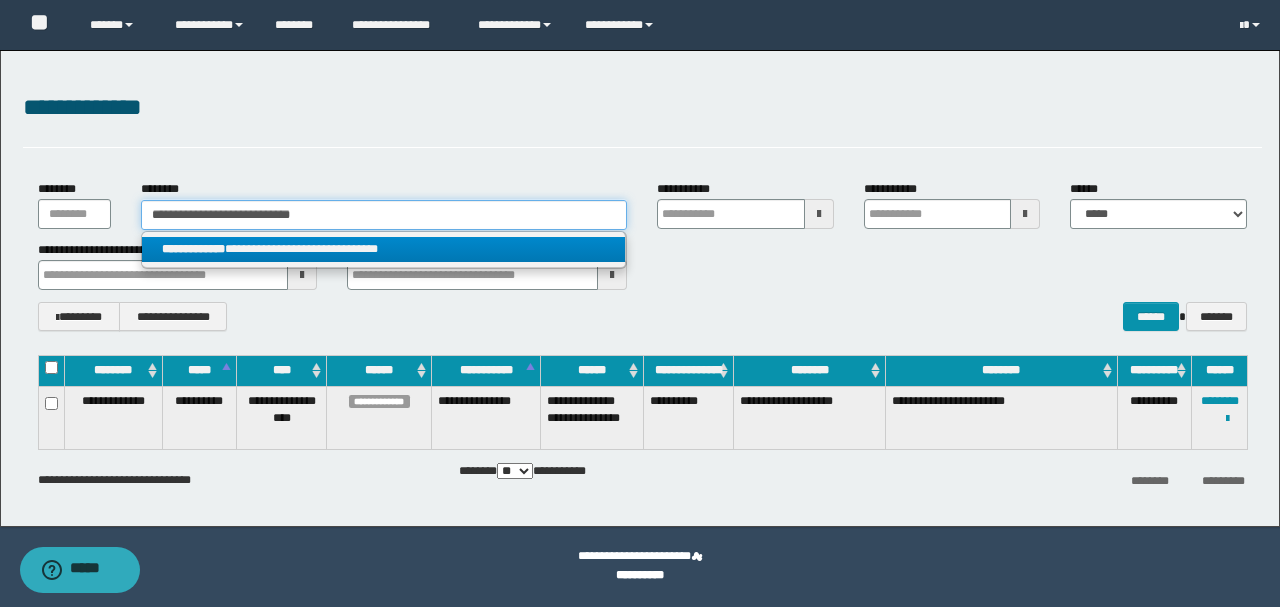 type on "**********" 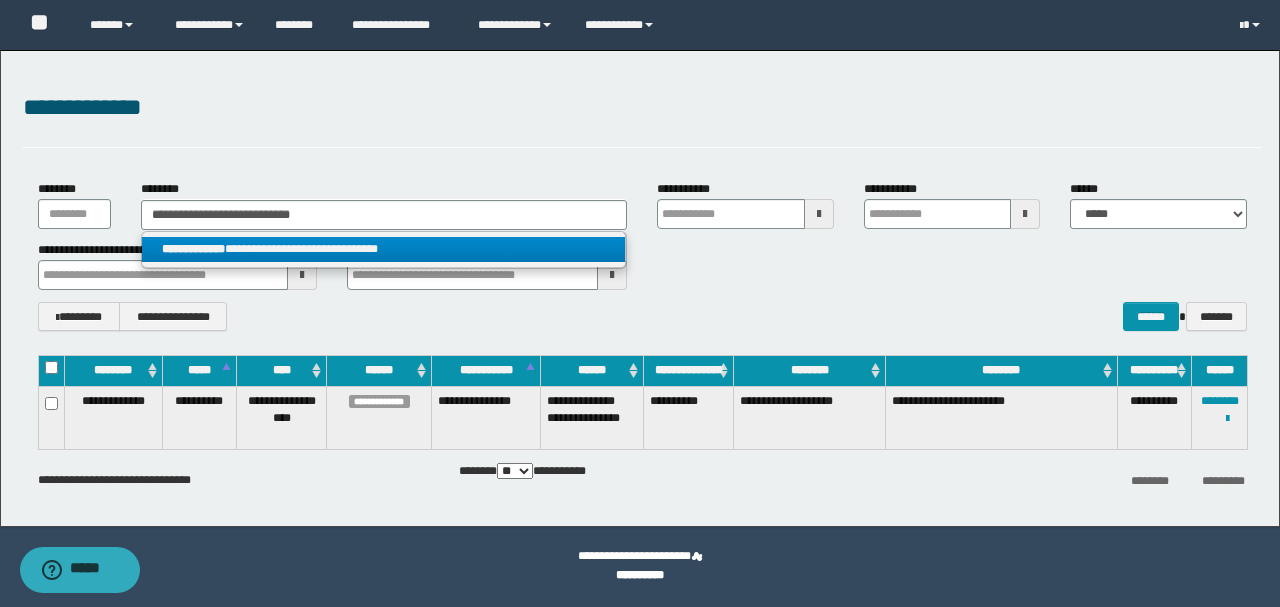 click on "**********" at bounding box center (384, 249) 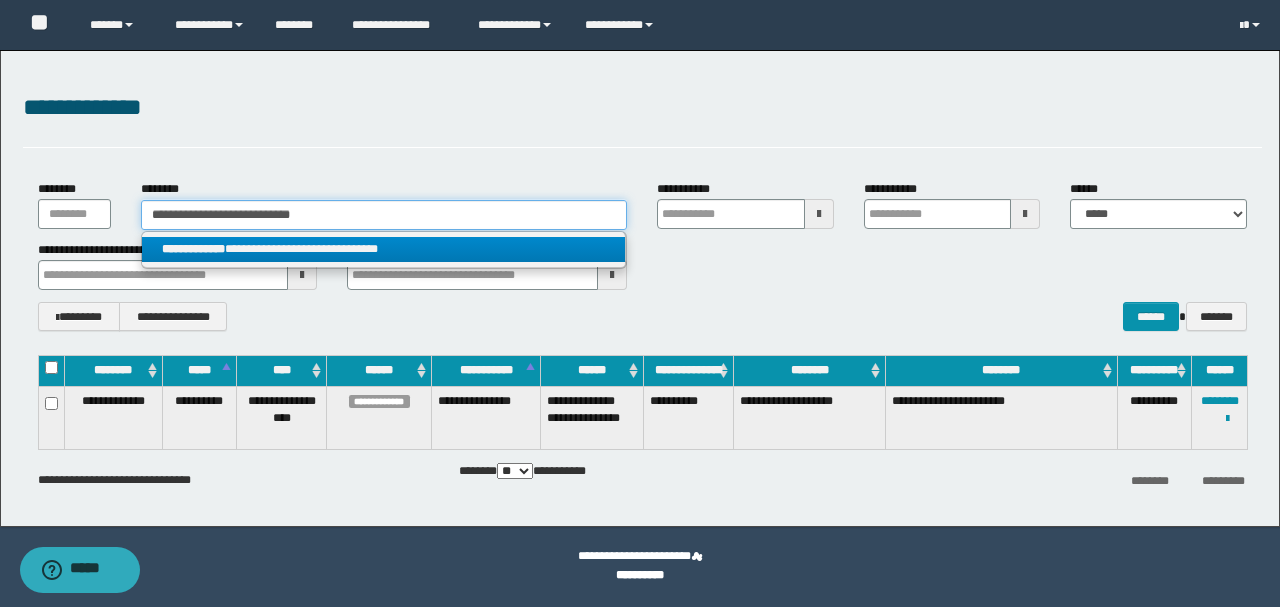 type 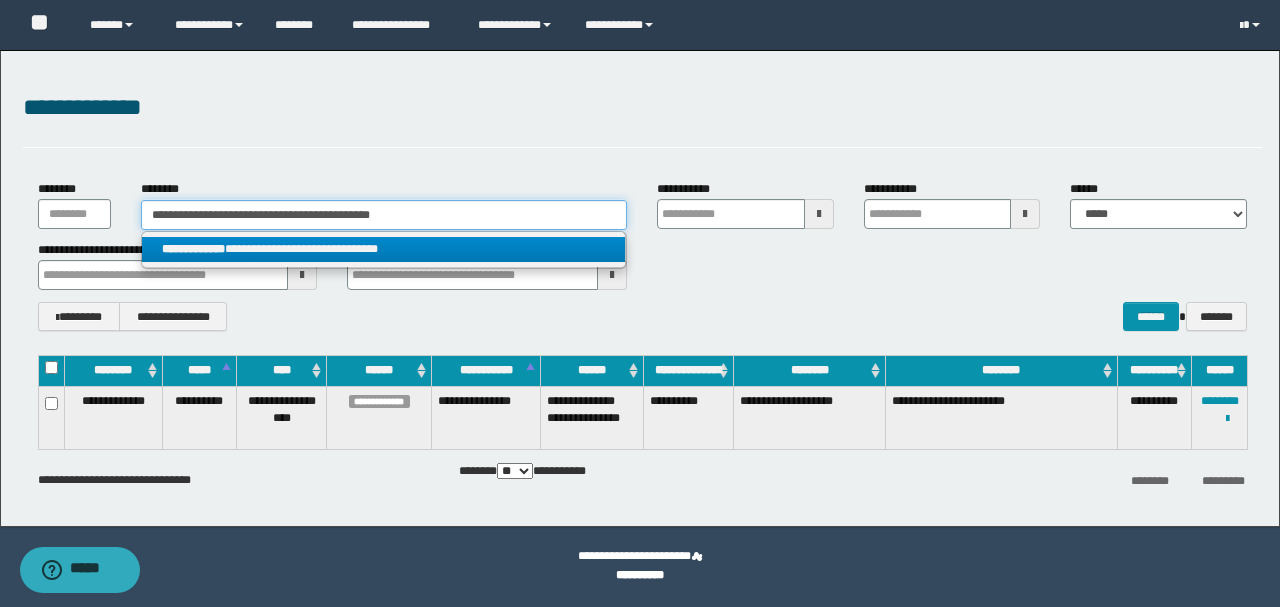 type 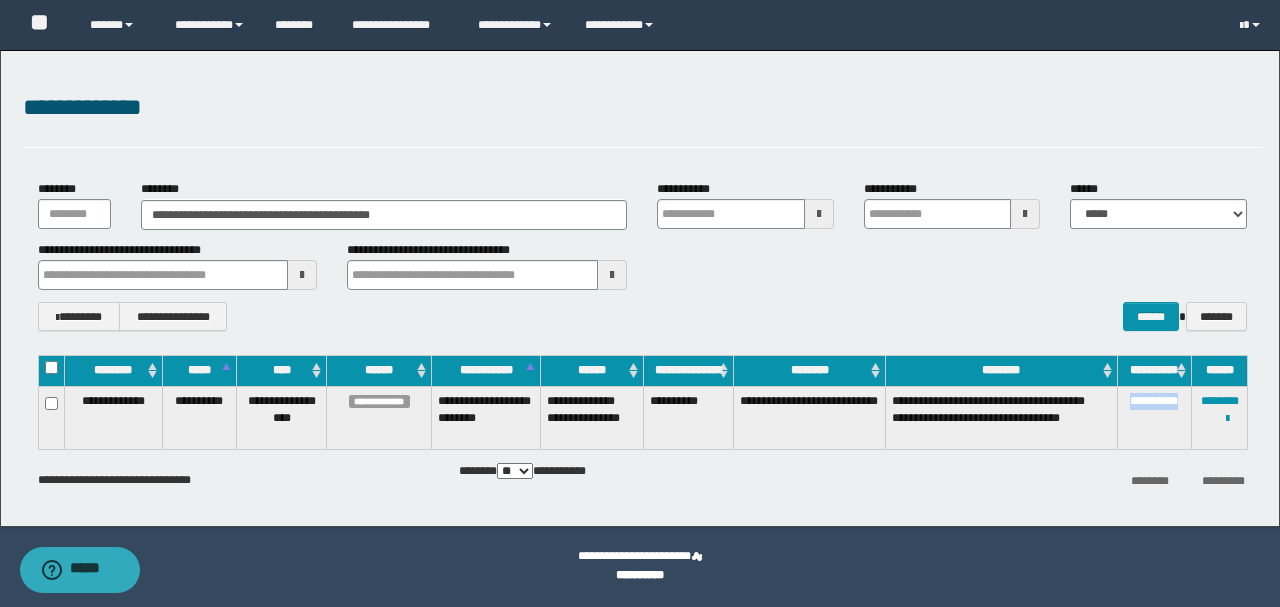 drag, startPoint x: 1122, startPoint y: 396, endPoint x: 1185, endPoint y: 398, distance: 63.03174 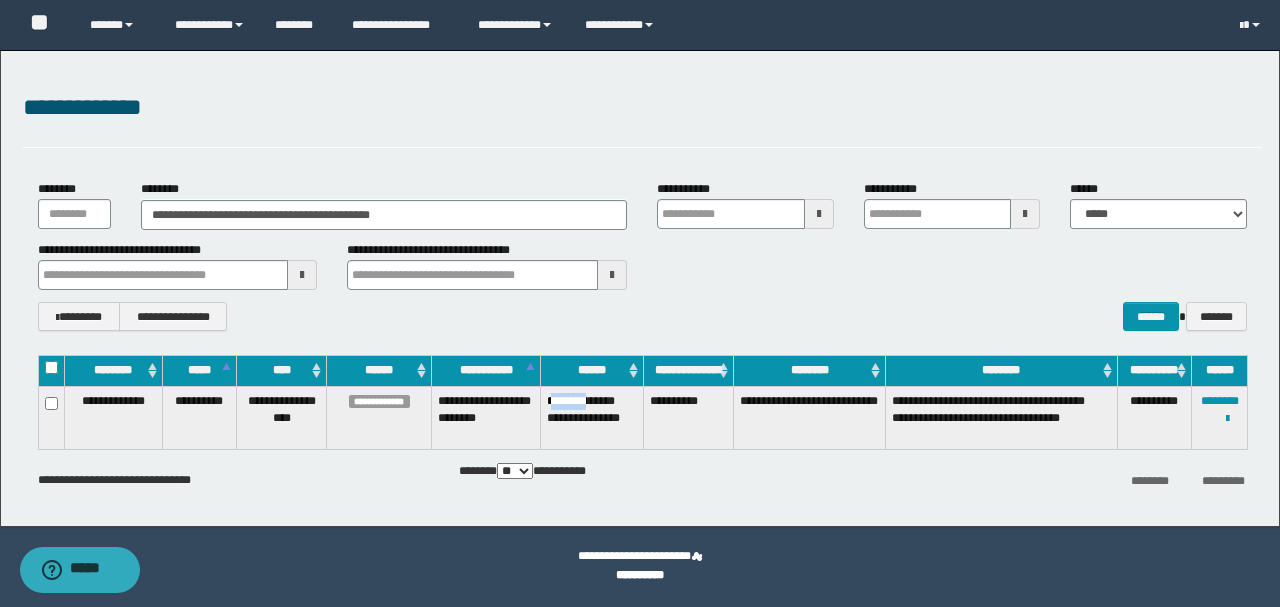 drag, startPoint x: 551, startPoint y: 396, endPoint x: 640, endPoint y: 396, distance: 89 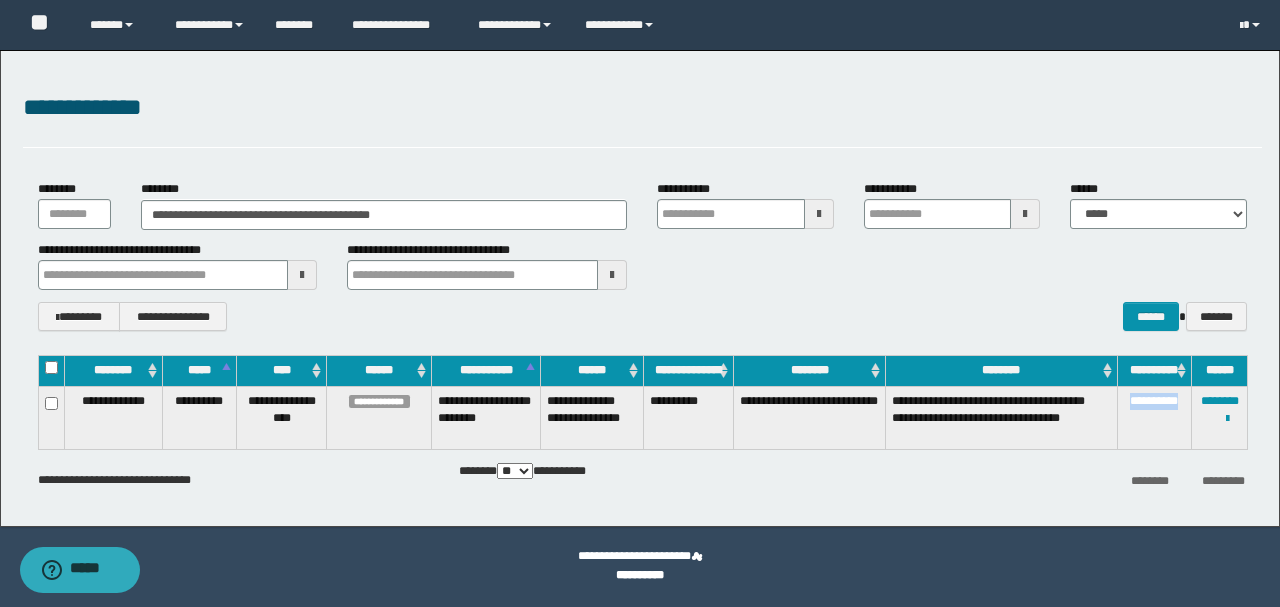 drag, startPoint x: 1135, startPoint y: 399, endPoint x: 1184, endPoint y: 404, distance: 49.25444 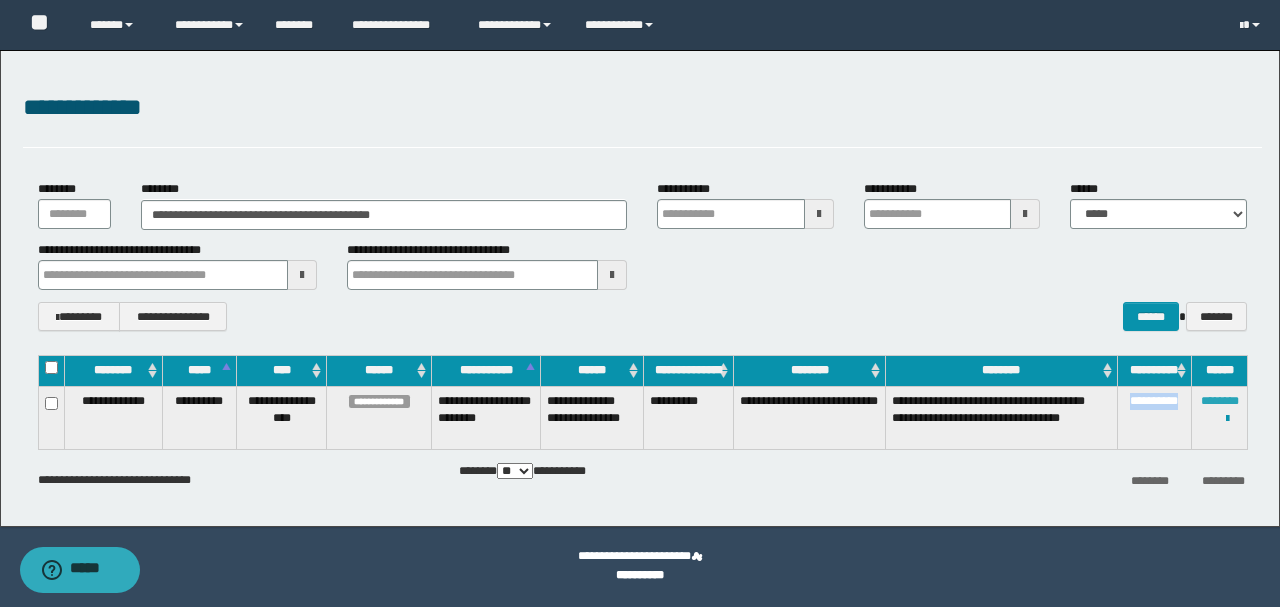 click on "********" at bounding box center (1220, 401) 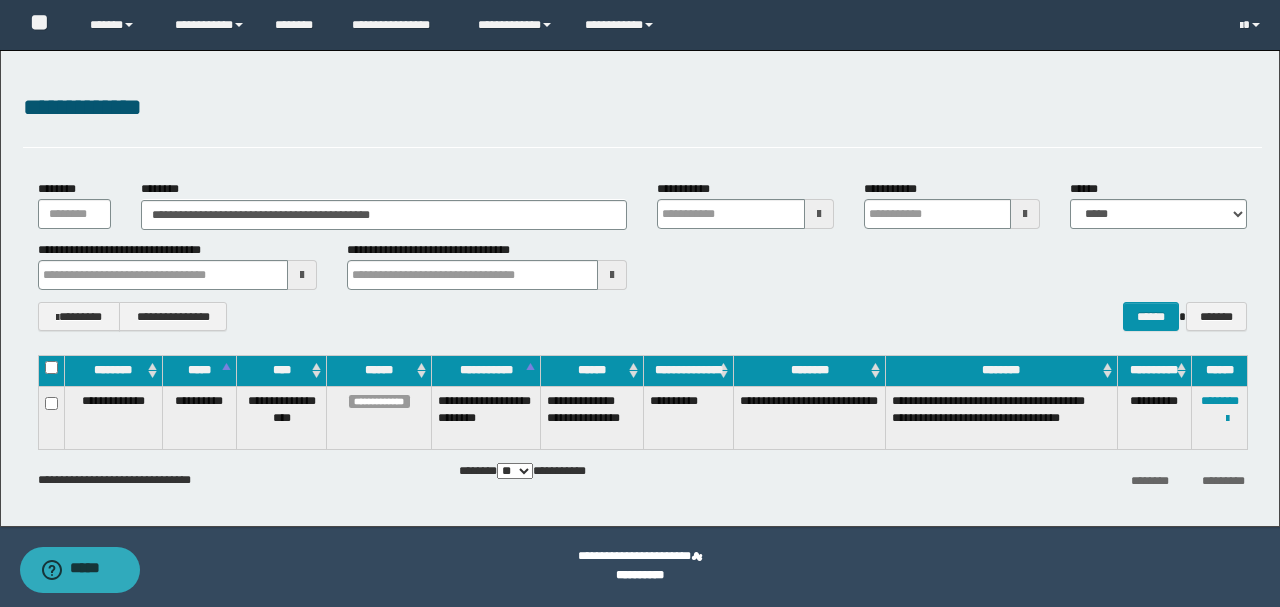 type 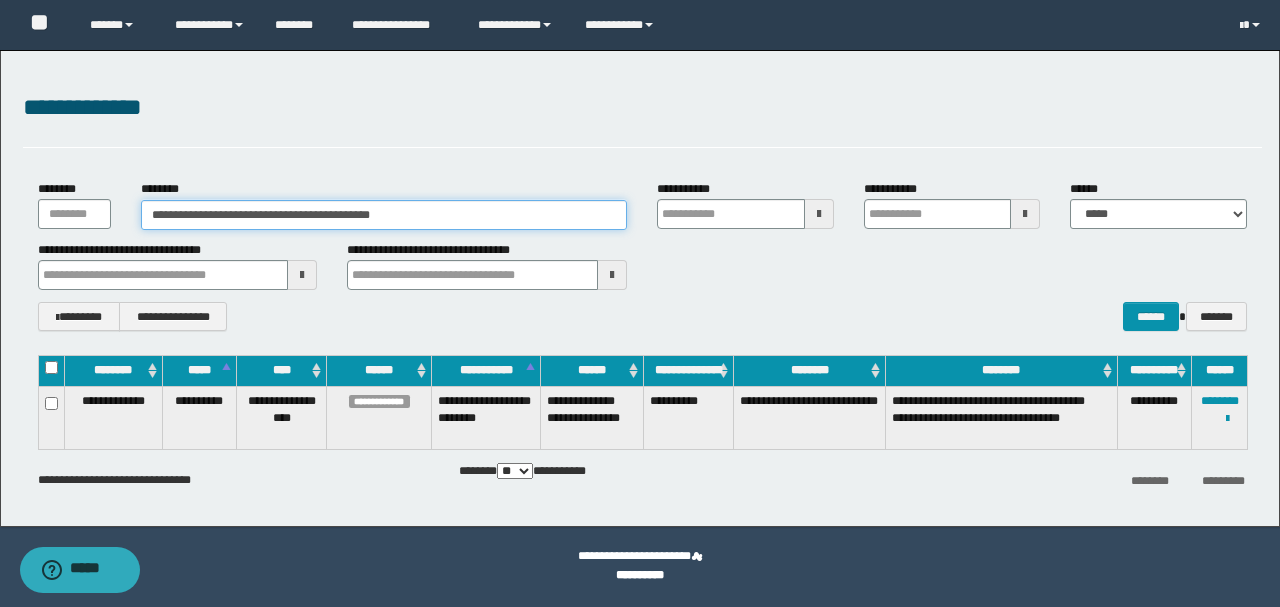 drag, startPoint x: 396, startPoint y: 204, endPoint x: 26, endPoint y: 172, distance: 371.3812 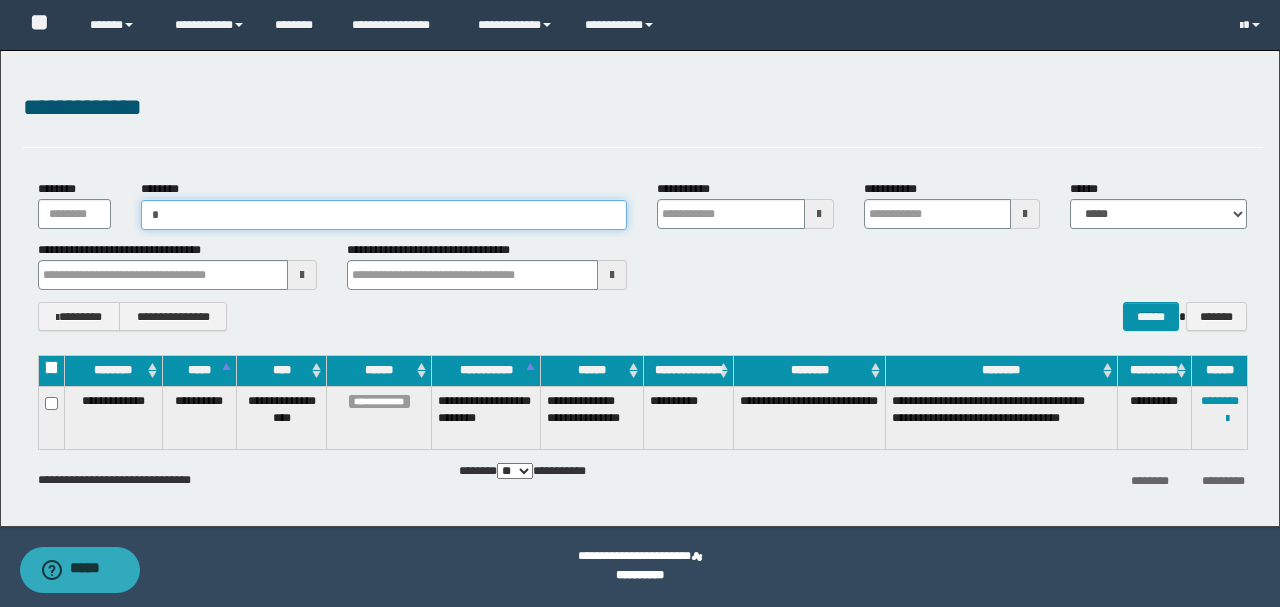 type 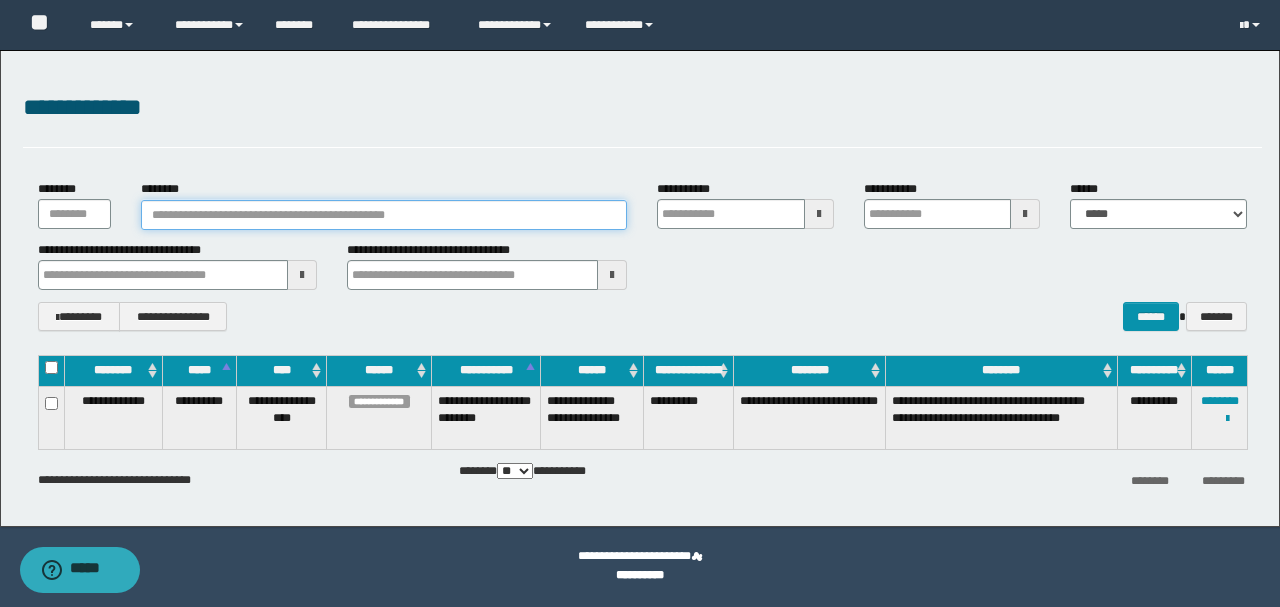 type on "*" 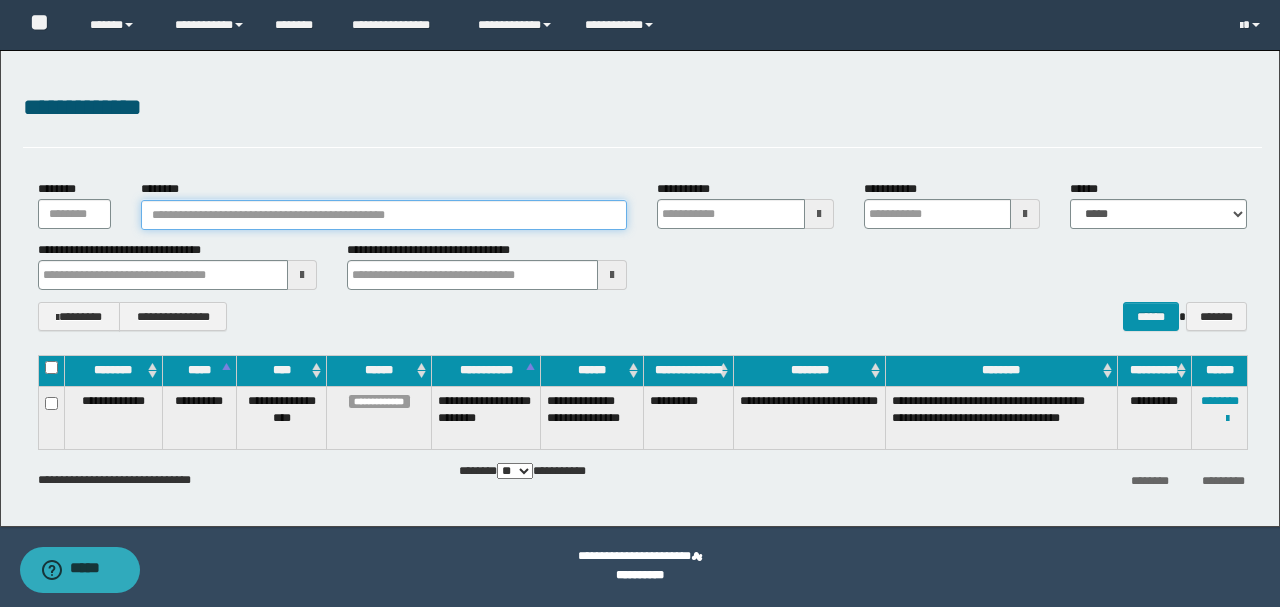 paste on "**********" 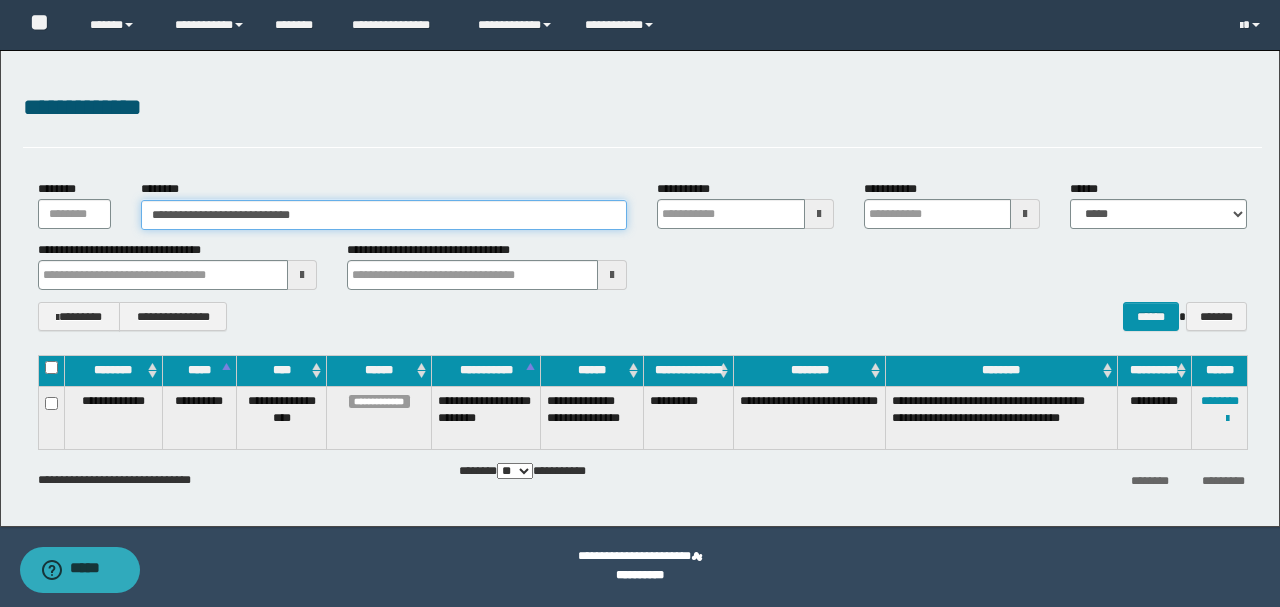 type 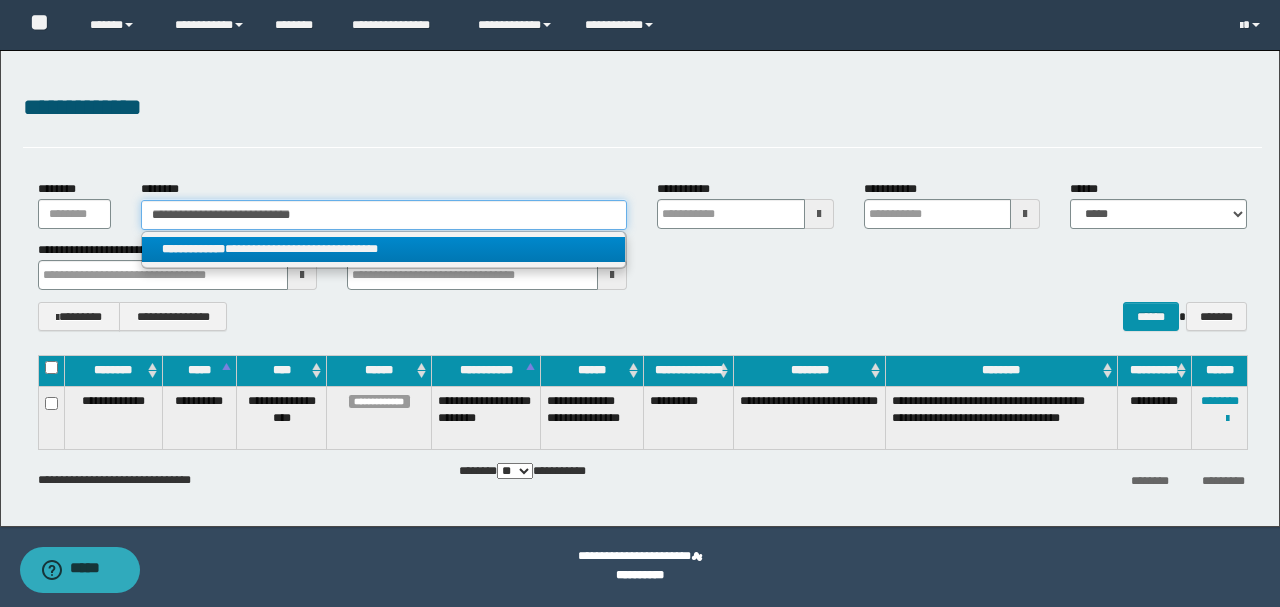 type on "**********" 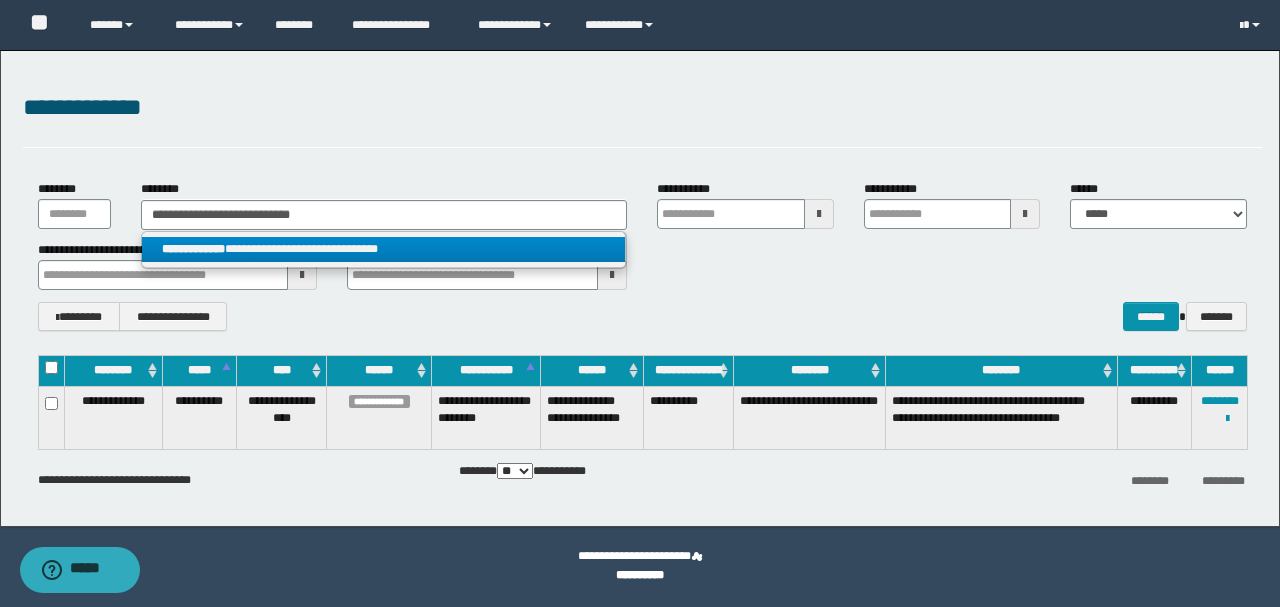 click on "**********" at bounding box center [384, 249] 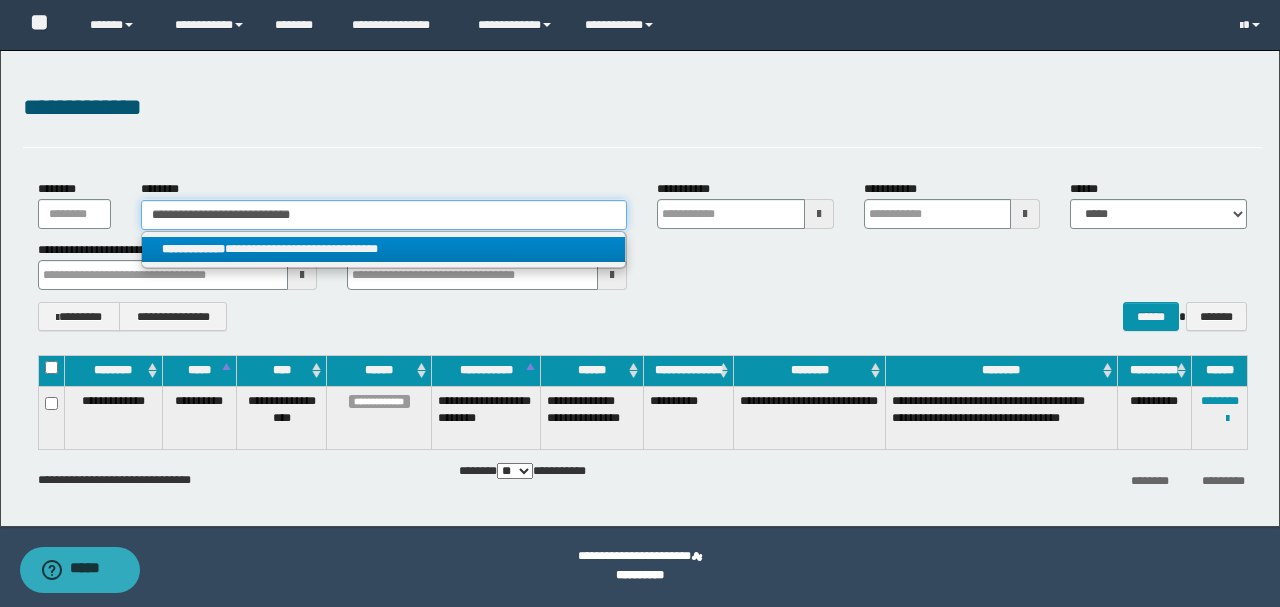 type 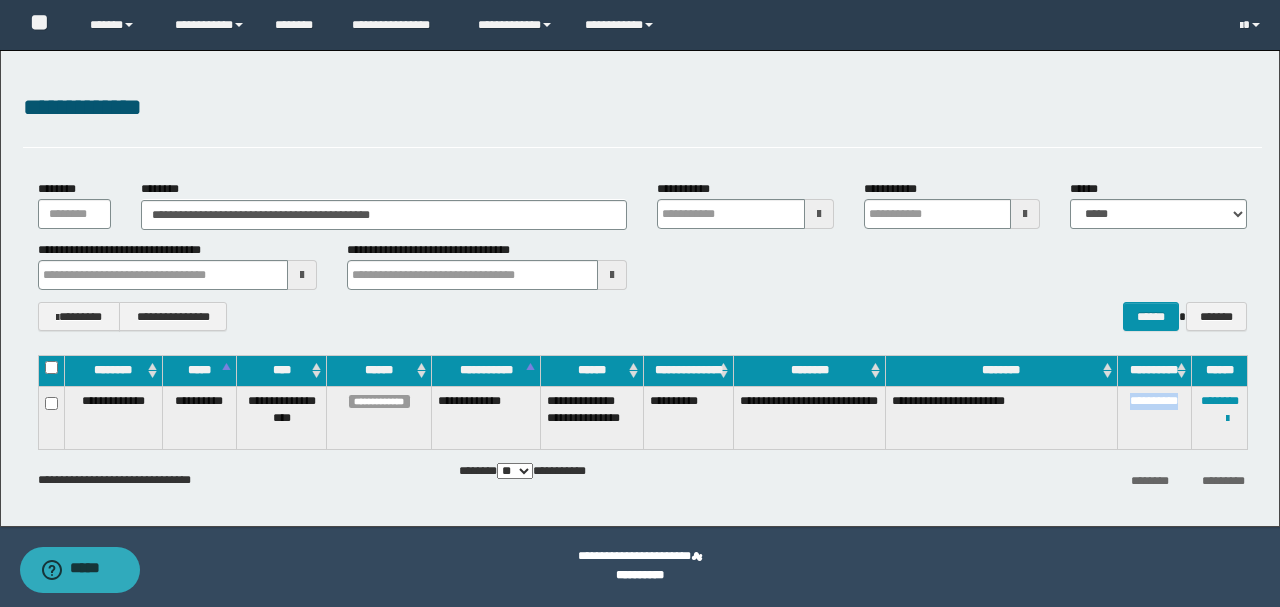 drag, startPoint x: 1120, startPoint y: 398, endPoint x: 1188, endPoint y: 402, distance: 68.117546 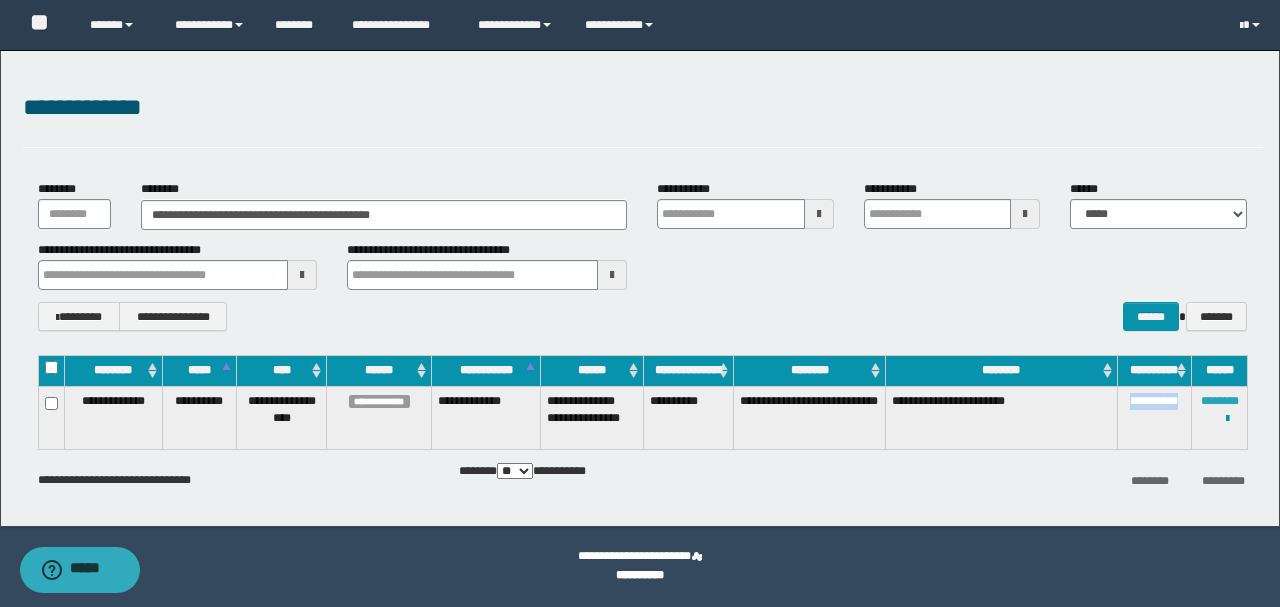 click on "********" at bounding box center [1220, 401] 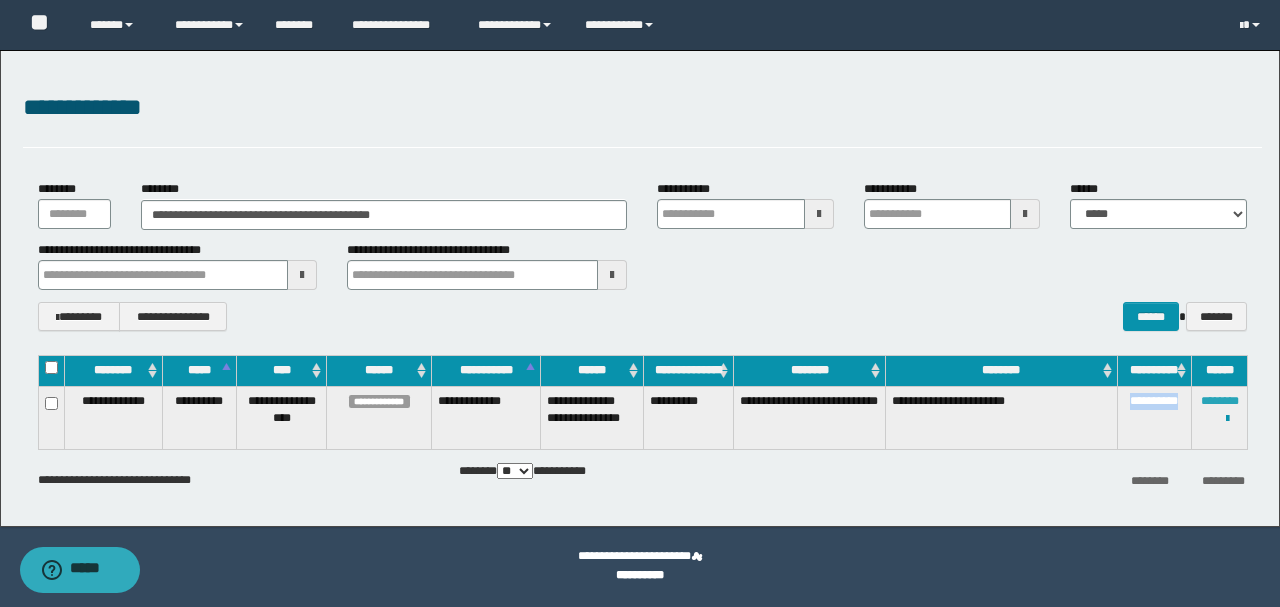 type 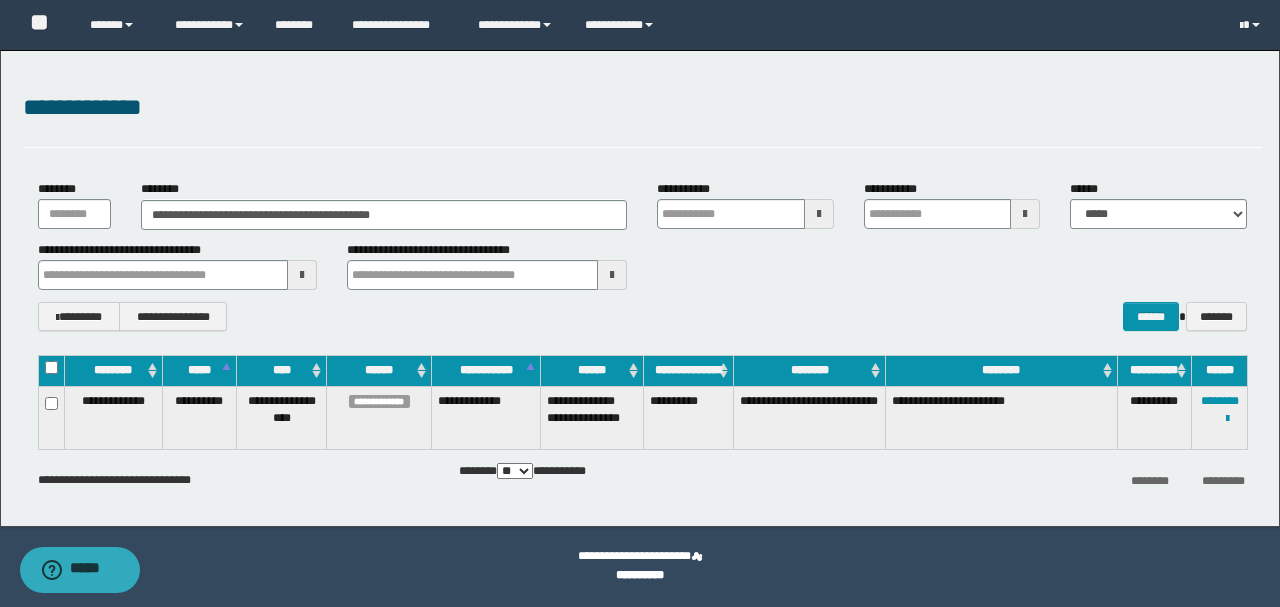 type 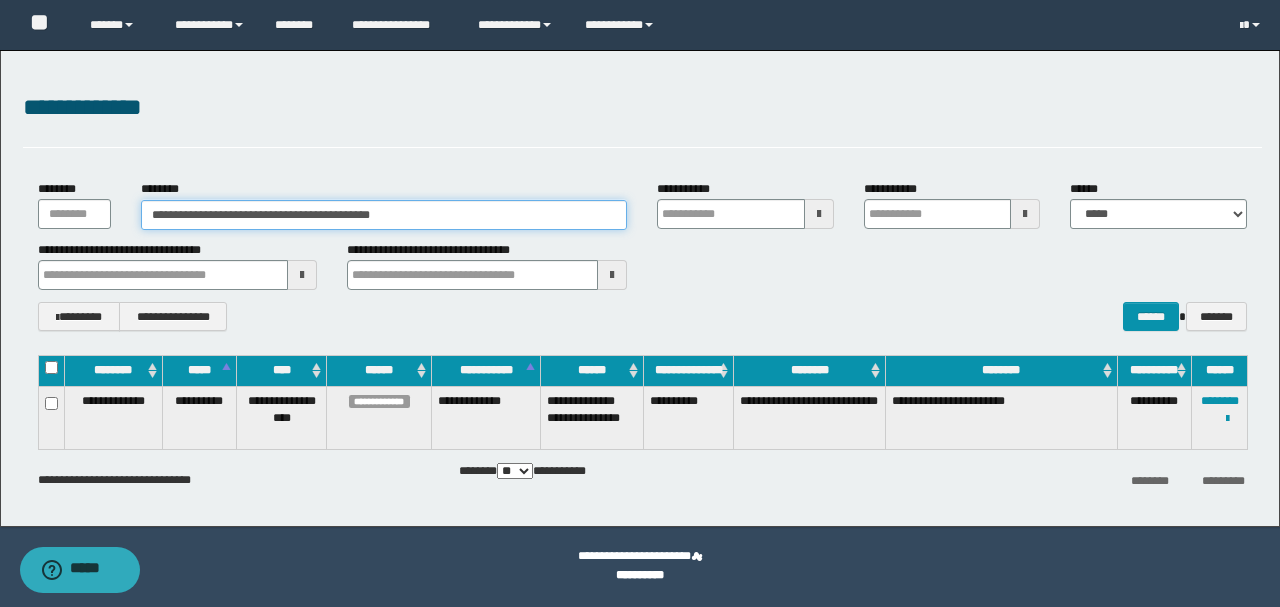 drag, startPoint x: 410, startPoint y: 213, endPoint x: 16, endPoint y: 184, distance: 395.06583 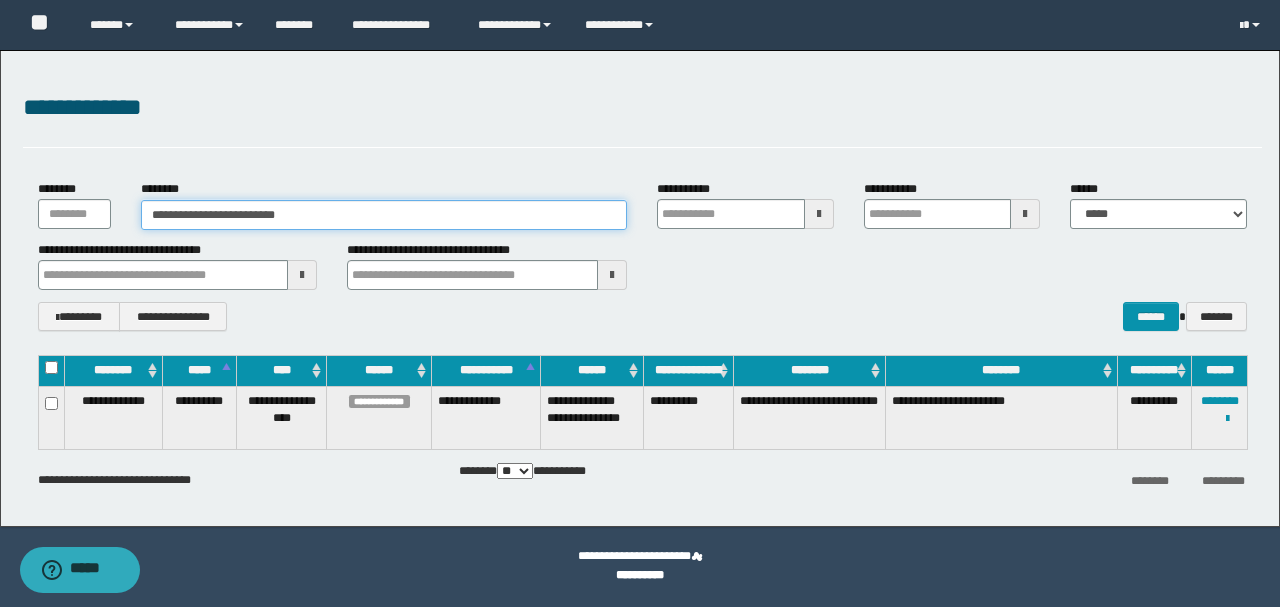 type on "**********" 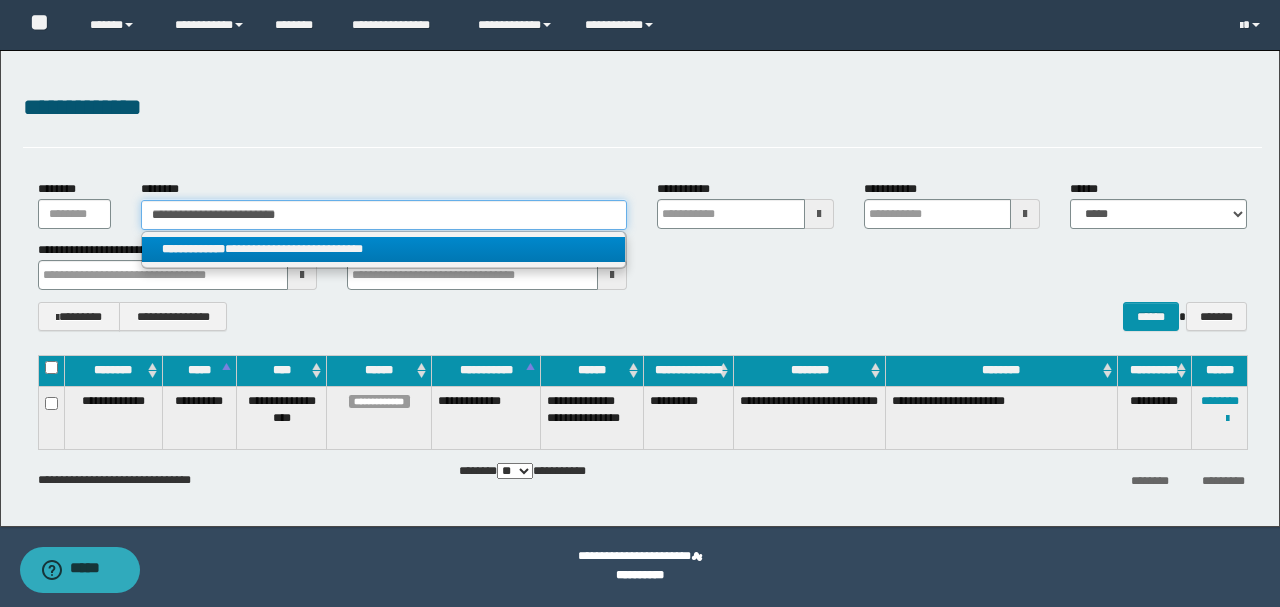 type on "**********" 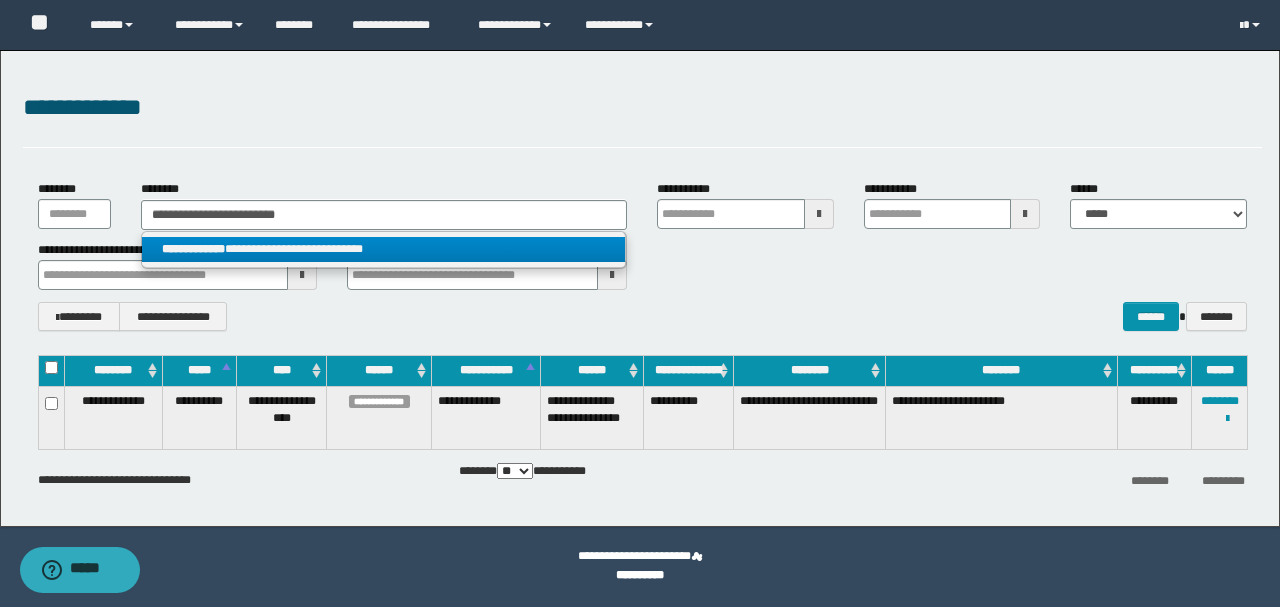 click on "**********" at bounding box center [384, 249] 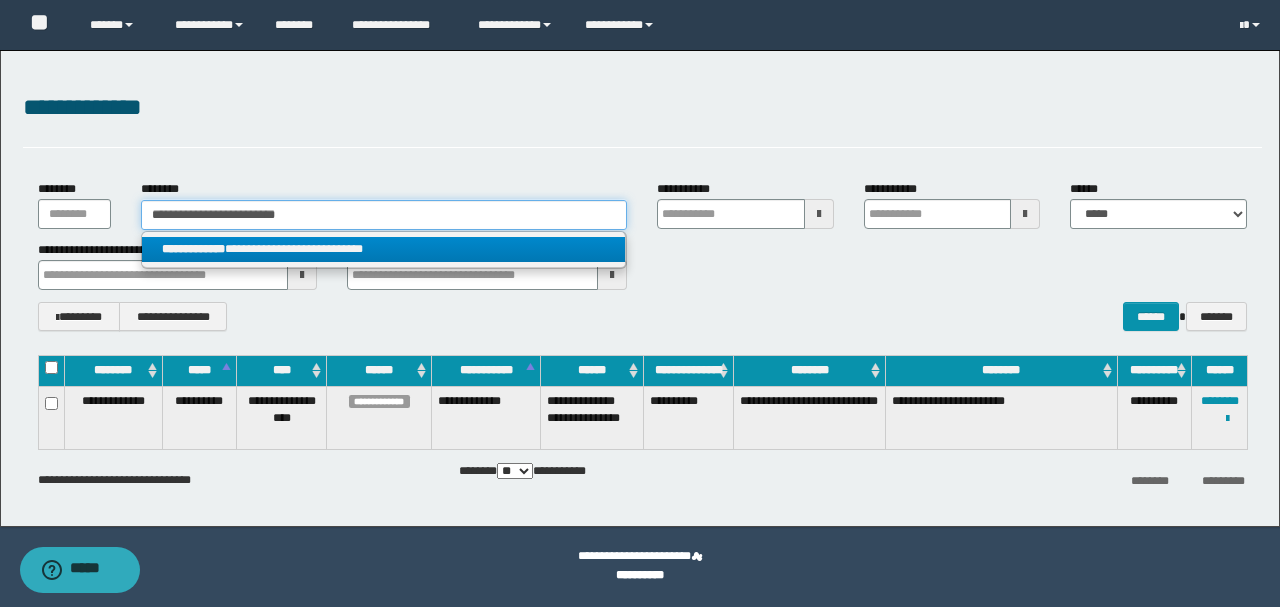 type 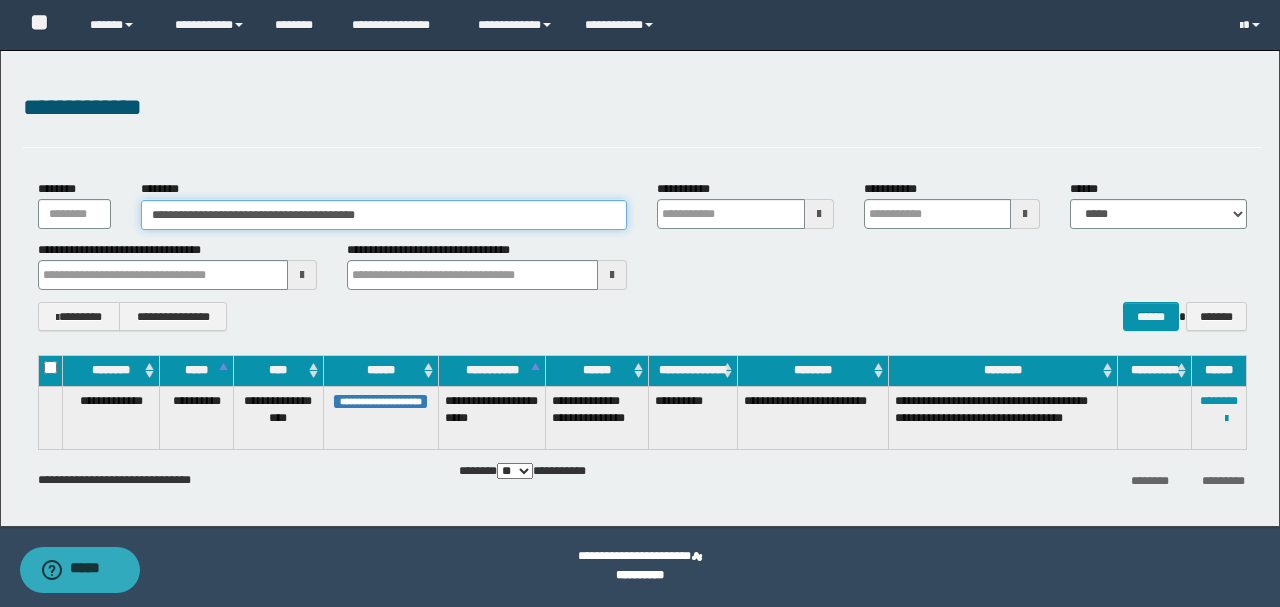type 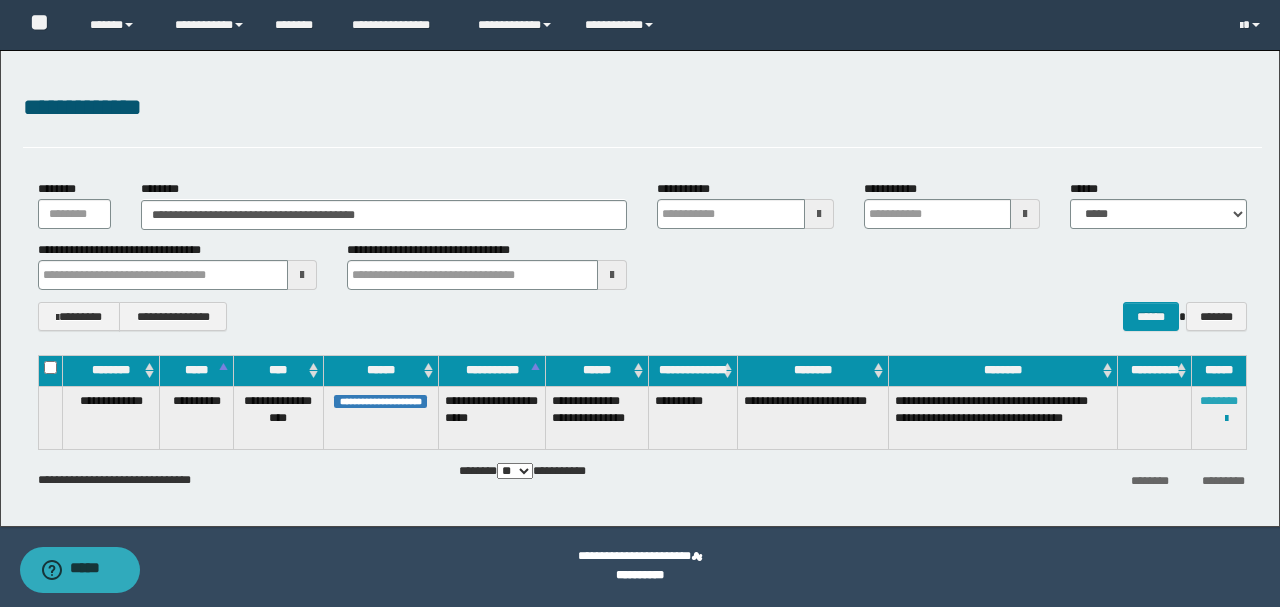 click on "********" at bounding box center [1219, 401] 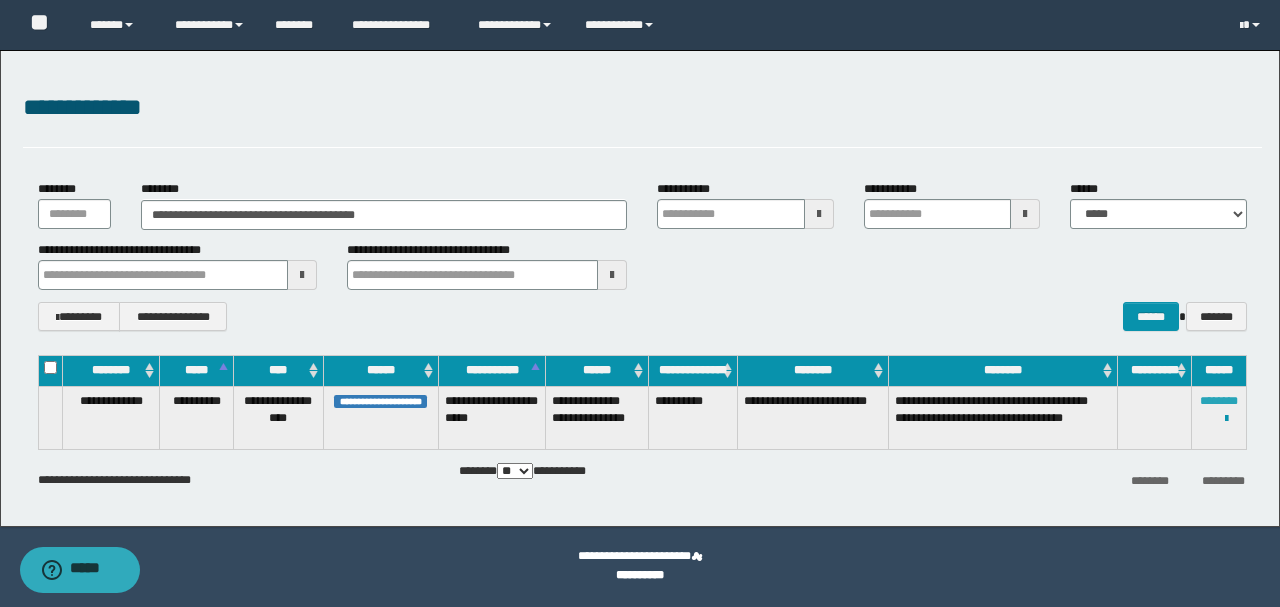 type 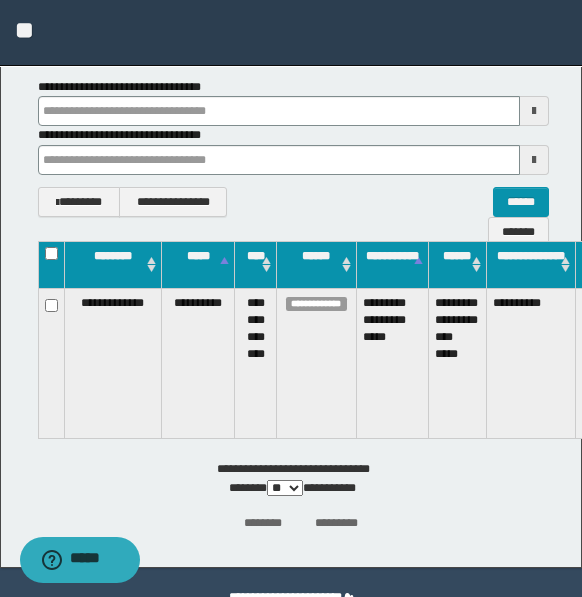 scroll, scrollTop: 408, scrollLeft: 0, axis: vertical 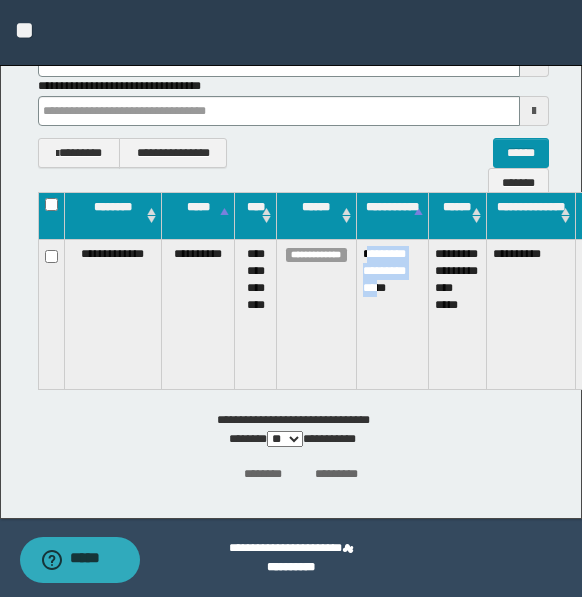 drag, startPoint x: 366, startPoint y: 254, endPoint x: 386, endPoint y: 352, distance: 100.02 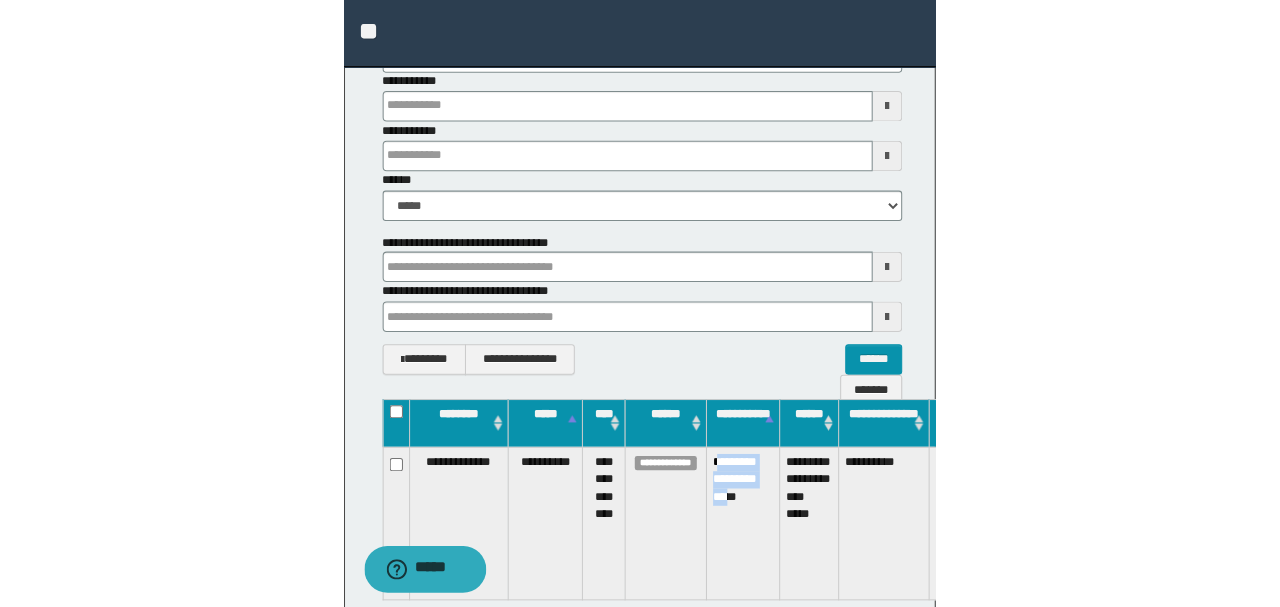 scroll, scrollTop: 0, scrollLeft: 0, axis: both 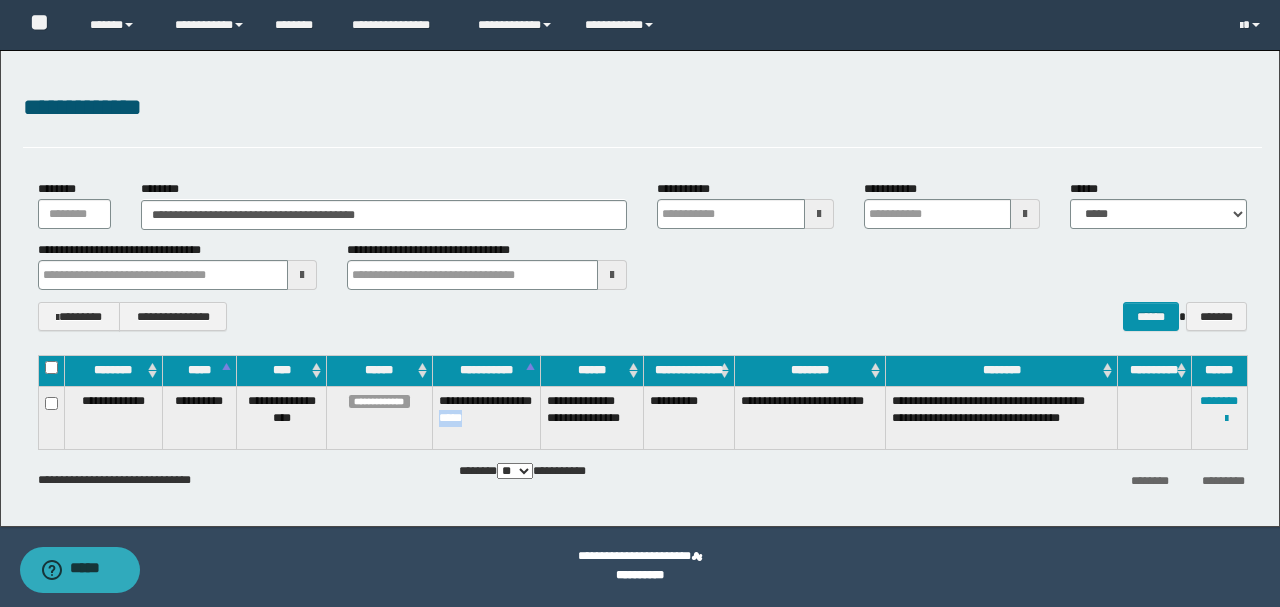 drag, startPoint x: 431, startPoint y: 411, endPoint x: 516, endPoint y: 410, distance: 85.00588 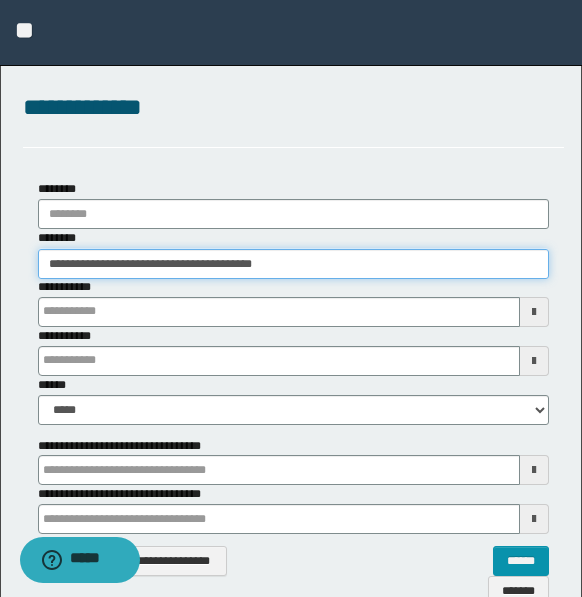 drag, startPoint x: 67, startPoint y: 262, endPoint x: 130, endPoint y: 262, distance: 63 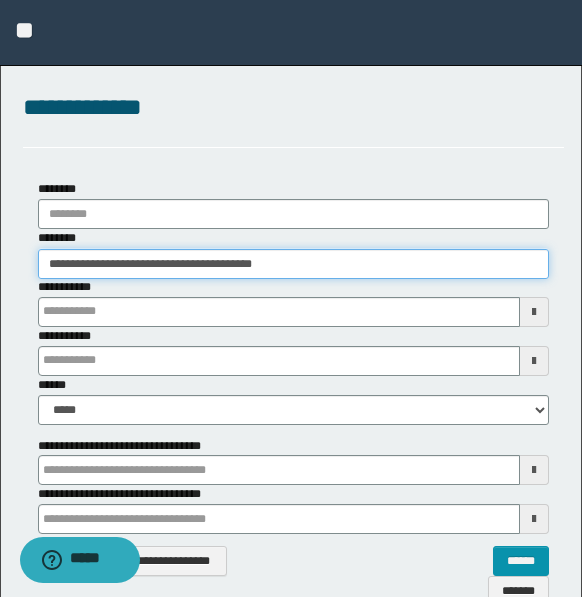 click on "**********" at bounding box center (293, 264) 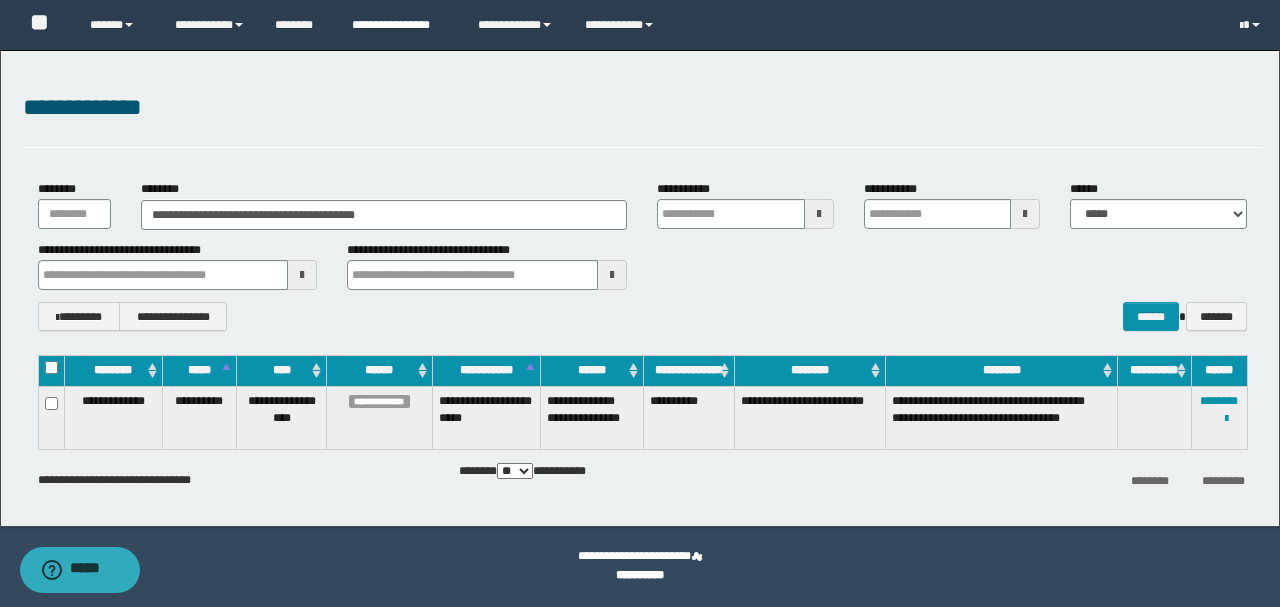 click on "**********" at bounding box center [400, 25] 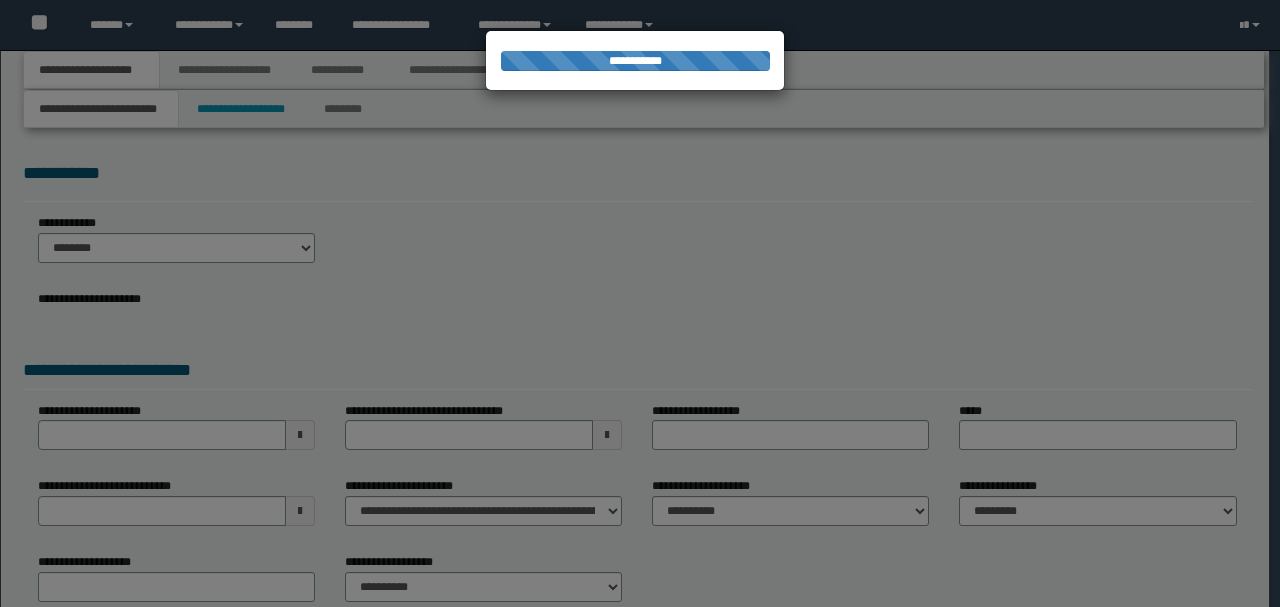 scroll, scrollTop: 0, scrollLeft: 0, axis: both 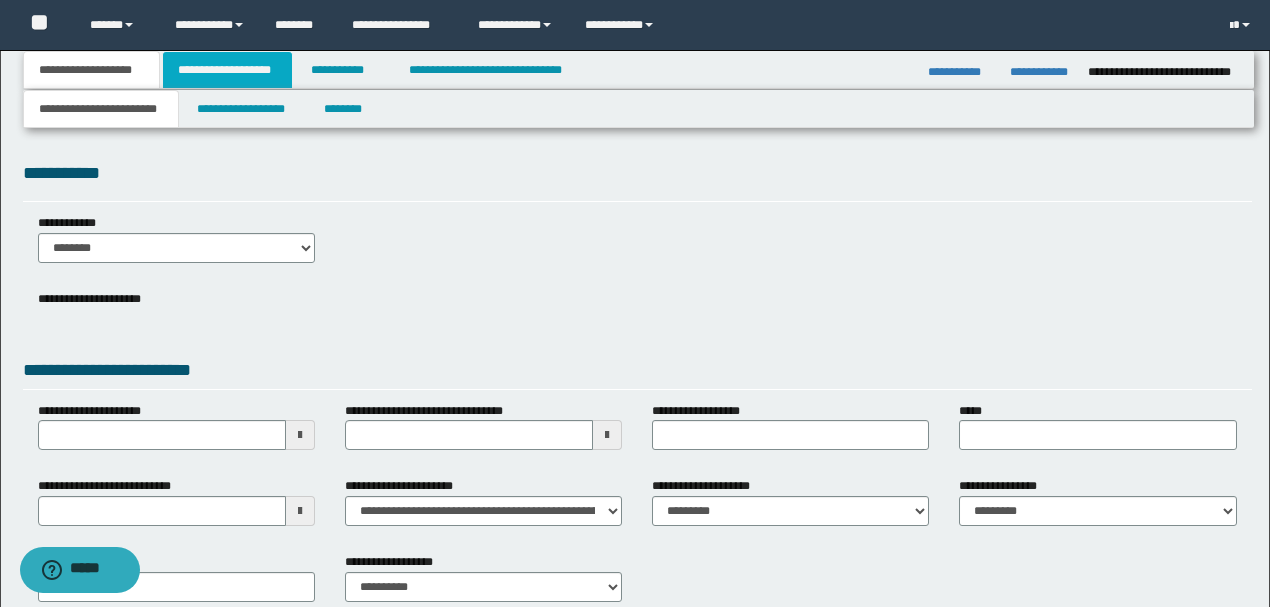 click on "**********" at bounding box center (227, 70) 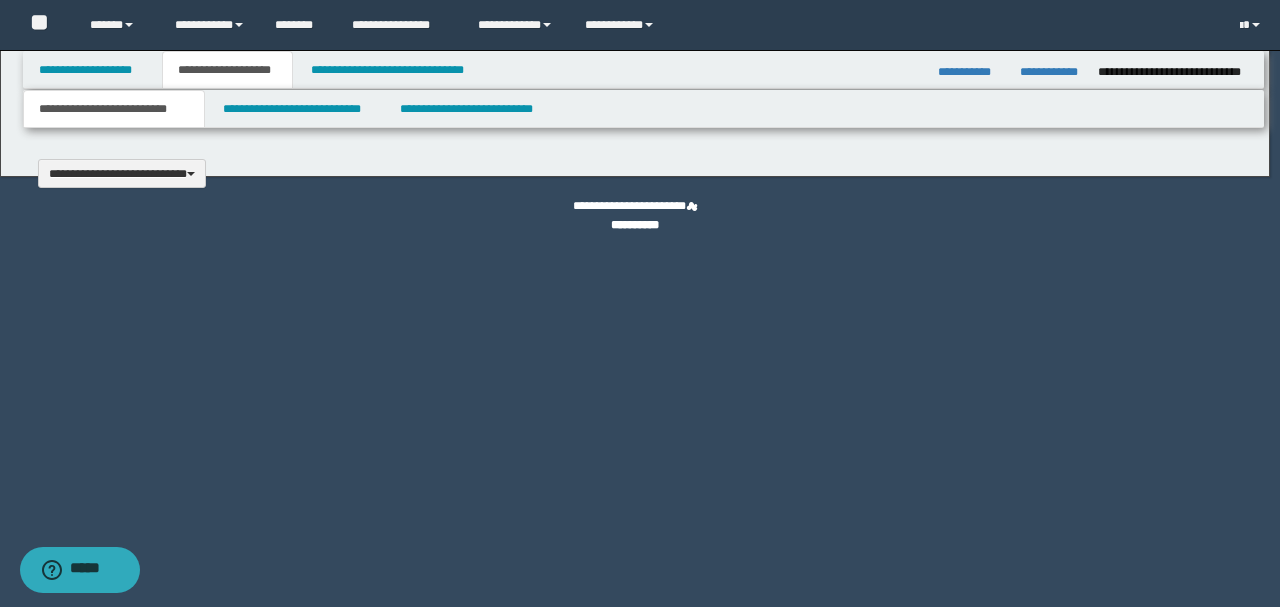 type 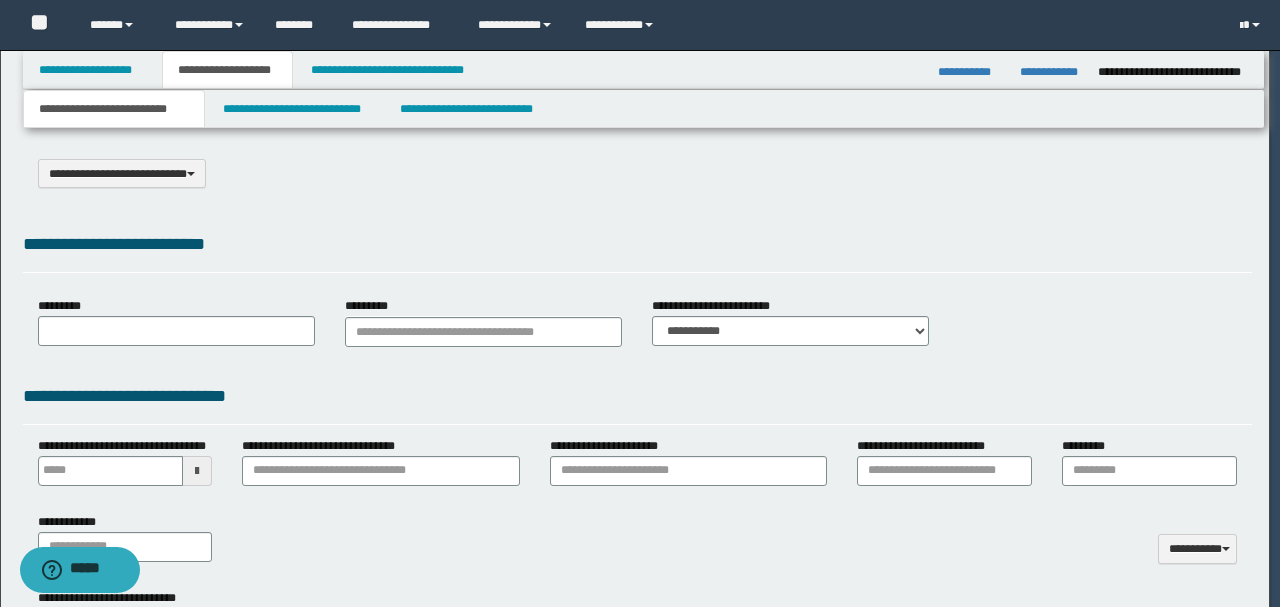 scroll, scrollTop: 0, scrollLeft: 0, axis: both 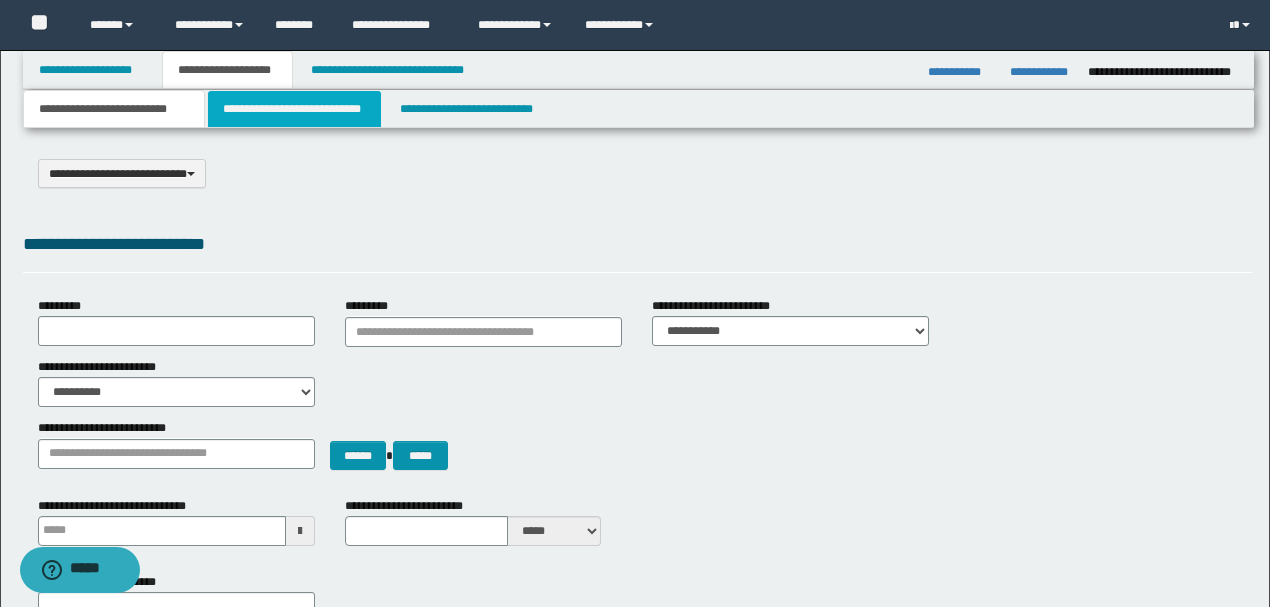 click on "**********" at bounding box center (294, 109) 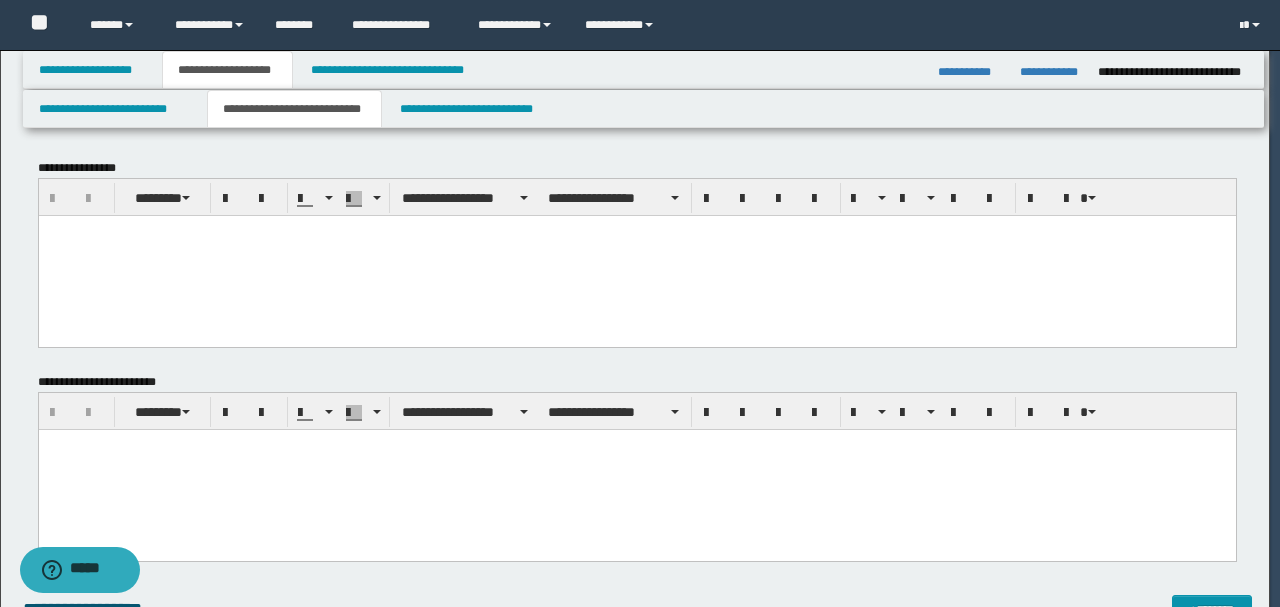 click on "**********" at bounding box center (640, 303) 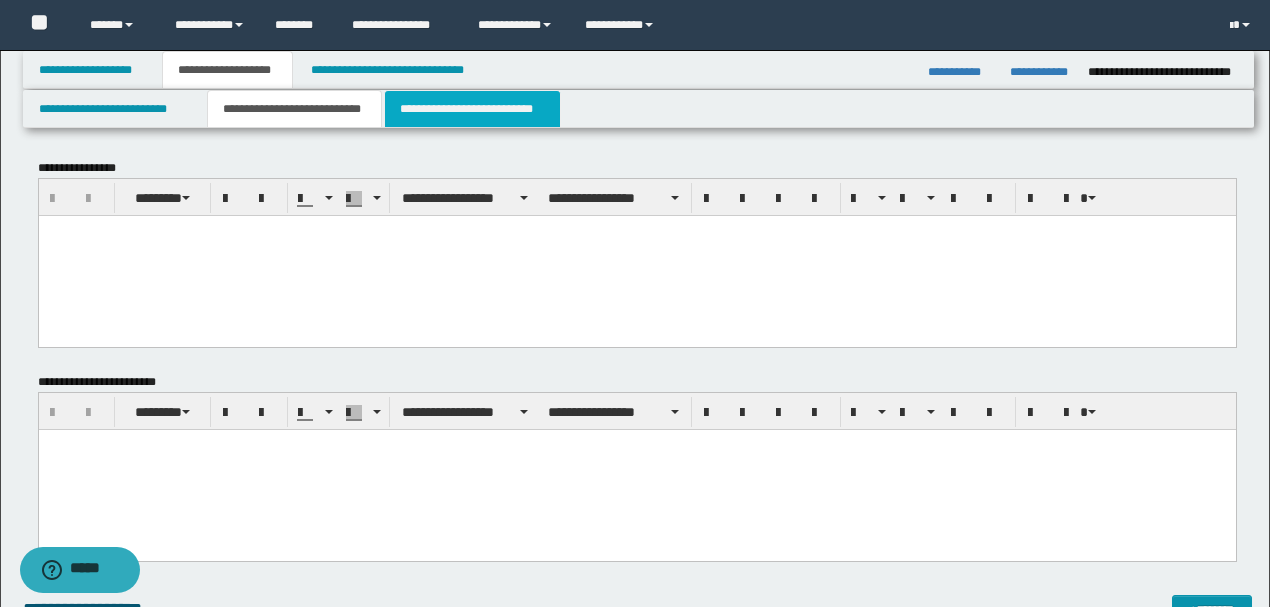 click on "**********" at bounding box center [472, 109] 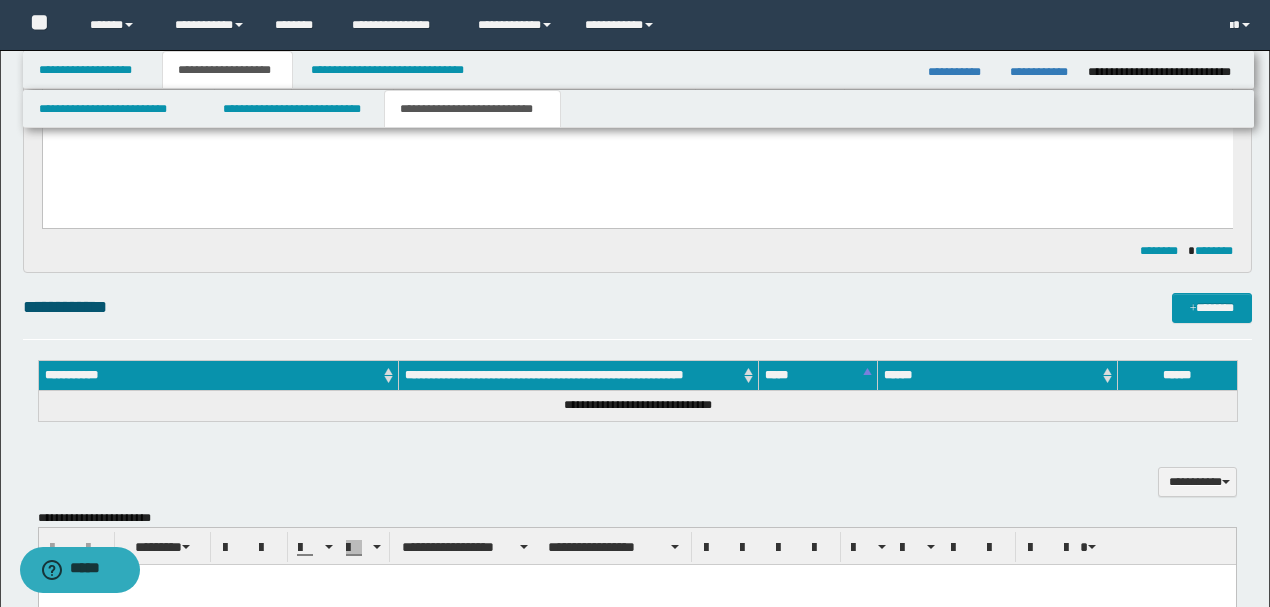 scroll, scrollTop: 246, scrollLeft: 0, axis: vertical 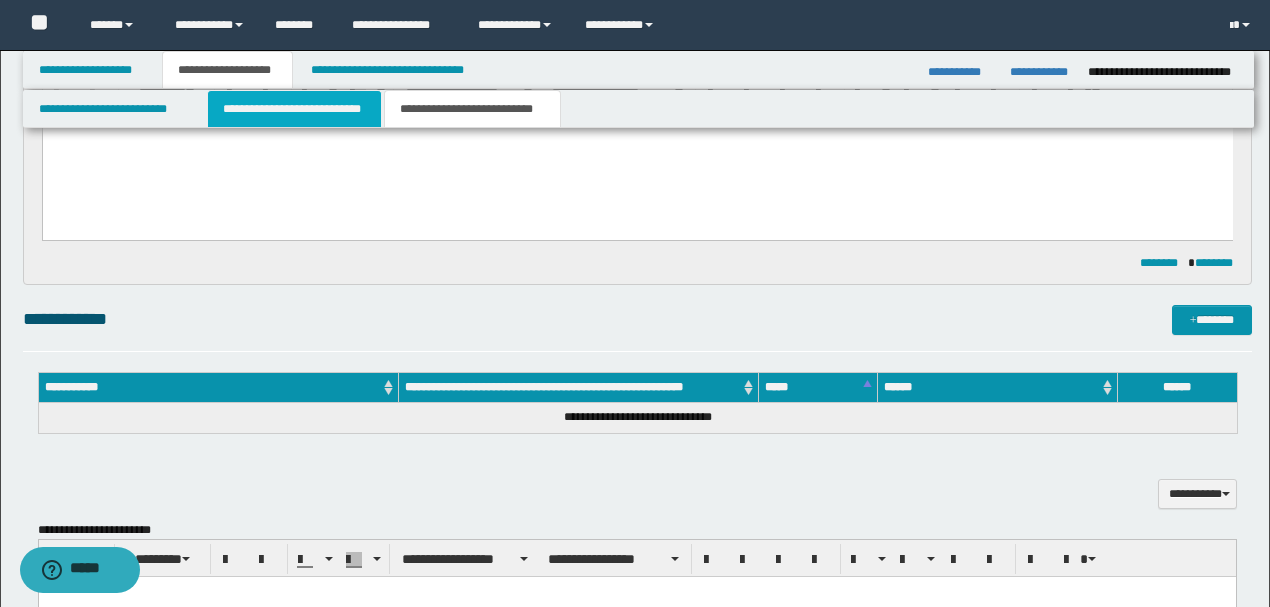 click on "**********" at bounding box center [294, 109] 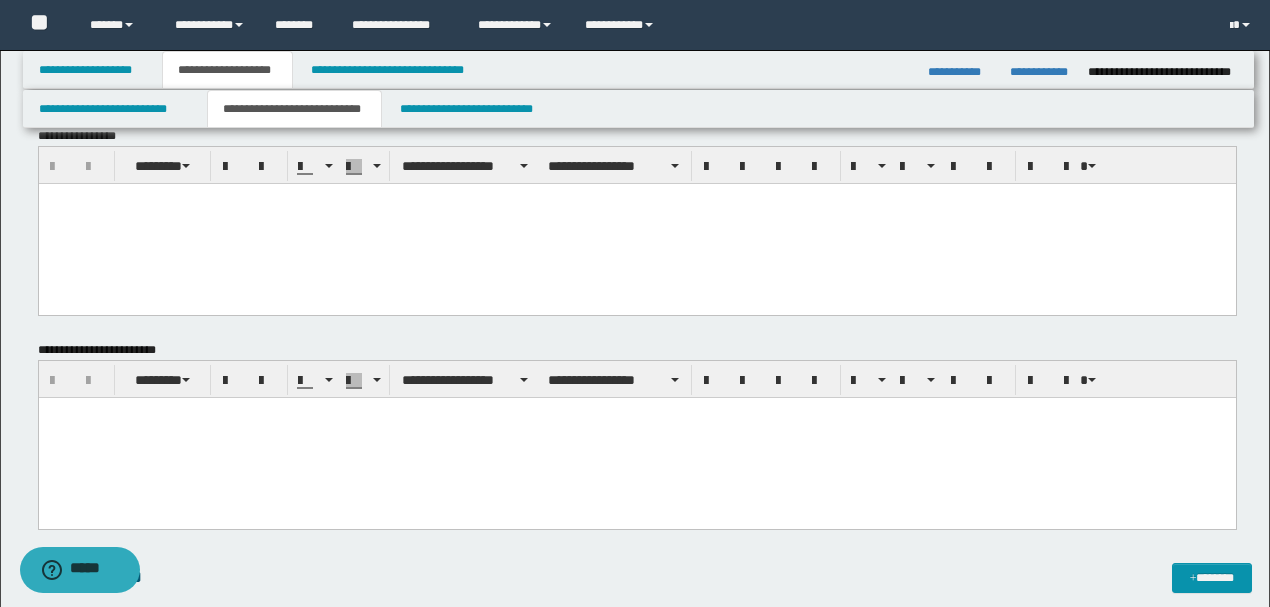 scroll, scrollTop: 0, scrollLeft: 0, axis: both 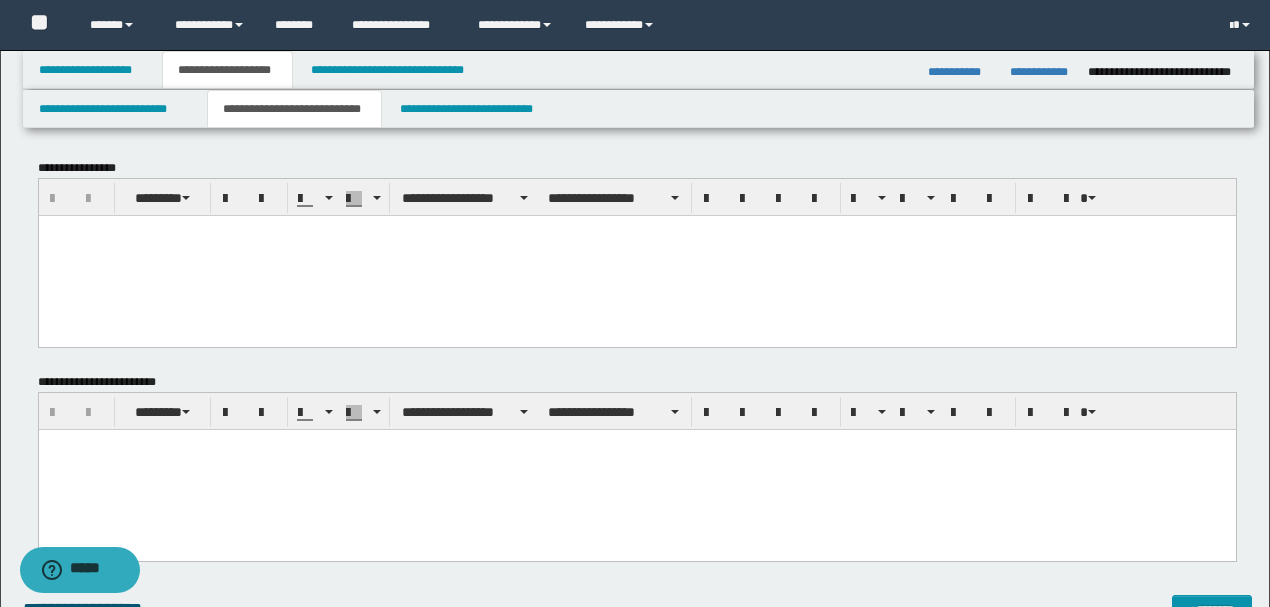 click at bounding box center (636, 255) 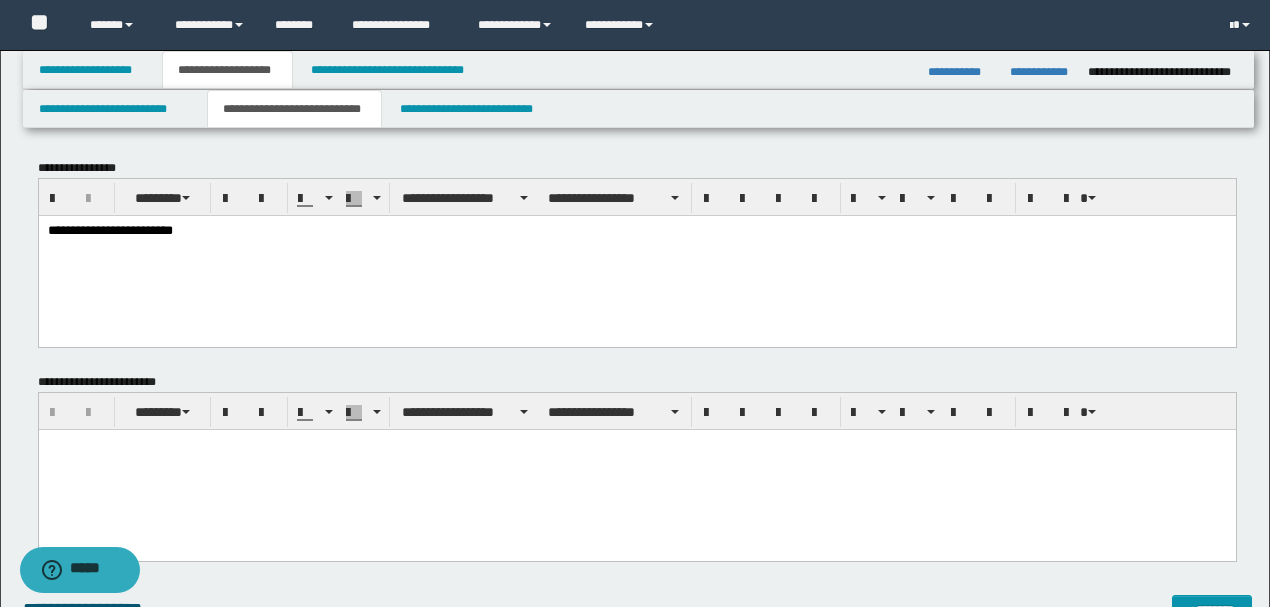drag, startPoint x: 44, startPoint y: 230, endPoint x: 241, endPoint y: 244, distance: 197.49684 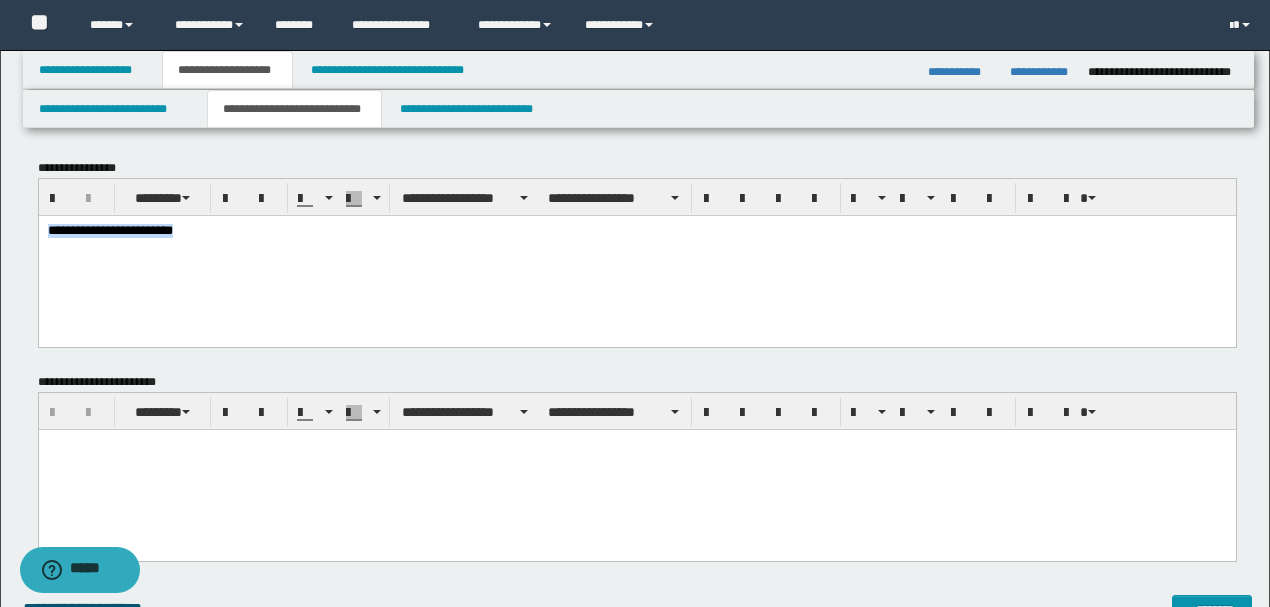 drag, startPoint x: 48, startPoint y: 229, endPoint x: 303, endPoint y: 236, distance: 255.09605 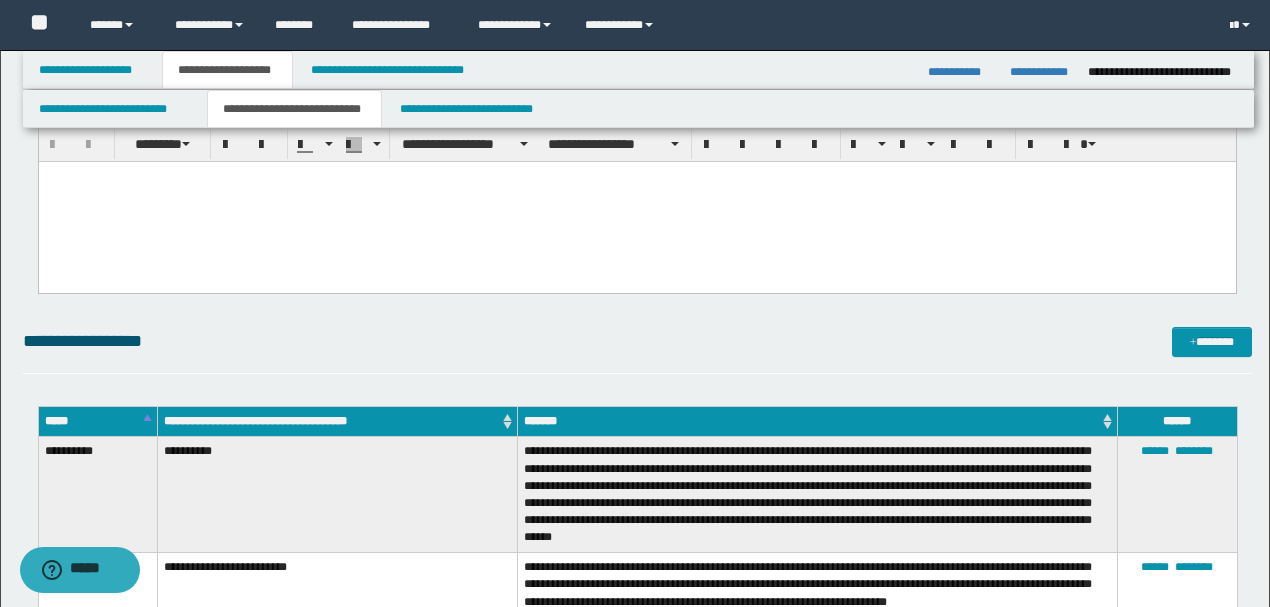 scroll, scrollTop: 333, scrollLeft: 0, axis: vertical 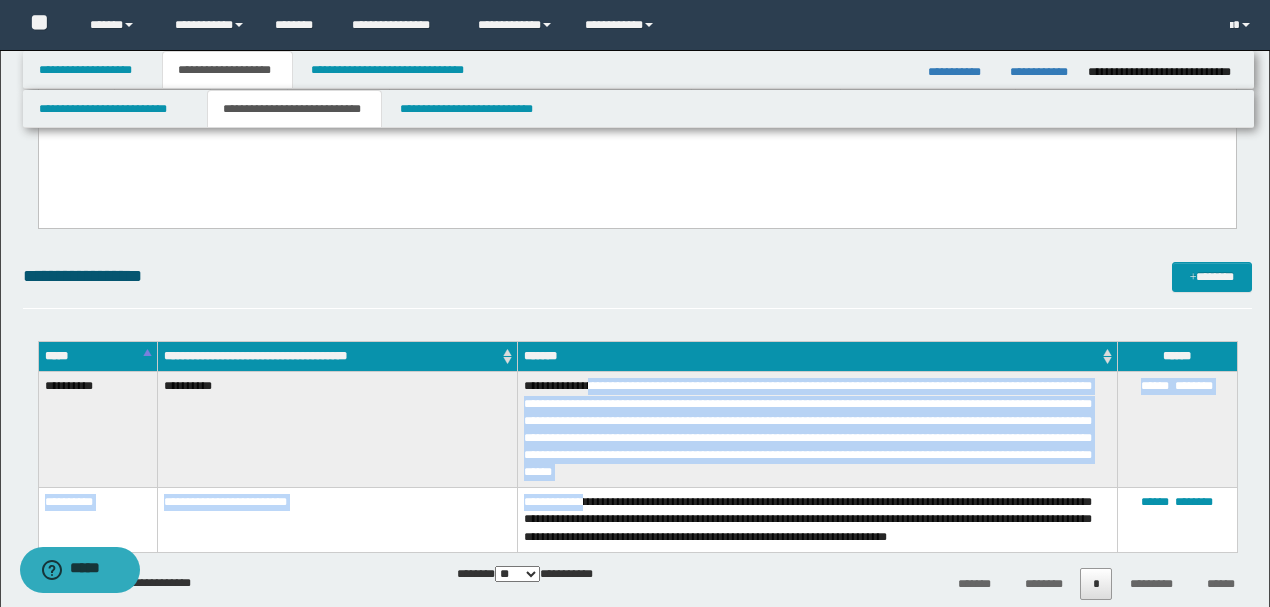 drag, startPoint x: 587, startPoint y: 446, endPoint x: 587, endPoint y: 499, distance: 53 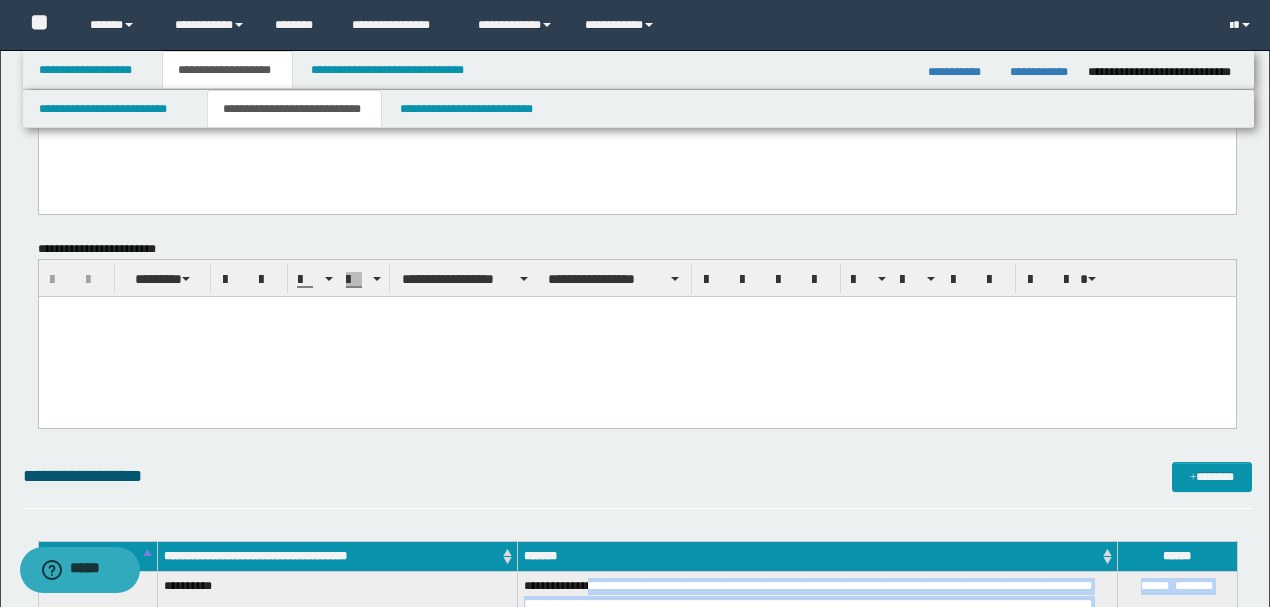scroll, scrollTop: 0, scrollLeft: 0, axis: both 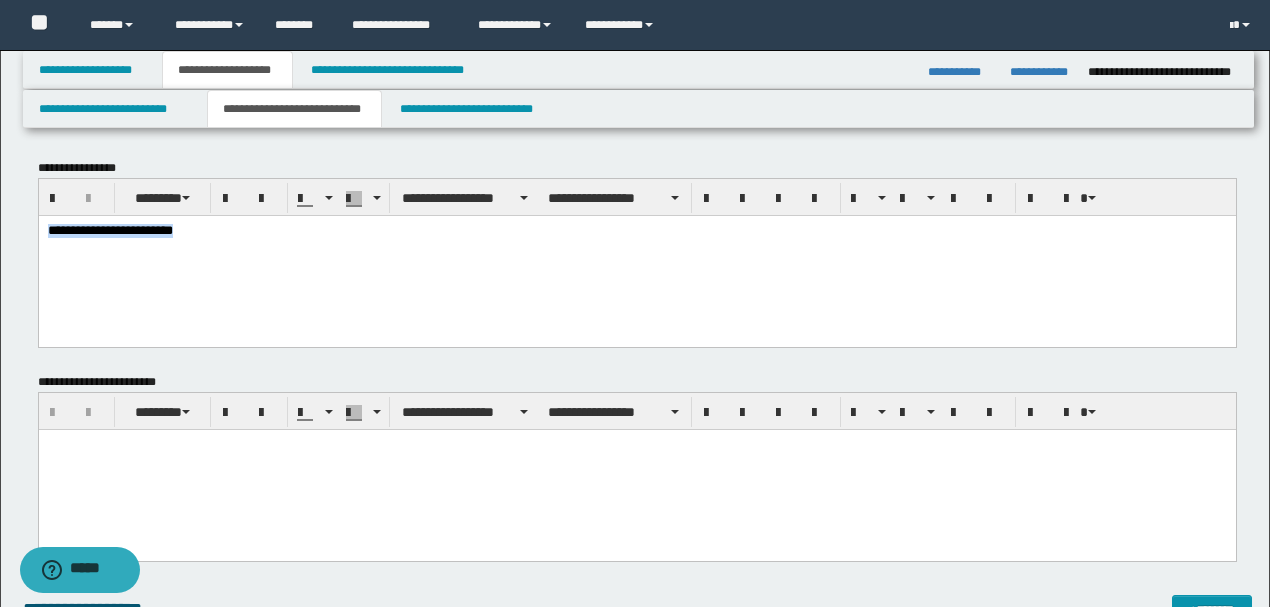 click on "**********" at bounding box center (637, 230) 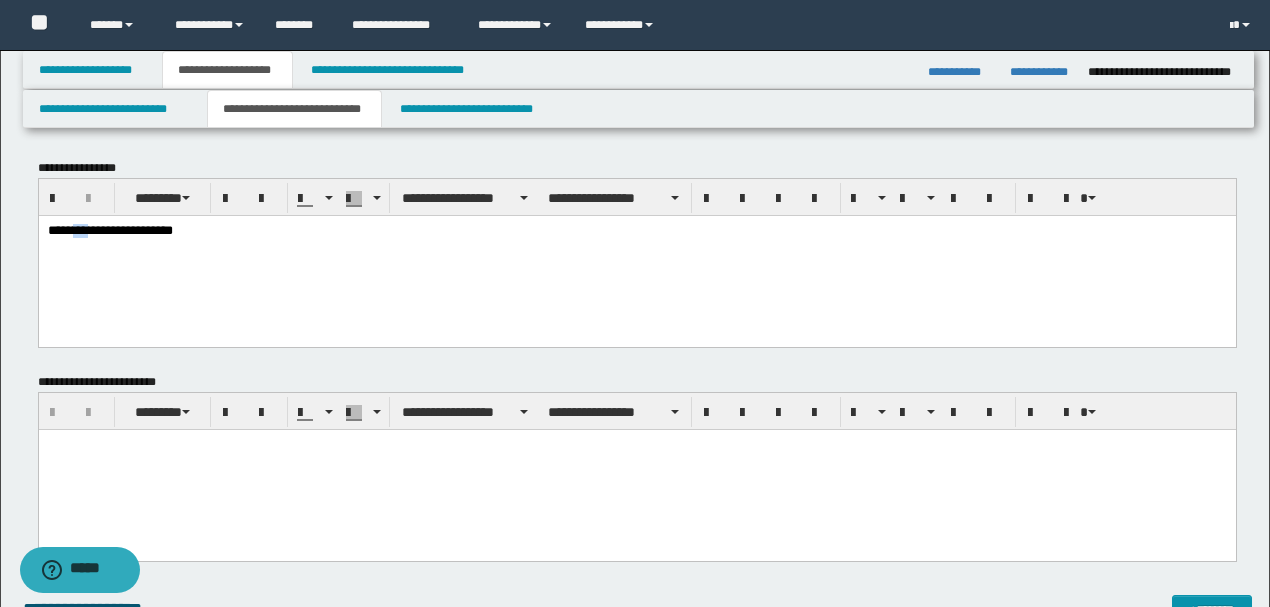 click on "**********" at bounding box center [637, 230] 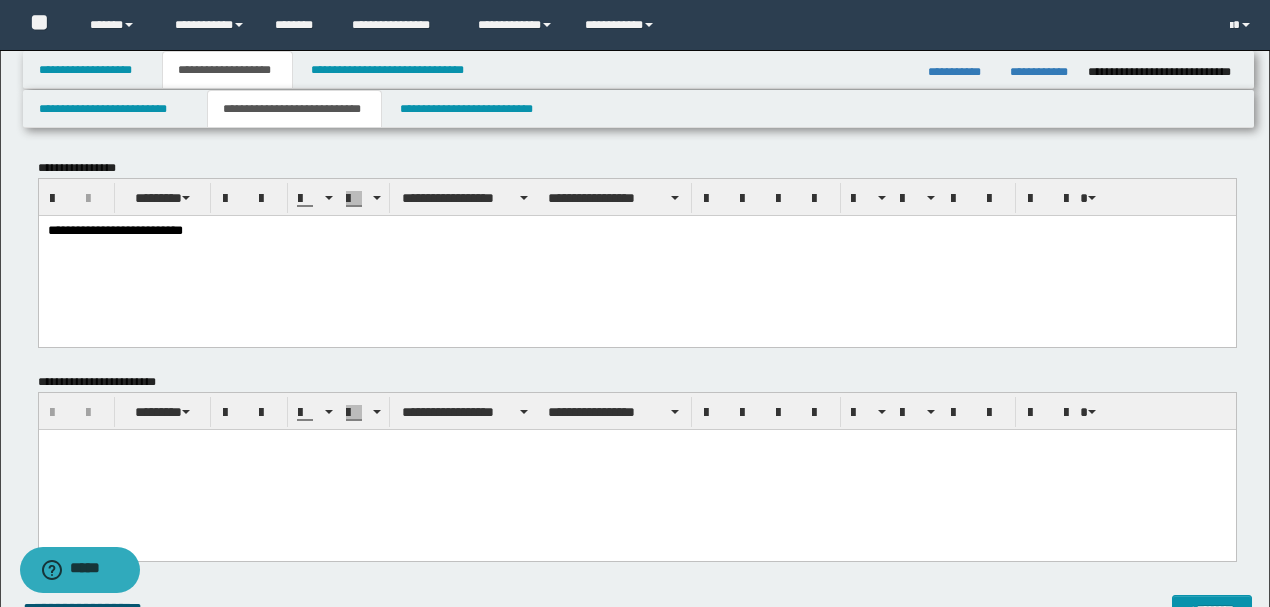 click on "**********" at bounding box center [637, 230] 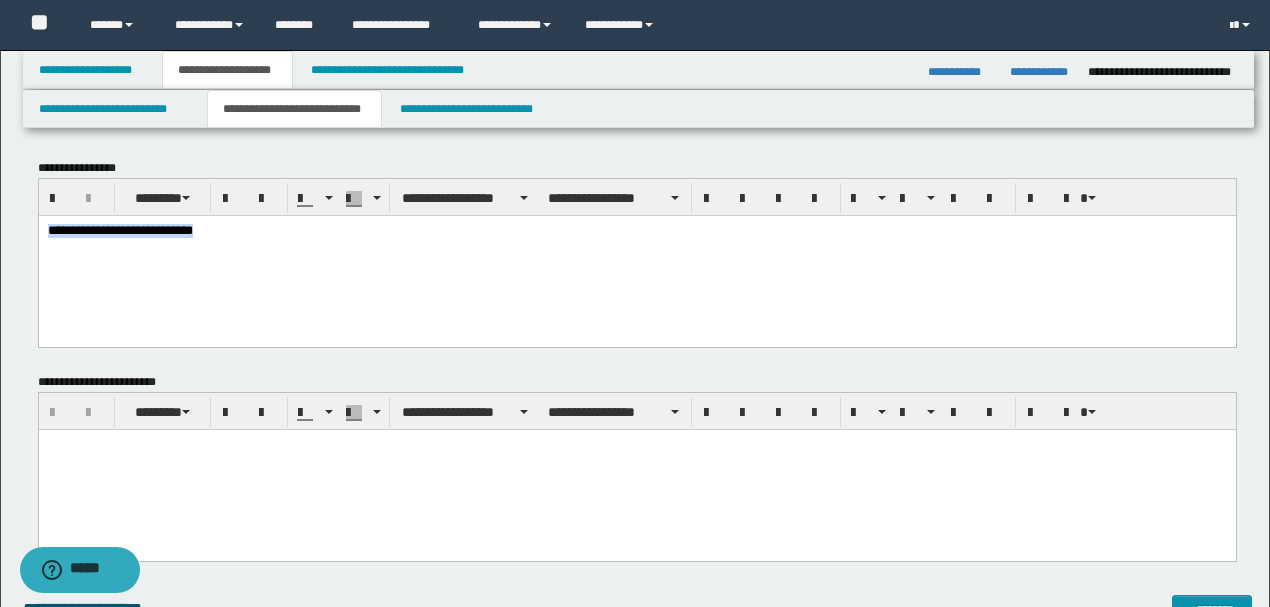 drag, startPoint x: 46, startPoint y: 228, endPoint x: 309, endPoint y: 233, distance: 263.04752 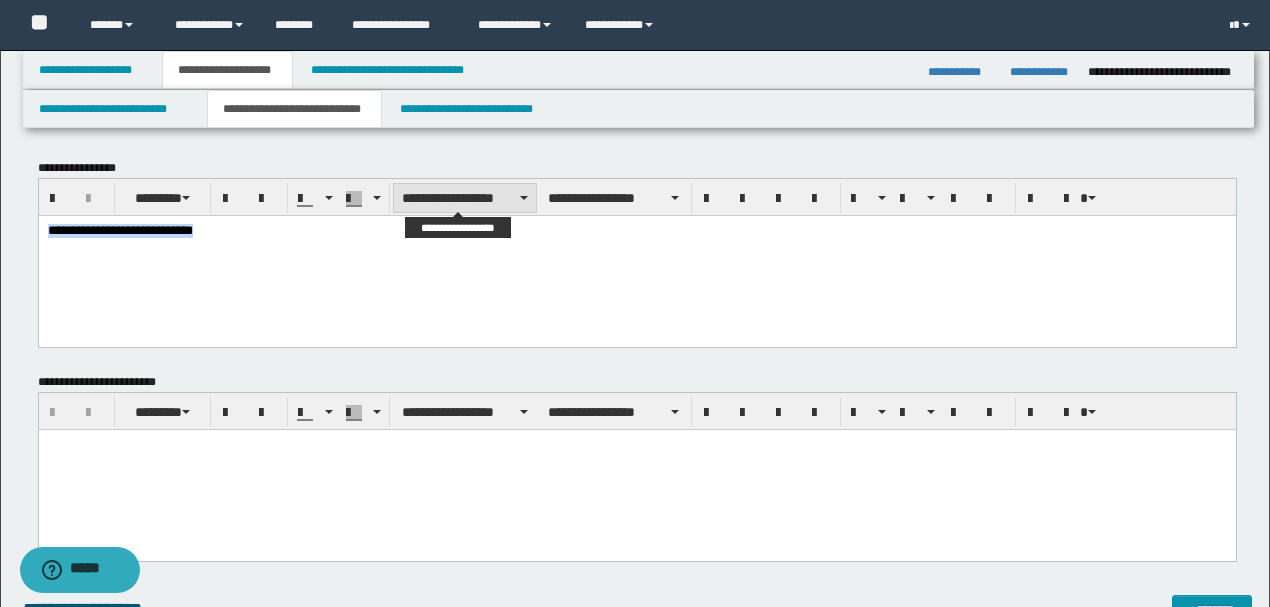 click on "**********" at bounding box center [465, 198] 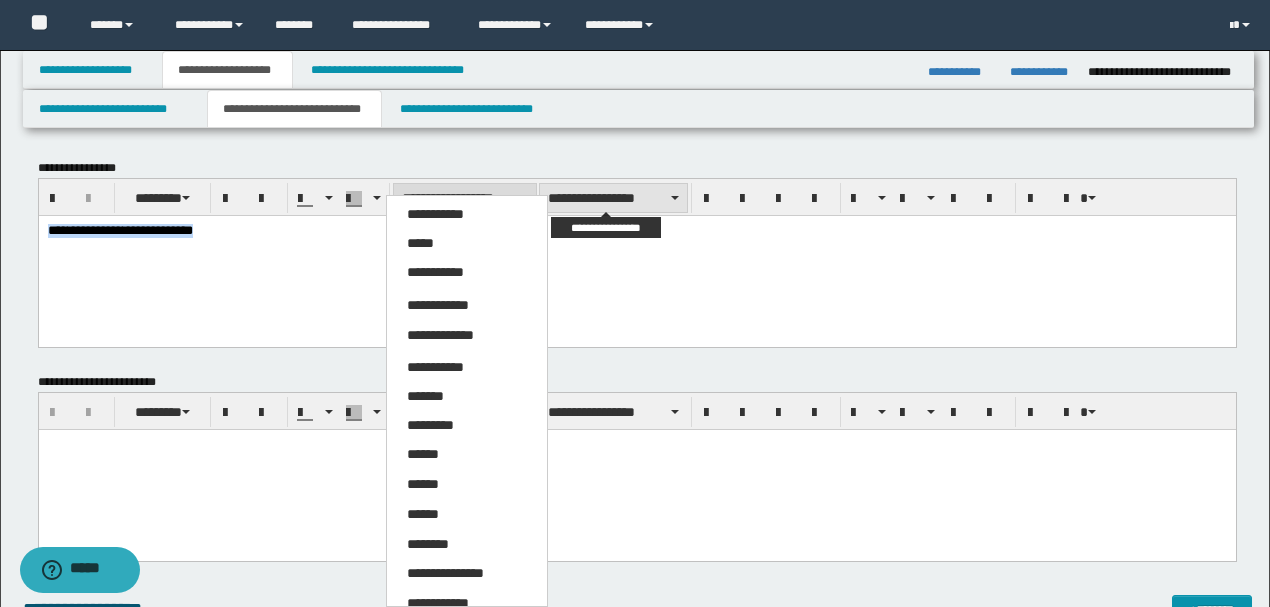 click on "**********" at bounding box center [613, 198] 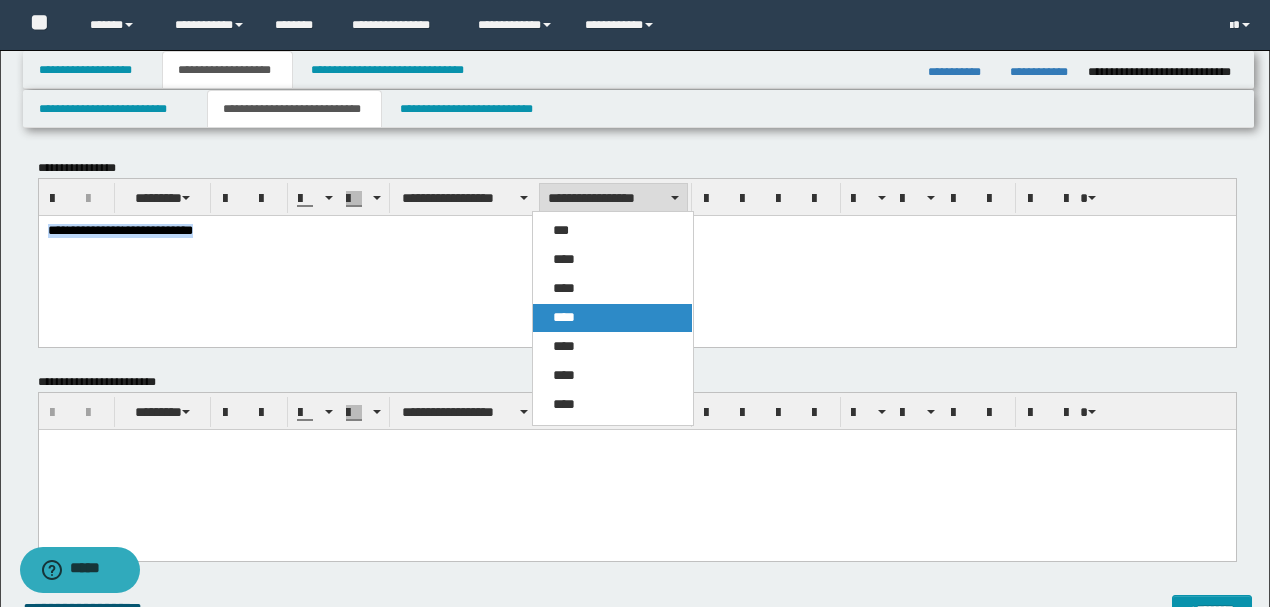 click on "****" at bounding box center (564, 317) 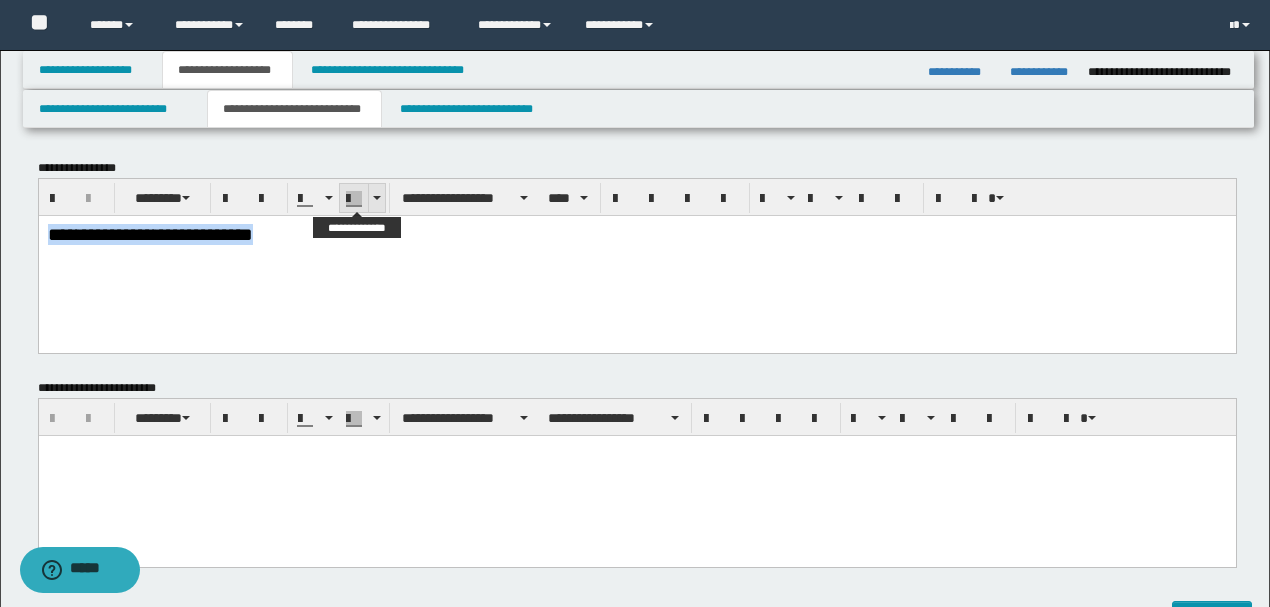 click at bounding box center [376, 198] 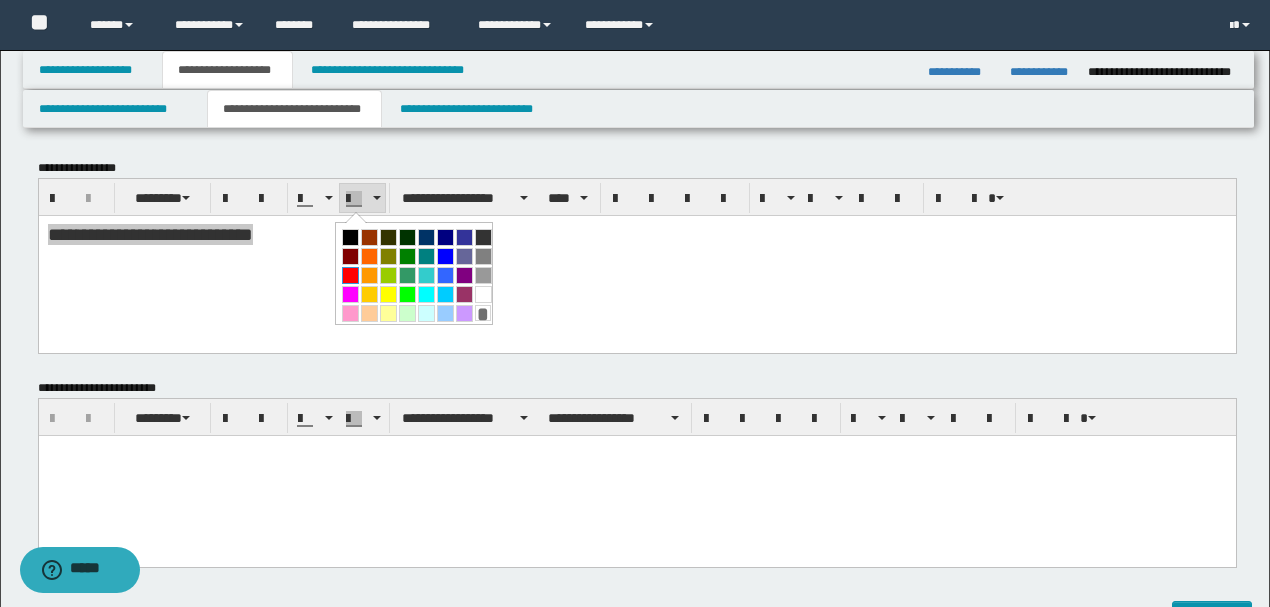 click at bounding box center (350, 275) 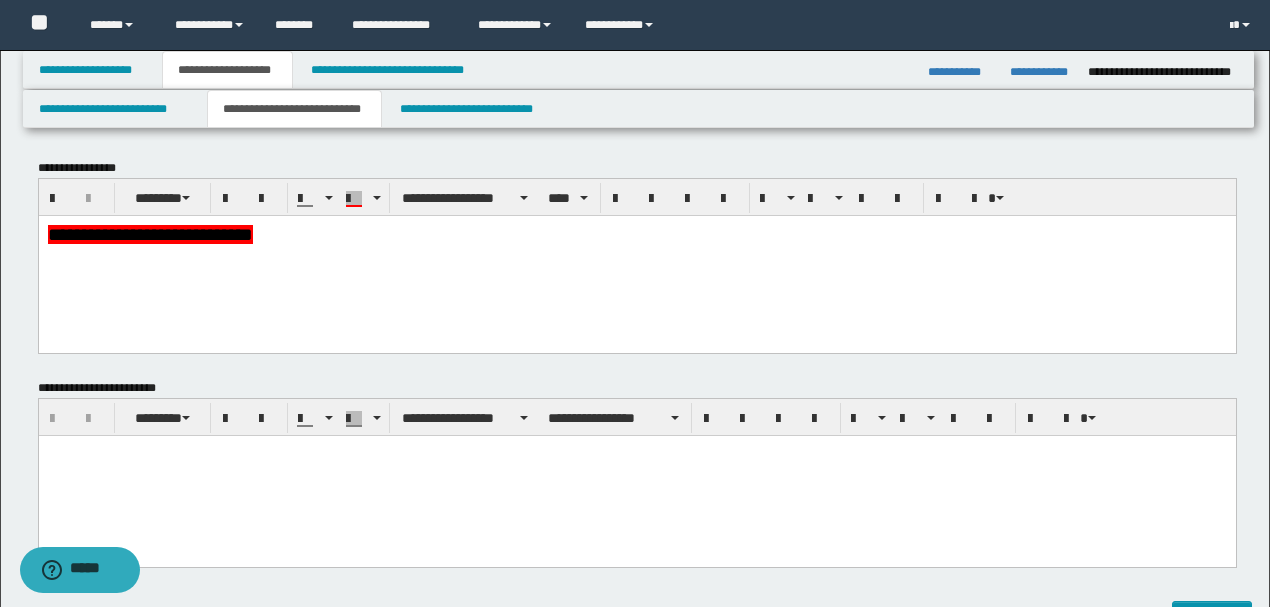 click on "**********" at bounding box center [636, 258] 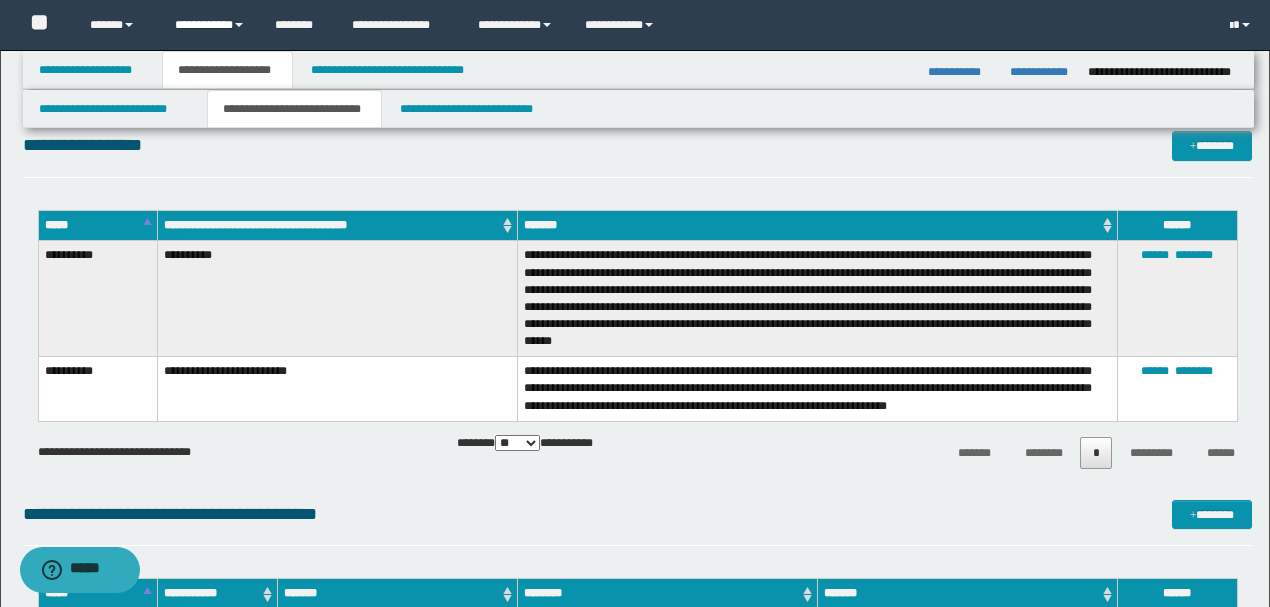 scroll, scrollTop: 222, scrollLeft: 0, axis: vertical 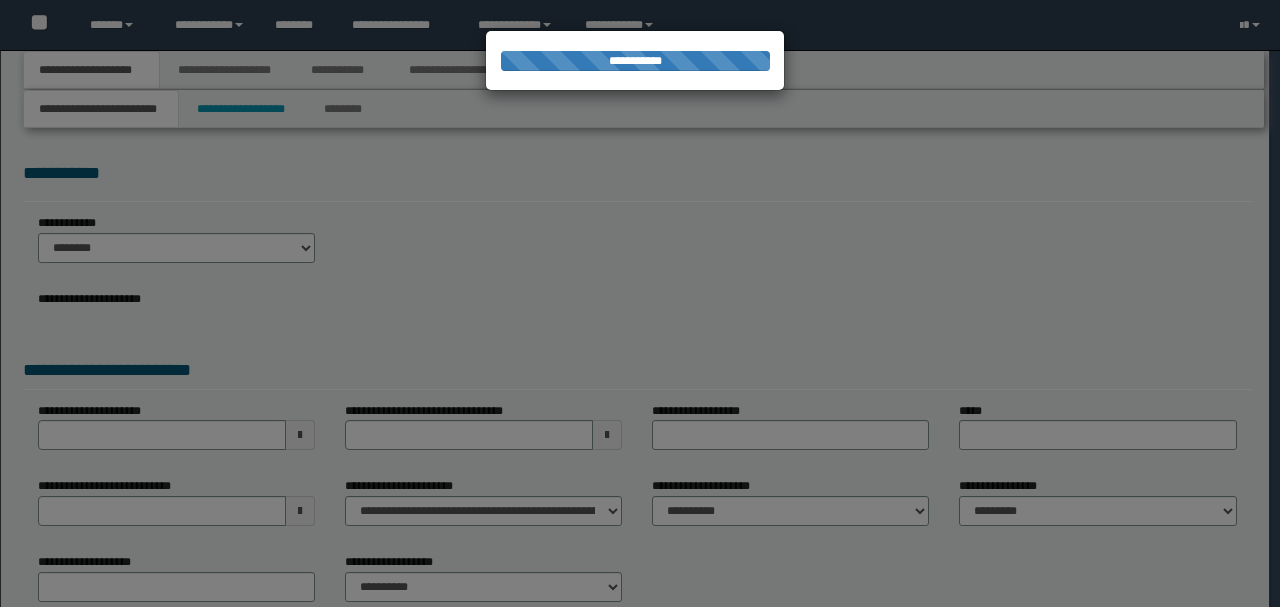 select on "*" 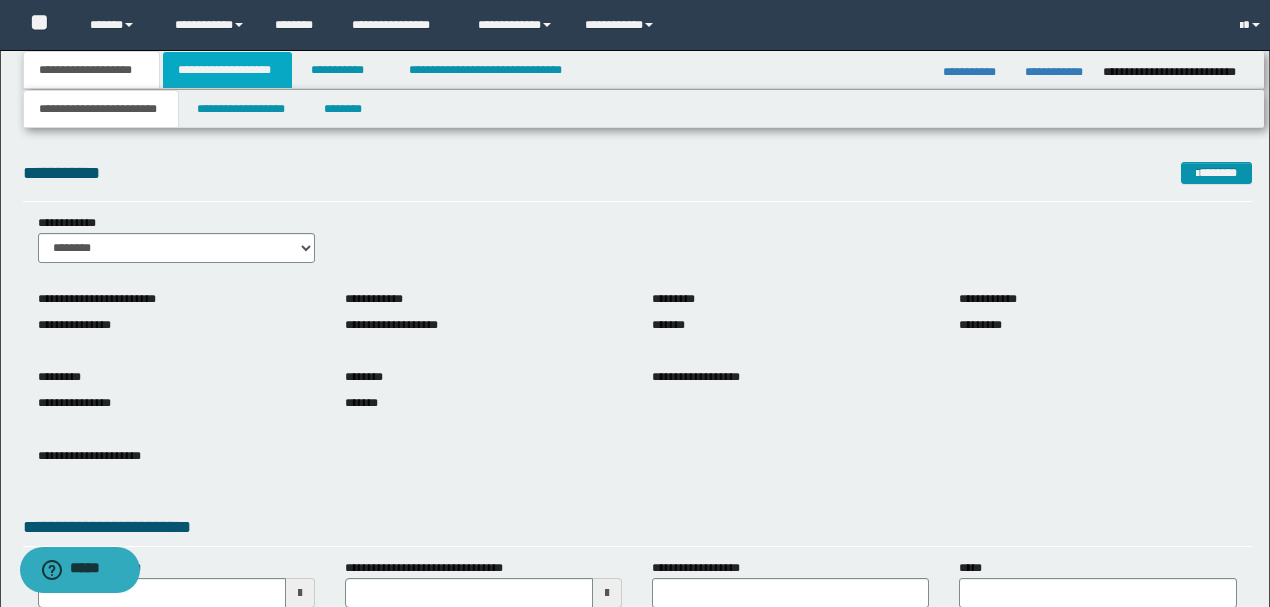 click on "**********" at bounding box center [227, 70] 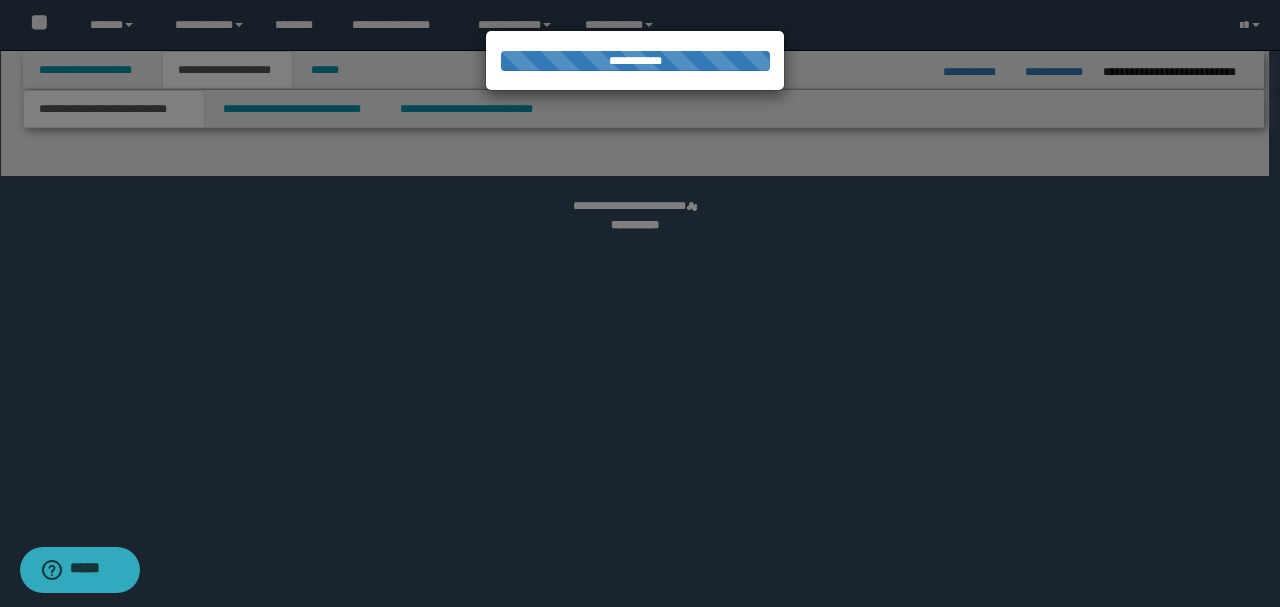 click at bounding box center [640, 303] 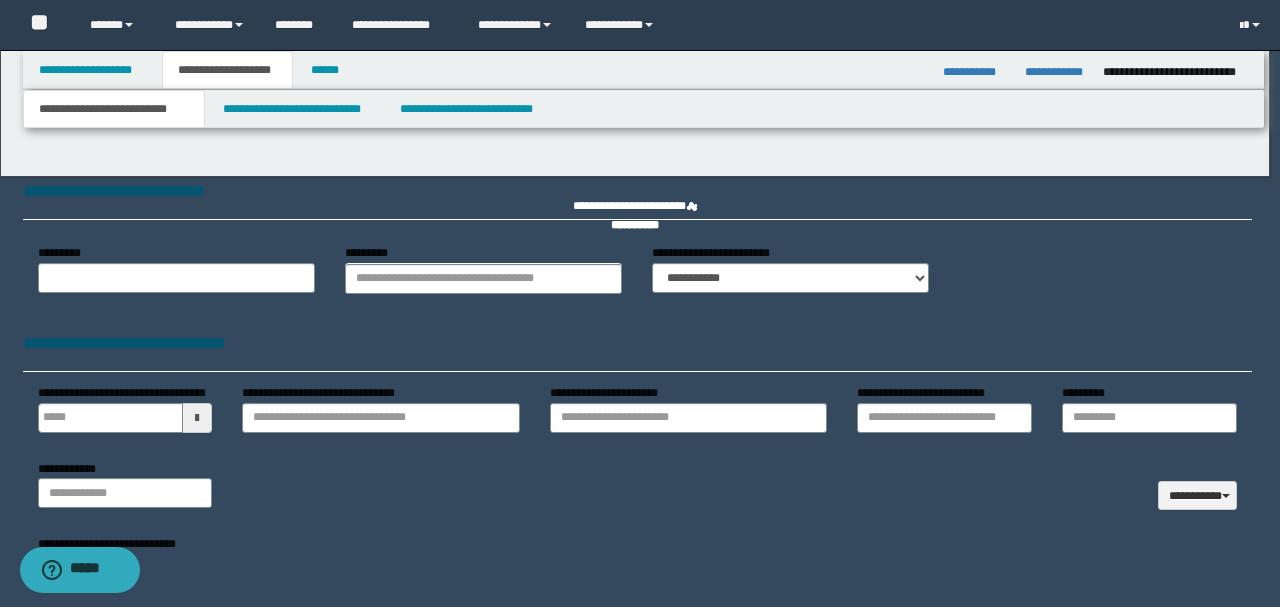 type 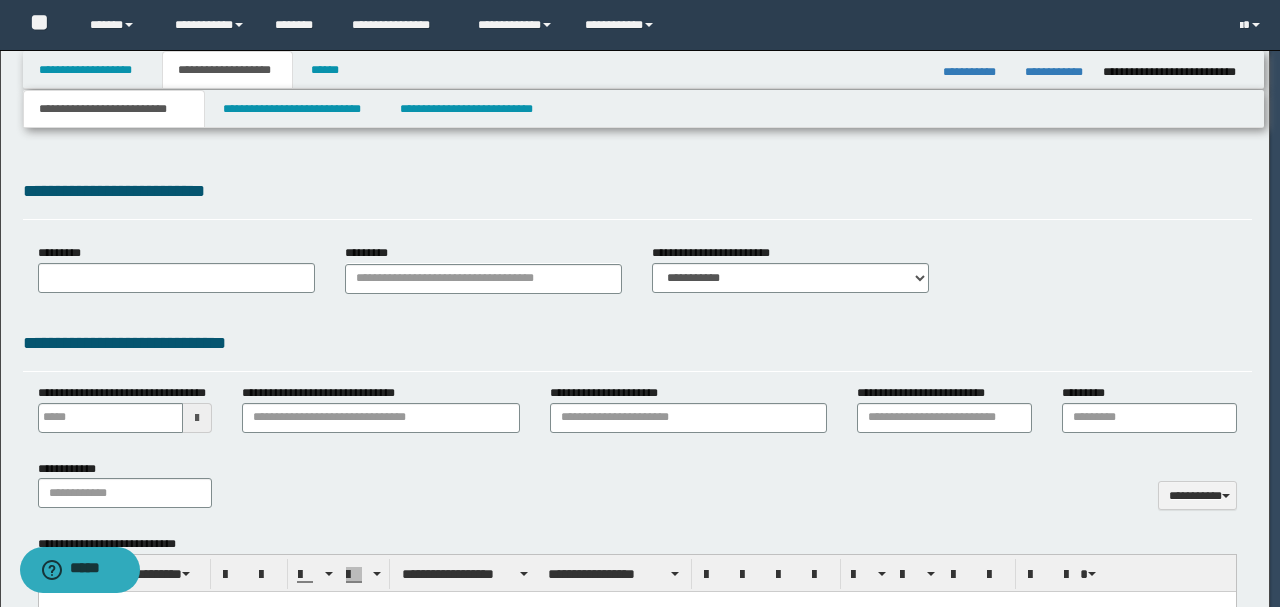 scroll, scrollTop: 0, scrollLeft: 0, axis: both 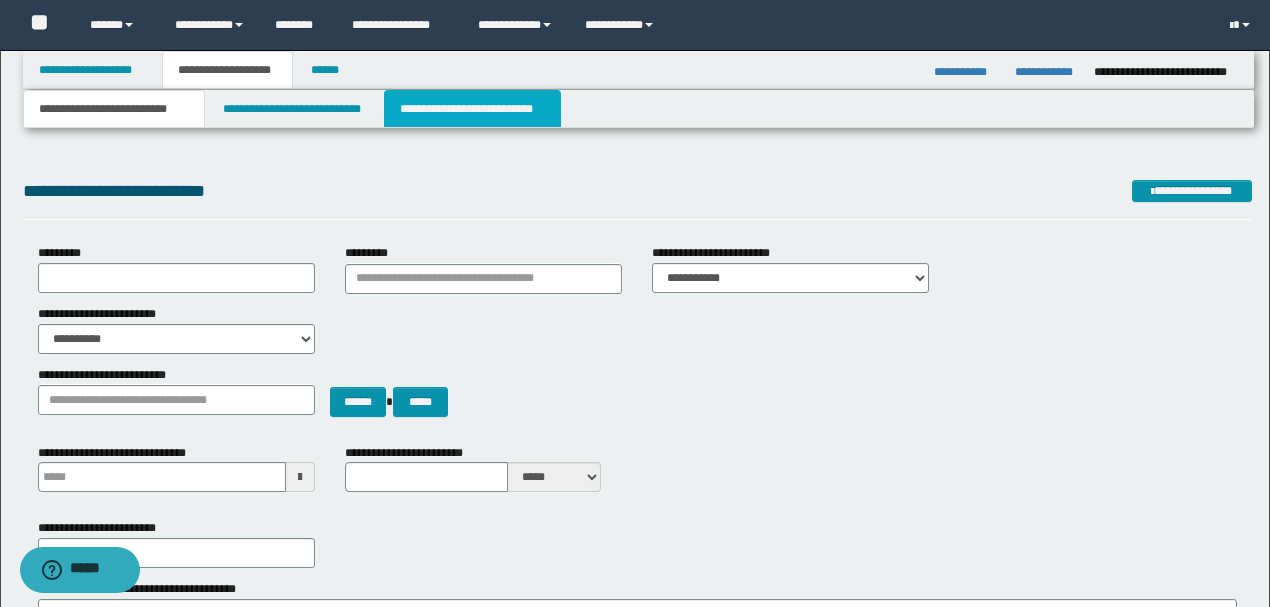 click on "**********" at bounding box center (472, 109) 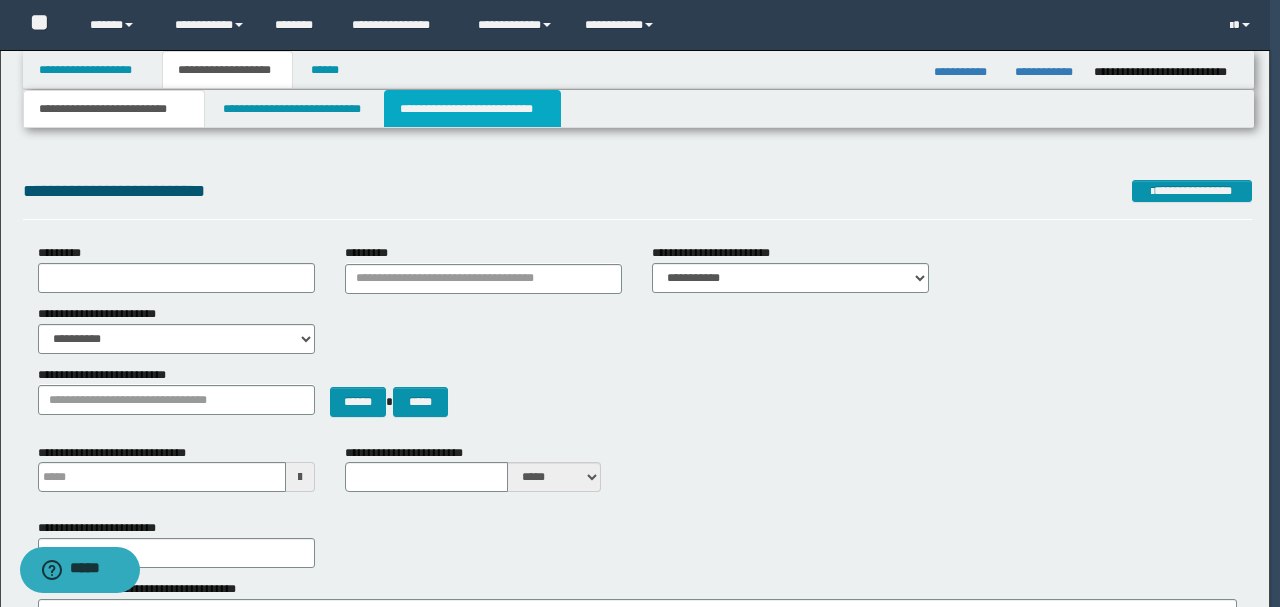 click on "**********" at bounding box center (640, 303) 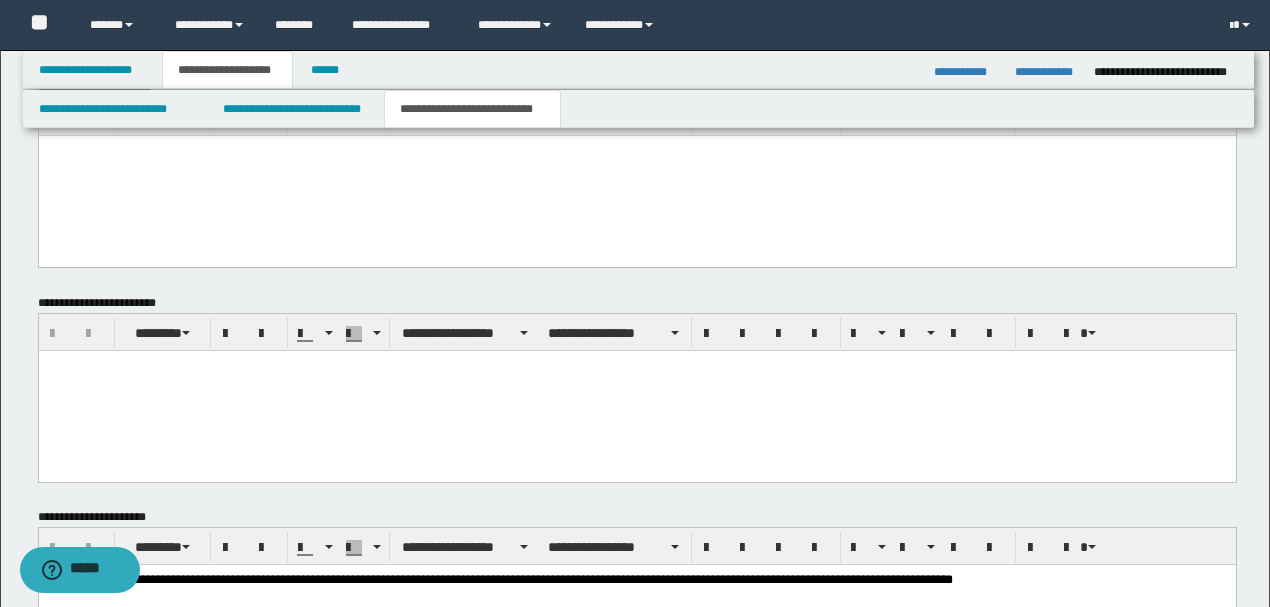 scroll, scrollTop: 692, scrollLeft: 0, axis: vertical 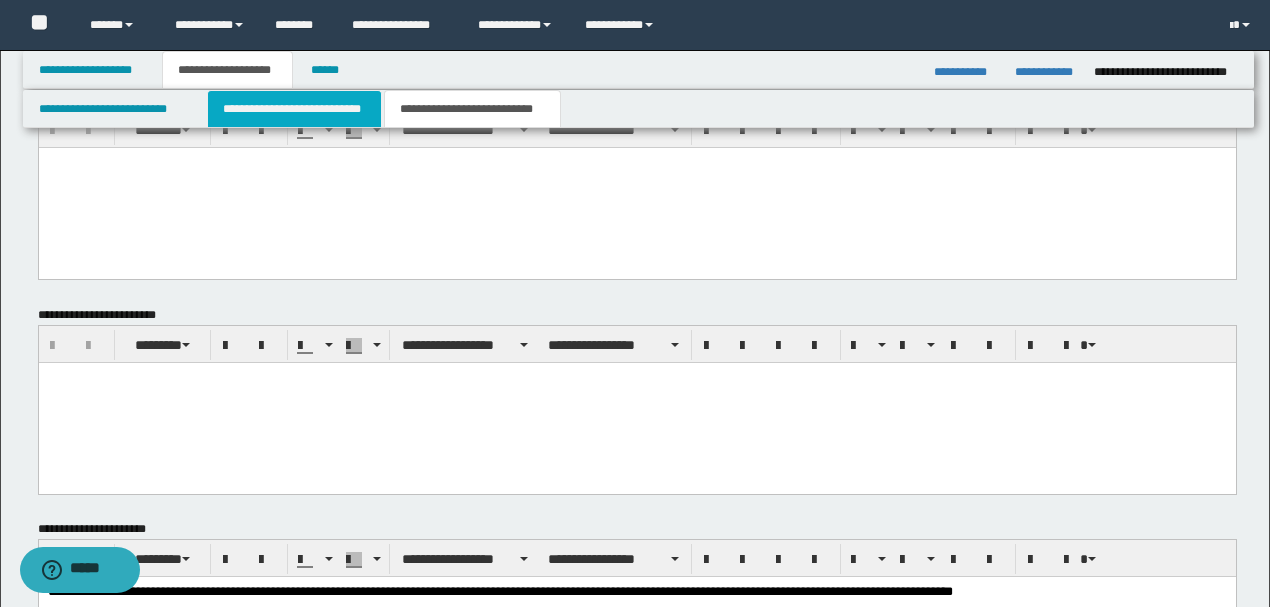 click on "**********" at bounding box center [294, 109] 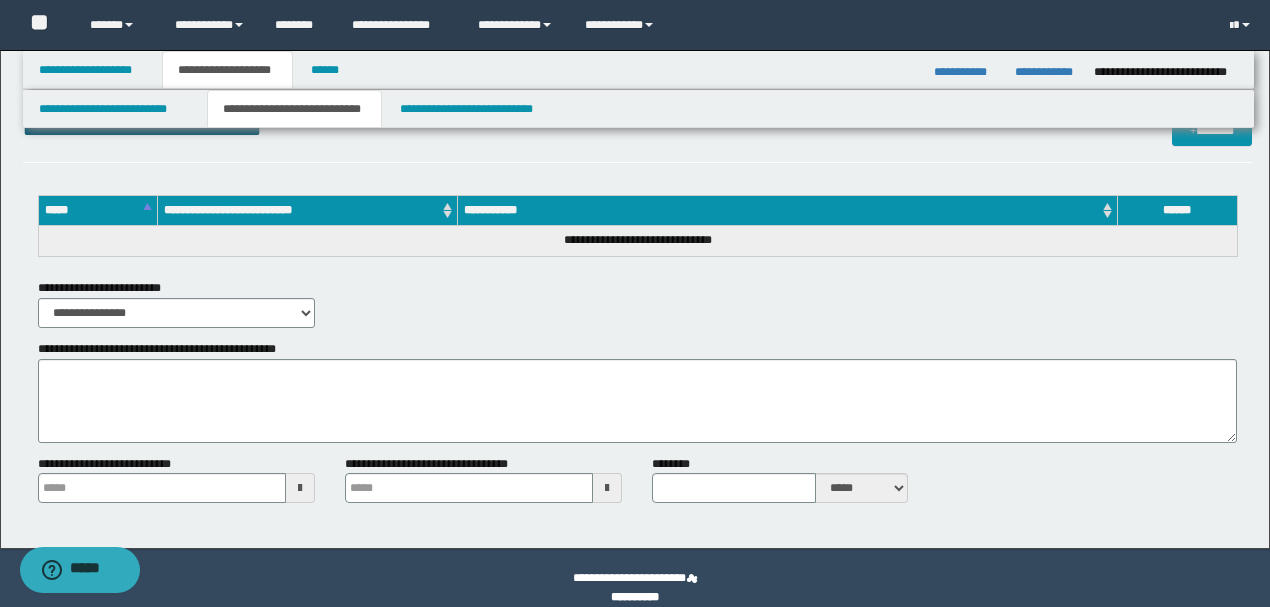 scroll, scrollTop: 2052, scrollLeft: 0, axis: vertical 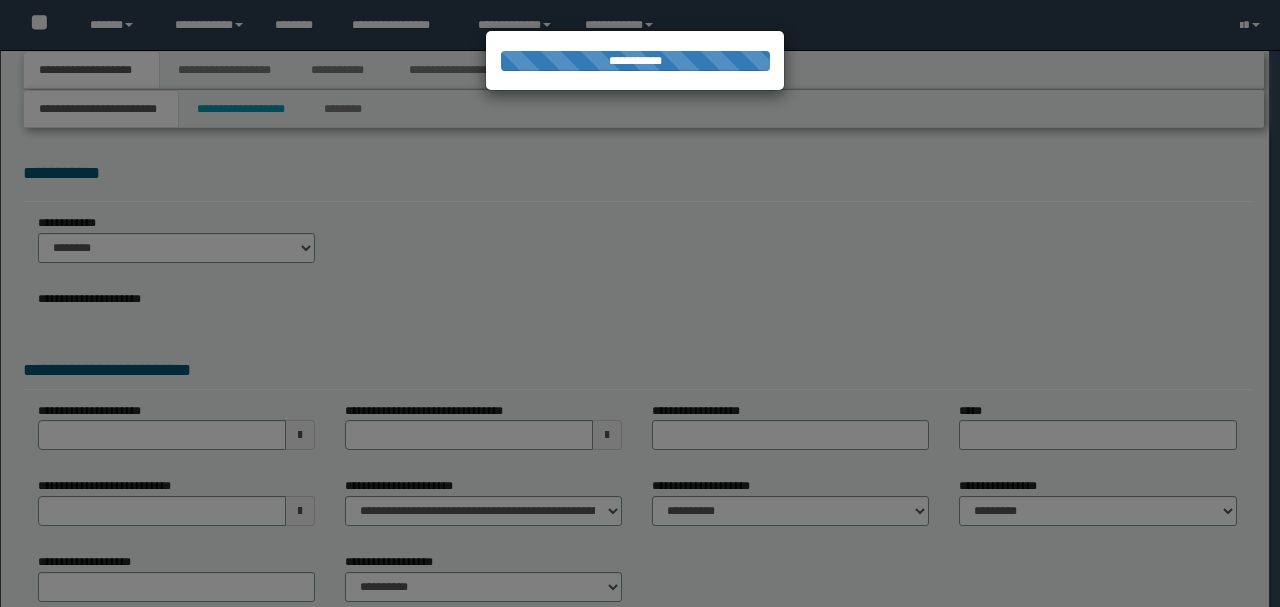 select on "*" 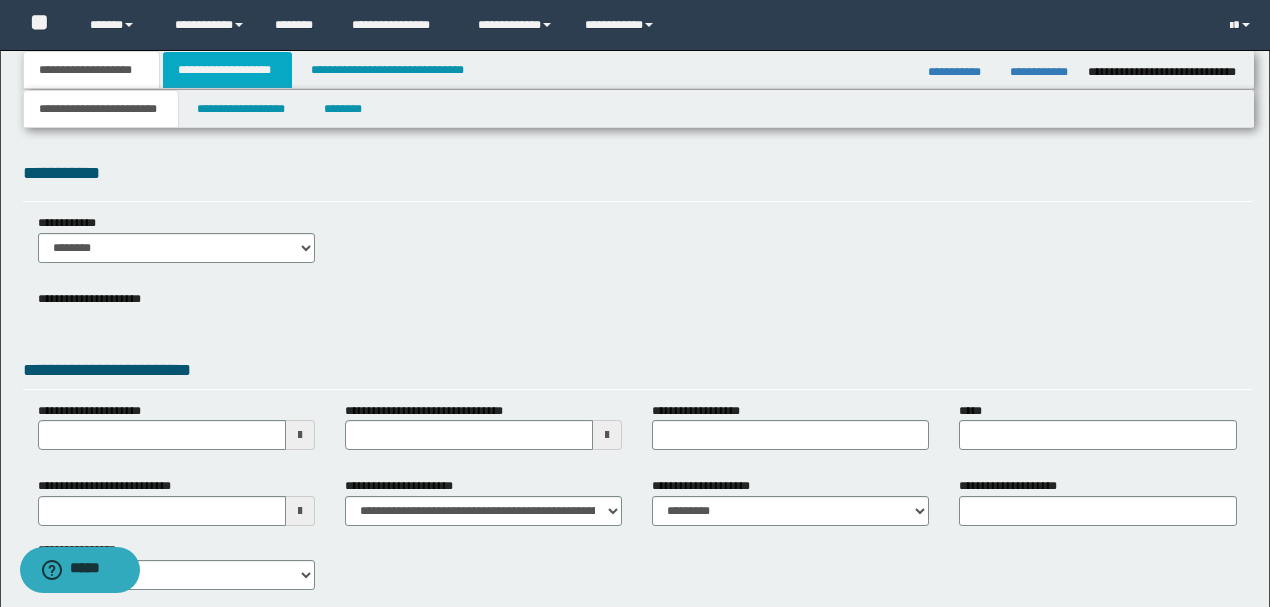 click on "**********" at bounding box center (227, 70) 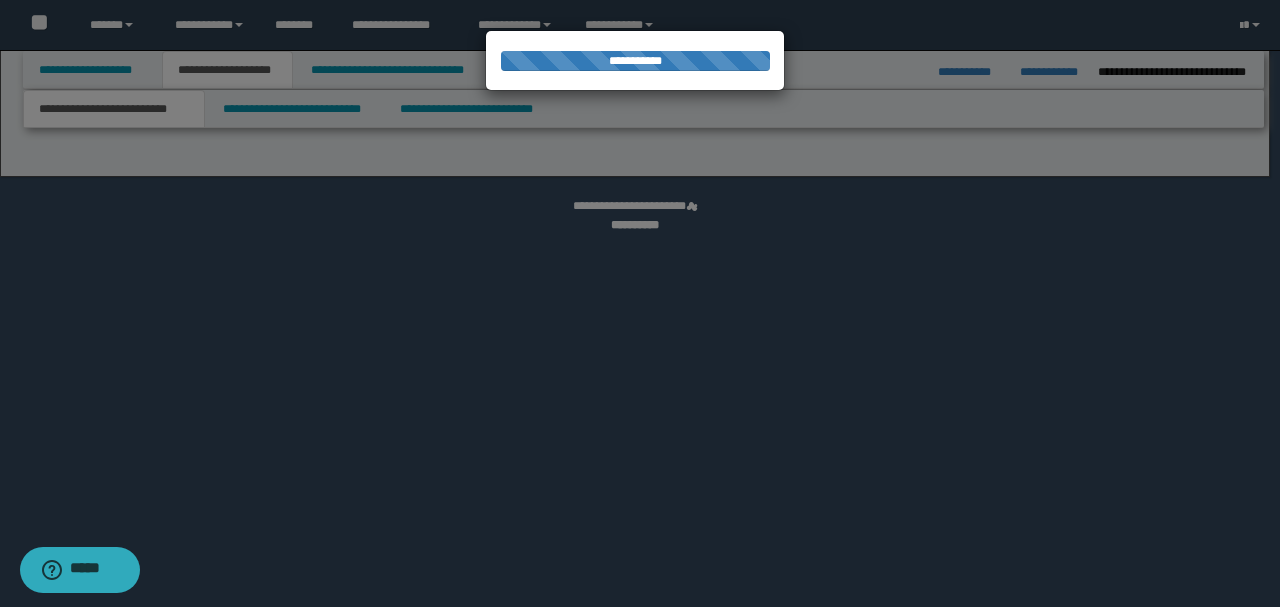 click at bounding box center [640, 303] 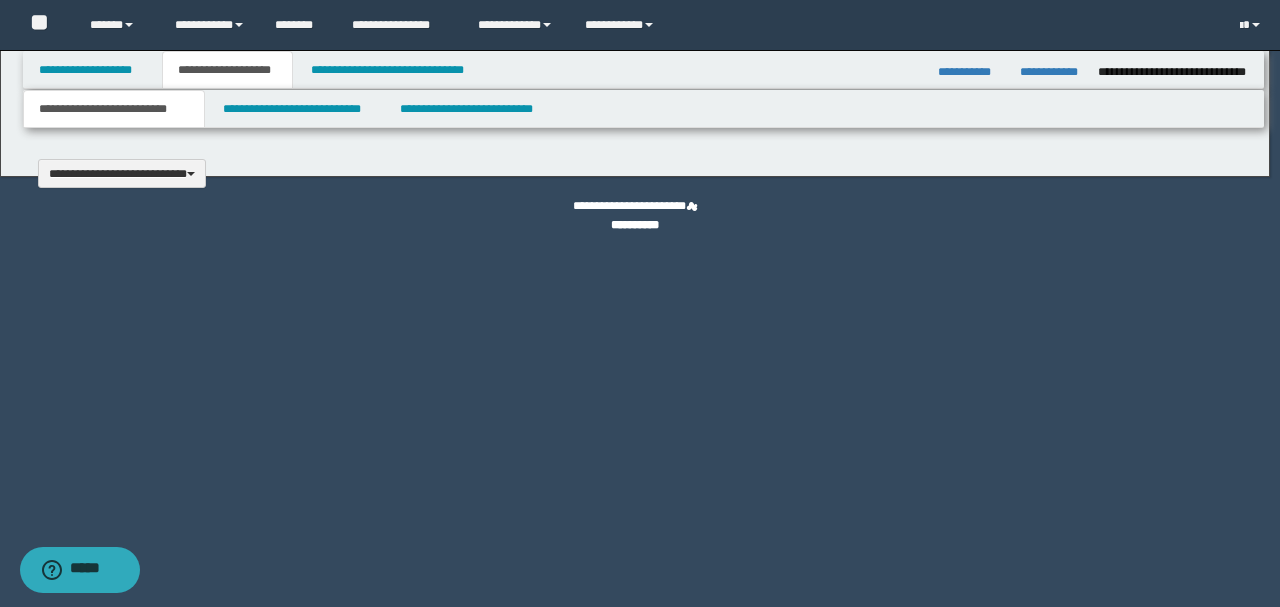 click at bounding box center [640, 303] 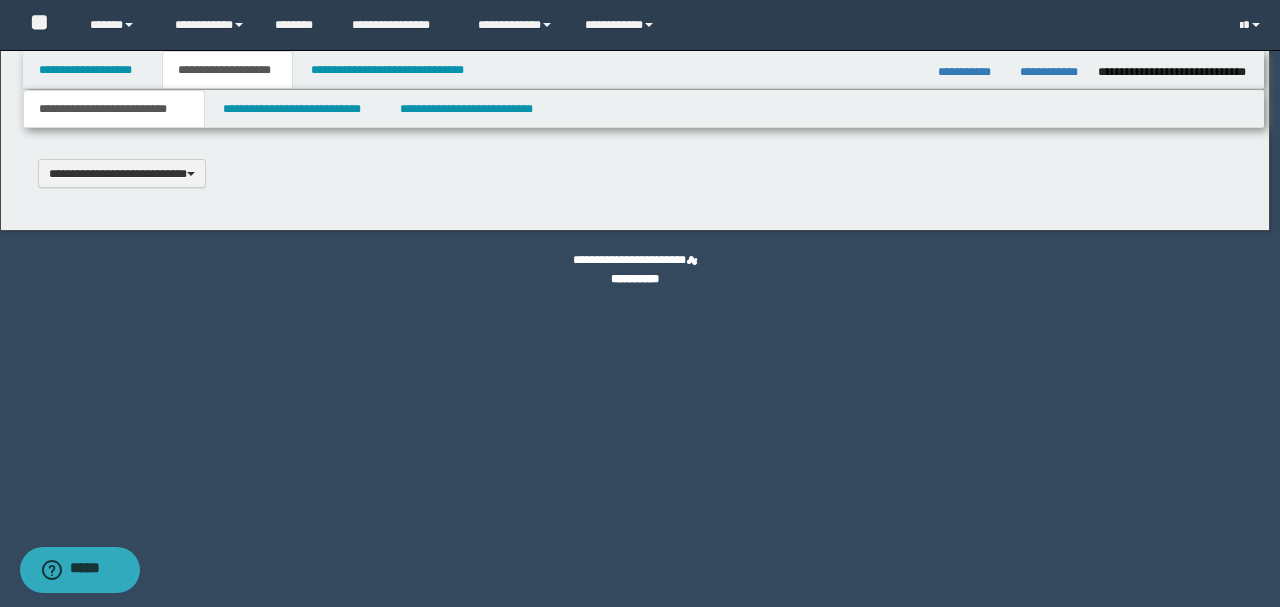 scroll, scrollTop: 0, scrollLeft: 0, axis: both 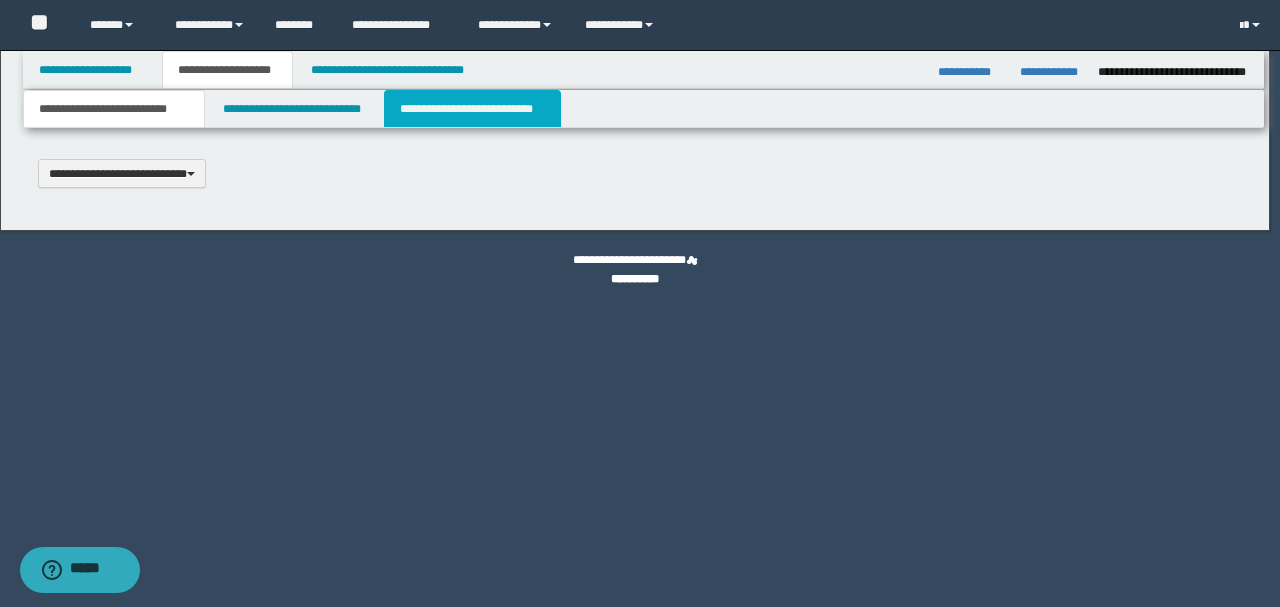 click on "**********" at bounding box center [472, 109] 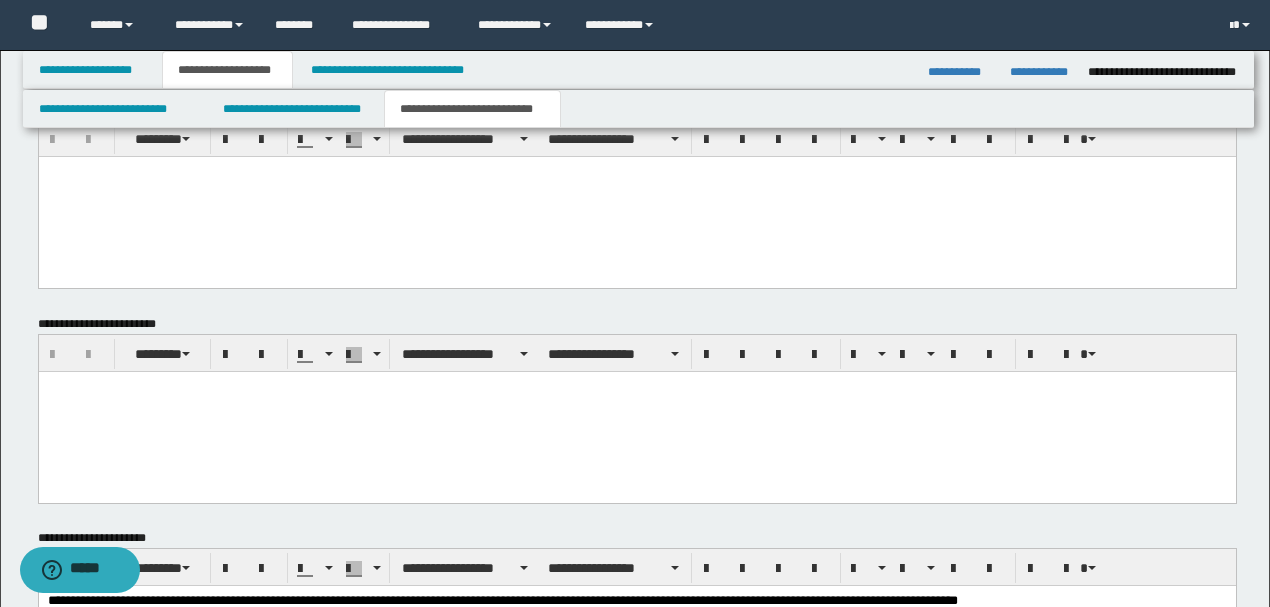 scroll, scrollTop: 778, scrollLeft: 0, axis: vertical 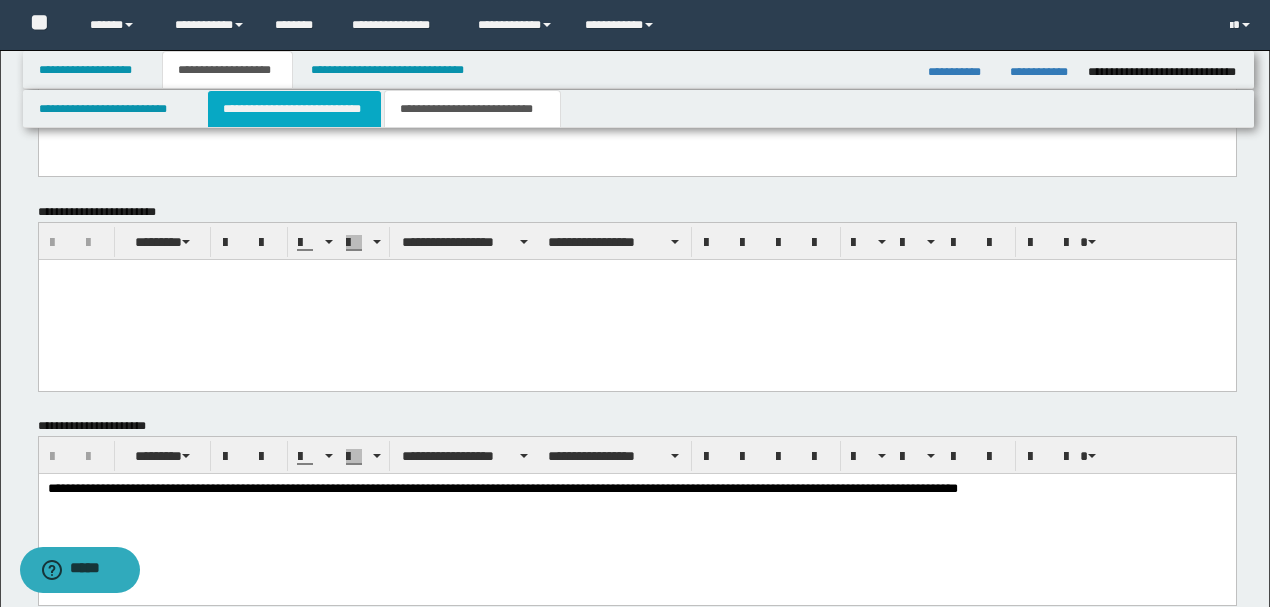 click on "**********" at bounding box center (294, 109) 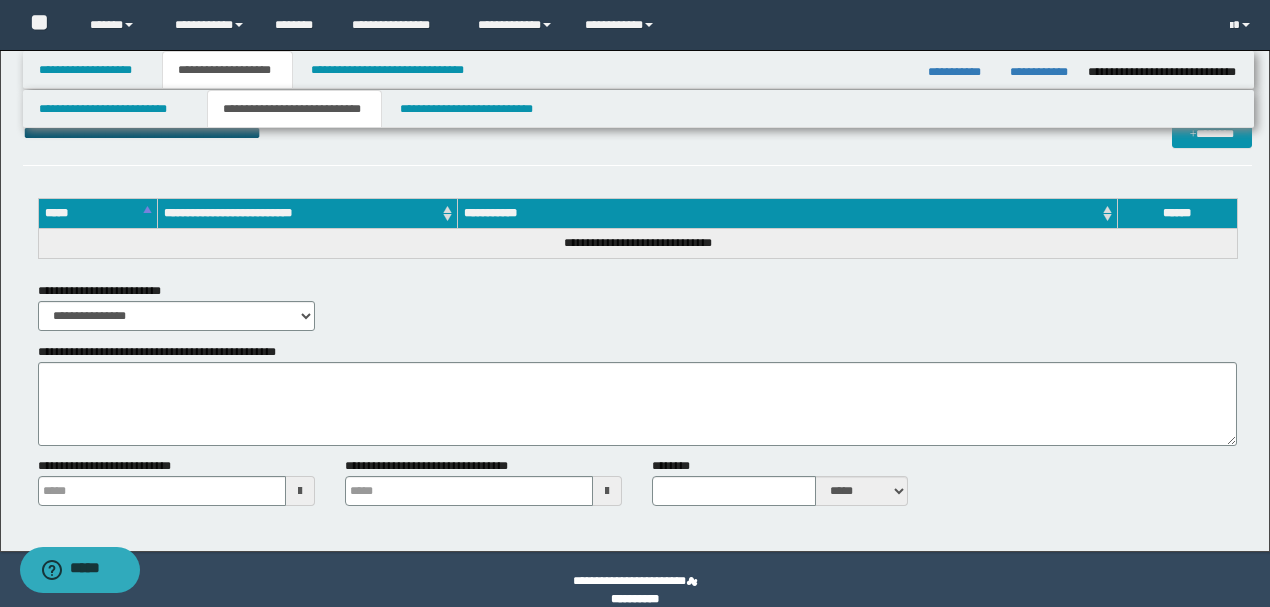 scroll, scrollTop: 1640, scrollLeft: 0, axis: vertical 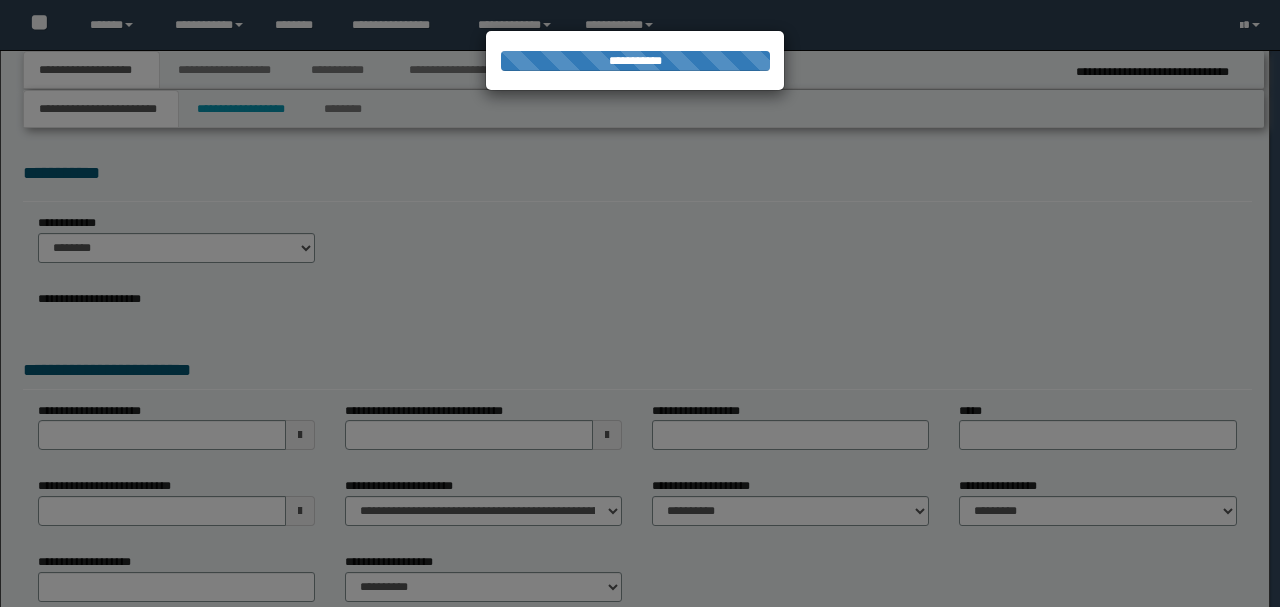 select on "*" 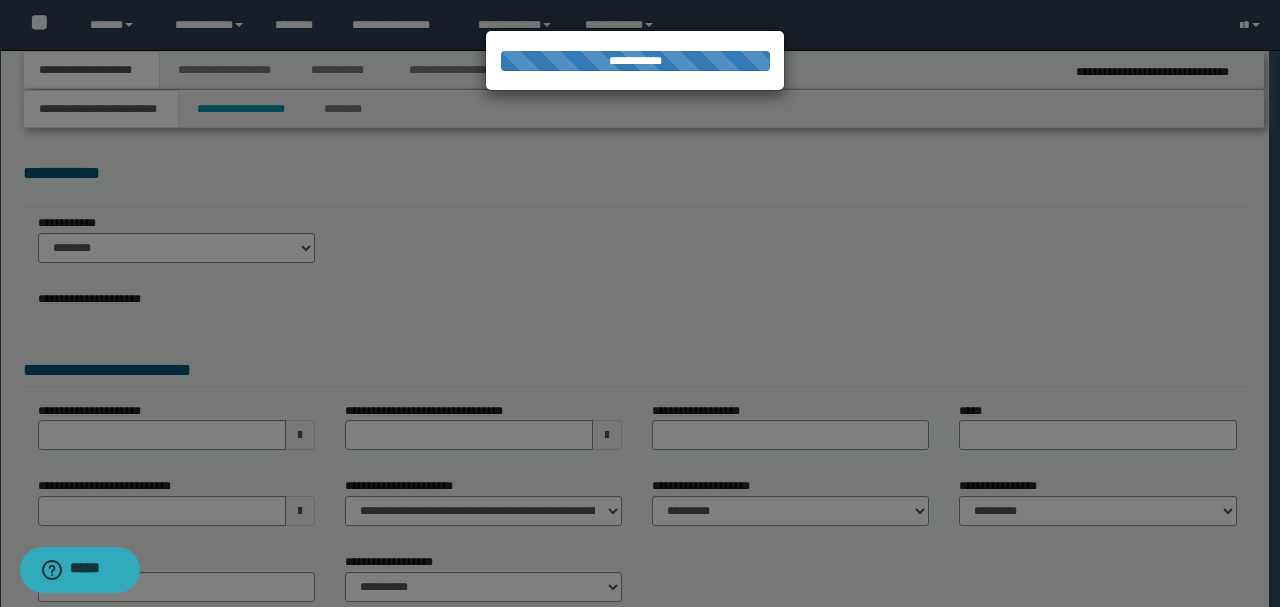 scroll, scrollTop: 0, scrollLeft: 0, axis: both 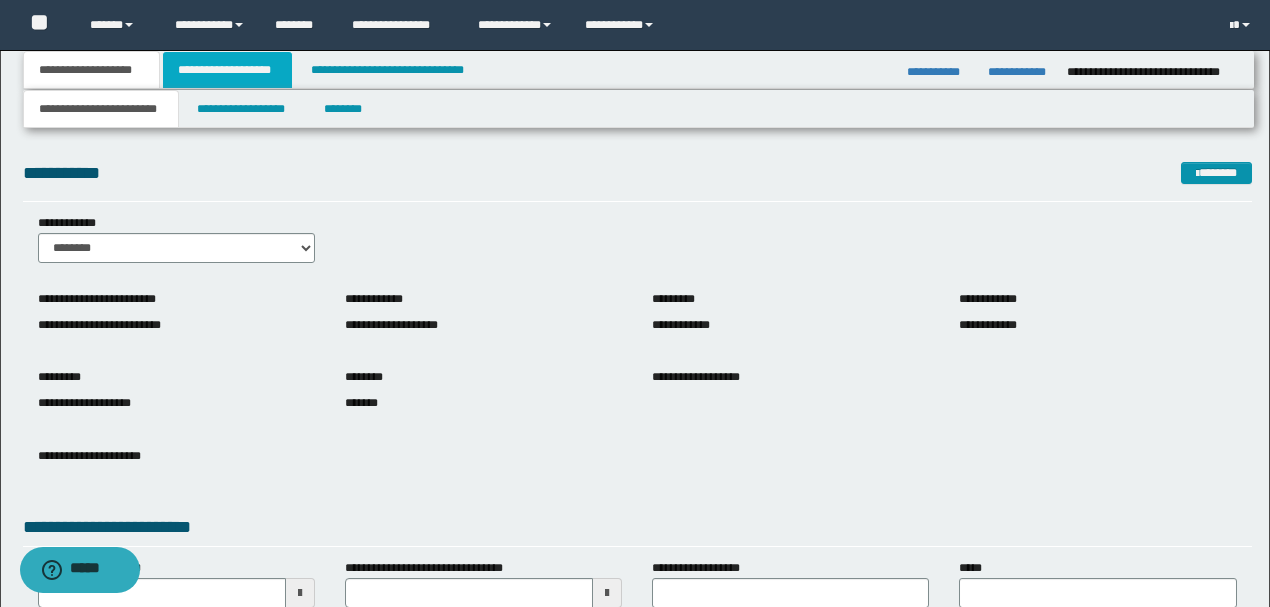 drag, startPoint x: 220, startPoint y: 72, endPoint x: 241, endPoint y: 68, distance: 21.377558 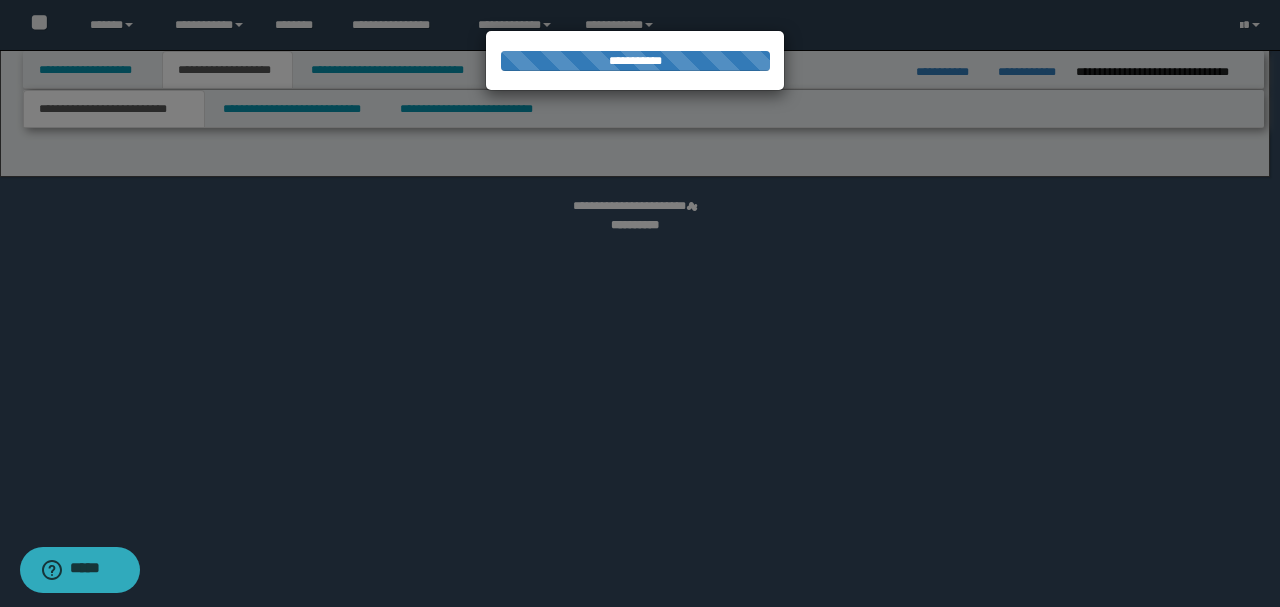 click at bounding box center (640, 303) 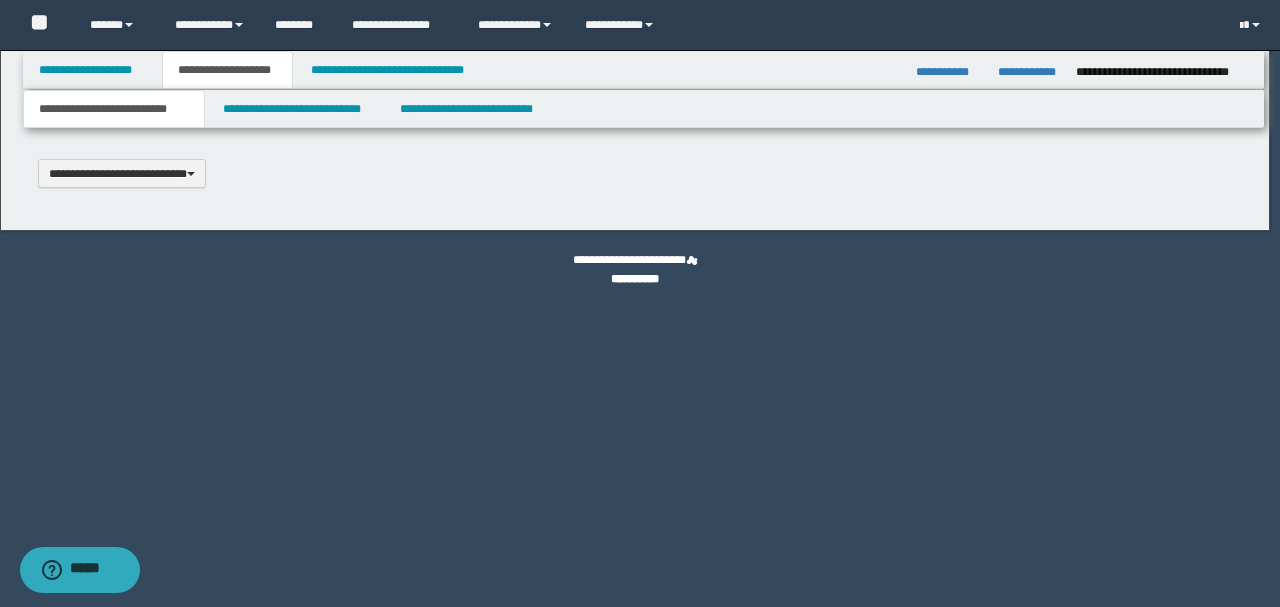type 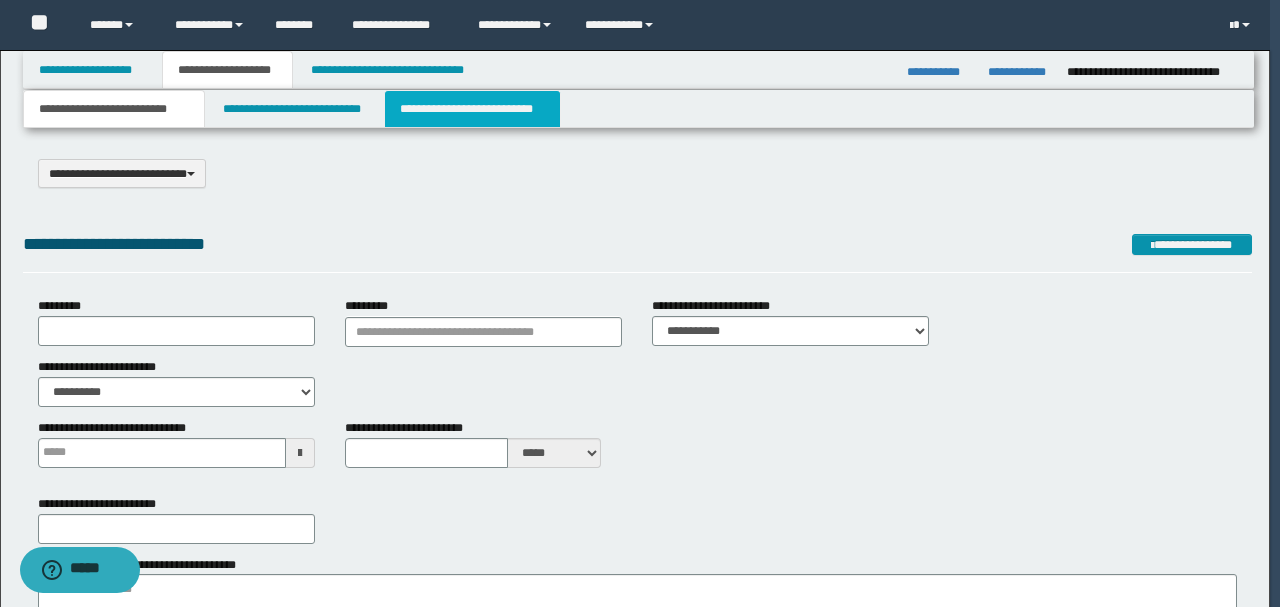 click on "**********" at bounding box center (472, 109) 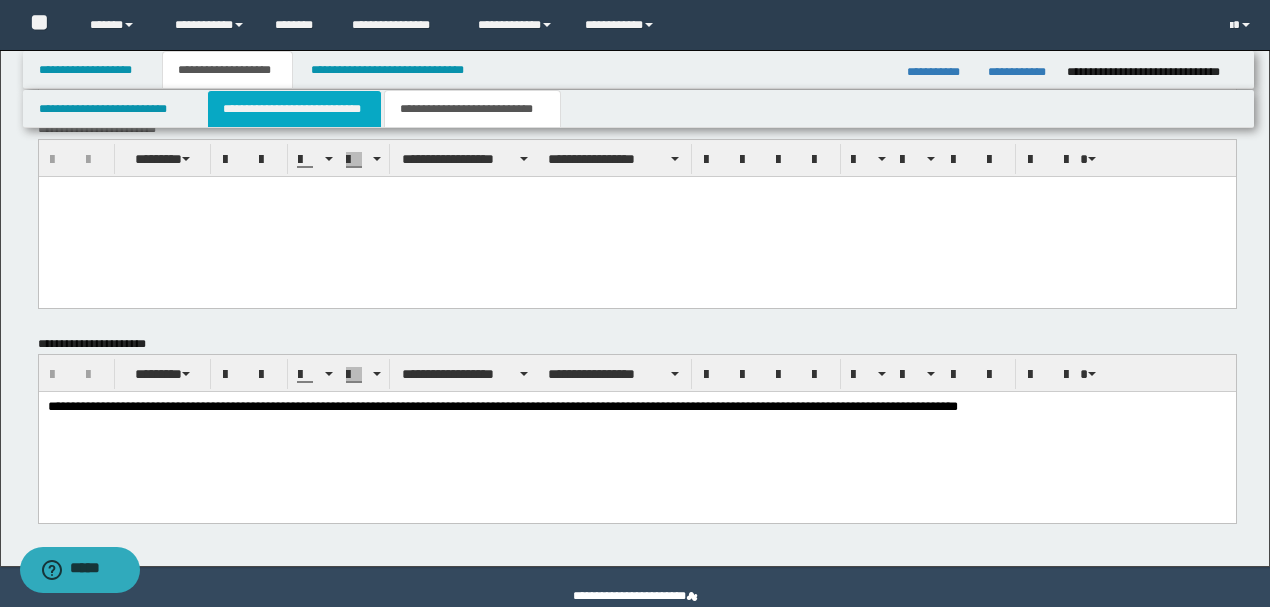 scroll, scrollTop: 1037, scrollLeft: 0, axis: vertical 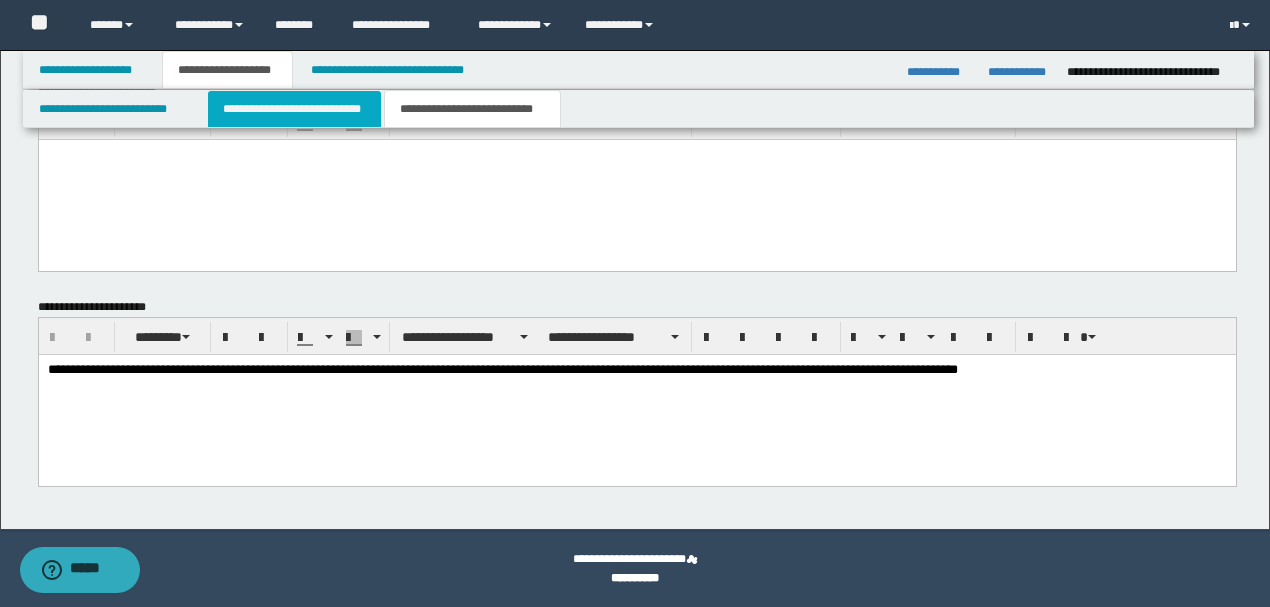 click on "**********" at bounding box center (294, 109) 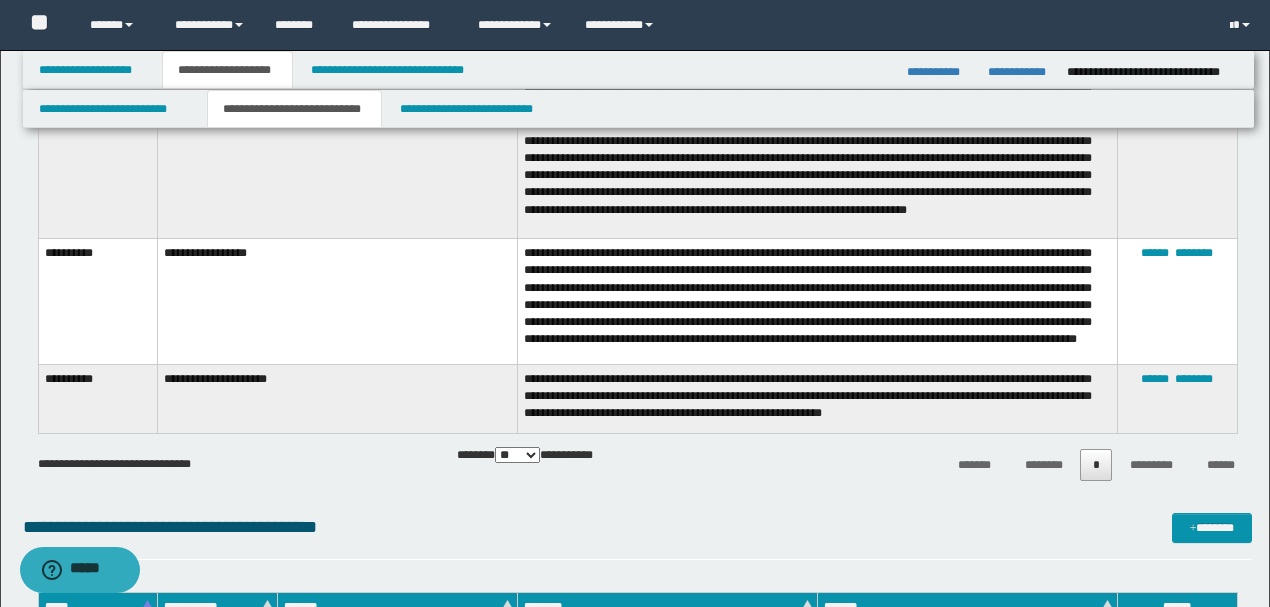 scroll, scrollTop: 1778, scrollLeft: 0, axis: vertical 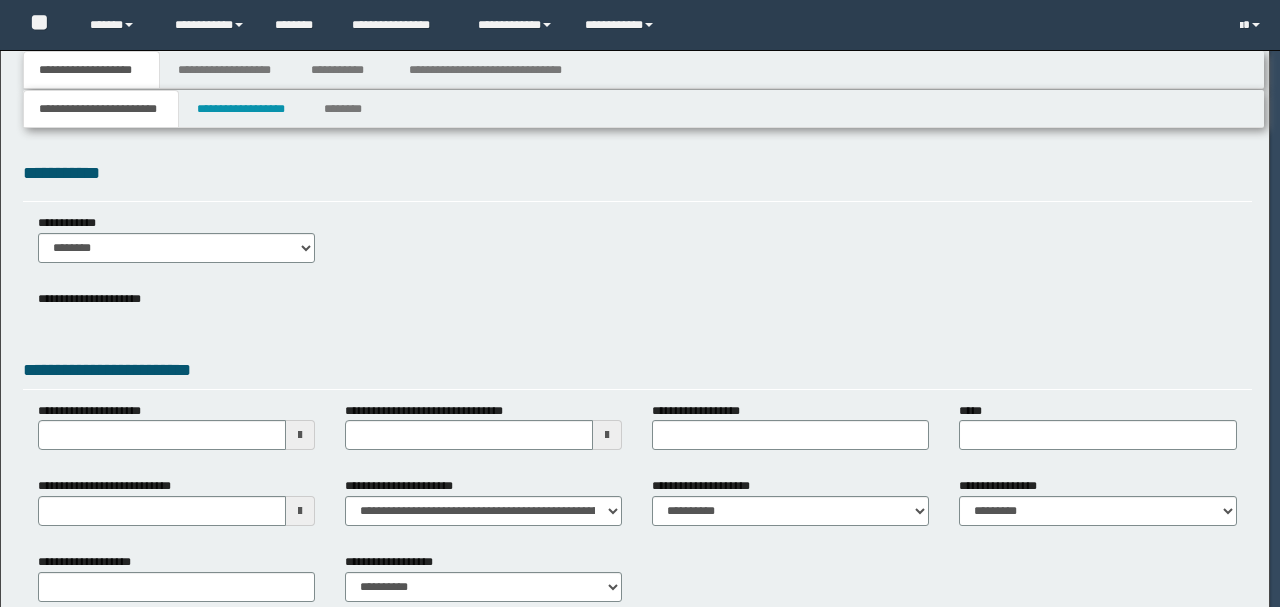 select on "*" 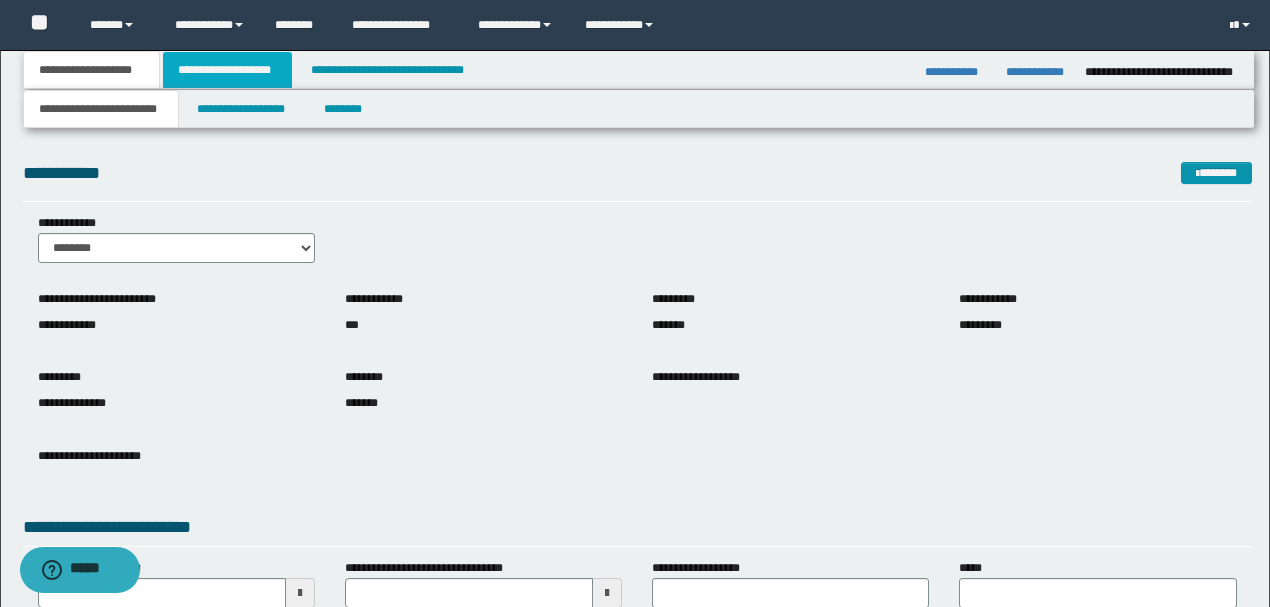 click on "**********" at bounding box center [227, 70] 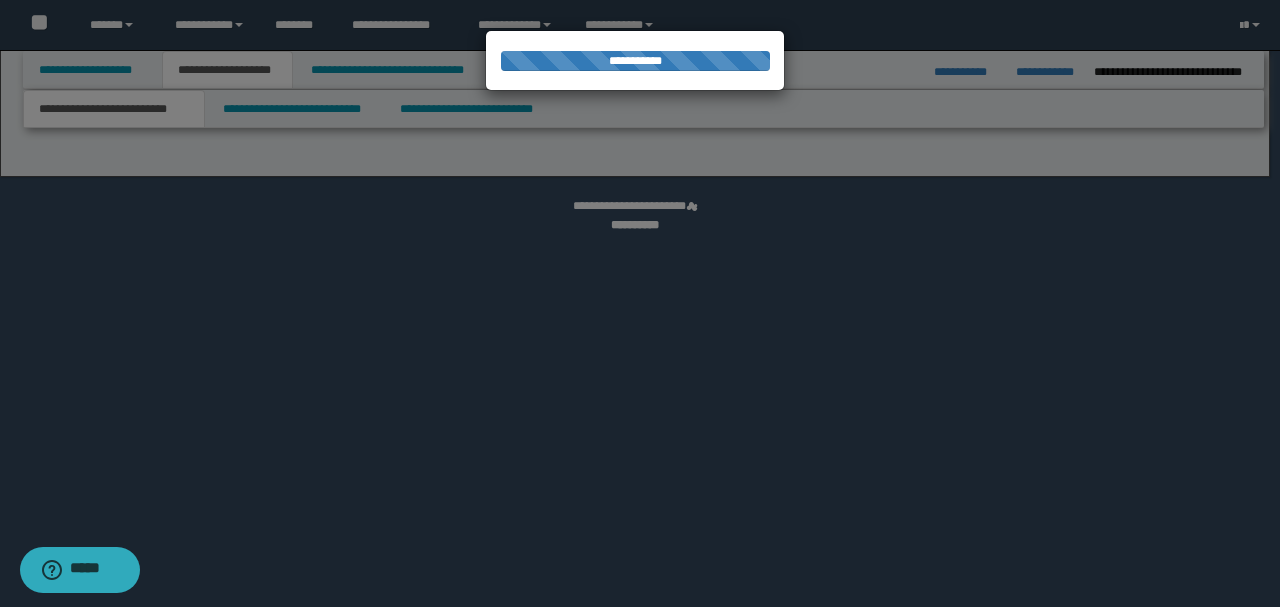 click at bounding box center (640, 303) 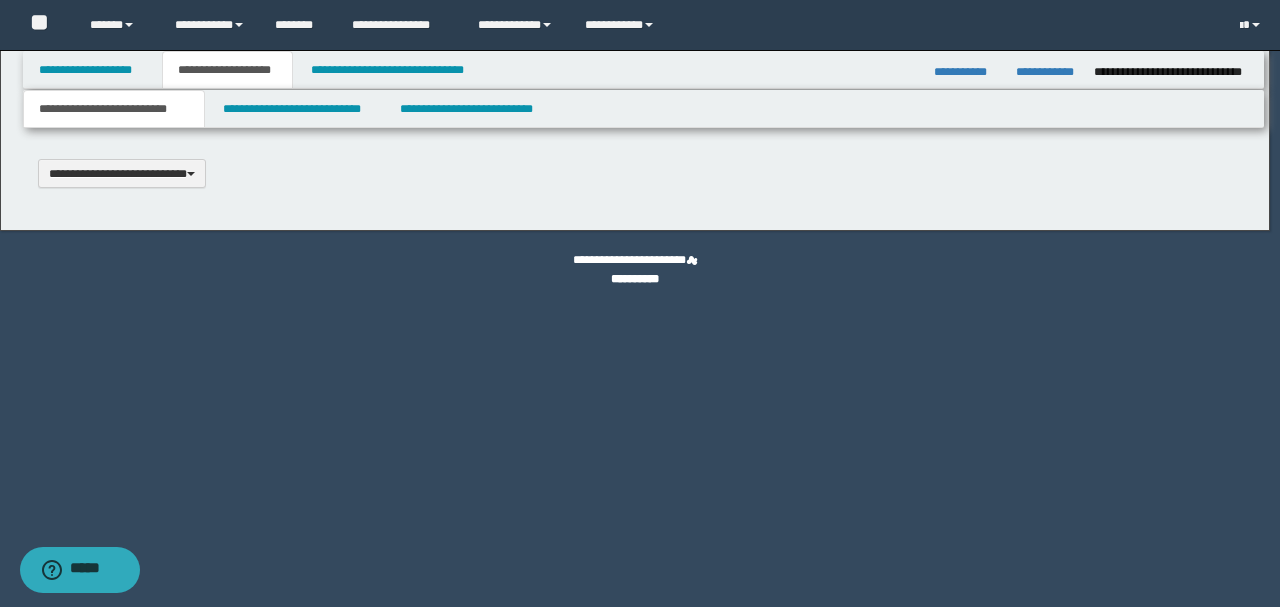 scroll, scrollTop: 0, scrollLeft: 0, axis: both 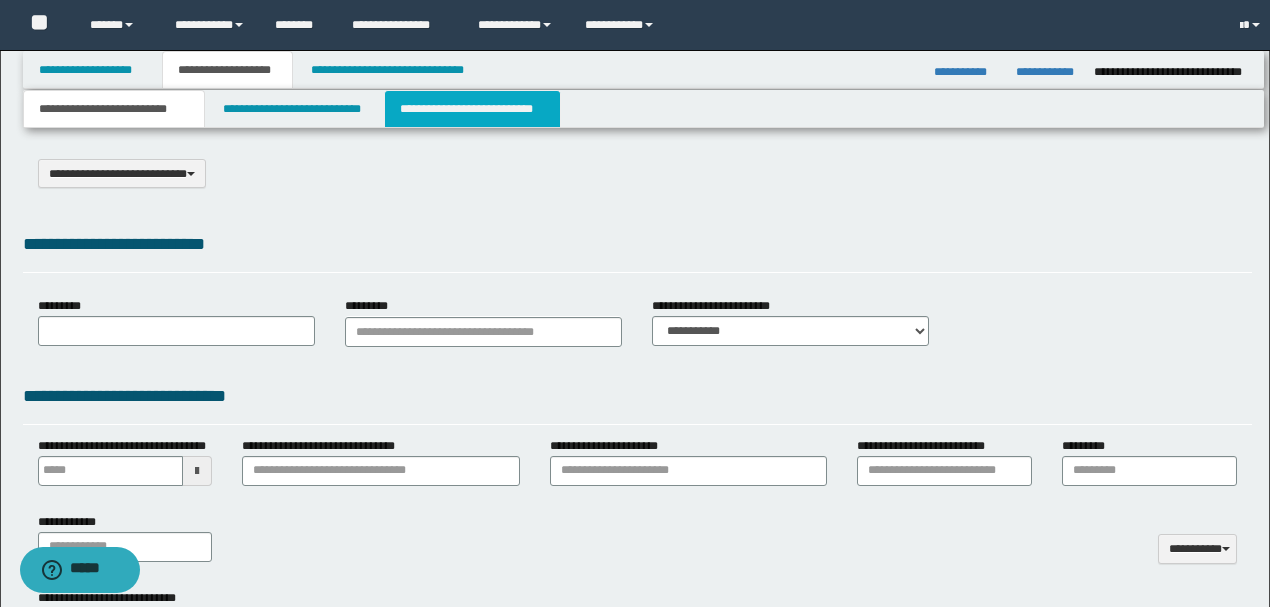 type on "**********" 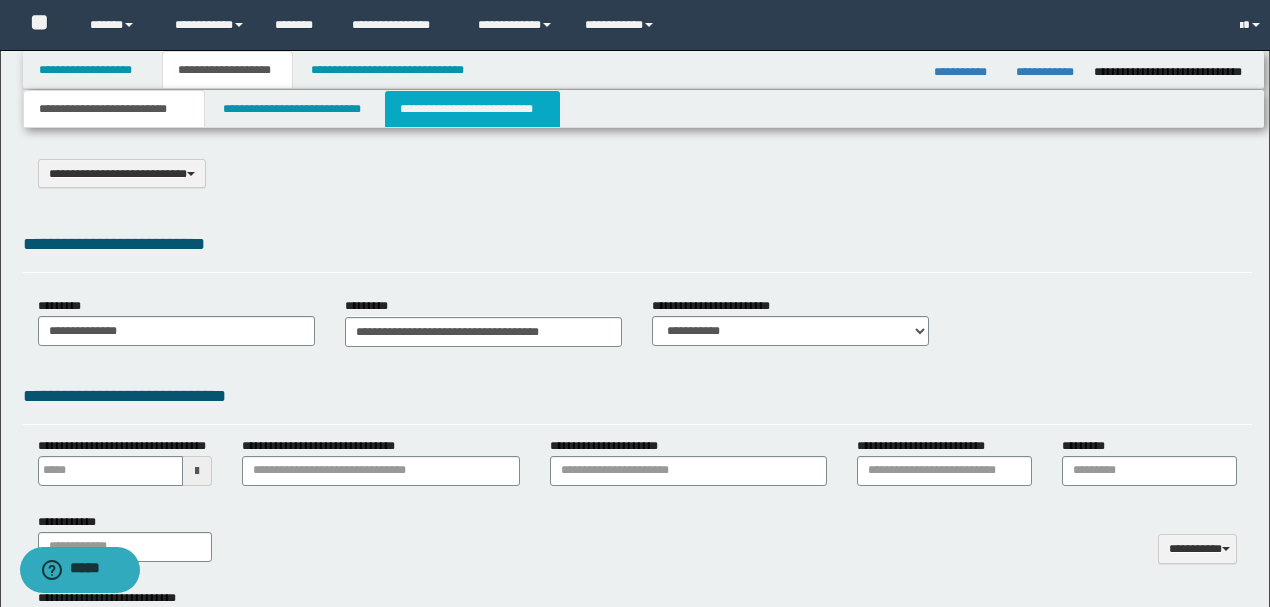 click on "**********" at bounding box center (472, 109) 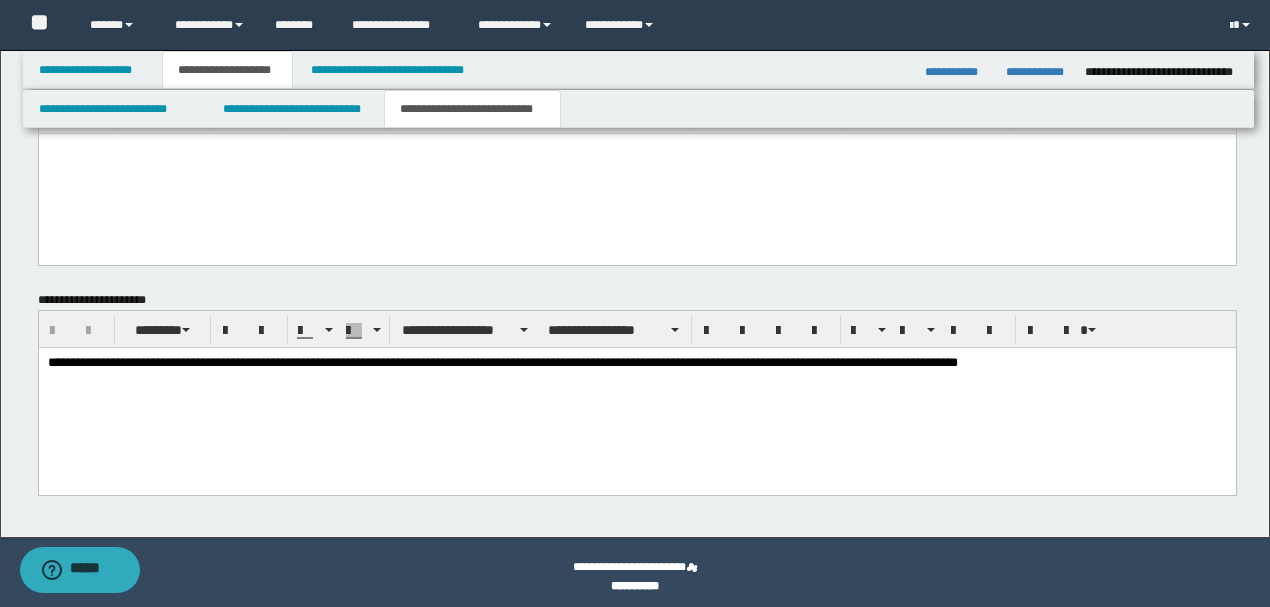 scroll, scrollTop: 912, scrollLeft: 0, axis: vertical 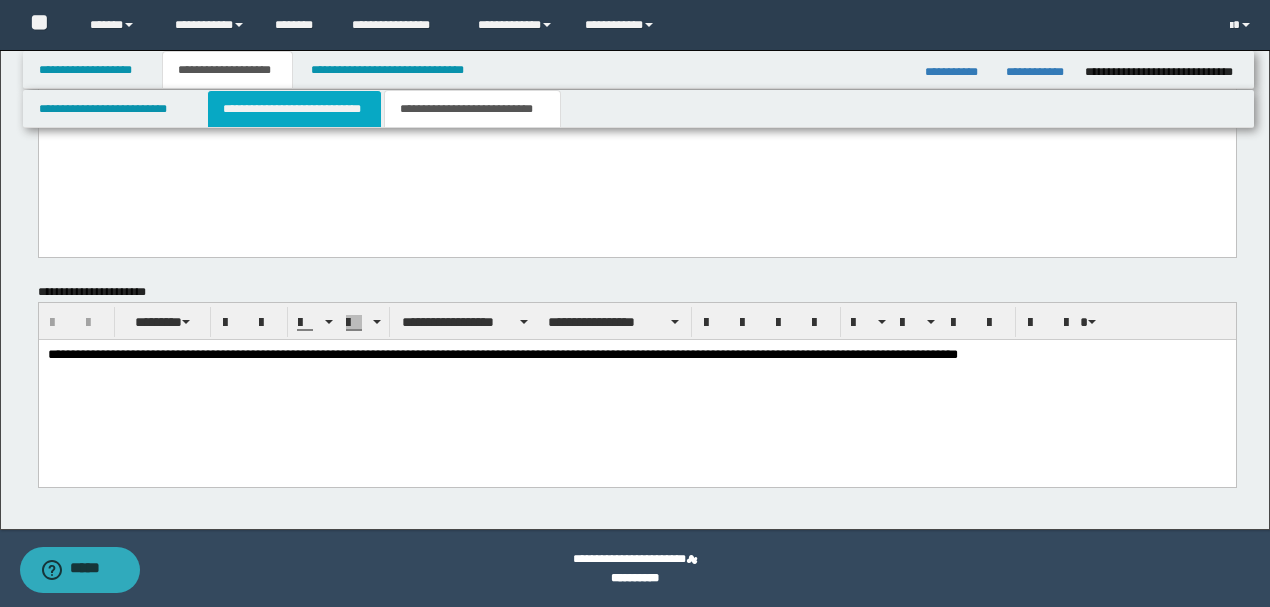click on "**********" at bounding box center [294, 109] 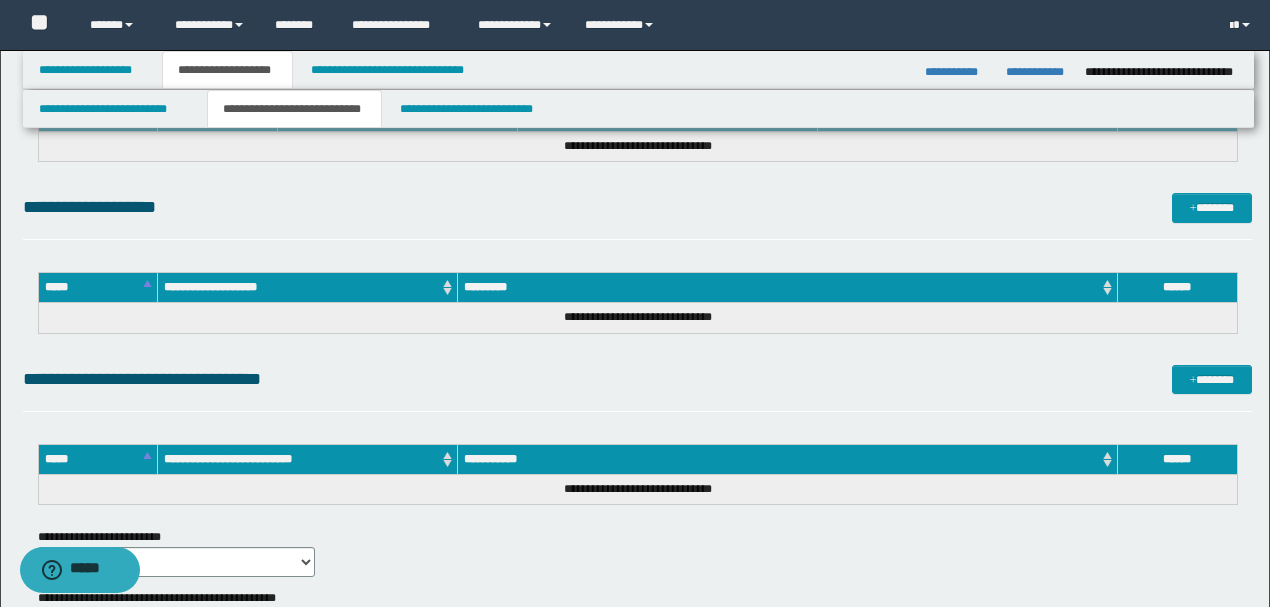 scroll, scrollTop: 1563, scrollLeft: 0, axis: vertical 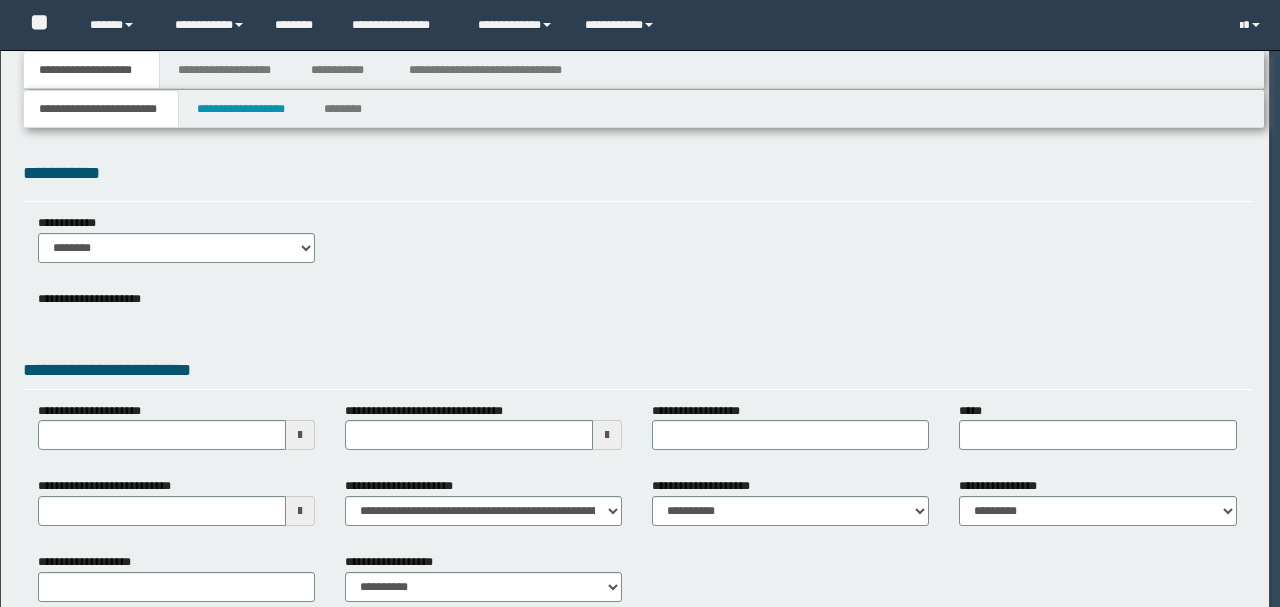 select on "*" 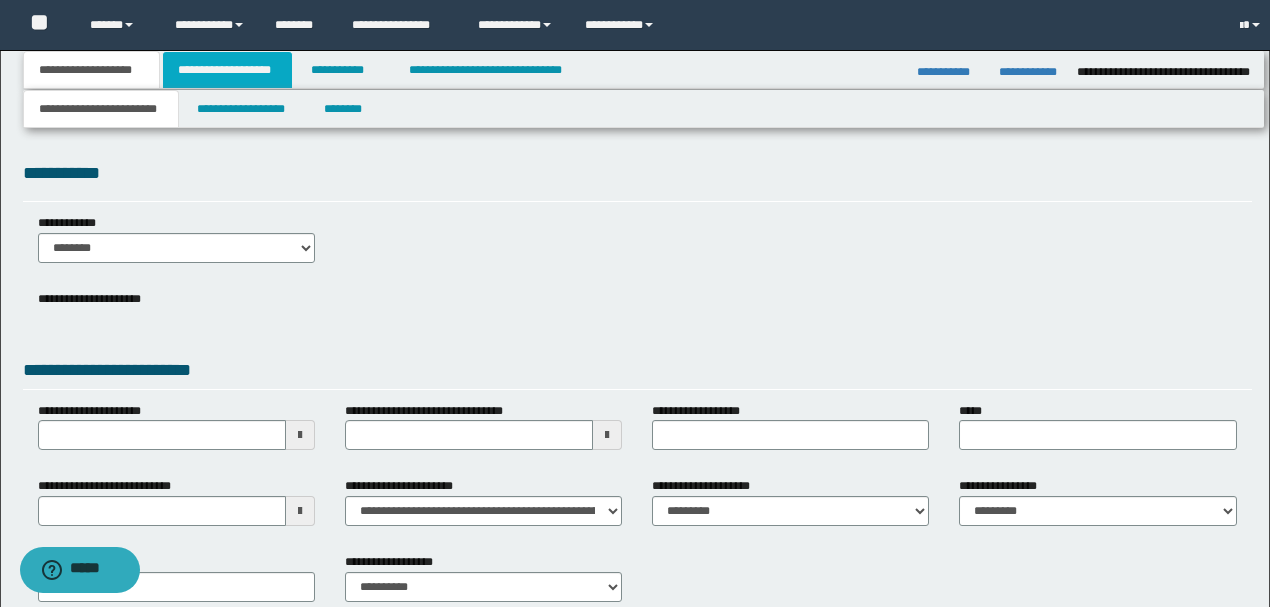click on "**********" at bounding box center [227, 70] 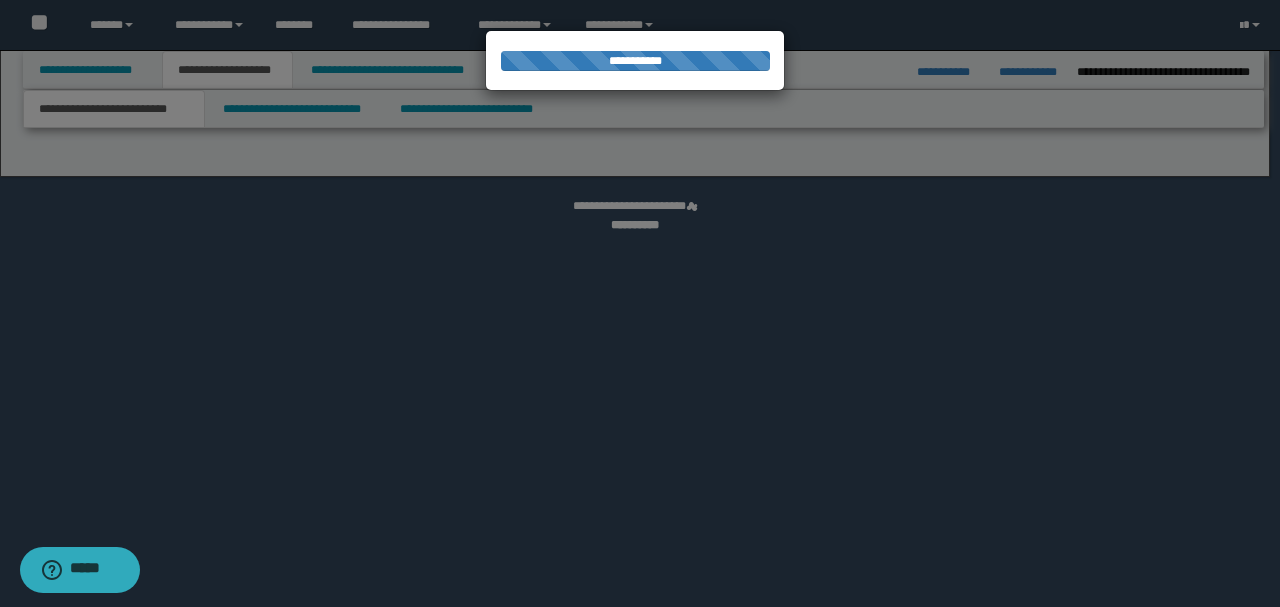 click at bounding box center (640, 303) 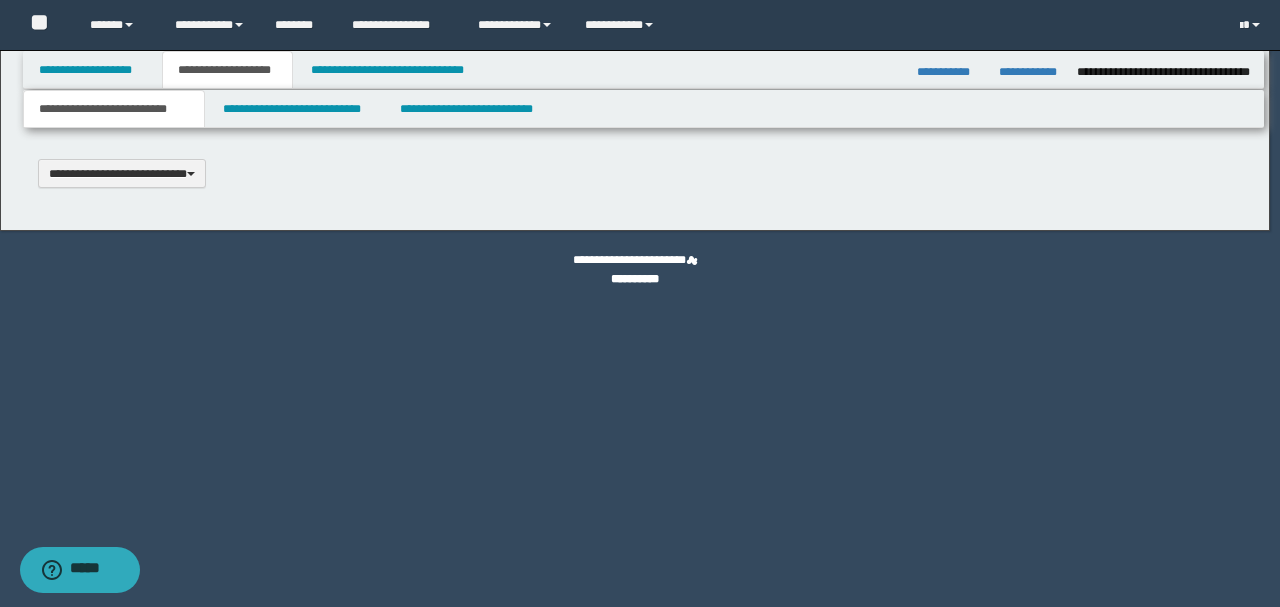 scroll, scrollTop: 0, scrollLeft: 0, axis: both 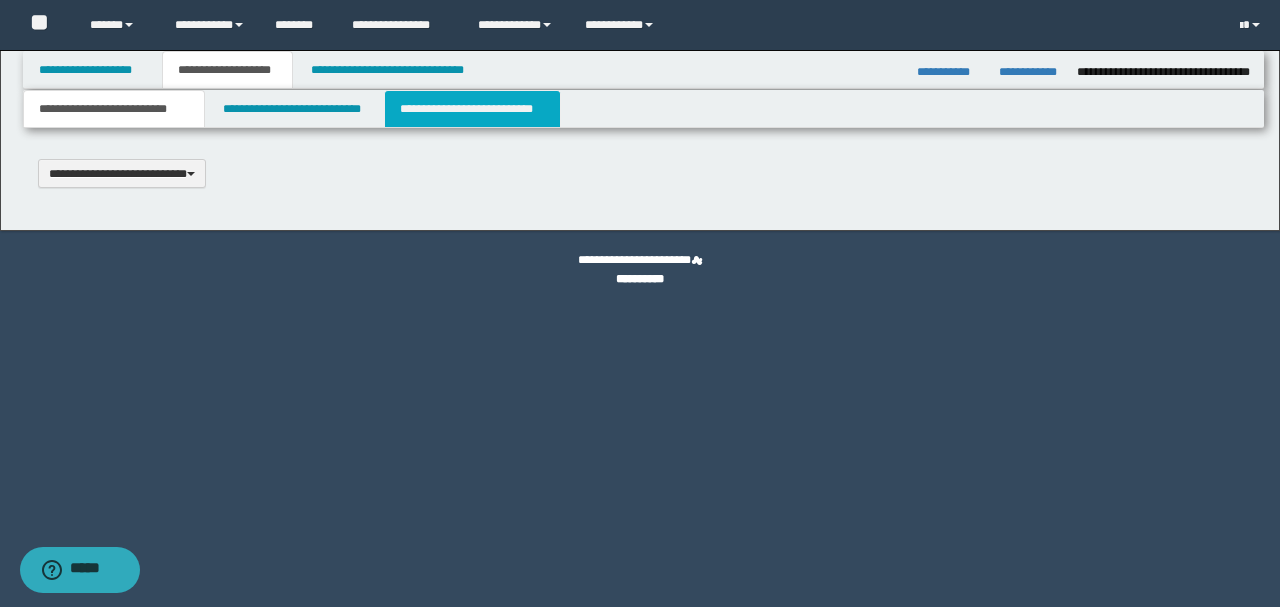 click on "**********" at bounding box center (472, 109) 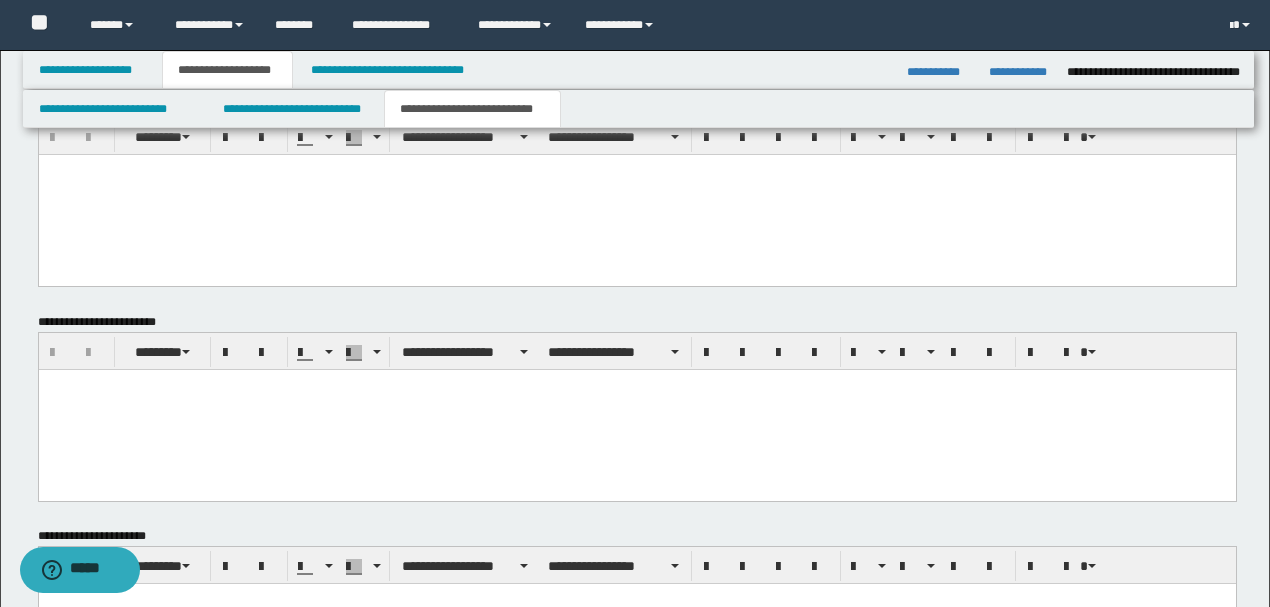 scroll, scrollTop: 896, scrollLeft: 0, axis: vertical 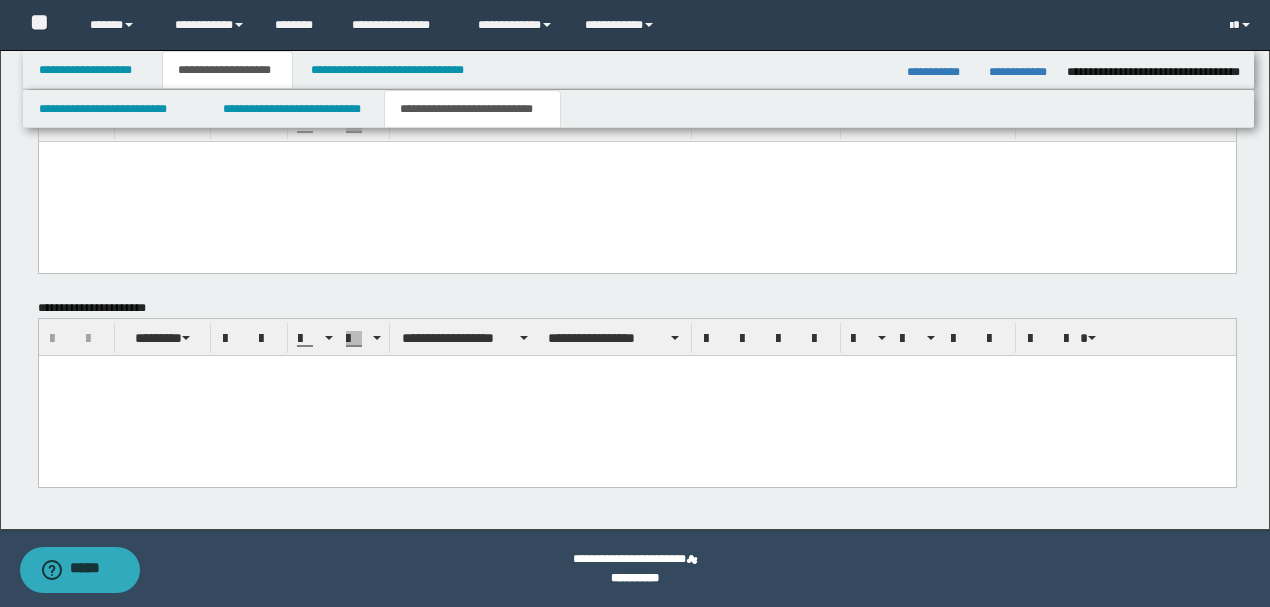 click at bounding box center (636, 370) 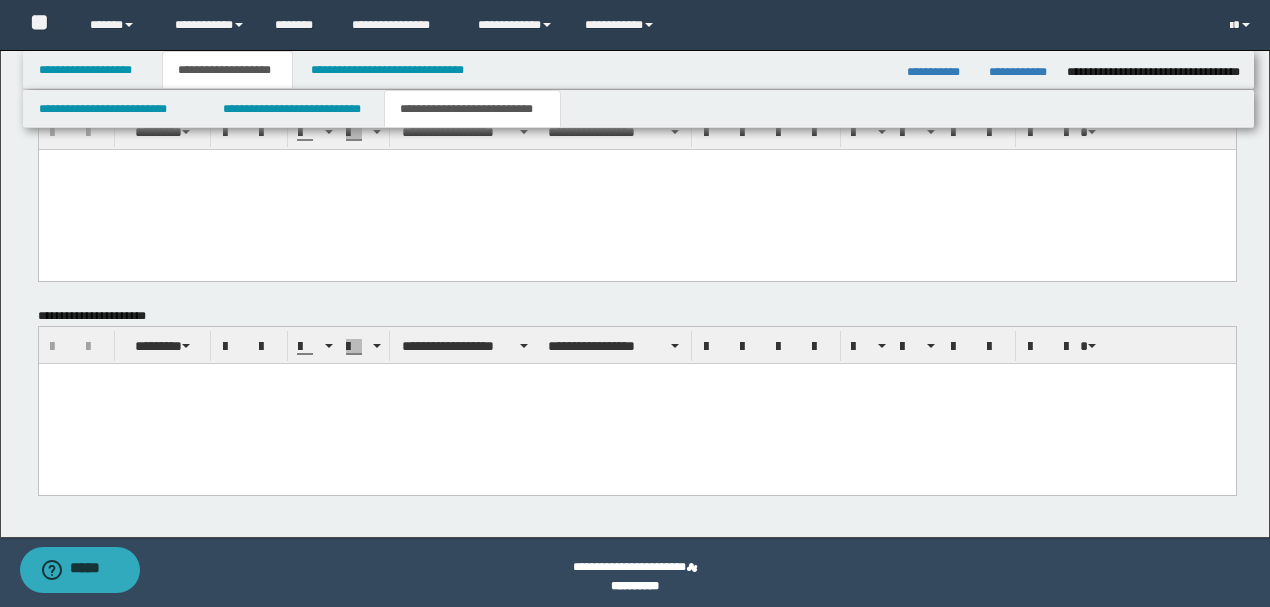scroll, scrollTop: 896, scrollLeft: 0, axis: vertical 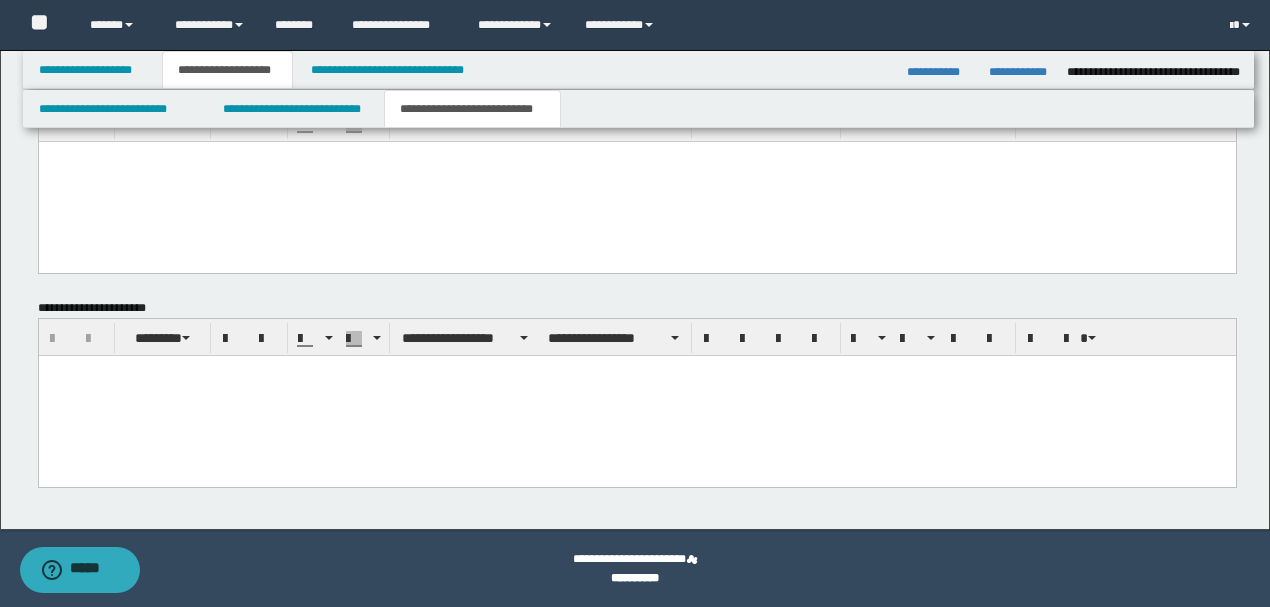 click at bounding box center (636, 395) 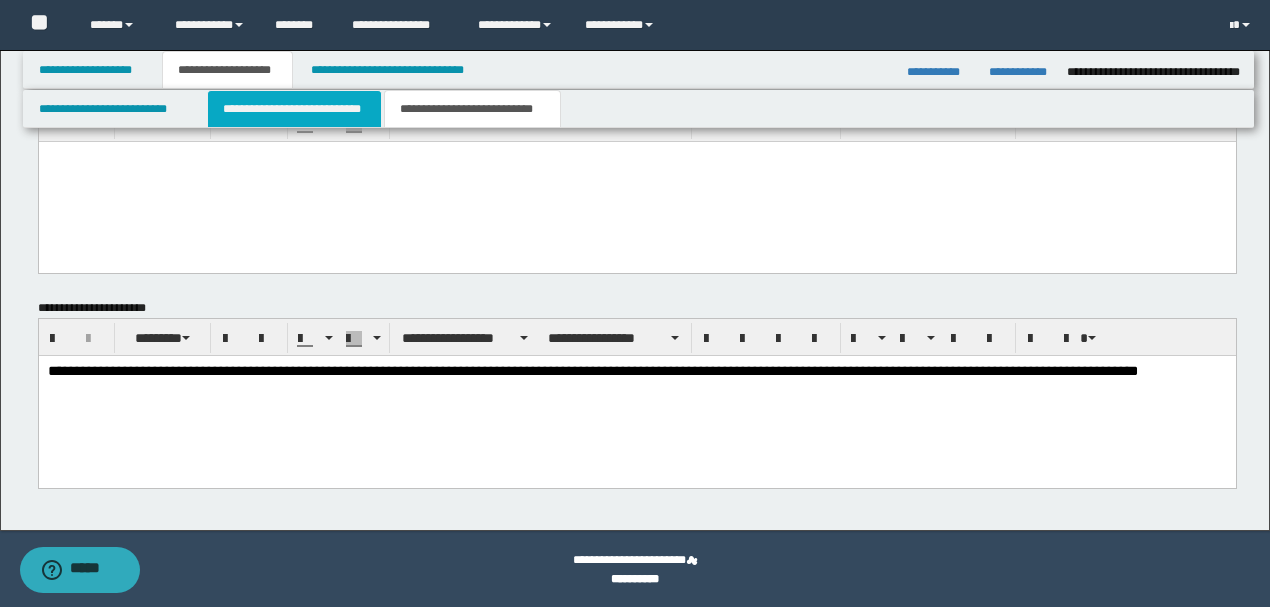click on "**********" at bounding box center [294, 109] 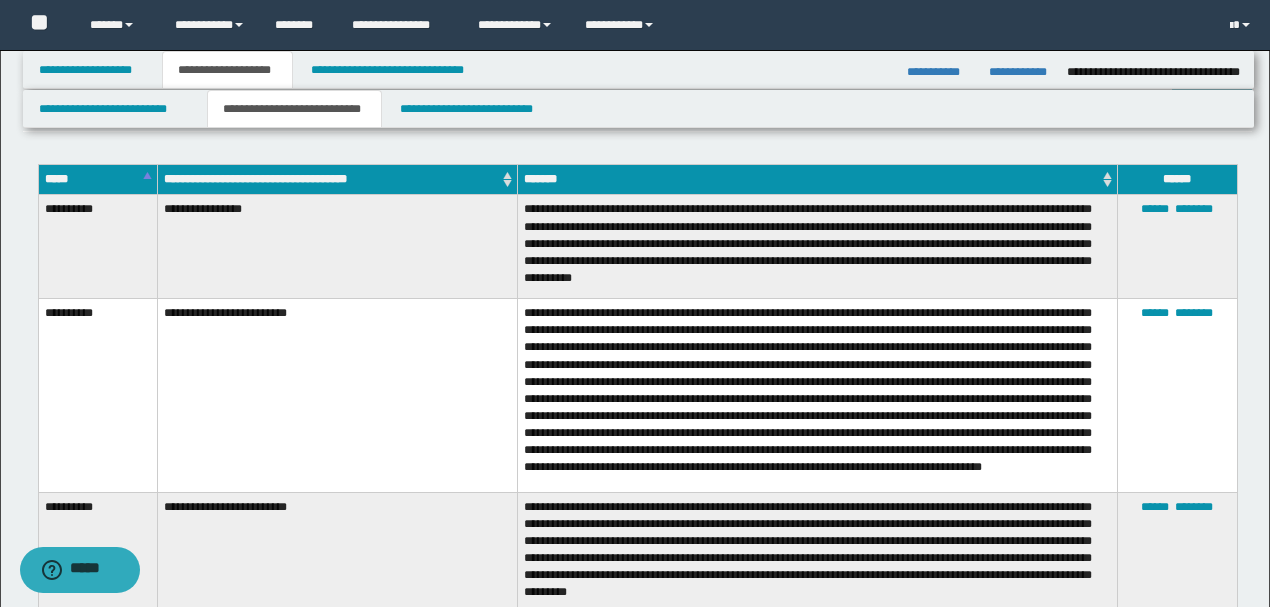 scroll, scrollTop: 555, scrollLeft: 0, axis: vertical 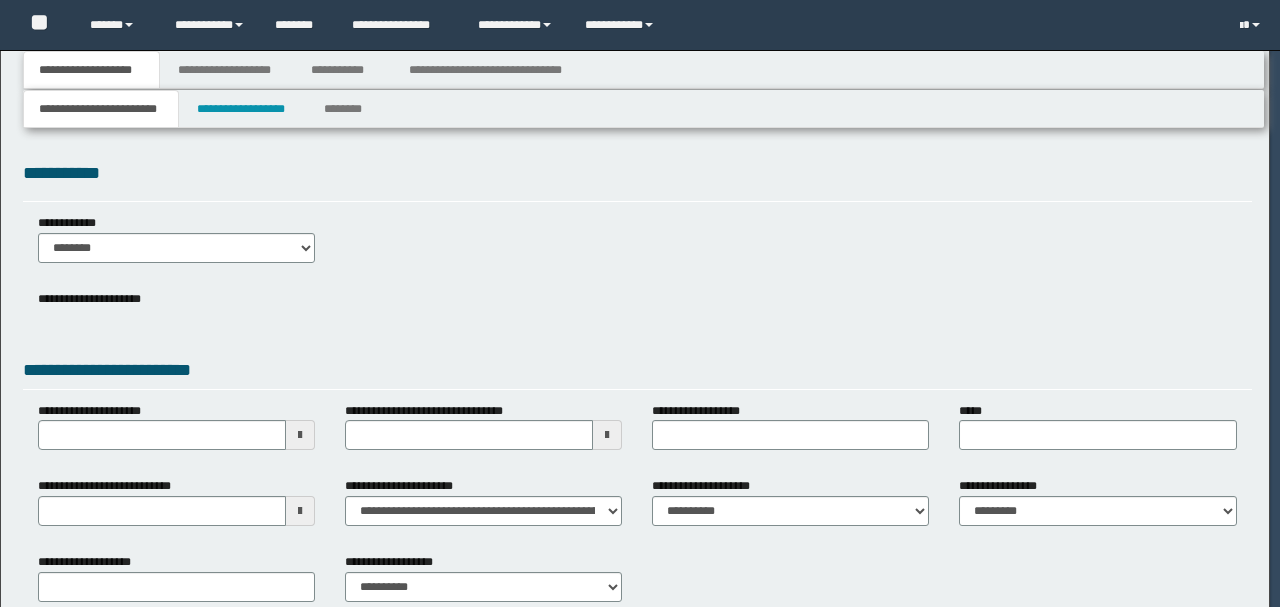 type on "***" 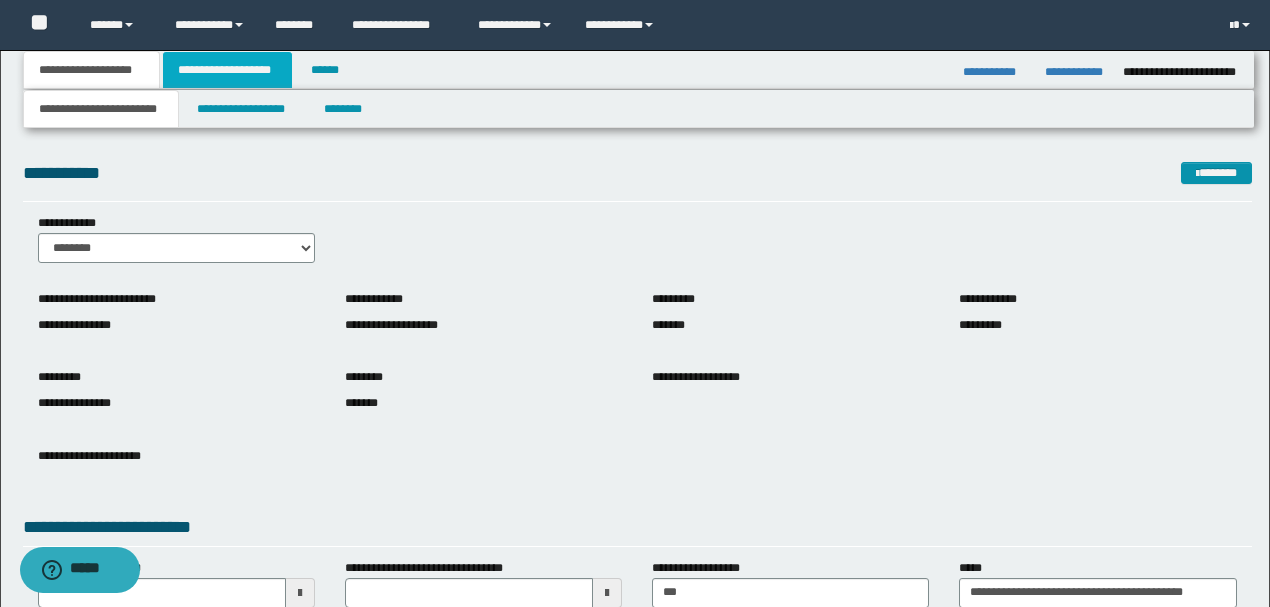 click on "**********" at bounding box center (227, 70) 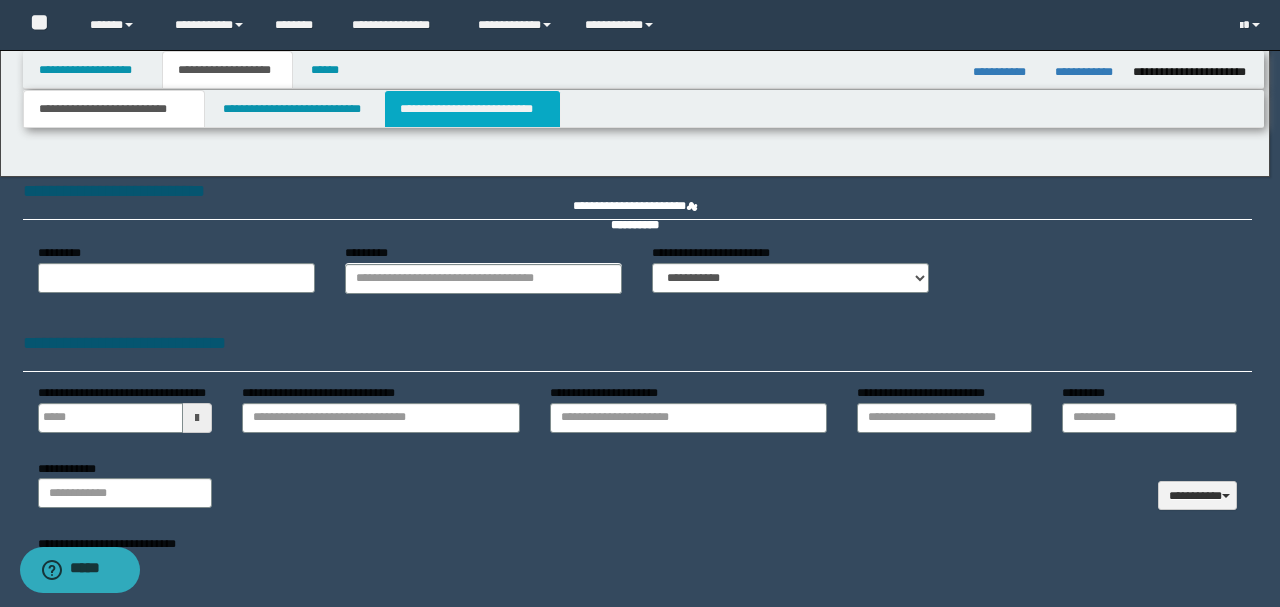 type 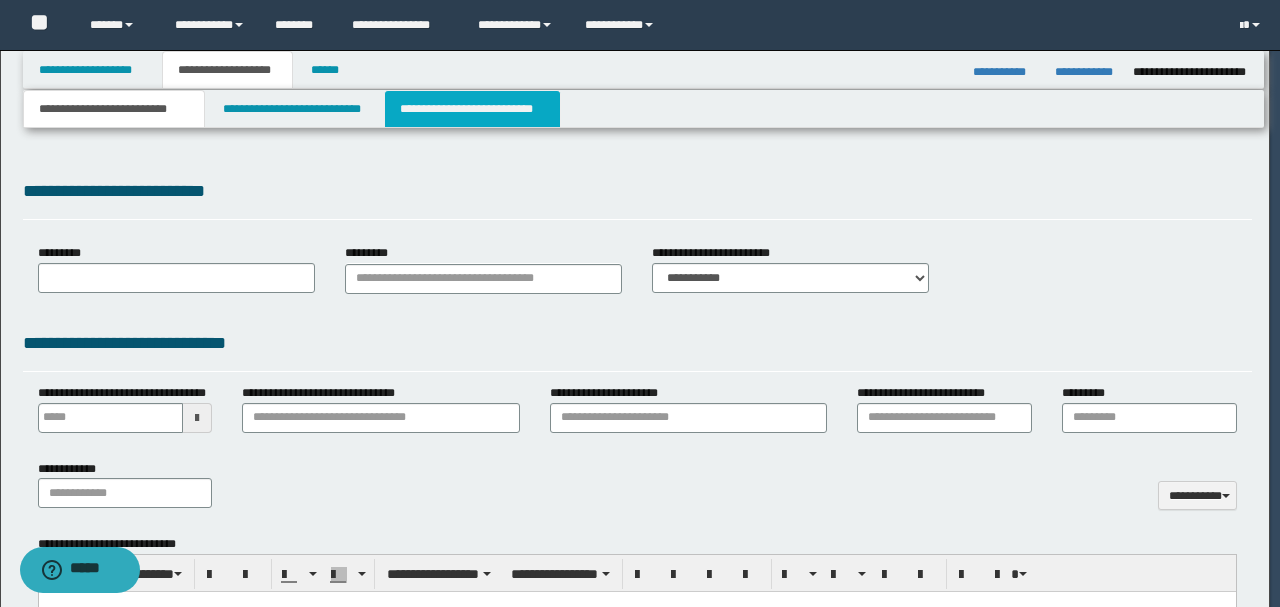 type on "********" 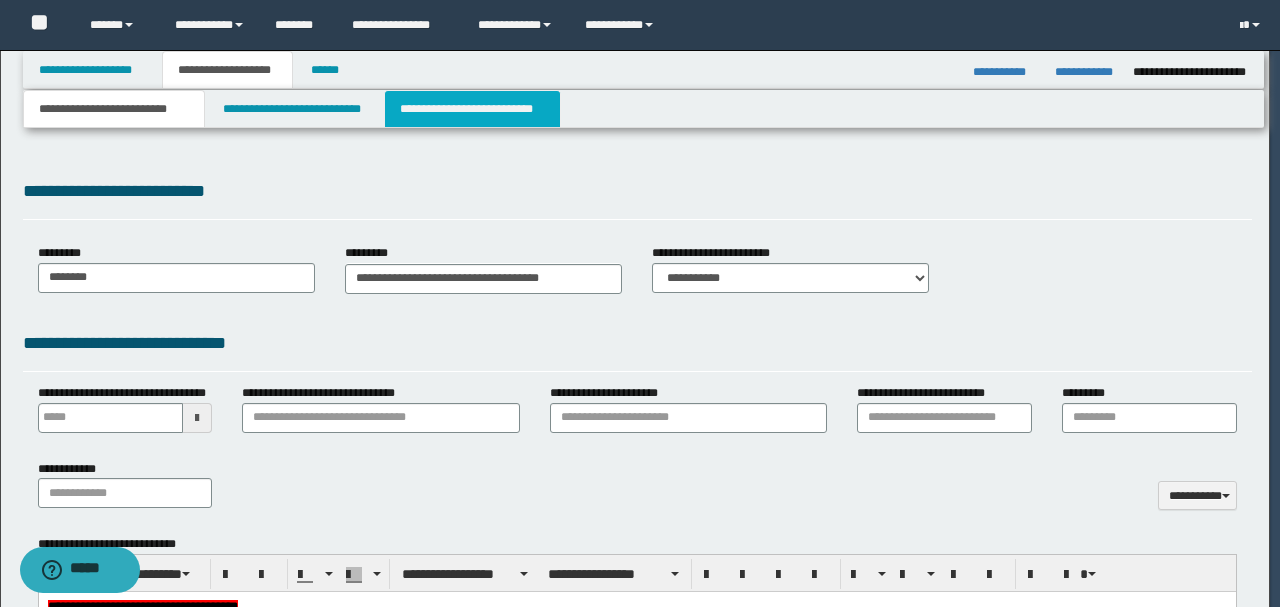 scroll, scrollTop: 0, scrollLeft: 0, axis: both 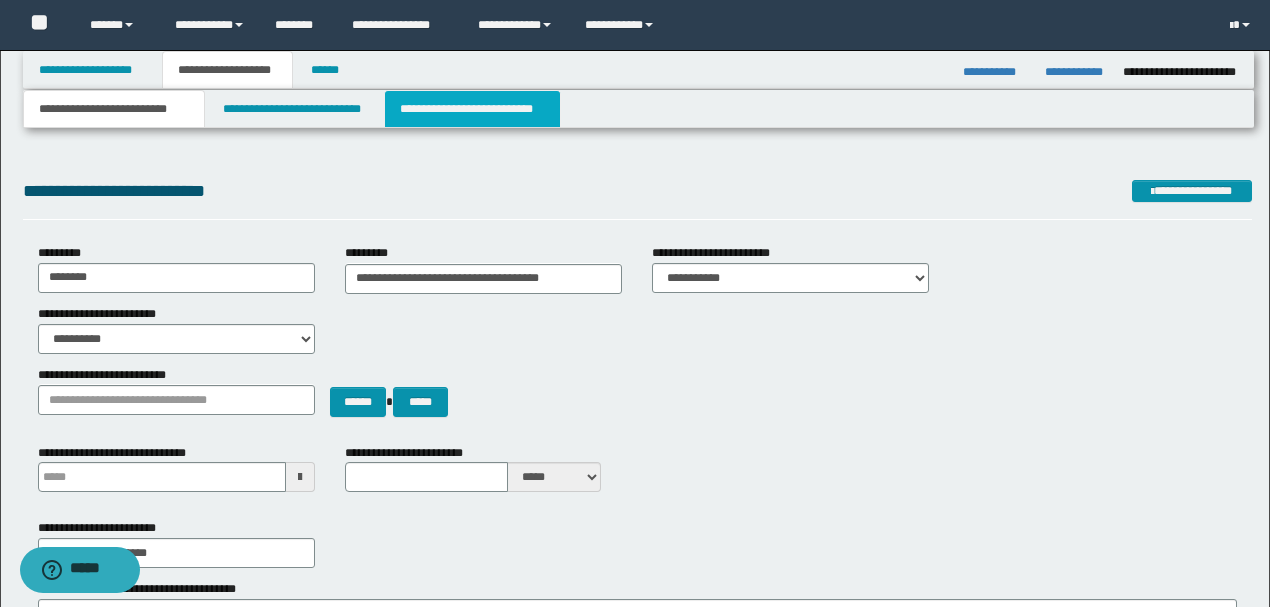 click on "**********" at bounding box center (472, 109) 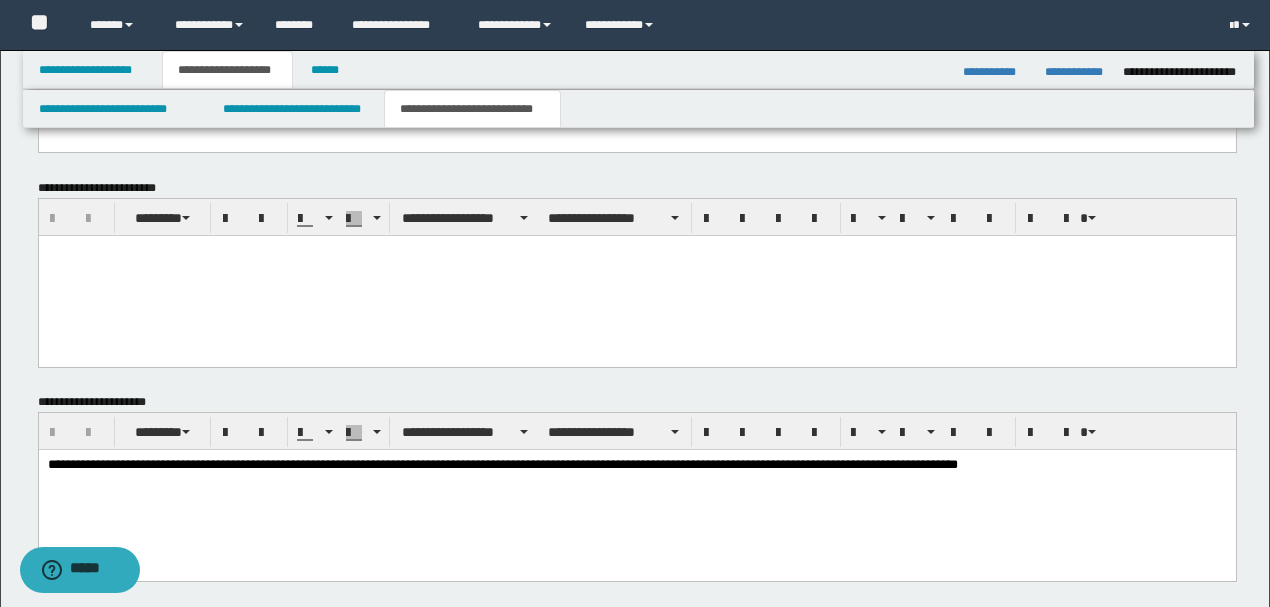 scroll, scrollTop: 1096, scrollLeft: 0, axis: vertical 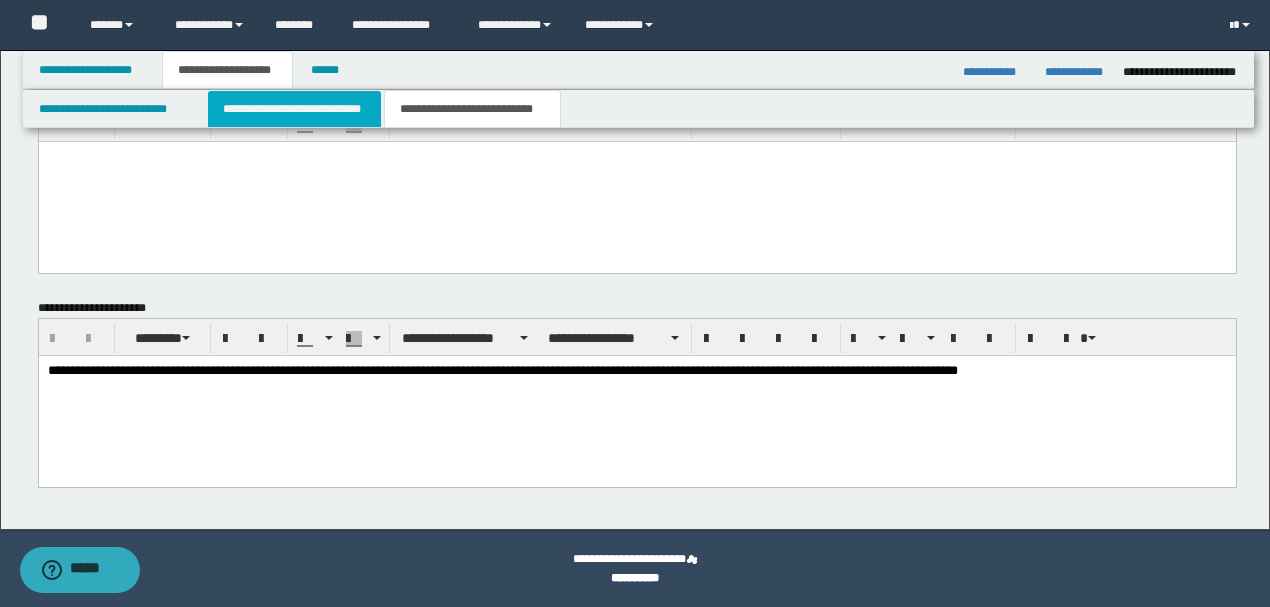click on "**********" at bounding box center [294, 109] 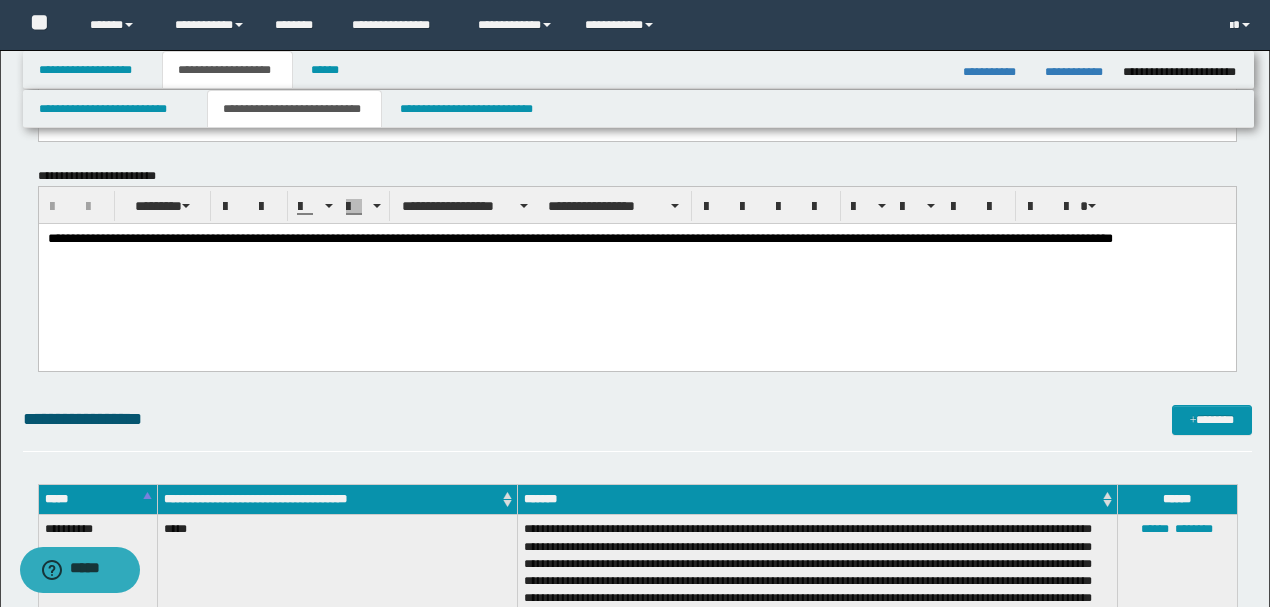scroll, scrollTop: 111, scrollLeft: 0, axis: vertical 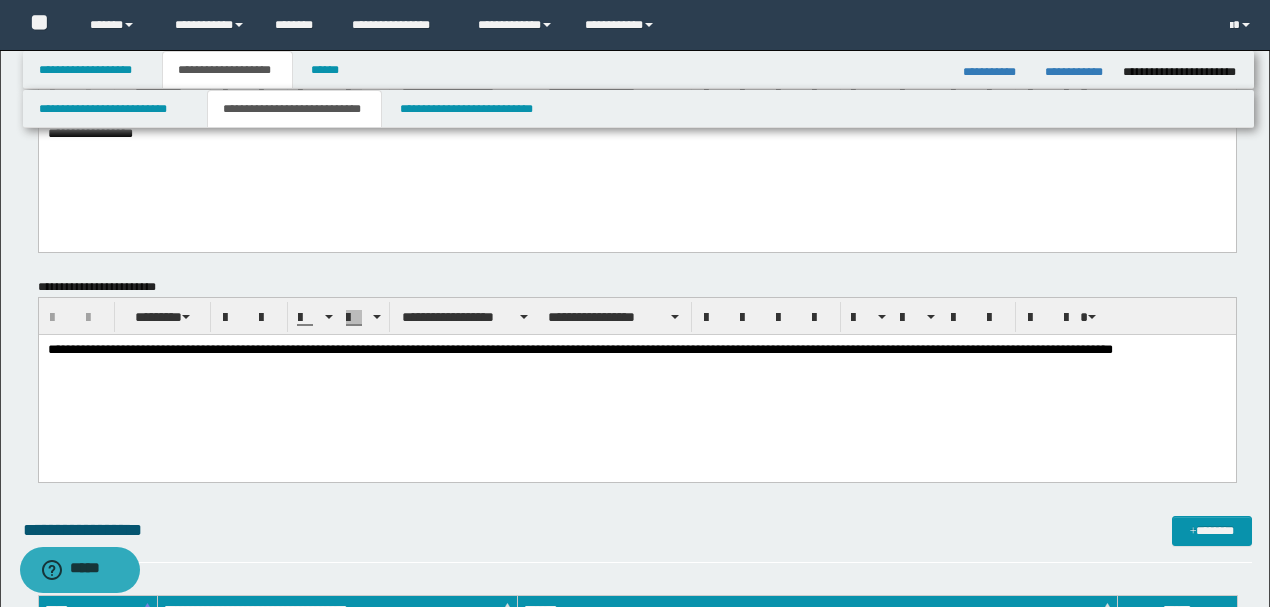 click on "**********" at bounding box center (636, 375) 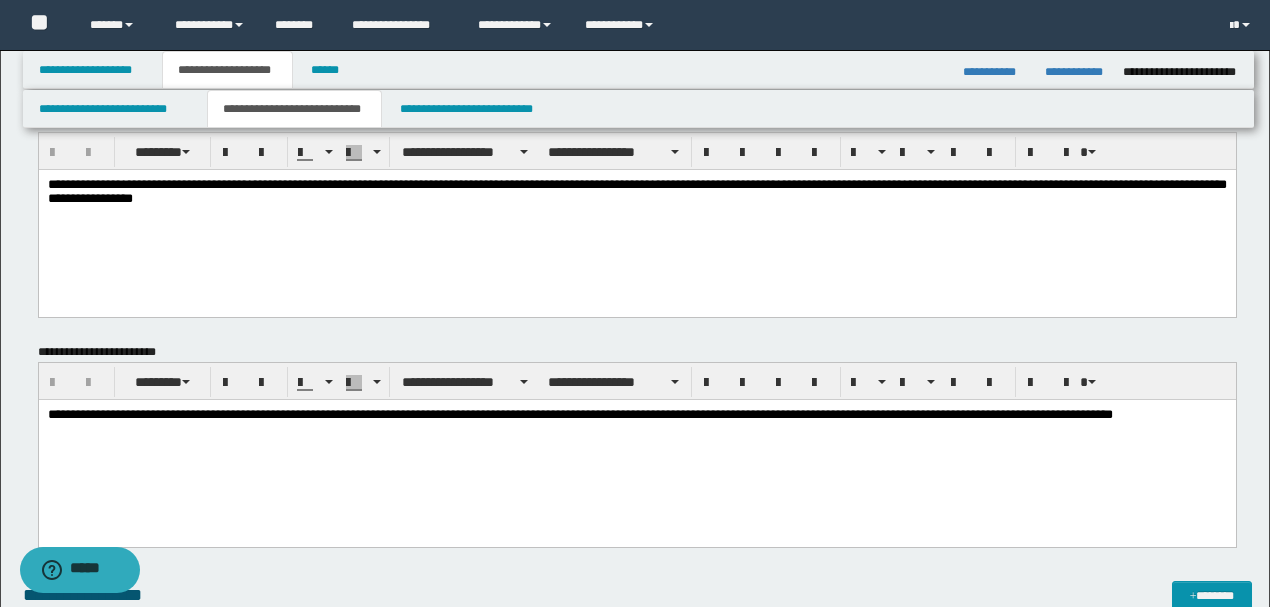 scroll, scrollTop: 0, scrollLeft: 0, axis: both 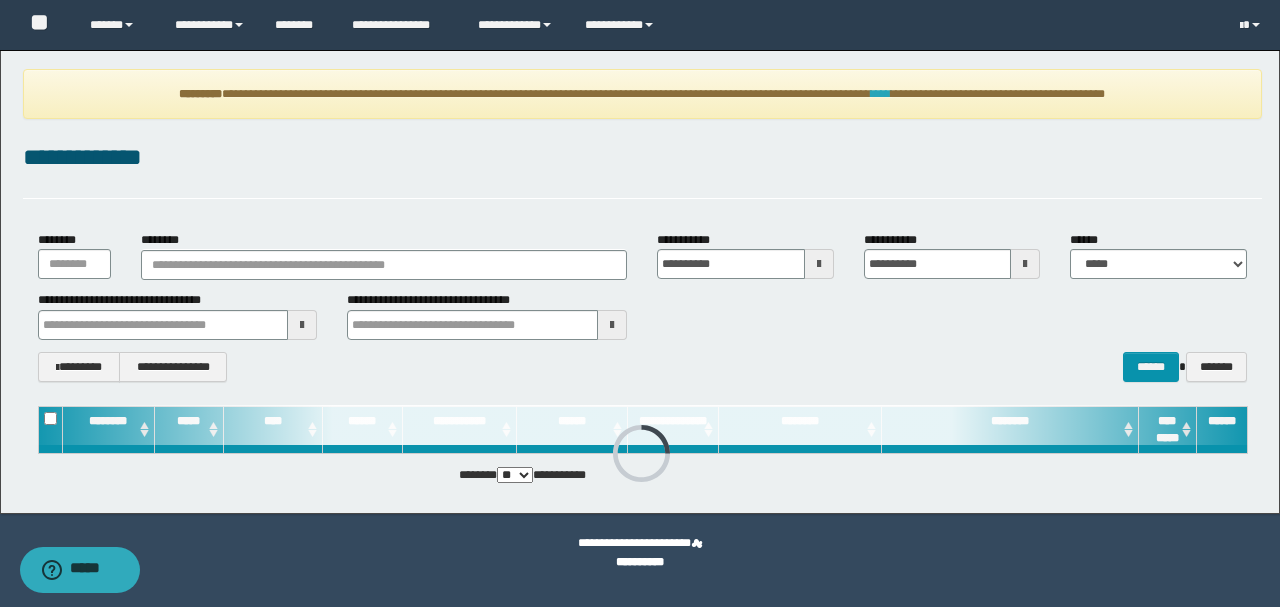click on "****" at bounding box center (881, 94) 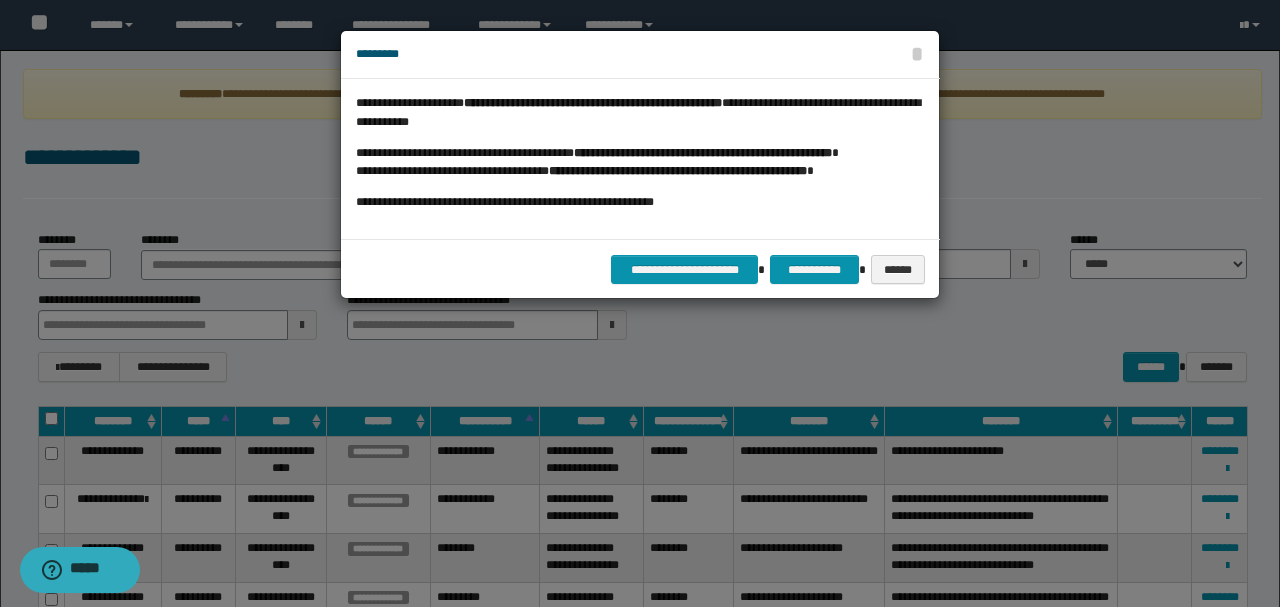 click on "**********" at bounding box center (640, 269) 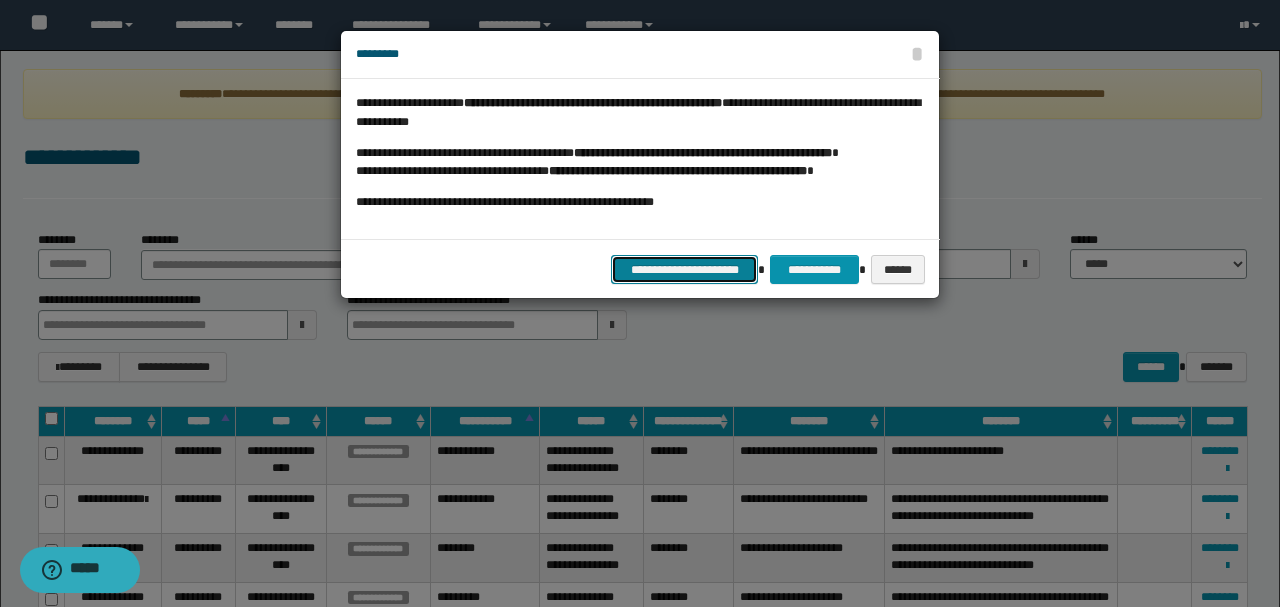 click on "**********" at bounding box center (685, 269) 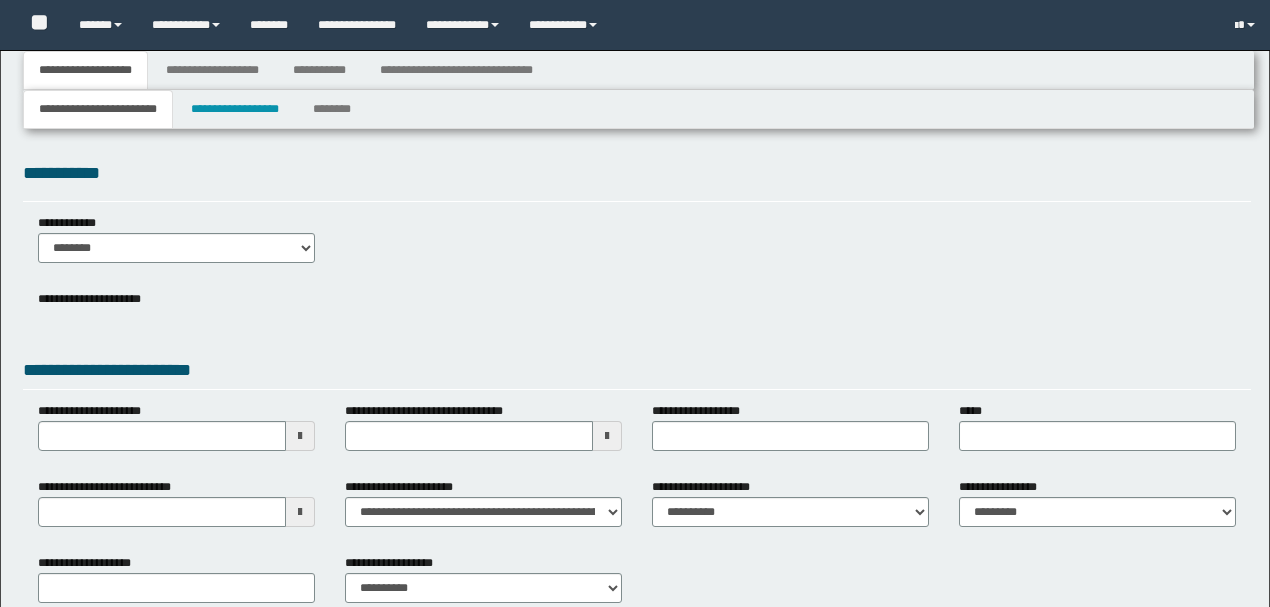 type 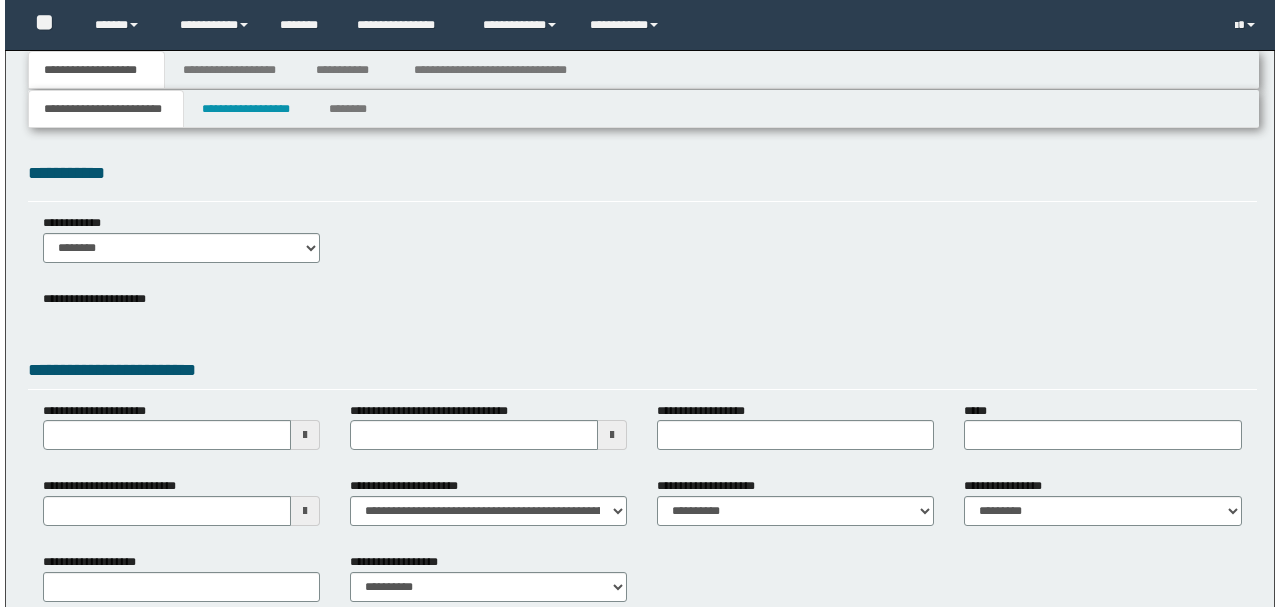 scroll, scrollTop: 0, scrollLeft: 0, axis: both 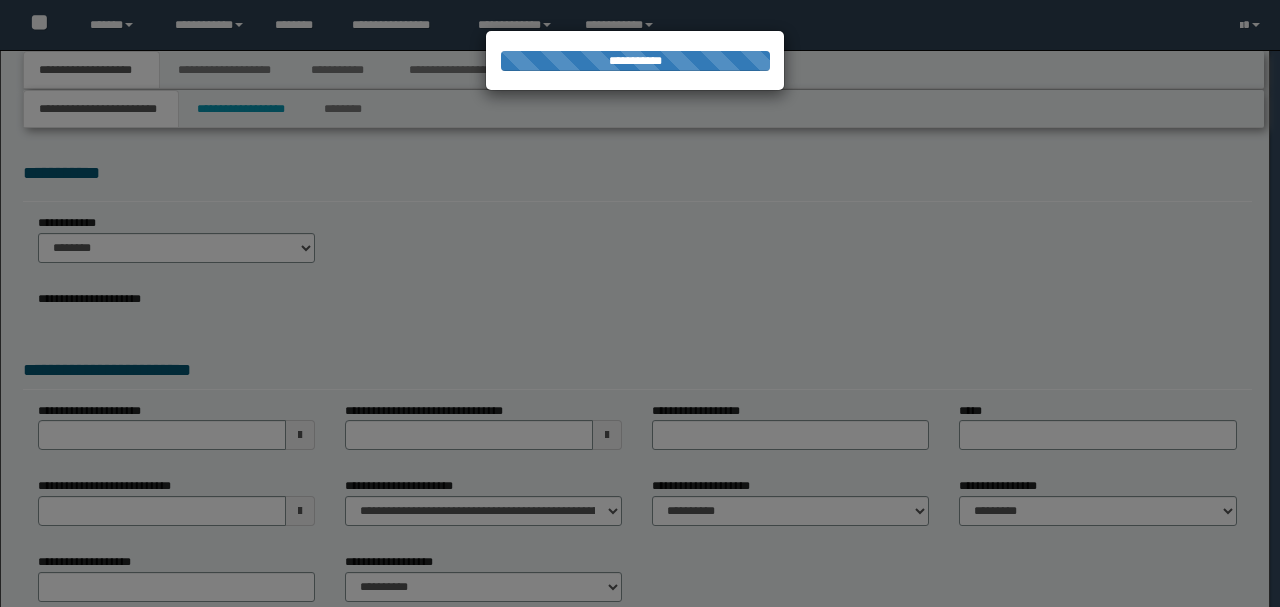 select on "*" 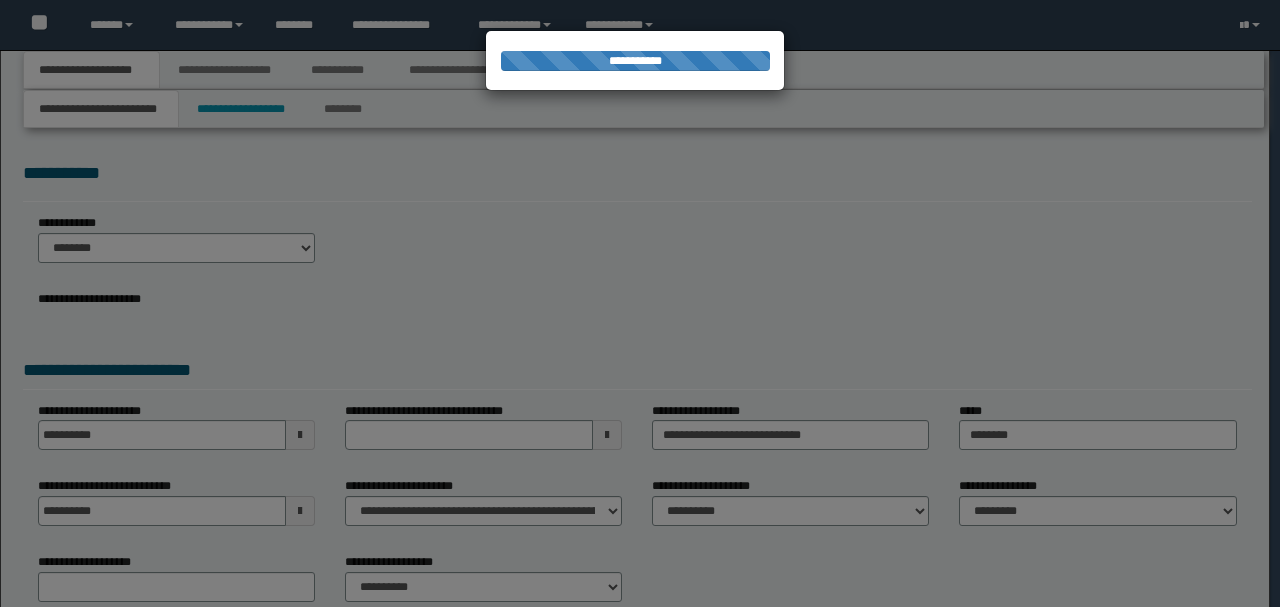 select on "**" 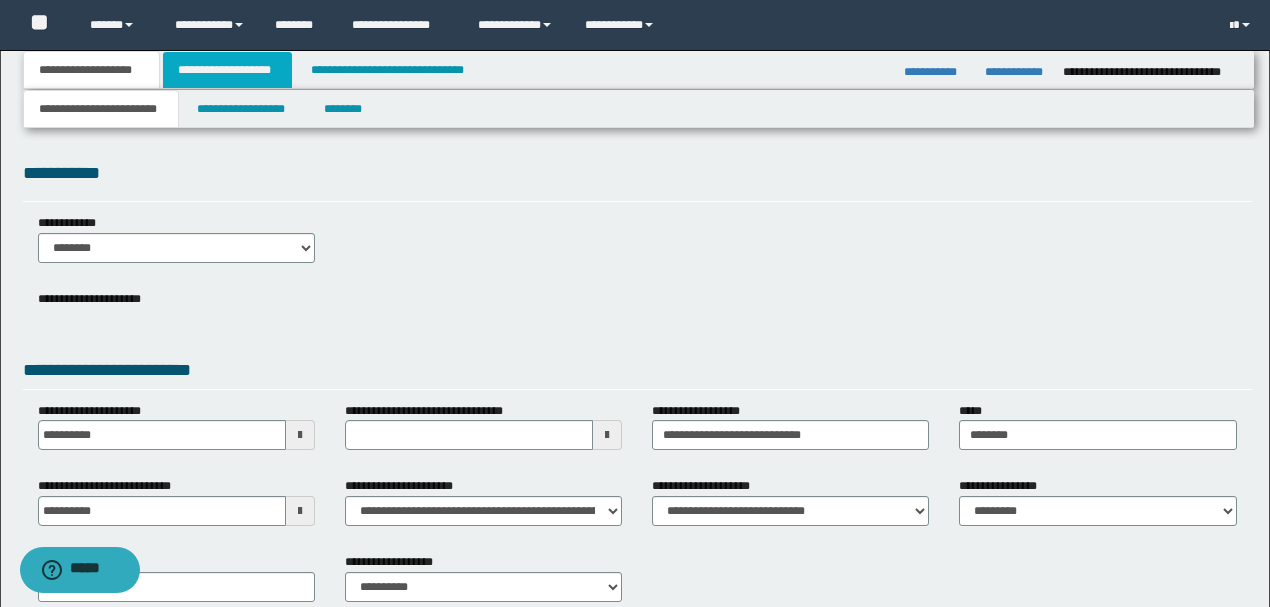 click on "**********" at bounding box center (227, 70) 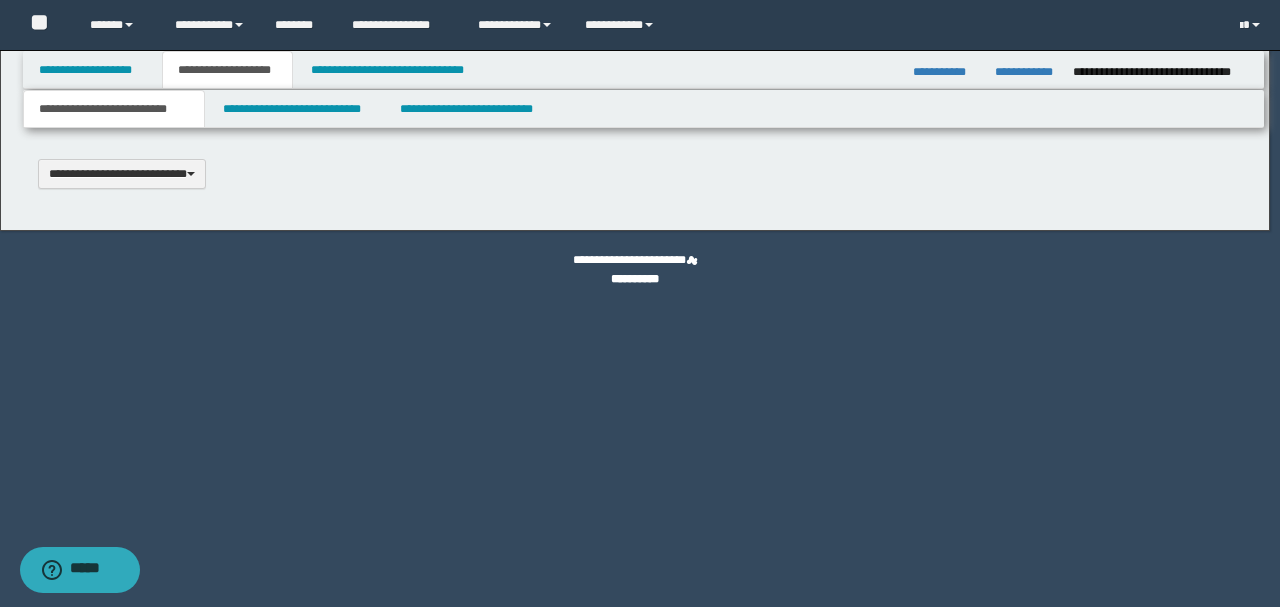 click at bounding box center [640, 303] 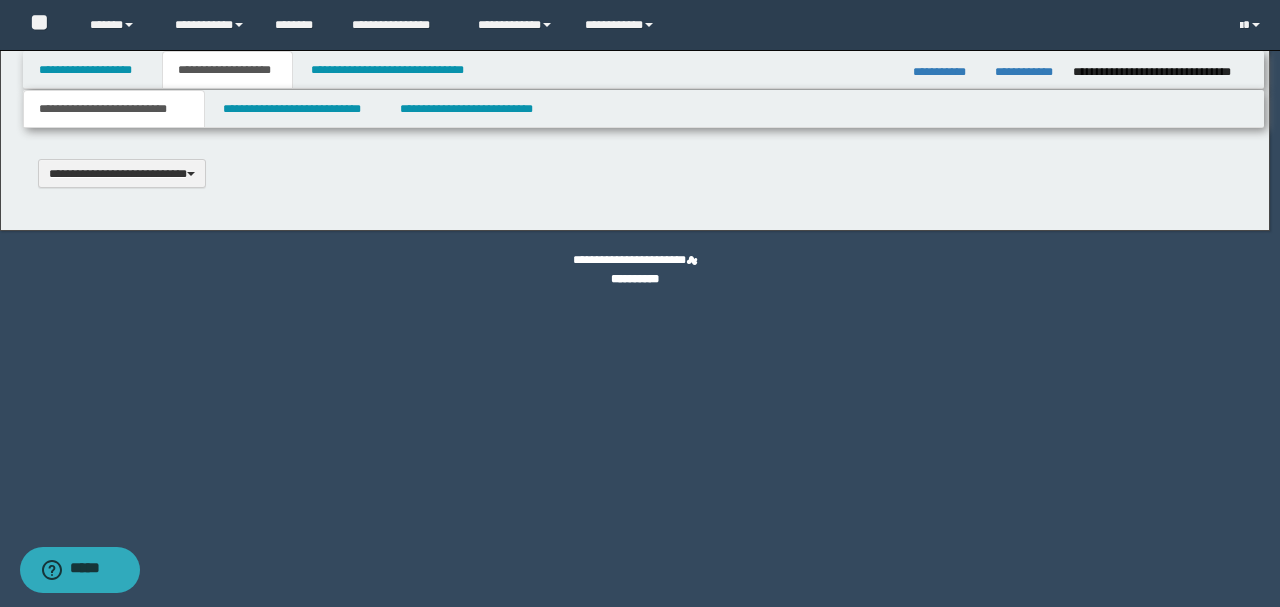 type 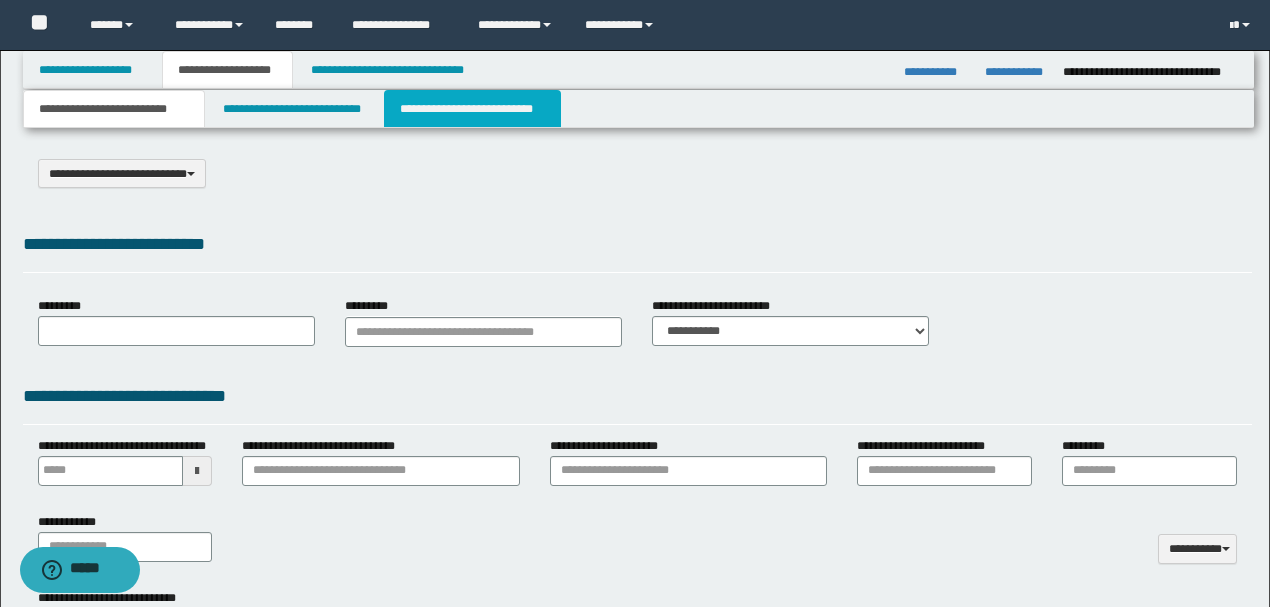 click on "**********" at bounding box center (472, 109) 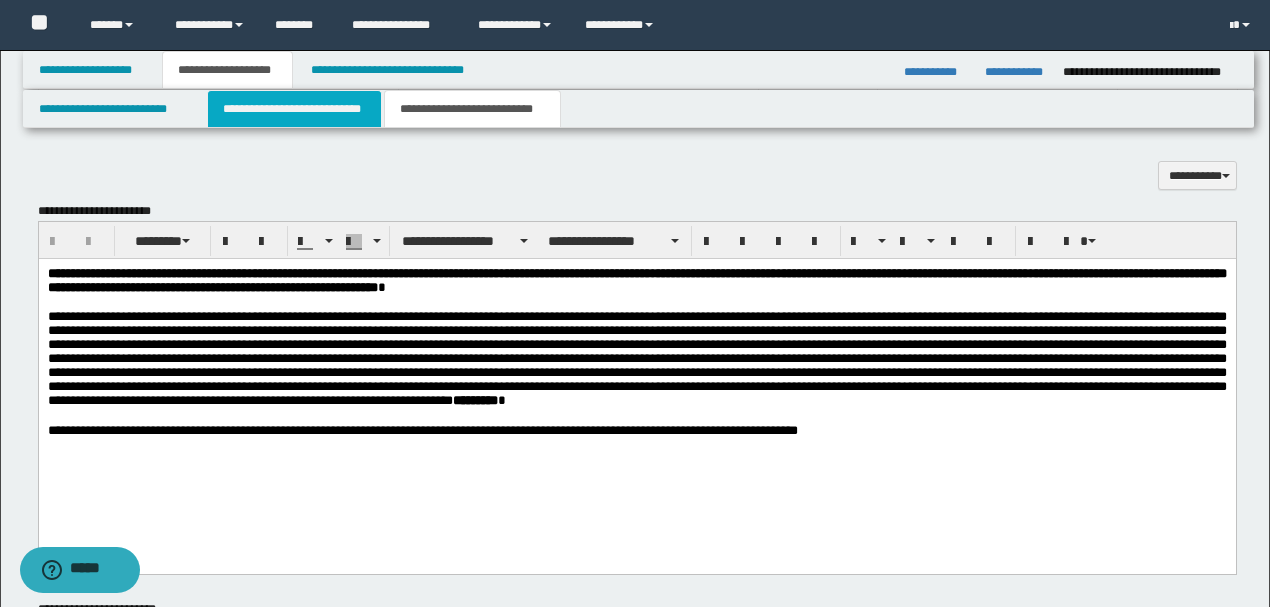 scroll, scrollTop: 778, scrollLeft: 0, axis: vertical 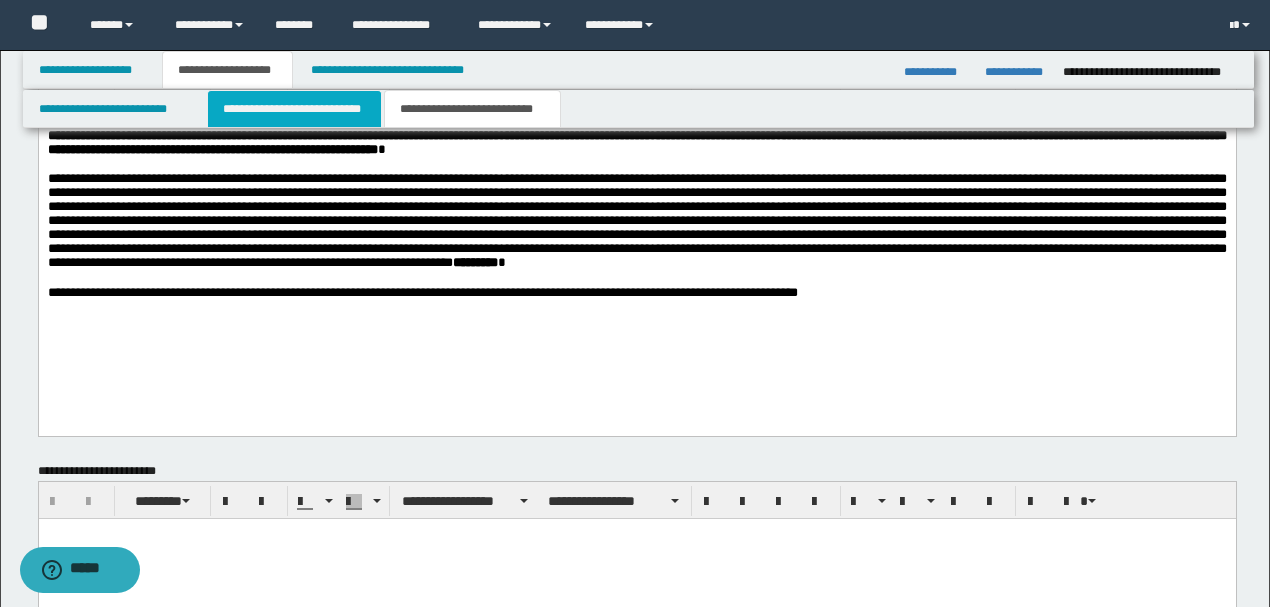 click on "**********" at bounding box center (294, 109) 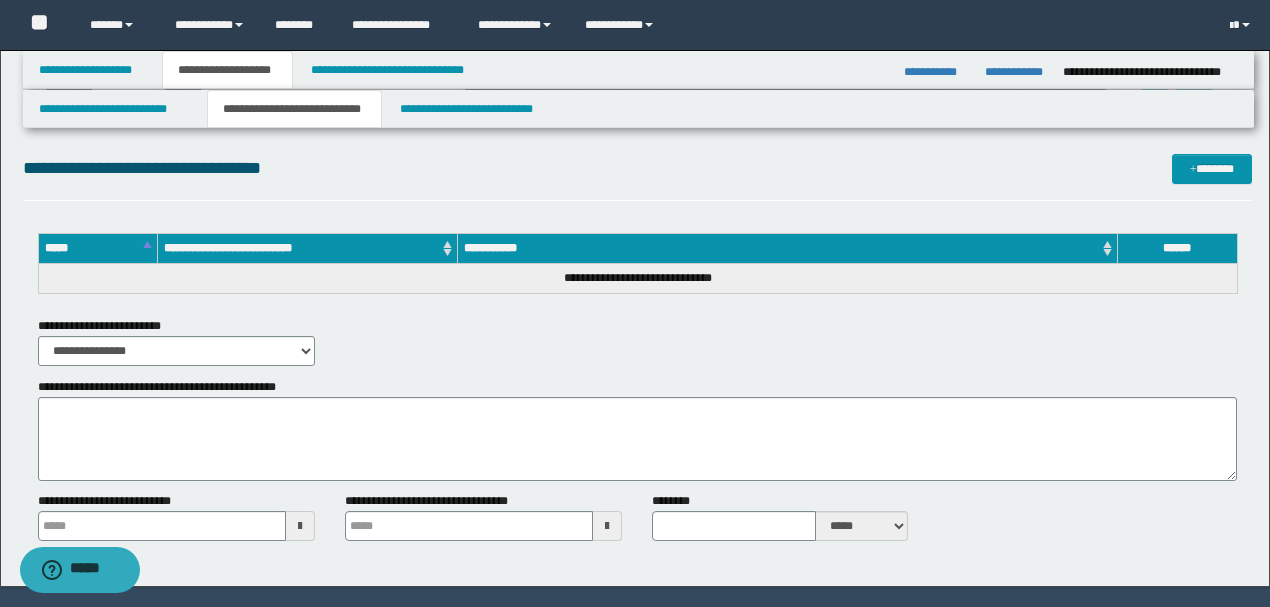 scroll, scrollTop: 2235, scrollLeft: 0, axis: vertical 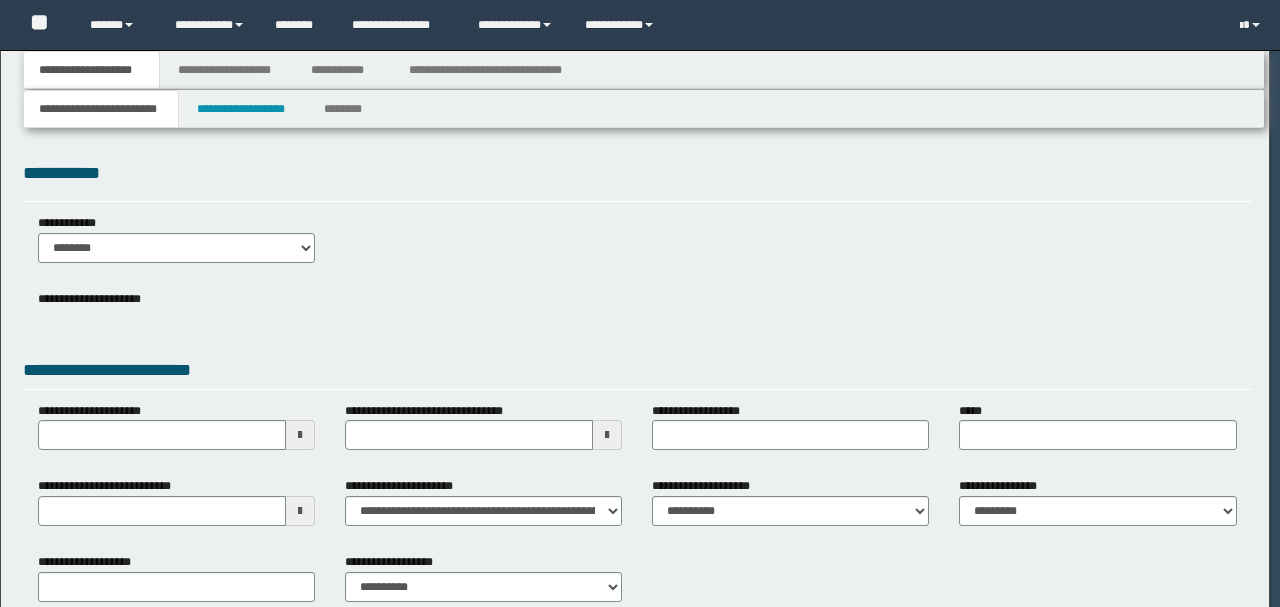 type on "**********" 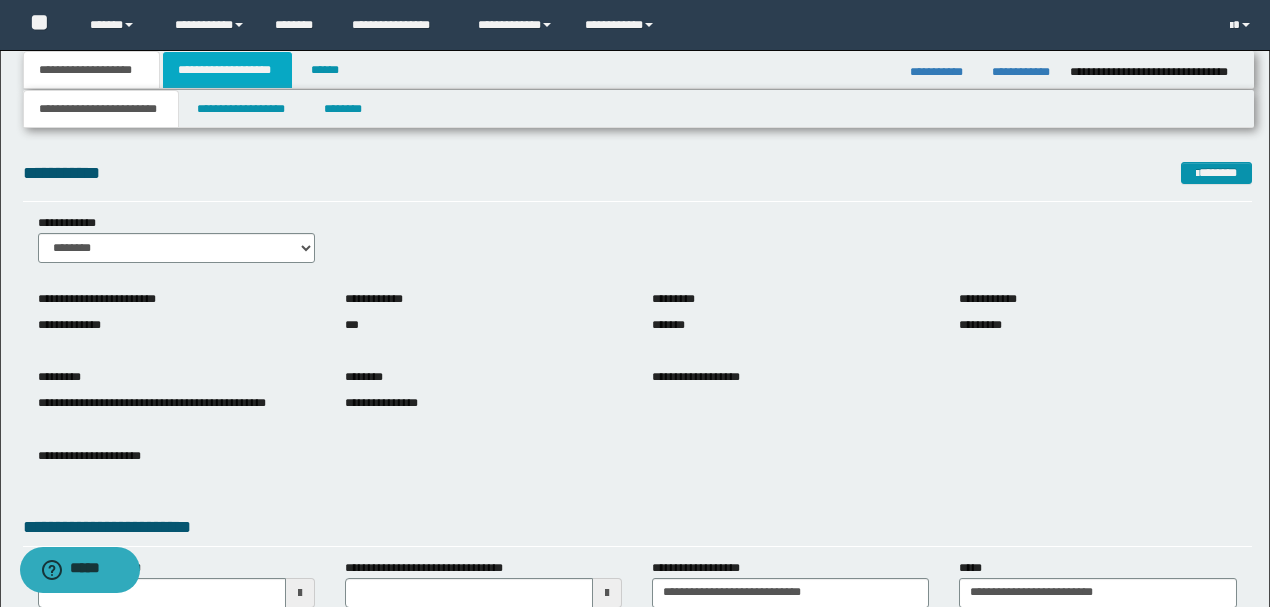 click on "**********" at bounding box center [227, 70] 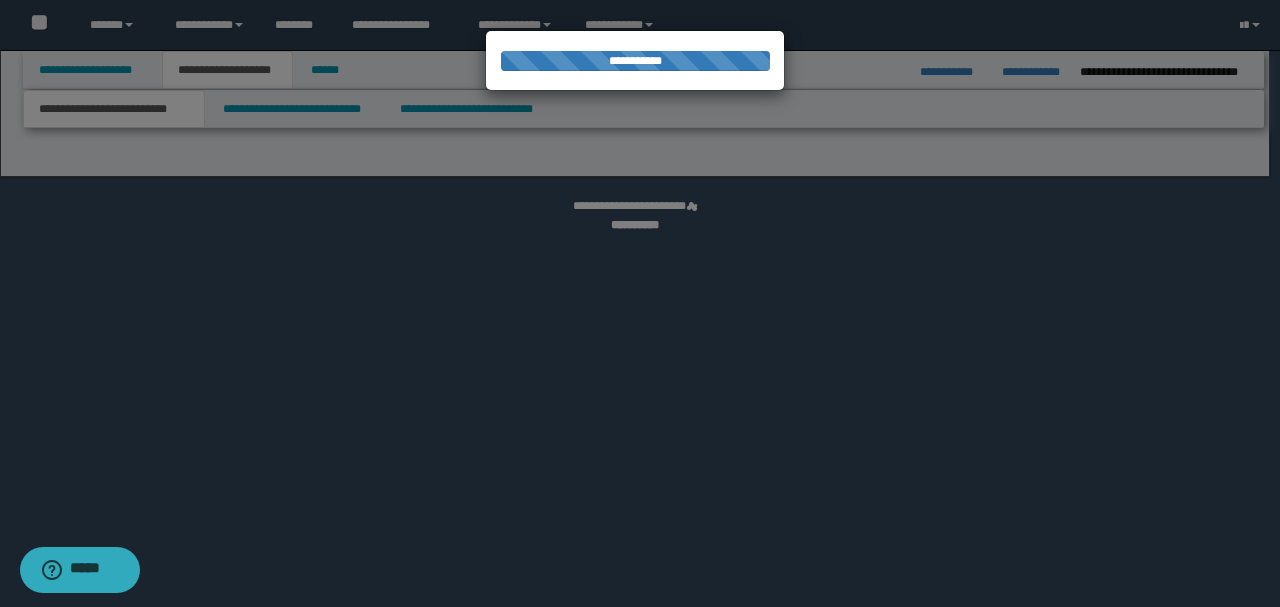 click at bounding box center [640, 303] 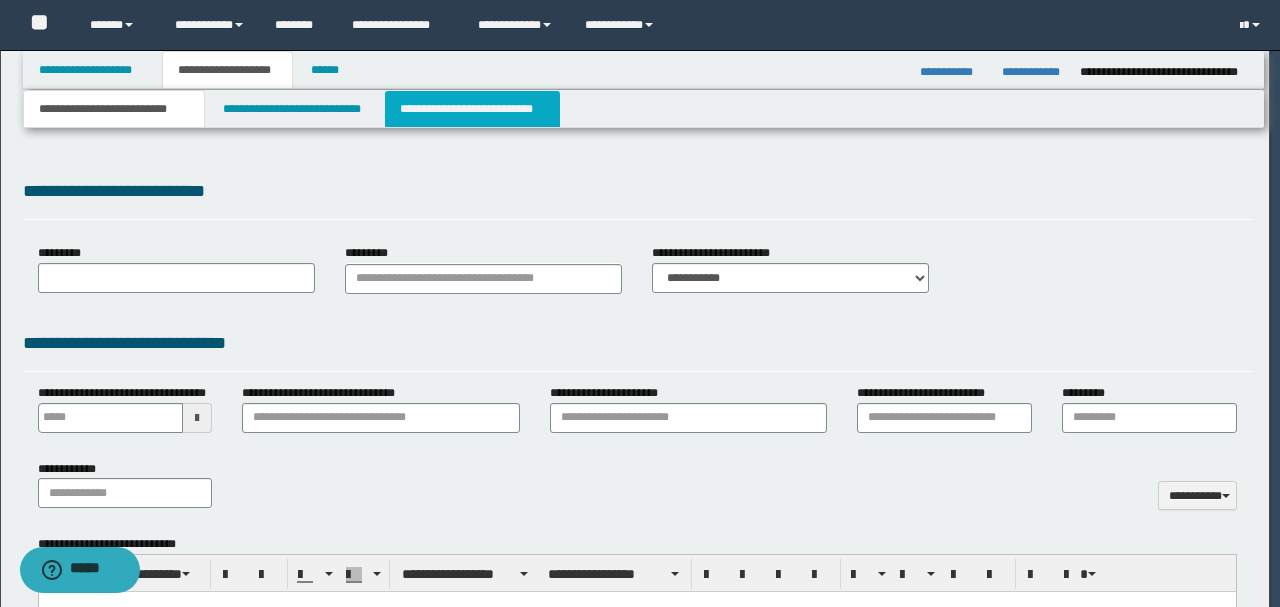 scroll, scrollTop: 0, scrollLeft: 0, axis: both 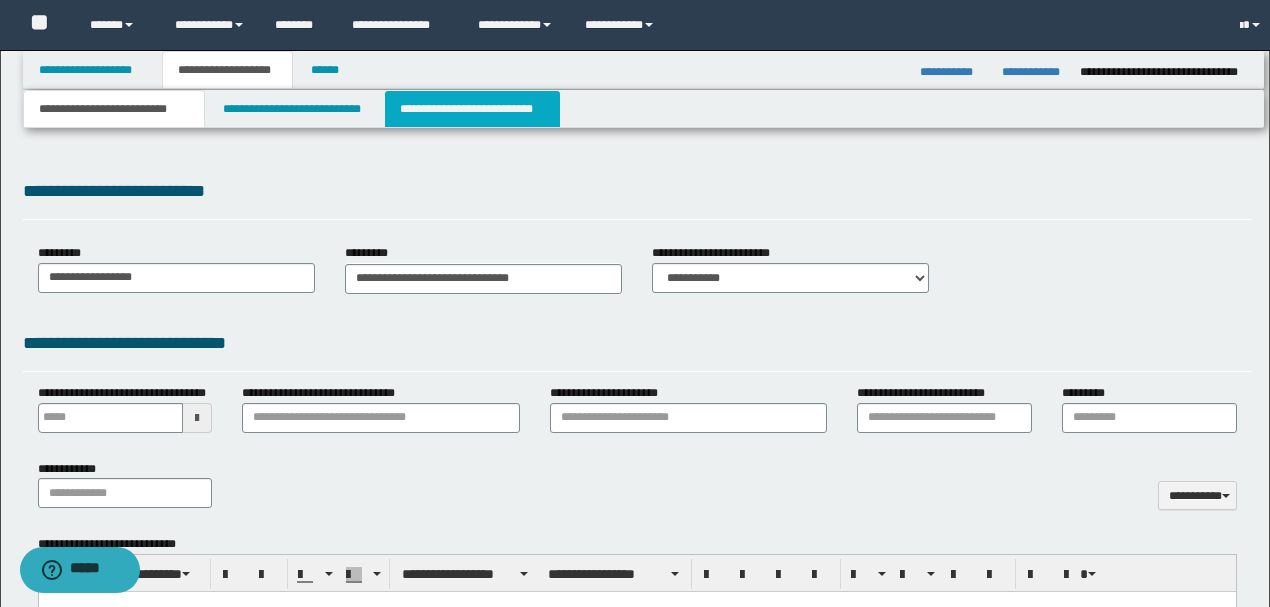 click on "**********" at bounding box center [472, 109] 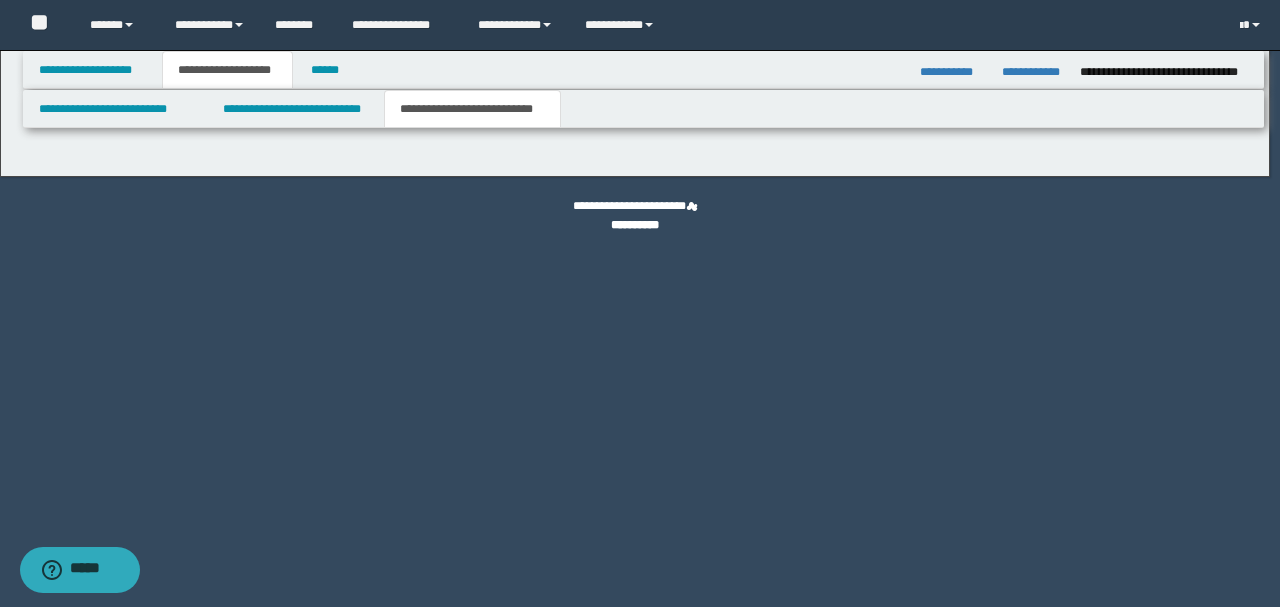 click on "**********" at bounding box center (640, 303) 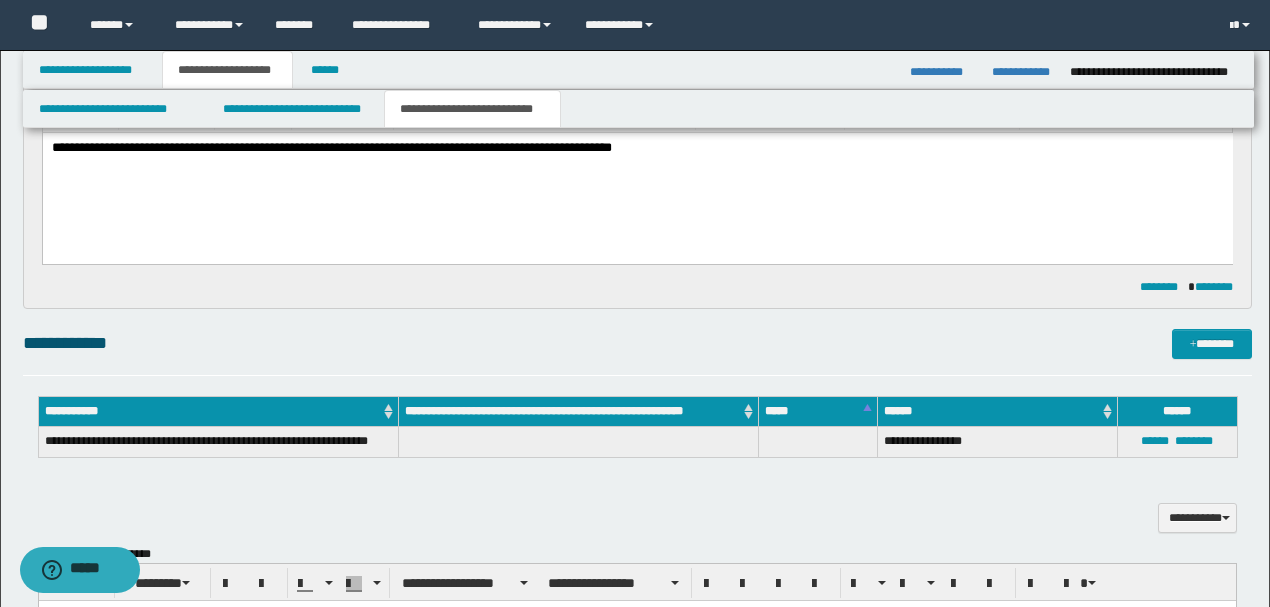 scroll, scrollTop: 333, scrollLeft: 0, axis: vertical 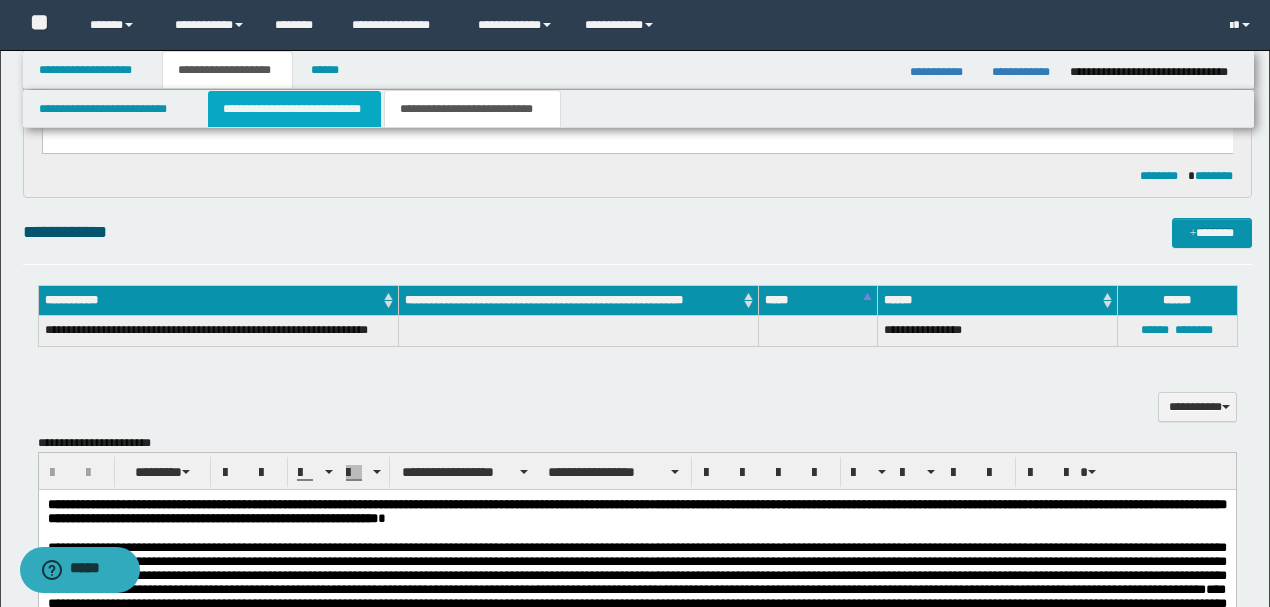click on "**********" at bounding box center (294, 109) 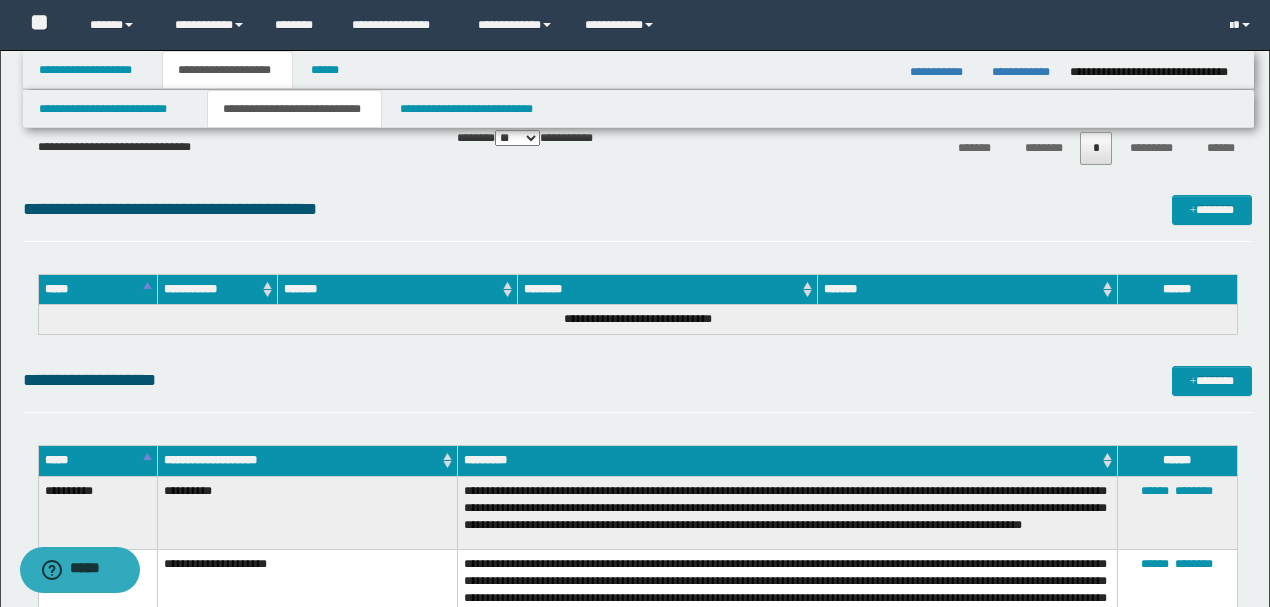 scroll, scrollTop: 888, scrollLeft: 0, axis: vertical 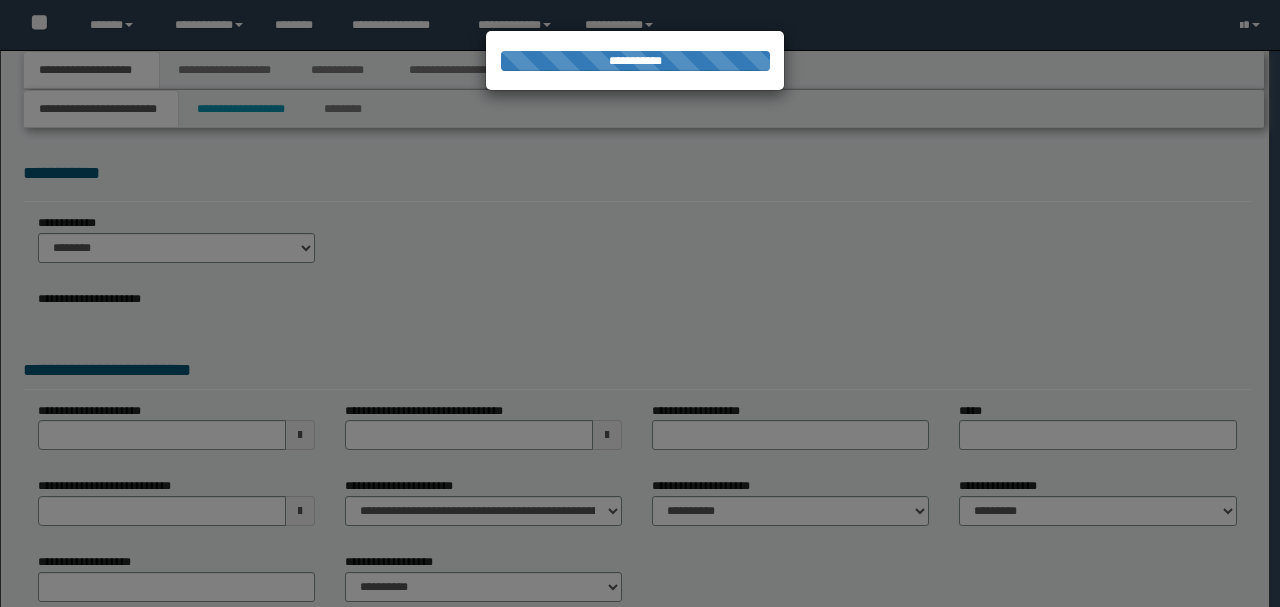 select on "*" 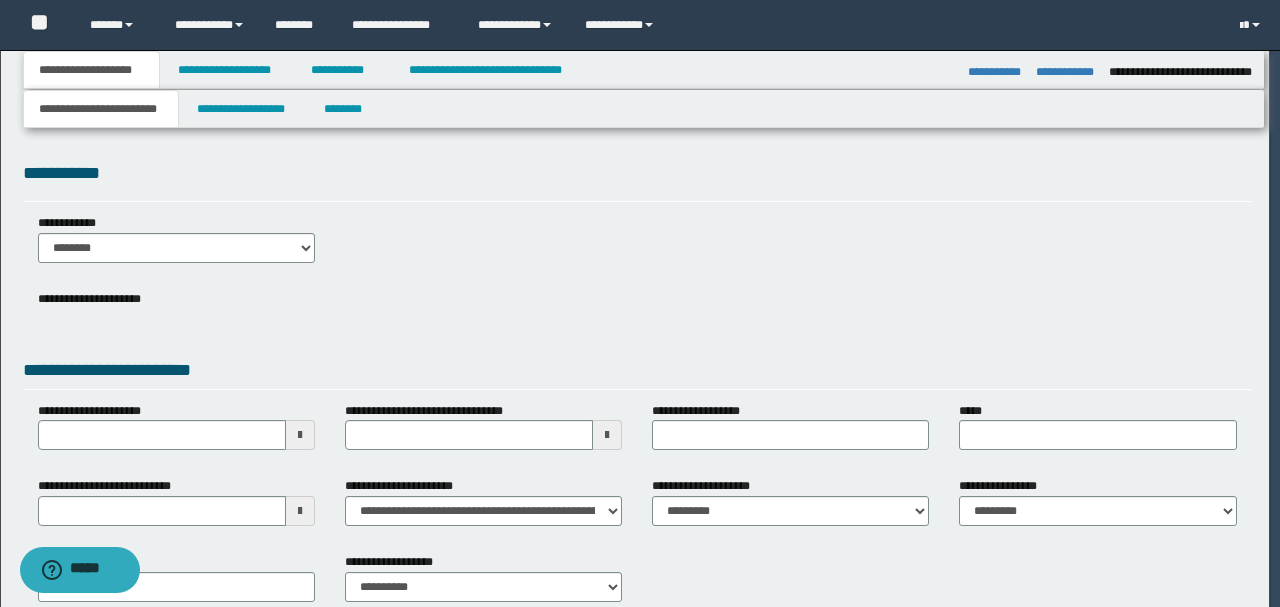 click at bounding box center (640, 303) 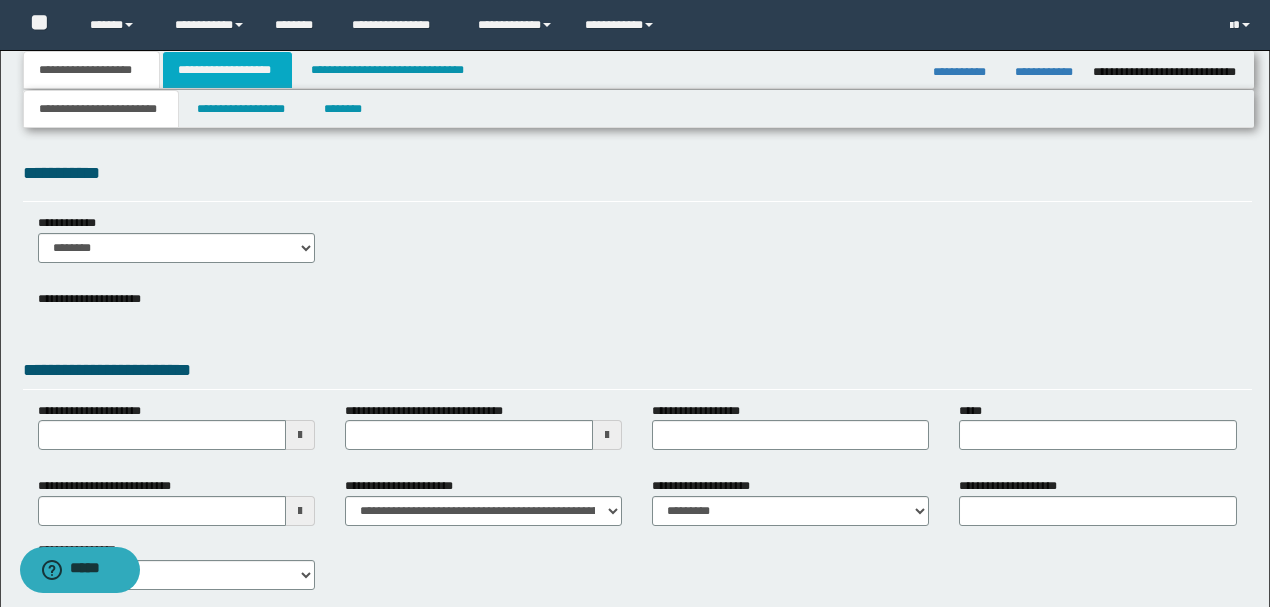 click on "**********" at bounding box center (227, 70) 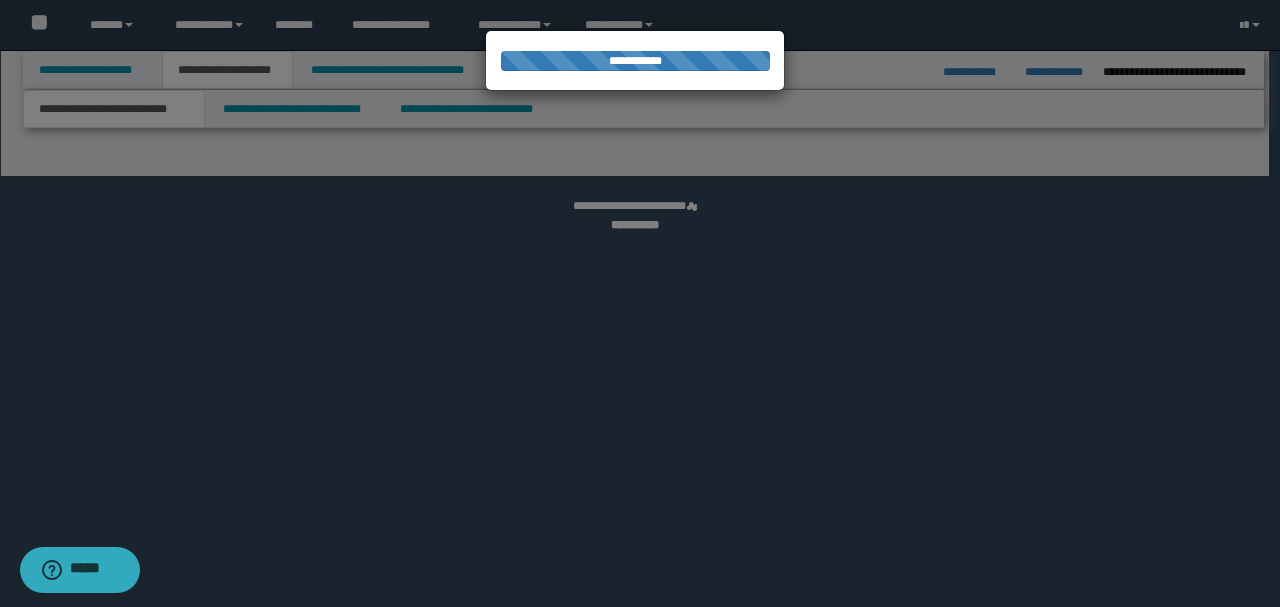 click at bounding box center [640, 303] 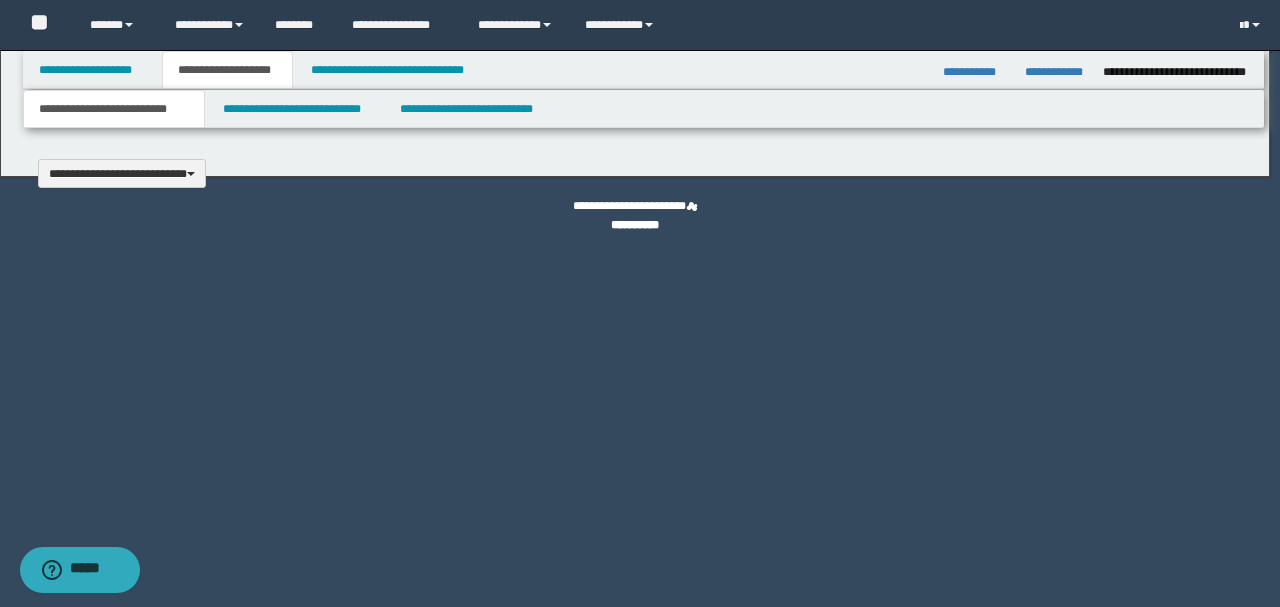type 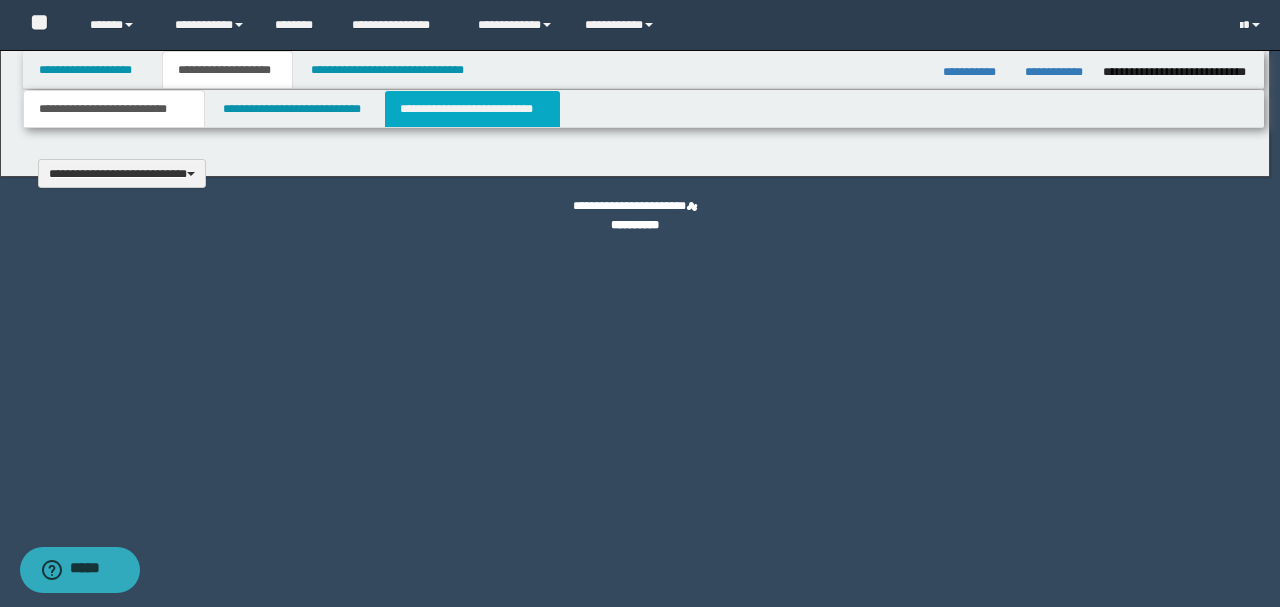 click on "**********" at bounding box center (640, 303) 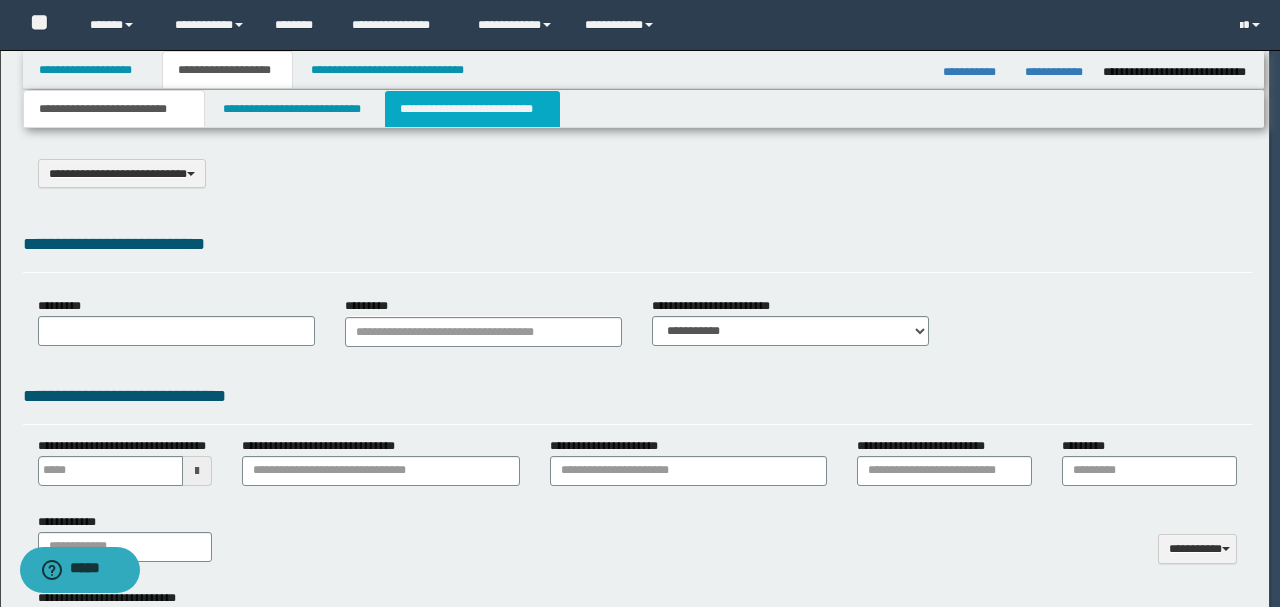 scroll, scrollTop: 0, scrollLeft: 0, axis: both 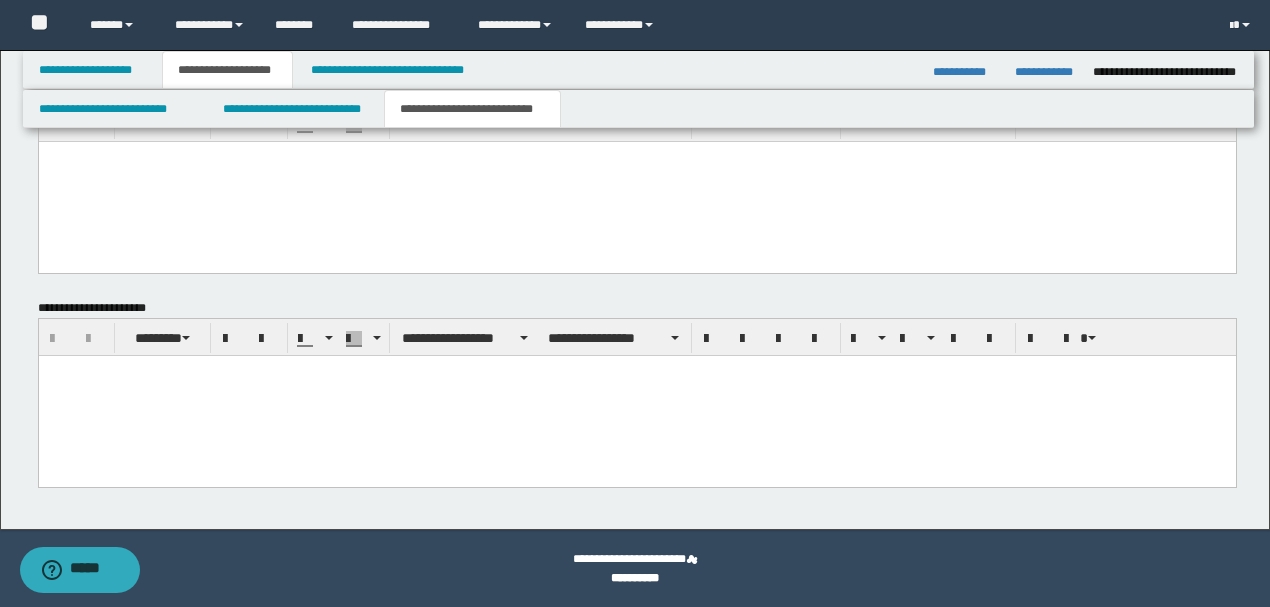 click at bounding box center (636, 395) 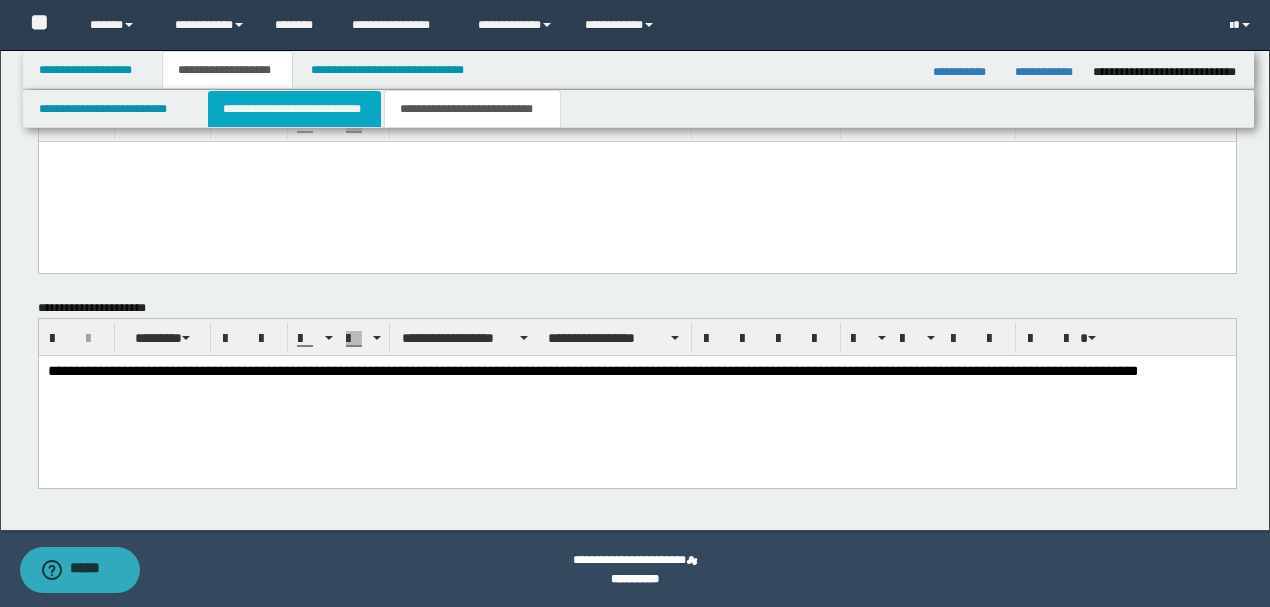 click on "**********" at bounding box center [294, 109] 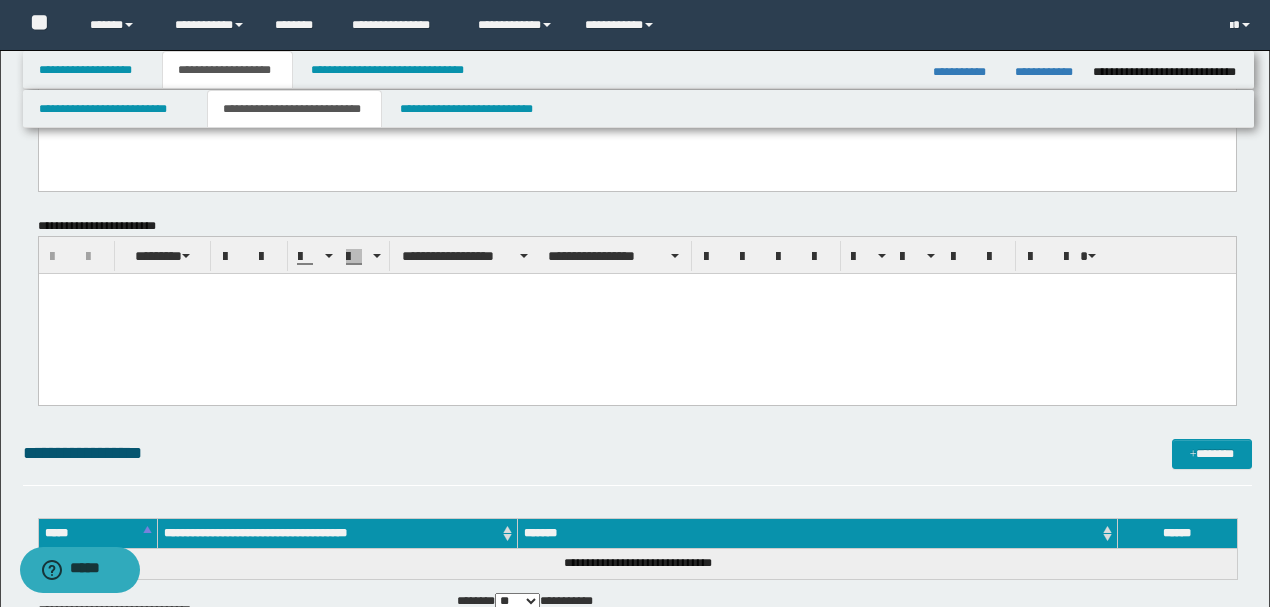 scroll, scrollTop: 222, scrollLeft: 0, axis: vertical 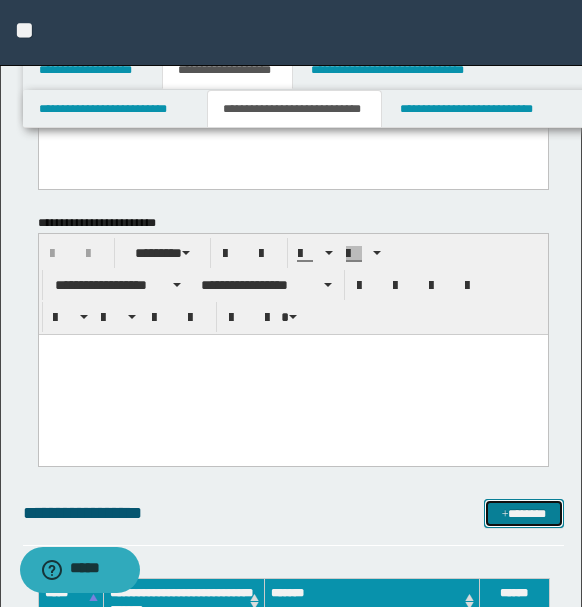 click on "*******" at bounding box center (523, 513) 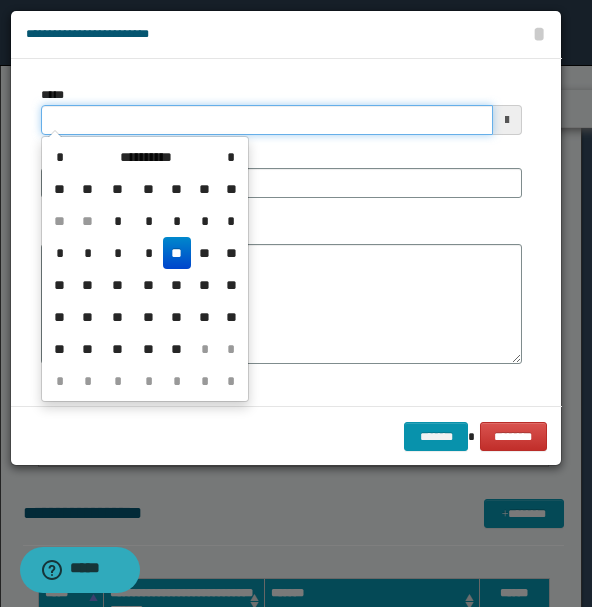 click on "*****" at bounding box center (267, 120) 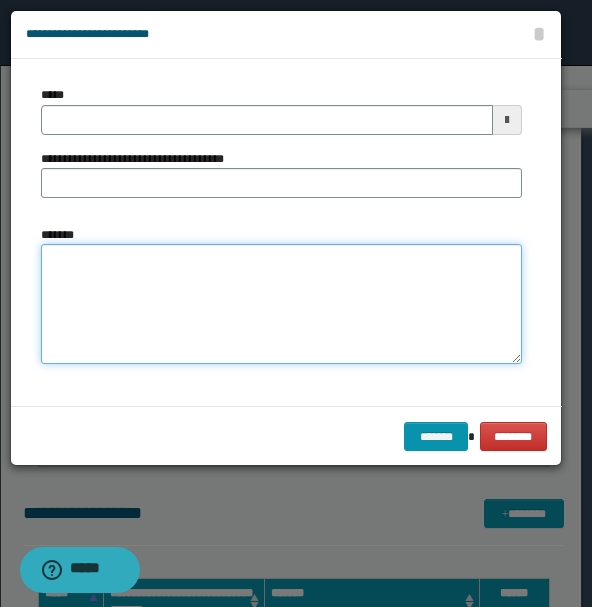 click on "*******" at bounding box center (281, 304) 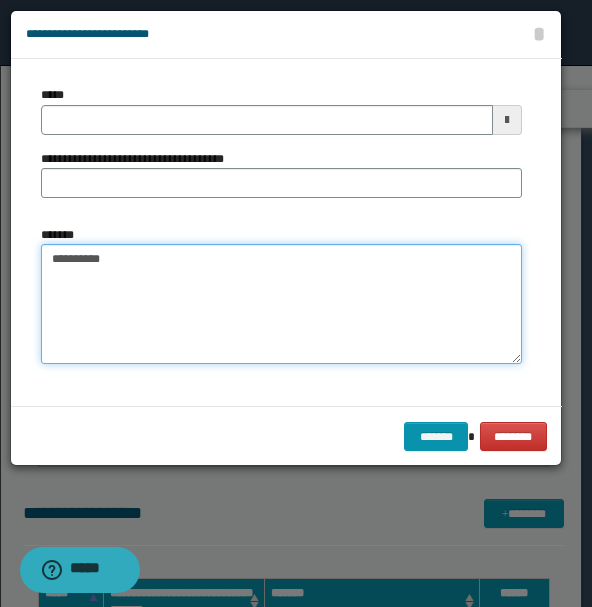 type on "**********" 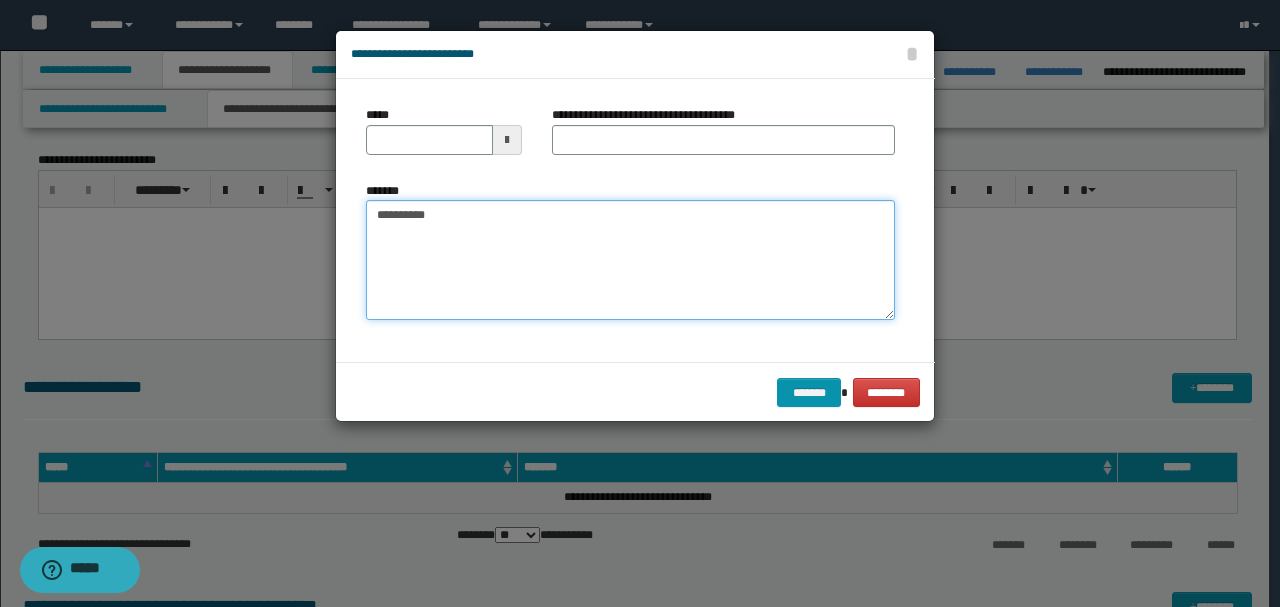 type 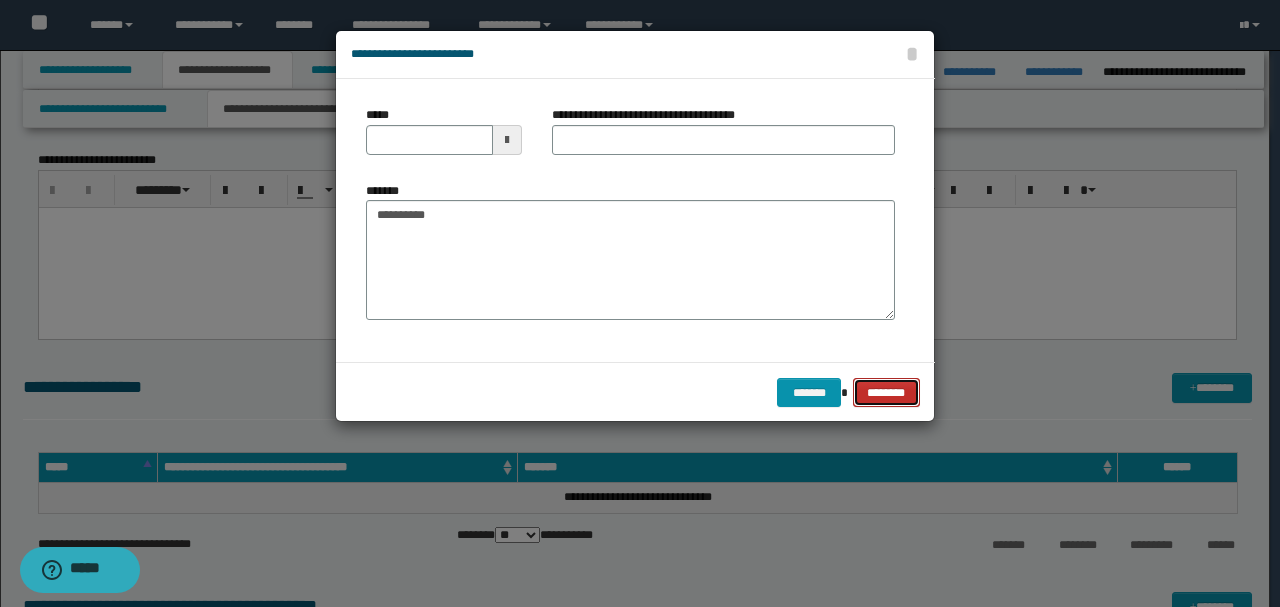click on "********" at bounding box center (886, 392) 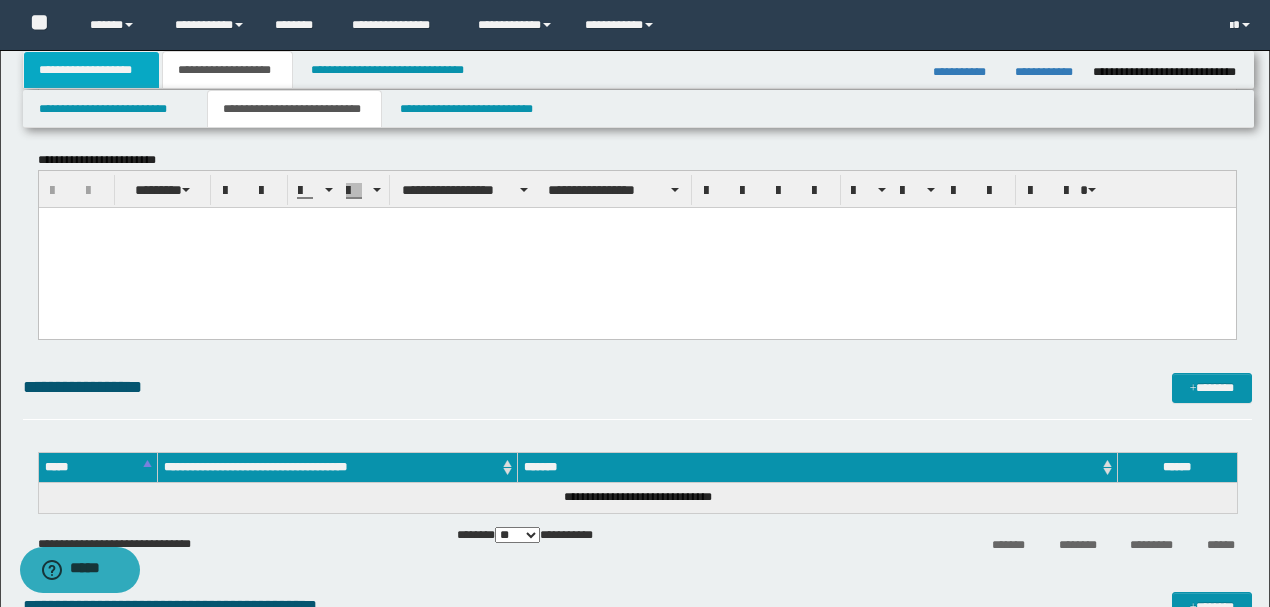 click on "**********" at bounding box center [92, 70] 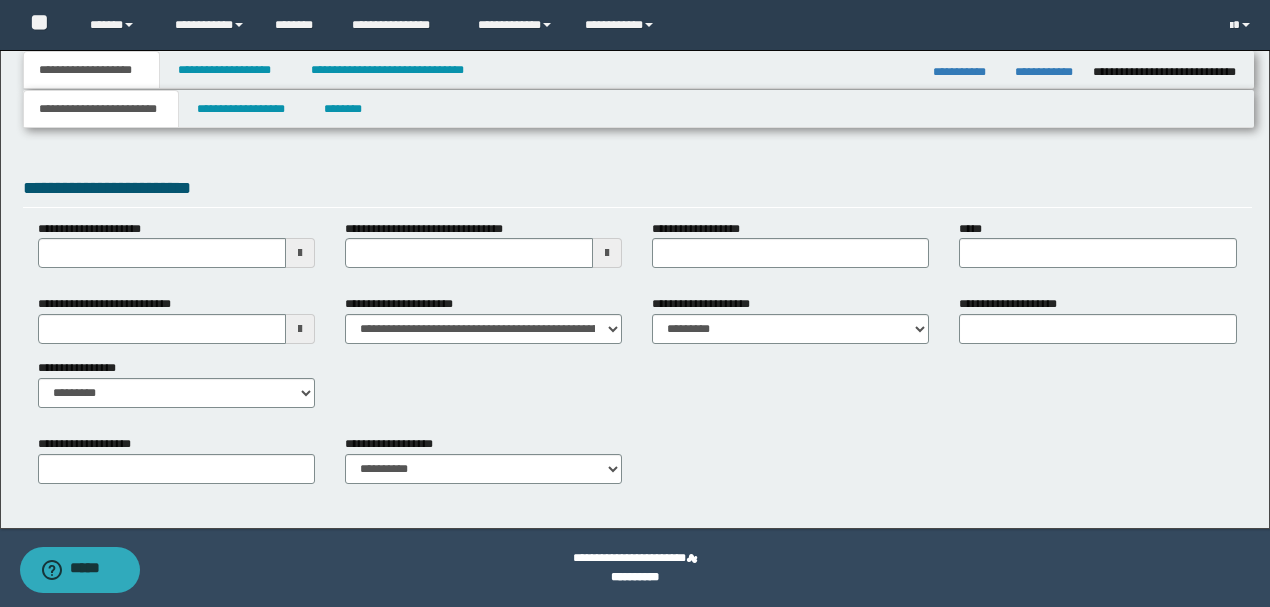 click on "**********" at bounding box center (101, 109) 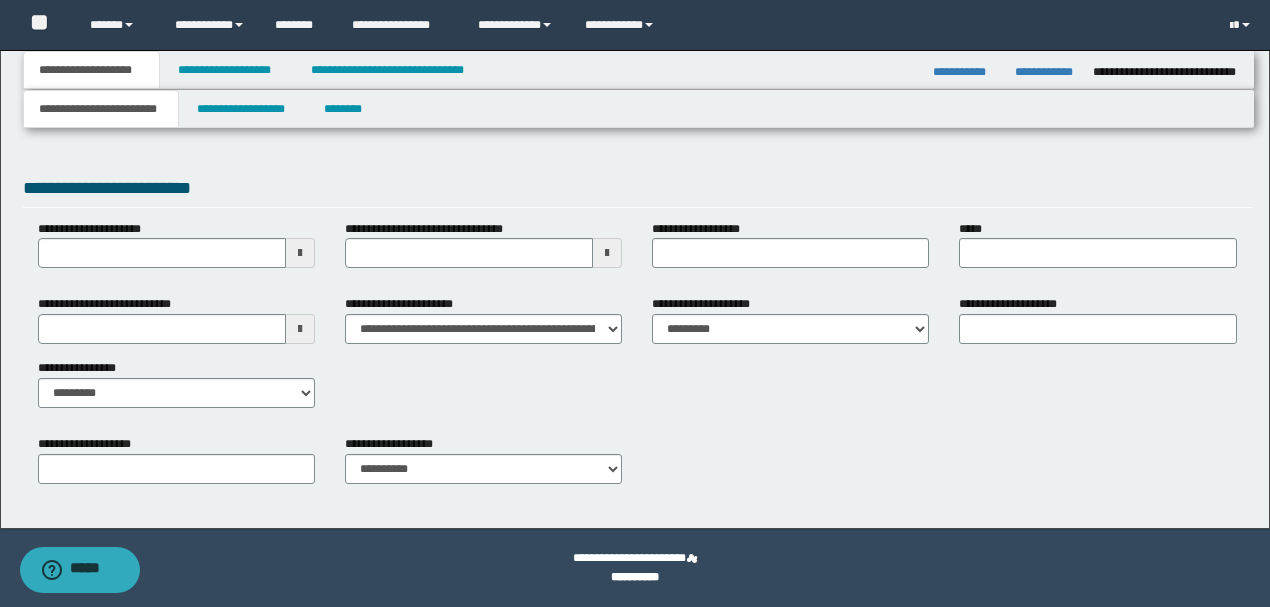 click on "**********" at bounding box center [637, 191] 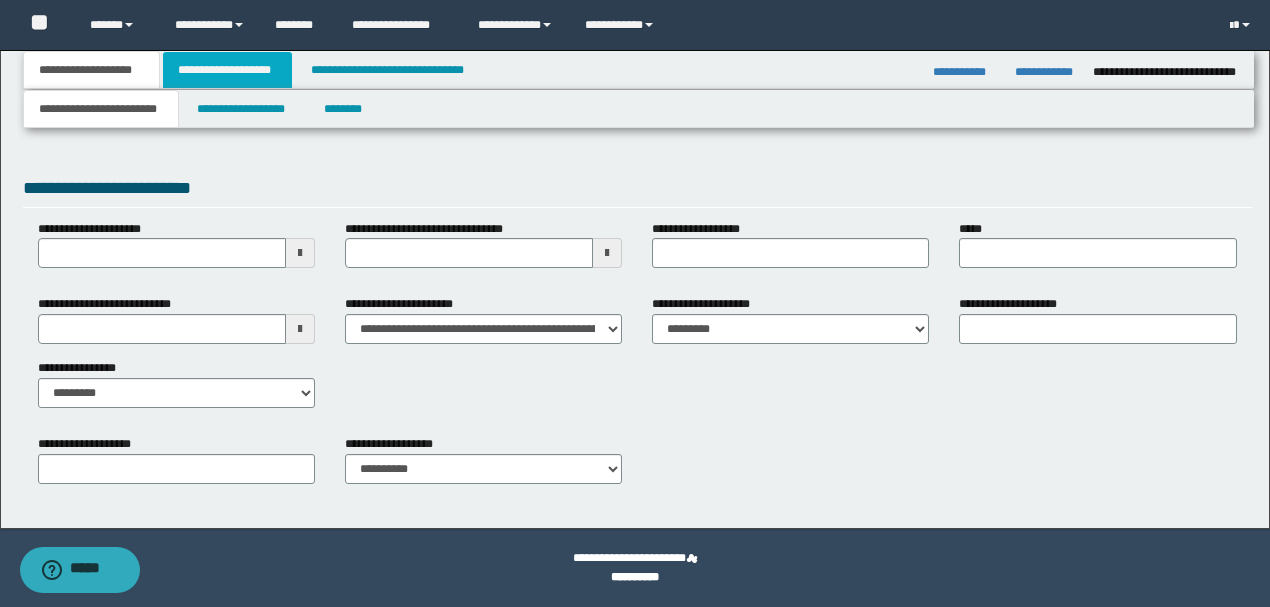 click on "**********" at bounding box center (227, 70) 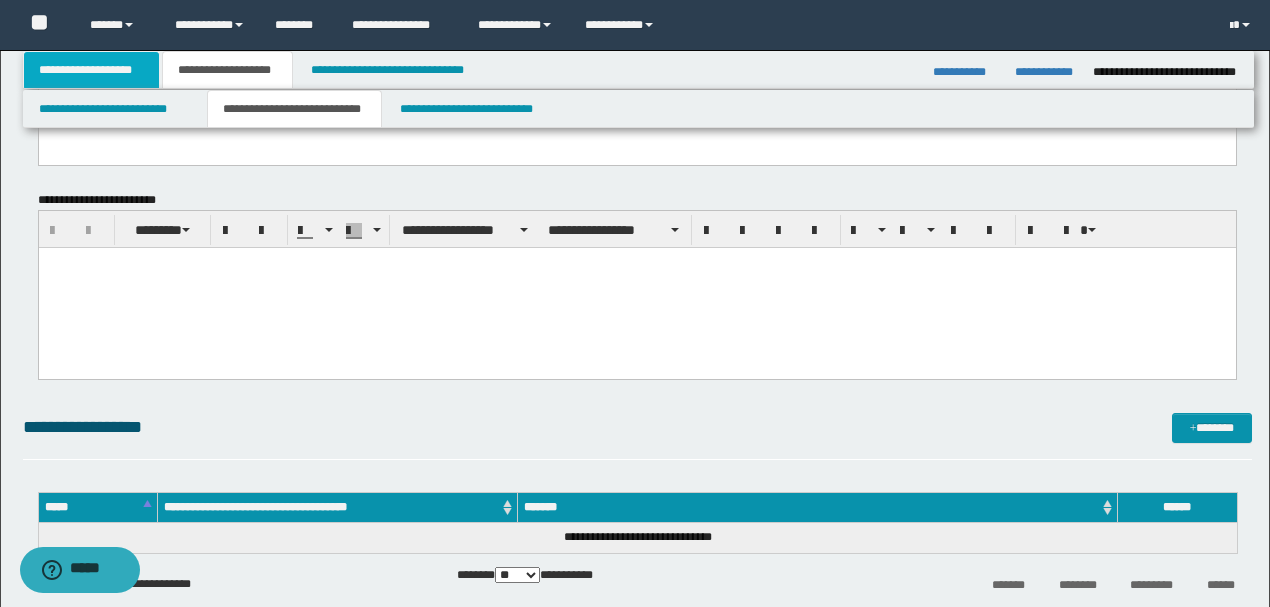 click on "**********" at bounding box center [92, 70] 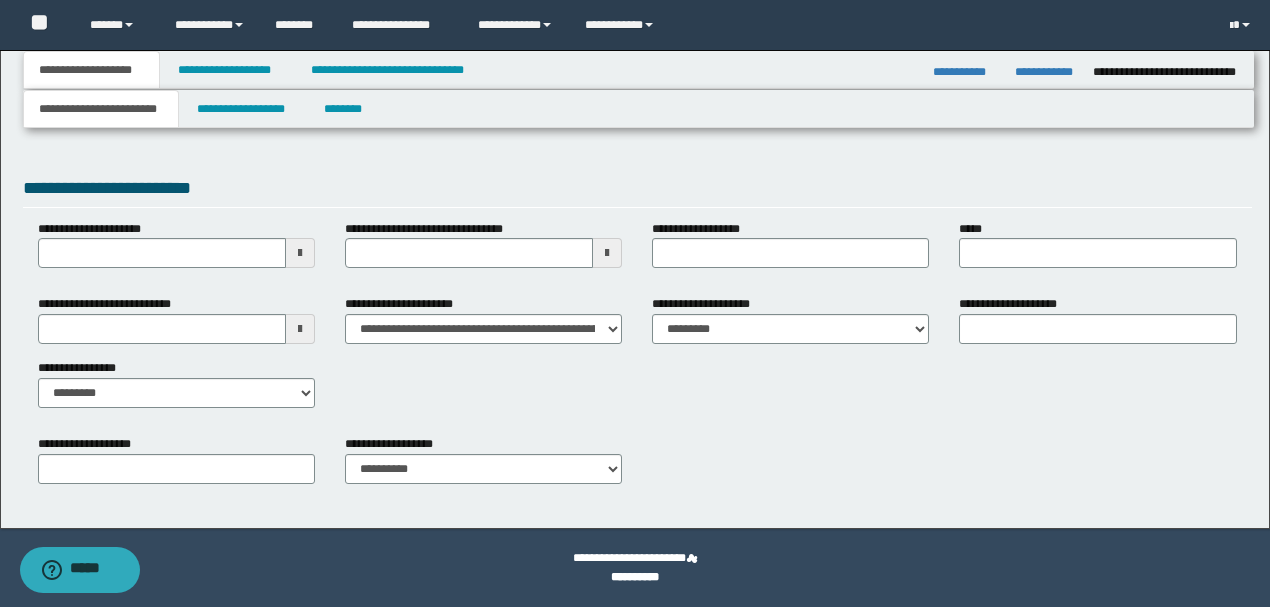 click on "**********" at bounding box center [101, 109] 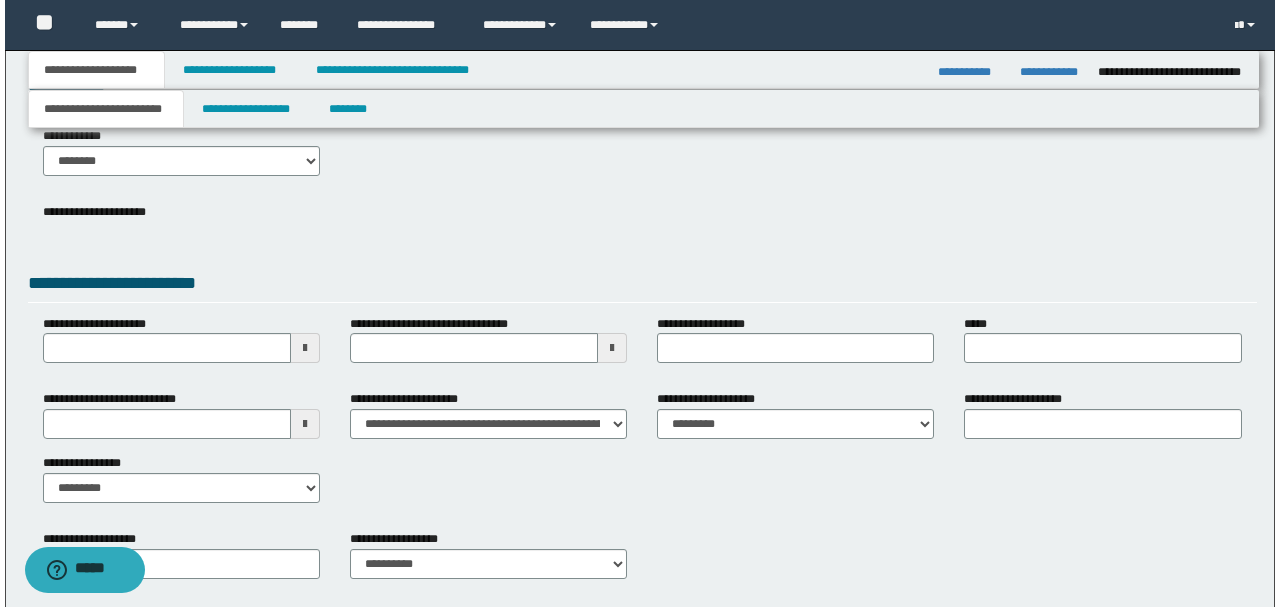 scroll, scrollTop: 0, scrollLeft: 0, axis: both 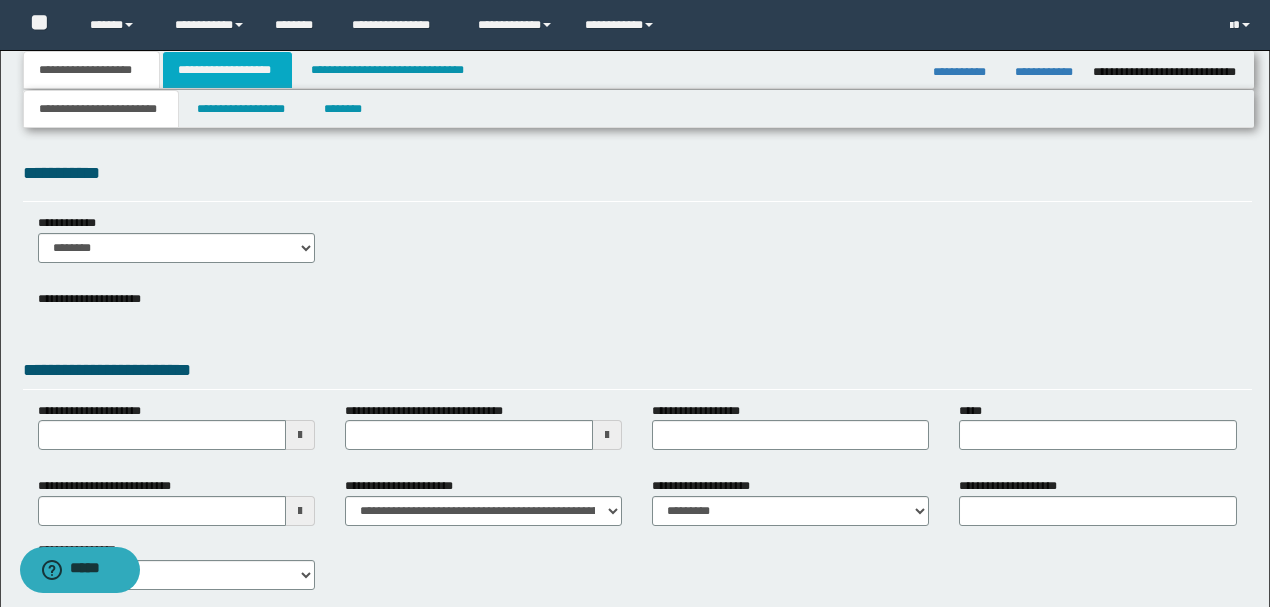 click on "**********" at bounding box center [227, 70] 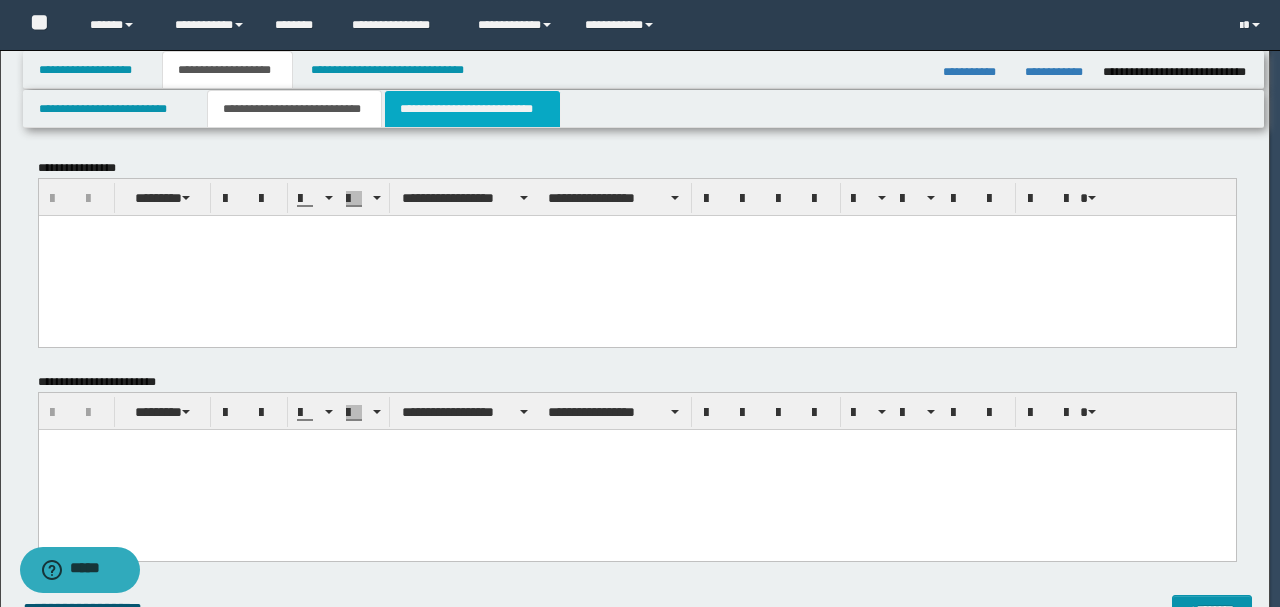 click on "**********" at bounding box center (472, 109) 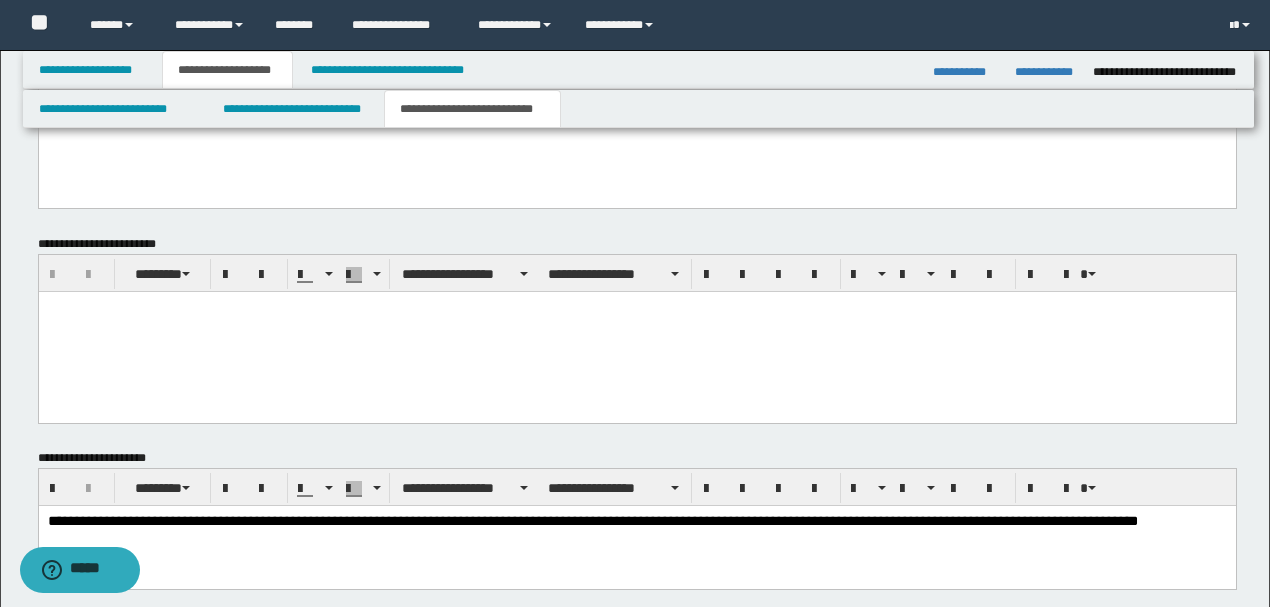 scroll, scrollTop: 866, scrollLeft: 0, axis: vertical 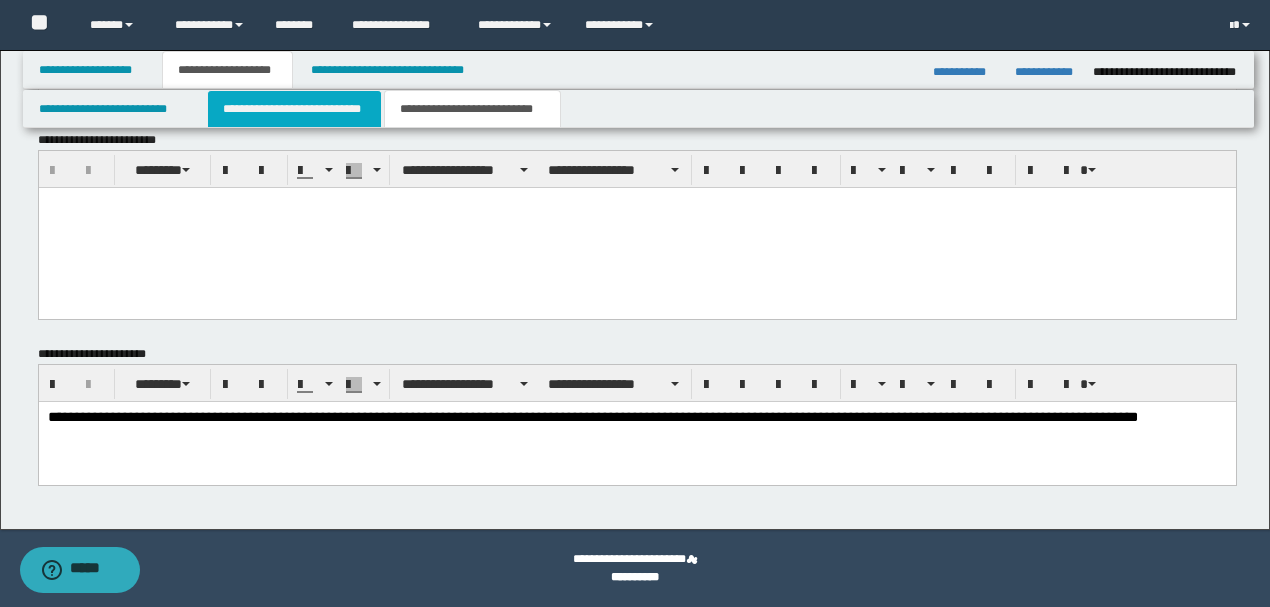 click on "**********" at bounding box center (294, 109) 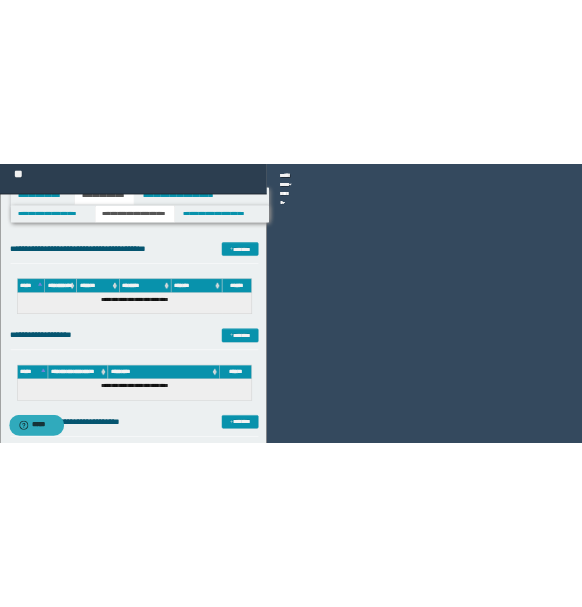 scroll, scrollTop: 1032, scrollLeft: 0, axis: vertical 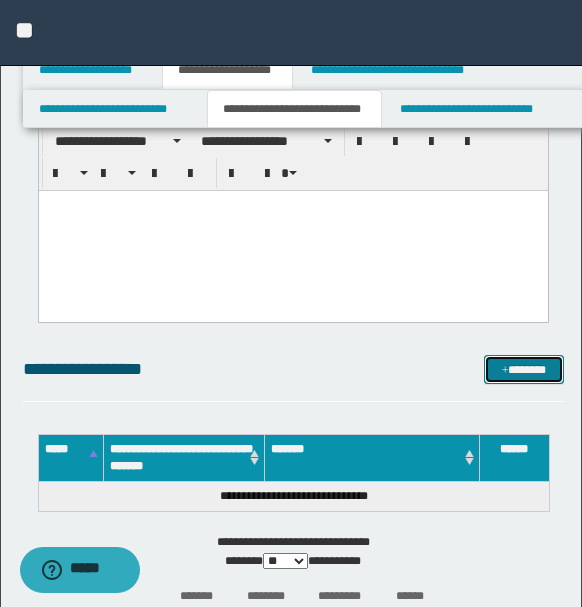 click on "*******" at bounding box center (523, 369) 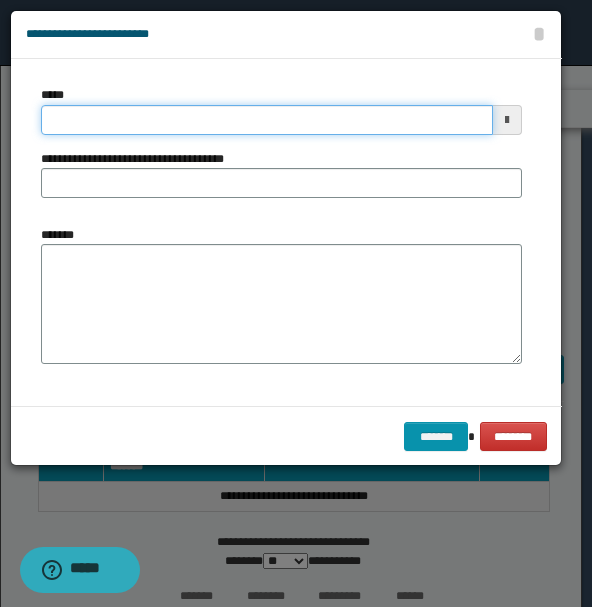 click on "*****" at bounding box center (267, 120) 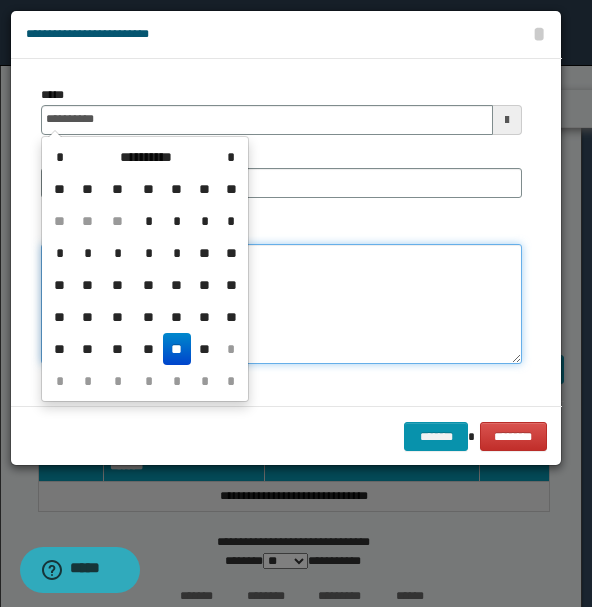 type on "**********" 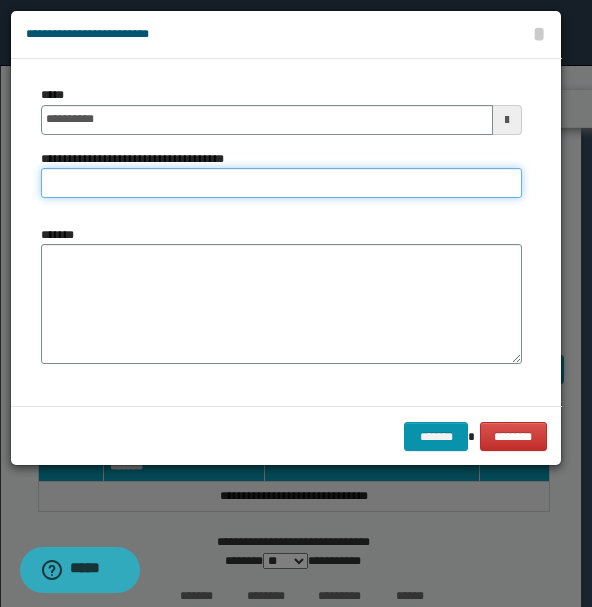 click on "**********" at bounding box center [281, 183] 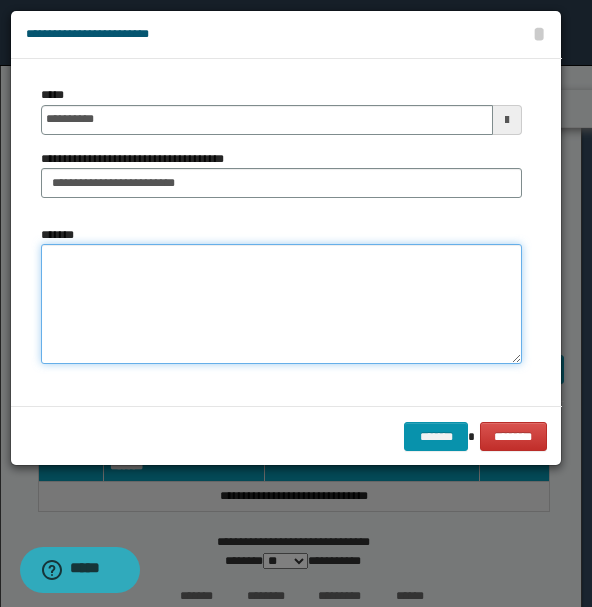 click on "*******" at bounding box center (281, 304) 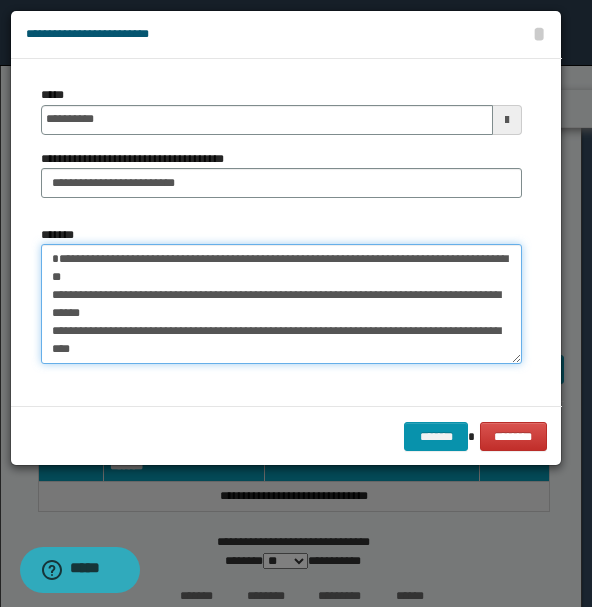 scroll, scrollTop: 516, scrollLeft: 0, axis: vertical 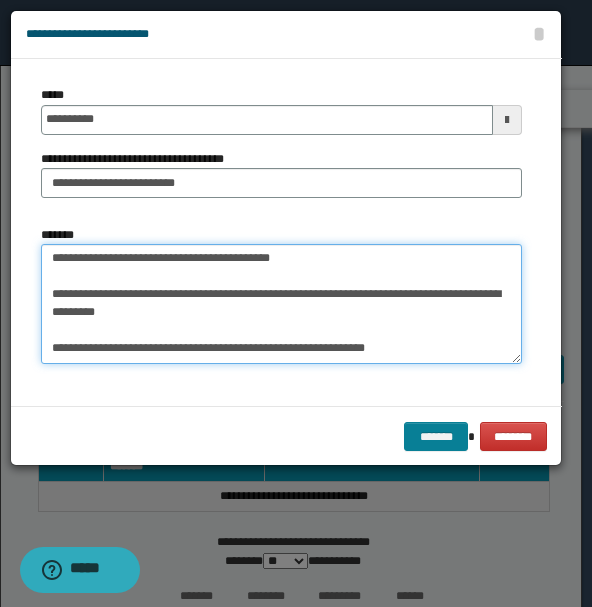 type on "**********" 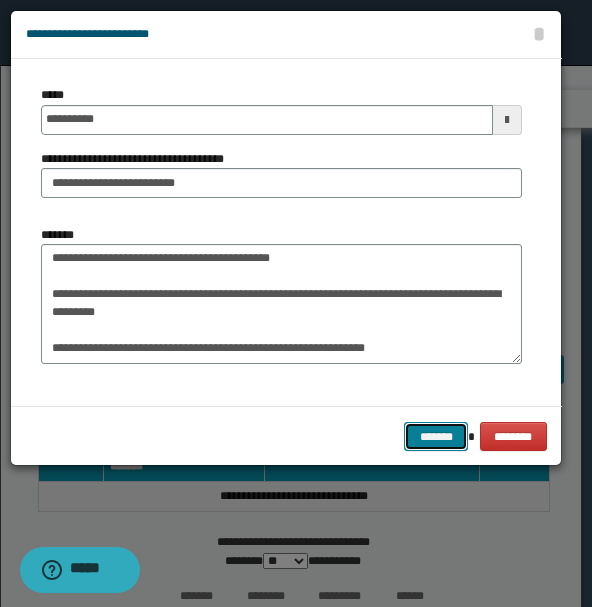 click on "*******" at bounding box center (436, 436) 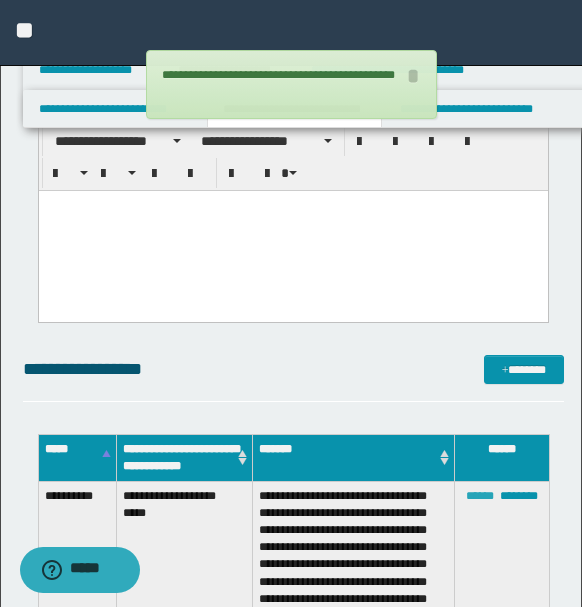 click on "******" at bounding box center [480, 496] 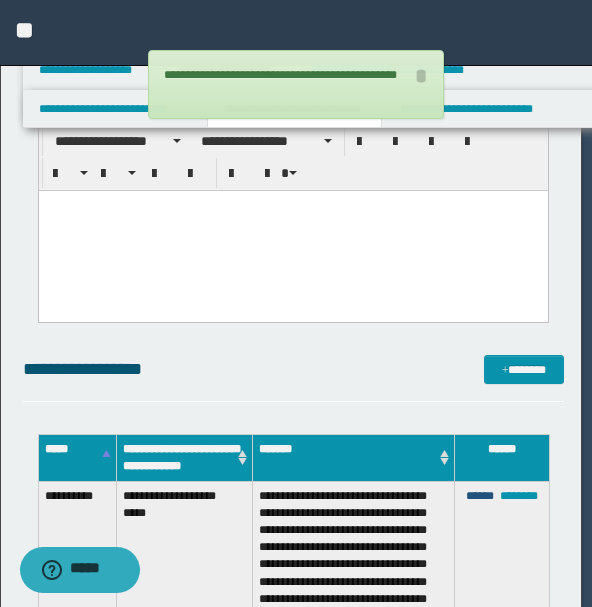 scroll, scrollTop: 198, scrollLeft: 0, axis: vertical 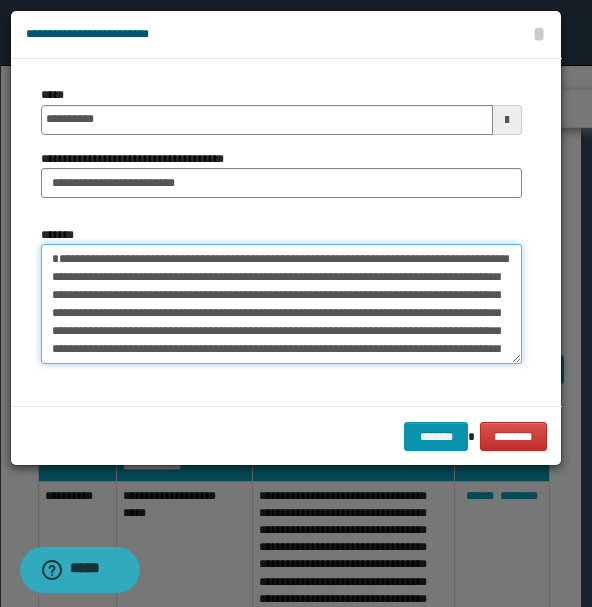 click on "*******" at bounding box center [281, 303] 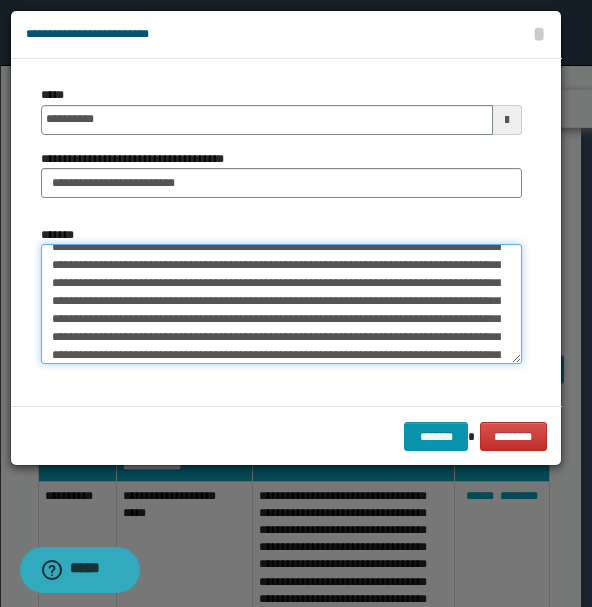 scroll, scrollTop: 111, scrollLeft: 0, axis: vertical 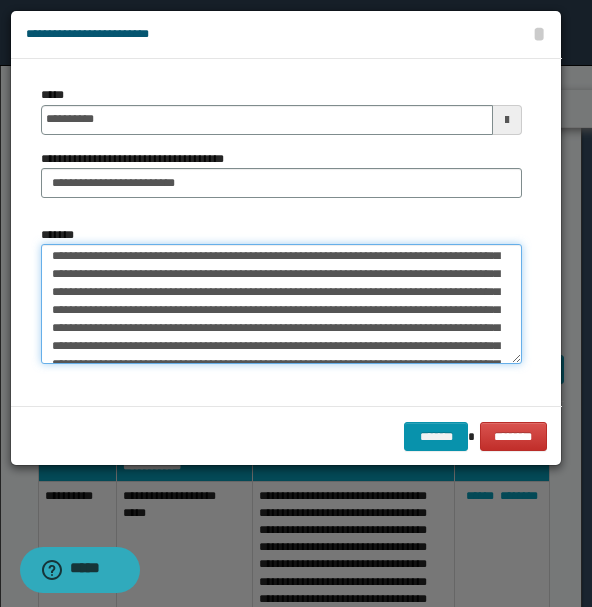 click on "*******" at bounding box center (281, 303) 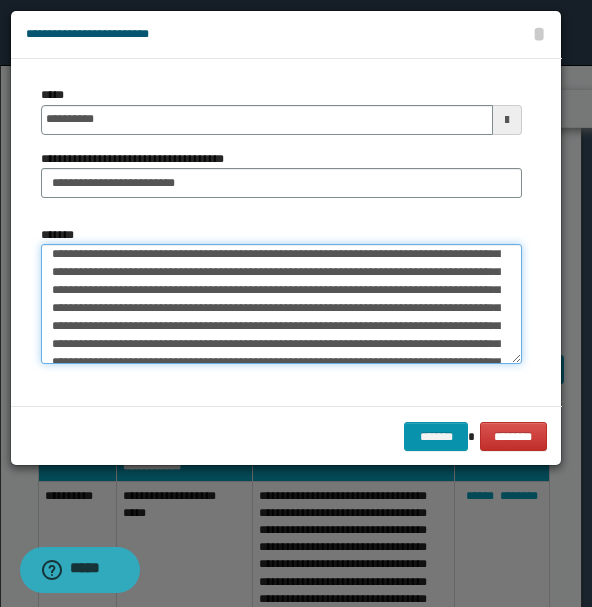 scroll, scrollTop: 0, scrollLeft: 0, axis: both 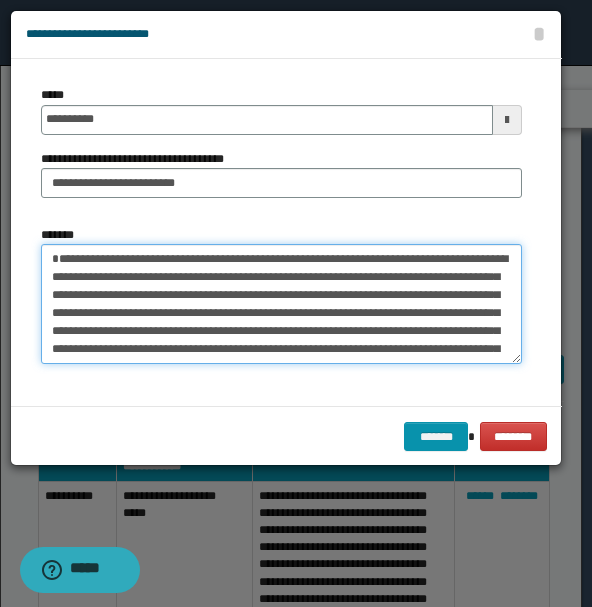 click on "*******" at bounding box center [281, 303] 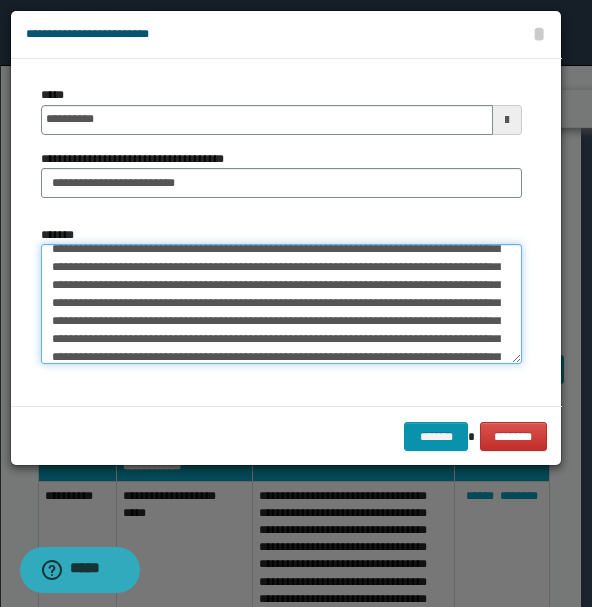 scroll, scrollTop: 111, scrollLeft: 0, axis: vertical 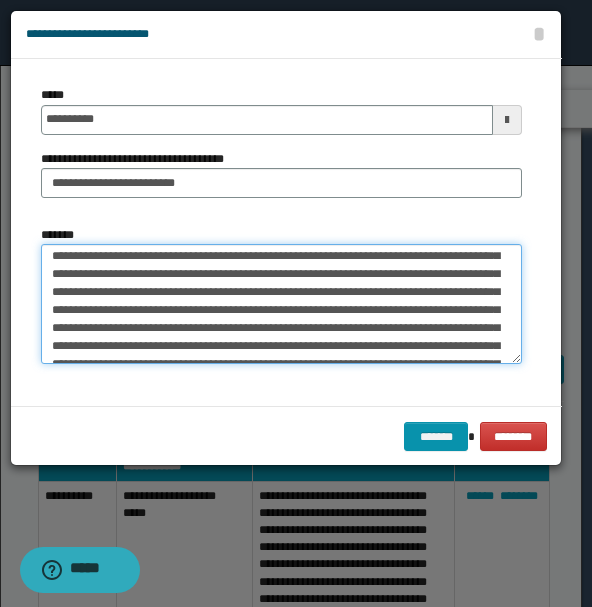 click on "*******" at bounding box center (281, 303) 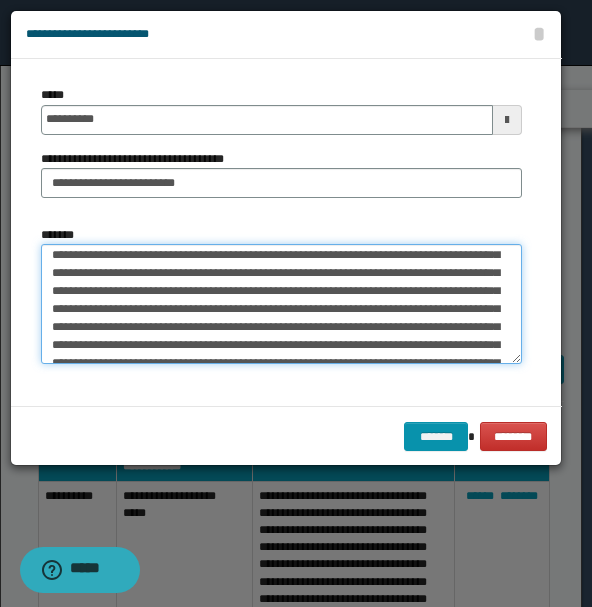 scroll, scrollTop: 131, scrollLeft: 0, axis: vertical 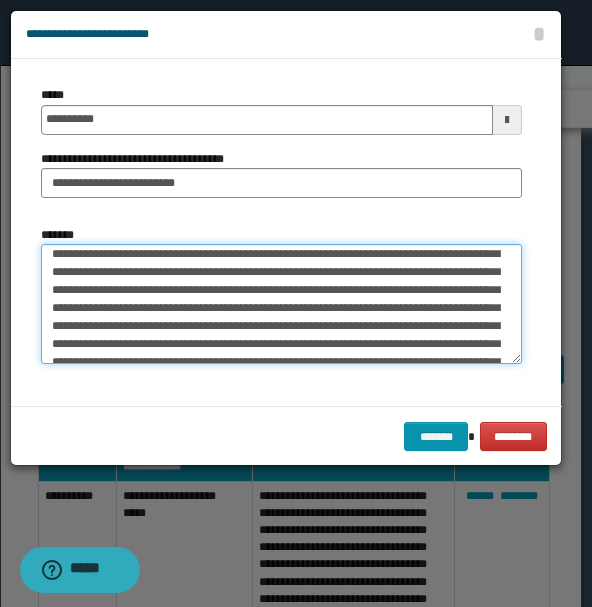 click on "*******" at bounding box center (281, 303) 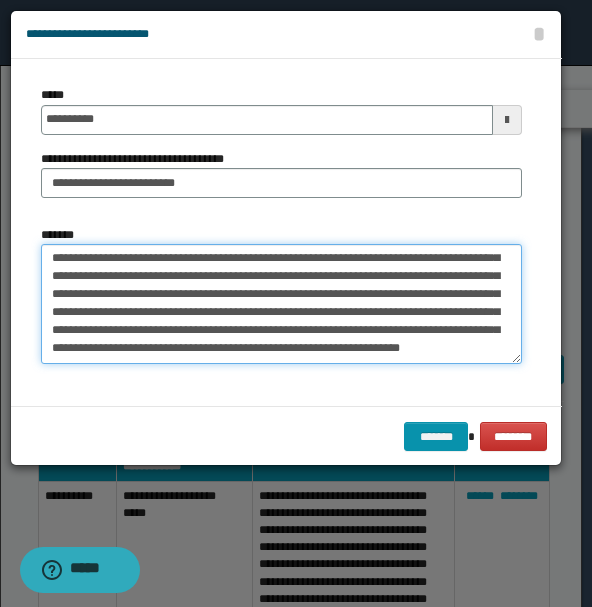 scroll, scrollTop: 216, scrollLeft: 0, axis: vertical 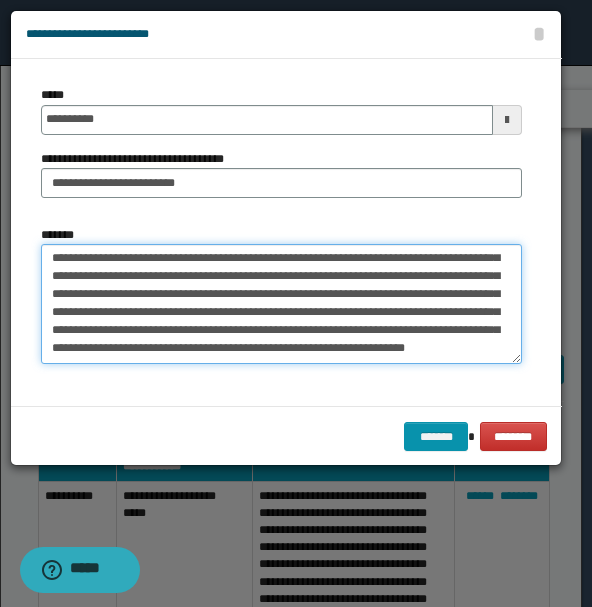 click on "*******" at bounding box center [281, 303] 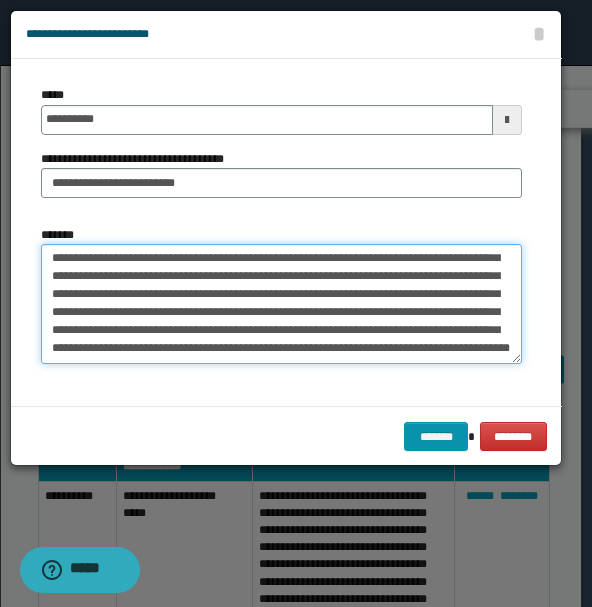 drag, startPoint x: 422, startPoint y: 274, endPoint x: 511, endPoint y: 276, distance: 89.02247 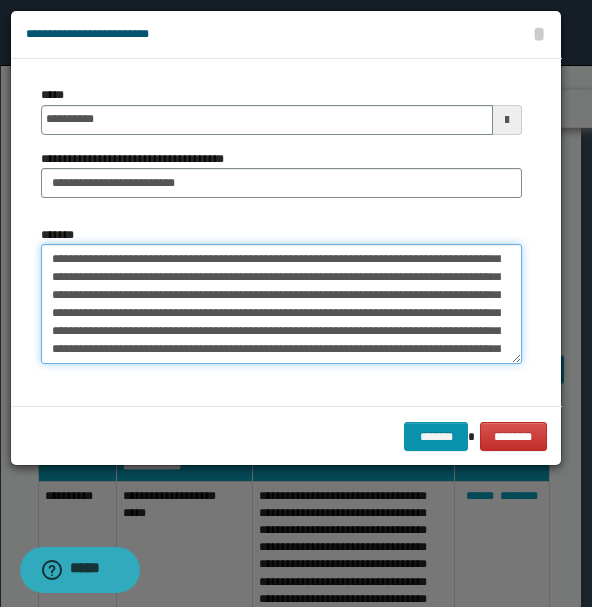 scroll, scrollTop: 216, scrollLeft: 0, axis: vertical 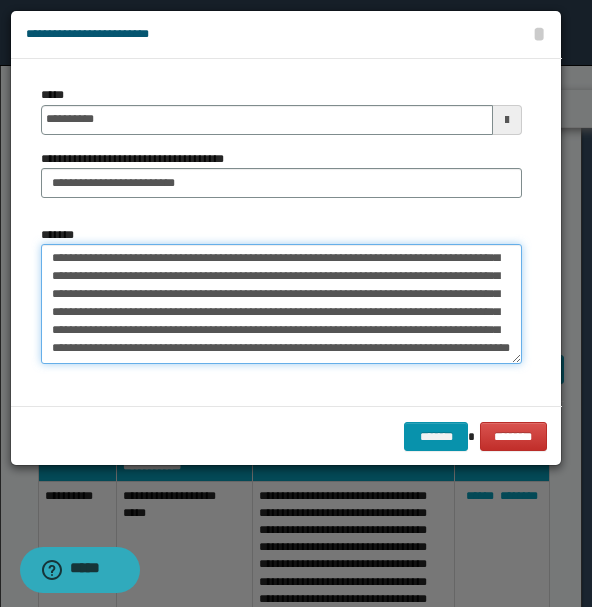 click on "*******" at bounding box center [281, 303] 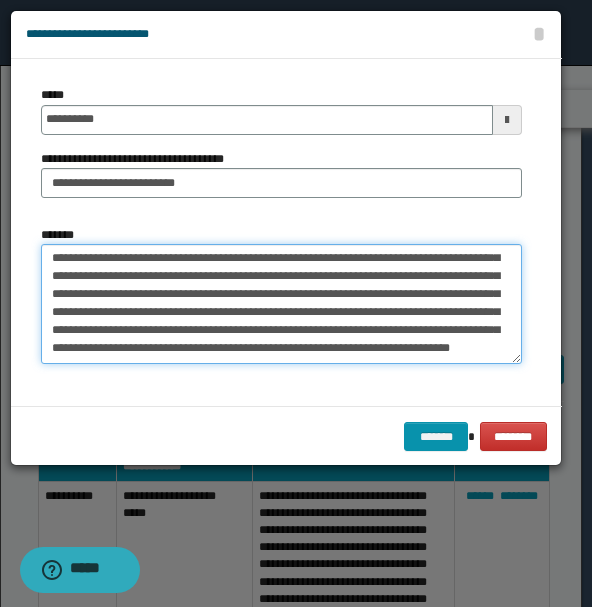 drag, startPoint x: 424, startPoint y: 275, endPoint x: 490, endPoint y: 278, distance: 66.068146 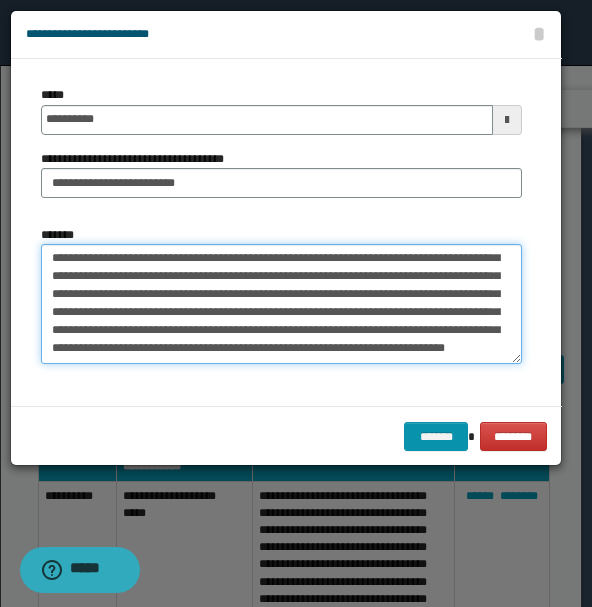 drag, startPoint x: 432, startPoint y: 274, endPoint x: 448, endPoint y: 275, distance: 16.03122 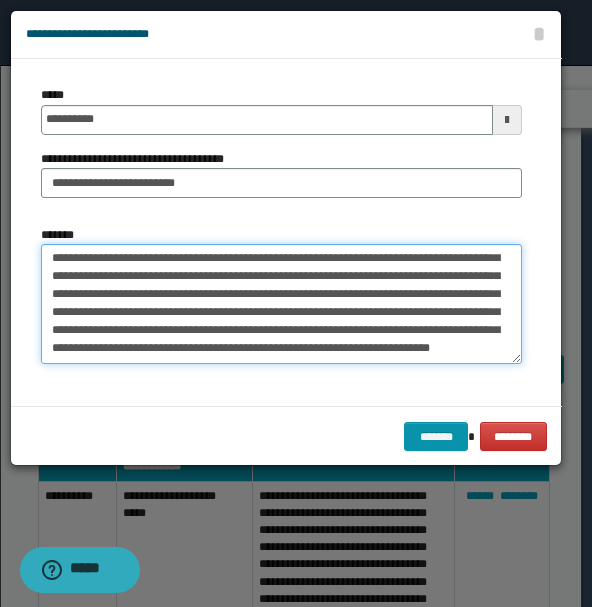 click on "*******" at bounding box center (281, 303) 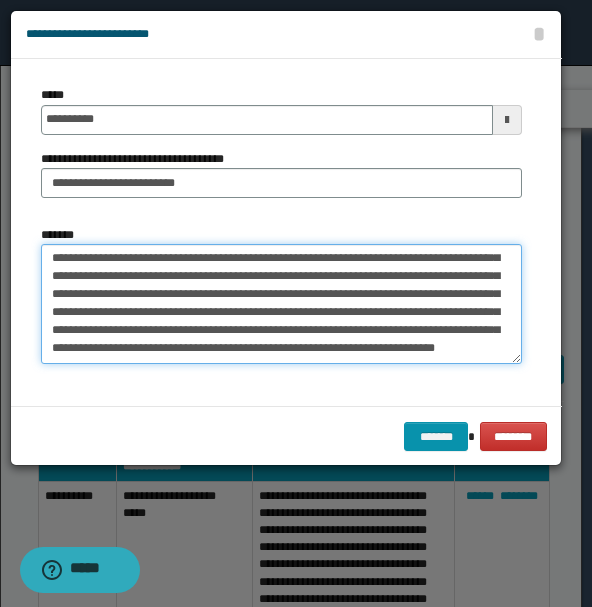 click on "*******" at bounding box center (281, 303) 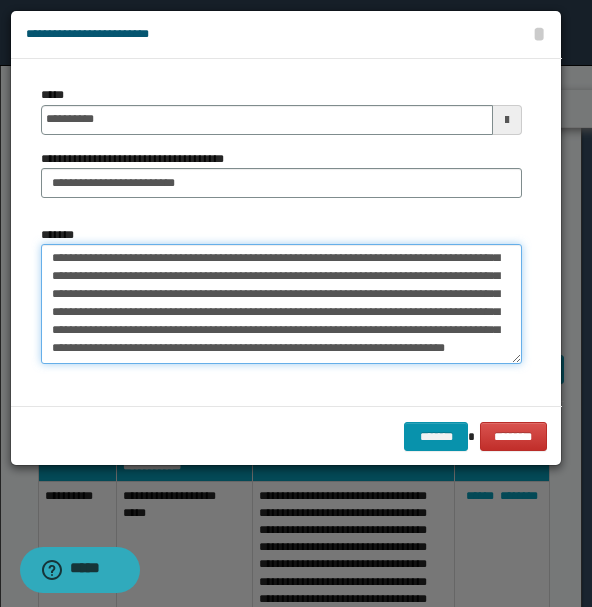drag, startPoint x: 245, startPoint y: 314, endPoint x: 290, endPoint y: 314, distance: 45 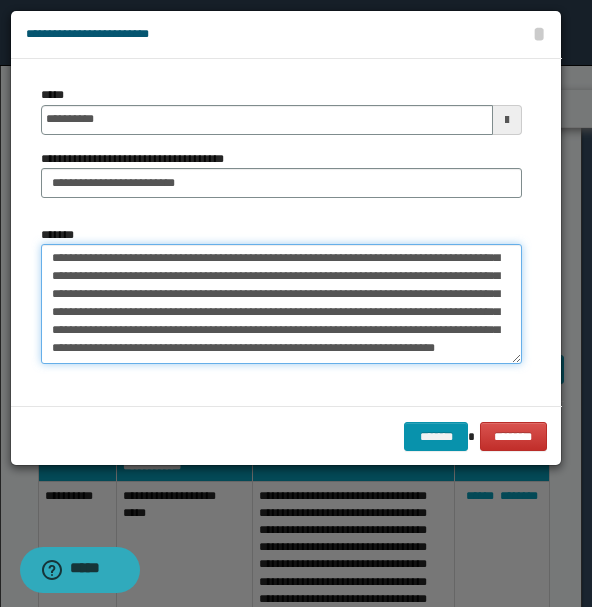 drag, startPoint x: 281, startPoint y: 310, endPoint x: 314, endPoint y: 307, distance: 33.13608 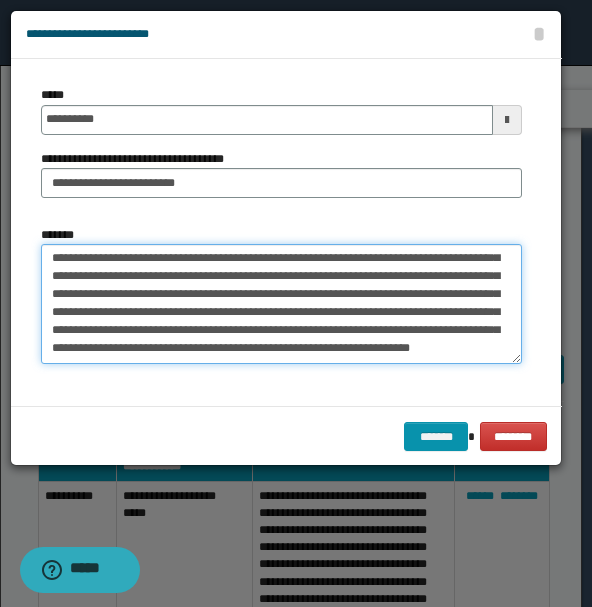 click on "*******" at bounding box center [281, 303] 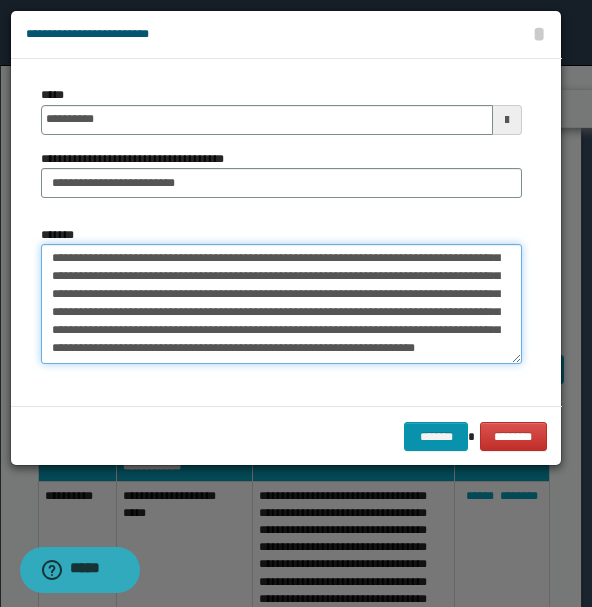 click on "*******" at bounding box center [281, 303] 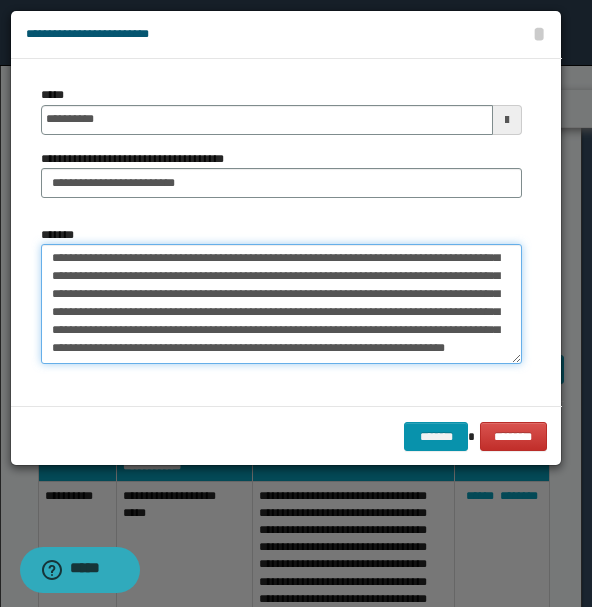 click on "*******" at bounding box center (281, 303) 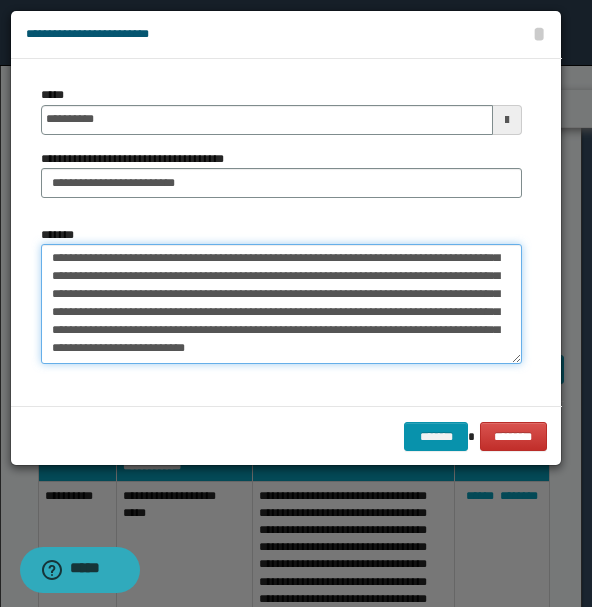 scroll, scrollTop: 234, scrollLeft: 0, axis: vertical 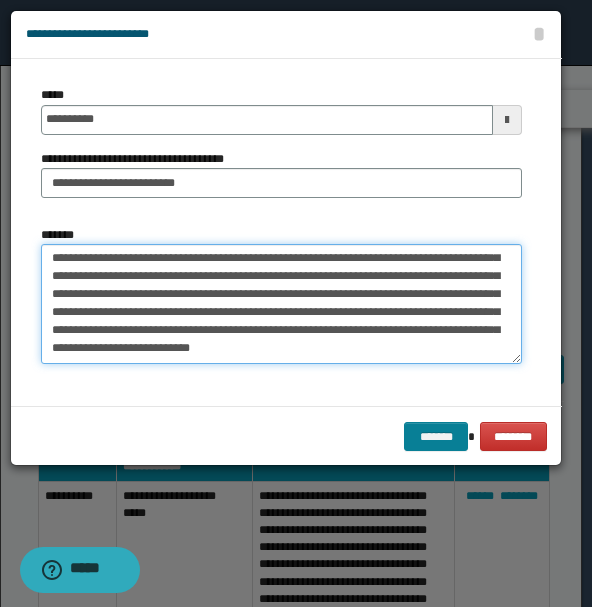 type on "**********" 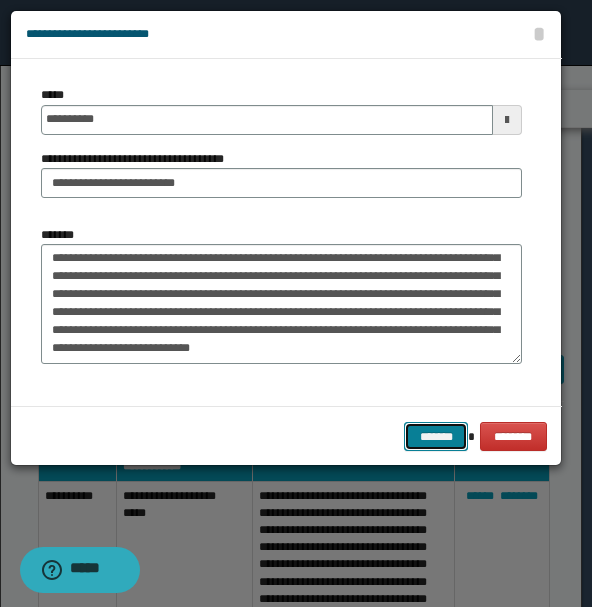 click on "*******" at bounding box center [436, 436] 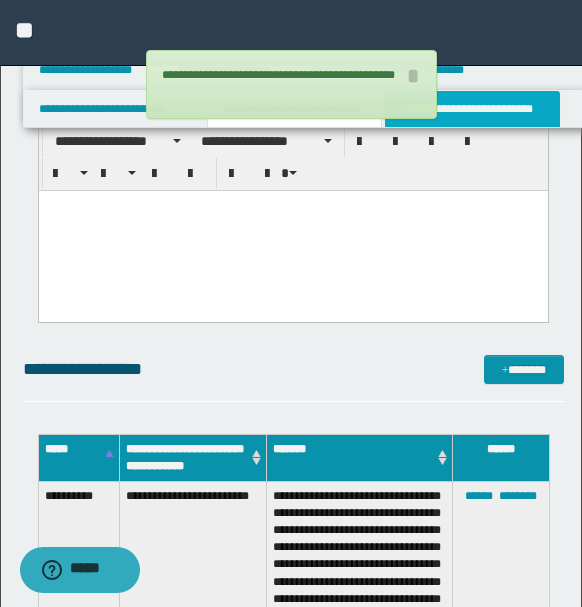 click on "**********" at bounding box center [472, 109] 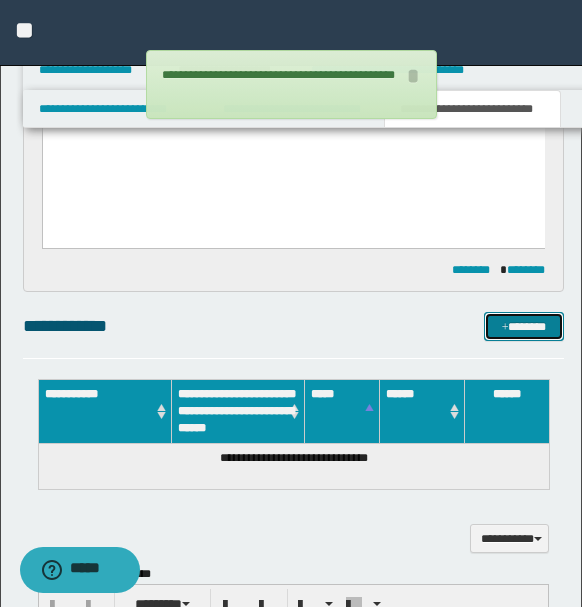 click on "*******" at bounding box center [523, 326] 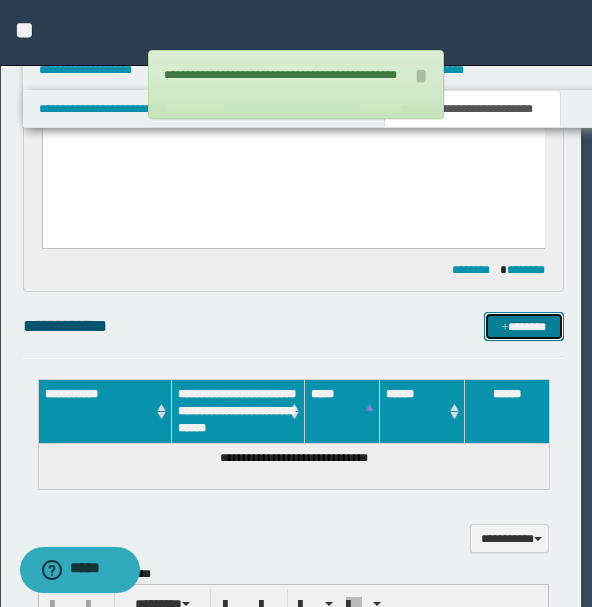 type 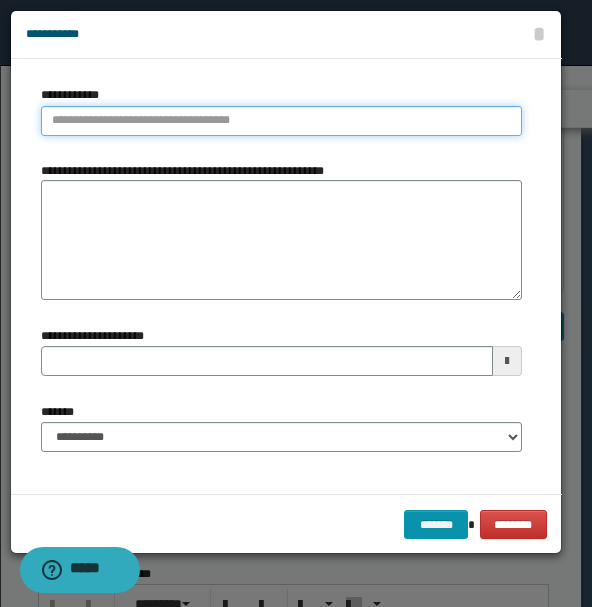 click on "**********" at bounding box center [281, 121] 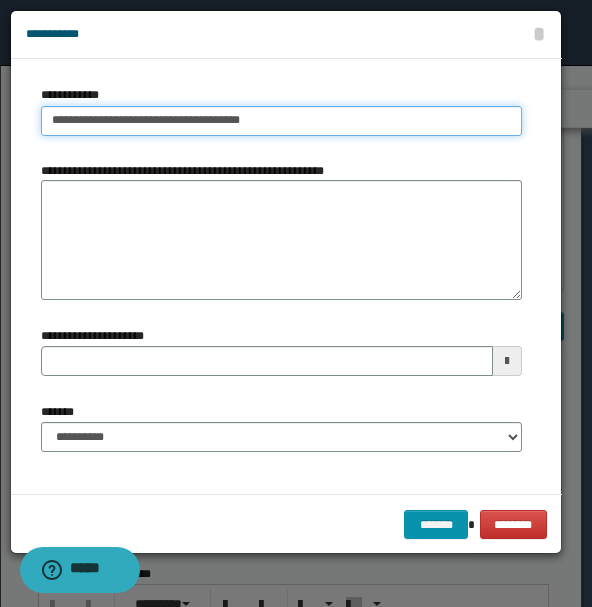 type on "**********" 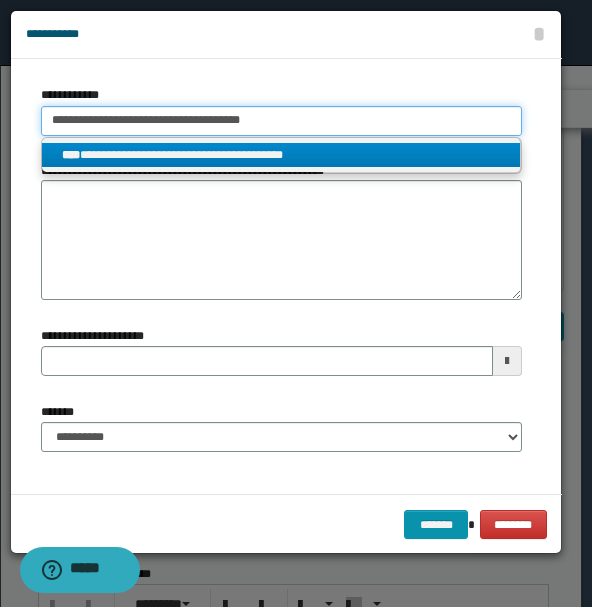 type on "**********" 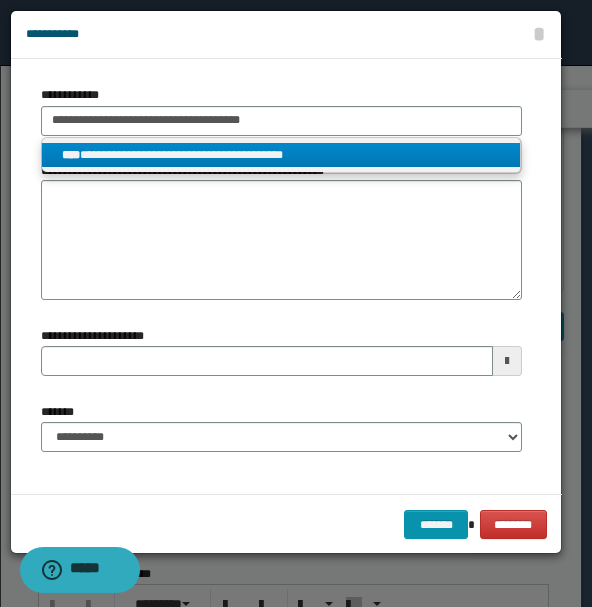 click on "**********" at bounding box center (281, 155) 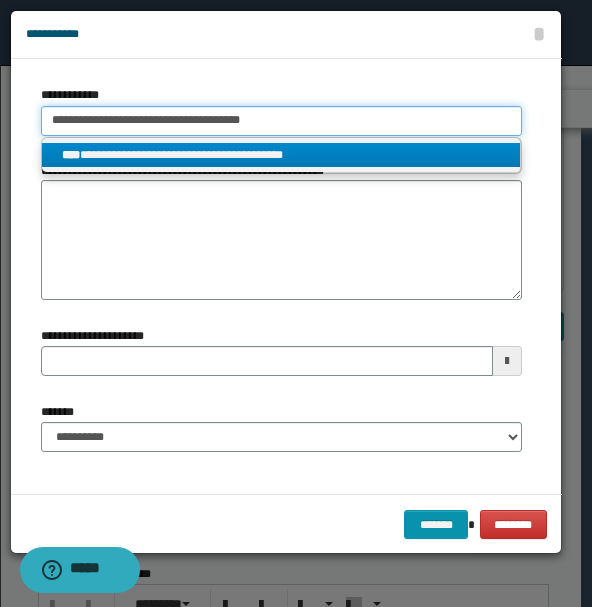 type 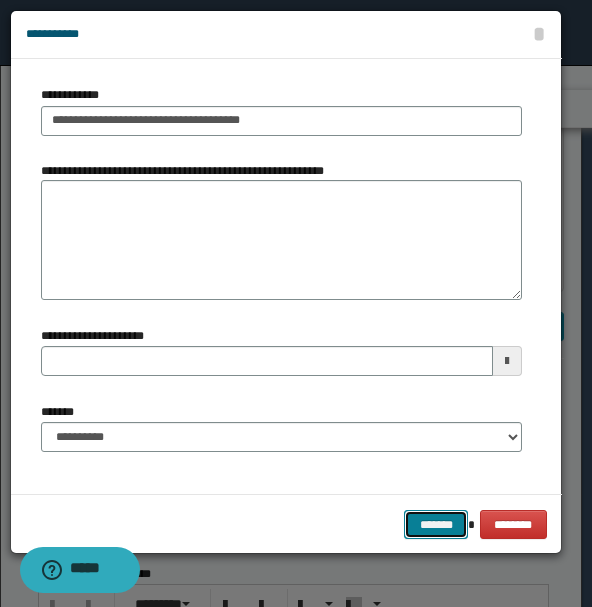 click on "*******" at bounding box center (436, 524) 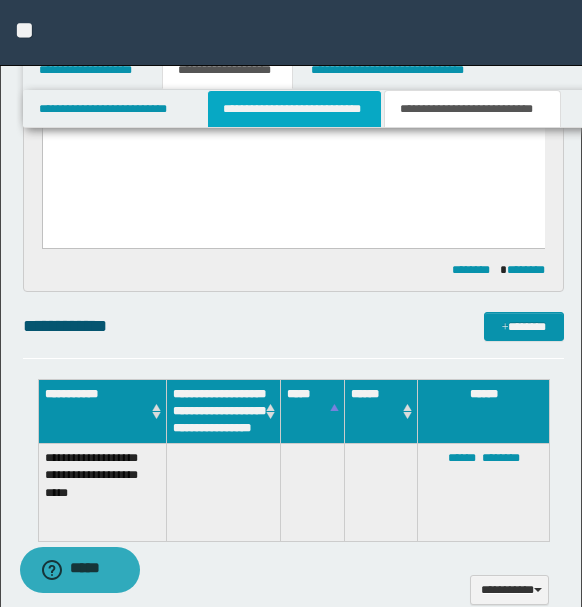 click on "**********" at bounding box center (294, 109) 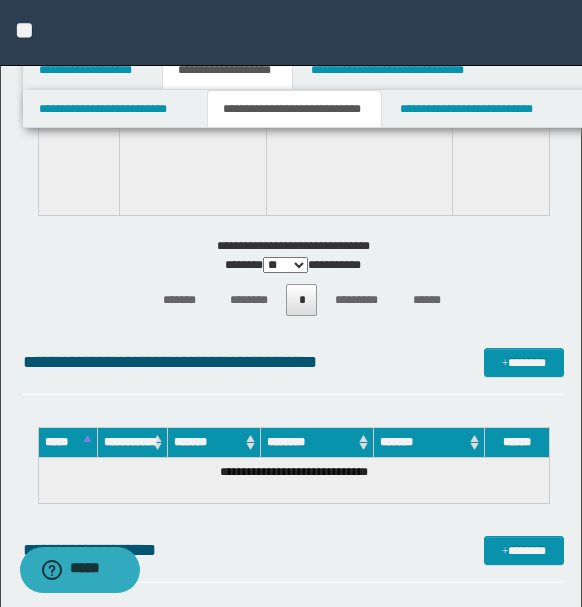 scroll, scrollTop: 1588, scrollLeft: 0, axis: vertical 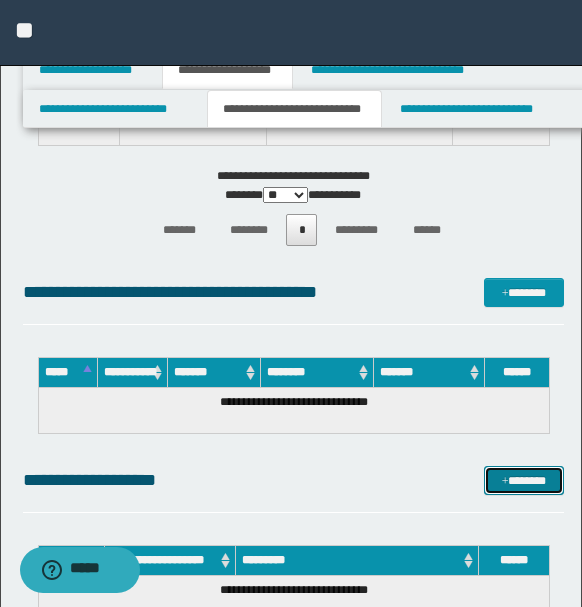click on "*******" at bounding box center (523, 480) 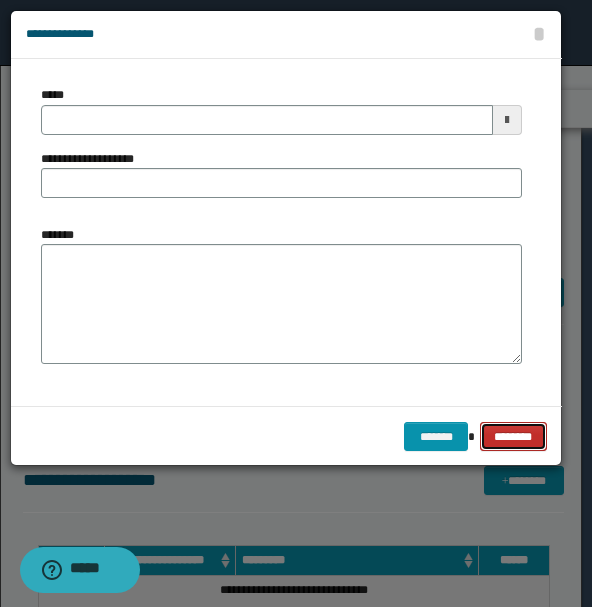 click on "********" at bounding box center [513, 436] 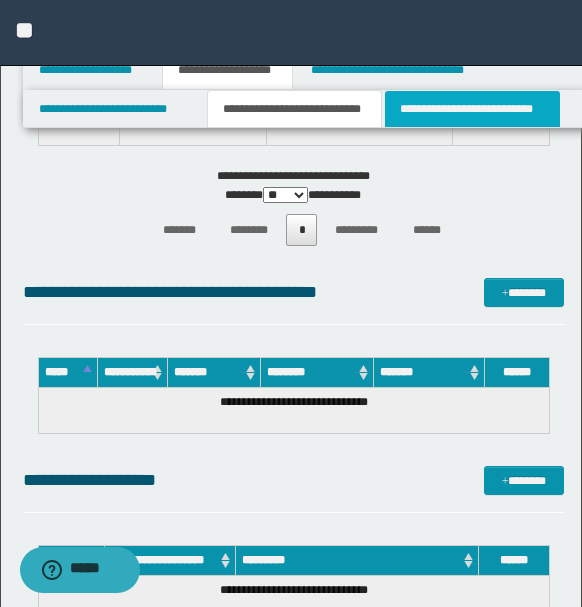 click on "**********" at bounding box center [472, 109] 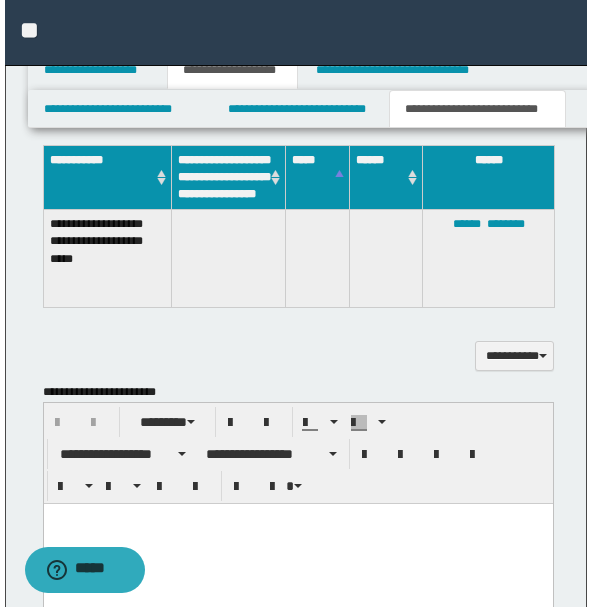 scroll, scrollTop: 588, scrollLeft: 0, axis: vertical 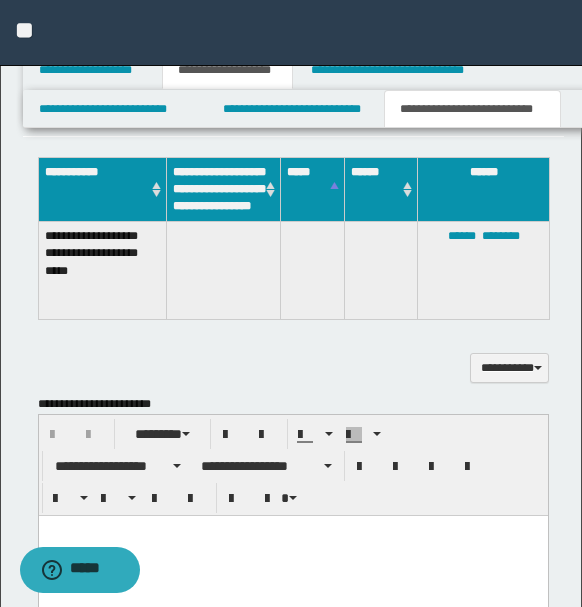 click on "**********" at bounding box center [102, 271] 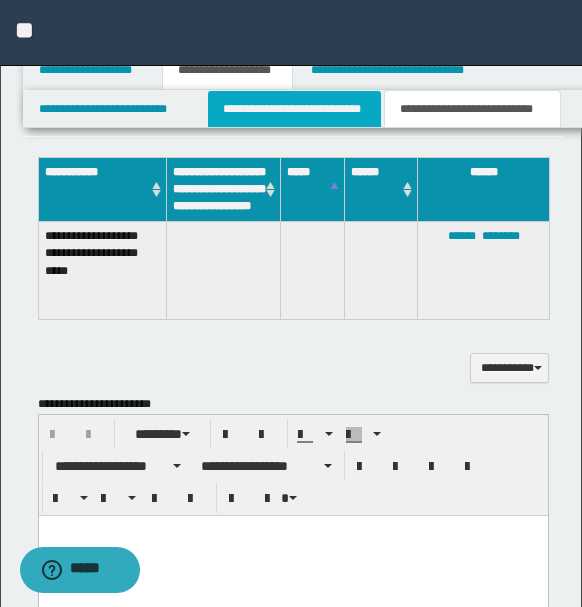 click on "**********" at bounding box center [294, 109] 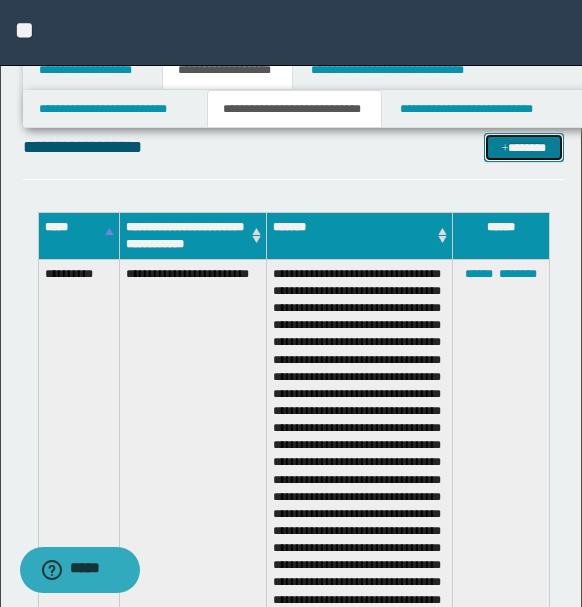 click on "*******" at bounding box center (523, 147) 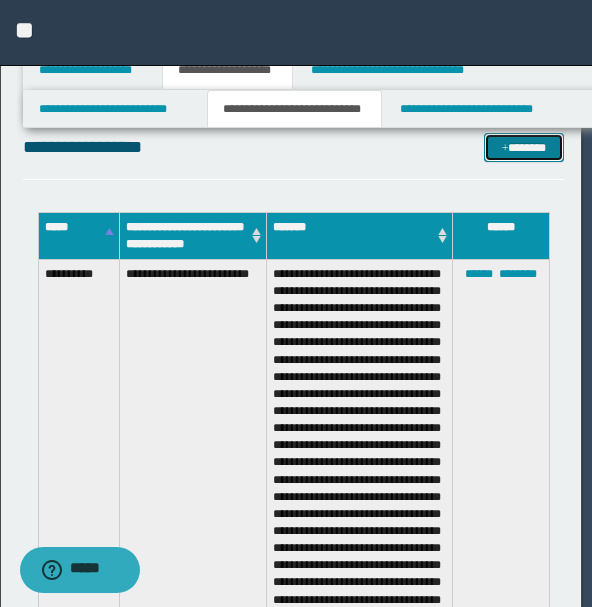 scroll, scrollTop: 0, scrollLeft: 0, axis: both 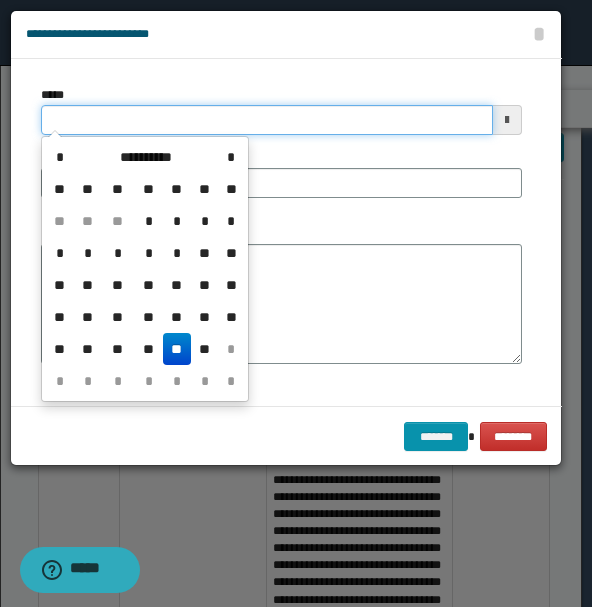 click on "*****" at bounding box center [267, 120] 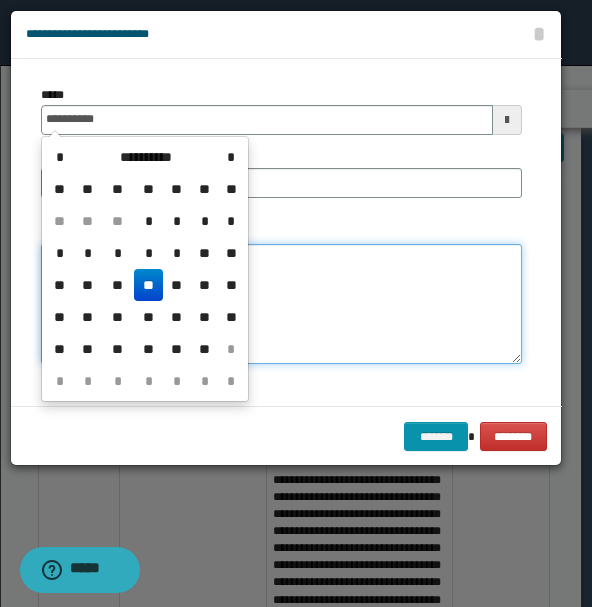 type on "**********" 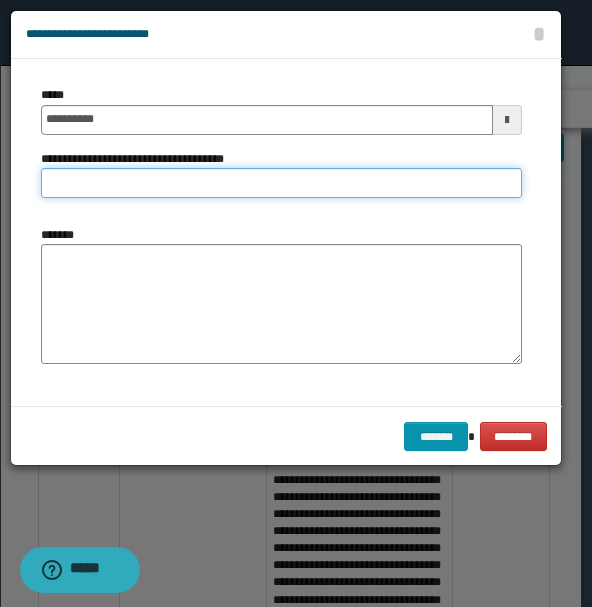 click on "**********" at bounding box center (281, 183) 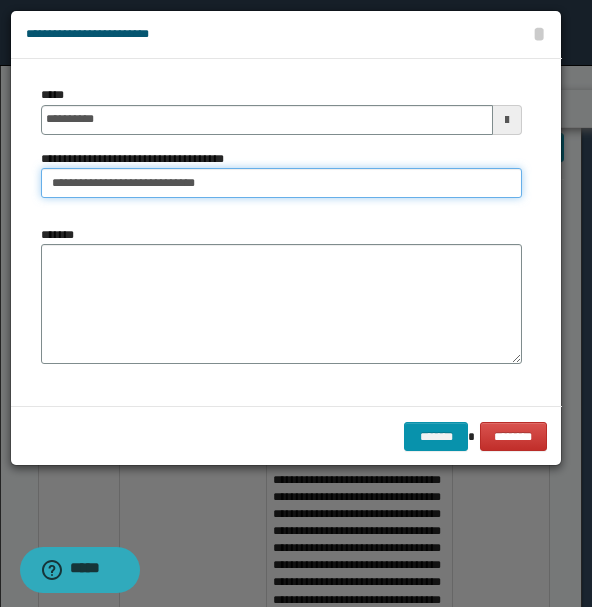 type on "**********" 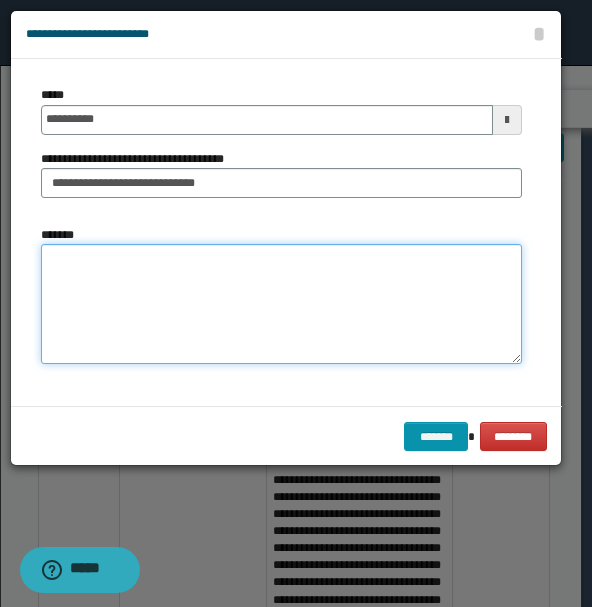 click on "*******" at bounding box center (281, 303) 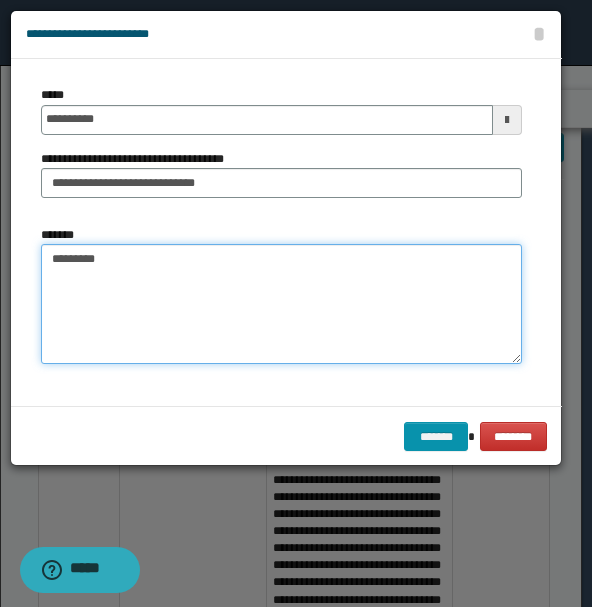 type on "********" 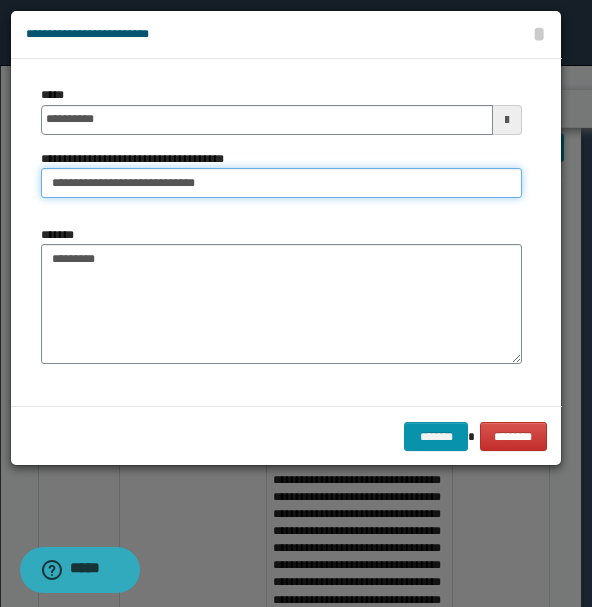 click on "**********" at bounding box center (281, 183) 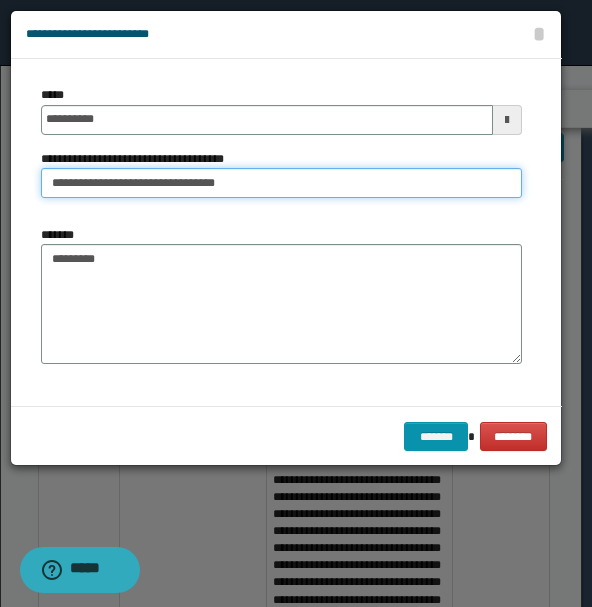 type on "**********" 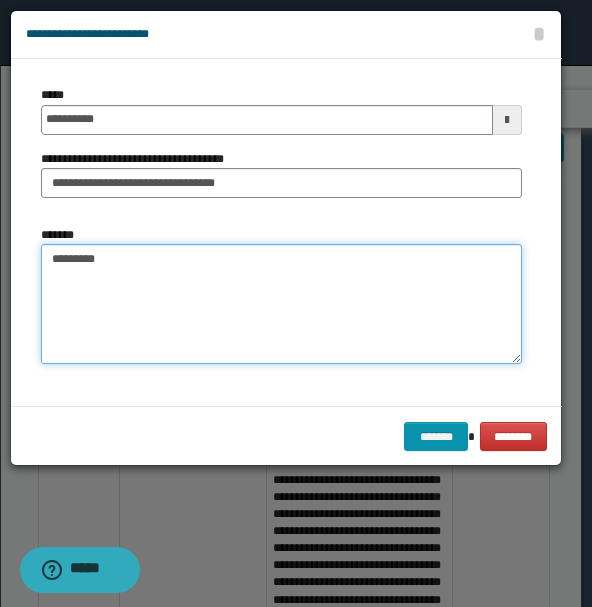 click on "********" at bounding box center (281, 303) 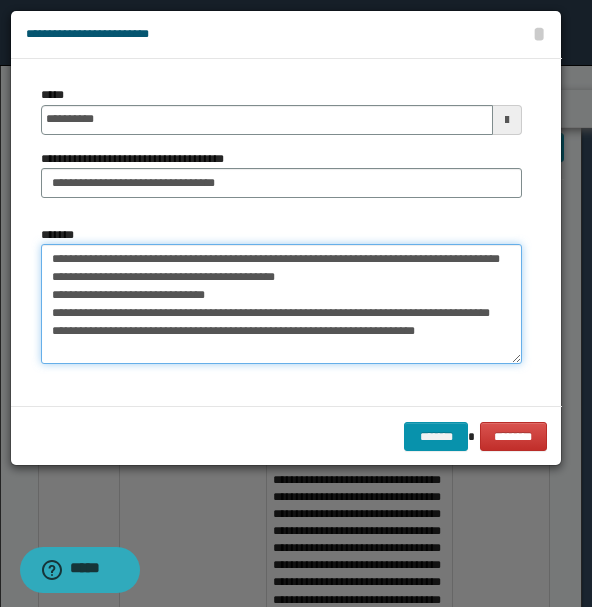 drag, startPoint x: 102, startPoint y: 258, endPoint x: 140, endPoint y: 258, distance: 38 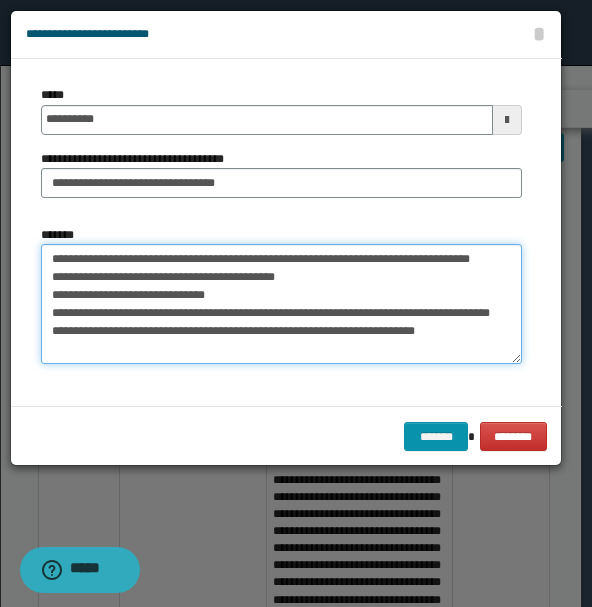 click on "**********" at bounding box center [281, 303] 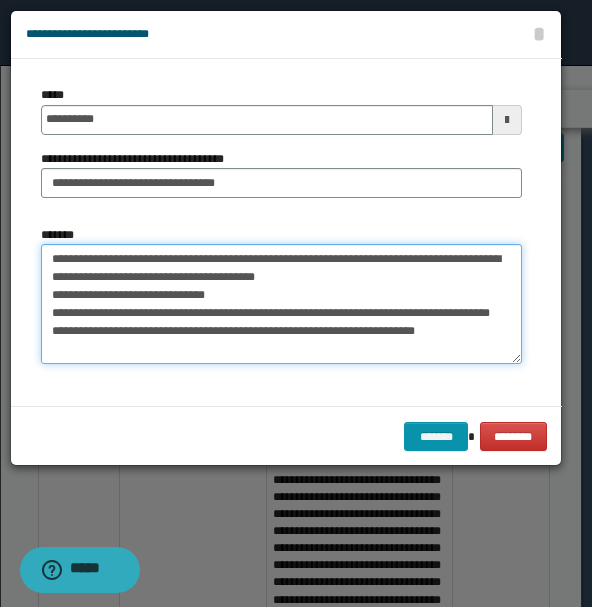 click on "**********" at bounding box center [281, 303] 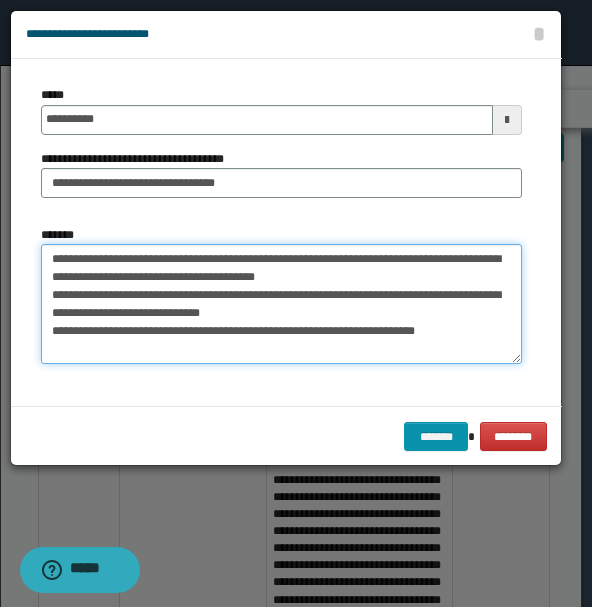 click on "**********" at bounding box center [281, 303] 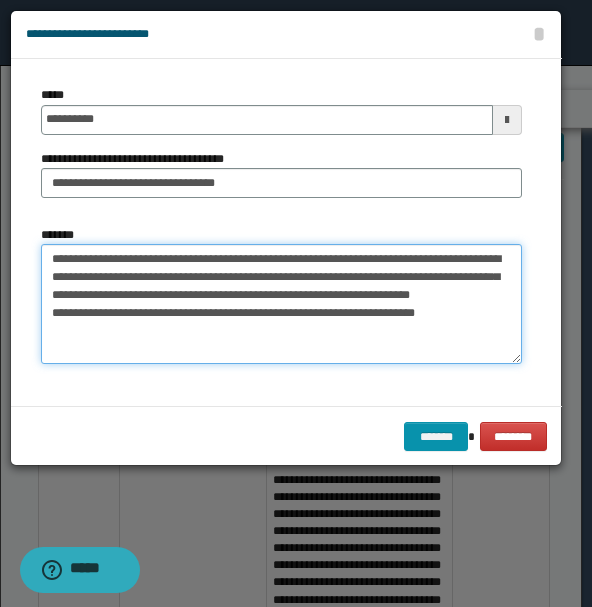 click on "**********" at bounding box center [281, 303] 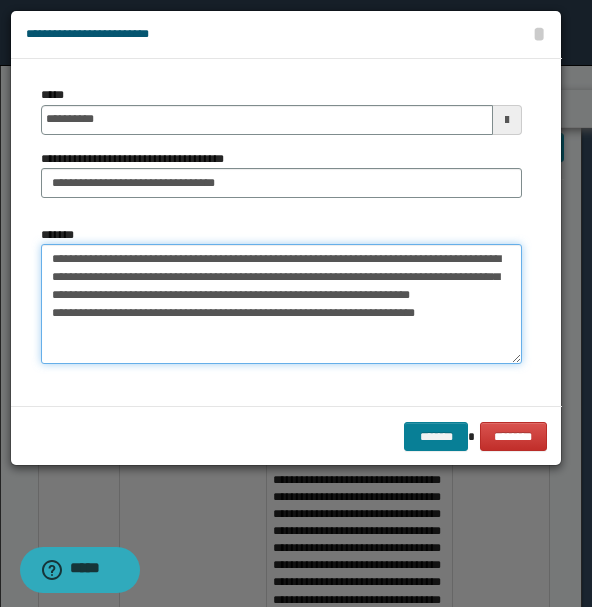 type on "**********" 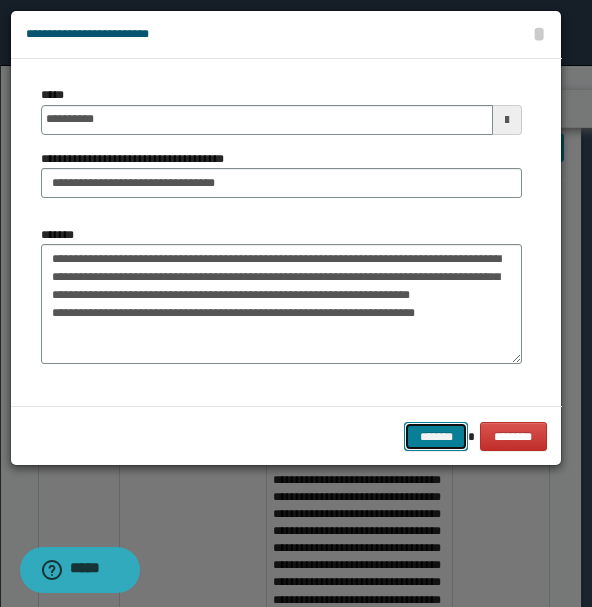 click on "*******" at bounding box center (436, 436) 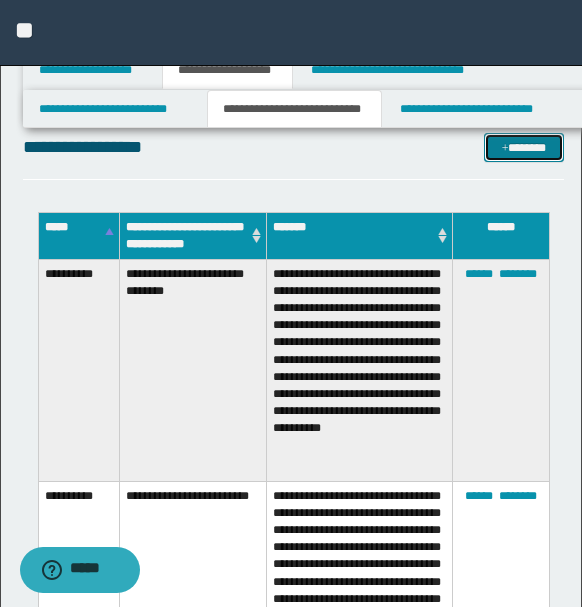 click on "*******" at bounding box center [523, 147] 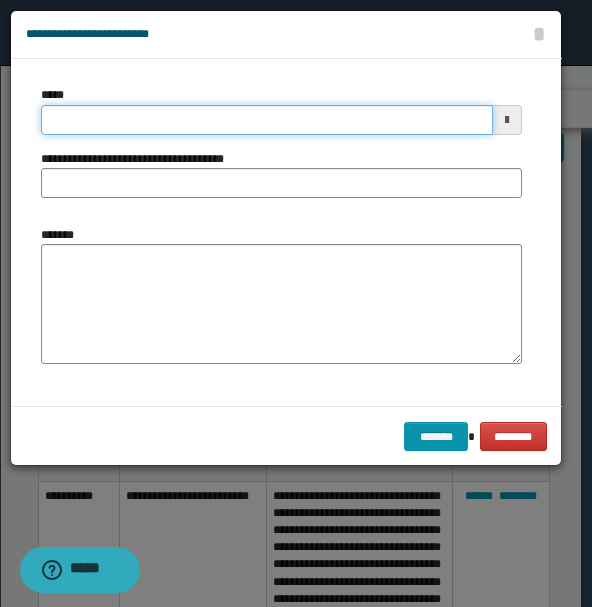 click on "**********" at bounding box center [291, -285] 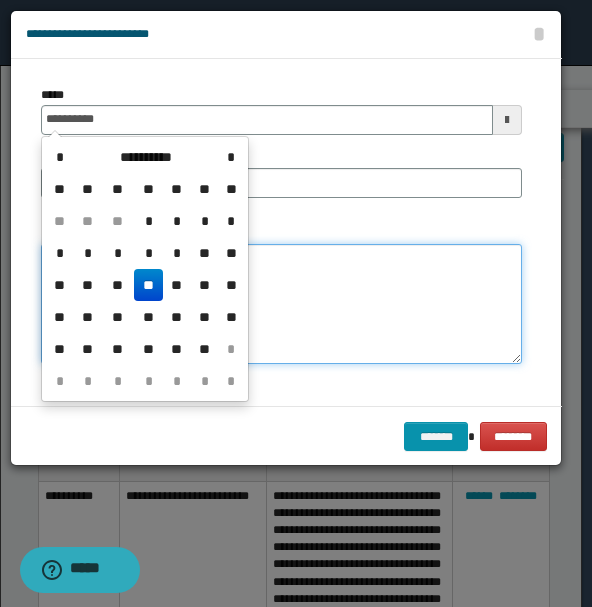 type on "**********" 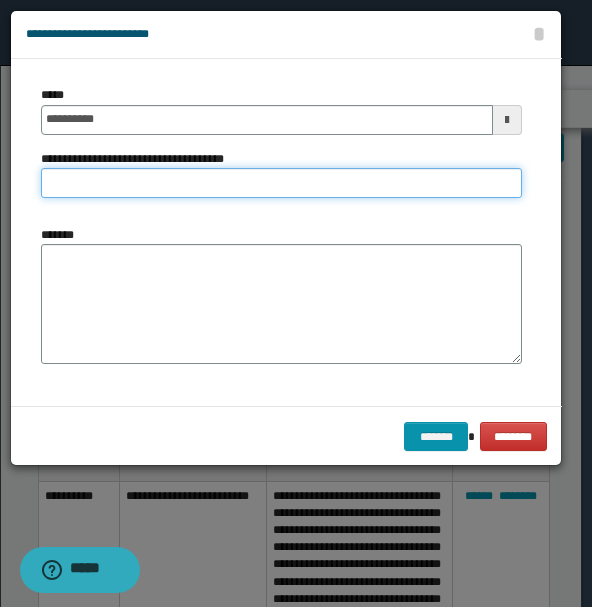 click on "**********" at bounding box center [281, 183] 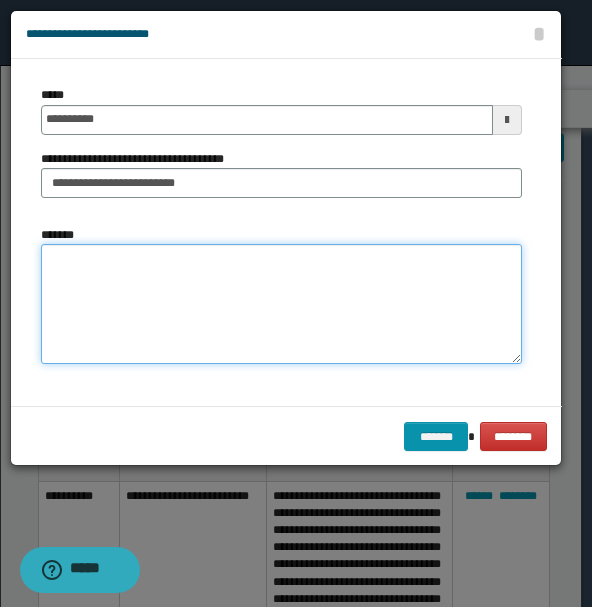 click on "*******" at bounding box center [281, 303] 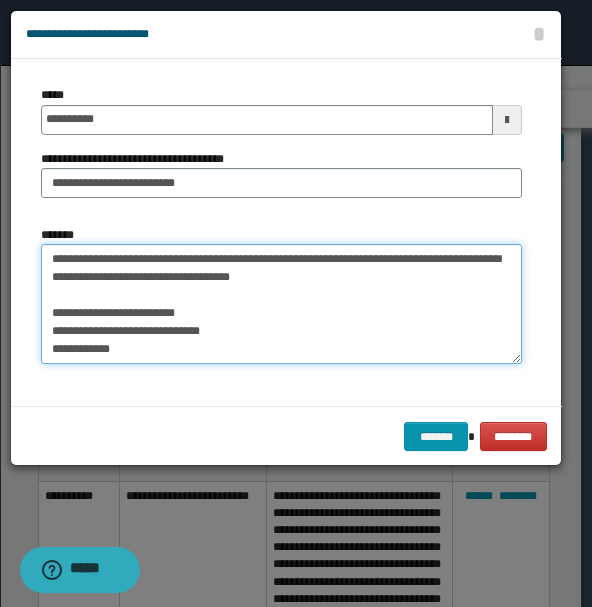 scroll, scrollTop: 210, scrollLeft: 0, axis: vertical 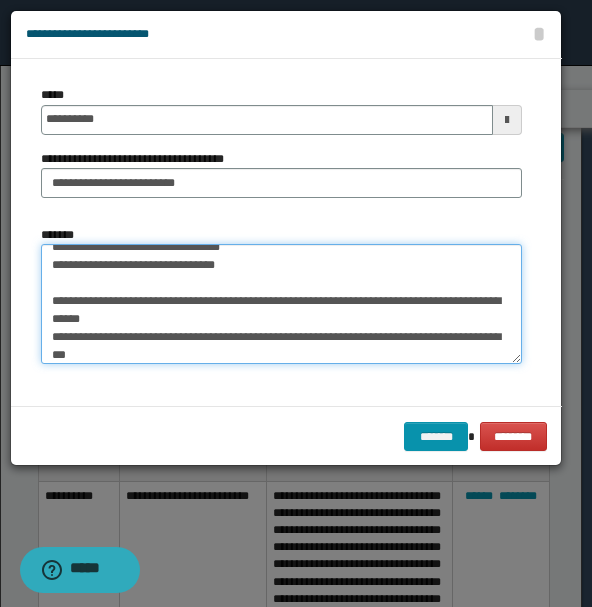 click on "**********" at bounding box center [281, 303] 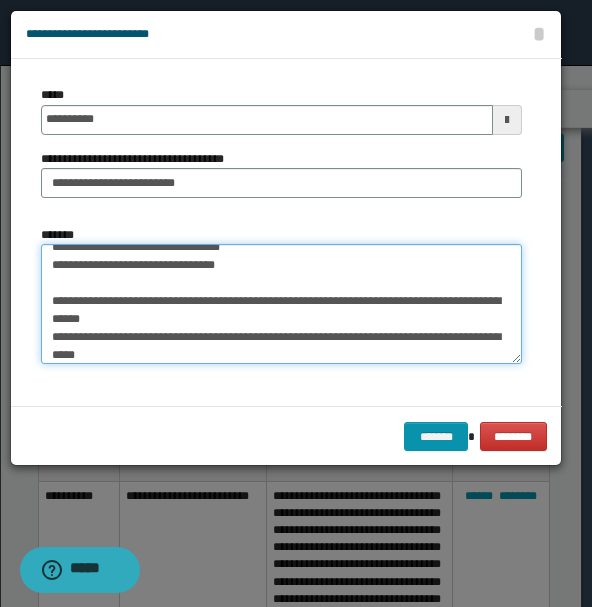 paste on "**********" 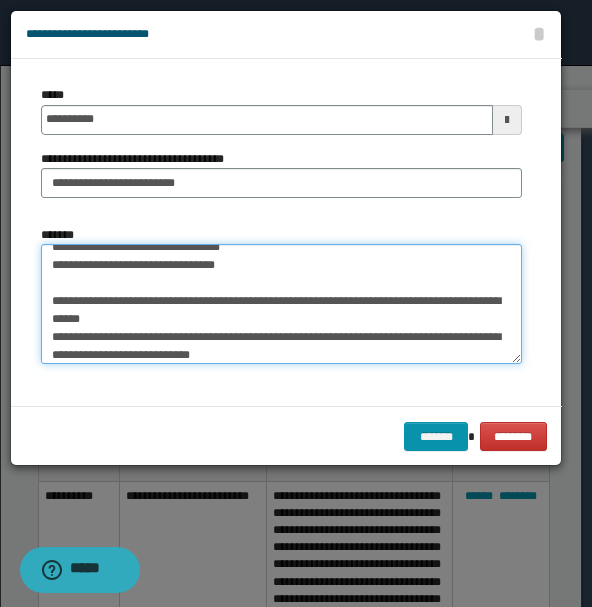 scroll, scrollTop: 318, scrollLeft: 0, axis: vertical 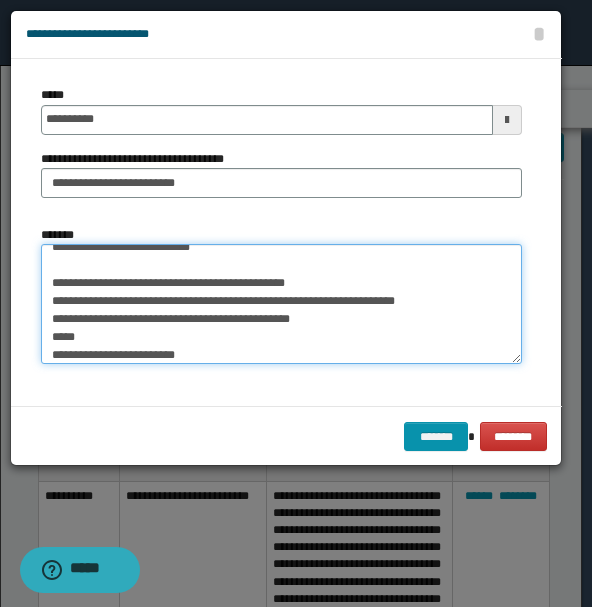 click on "**********" at bounding box center (281, 303) 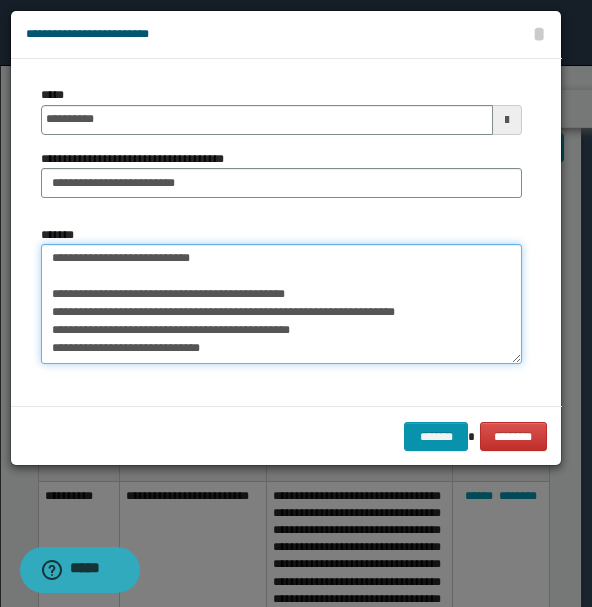scroll, scrollTop: 306, scrollLeft: 0, axis: vertical 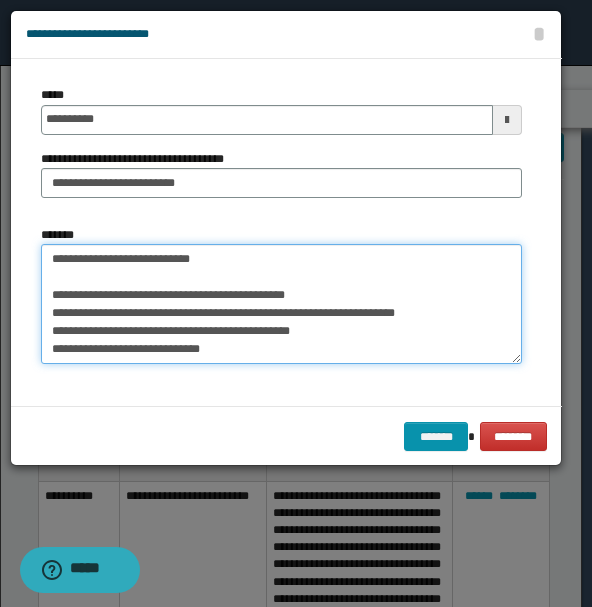 drag, startPoint x: 50, startPoint y: 350, endPoint x: 73, endPoint y: 350, distance: 23 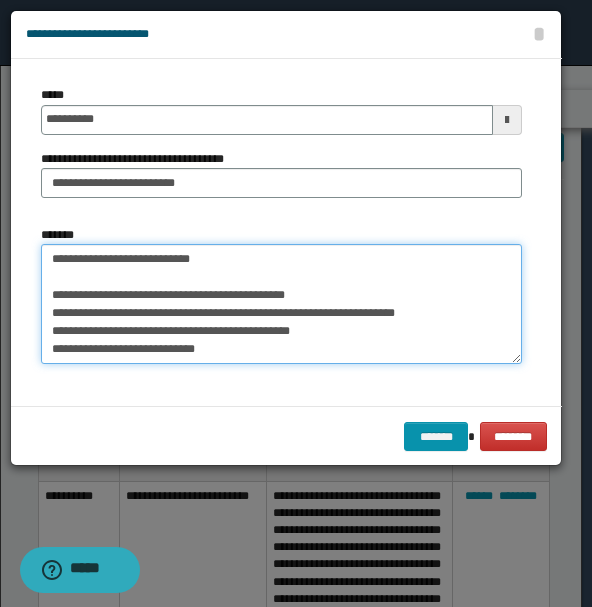 click on "**********" at bounding box center (281, 303) 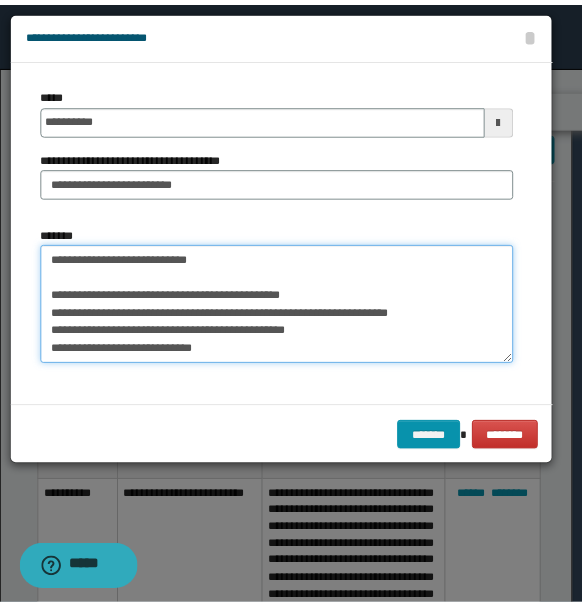 scroll, scrollTop: 194, scrollLeft: 0, axis: vertical 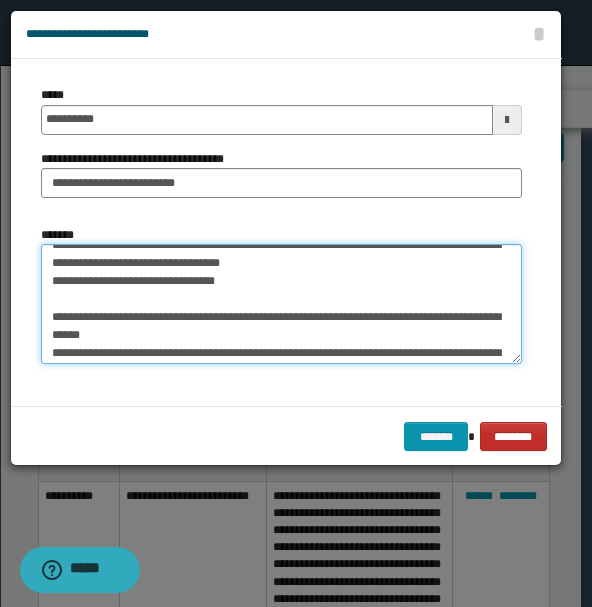 type on "**********" 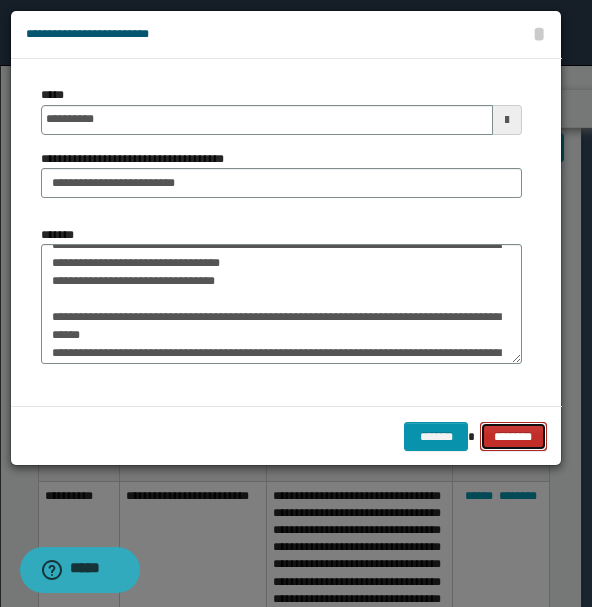 click on "********" at bounding box center [513, 436] 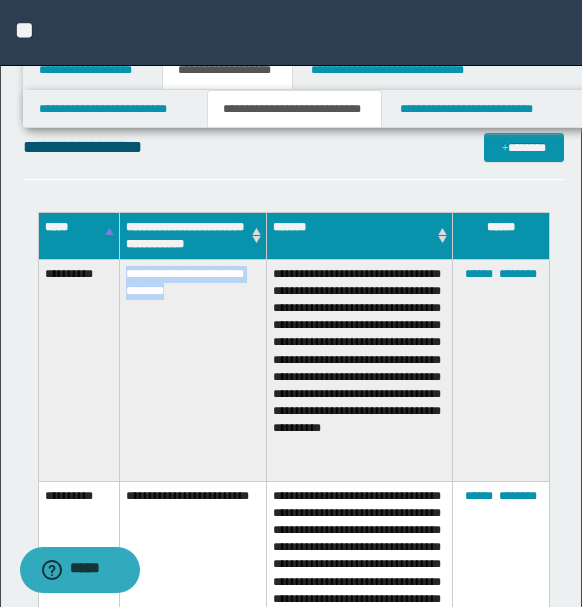 drag, startPoint x: 126, startPoint y: 264, endPoint x: 243, endPoint y: 289, distance: 119.64113 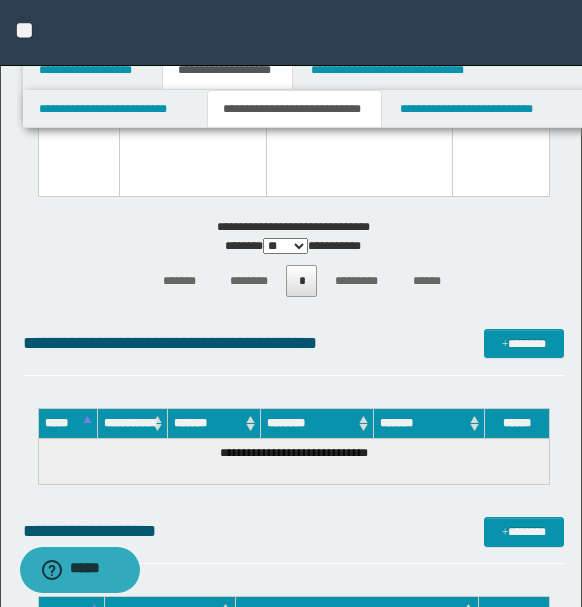 scroll, scrollTop: 1810, scrollLeft: 0, axis: vertical 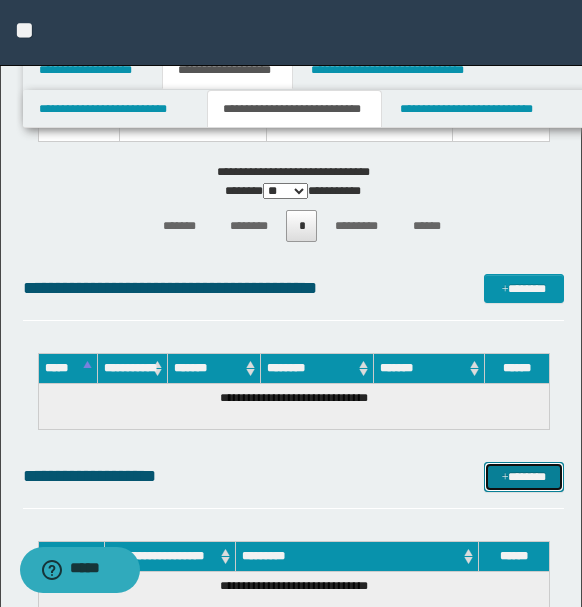 click on "*******" at bounding box center [523, 476] 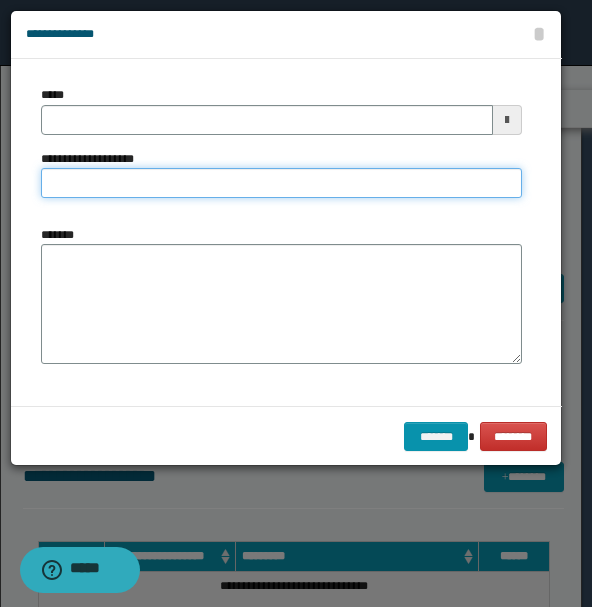 click on "**********" at bounding box center [281, 183] 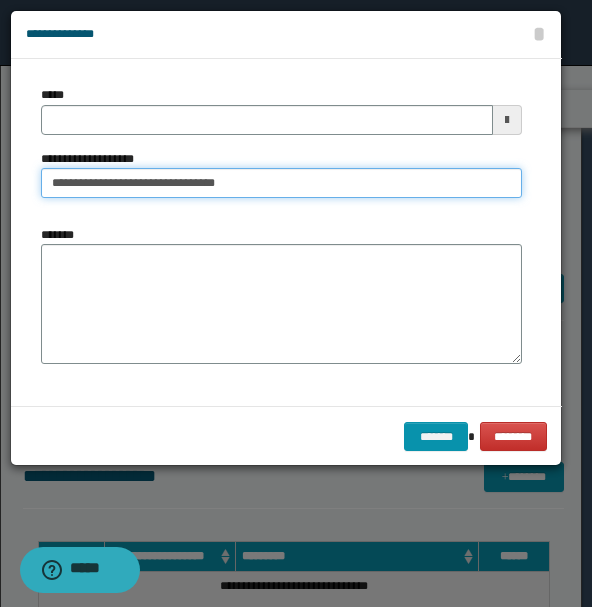 drag, startPoint x: 248, startPoint y: 183, endPoint x: 263, endPoint y: 183, distance: 15 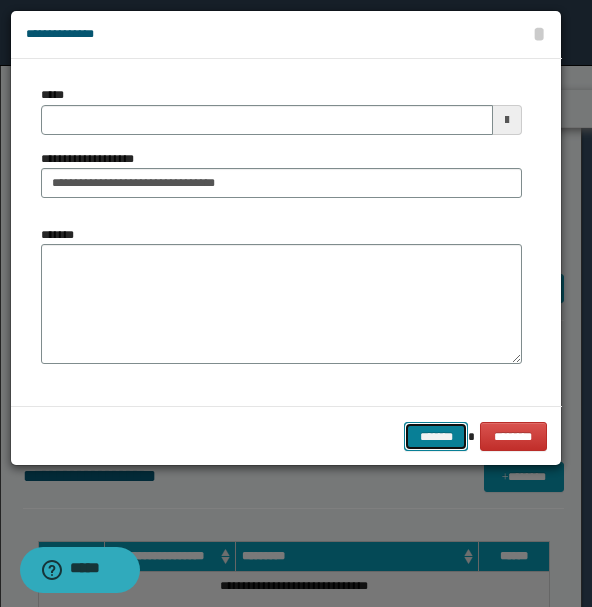 click on "*******" at bounding box center (436, 436) 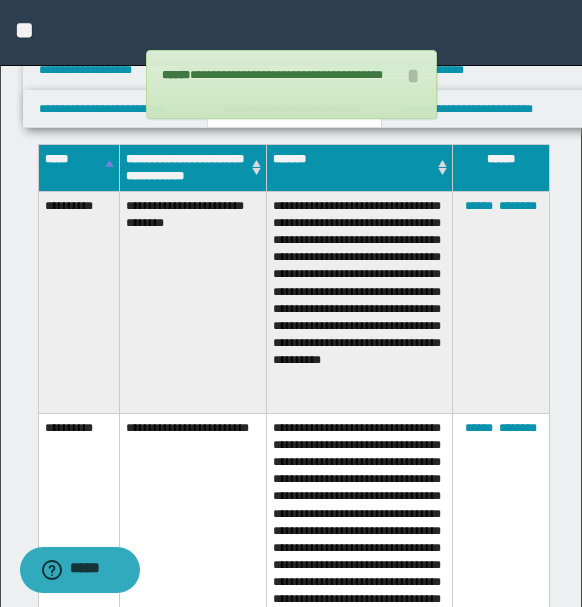 scroll, scrollTop: 588, scrollLeft: 0, axis: vertical 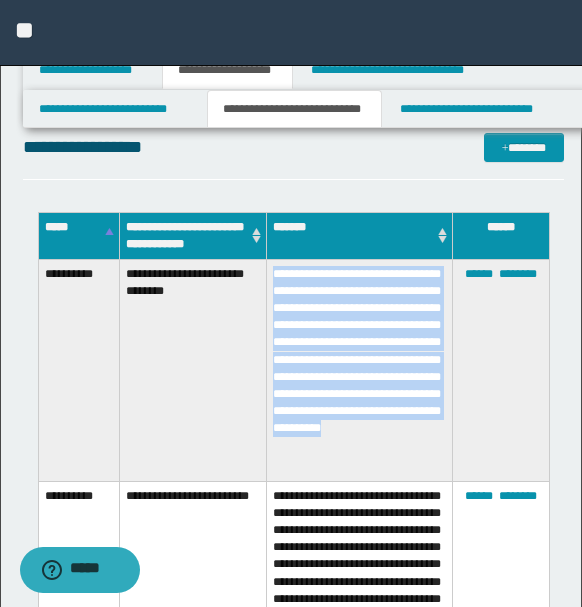 drag, startPoint x: 271, startPoint y: 270, endPoint x: 325, endPoint y: 460, distance: 197.52469 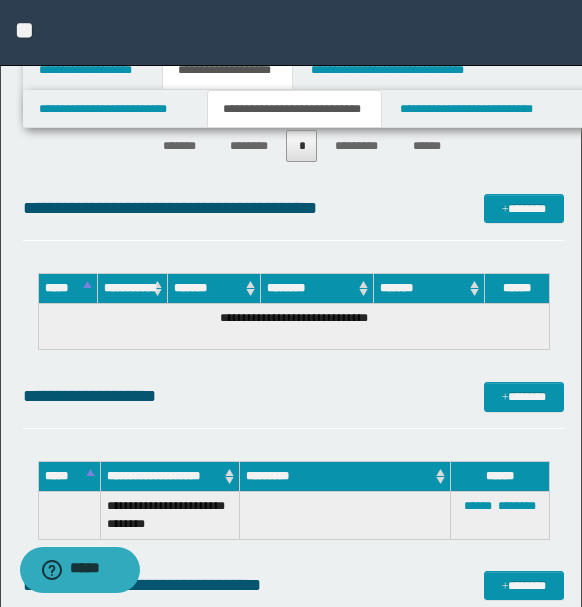 scroll, scrollTop: 2032, scrollLeft: 0, axis: vertical 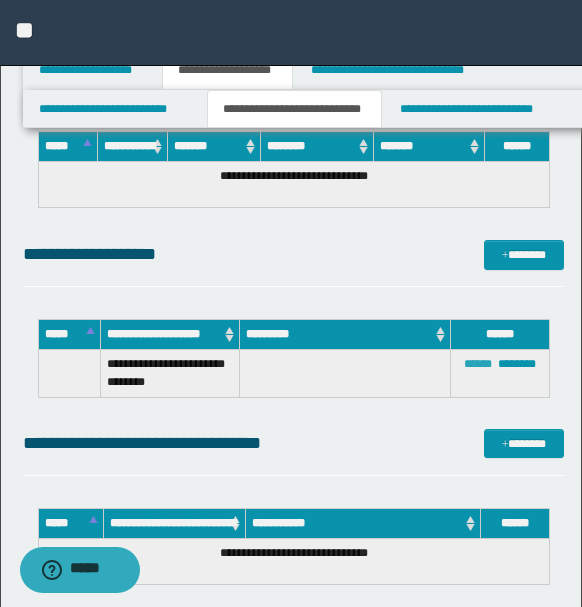 click on "******" at bounding box center [478, 364] 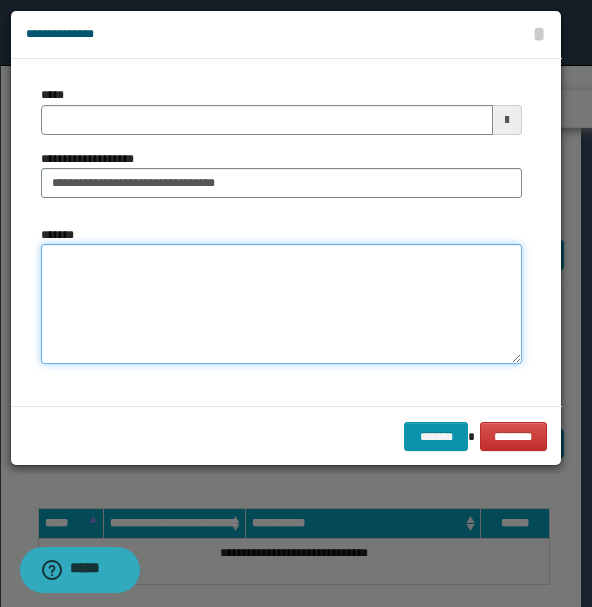 click on "*******" at bounding box center (281, 304) 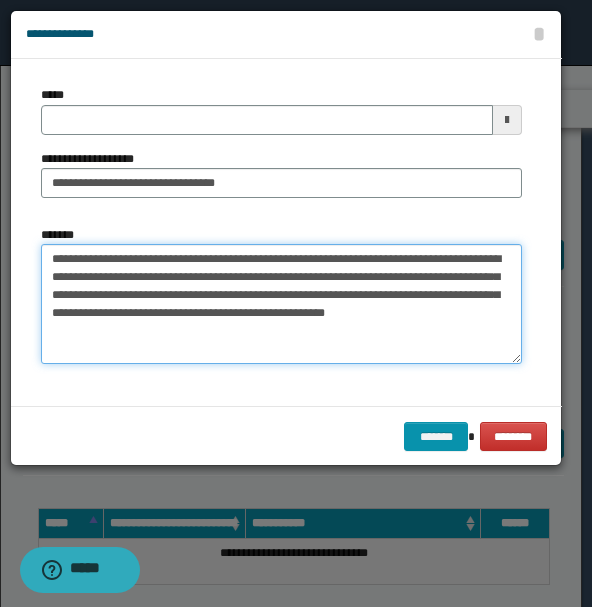 click on "**********" at bounding box center (281, 304) 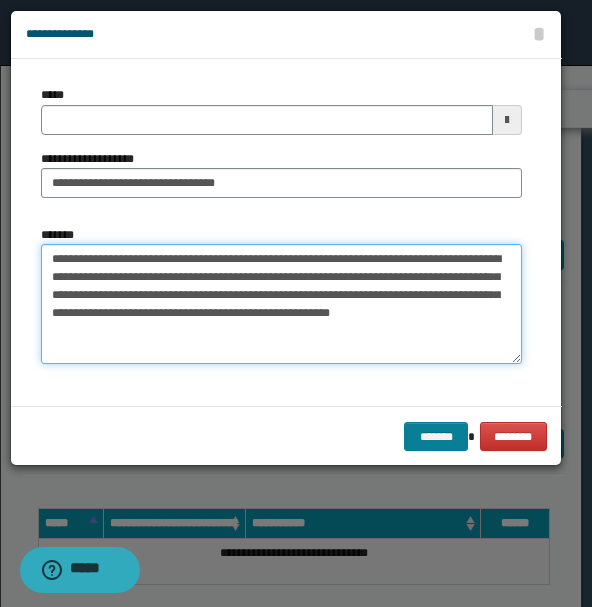 type on "**********" 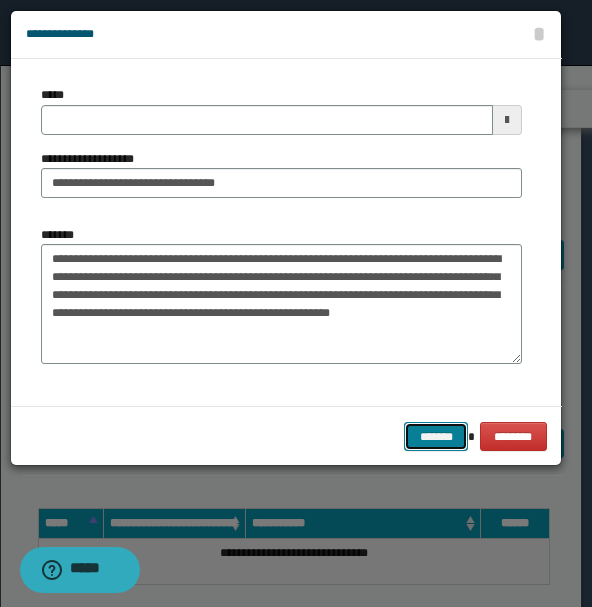 click on "*******" at bounding box center (436, 436) 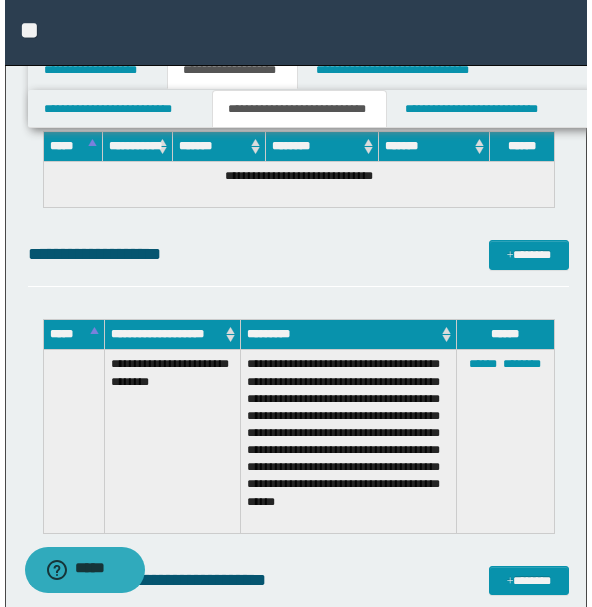 scroll, scrollTop: 2143, scrollLeft: 0, axis: vertical 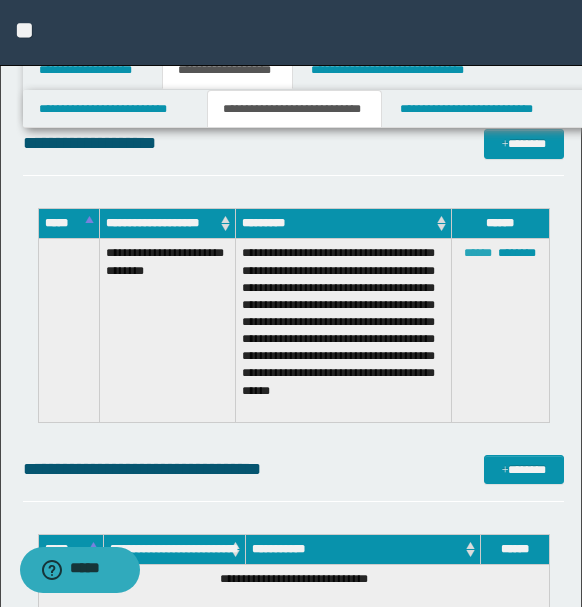 click on "******" at bounding box center [478, 253] 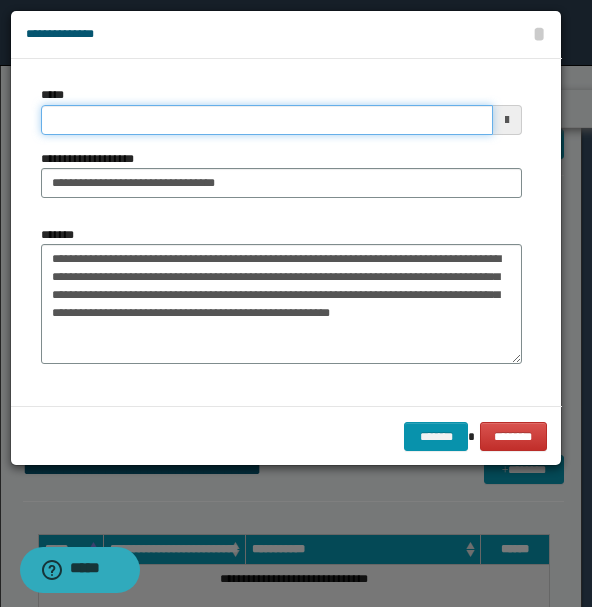 click on "*****" at bounding box center [267, 120] 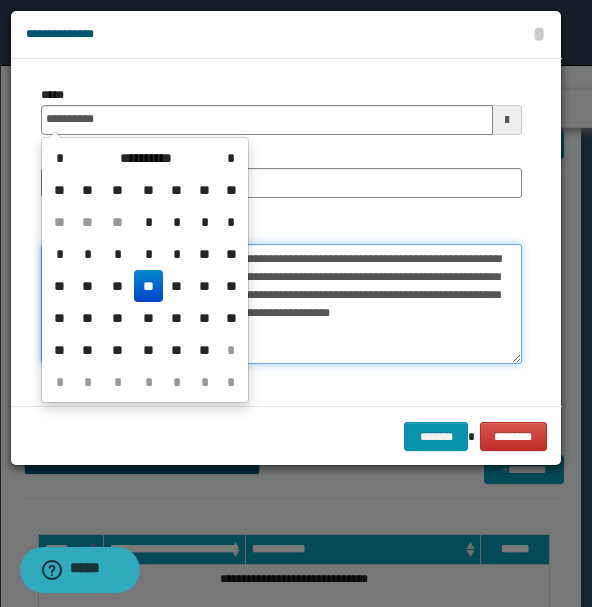 type on "**********" 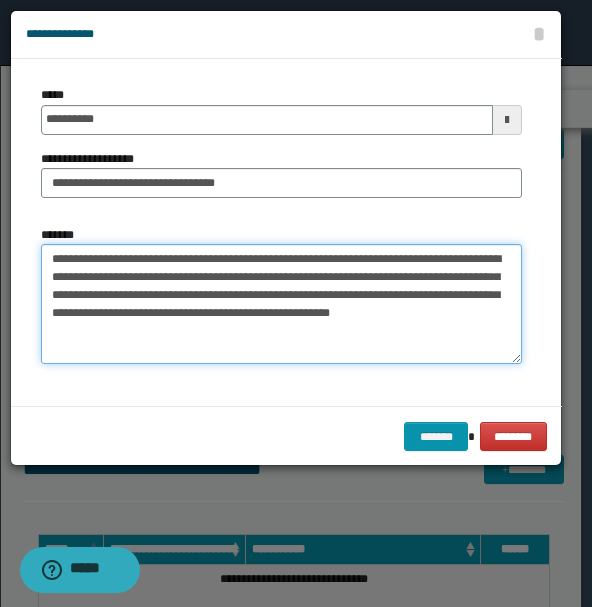 click on "**********" at bounding box center [281, 304] 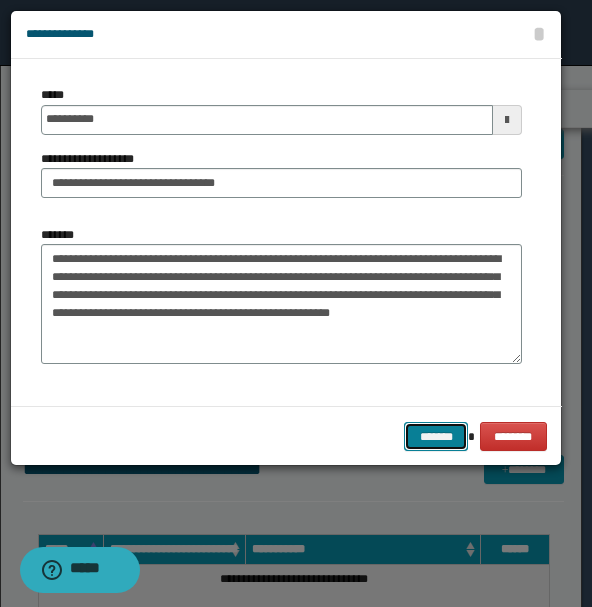 click on "*******" at bounding box center (436, 436) 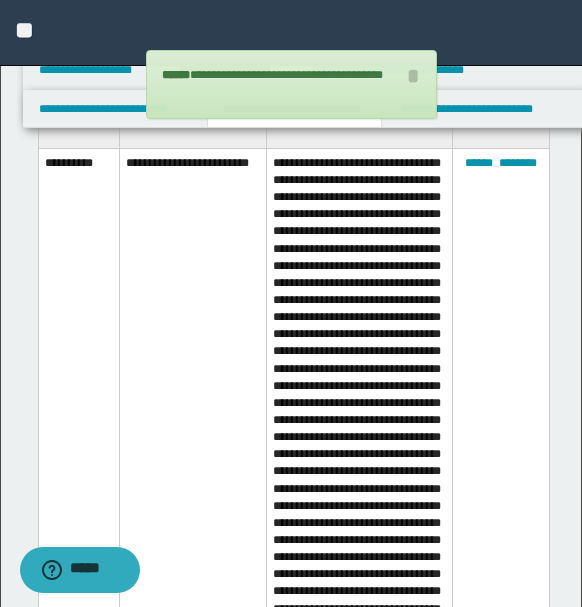 scroll, scrollTop: 588, scrollLeft: 0, axis: vertical 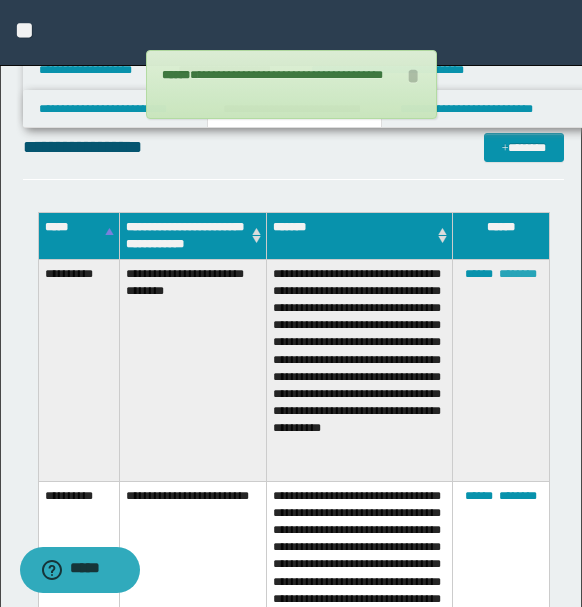 click on "********" at bounding box center (518, 274) 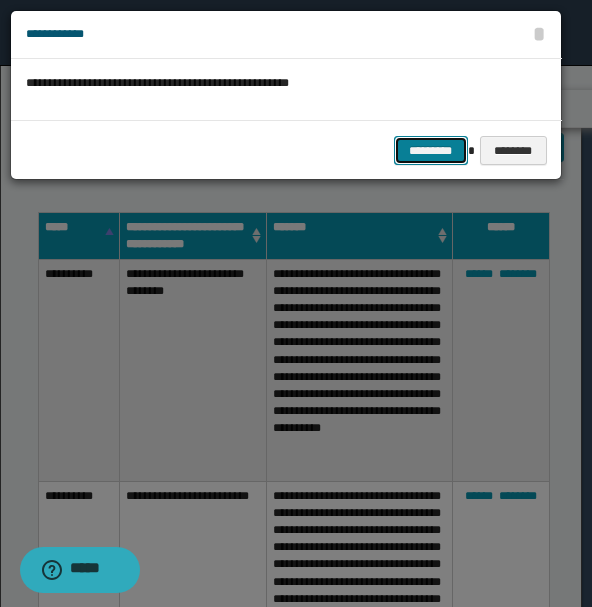 click on "*********" at bounding box center (431, 150) 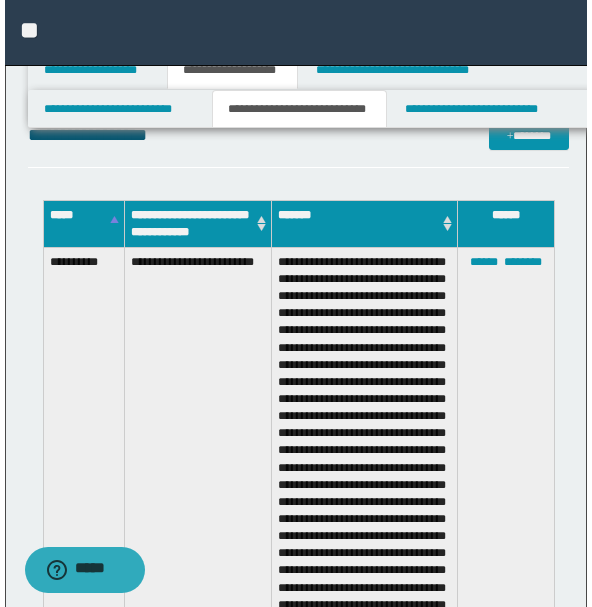 scroll, scrollTop: 555, scrollLeft: 0, axis: vertical 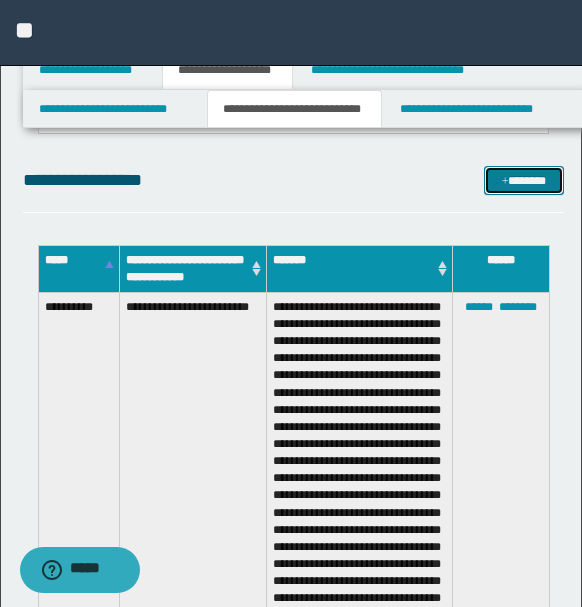 click on "*******" at bounding box center [523, 180] 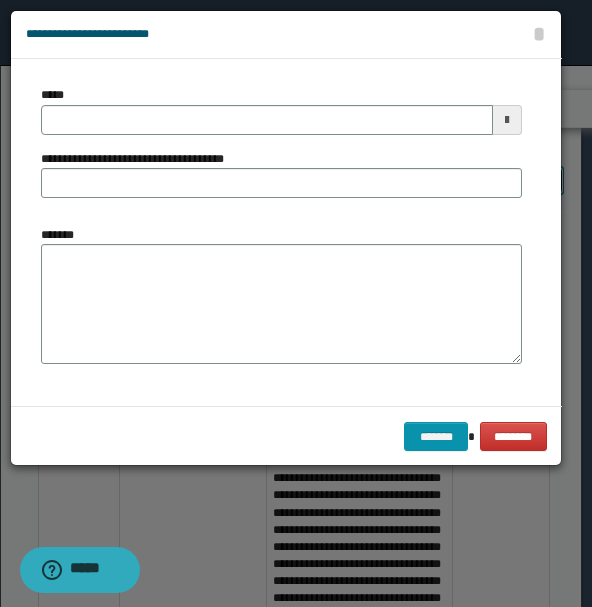 scroll, scrollTop: 0, scrollLeft: 0, axis: both 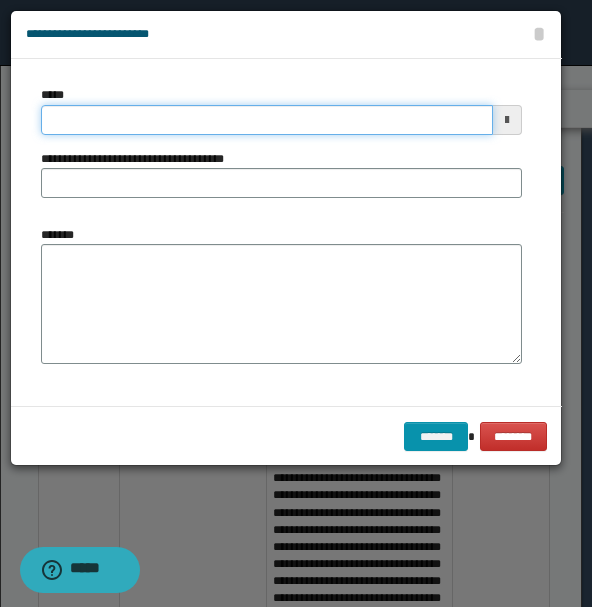 click on "*****" at bounding box center [267, 120] 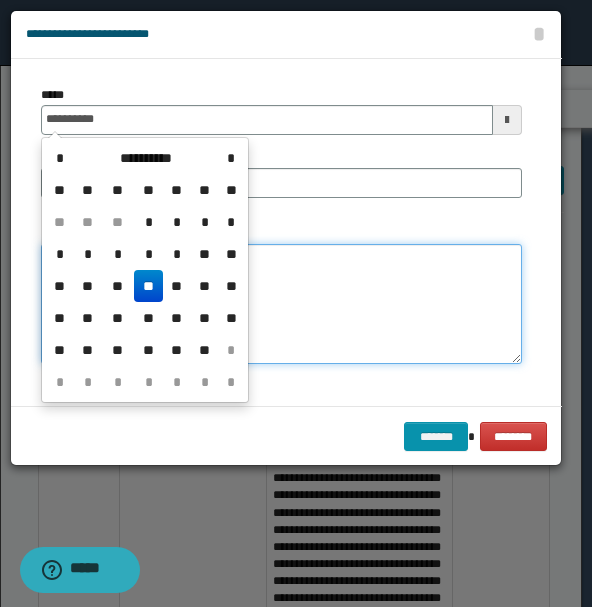 type on "**********" 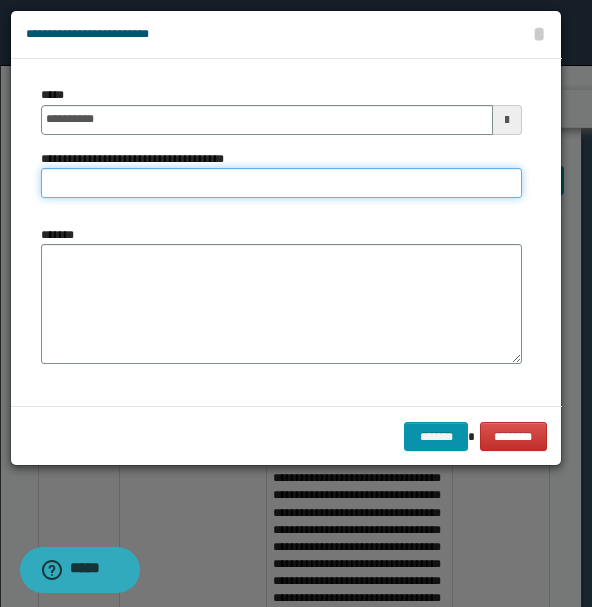 click on "**********" at bounding box center [281, 183] 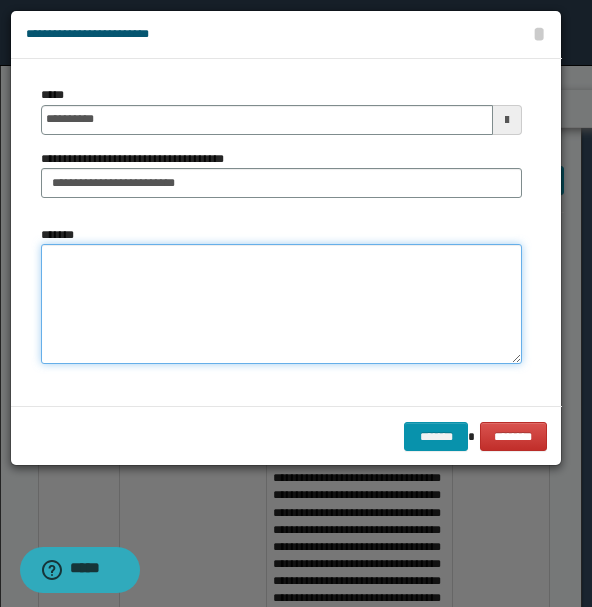 click on "*******" at bounding box center (281, 303) 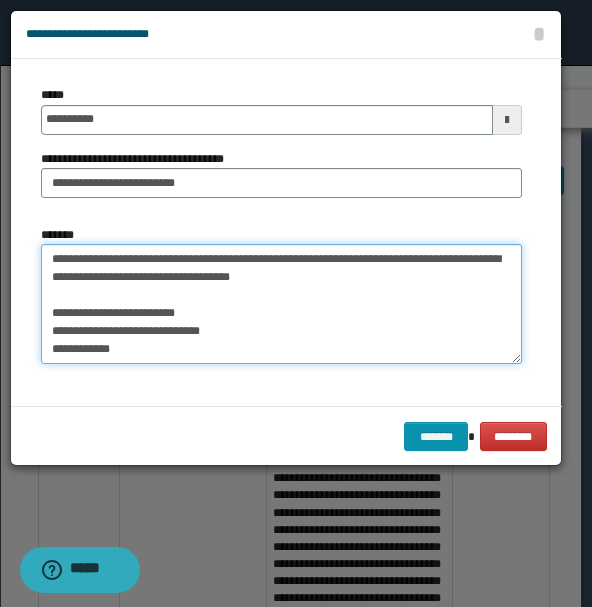 scroll, scrollTop: 210, scrollLeft: 0, axis: vertical 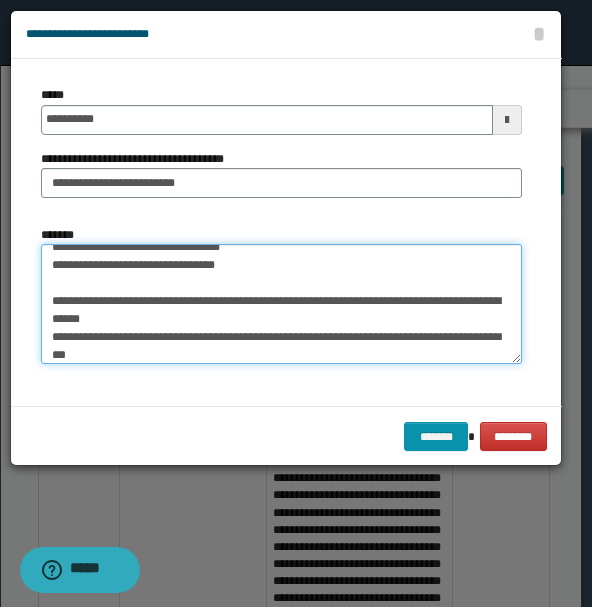 drag, startPoint x: 50, startPoint y: 300, endPoint x: 132, endPoint y: 298, distance: 82.02438 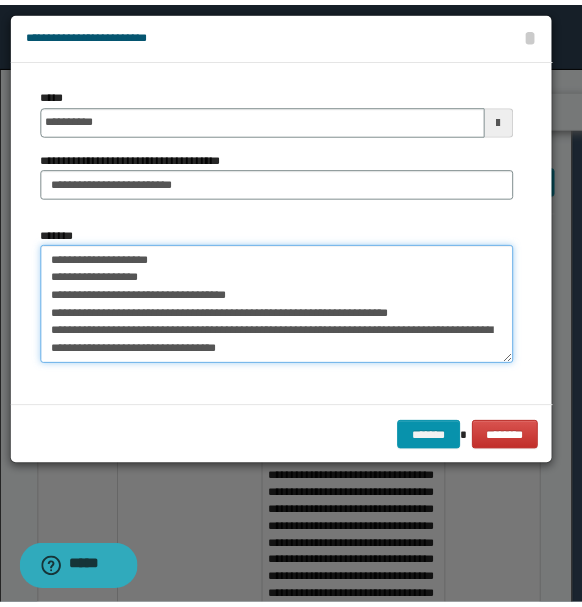 scroll, scrollTop: 0, scrollLeft: 0, axis: both 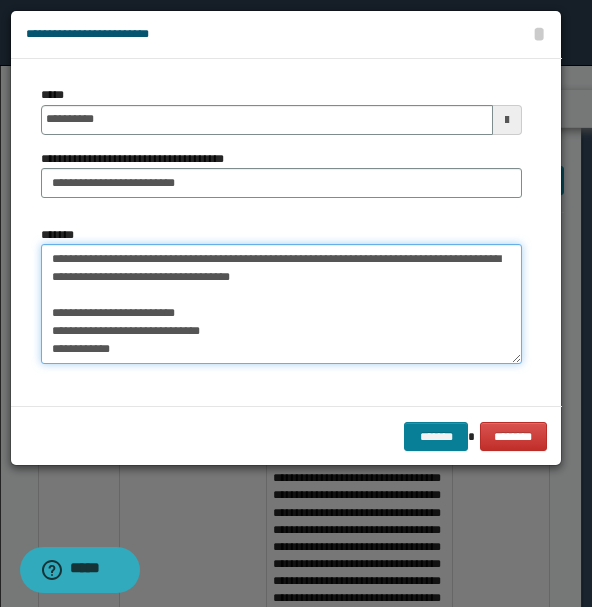 type on "**********" 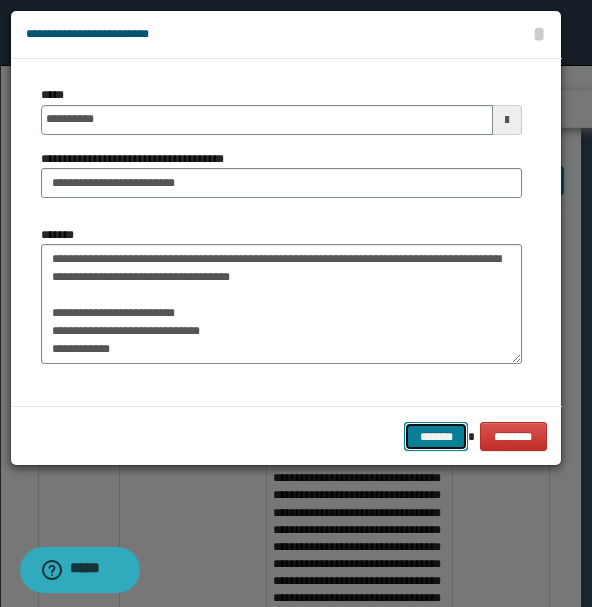 click on "*******" at bounding box center (436, 436) 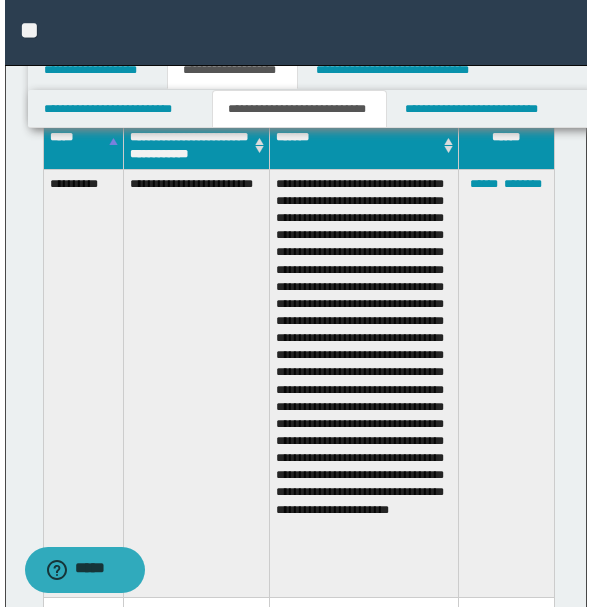 scroll, scrollTop: 555, scrollLeft: 0, axis: vertical 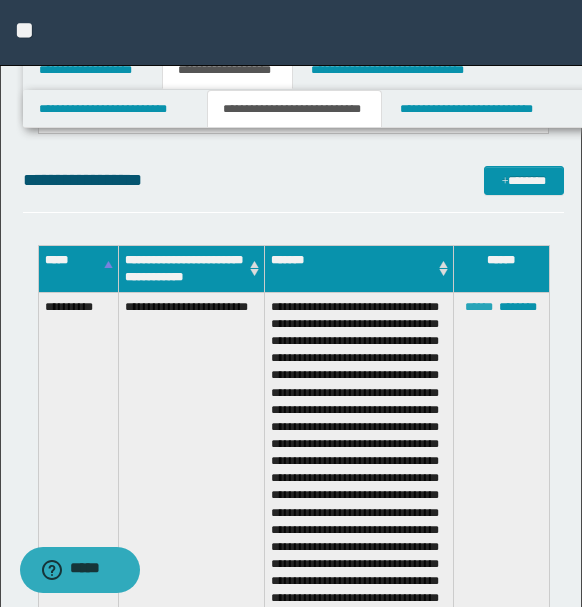 click on "******" at bounding box center (479, 307) 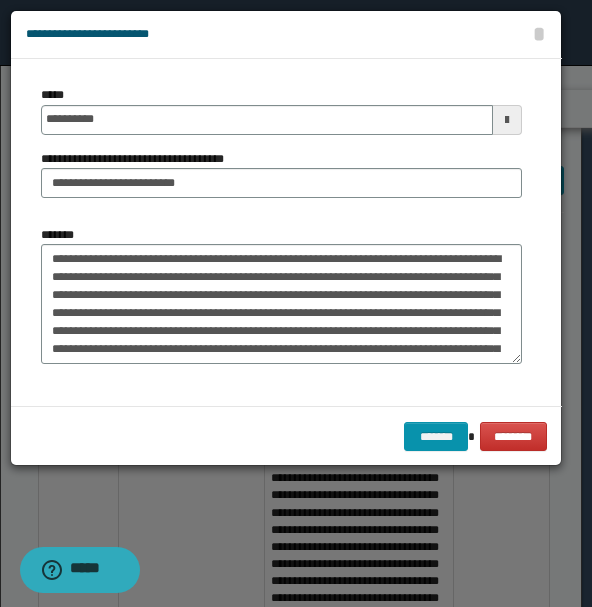 scroll, scrollTop: 0, scrollLeft: 0, axis: both 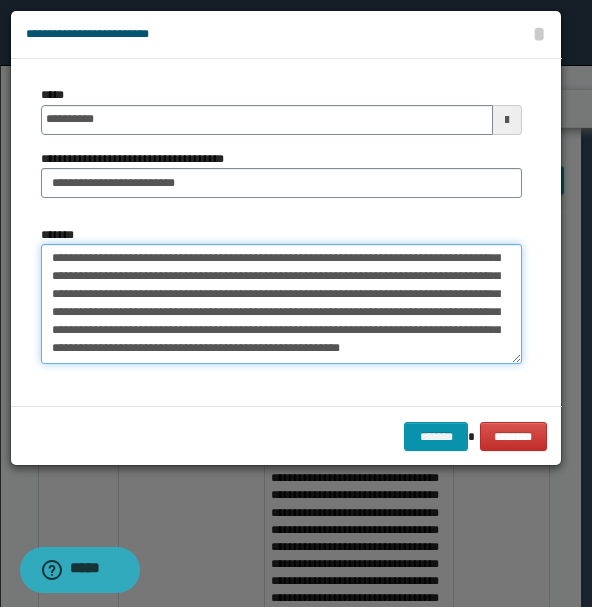 click on "**********" at bounding box center [281, 303] 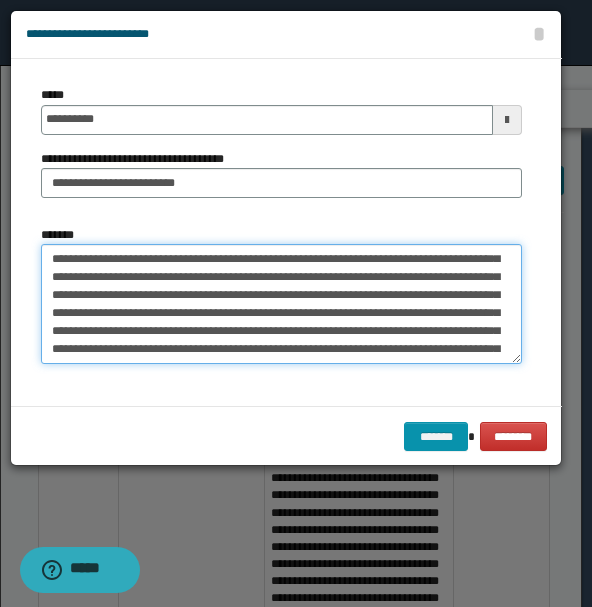 scroll, scrollTop: 0, scrollLeft: 0, axis: both 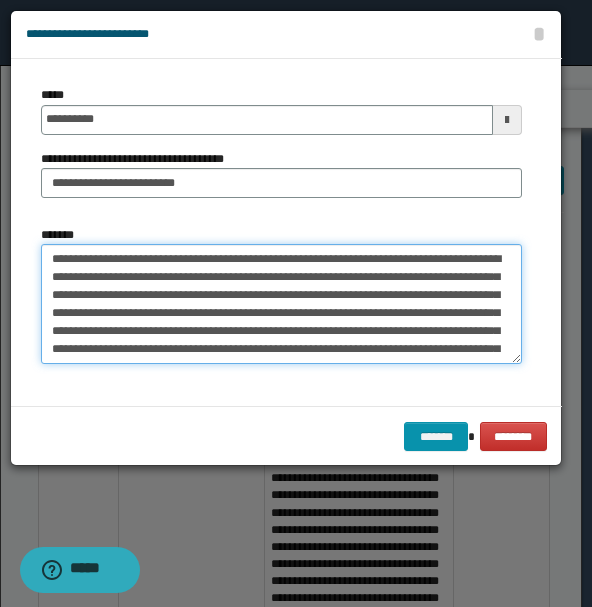 click on "**********" at bounding box center (281, 303) 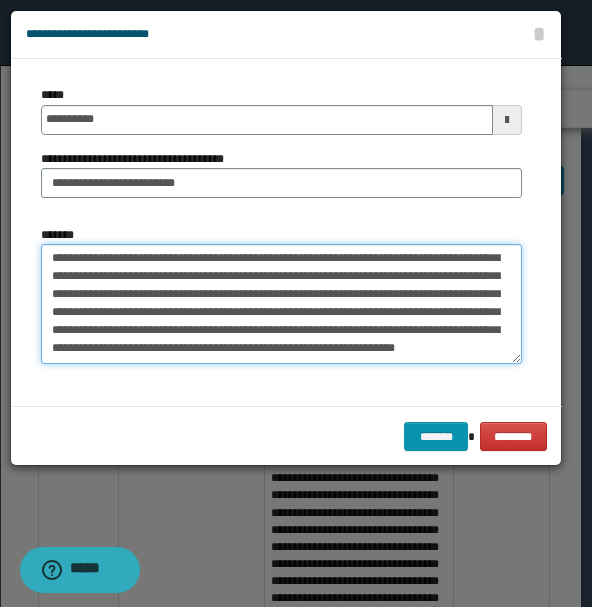 click on "**********" at bounding box center [281, 303] 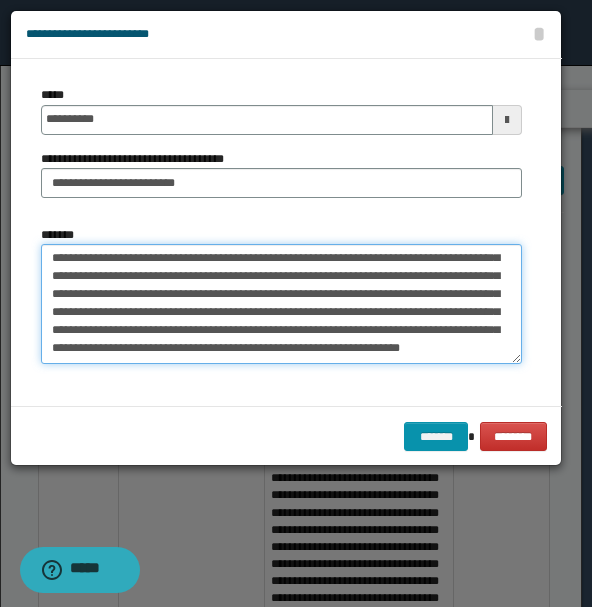 scroll, scrollTop: 36, scrollLeft: 0, axis: vertical 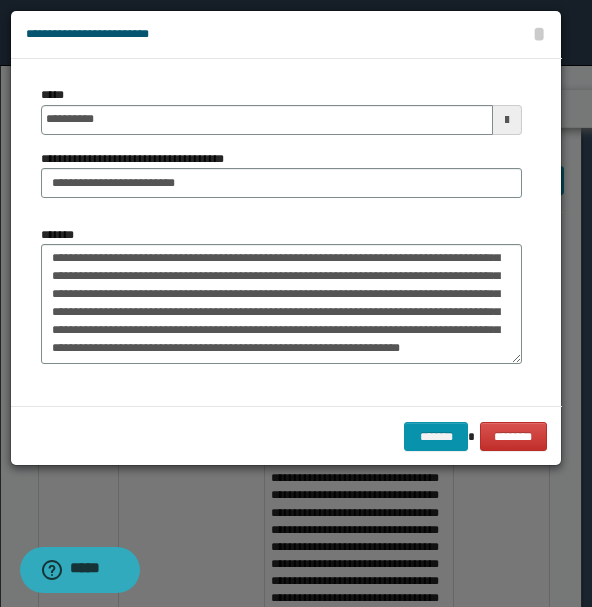click on "**********" at bounding box center (281, 302) 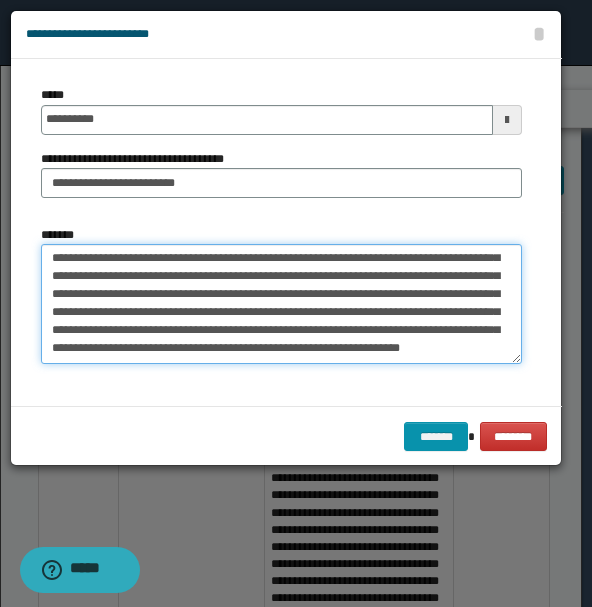 click on "**********" at bounding box center [281, 303] 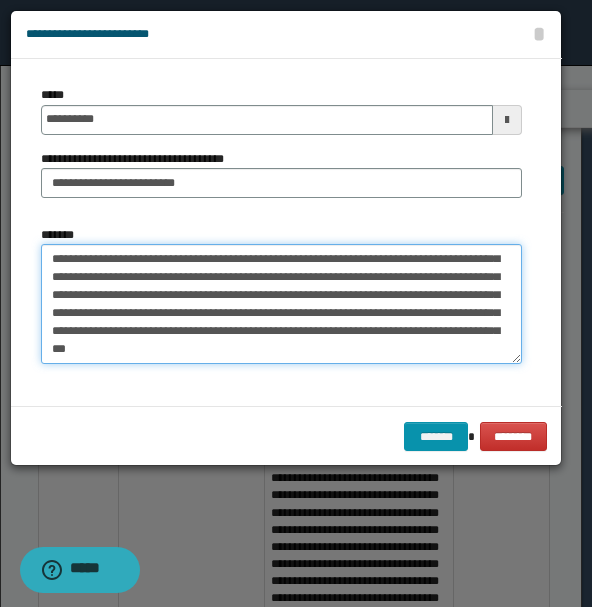 scroll, scrollTop: 156, scrollLeft: 0, axis: vertical 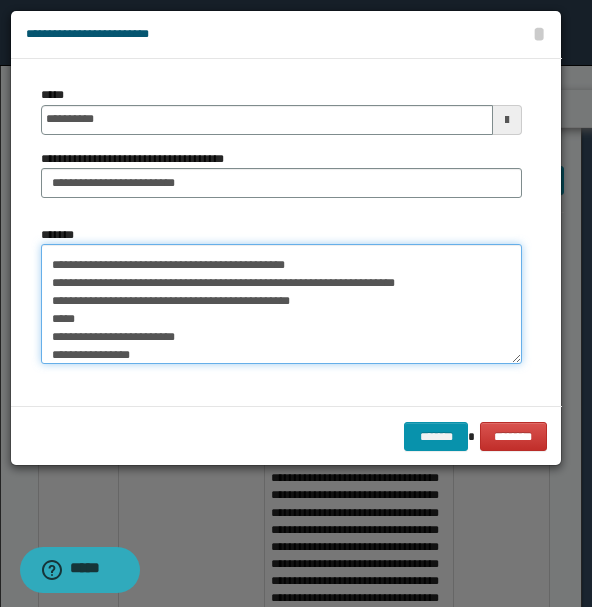 drag, startPoint x: 46, startPoint y: 320, endPoint x: 73, endPoint y: 320, distance: 27 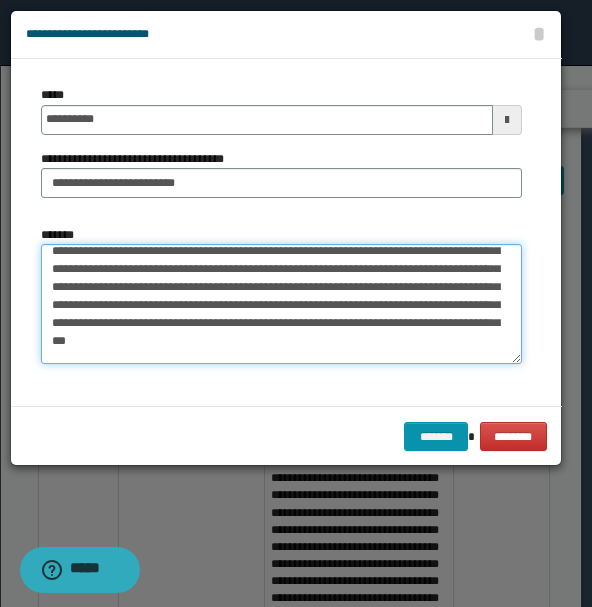 scroll, scrollTop: 71, scrollLeft: 0, axis: vertical 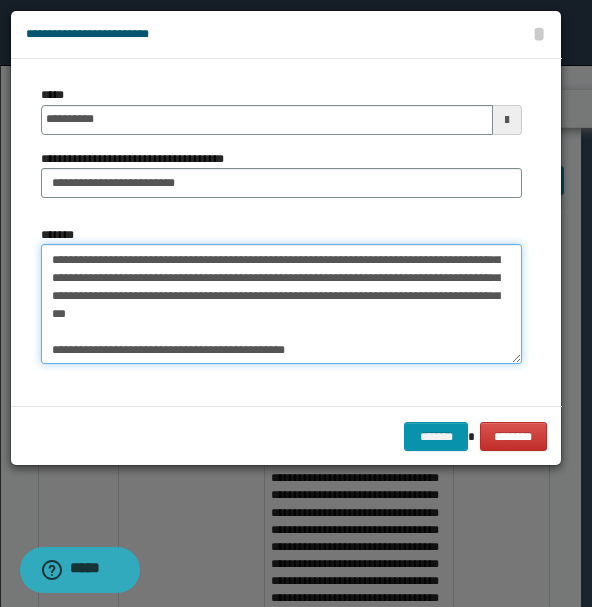 click on "**********" at bounding box center [281, 303] 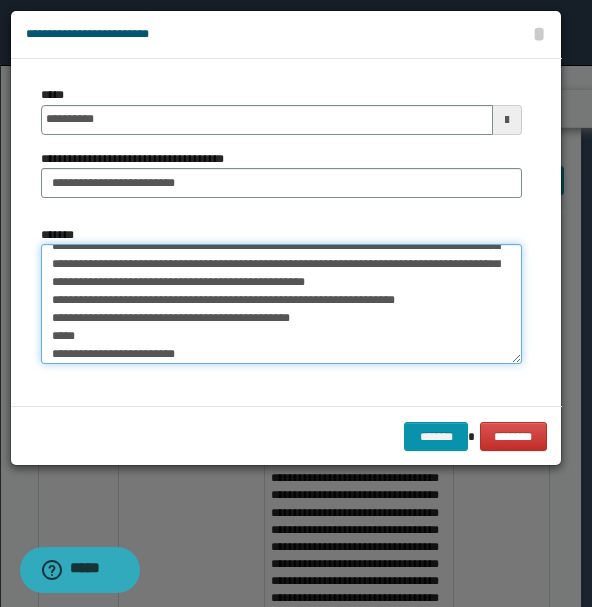 scroll, scrollTop: 144, scrollLeft: 0, axis: vertical 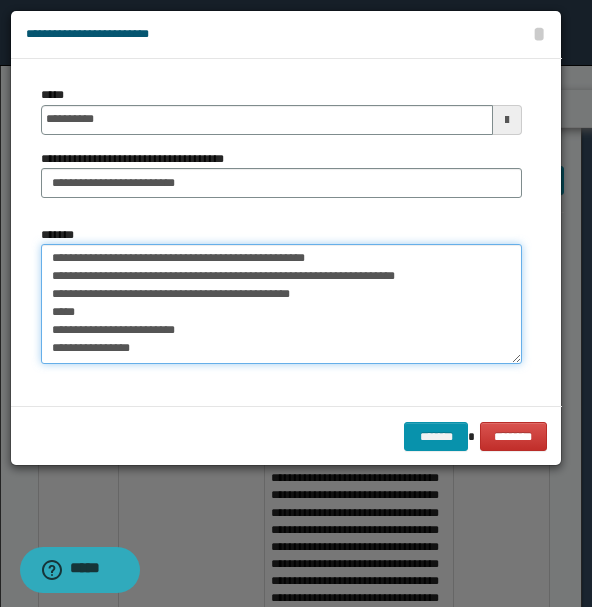 click on "**********" at bounding box center [281, 303] 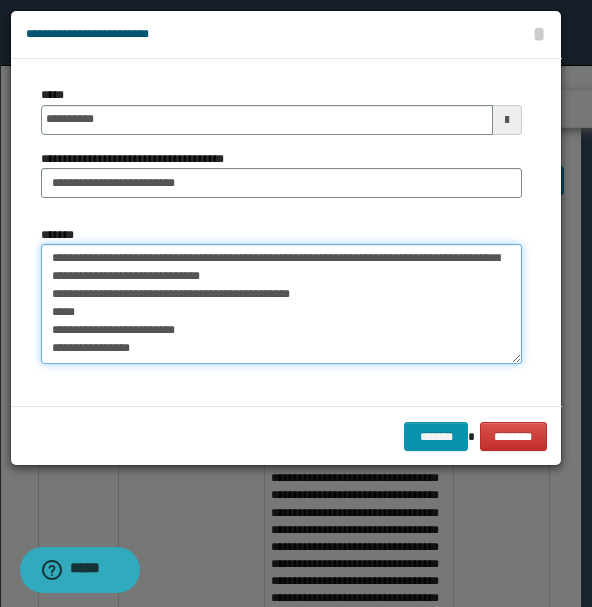 scroll, scrollTop: 126, scrollLeft: 0, axis: vertical 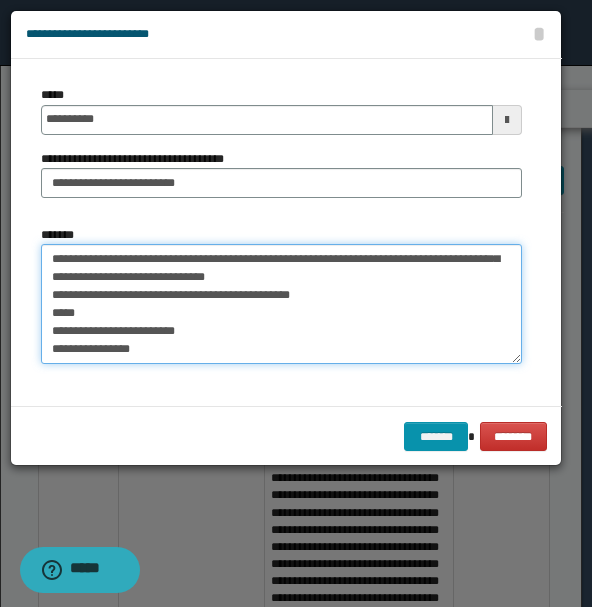 click on "**********" at bounding box center (281, 303) 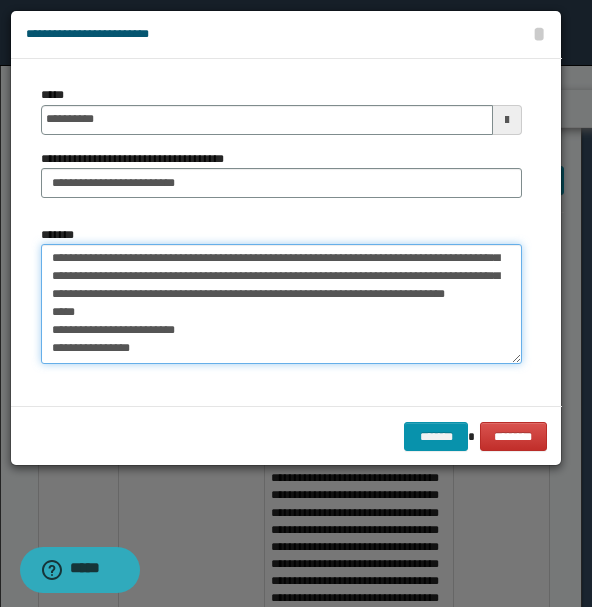 scroll, scrollTop: 108, scrollLeft: 0, axis: vertical 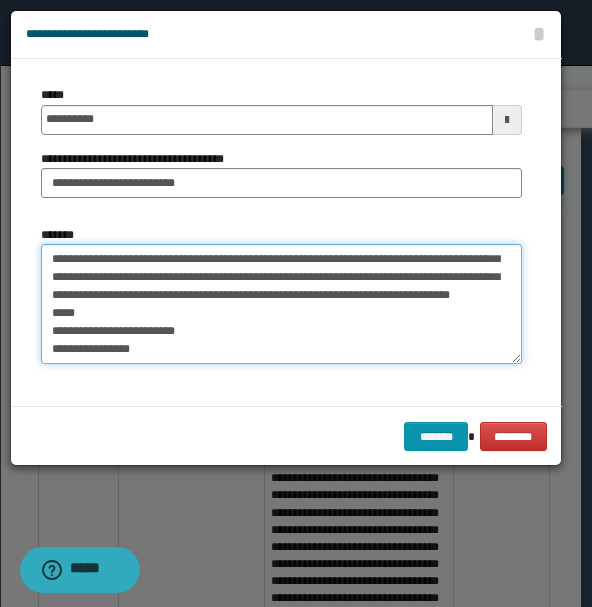 click on "**********" at bounding box center (281, 303) 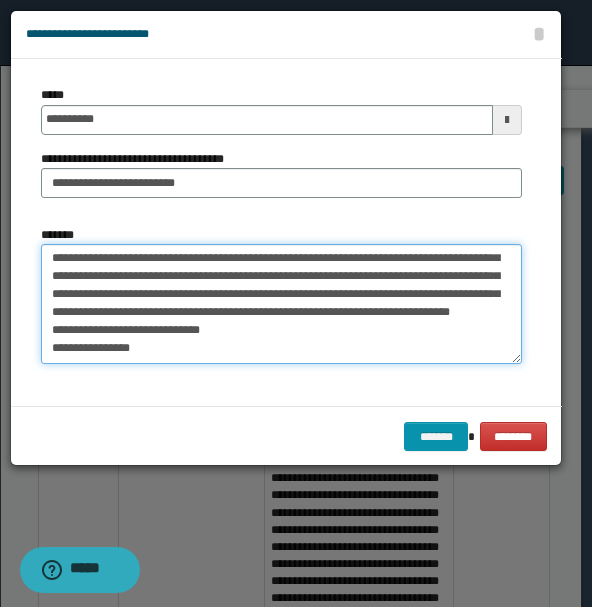 scroll, scrollTop: 108, scrollLeft: 0, axis: vertical 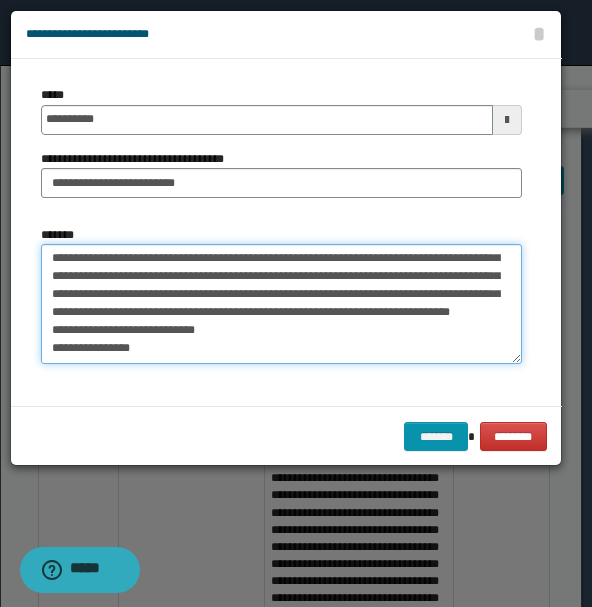 click on "**********" at bounding box center [281, 303] 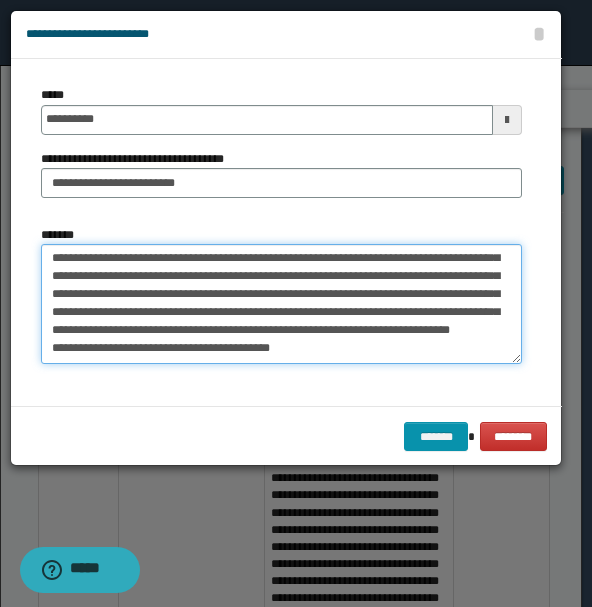 scroll, scrollTop: 90, scrollLeft: 0, axis: vertical 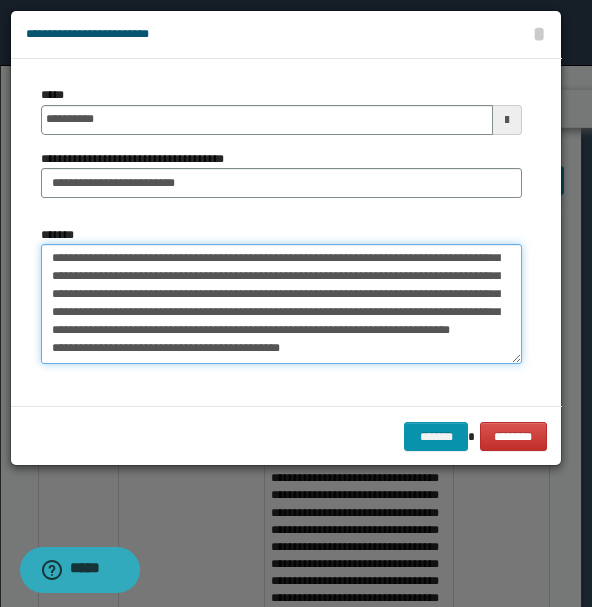 click on "**********" at bounding box center [281, 303] 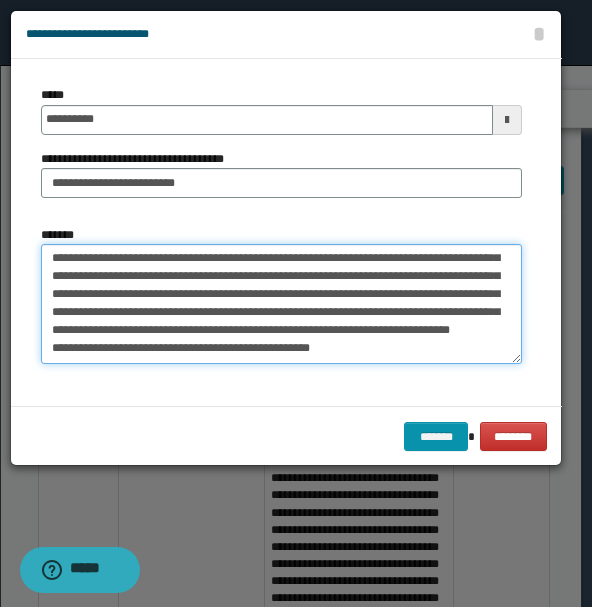 click on "**********" at bounding box center [281, 303] 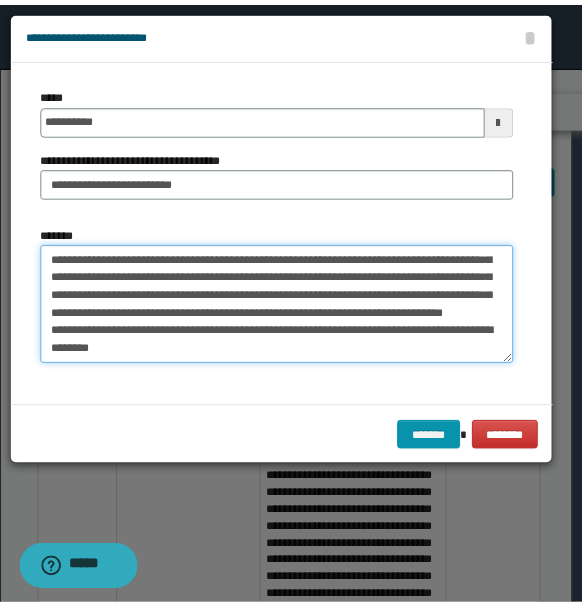 scroll, scrollTop: 108, scrollLeft: 0, axis: vertical 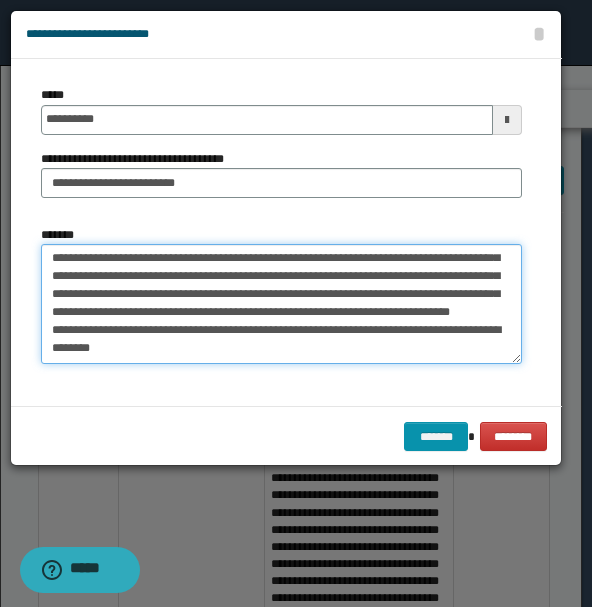 drag, startPoint x: 323, startPoint y: 326, endPoint x: 367, endPoint y: 331, distance: 44.28318 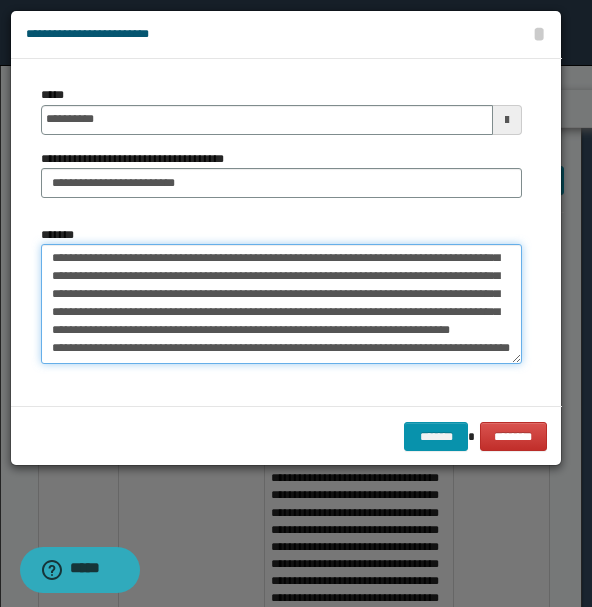 click on "**********" at bounding box center [281, 303] 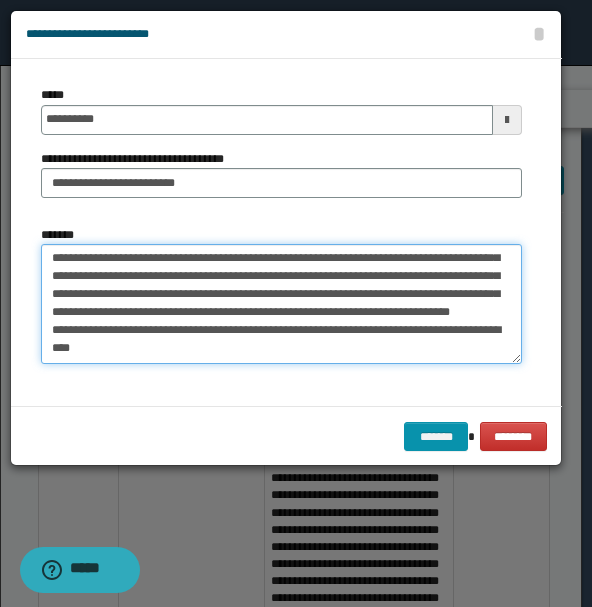 click on "**********" at bounding box center [281, 303] 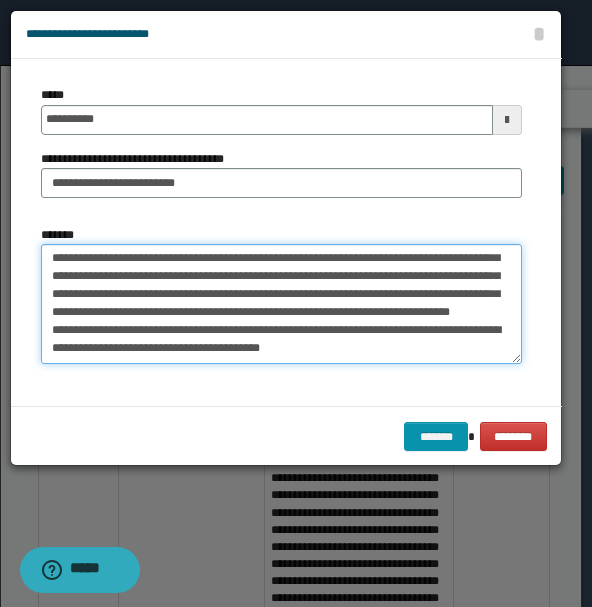 drag, startPoint x: 121, startPoint y: 348, endPoint x: 172, endPoint y: 344, distance: 51.156624 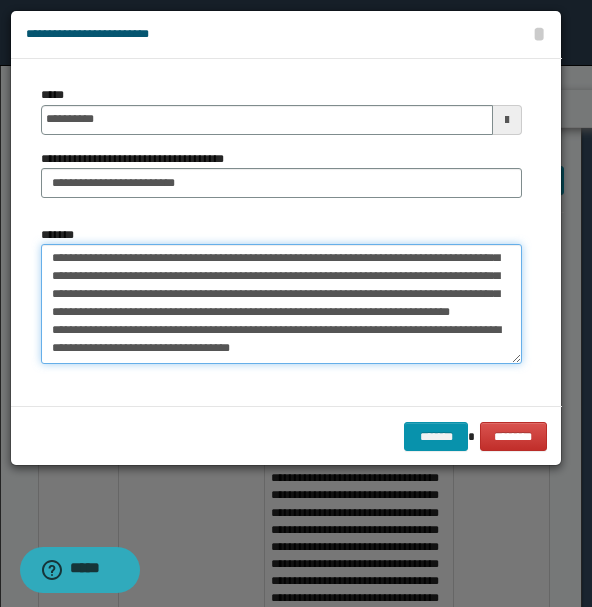 click on "**********" at bounding box center [281, 303] 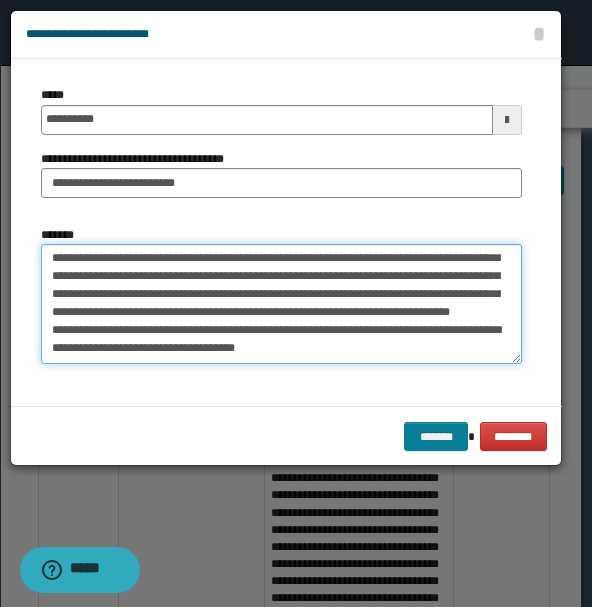 type on "**********" 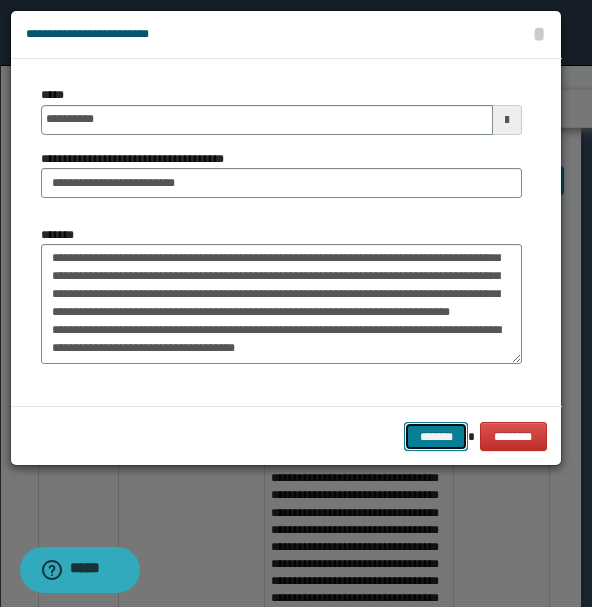 click on "*******" at bounding box center [436, 436] 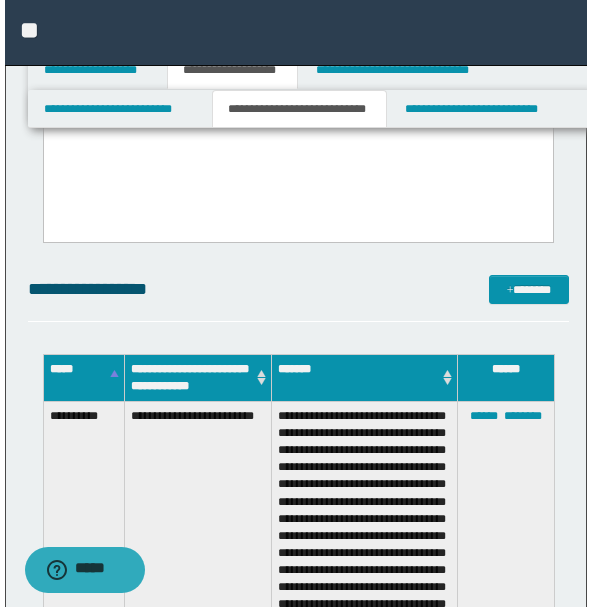 scroll, scrollTop: 444, scrollLeft: 0, axis: vertical 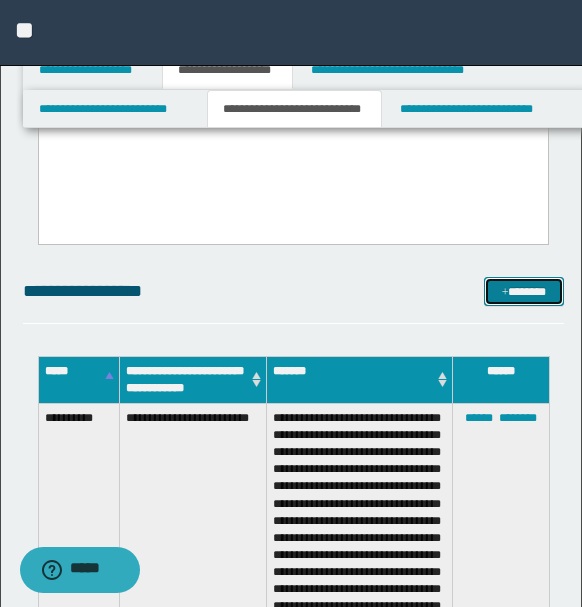 click on "*******" at bounding box center (523, 291) 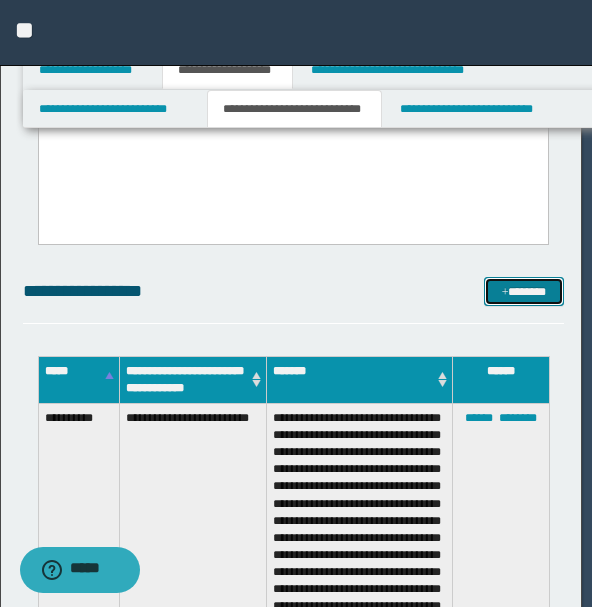 scroll, scrollTop: 0, scrollLeft: 0, axis: both 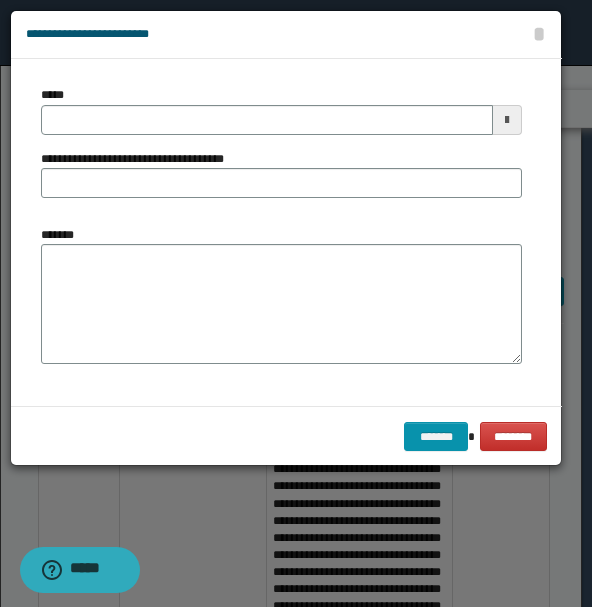 type 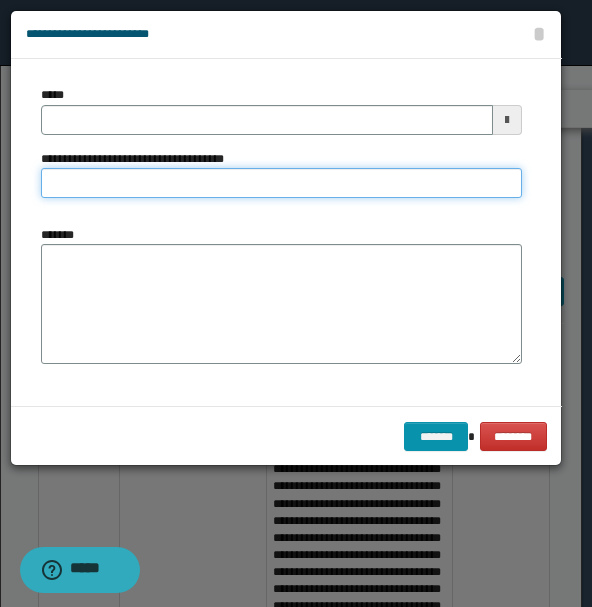 click on "**********" at bounding box center [281, 183] 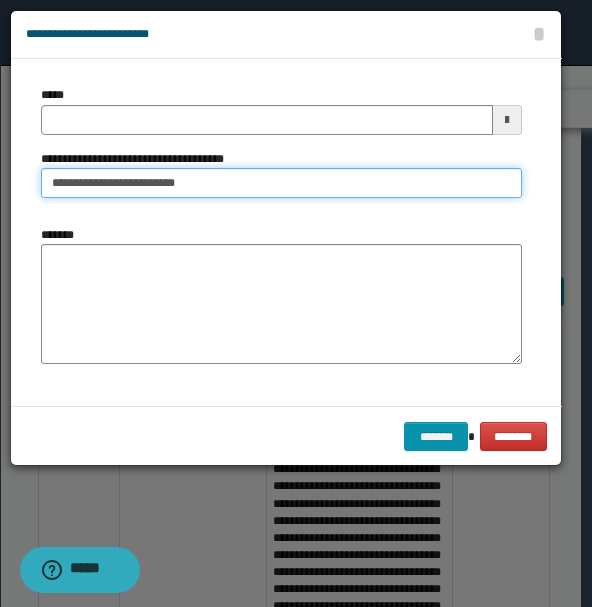 type on "**********" 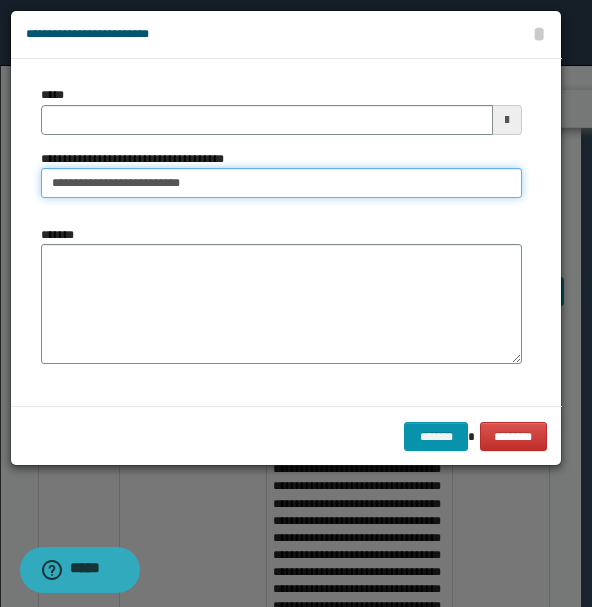type 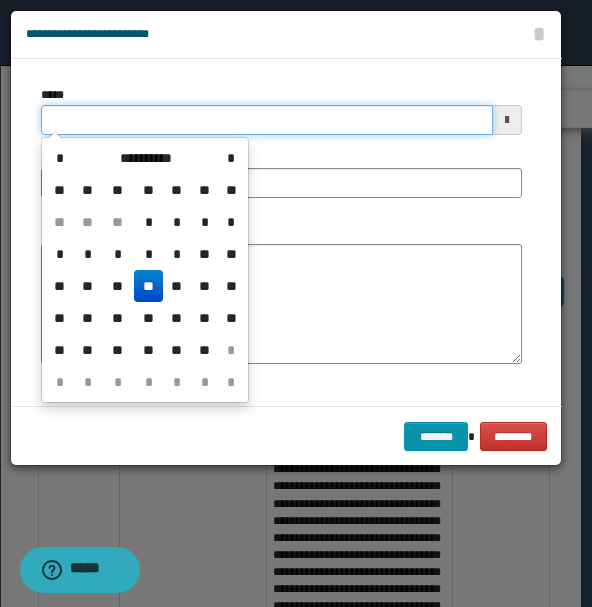 click on "*****" at bounding box center (267, 120) 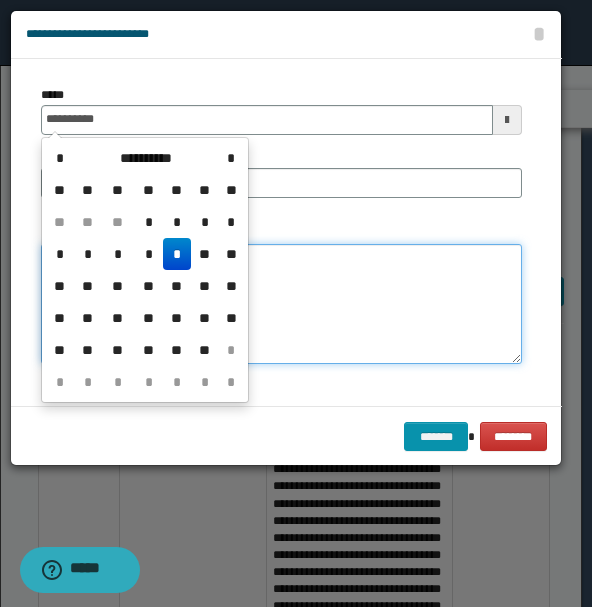 type on "**********" 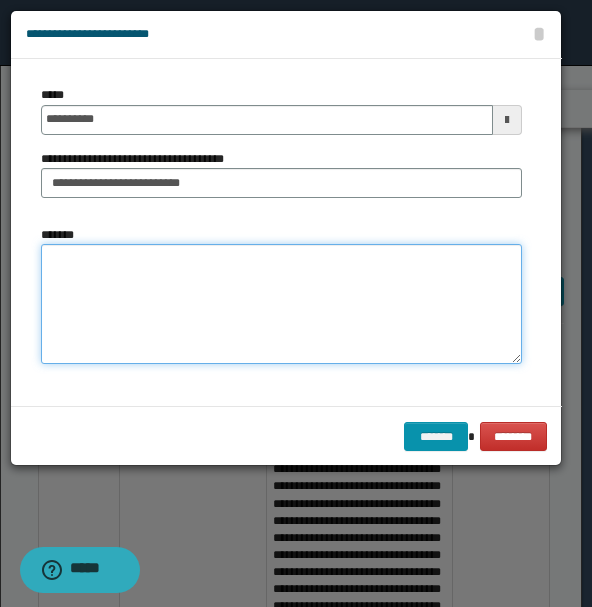 click on "*******" at bounding box center (281, 303) 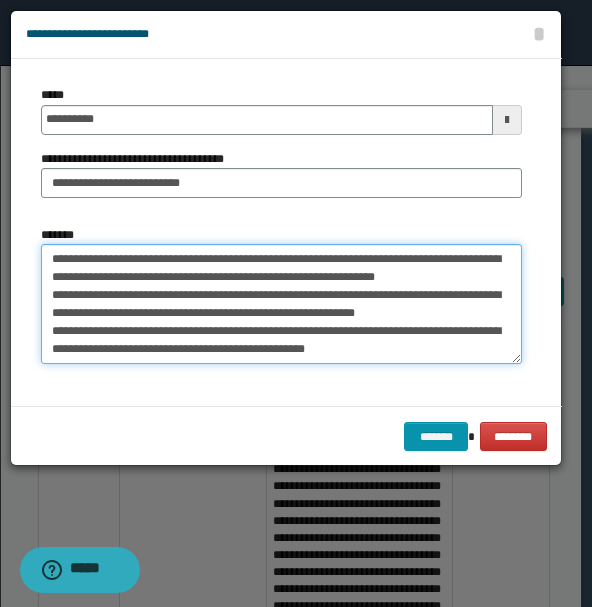 click on "**********" at bounding box center [281, 303] 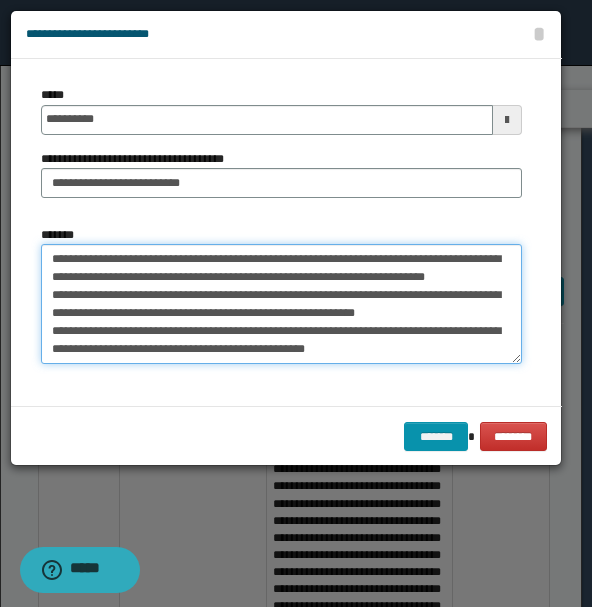 click on "**********" at bounding box center [281, 303] 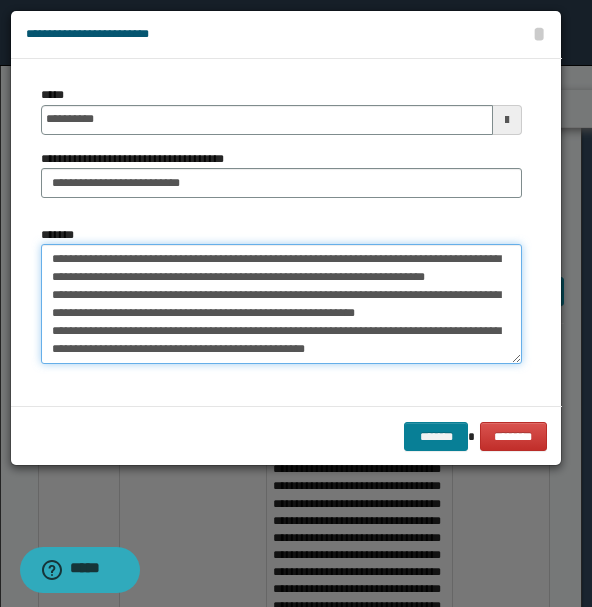 type on "**********" 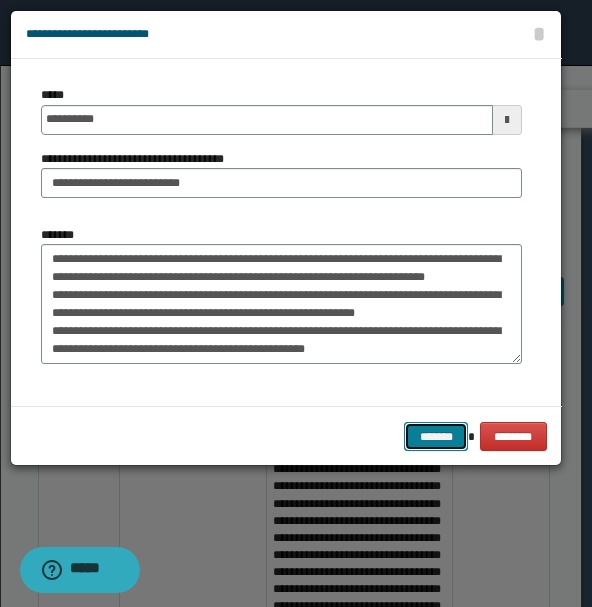 click on "*******" at bounding box center (436, 436) 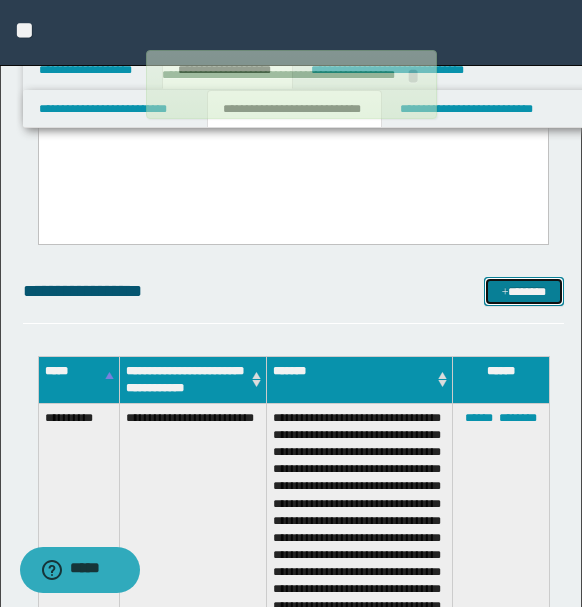click on "*******" at bounding box center (523, 291) 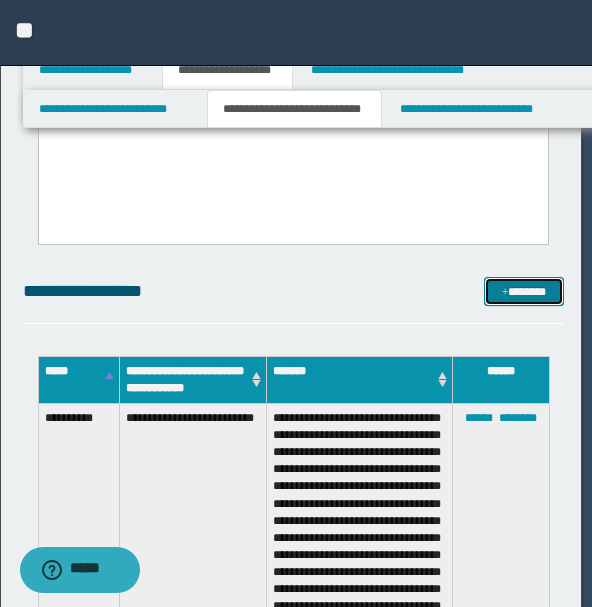 scroll, scrollTop: 0, scrollLeft: 0, axis: both 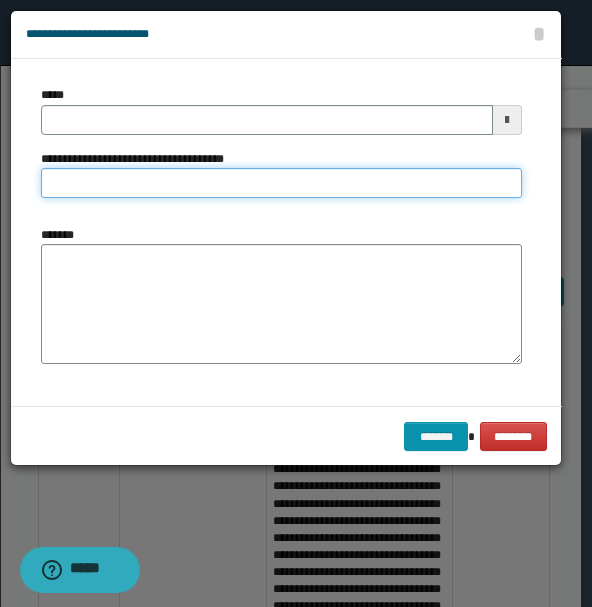 click on "**********" at bounding box center (281, 183) 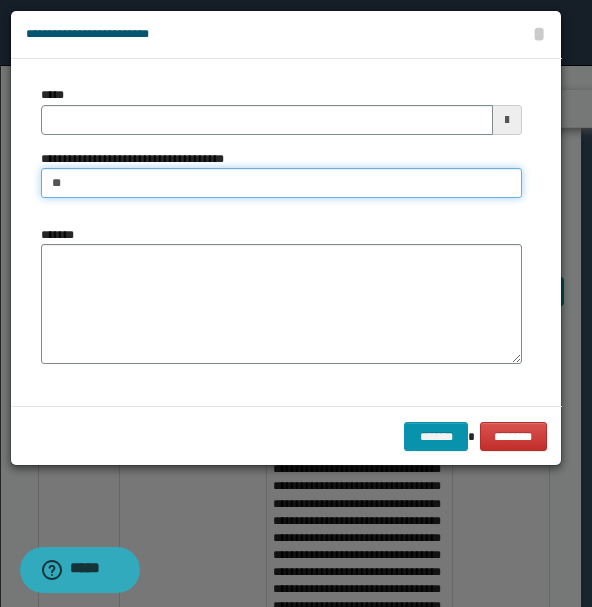 type on "*" 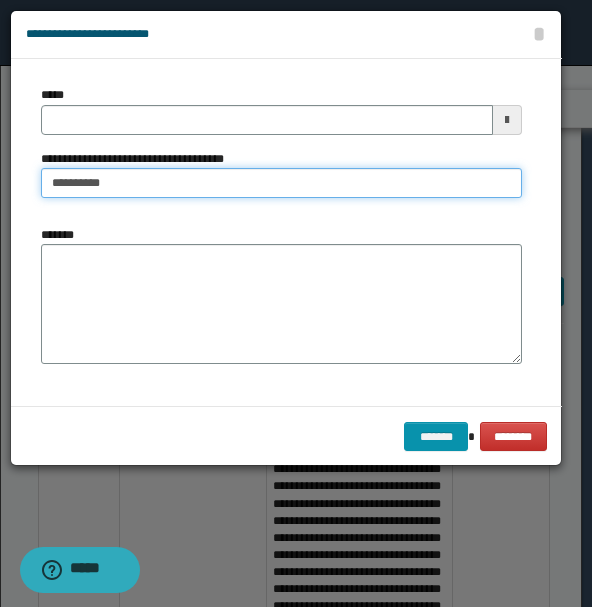 drag, startPoint x: 127, startPoint y: 186, endPoint x: 35, endPoint y: 190, distance: 92.086914 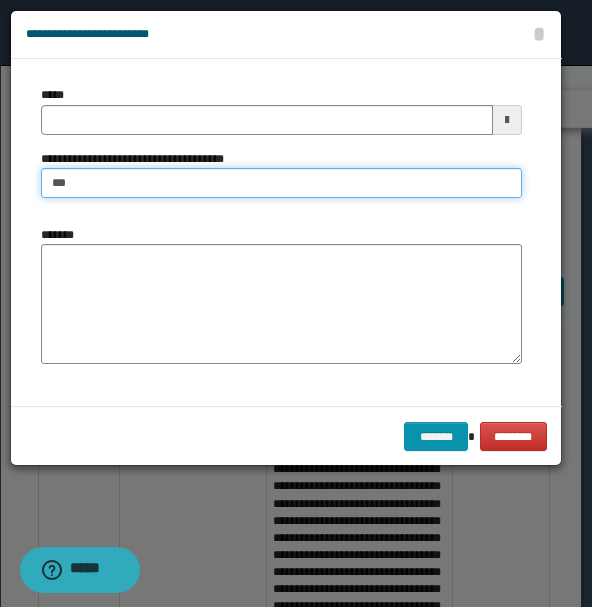 type on "**********" 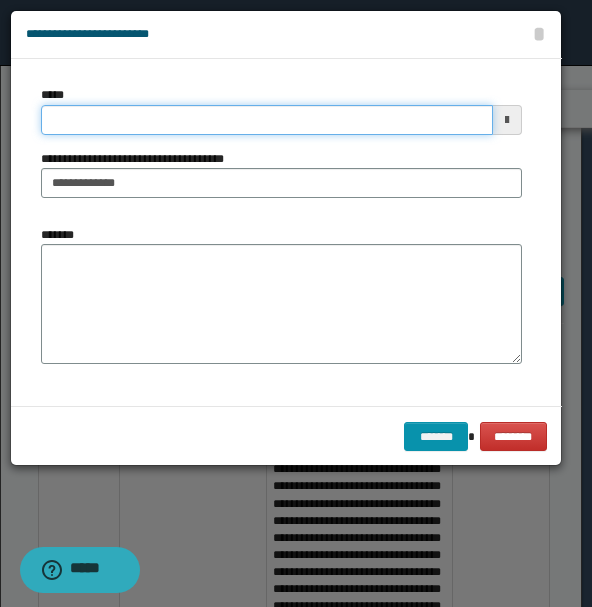 click on "*****" at bounding box center [267, 120] 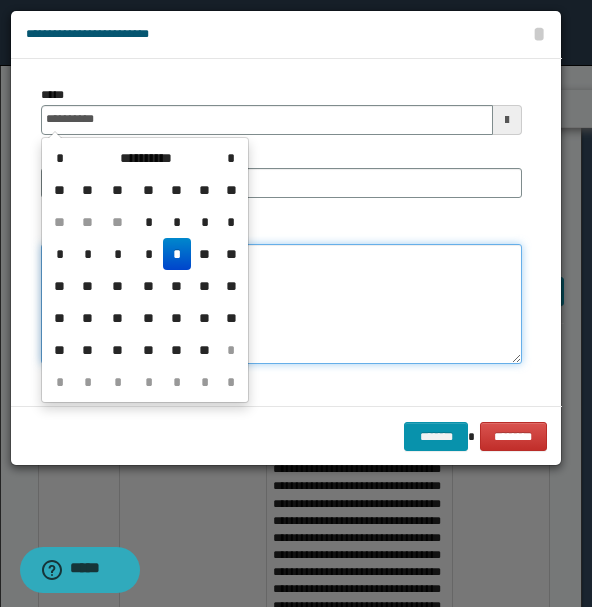 type on "**********" 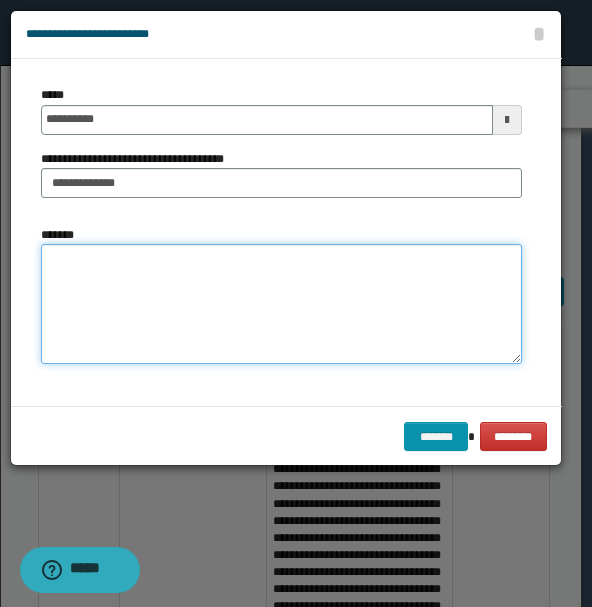 click on "*******" at bounding box center [281, 303] 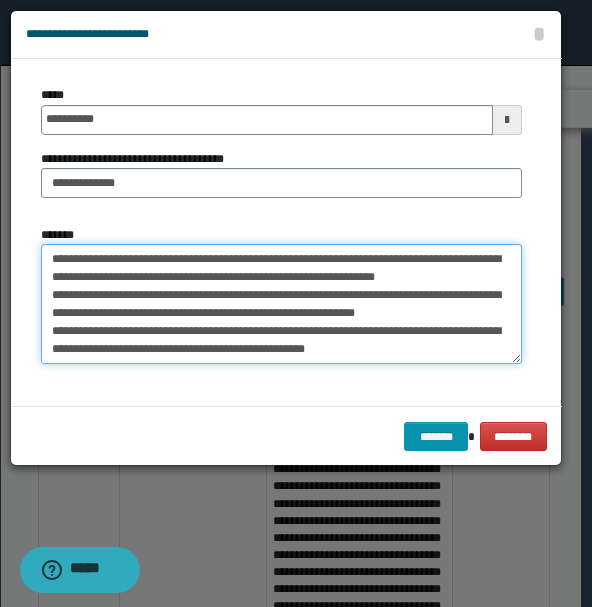 type on "**********" 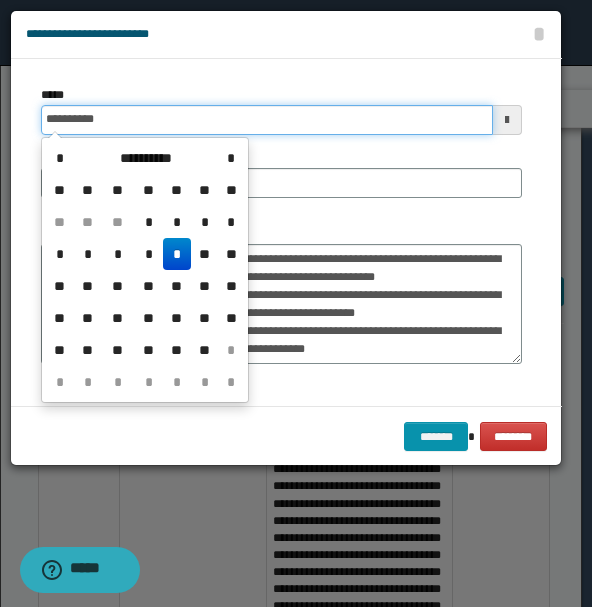 drag, startPoint x: 46, startPoint y: 120, endPoint x: 106, endPoint y: 124, distance: 60.133186 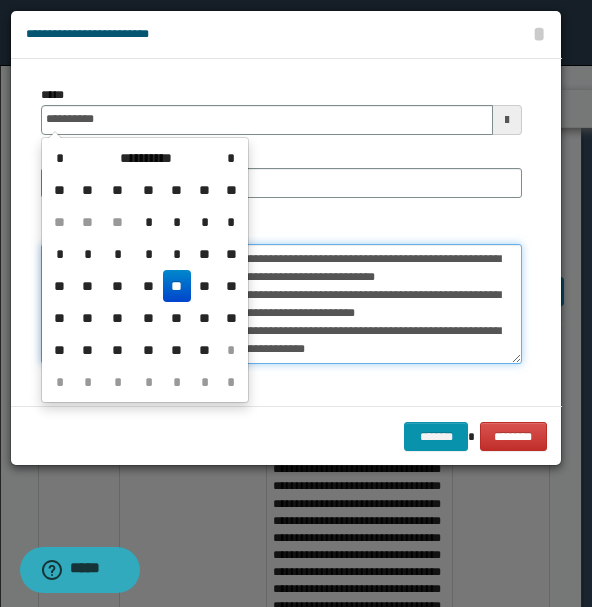 type on "**********" 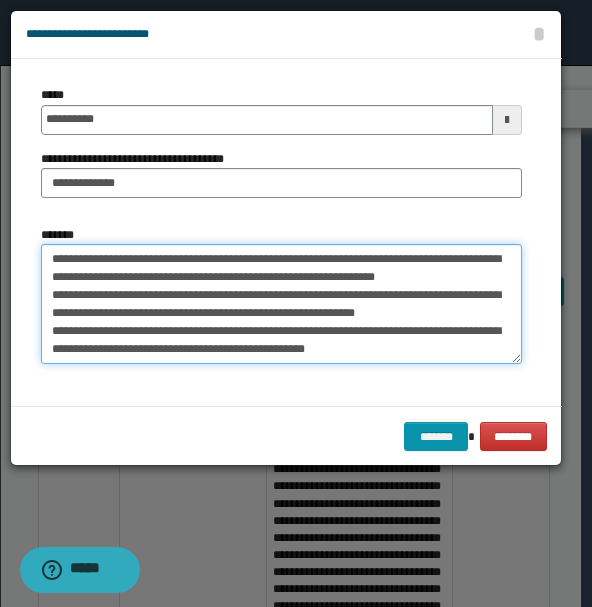 click on "**********" at bounding box center (281, 303) 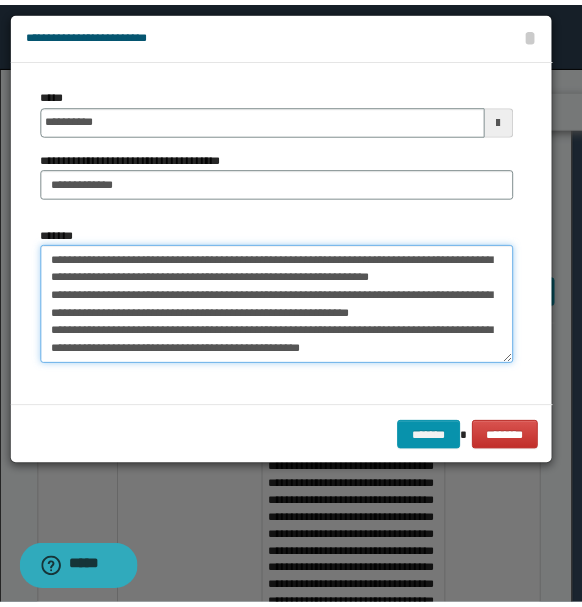scroll, scrollTop: 0, scrollLeft: 0, axis: both 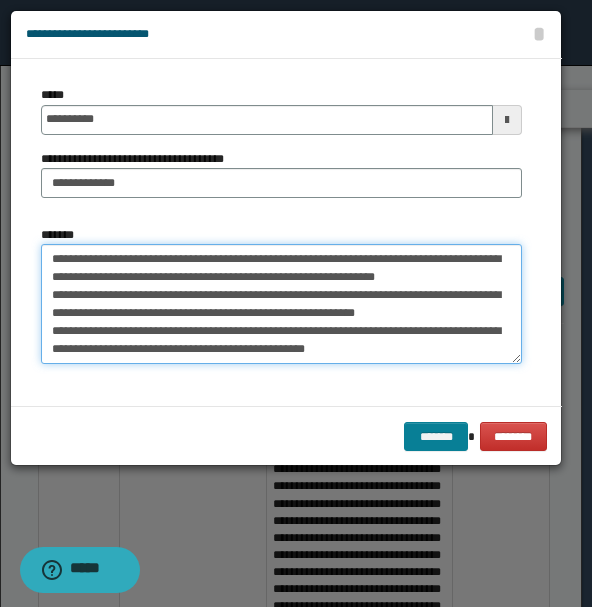 type on "**********" 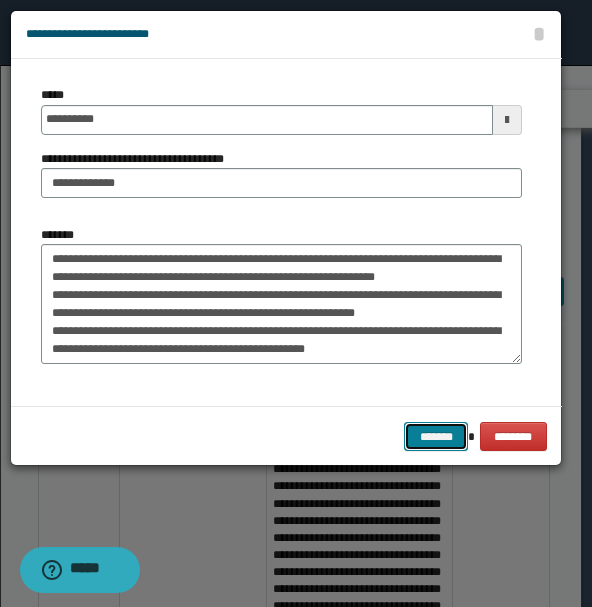 click on "*******" at bounding box center [436, 436] 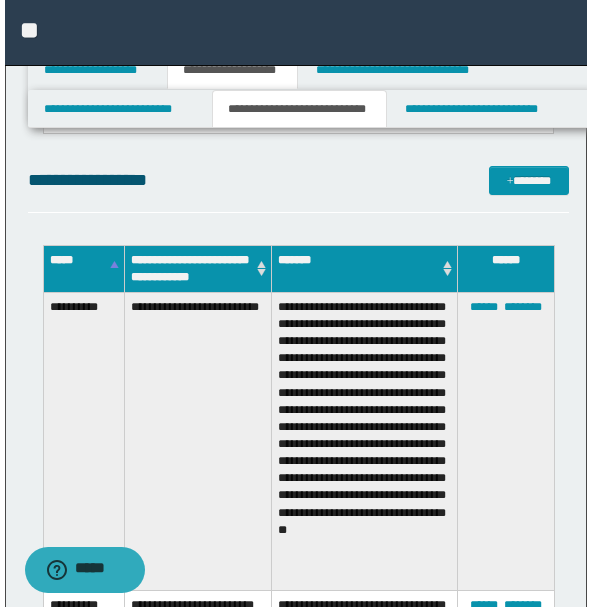 scroll, scrollTop: 444, scrollLeft: 0, axis: vertical 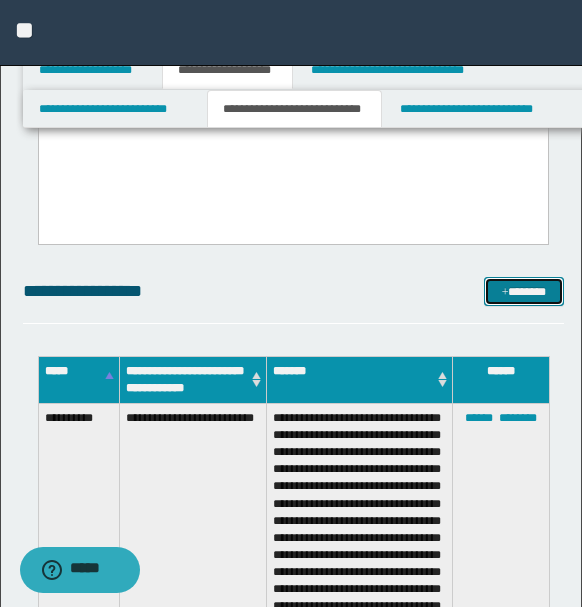 click on "*******" at bounding box center (523, 291) 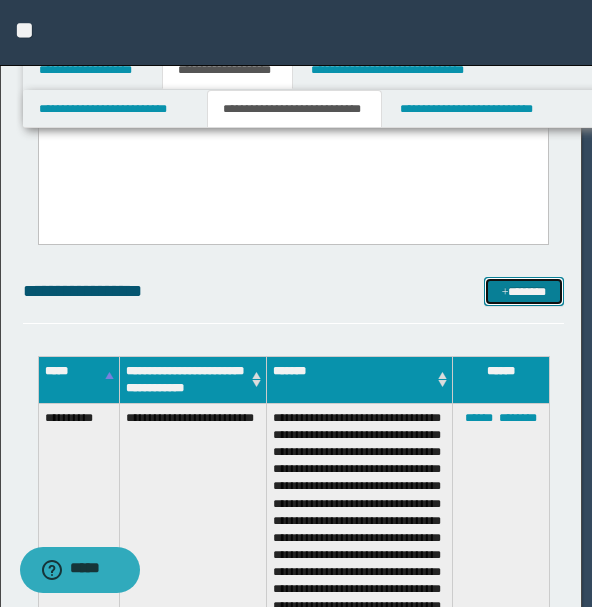 scroll, scrollTop: 0, scrollLeft: 0, axis: both 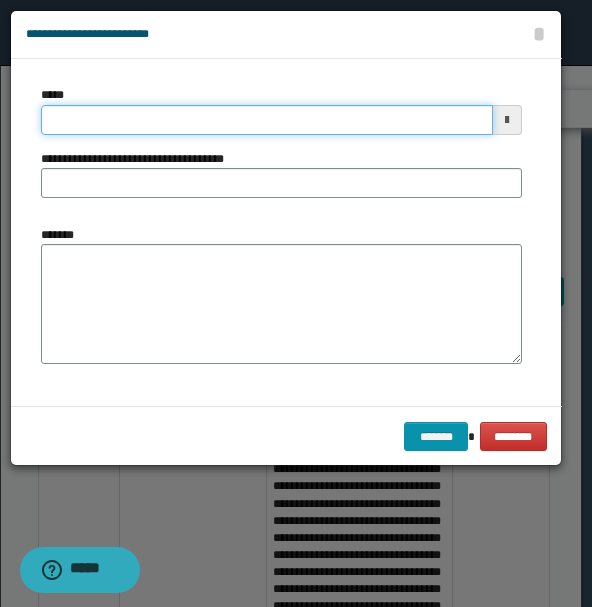 click on "*****" at bounding box center [267, 120] 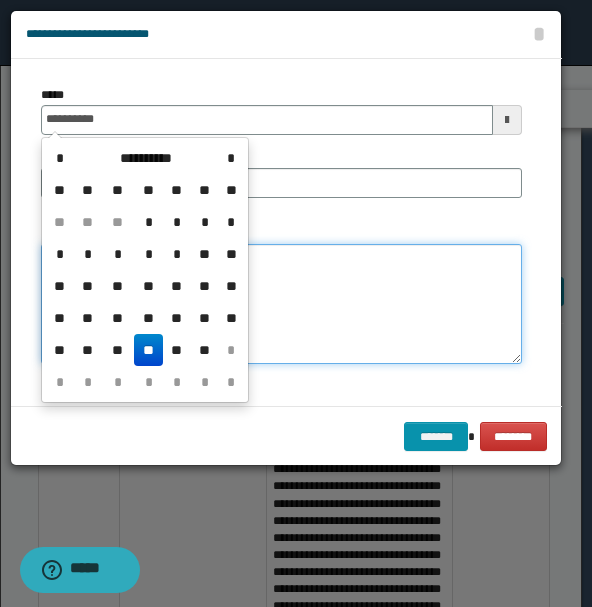 type on "**********" 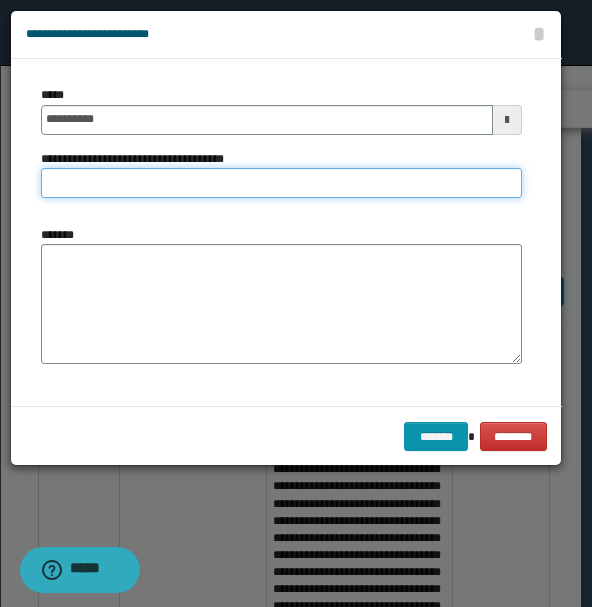 click on "**********" at bounding box center (281, 183) 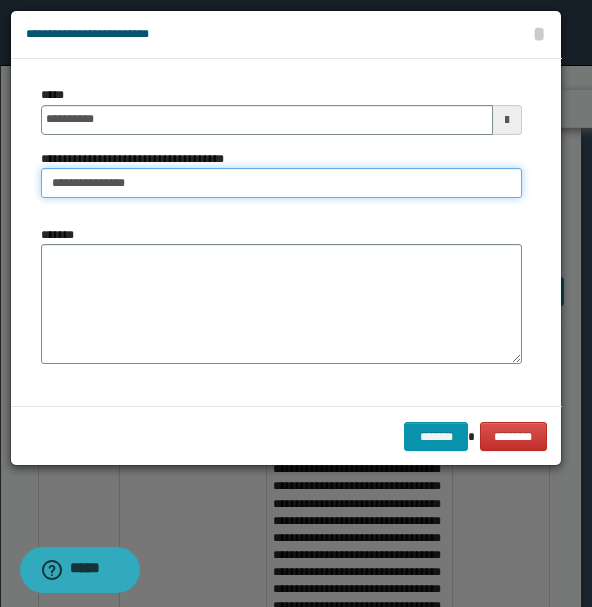 type on "**********" 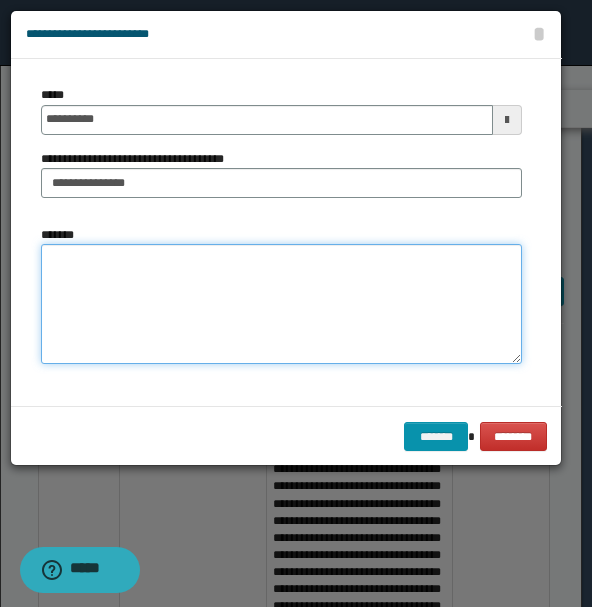 click on "*******" at bounding box center [281, 303] 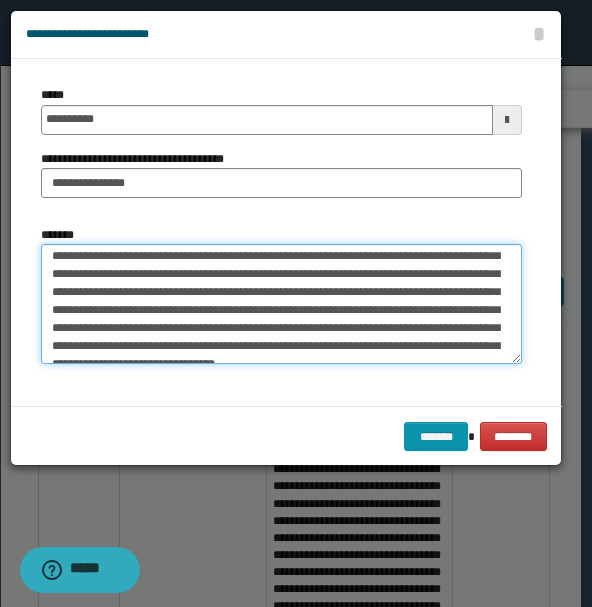 scroll, scrollTop: 0, scrollLeft: 0, axis: both 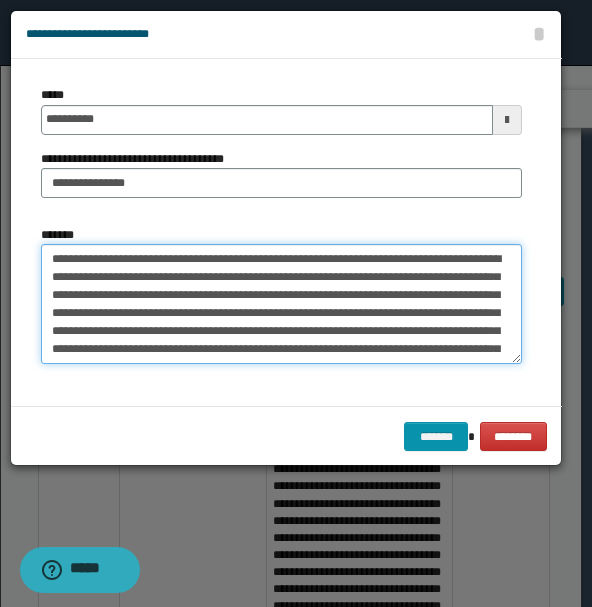 drag, startPoint x: 52, startPoint y: 258, endPoint x: 84, endPoint y: 256, distance: 32.06244 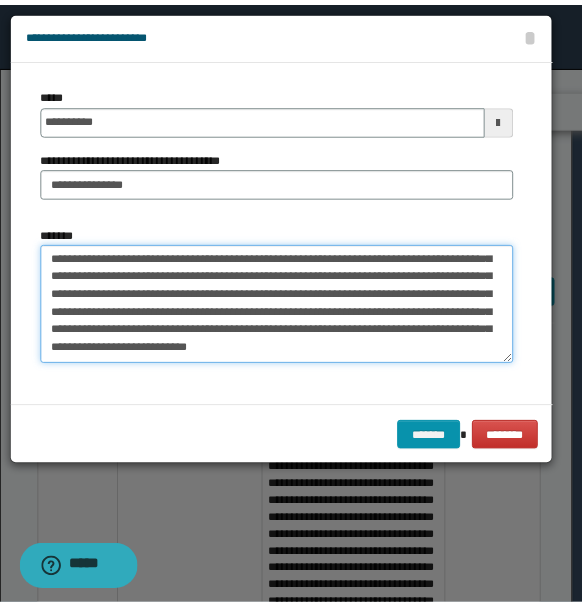 scroll, scrollTop: 54, scrollLeft: 0, axis: vertical 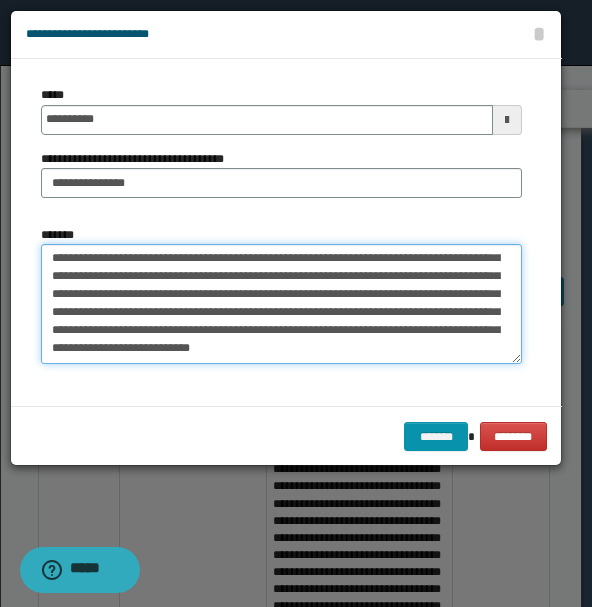 click on "**********" at bounding box center [281, 303] 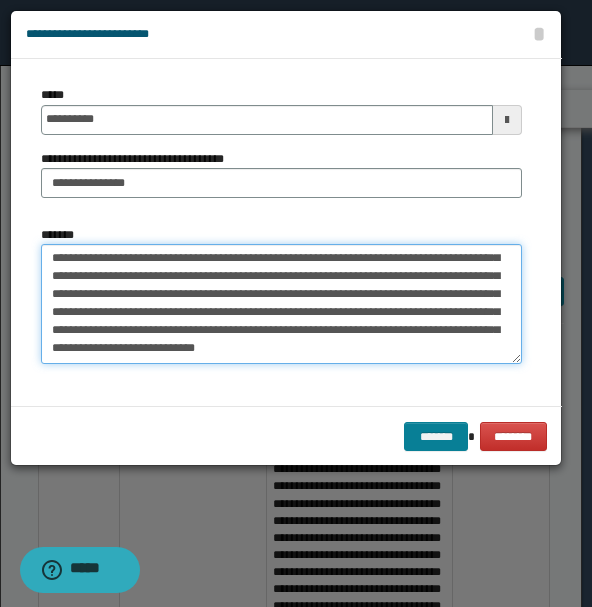type on "**********" 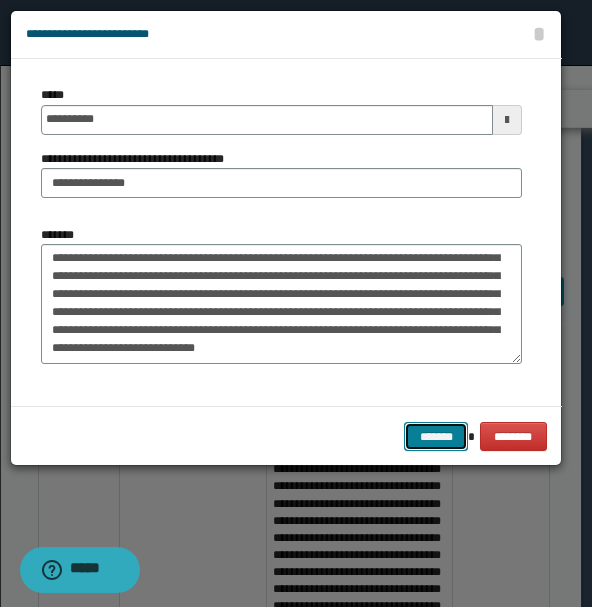 click on "*******" at bounding box center [436, 436] 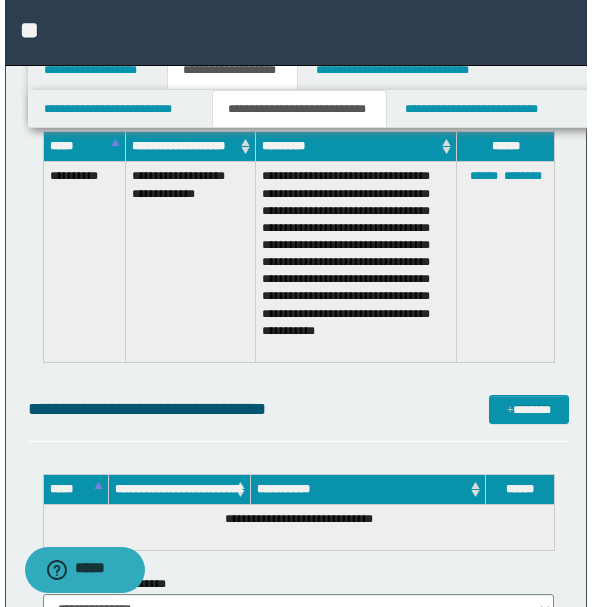 scroll, scrollTop: 3666, scrollLeft: 0, axis: vertical 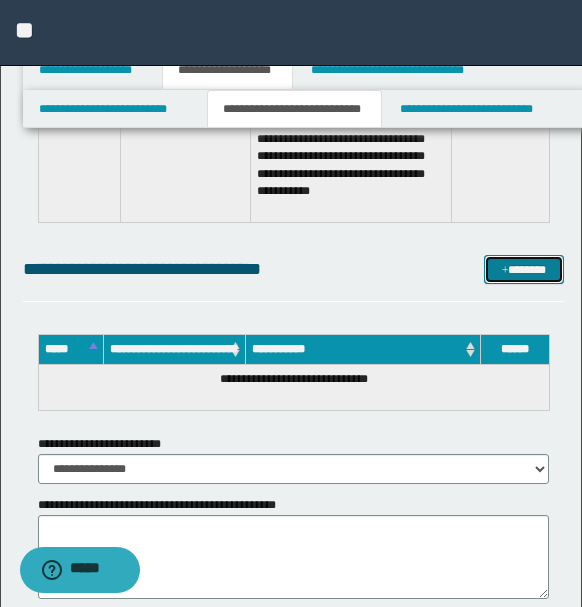 click on "*******" at bounding box center (523, 269) 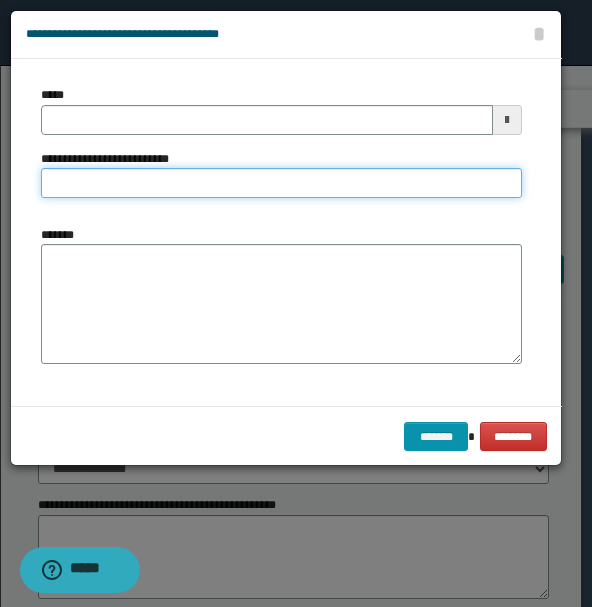drag, startPoint x: 64, startPoint y: 179, endPoint x: 146, endPoint y: 197, distance: 83.95237 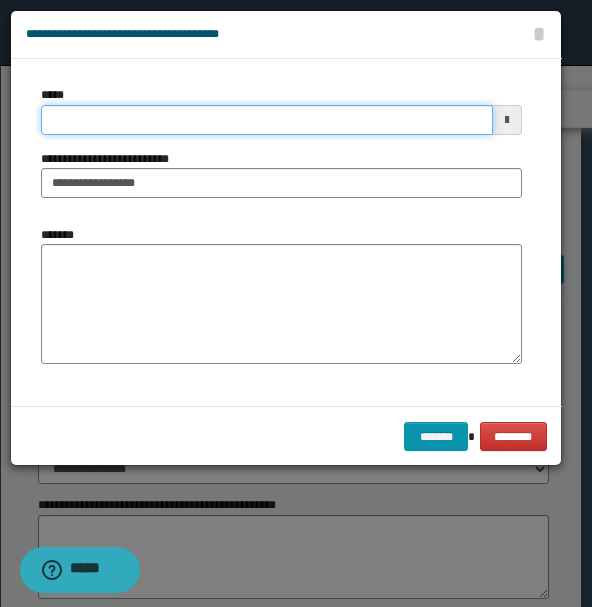click on "*****" at bounding box center [267, 120] 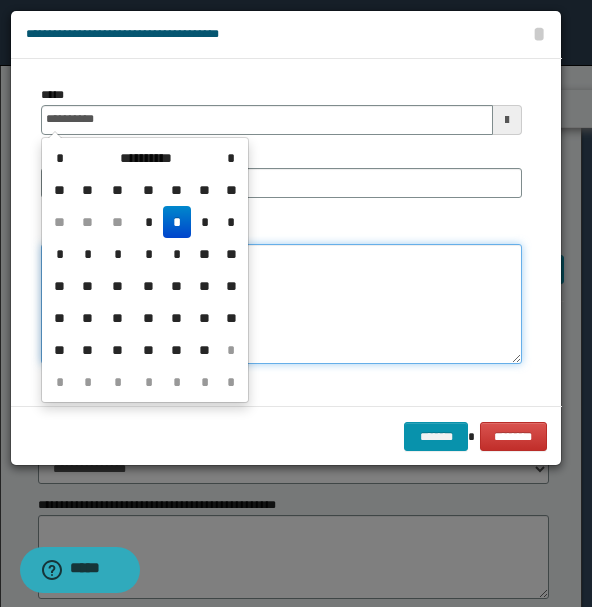 type on "**********" 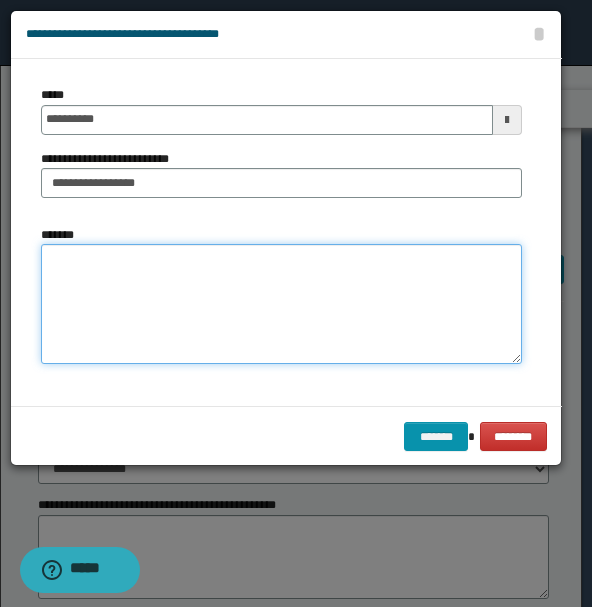 click on "*******" at bounding box center (281, 304) 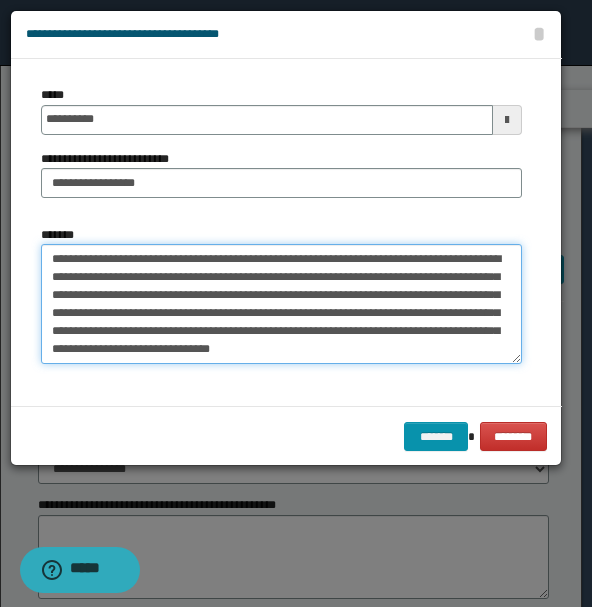 click on "**********" at bounding box center (281, 304) 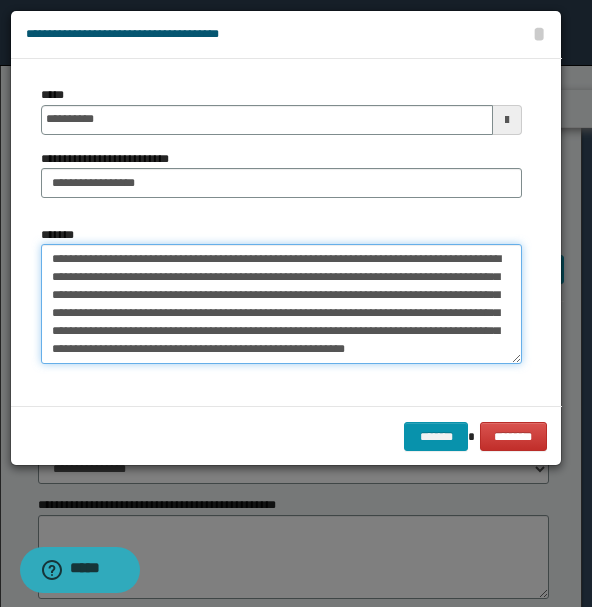 drag, startPoint x: 124, startPoint y: 278, endPoint x: 152, endPoint y: 276, distance: 28.071337 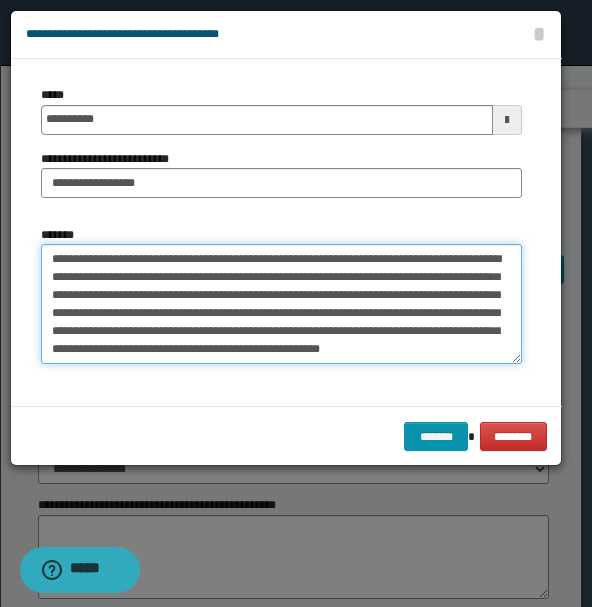 click on "**********" at bounding box center (281, 304) 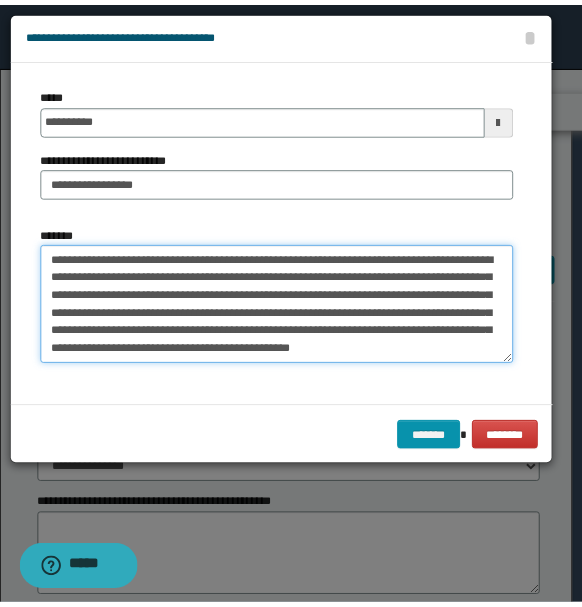 scroll, scrollTop: 18, scrollLeft: 0, axis: vertical 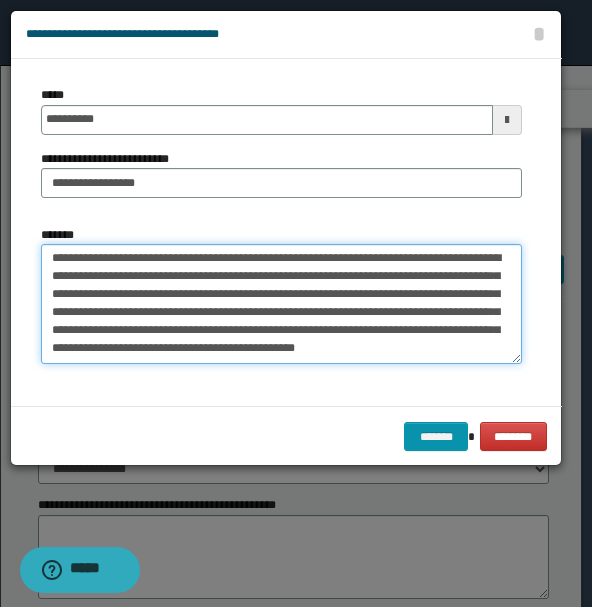 drag, startPoint x: 172, startPoint y: 329, endPoint x: 197, endPoint y: 329, distance: 25 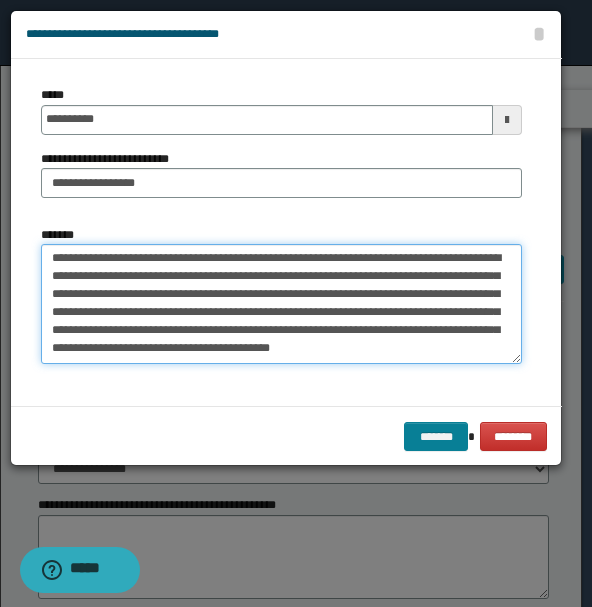 type on "**********" 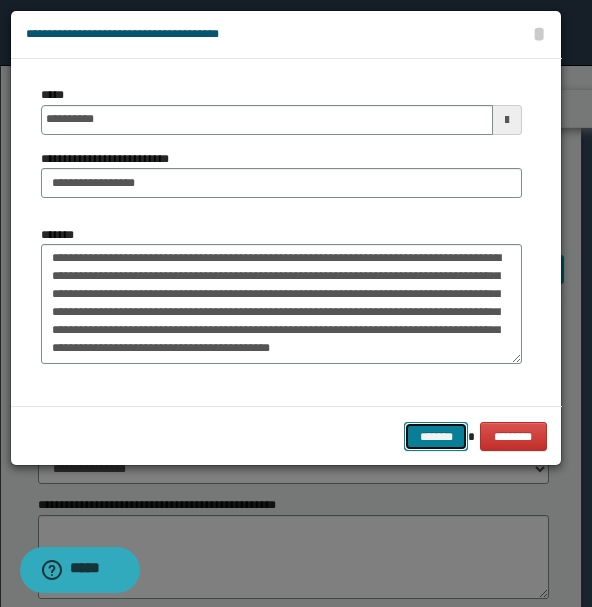 click on "*******" at bounding box center (436, 436) 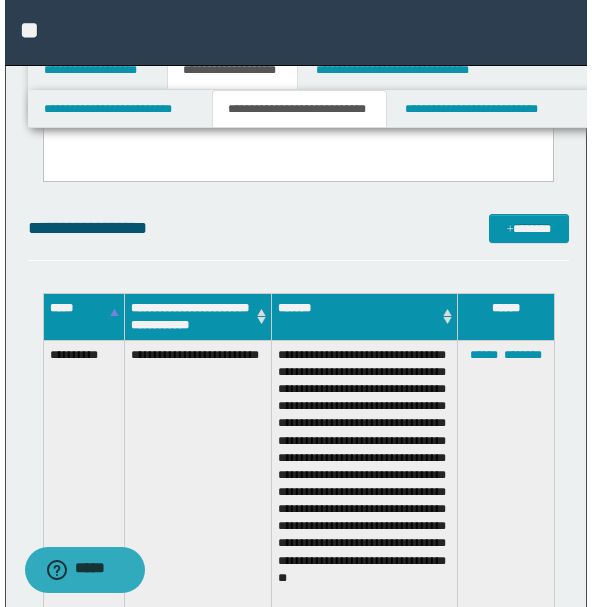 scroll, scrollTop: 444, scrollLeft: 0, axis: vertical 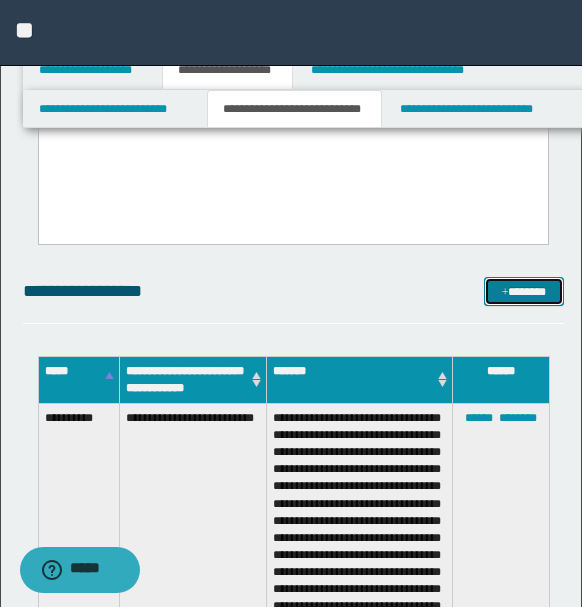 click on "*******" at bounding box center (523, 291) 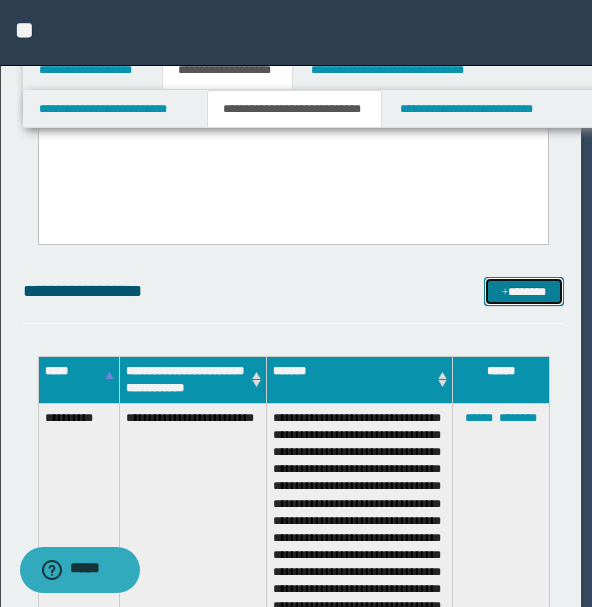 scroll, scrollTop: 0, scrollLeft: 0, axis: both 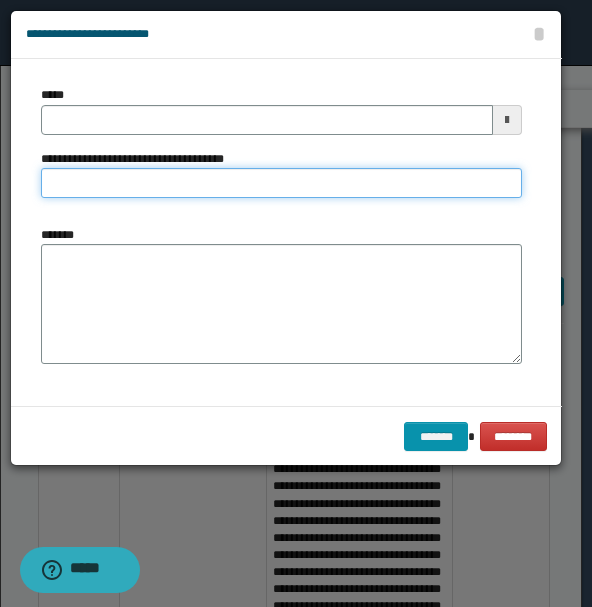 click on "**********" at bounding box center [281, 183] 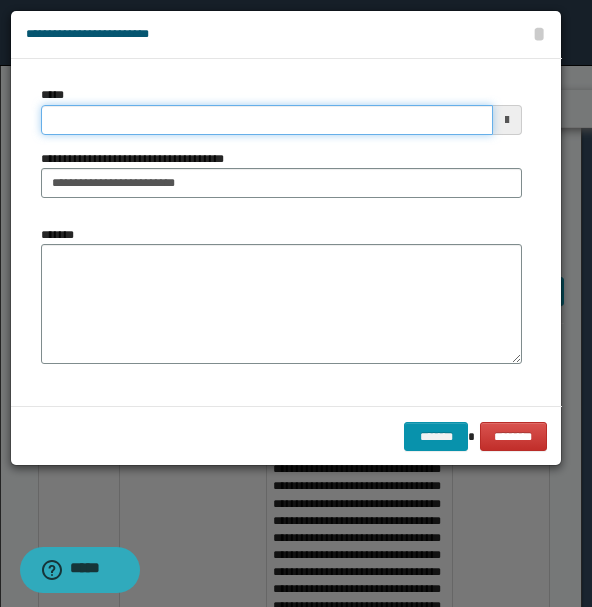 click on "*****" at bounding box center [267, 120] 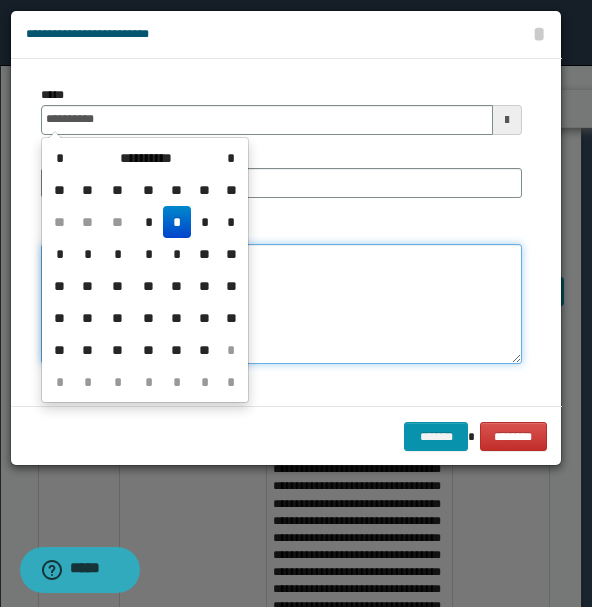 type on "**********" 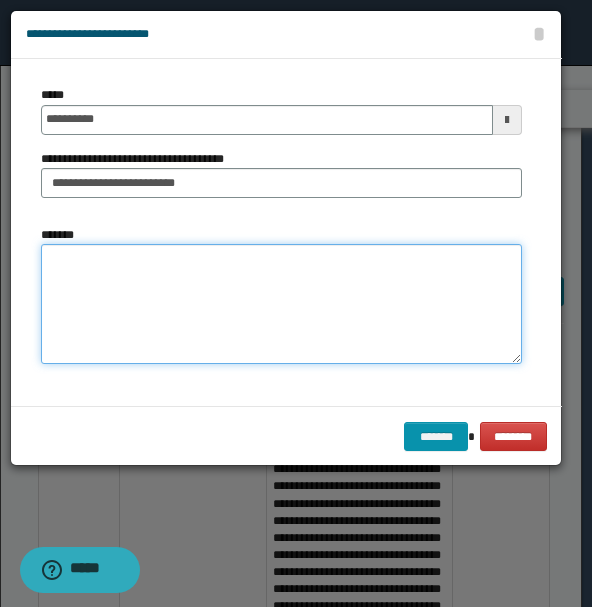 drag, startPoint x: 210, startPoint y: 272, endPoint x: 205, endPoint y: 288, distance: 16.763054 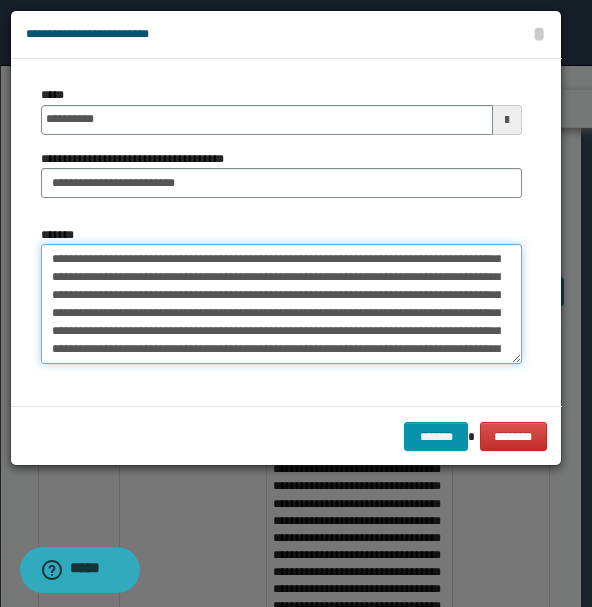 scroll, scrollTop: 0, scrollLeft: 0, axis: both 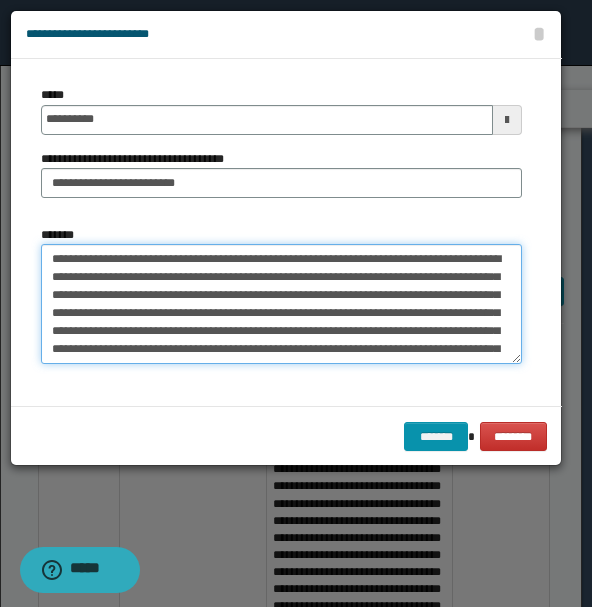 click on "*******" at bounding box center [281, 303] 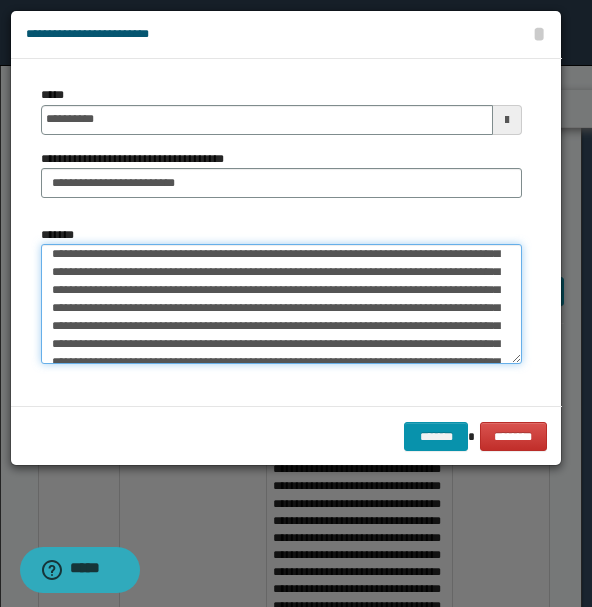 scroll, scrollTop: 53, scrollLeft: 0, axis: vertical 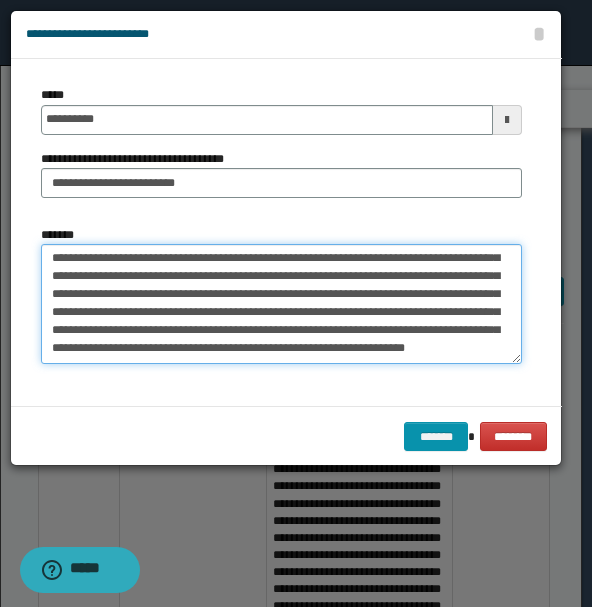 drag, startPoint x: 395, startPoint y: 257, endPoint x: 390, endPoint y: 267, distance: 11.18034 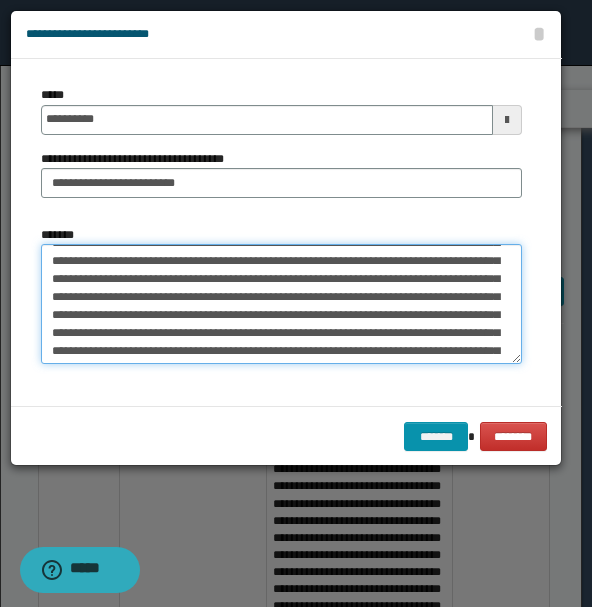 scroll, scrollTop: 98, scrollLeft: 0, axis: vertical 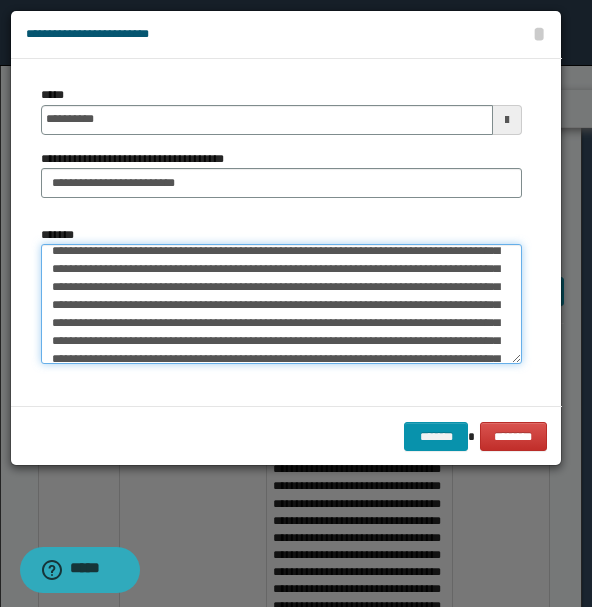 drag, startPoint x: 383, startPoint y: 255, endPoint x: 412, endPoint y: 320, distance: 71.17584 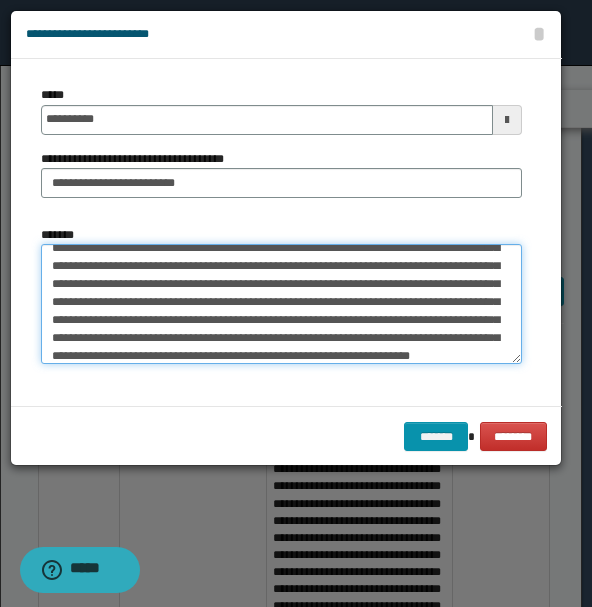 scroll, scrollTop: 198, scrollLeft: 0, axis: vertical 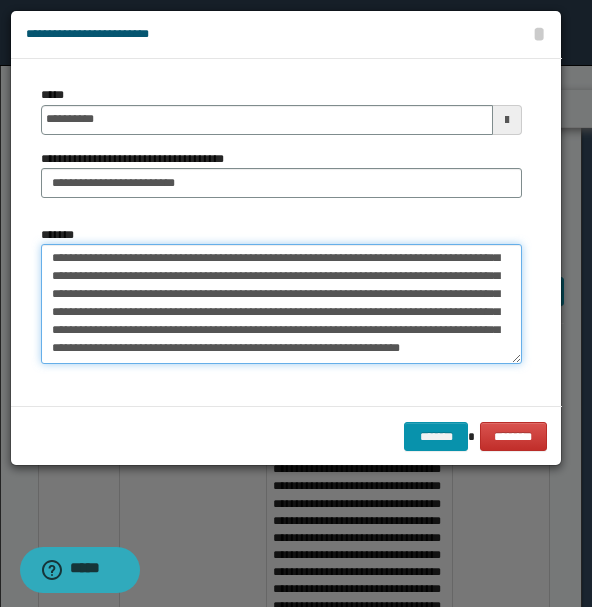 drag, startPoint x: 402, startPoint y: 310, endPoint x: 418, endPoint y: 316, distance: 17.088007 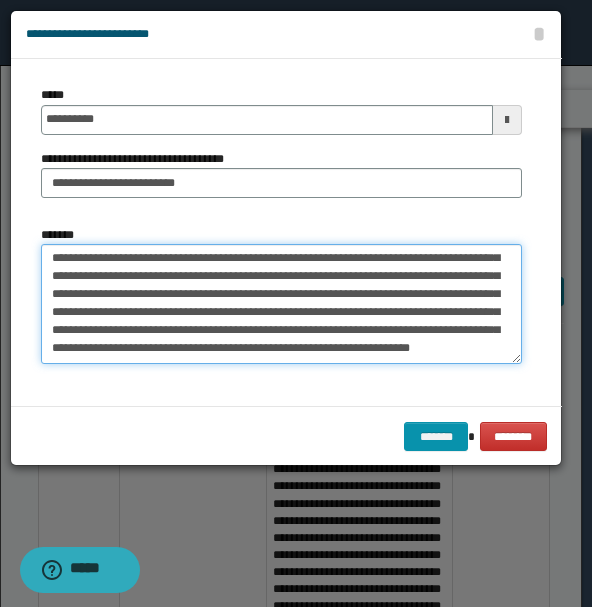 click on "*******" at bounding box center (281, 303) 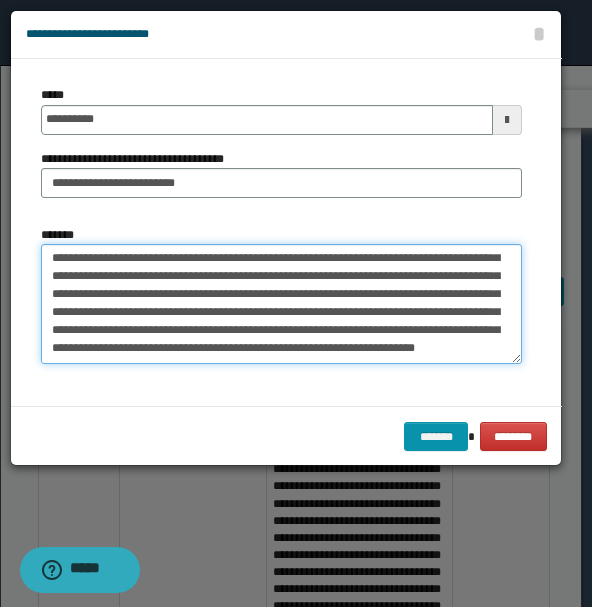 scroll, scrollTop: 86, scrollLeft: 0, axis: vertical 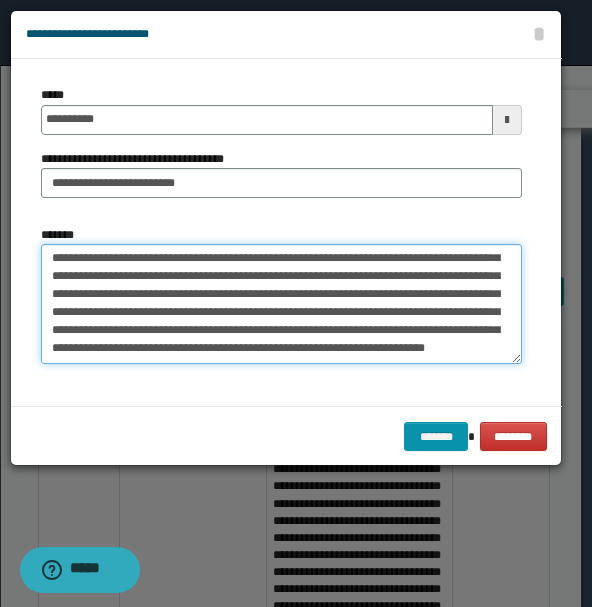 click on "*******" at bounding box center (281, 303) 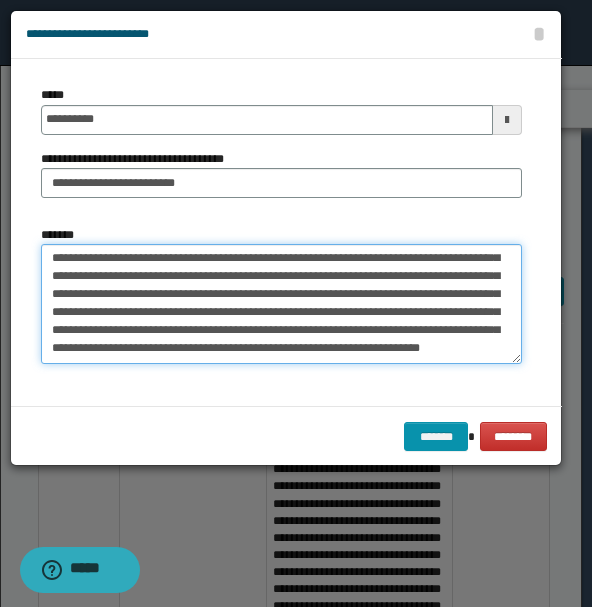 drag, startPoint x: 270, startPoint y: 314, endPoint x: 304, endPoint y: 313, distance: 34.0147 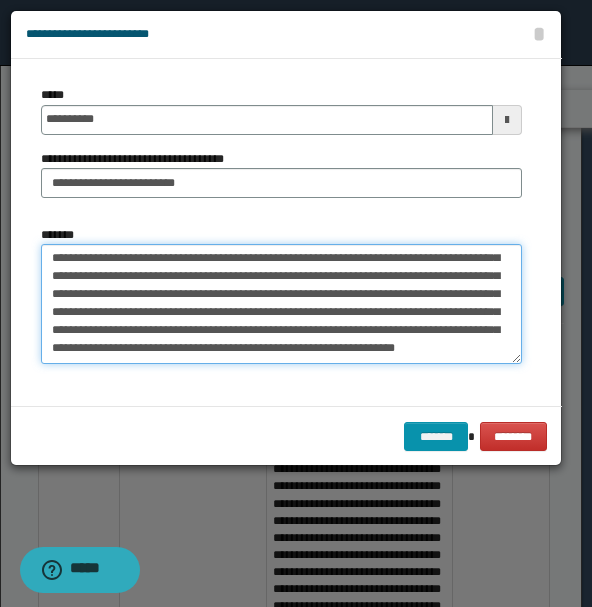 click on "*******" at bounding box center [281, 303] 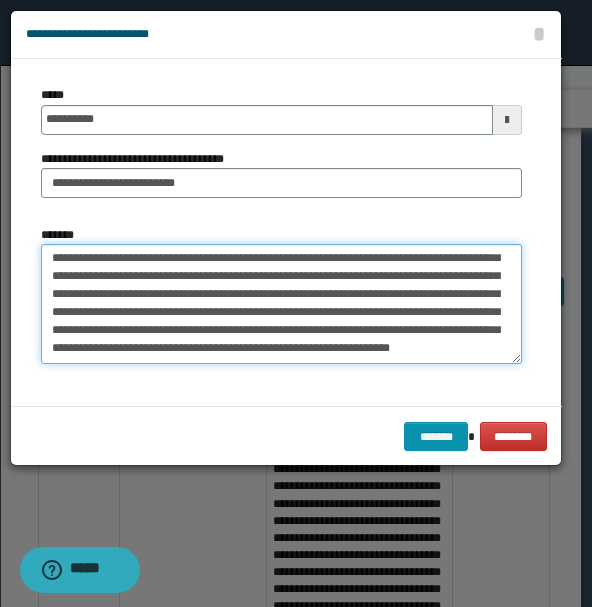click on "*******" at bounding box center [281, 303] 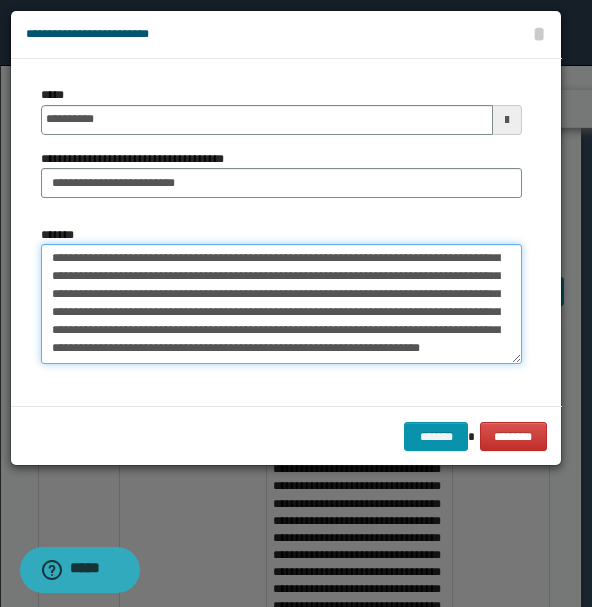 click on "*******" at bounding box center (281, 303) 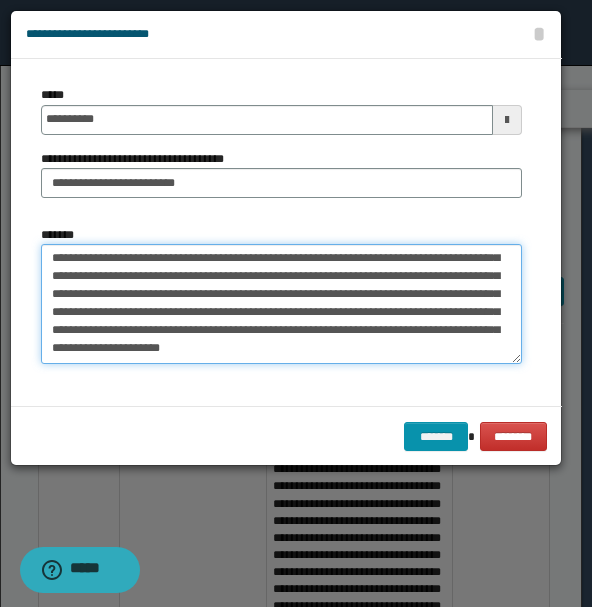 drag, startPoint x: 210, startPoint y: 345, endPoint x: 262, endPoint y: 345, distance: 52 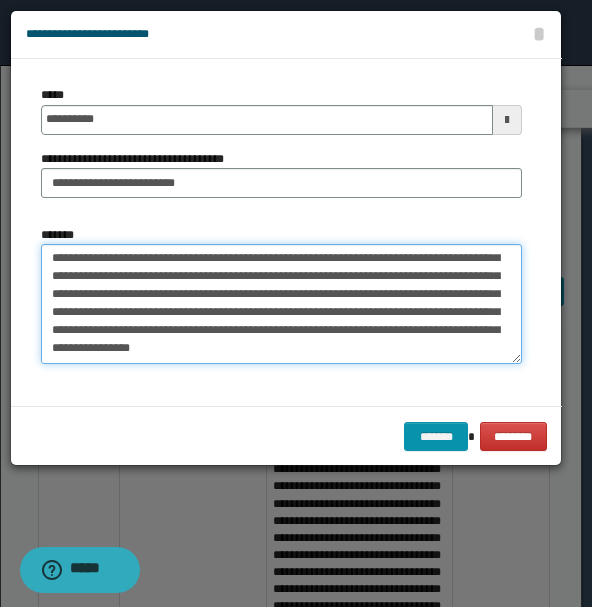 click on "*******" at bounding box center [281, 303] 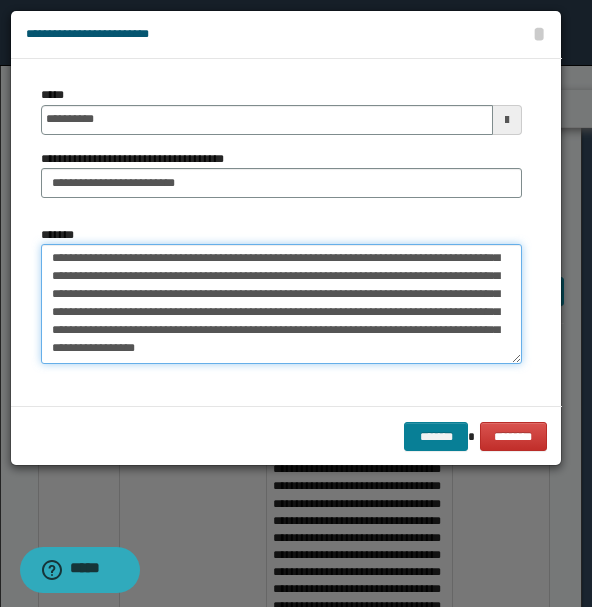 type on "**********" 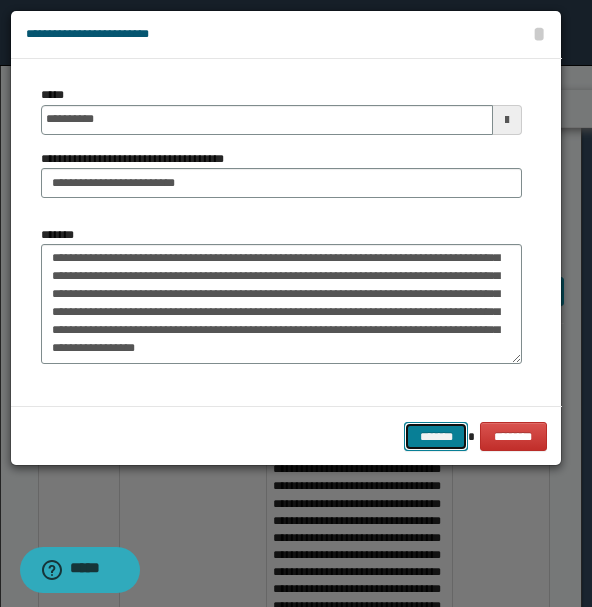 click on "*******" at bounding box center (436, 436) 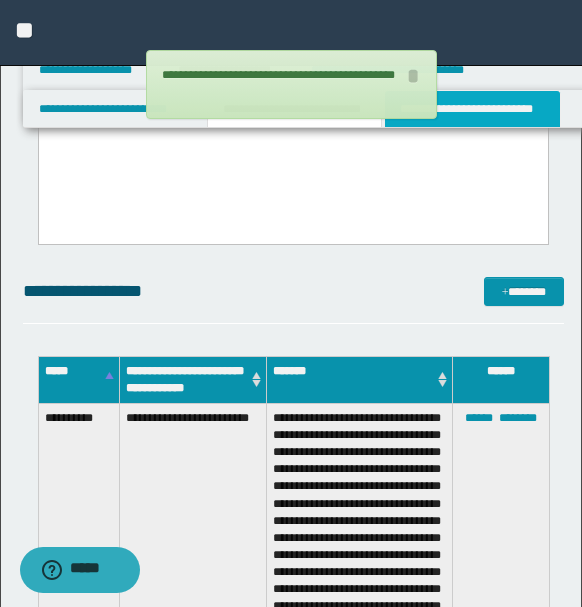 click on "**********" at bounding box center (472, 109) 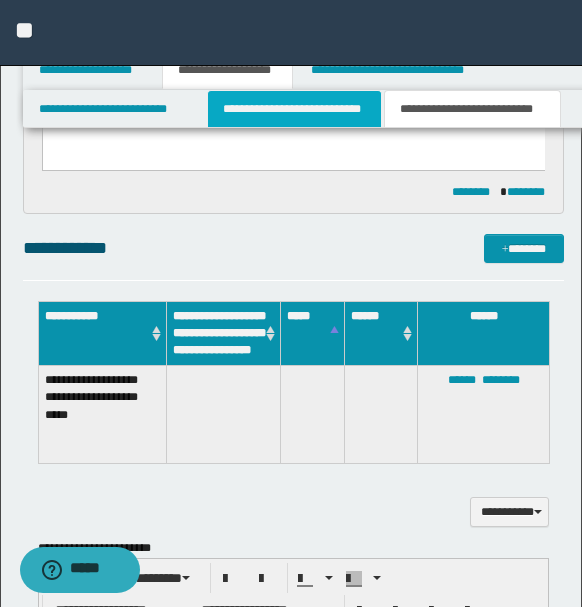 click on "**********" at bounding box center [294, 109] 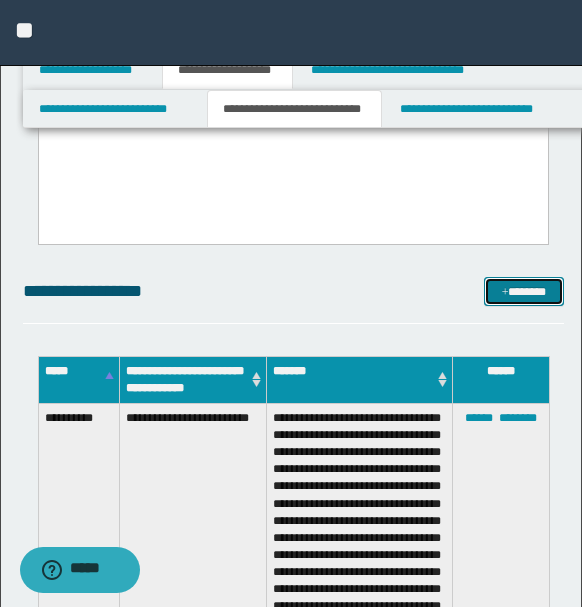 click on "*******" at bounding box center (523, 291) 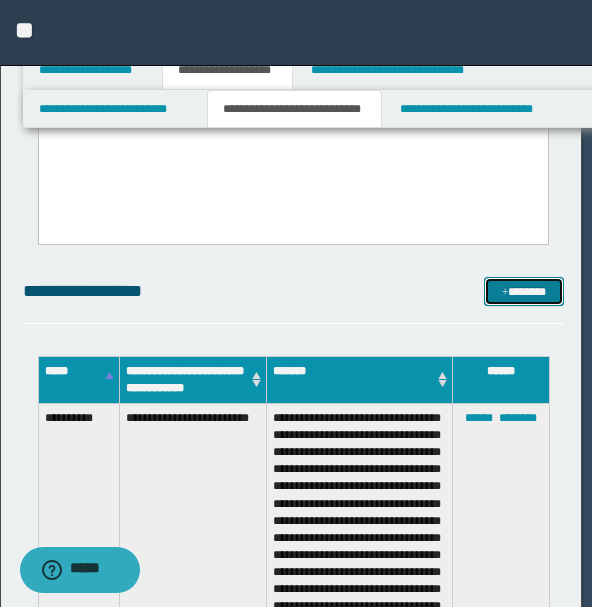 scroll, scrollTop: 0, scrollLeft: 0, axis: both 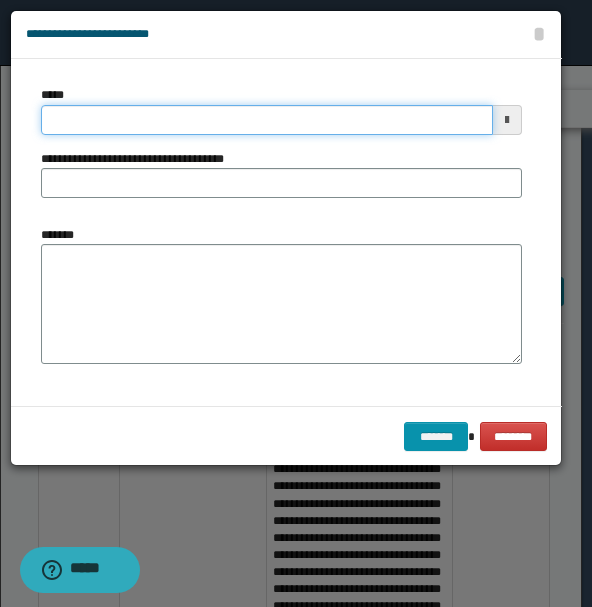 click on "*****" at bounding box center (267, 120) 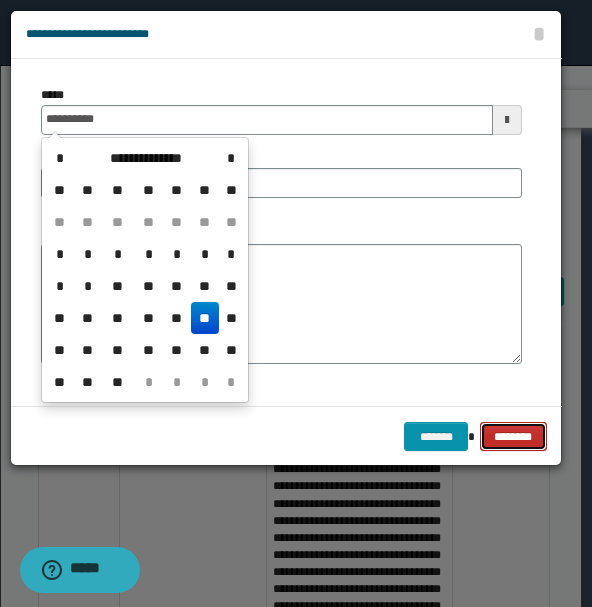 type on "**********" 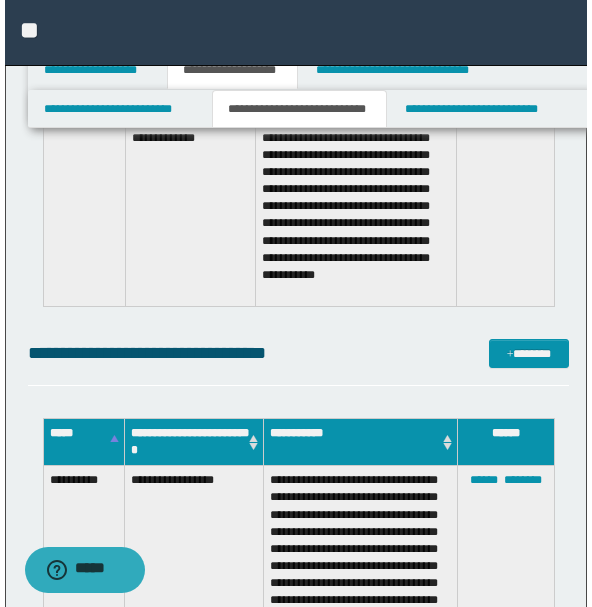 scroll, scrollTop: 4555, scrollLeft: 0, axis: vertical 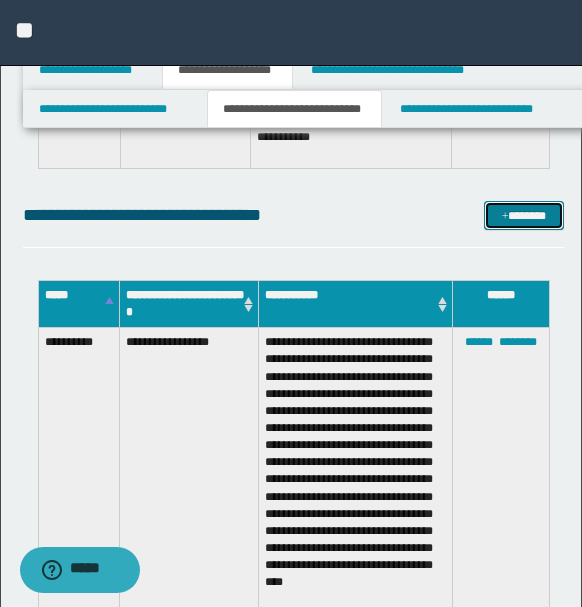 click on "*******" at bounding box center [523, 215] 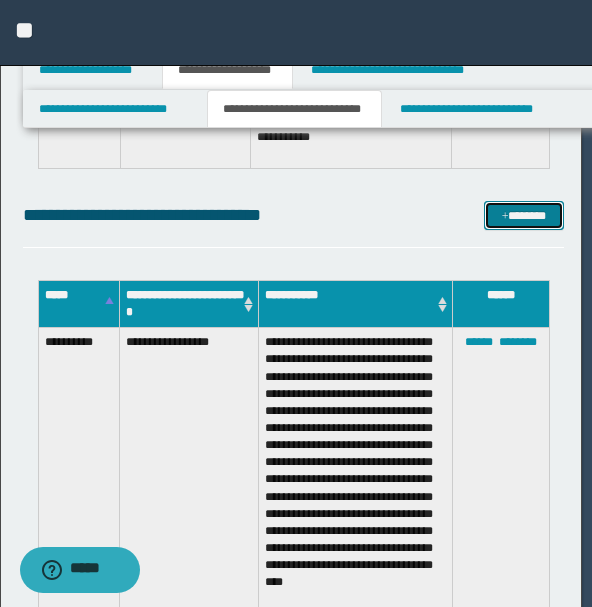 scroll, scrollTop: 0, scrollLeft: 0, axis: both 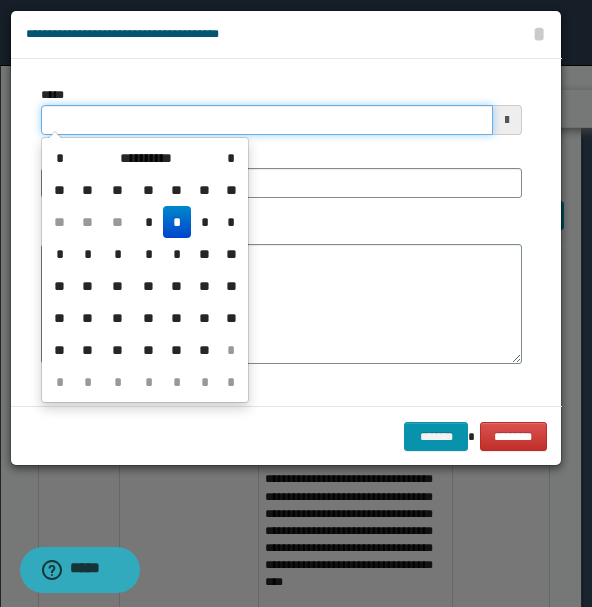 click on "*****" at bounding box center (267, 120) 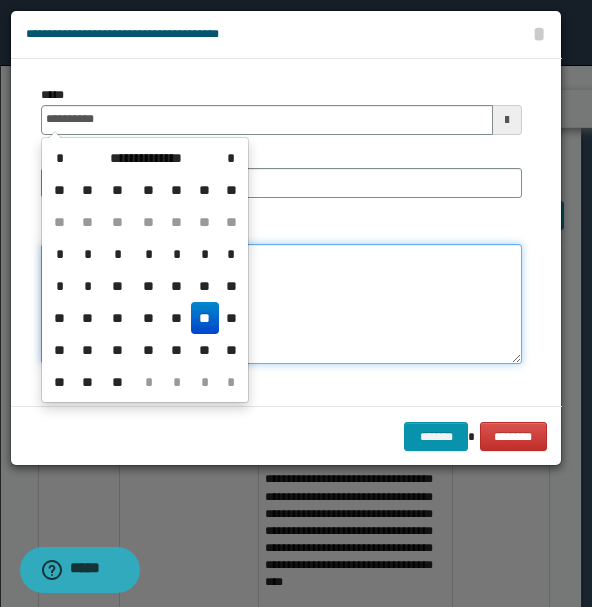 type on "**********" 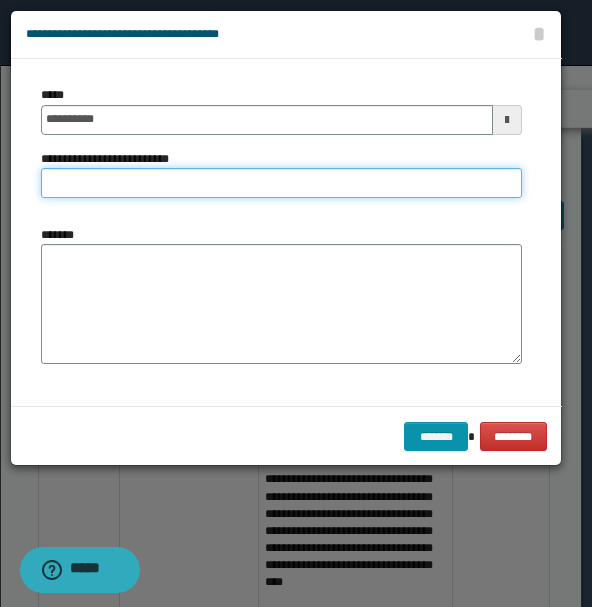 click on "**********" at bounding box center [281, 183] 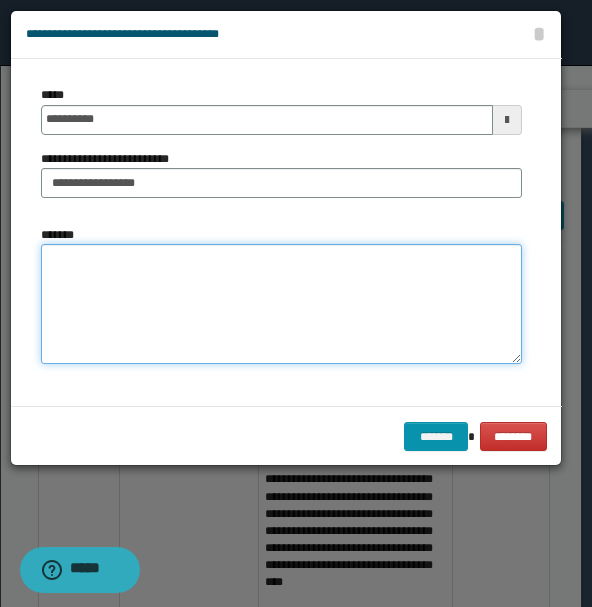 click on "*******" at bounding box center (281, 303) 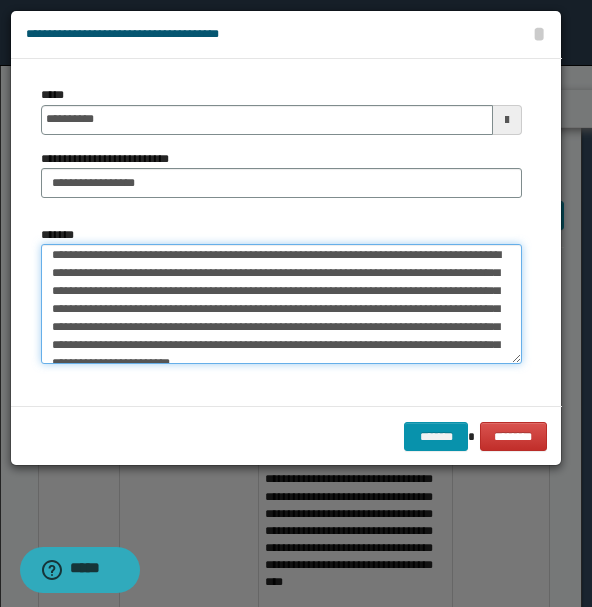 scroll, scrollTop: 0, scrollLeft: 0, axis: both 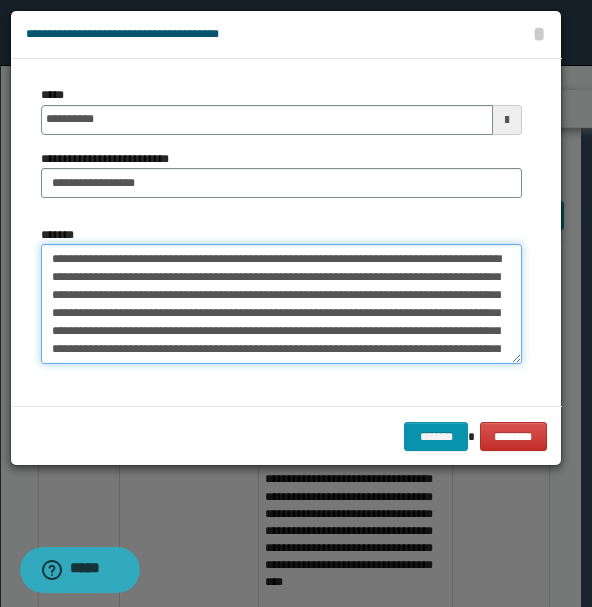 drag, startPoint x: 48, startPoint y: 262, endPoint x: 83, endPoint y: 258, distance: 35.22783 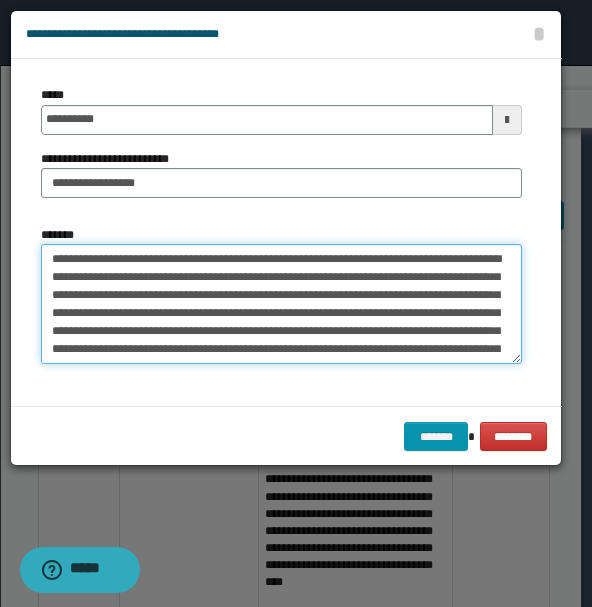 type on "**********" 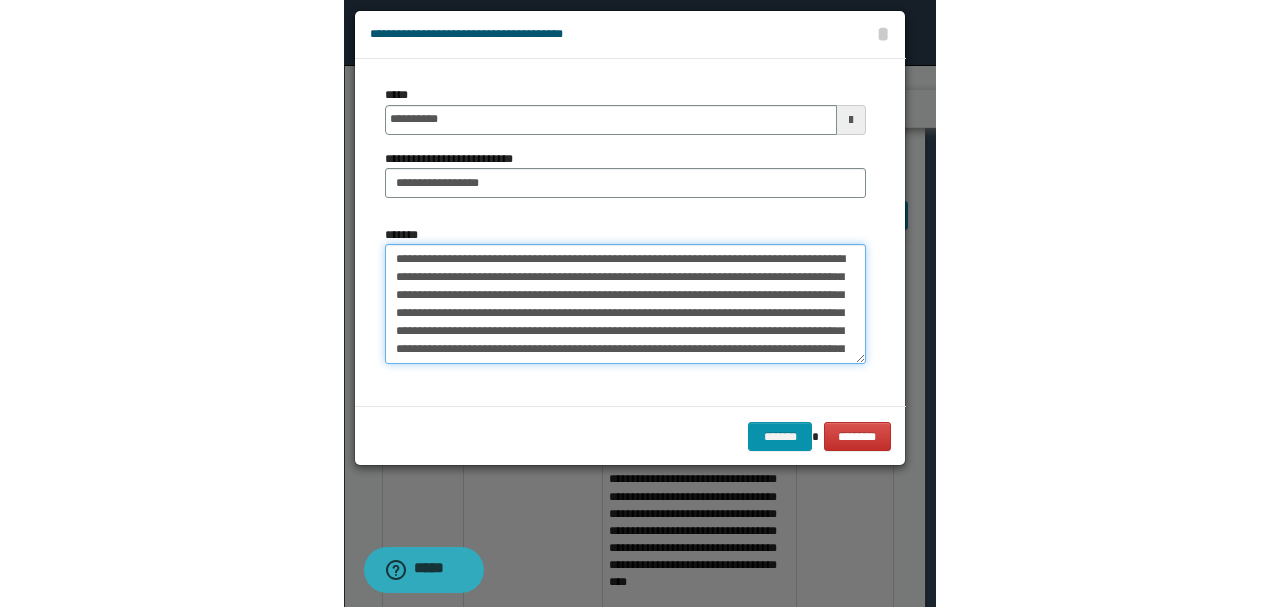 scroll, scrollTop: 2116, scrollLeft: 0, axis: vertical 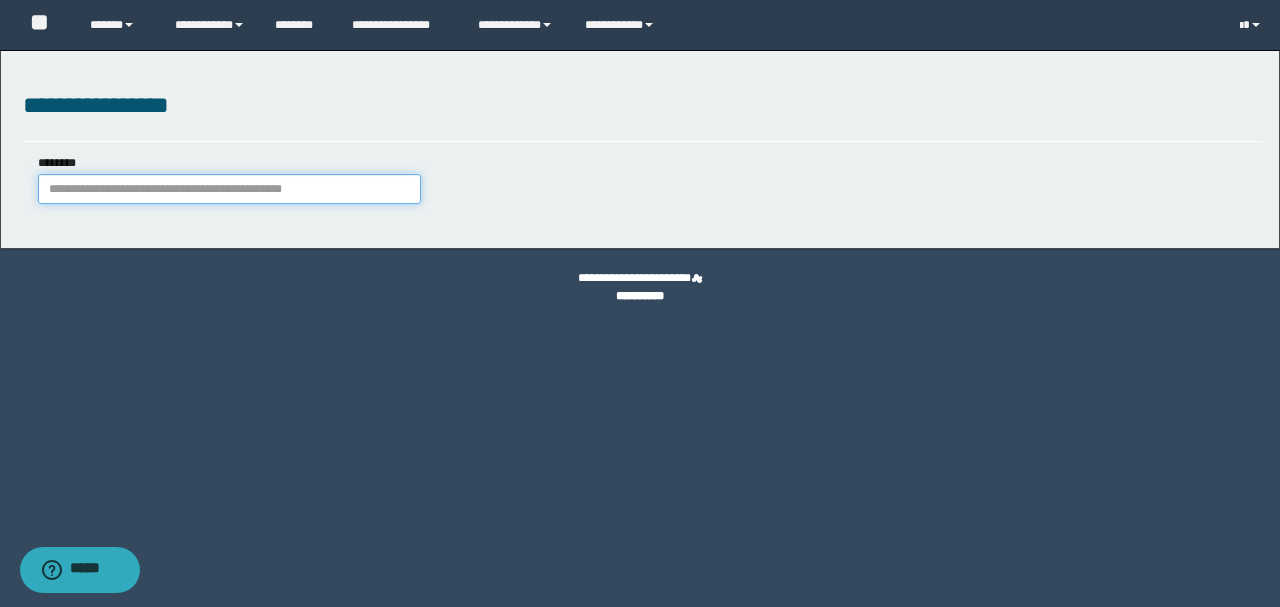 click on "********" at bounding box center [229, 189] 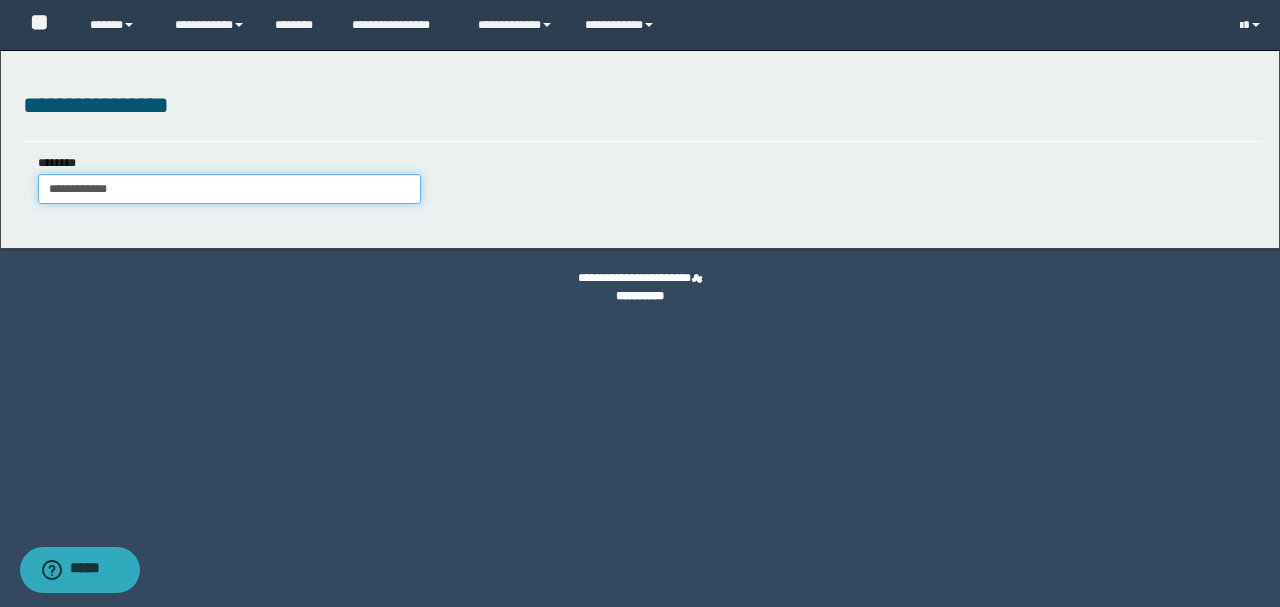 type on "**********" 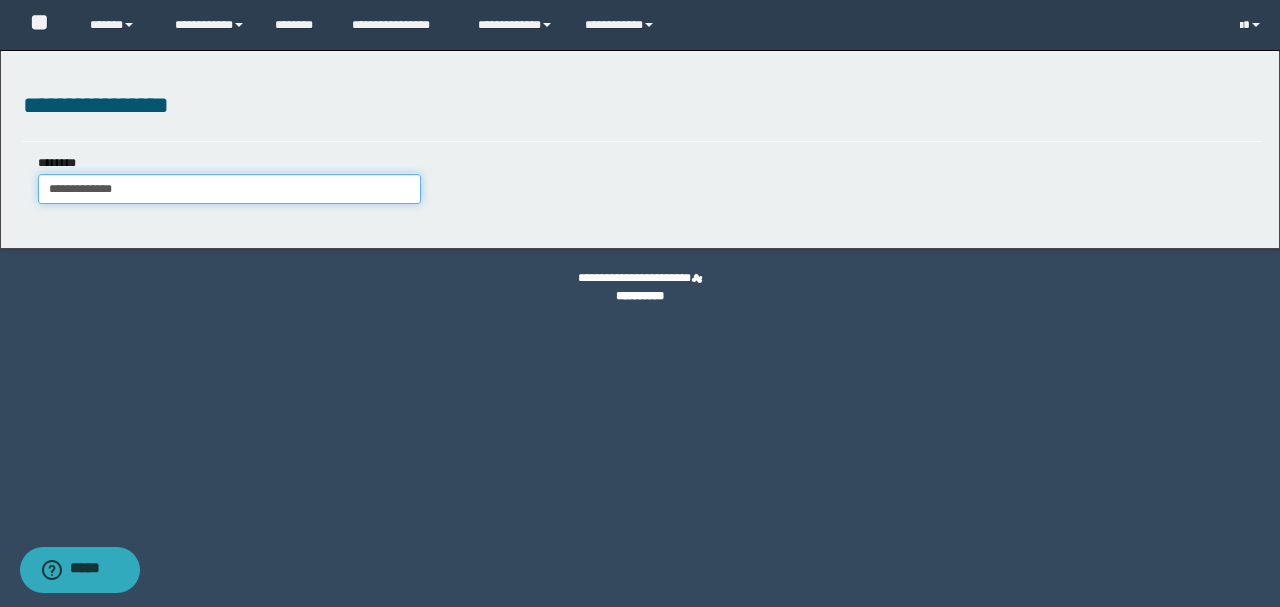 type on "**********" 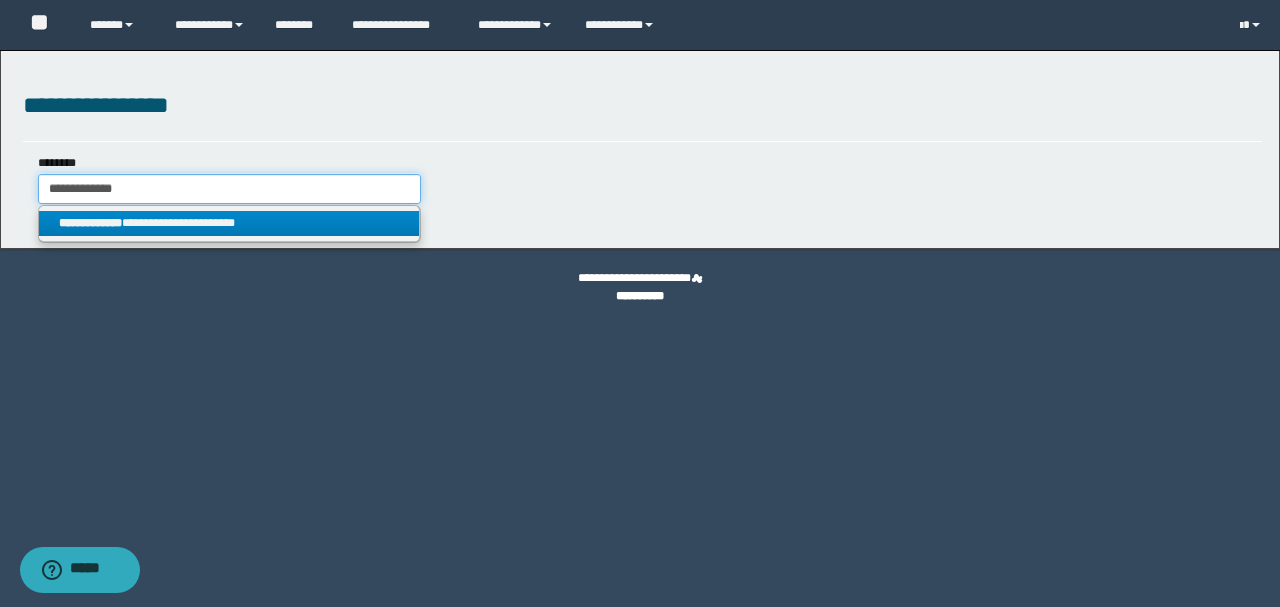type on "**********" 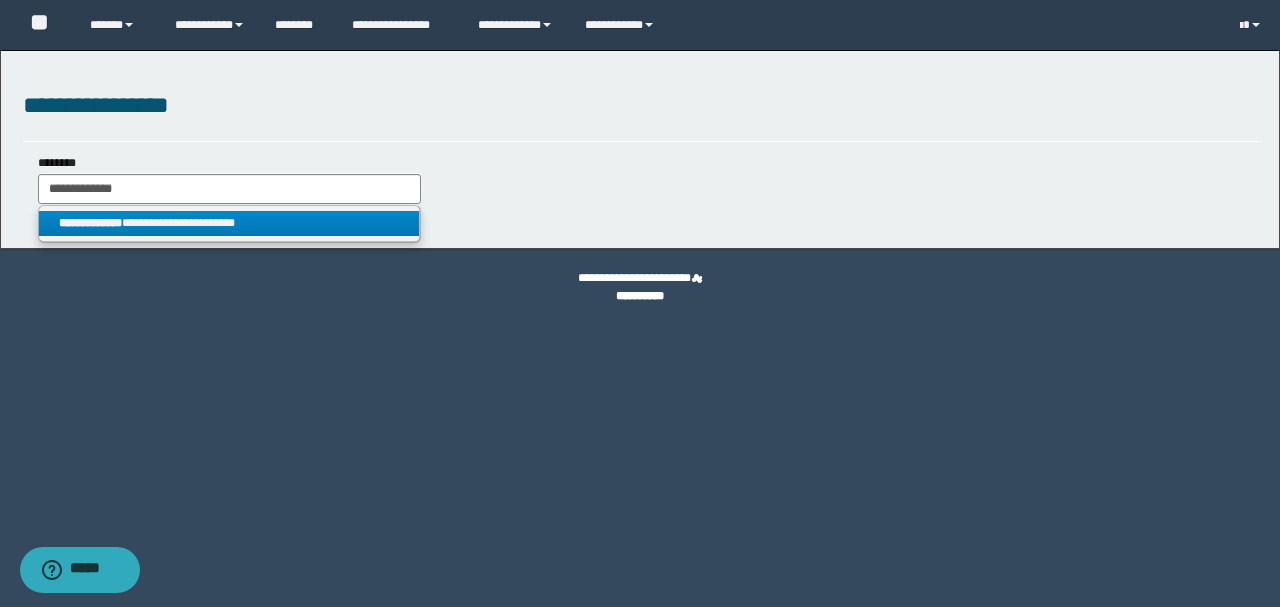 click on "**********" at bounding box center (229, 223) 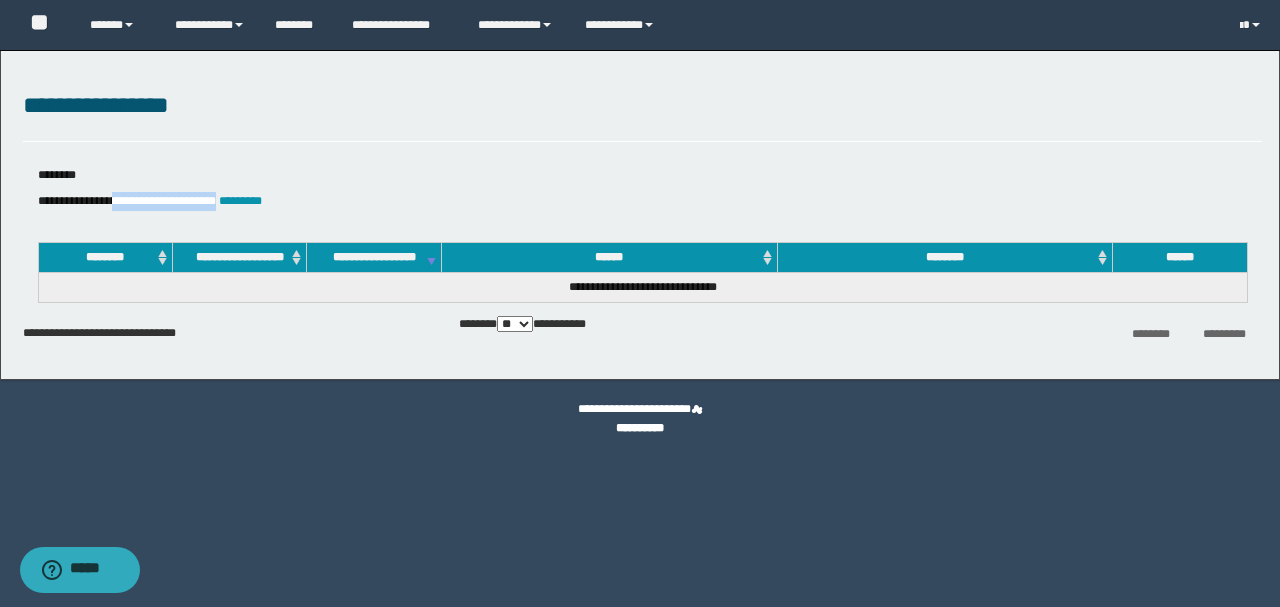drag, startPoint x: 127, startPoint y: 200, endPoint x: 236, endPoint y: 200, distance: 109 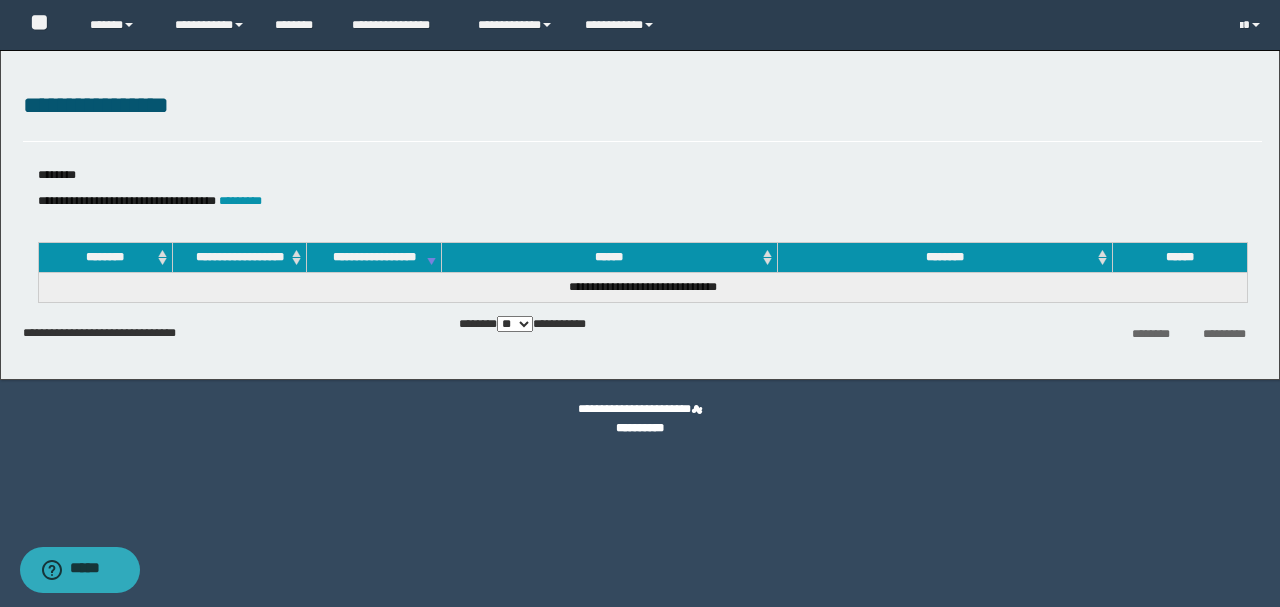 drag, startPoint x: 382, startPoint y: 282, endPoint x: 466, endPoint y: 306, distance: 87.36132 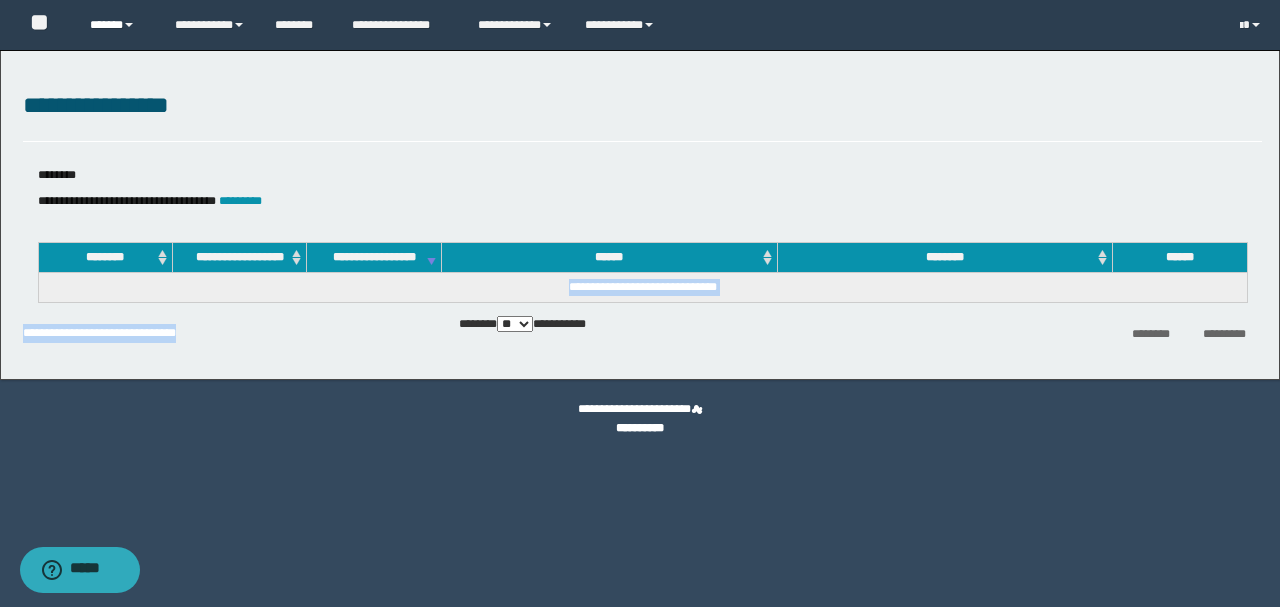 click on "******" at bounding box center [117, 25] 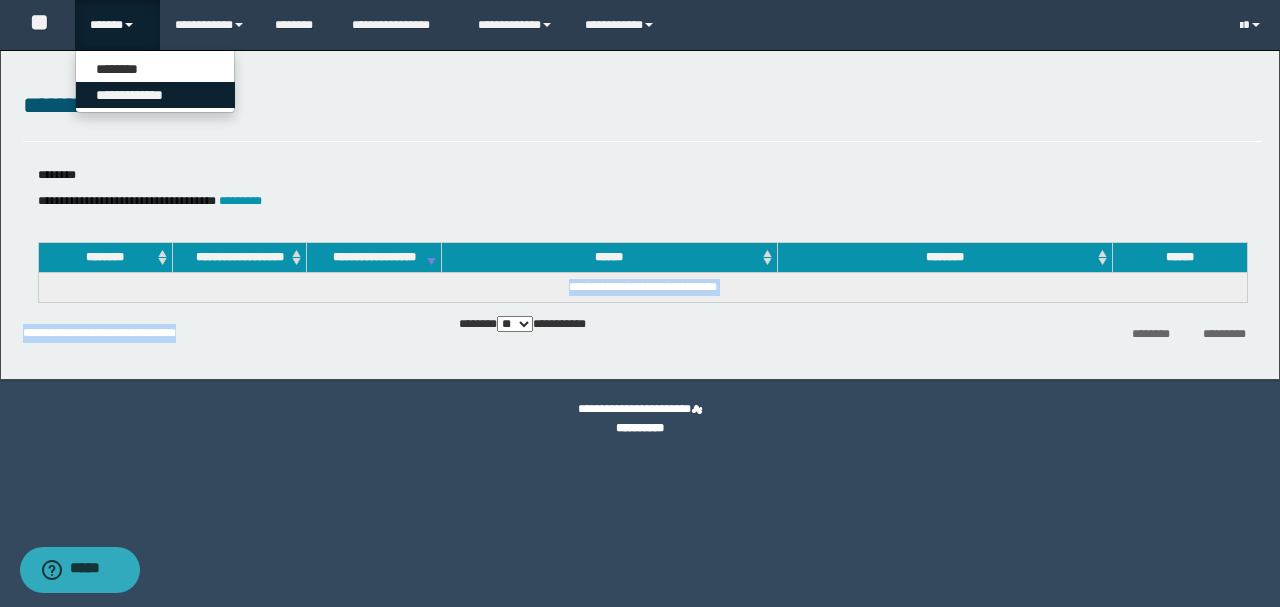 click on "**********" at bounding box center (155, 95) 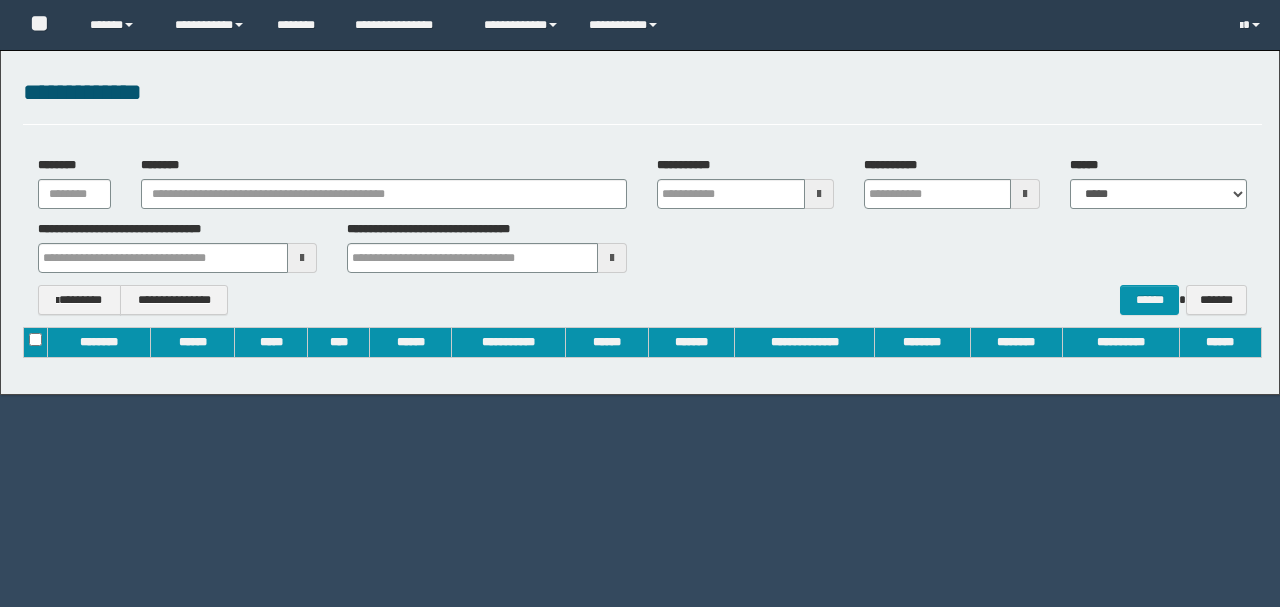 scroll, scrollTop: 0, scrollLeft: 0, axis: both 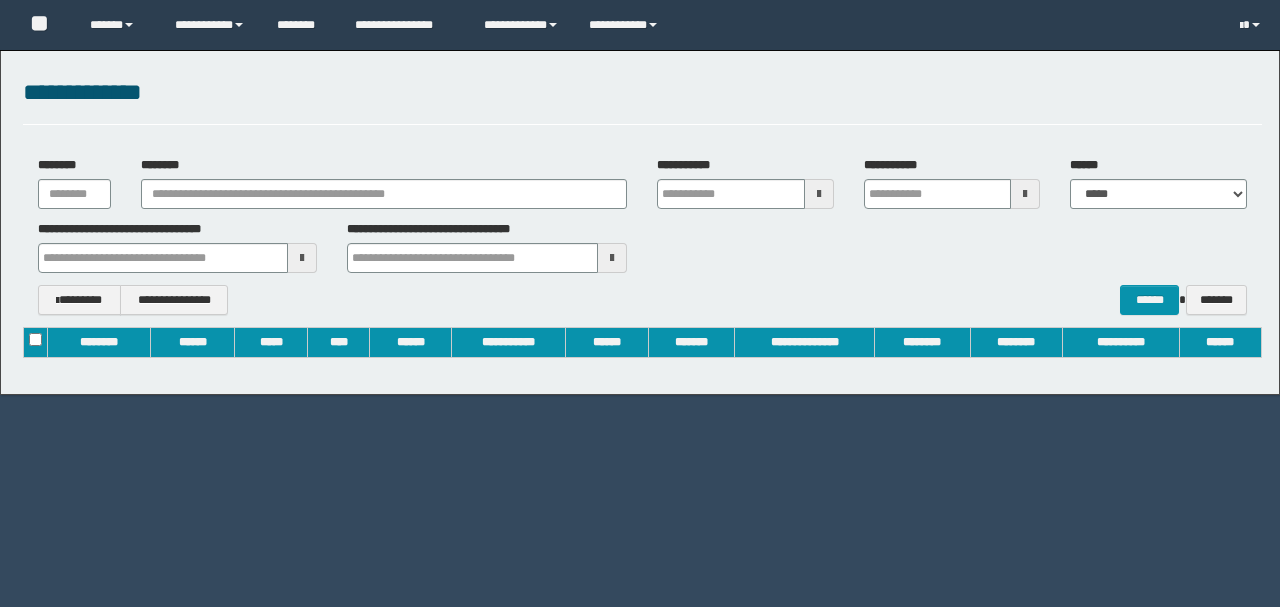 type on "**********" 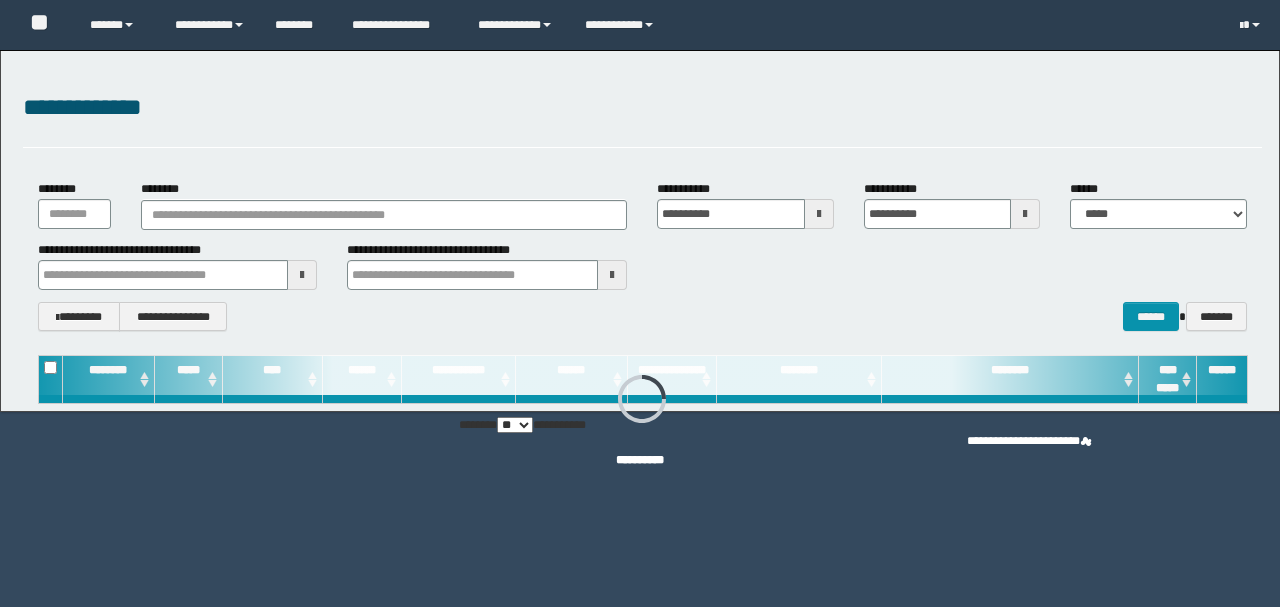 scroll, scrollTop: 0, scrollLeft: 0, axis: both 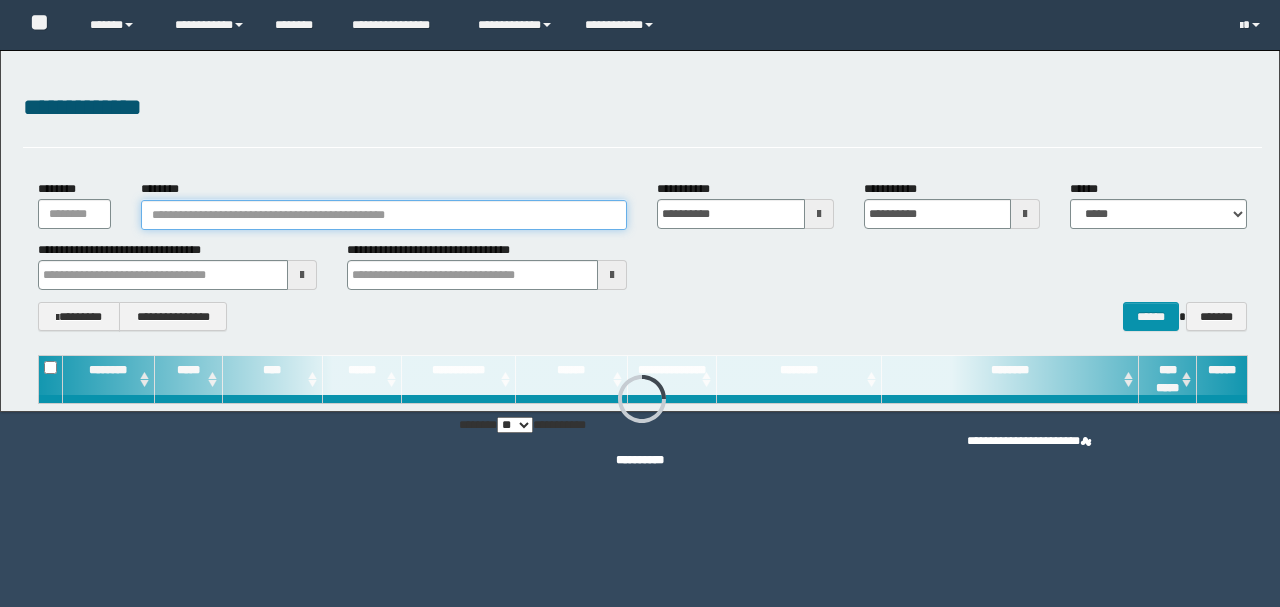 click on "********" at bounding box center (384, 215) 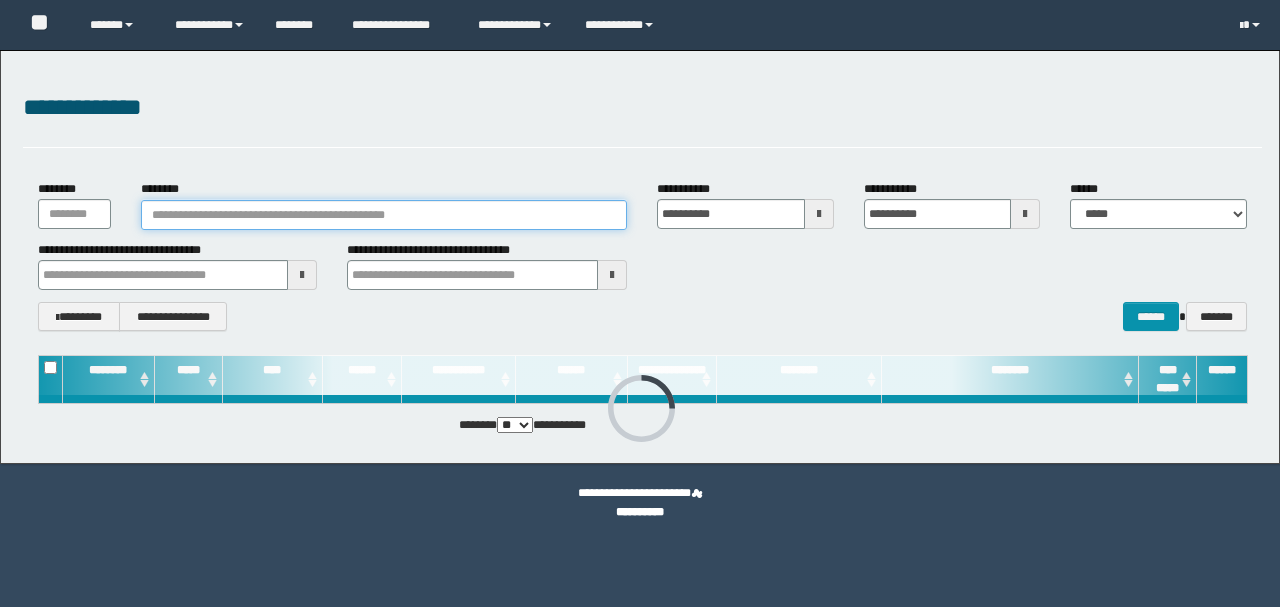 paste on "**********" 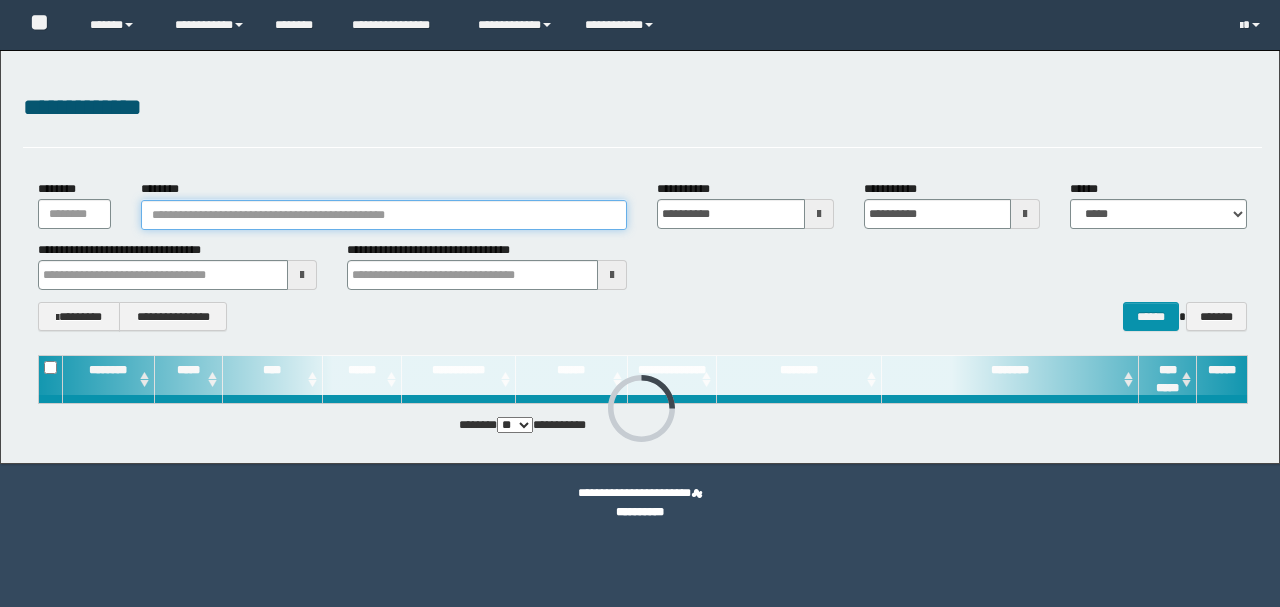 type on "**********" 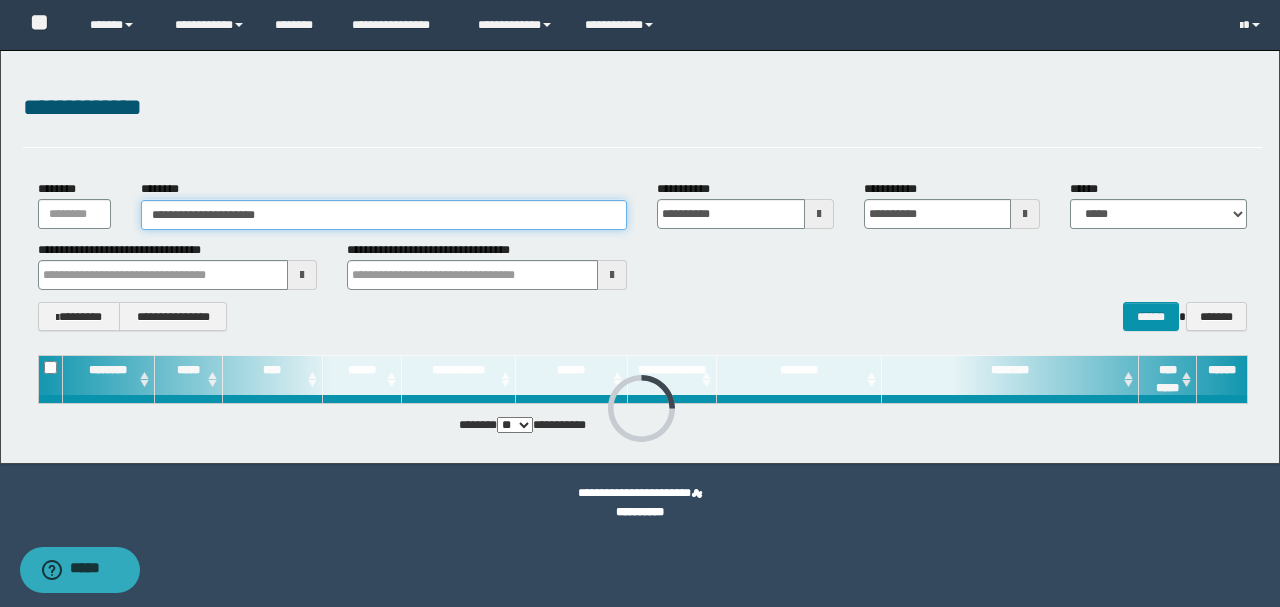 type on "**********" 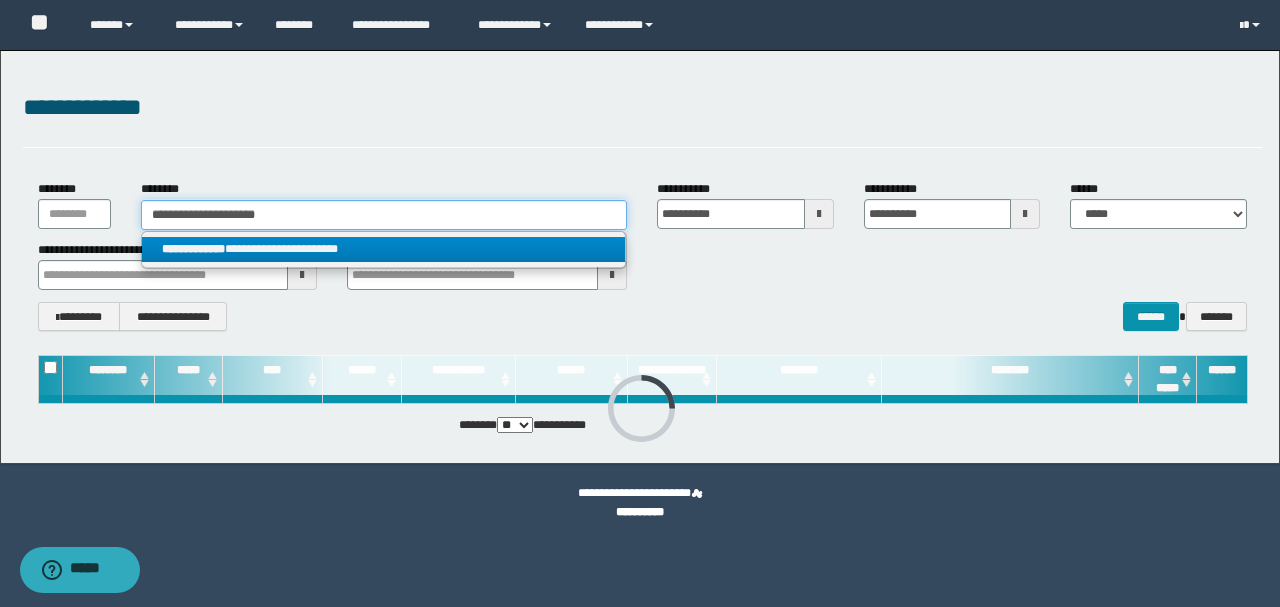 type on "**********" 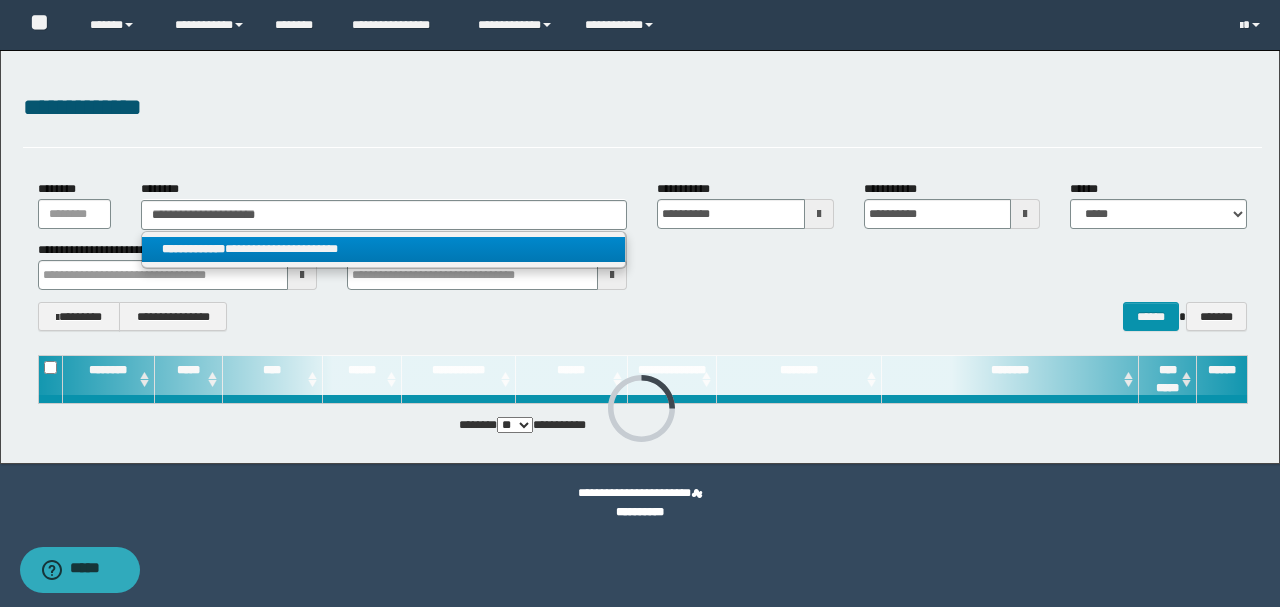 click on "**********" at bounding box center [384, 249] 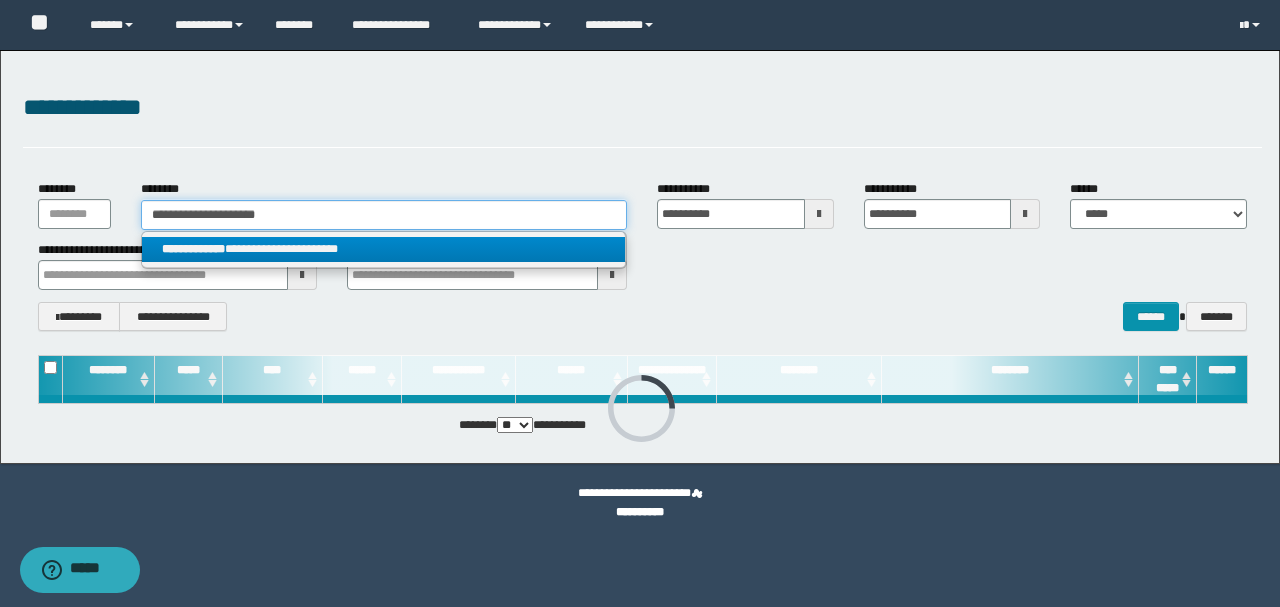 type 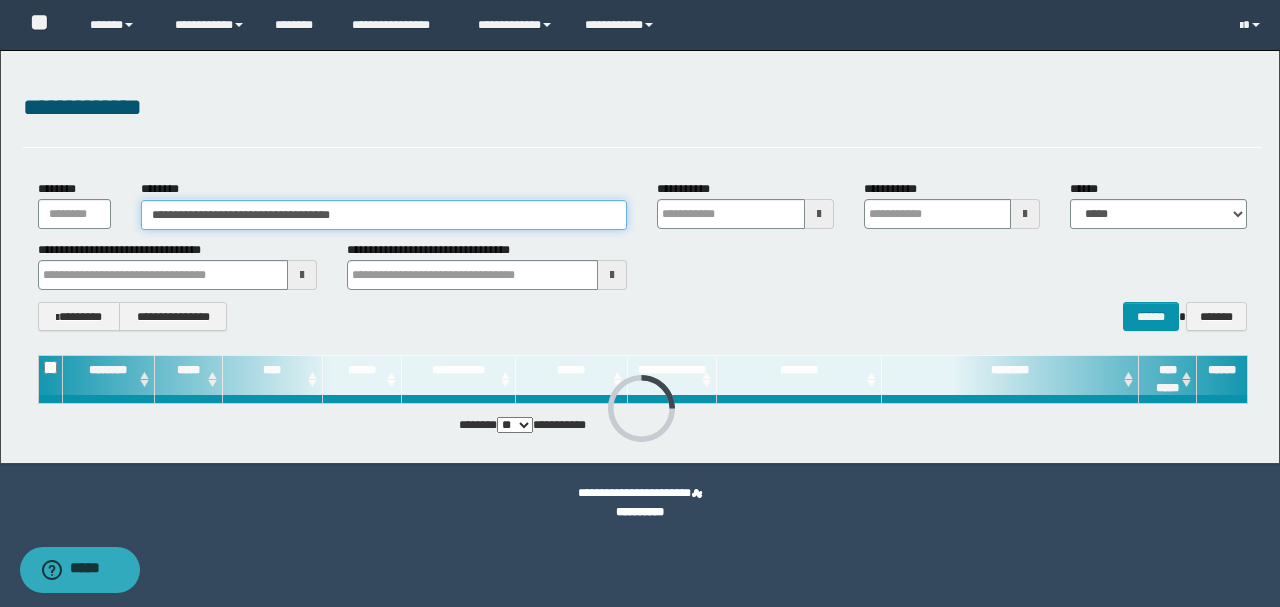 type 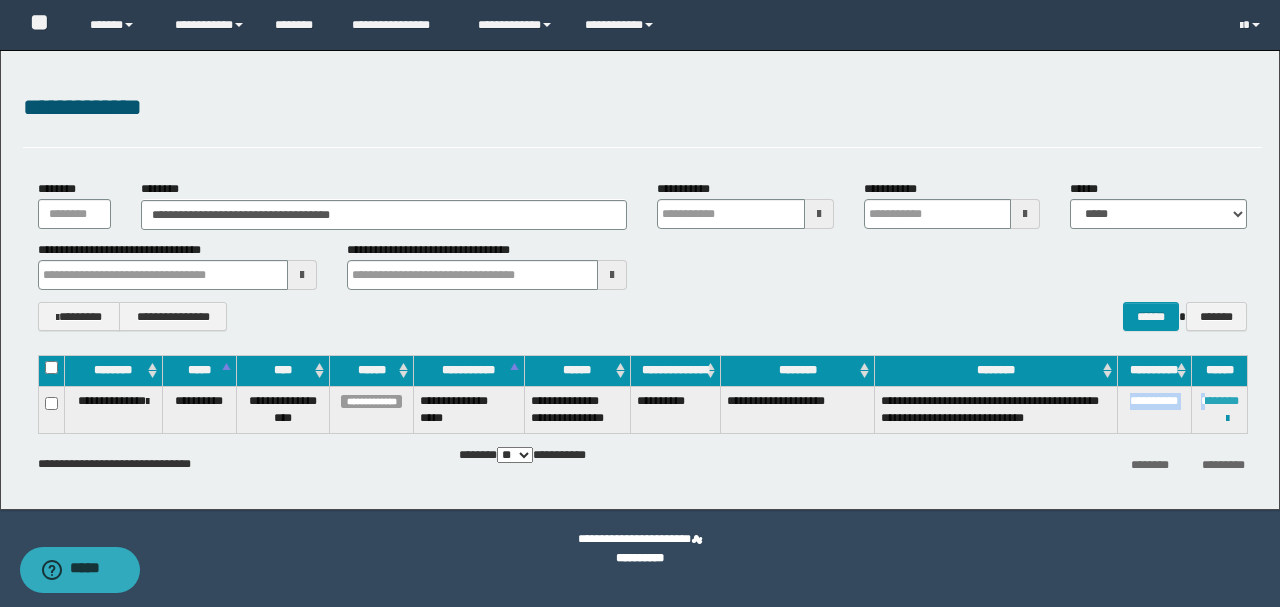 drag, startPoint x: 1118, startPoint y: 398, endPoint x: 1200, endPoint y: 400, distance: 82.02438 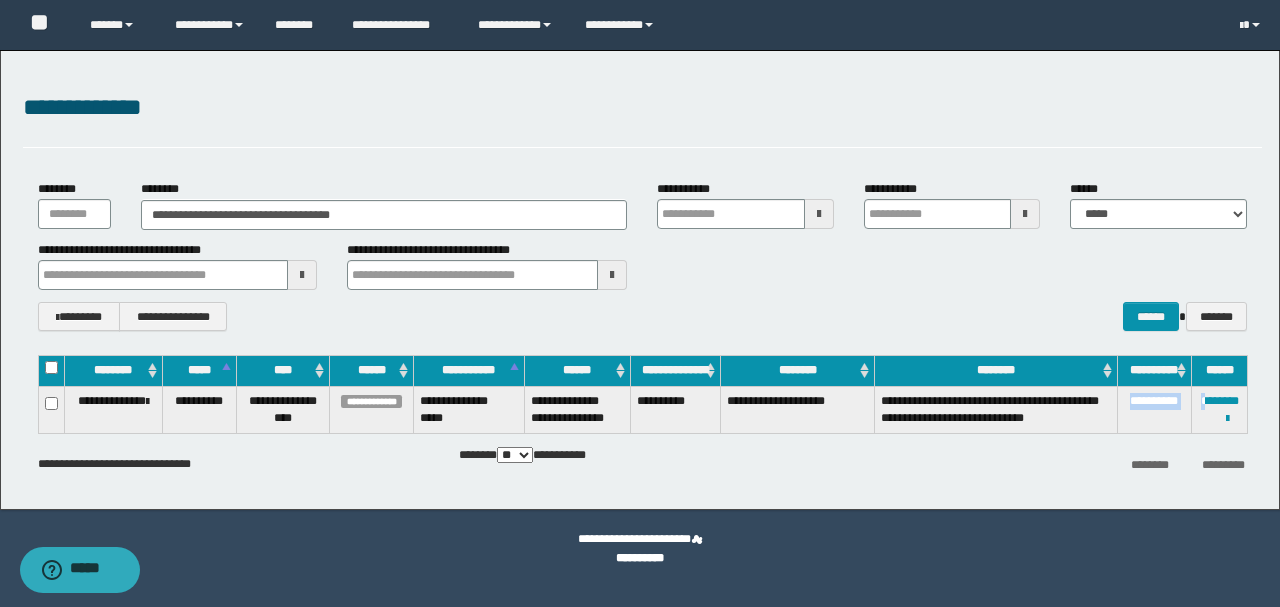 type 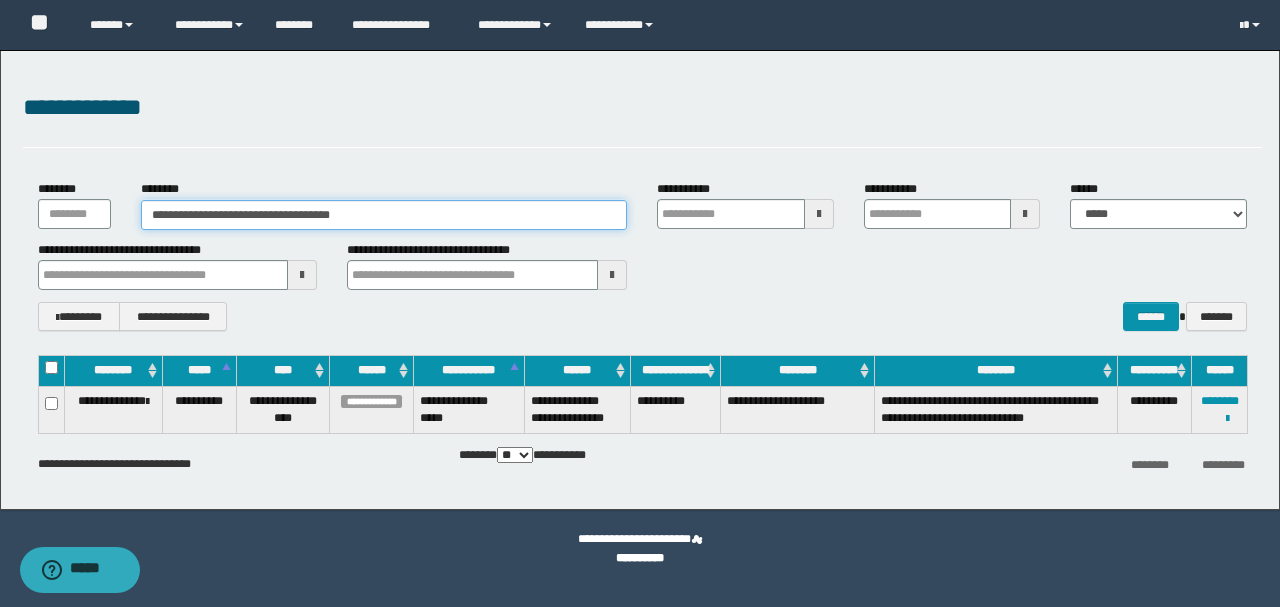 drag, startPoint x: 170, startPoint y: 214, endPoint x: 230, endPoint y: 214, distance: 60 